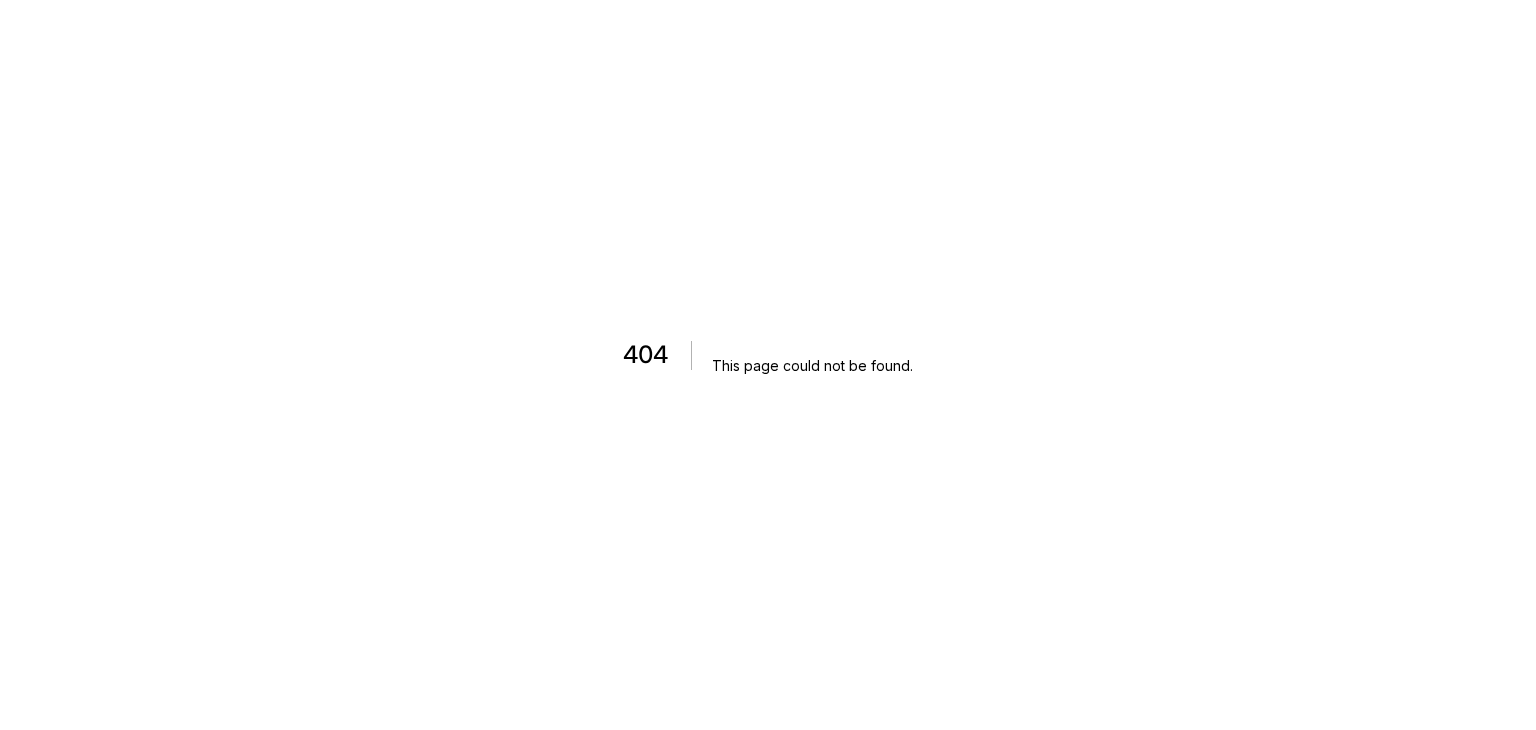scroll, scrollTop: 0, scrollLeft: 0, axis: both 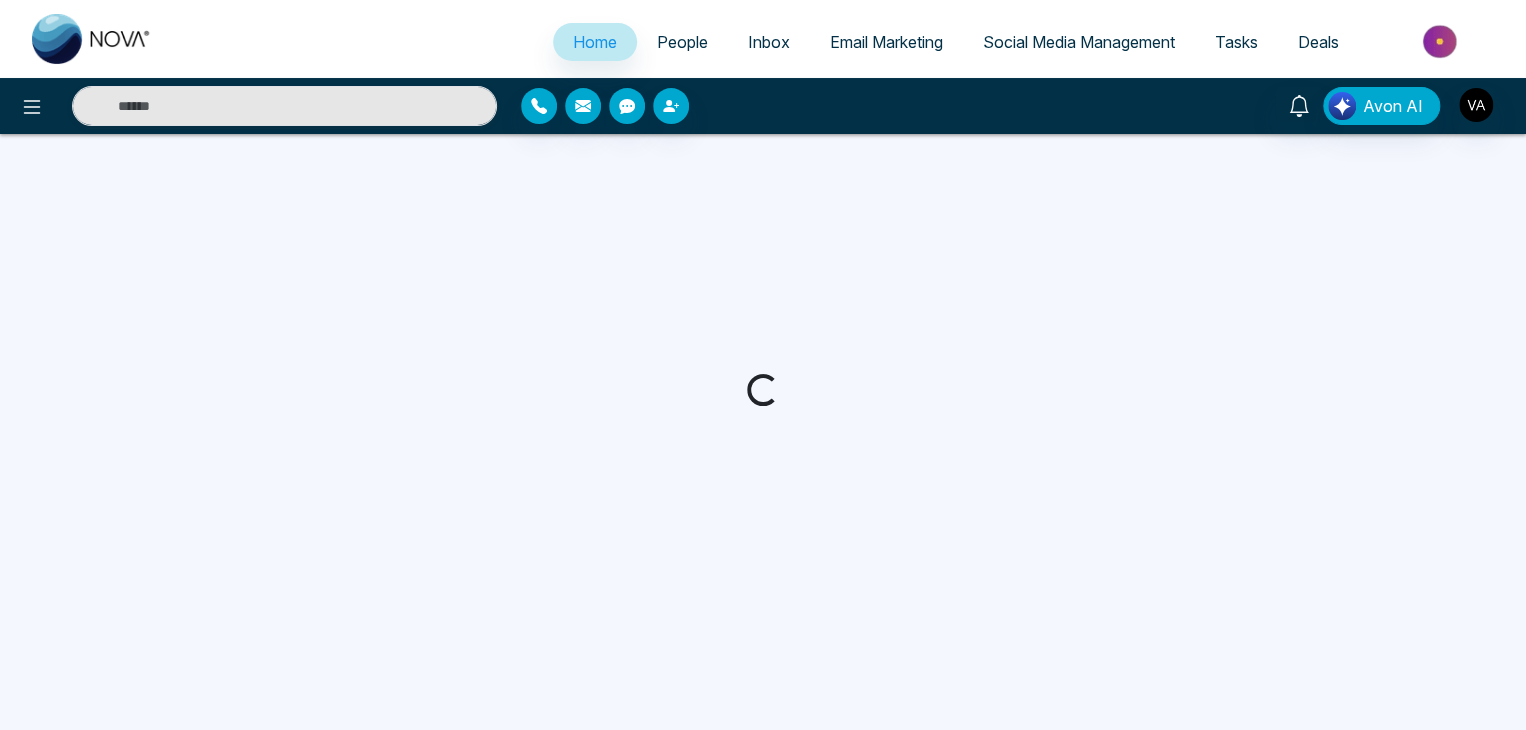 select on "*" 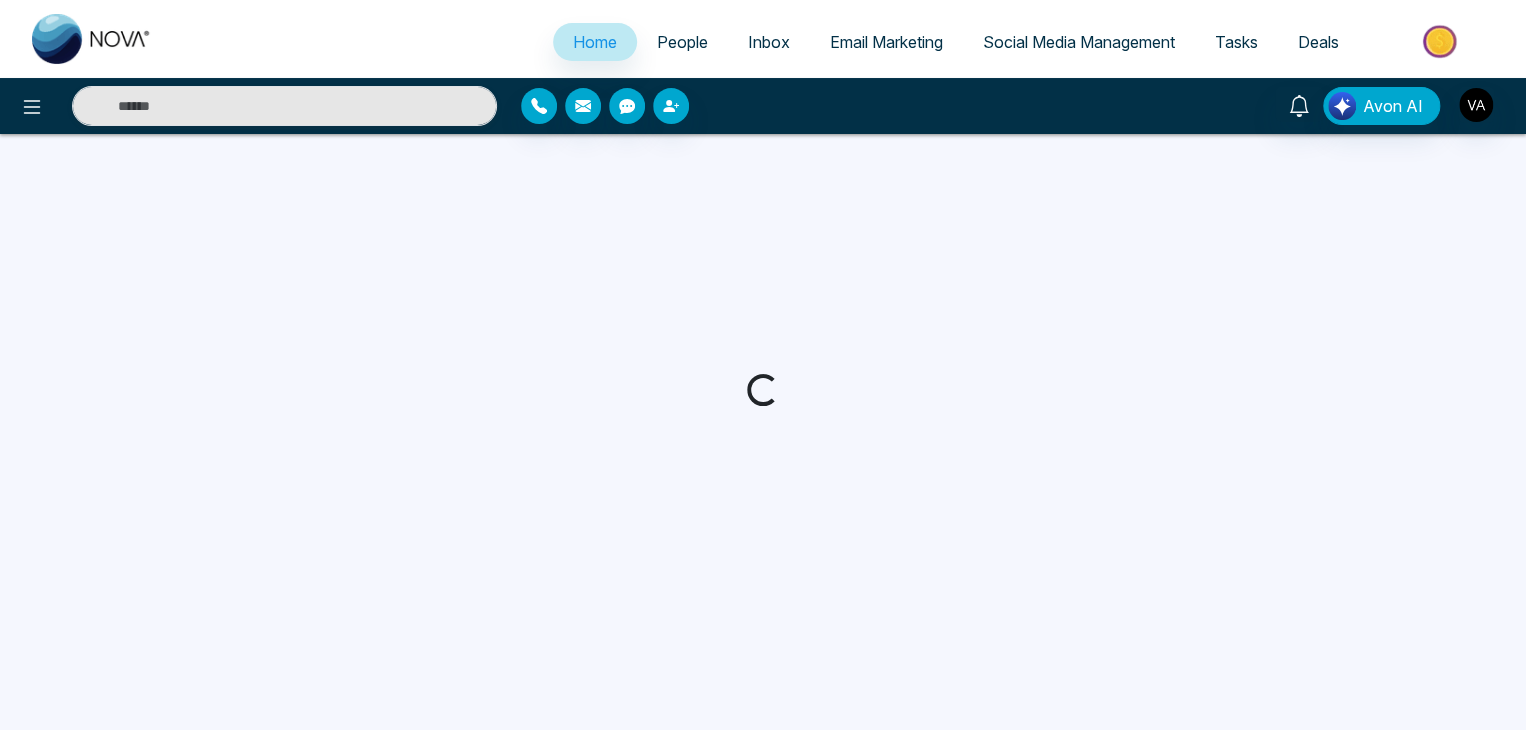 select on "*" 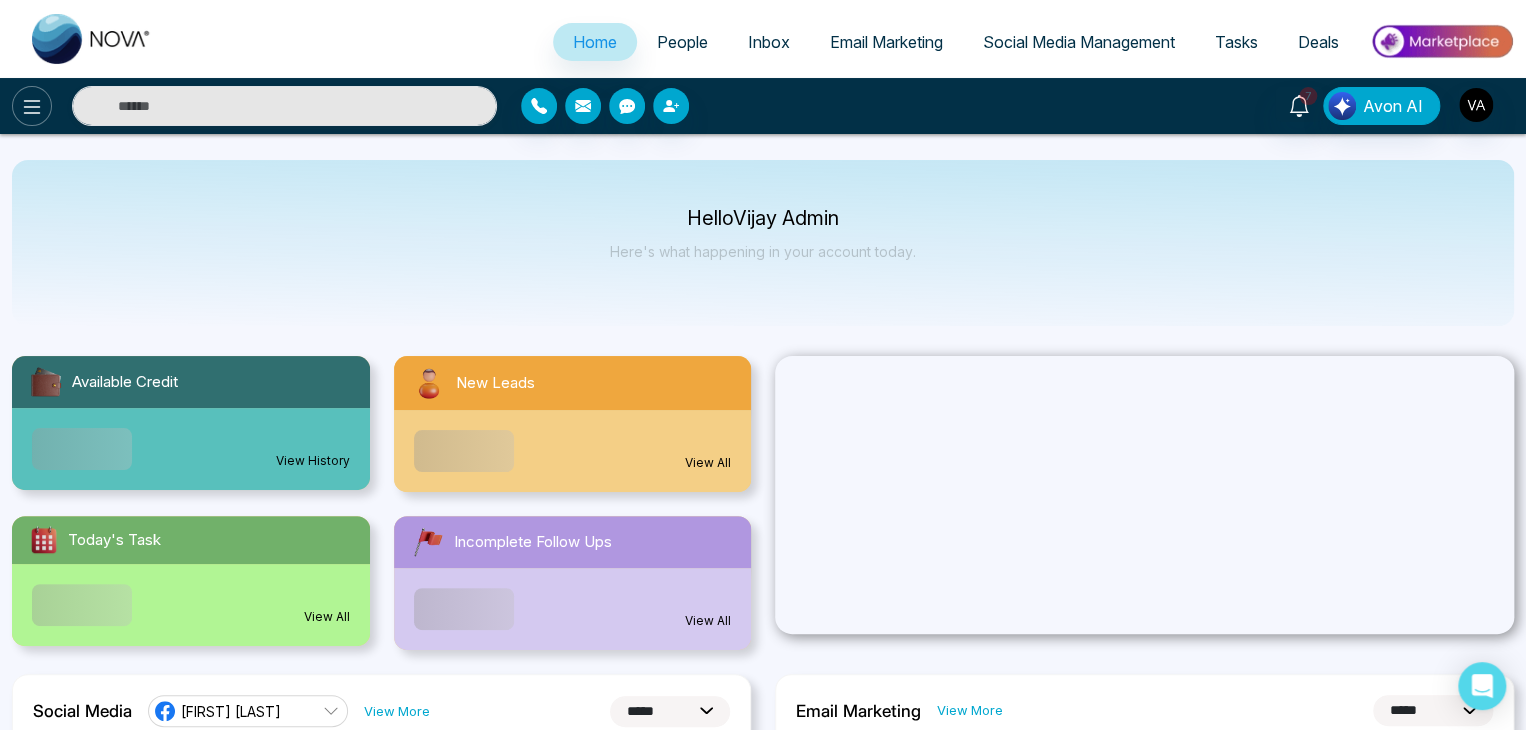 click 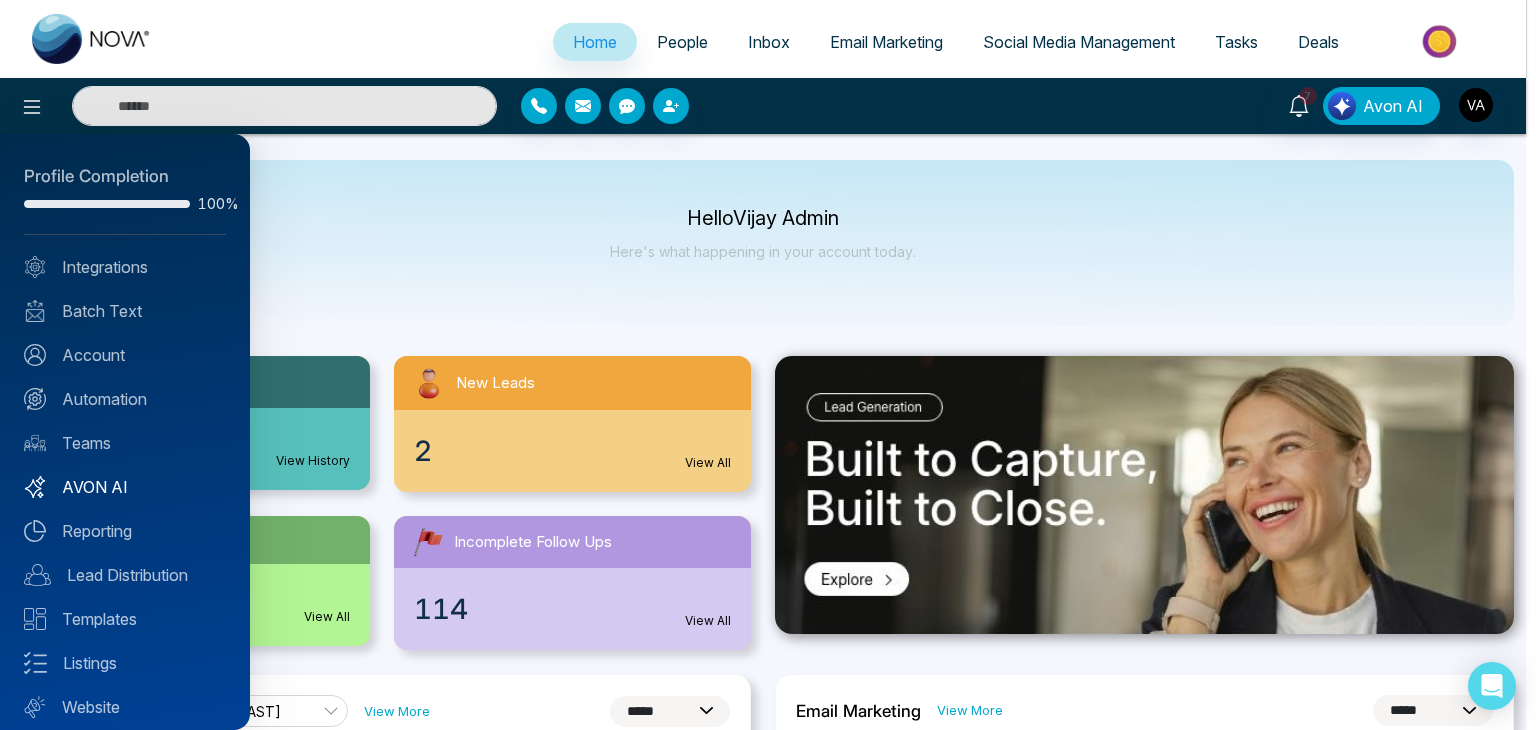 click on "AVON AI" at bounding box center (125, 487) 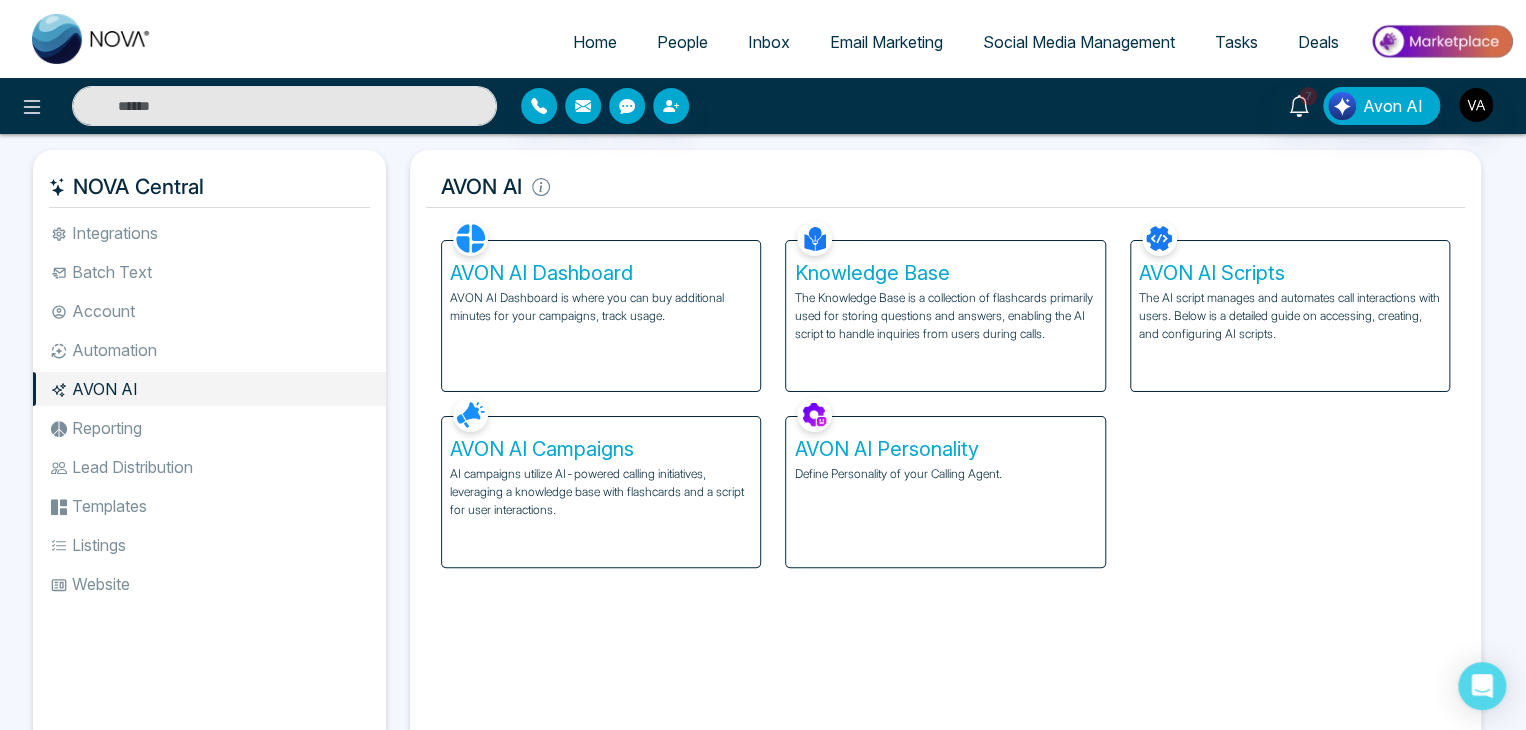 click on "AVON AI Dashboard AVON AI Dashboard is where you can buy additional minutes for your campaigns, track usage." at bounding box center [601, 316] 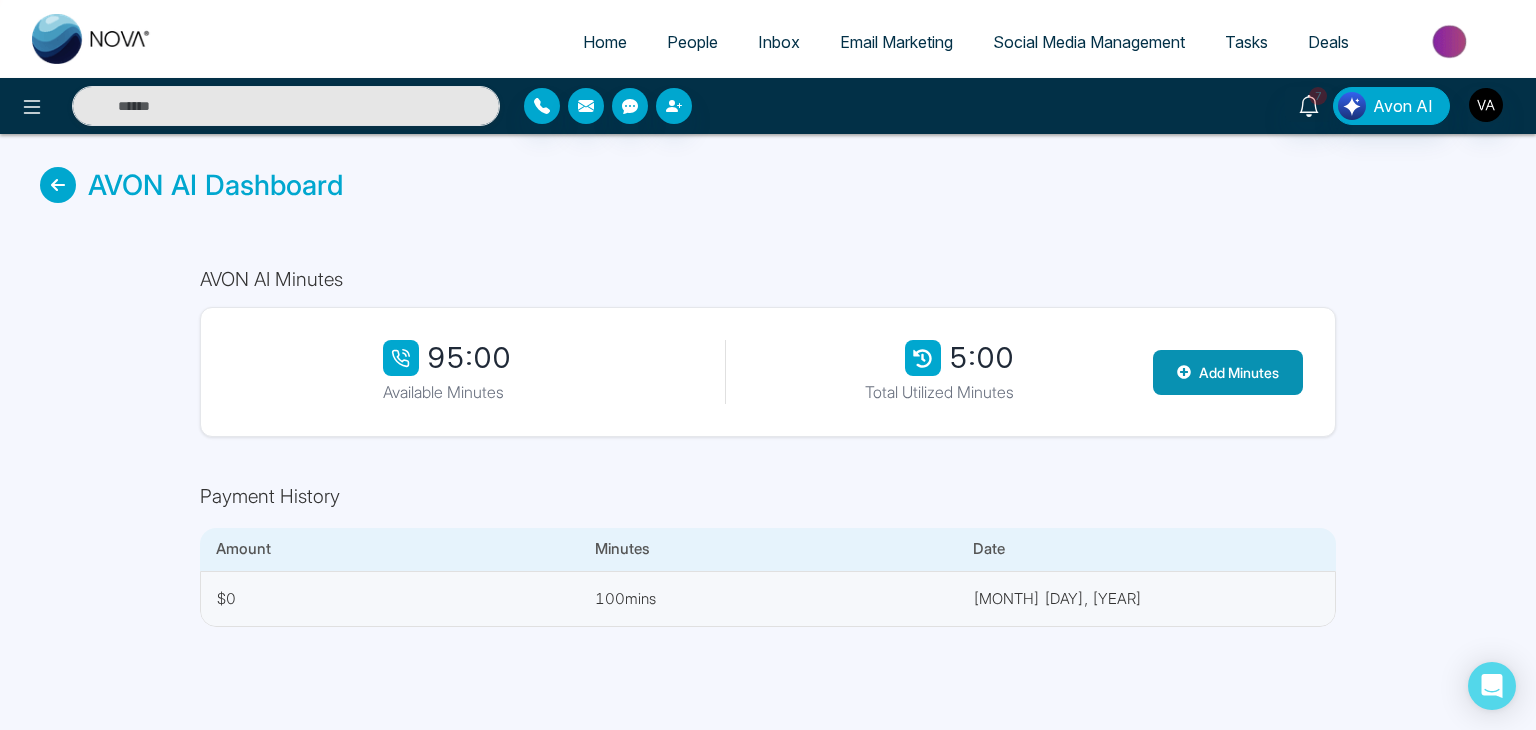 click 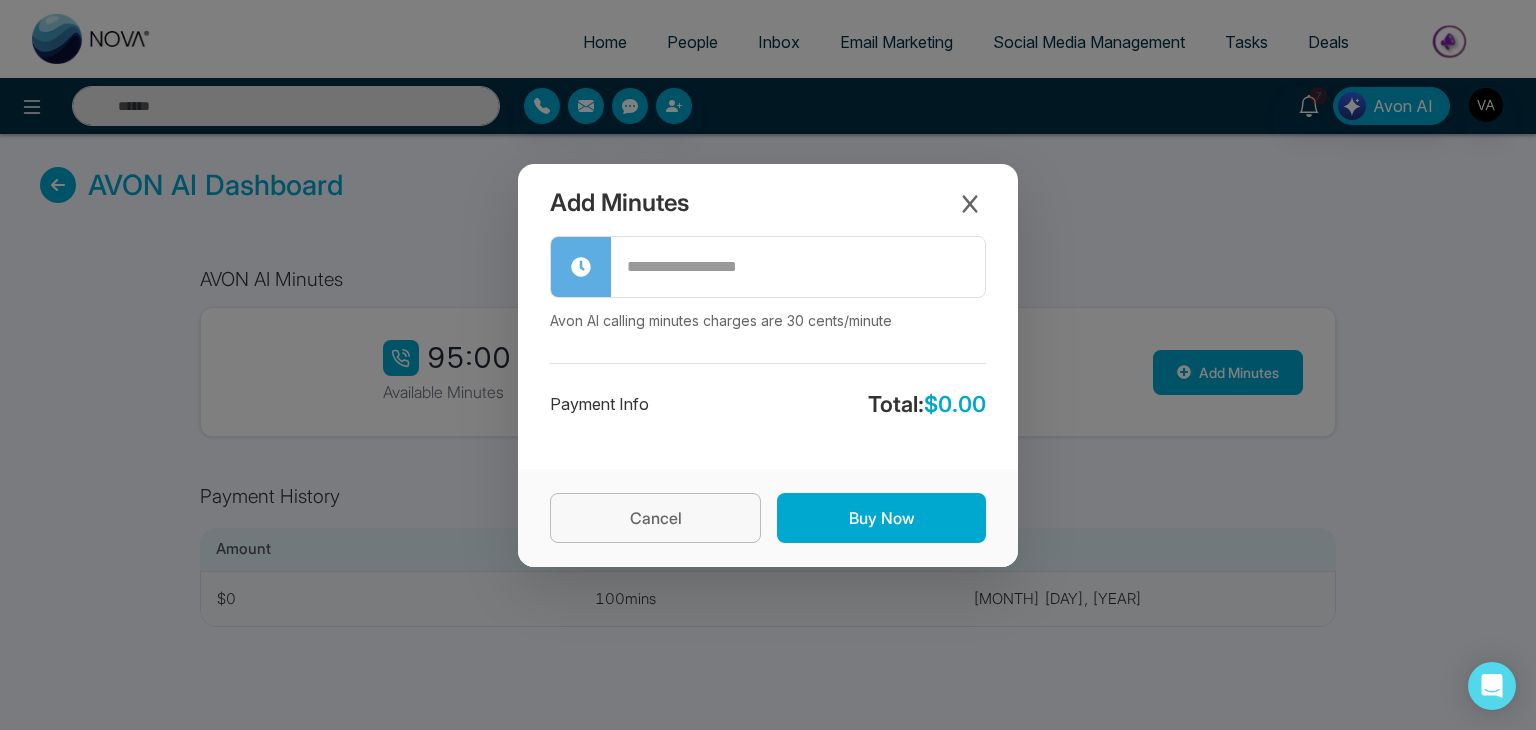 click on "Cancel" at bounding box center [655, 518] 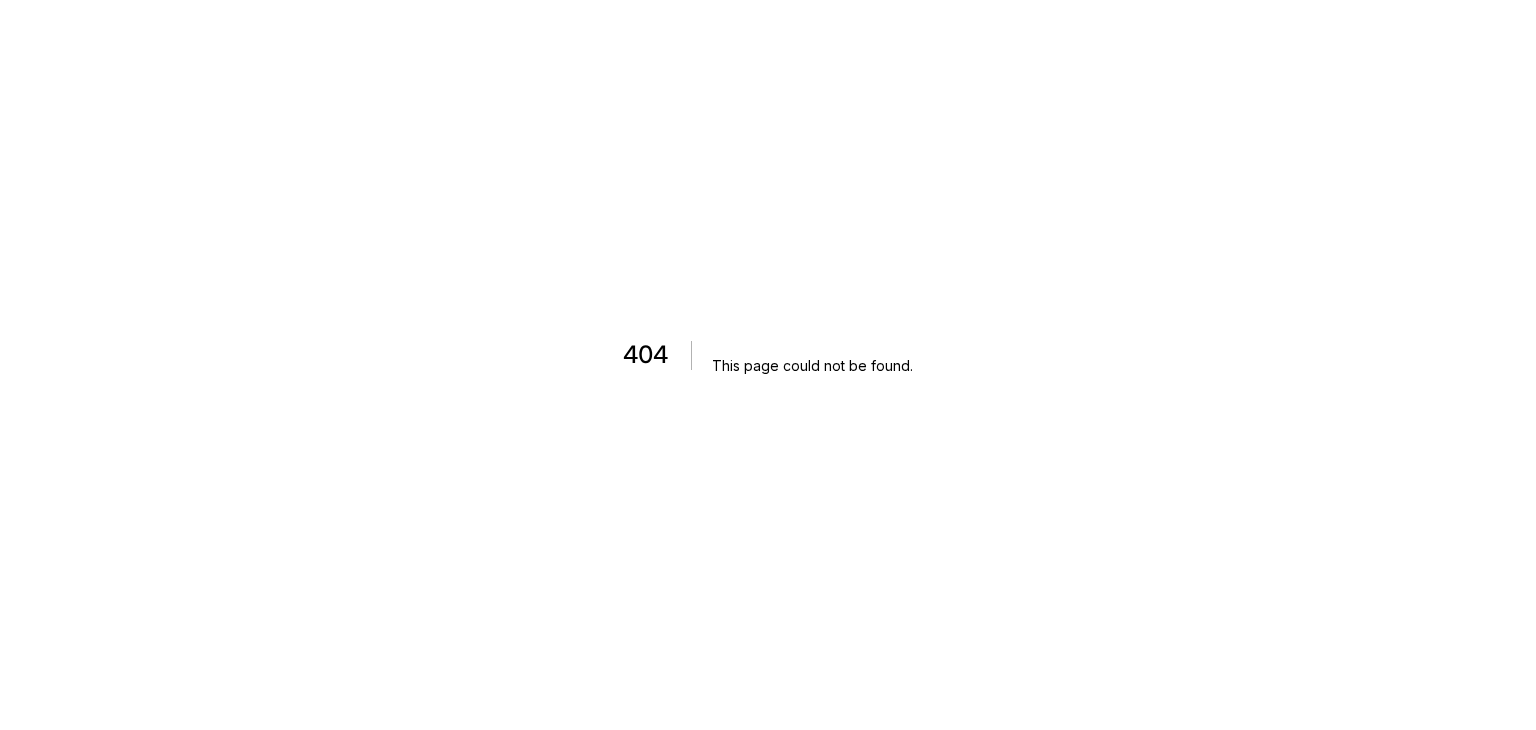 scroll, scrollTop: 0, scrollLeft: 0, axis: both 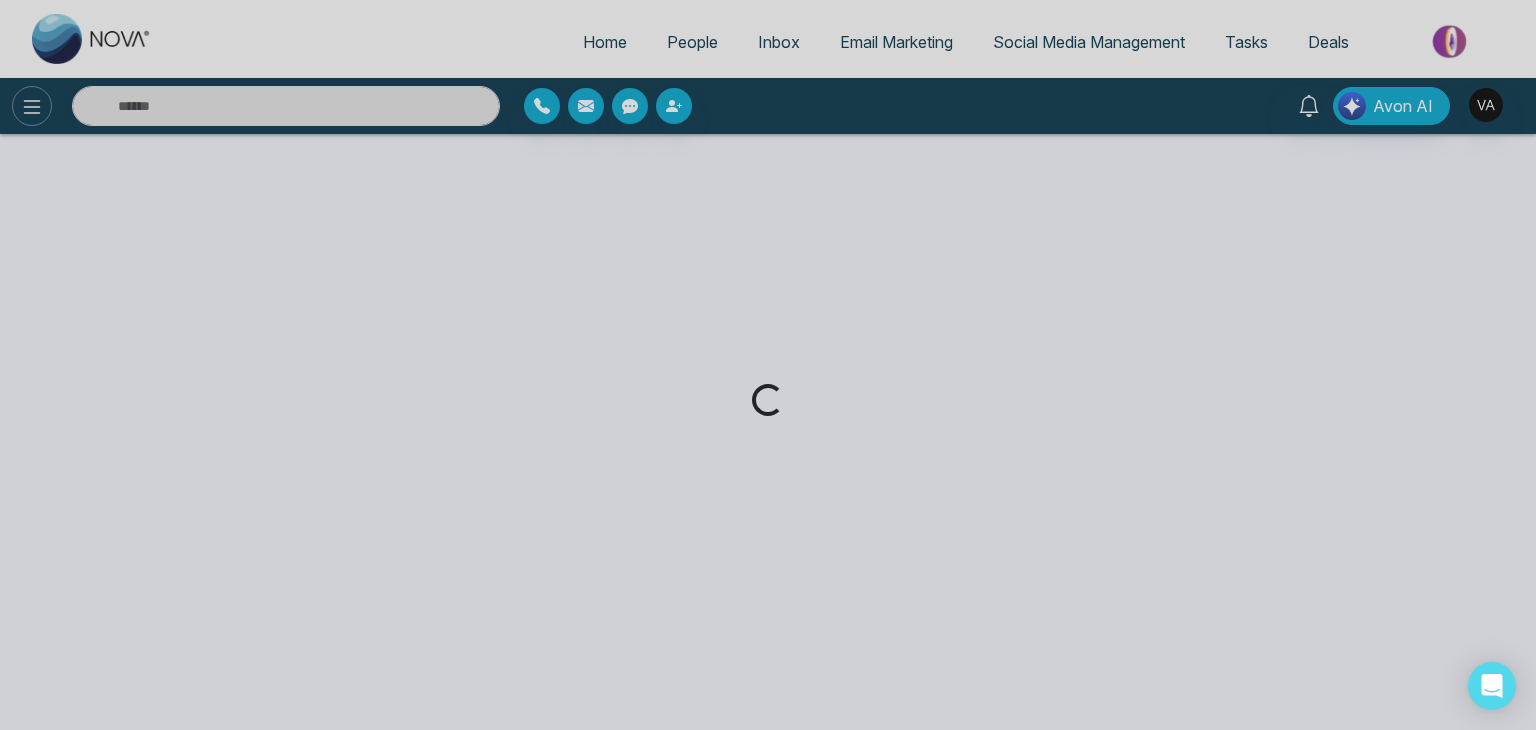 click on "Home People Inbox Email Marketing Social Media Management Tasks Deals Avon AI Loading..." at bounding box center [768, 365] 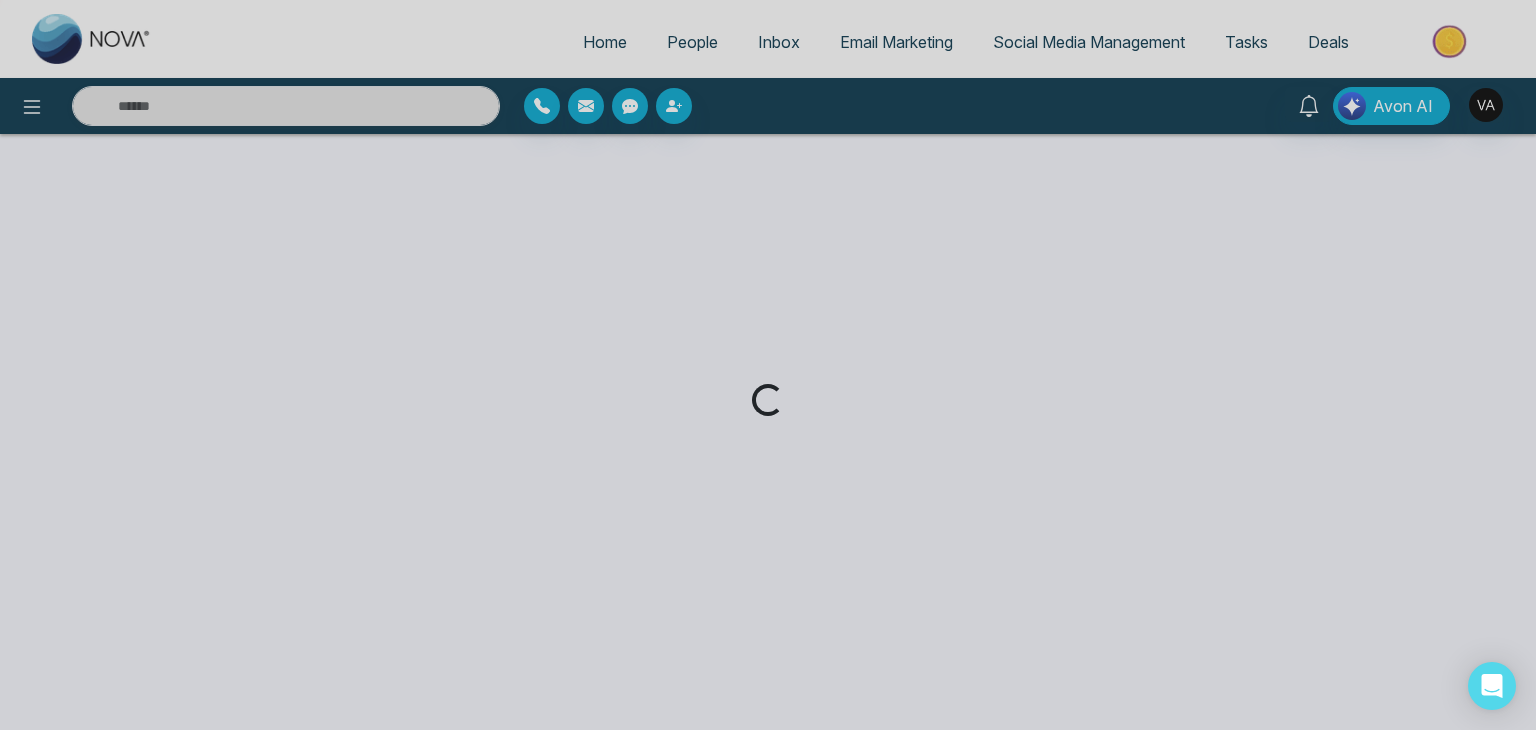 click on "Loading..." at bounding box center (768, 365) 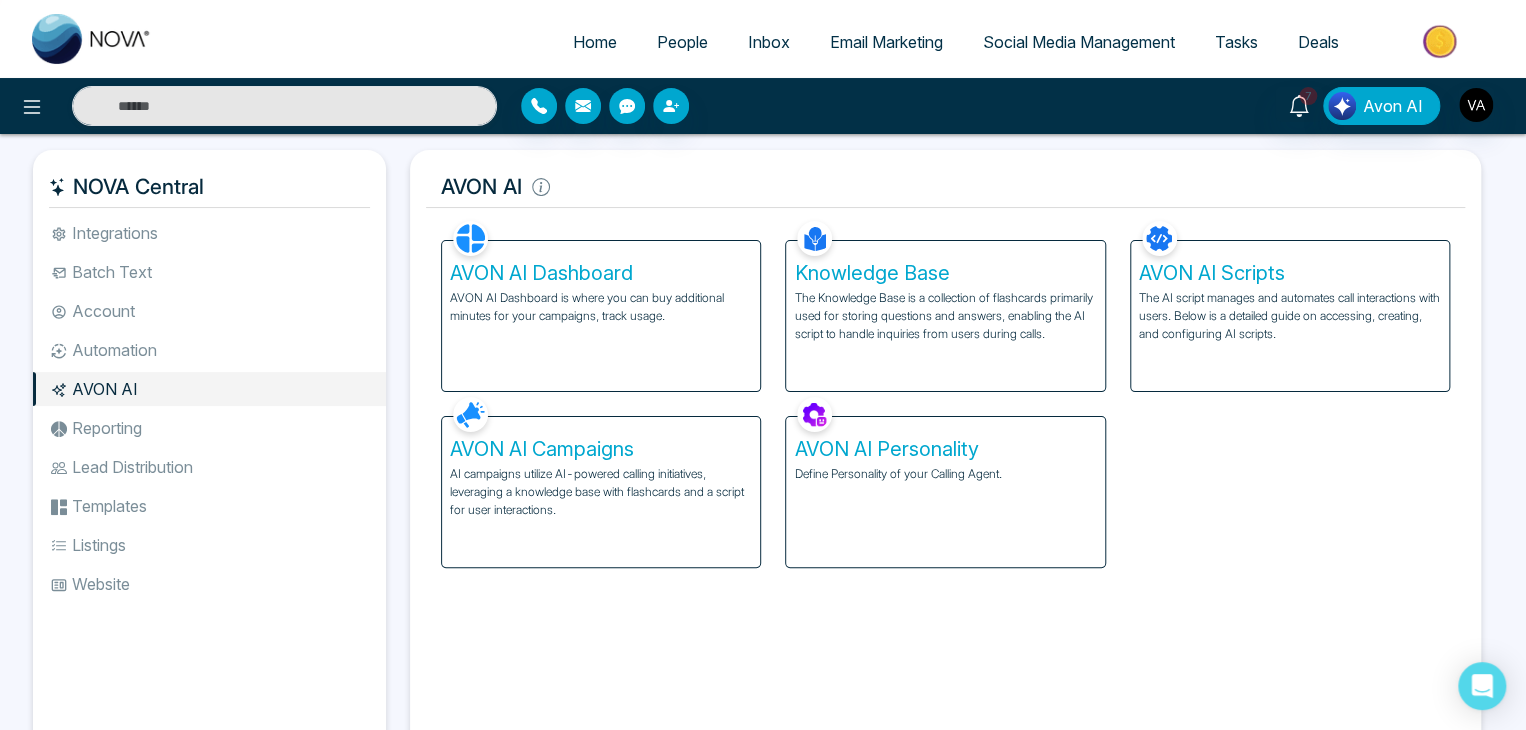 click on "AVON AI" at bounding box center [209, 389] 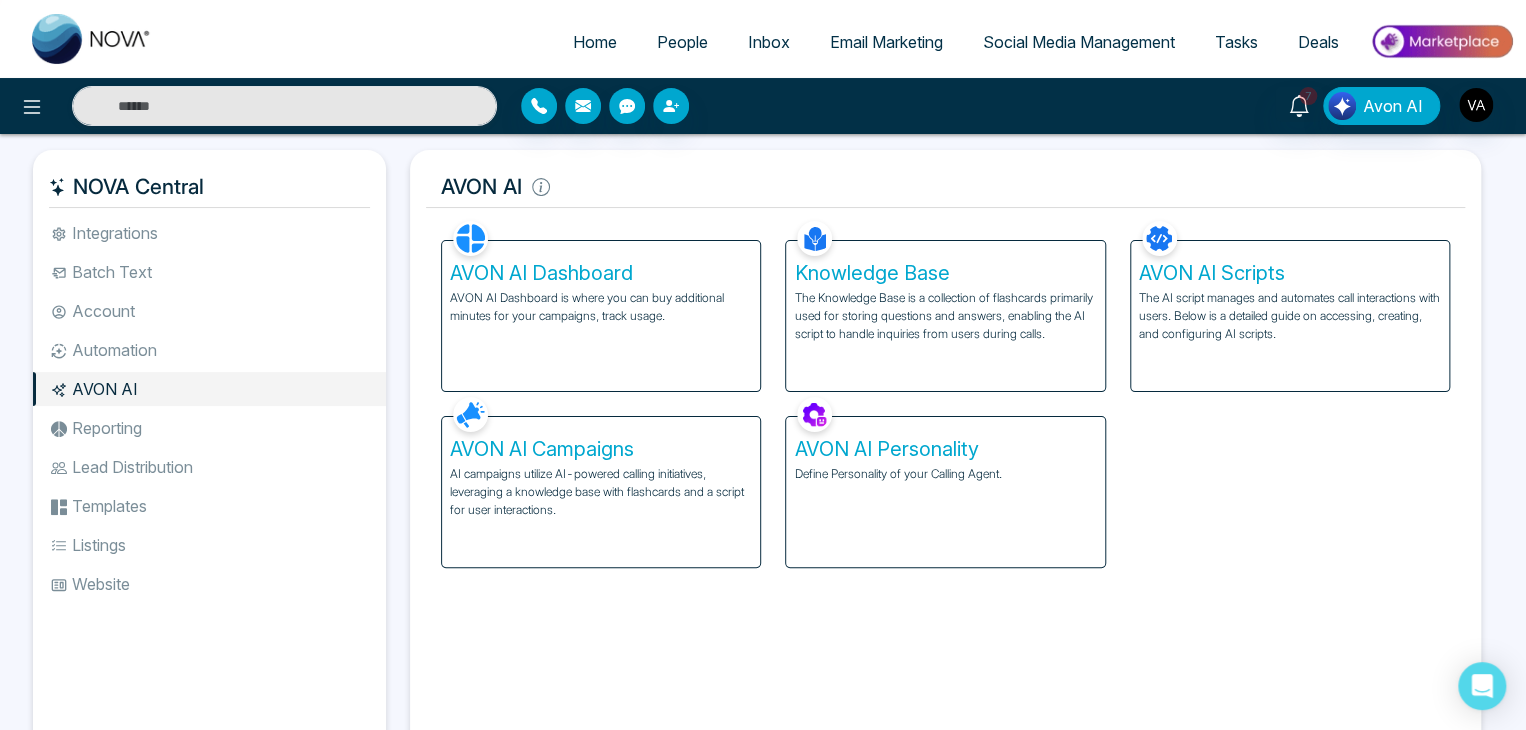 click on "AVON AI" at bounding box center [945, 187] 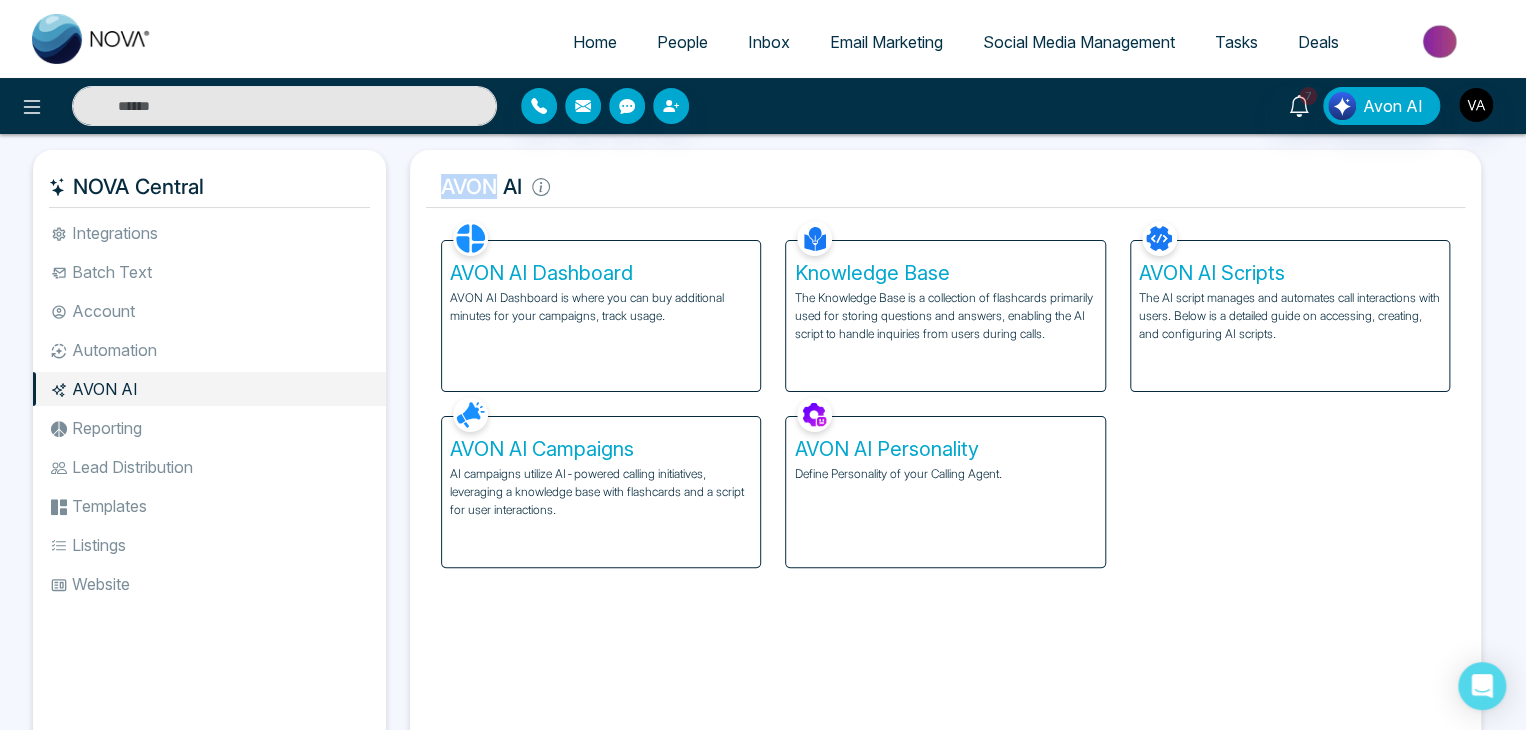 click on "AVON AI" at bounding box center (945, 187) 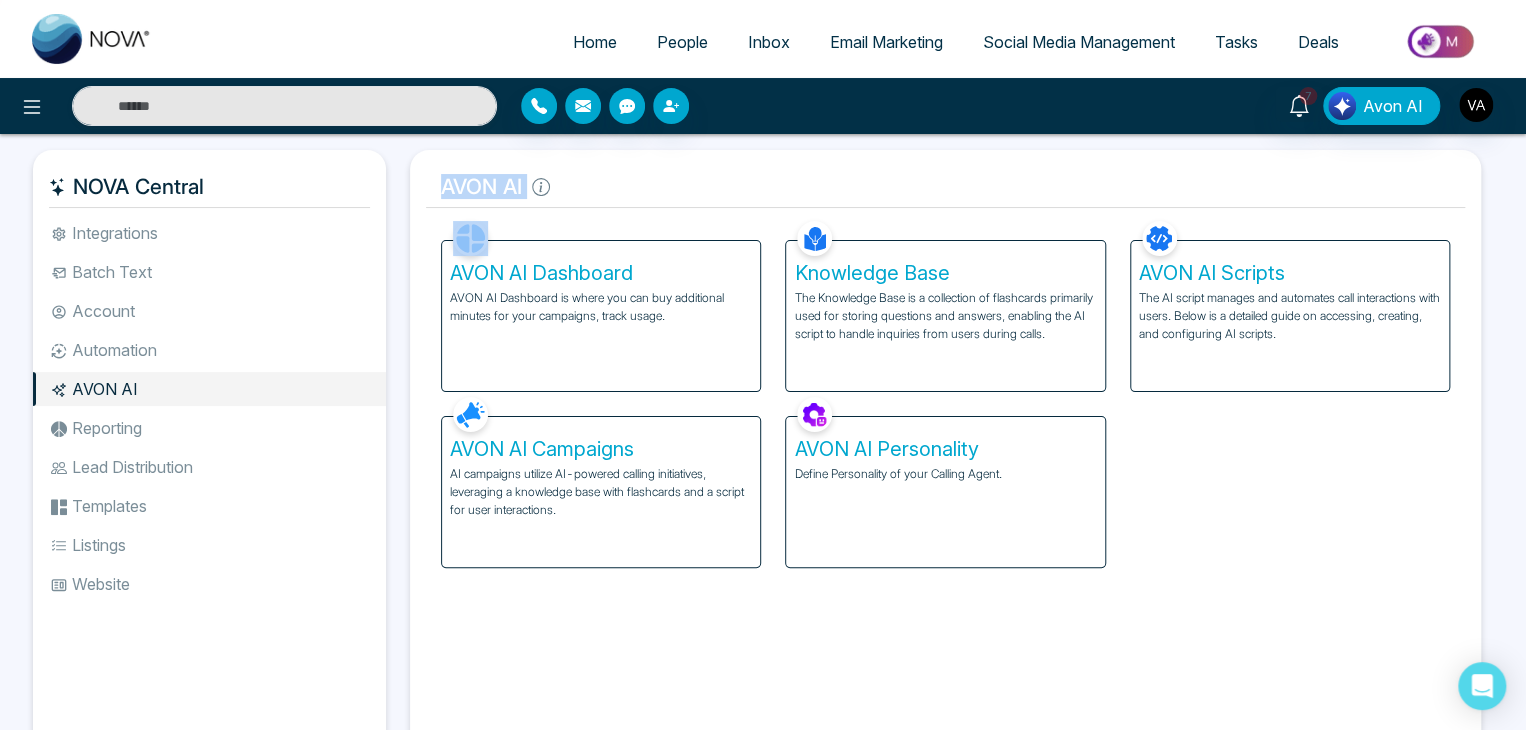 click on "AVON AI" at bounding box center (945, 187) 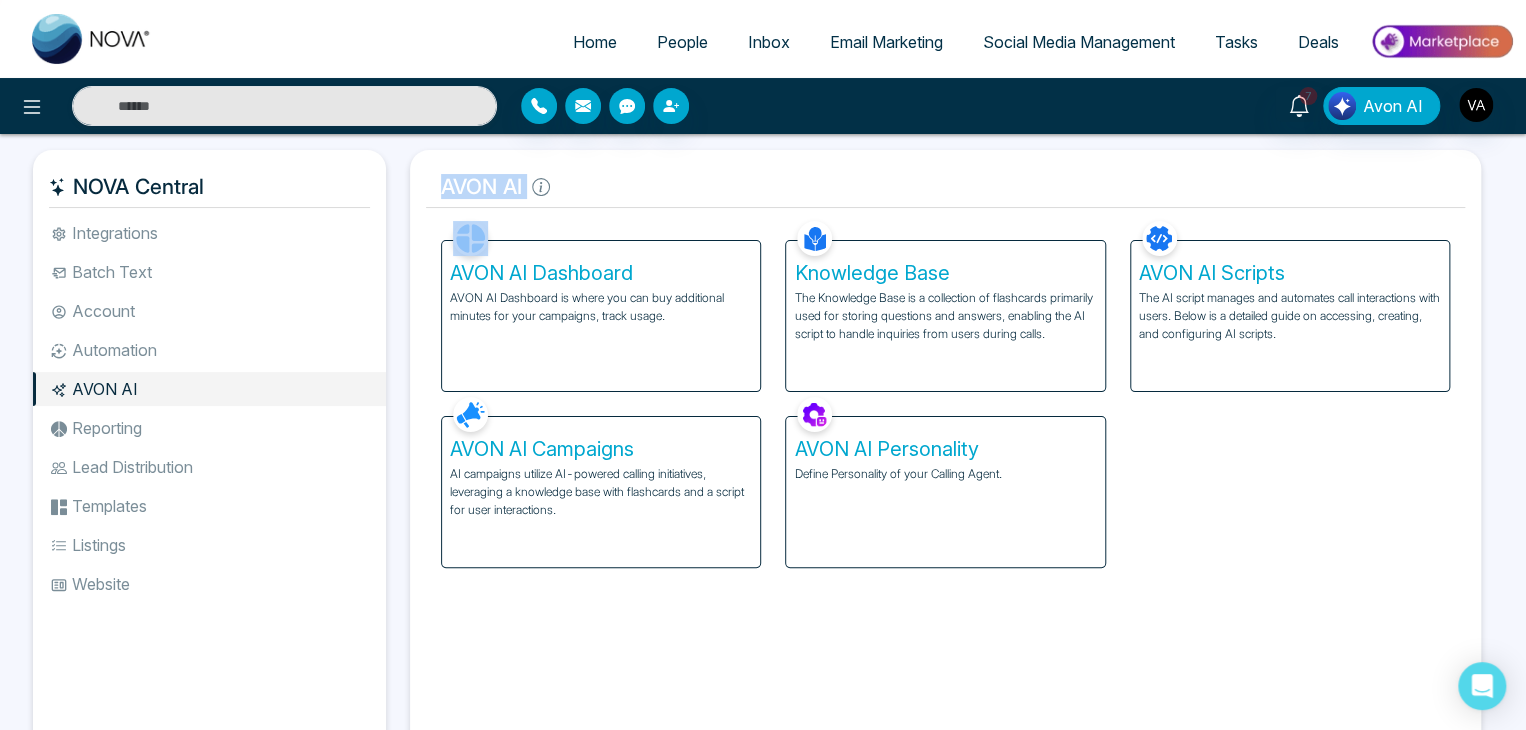 click on "AVON AI" at bounding box center [945, 187] 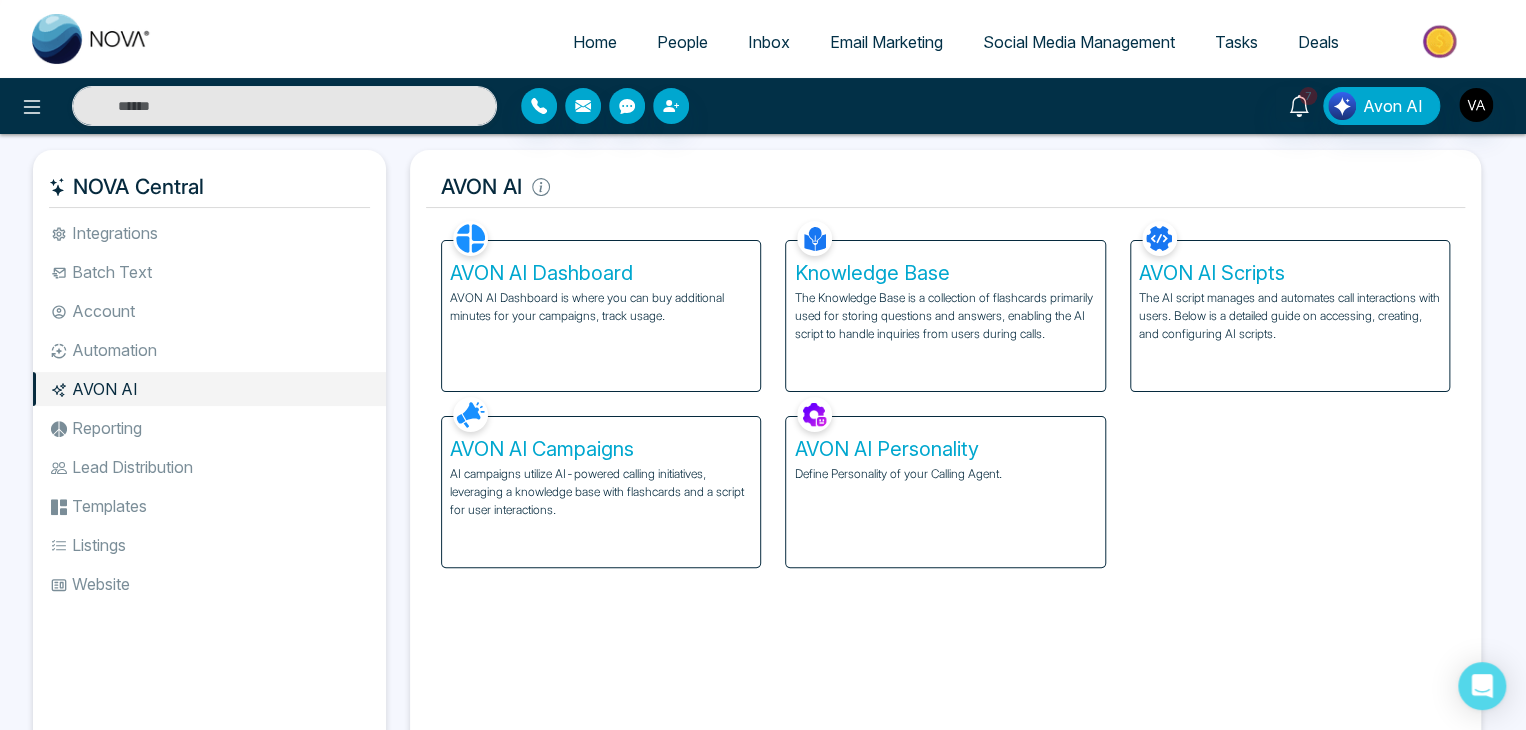 click on "AVON AI" at bounding box center [945, 187] 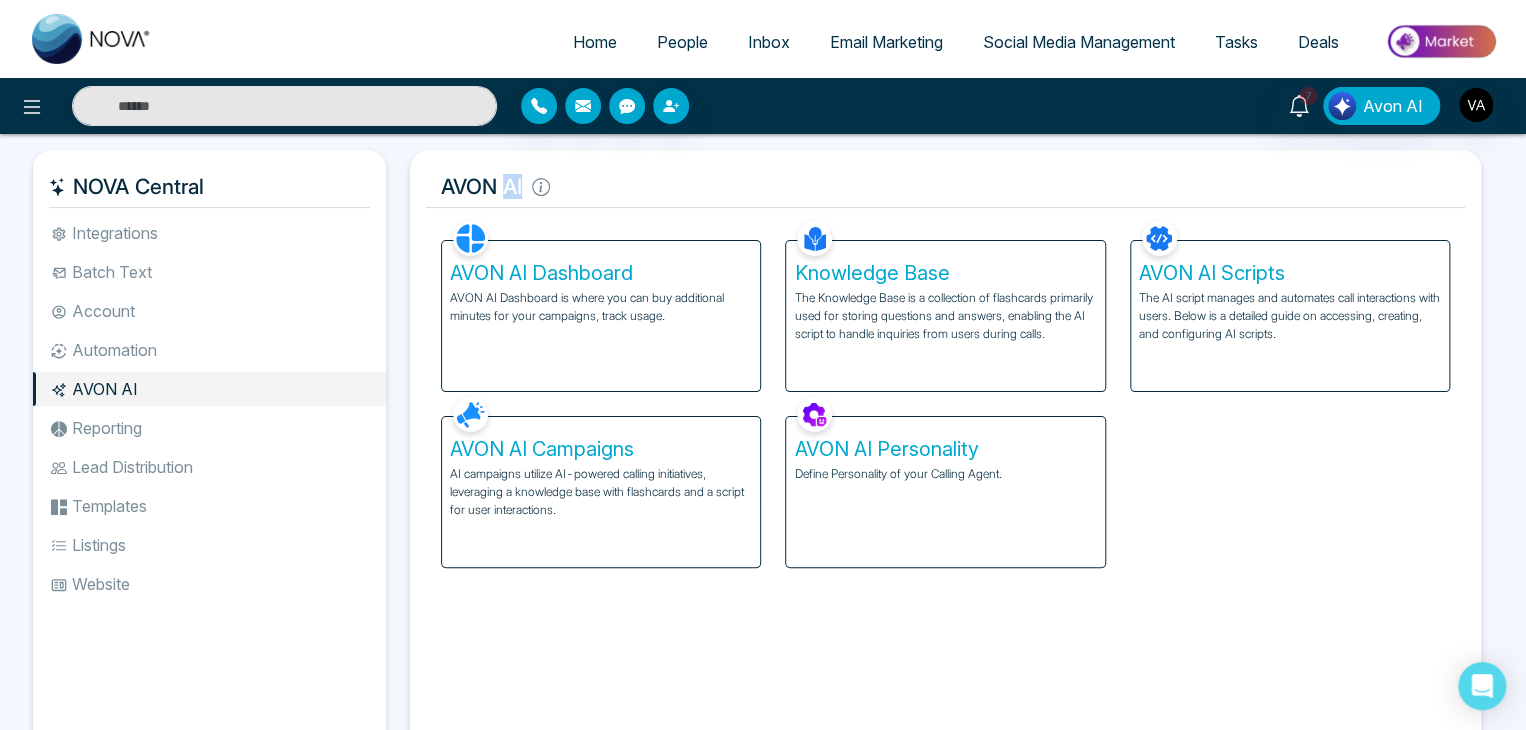 click on "AVON AI" at bounding box center (945, 187) 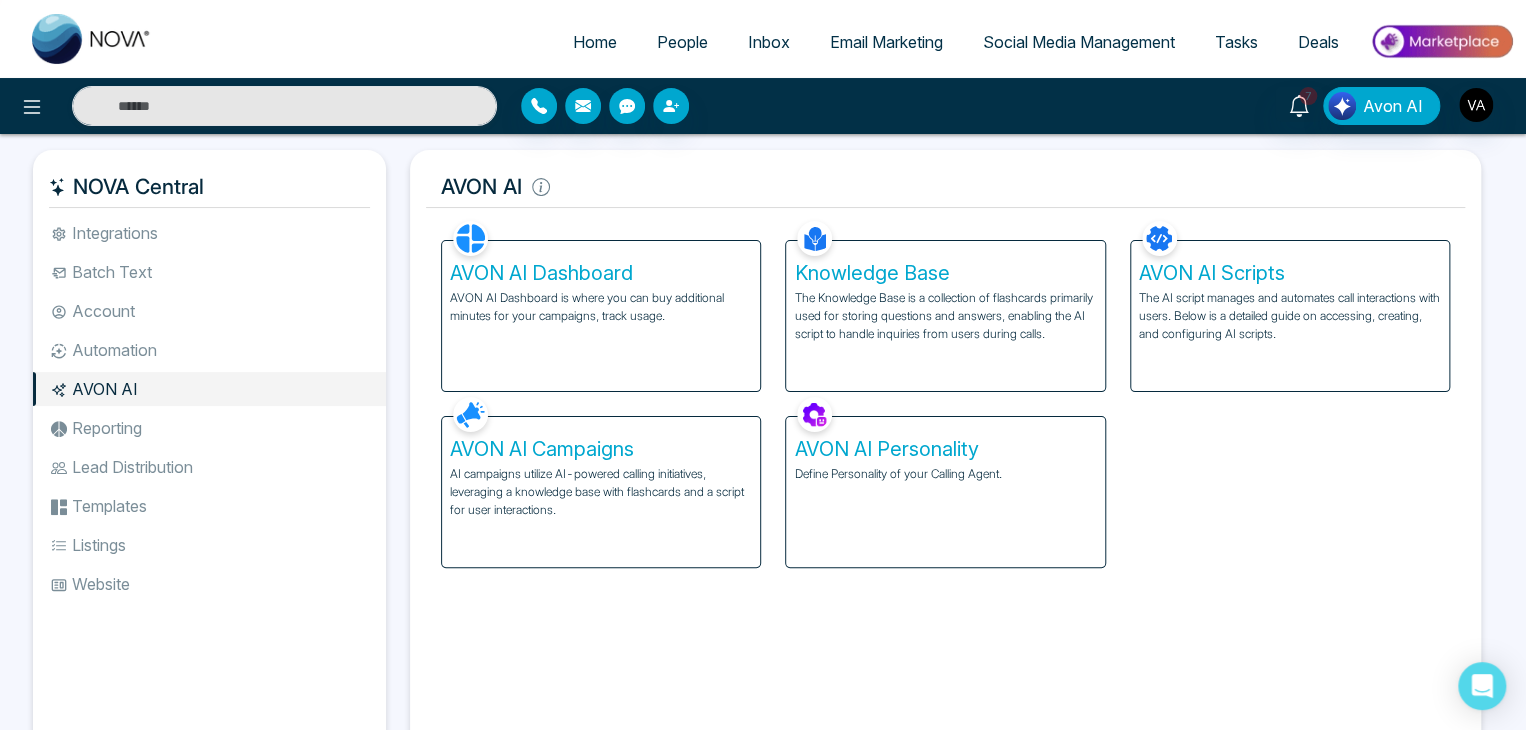 click on "AVON AI" at bounding box center [945, 187] 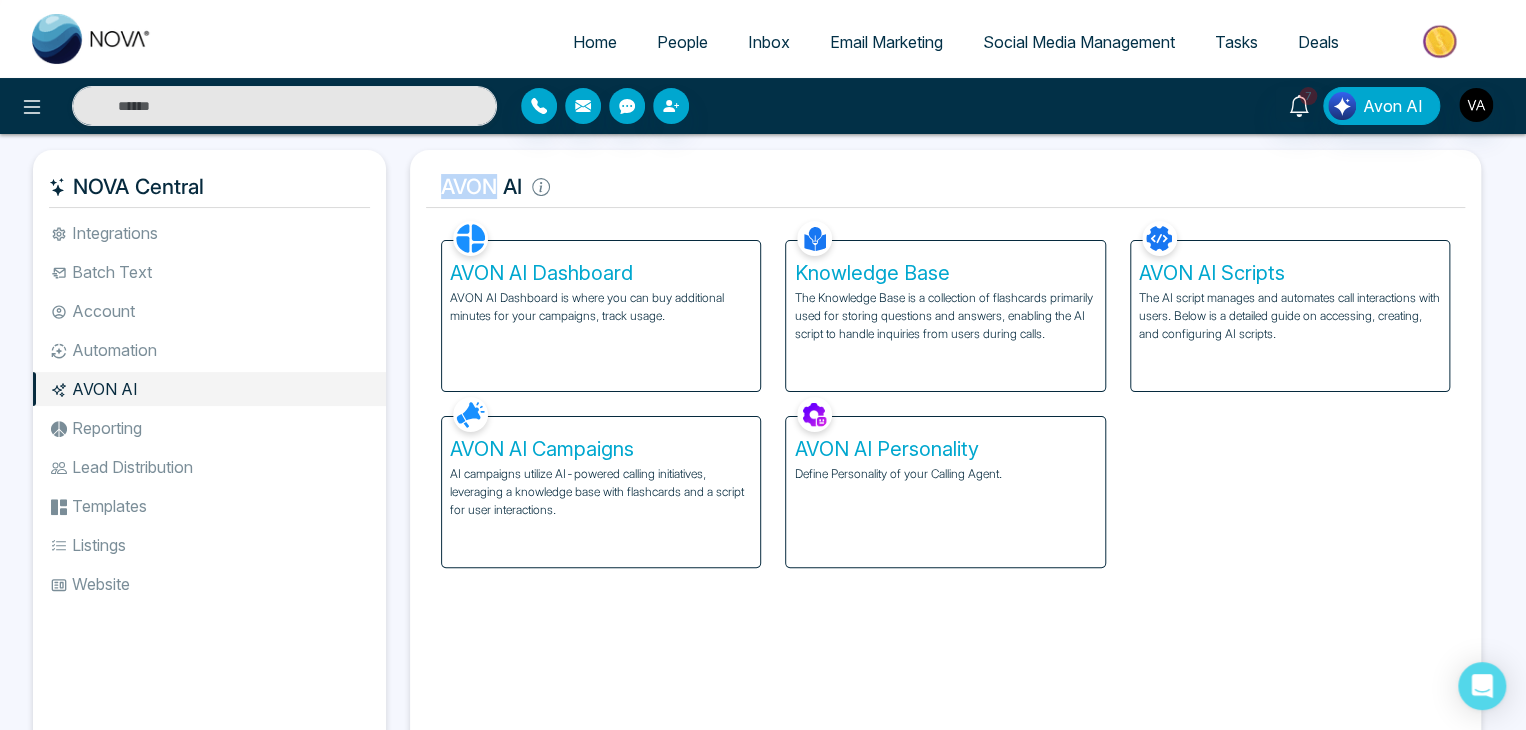 drag, startPoint x: 494, startPoint y: 190, endPoint x: 444, endPoint y: 185, distance: 50.24938 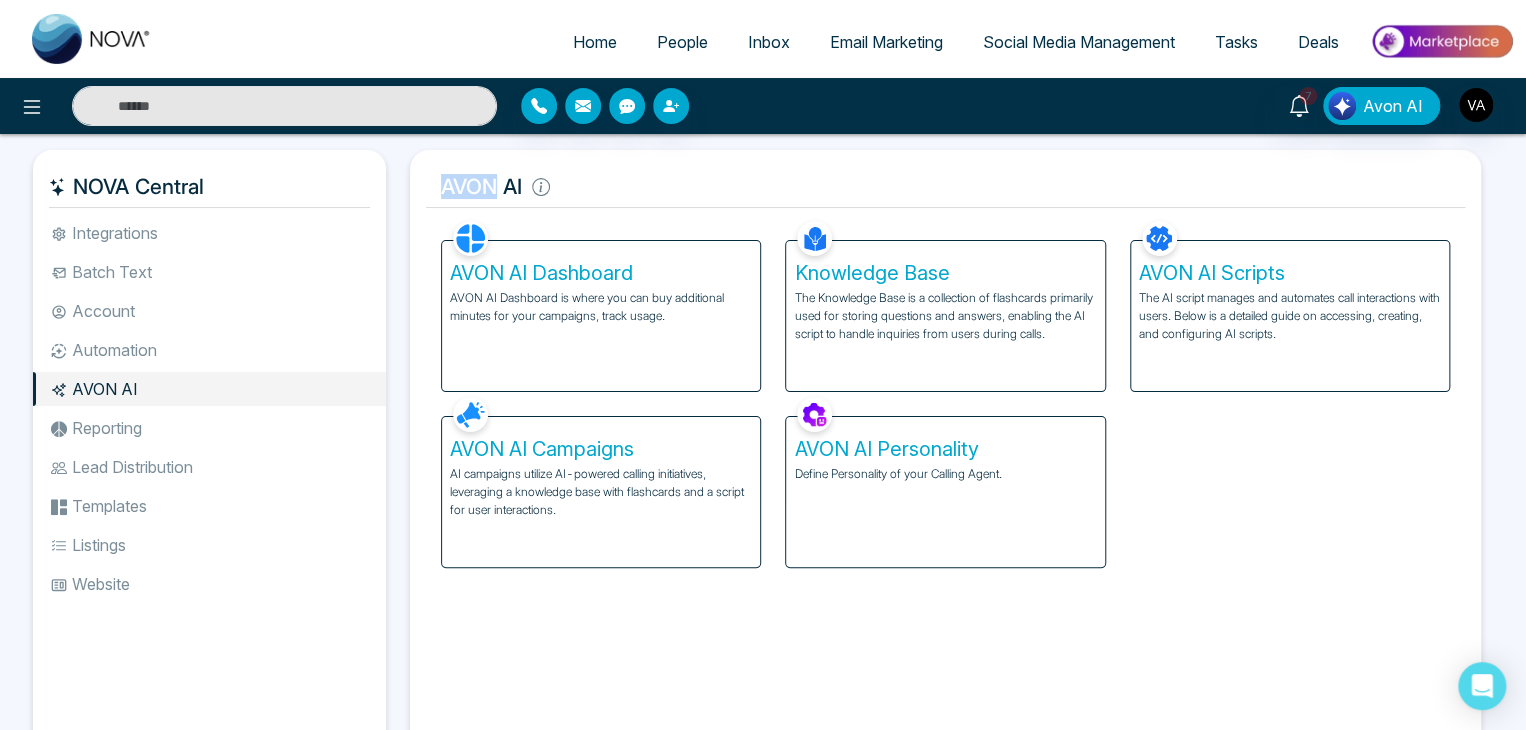 click on "AVON AI" at bounding box center (945, 187) 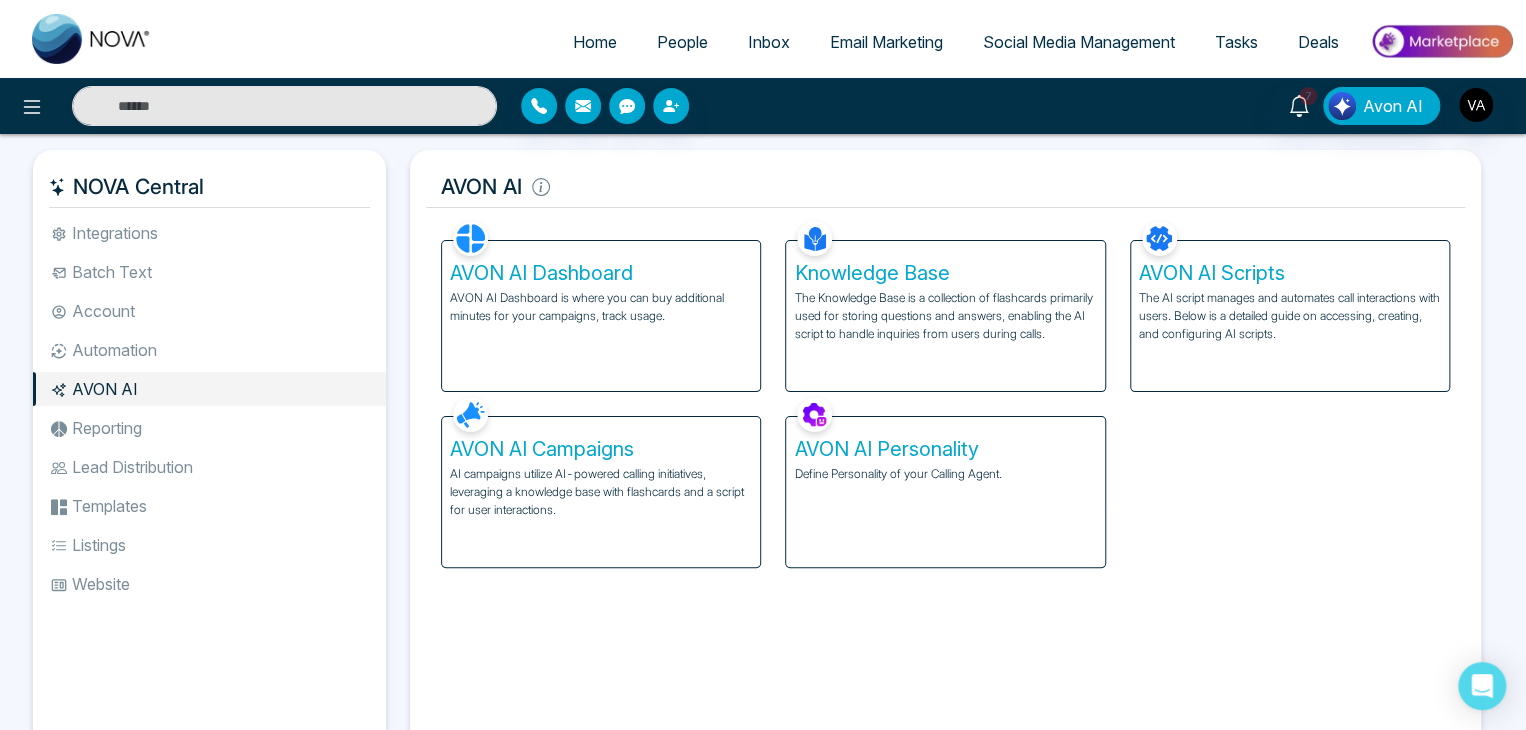 click on "AVON AI Dashboard AVON AI Dashboard is where you can buy additional minutes for your campaigns, track usage. Knowledge Base The Knowledge Base is a collection of flashcards primarily used for storing questions and answers, enabling the AI script to handle inquiries from users during calls. AVON AI Scripts The AI script manages and automates call interactions with users. Below is a detailed guide on accessing, creating, and configuring AI scripts. AVON AI Campaigns AI campaigns utilize AI-powered calling initiatives, leveraging a knowledge base with flashcards and a script for user interactions. AVON AI Personality Define Personality of your Calling Agent." at bounding box center [945, 392] 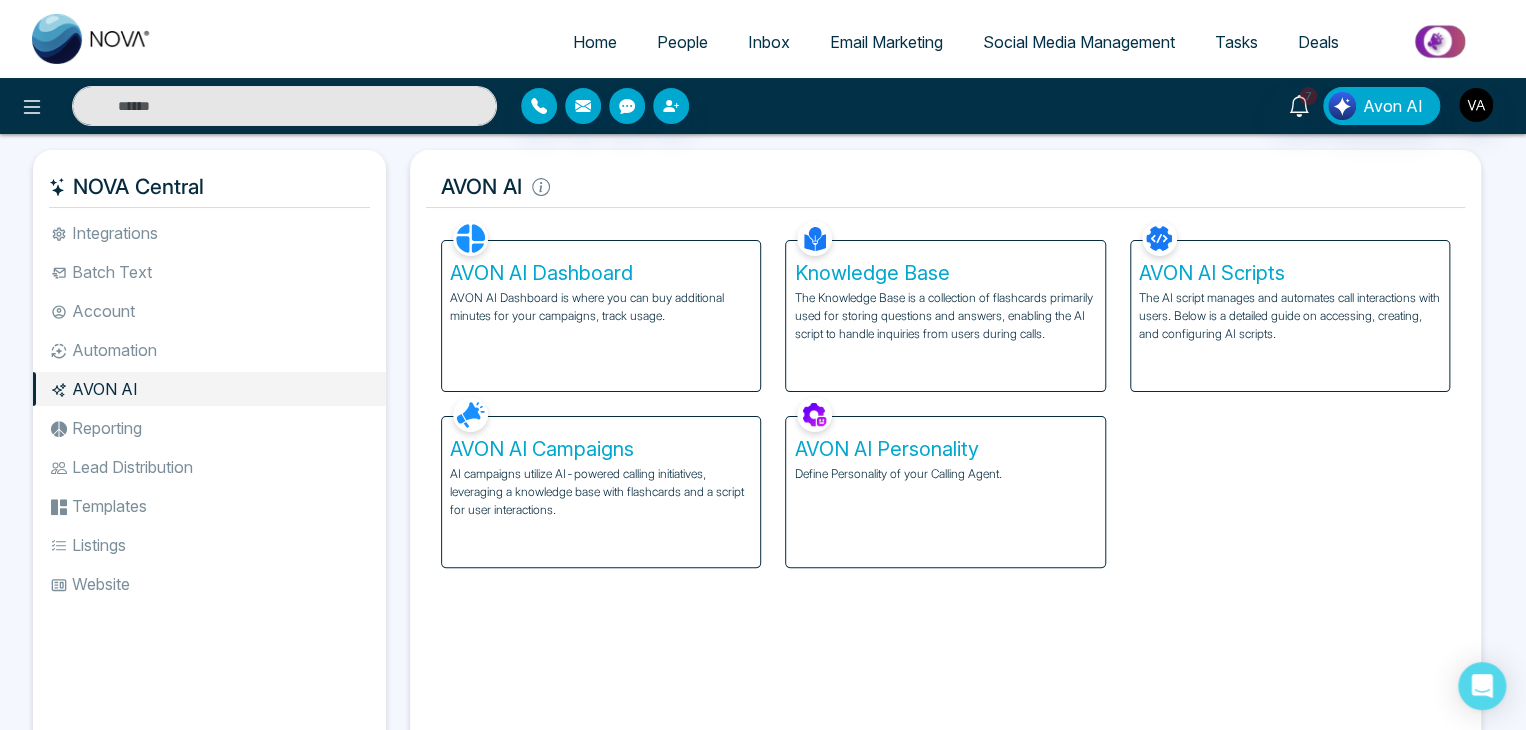 click on "AVON AI Dashboard AVON AI Dashboard is where you can buy additional minutes for your campaigns, track usage. Knowledge Base The Knowledge Base is a collection of flashcards primarily used for storing questions and answers, enabling the AI script to handle inquiries from users during calls. AVON AI Scripts The AI script manages and automates call interactions with users. Below is a detailed guide on accessing, creating, and configuring AI scripts. AVON AI Campaigns AI campaigns utilize AI-powered calling initiatives, leveraging a knowledge base with flashcards and a script for user interactions. AVON AI Personality Define Personality of your Calling Agent." at bounding box center [945, 392] 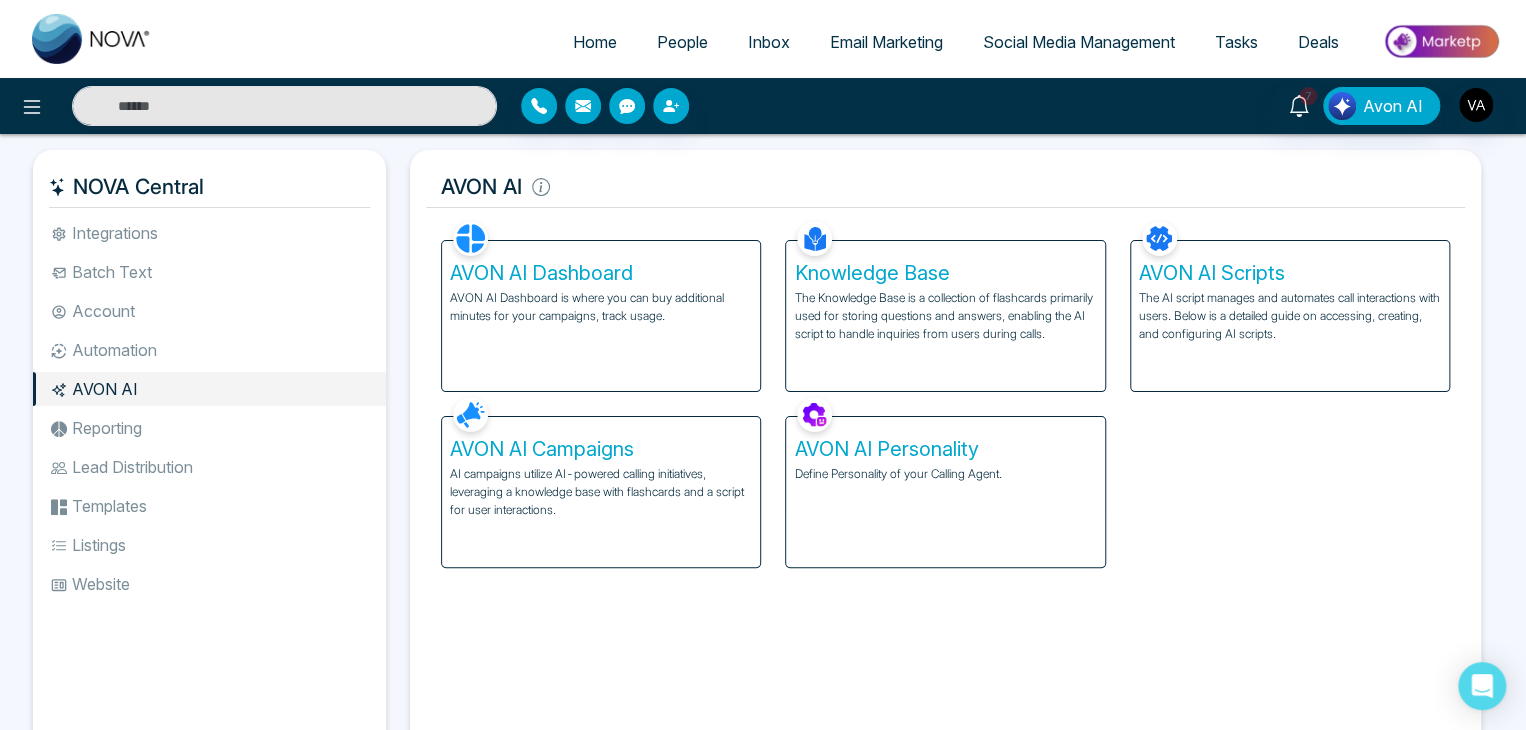 click on "Knowledge Base The Knowledge Base is a collection of flashcards primarily used for storing questions and answers, enabling the AI script to handle inquiries from users during calls." at bounding box center [945, 304] 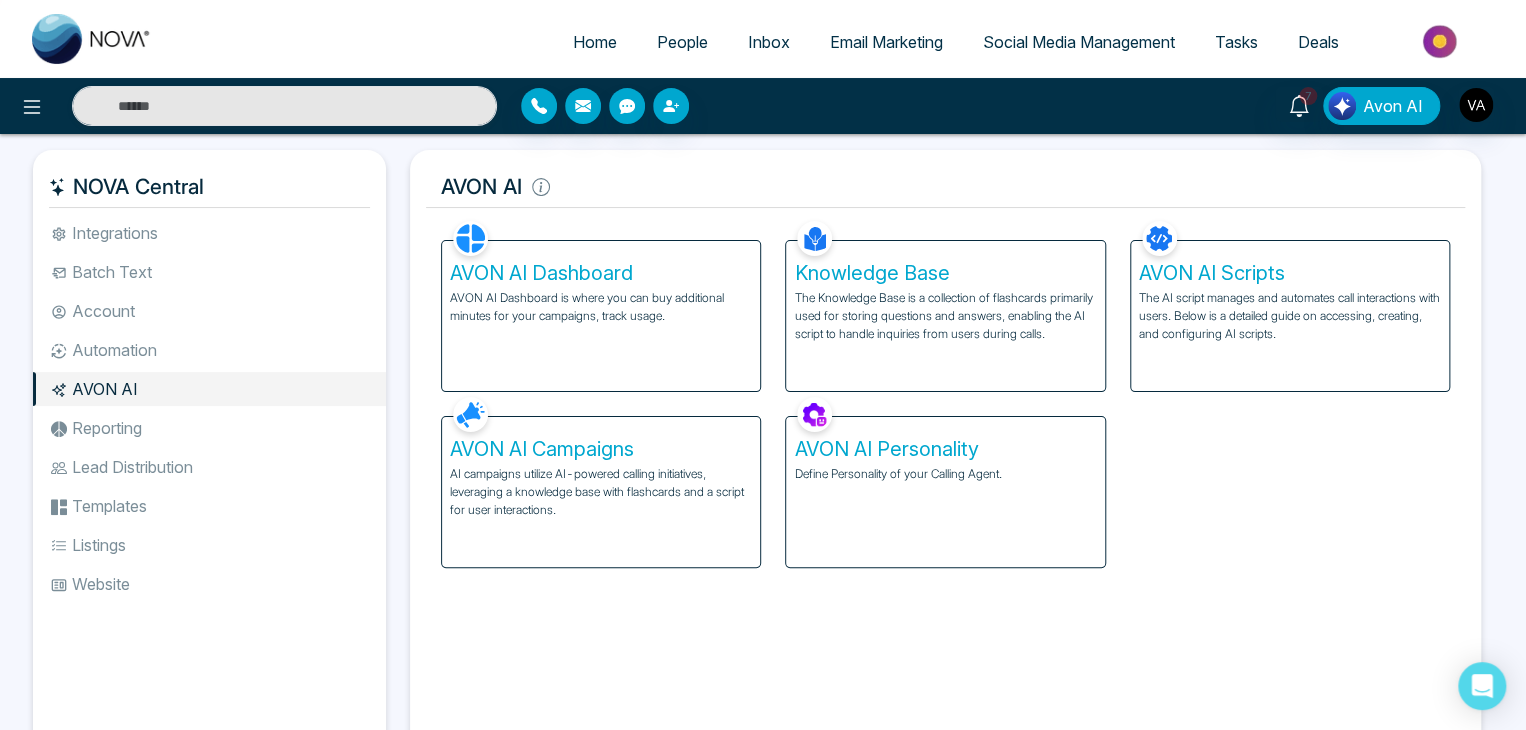 click on "AVON AI Dashboard AVON AI Dashboard is where you can buy additional minutes for your campaigns, track usage. Knowledge Base The Knowledge Base is a collection of flashcards primarily used for storing questions and answers, enabling the AI script to handle inquiries from users during calls. AVON AI Scripts The AI script manages and automates call interactions with users. Below is a detailed guide on accessing, creating, and configuring AI scripts. AVON AI Campaigns AI campaigns utilize AI-powered calling initiatives, leveraging a knowledge base with flashcards and a script for user interactions. AVON AI Personality Define Personality of your Calling Agent." at bounding box center (945, 392) 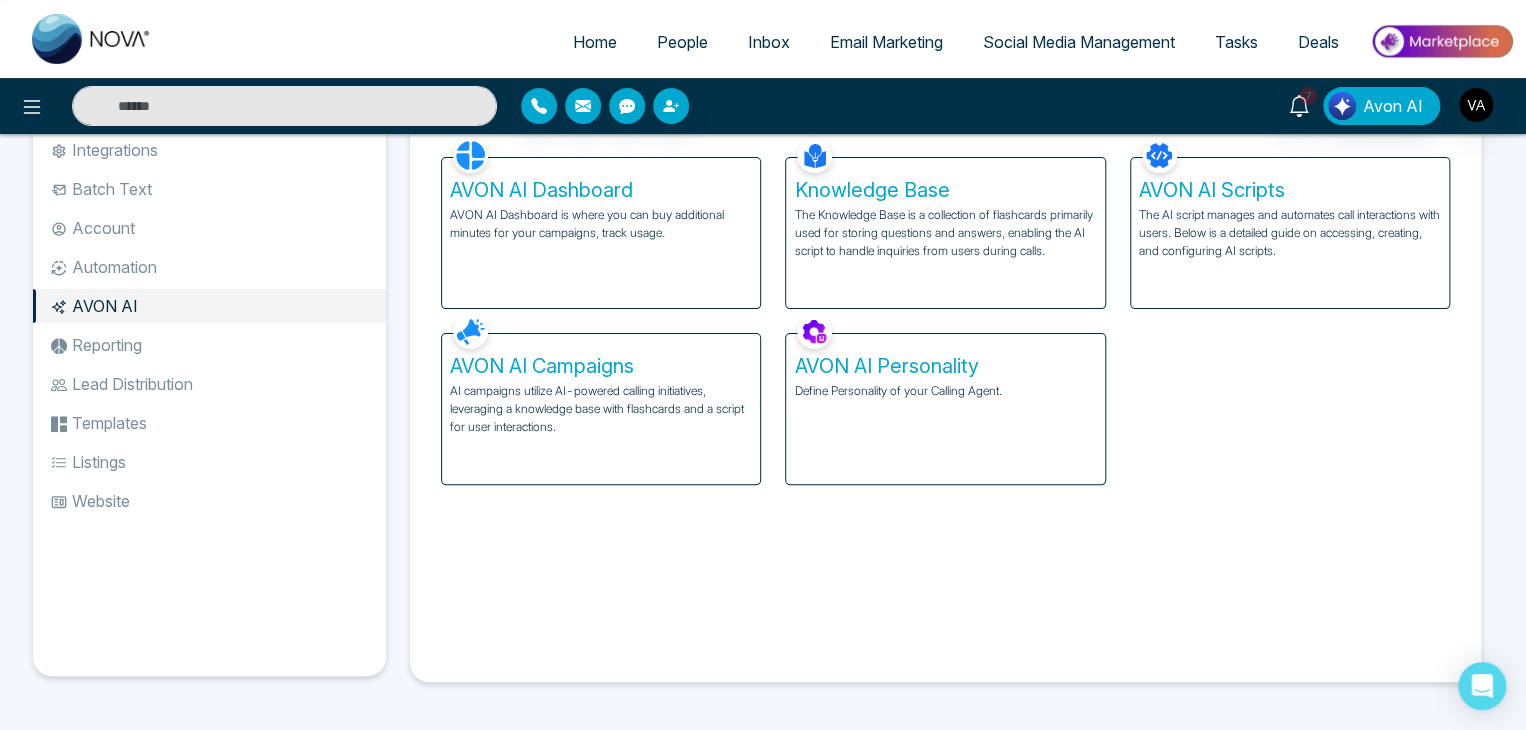 scroll, scrollTop: 0, scrollLeft: 0, axis: both 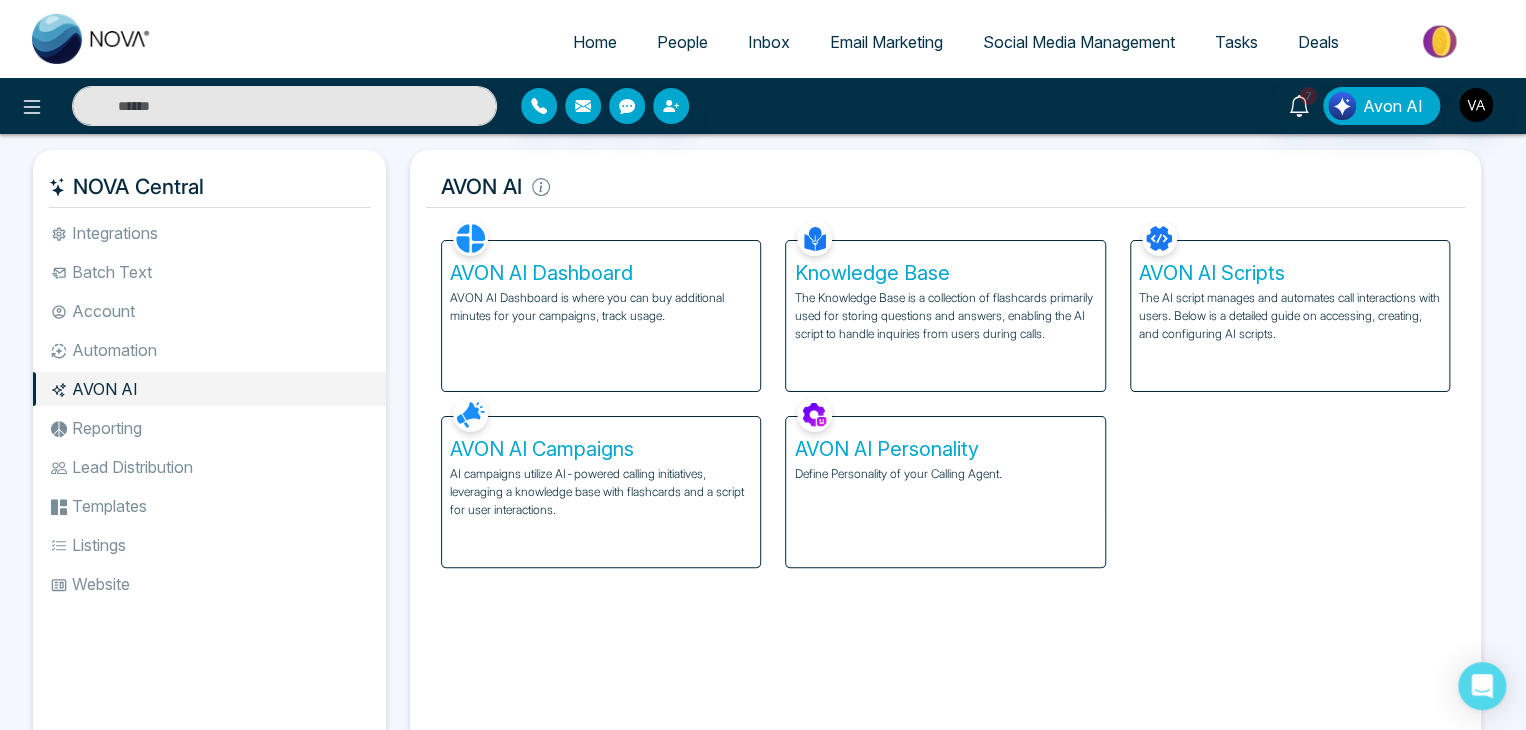 click on "AVON AI" at bounding box center (945, 187) 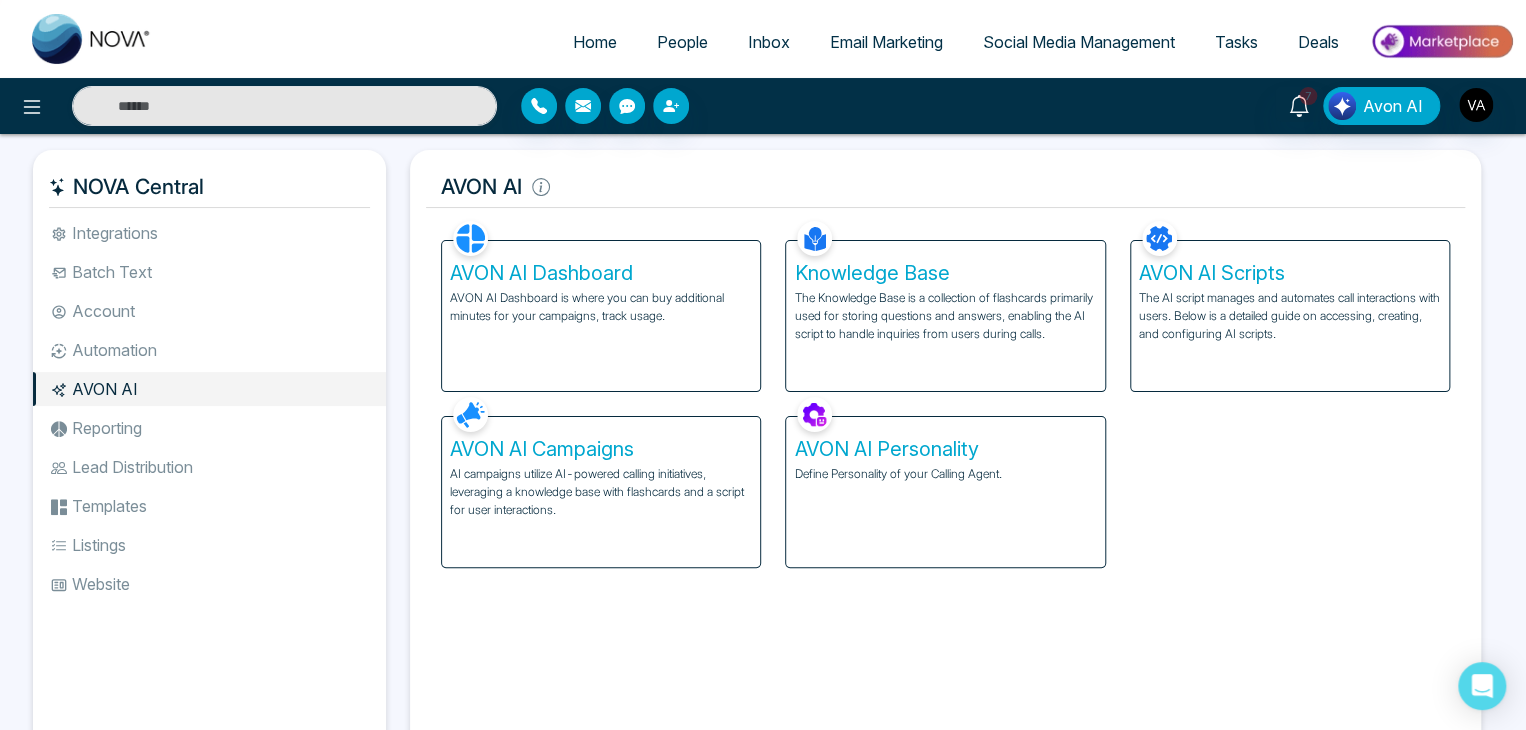 click on "AVON AI" at bounding box center [945, 187] 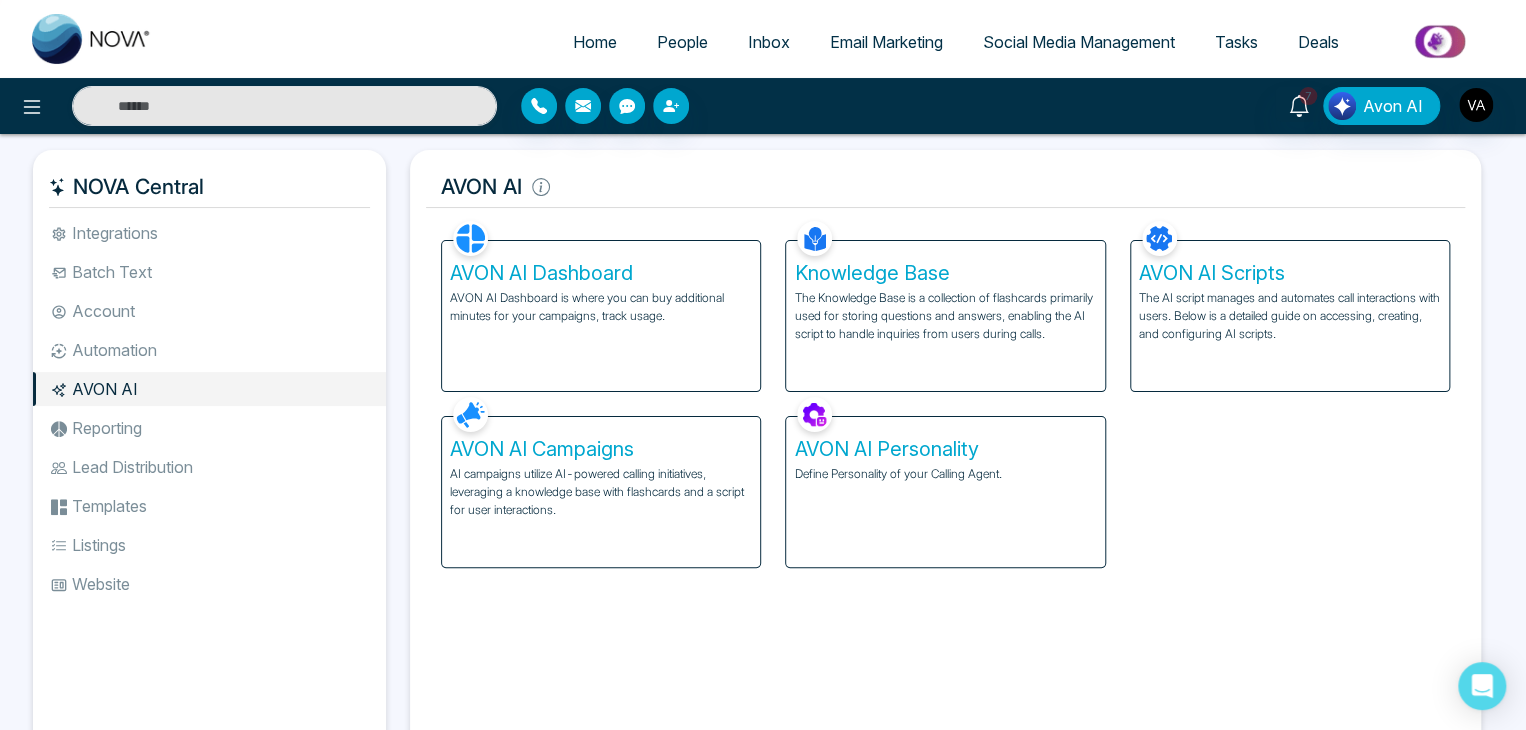 click on "AVON AI Dashboard AVON AI Dashboard is where you can buy additional minutes for your campaigns, track usage. Knowledge Base The Knowledge Base is a collection of flashcards primarily used for storing questions and answers, enabling the AI script to handle inquiries from users during calls. AVON AI Scripts The AI script manages and automates call interactions with users. Below is a detailed guide on accessing, creating, and configuring AI scripts. AVON AI Campaigns AI campaigns utilize AI-powered calling initiatives, leveraging a knowledge base with flashcards and a script for user interactions. AVON AI Personality Define Personality of your Calling Agent." at bounding box center [945, 392] 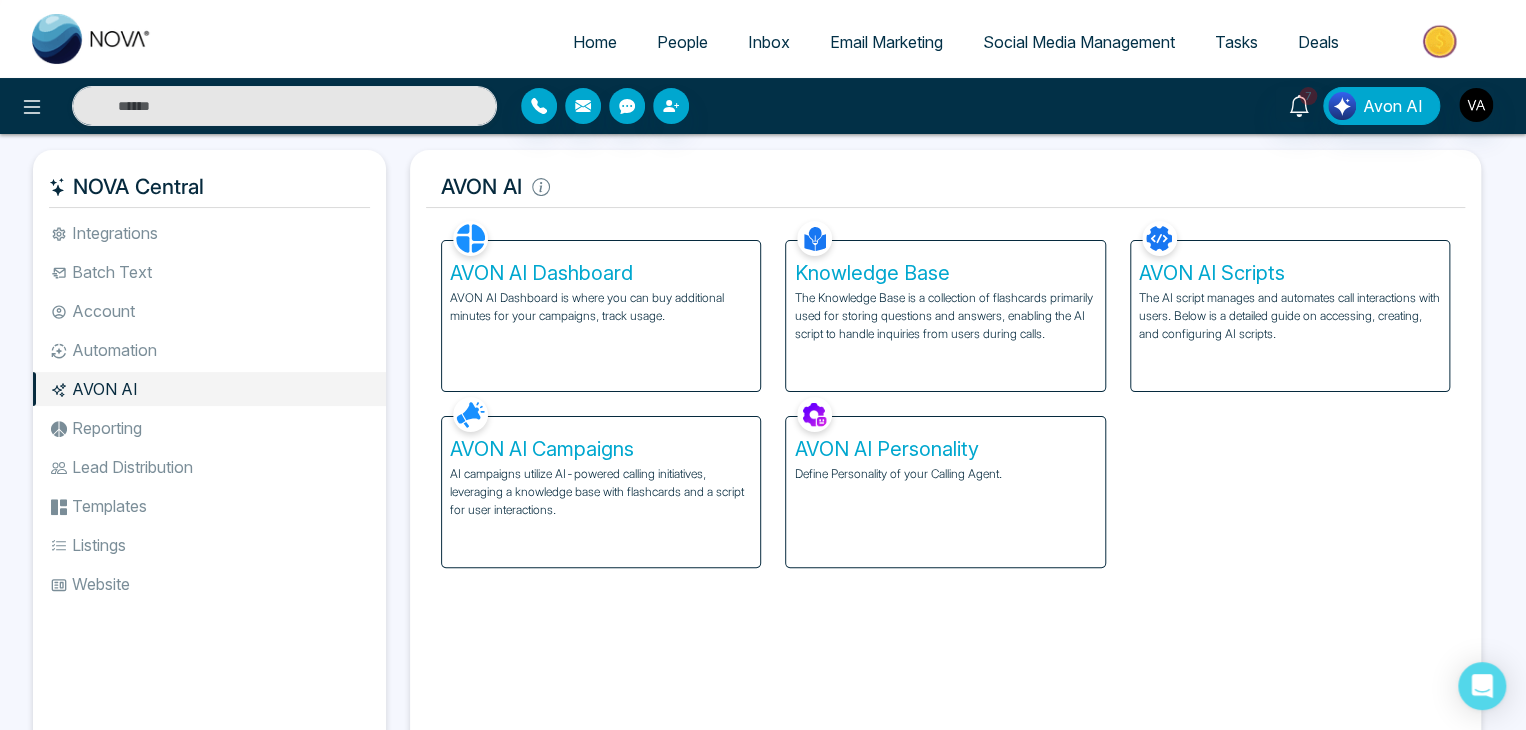 click on "AVON AI Dashboard AVON AI Dashboard is where you can buy additional minutes for your campaigns, track usage. Knowledge Base The Knowledge Base is a collection of flashcards primarily used for storing questions and answers, enabling the AI script to handle inquiries from users during calls. AVON AI Scripts The AI script manages and automates call interactions with users. Below is a detailed guide on accessing, creating, and configuring AI scripts. AVON AI Campaigns AI campaigns utilize AI-powered calling initiatives, leveraging a knowledge base with flashcards and a script for user interactions. AVON AI Personality Define Personality of your Calling Agent." at bounding box center (945, 392) 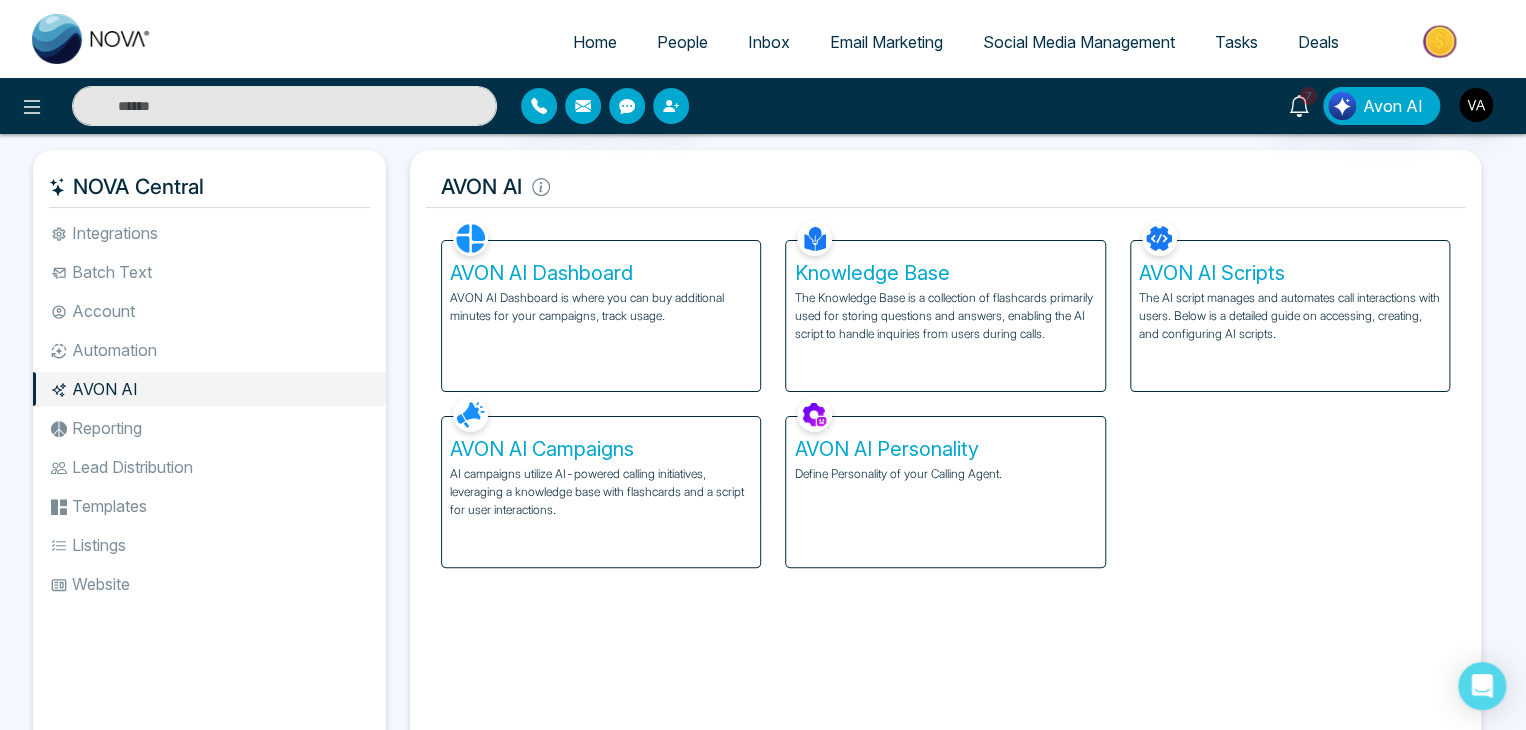 click on "AVON AI Dashboard AVON AI Dashboard is where you can buy additional minutes for your campaigns, track usage. Knowledge Base The Knowledge Base is a collection of flashcards primarily used for storing questions and answers, enabling the AI script to handle inquiries from users during calls. AVON AI Scripts The AI script manages and automates call interactions with users. Below is a detailed guide on accessing, creating, and configuring AI scripts. AVON AI Campaigns AI campaigns utilize AI-powered calling initiatives, leveraging a knowledge base with flashcards and a script for user interactions. AVON AI Personality Define Personality of your Calling Agent." at bounding box center [945, 392] 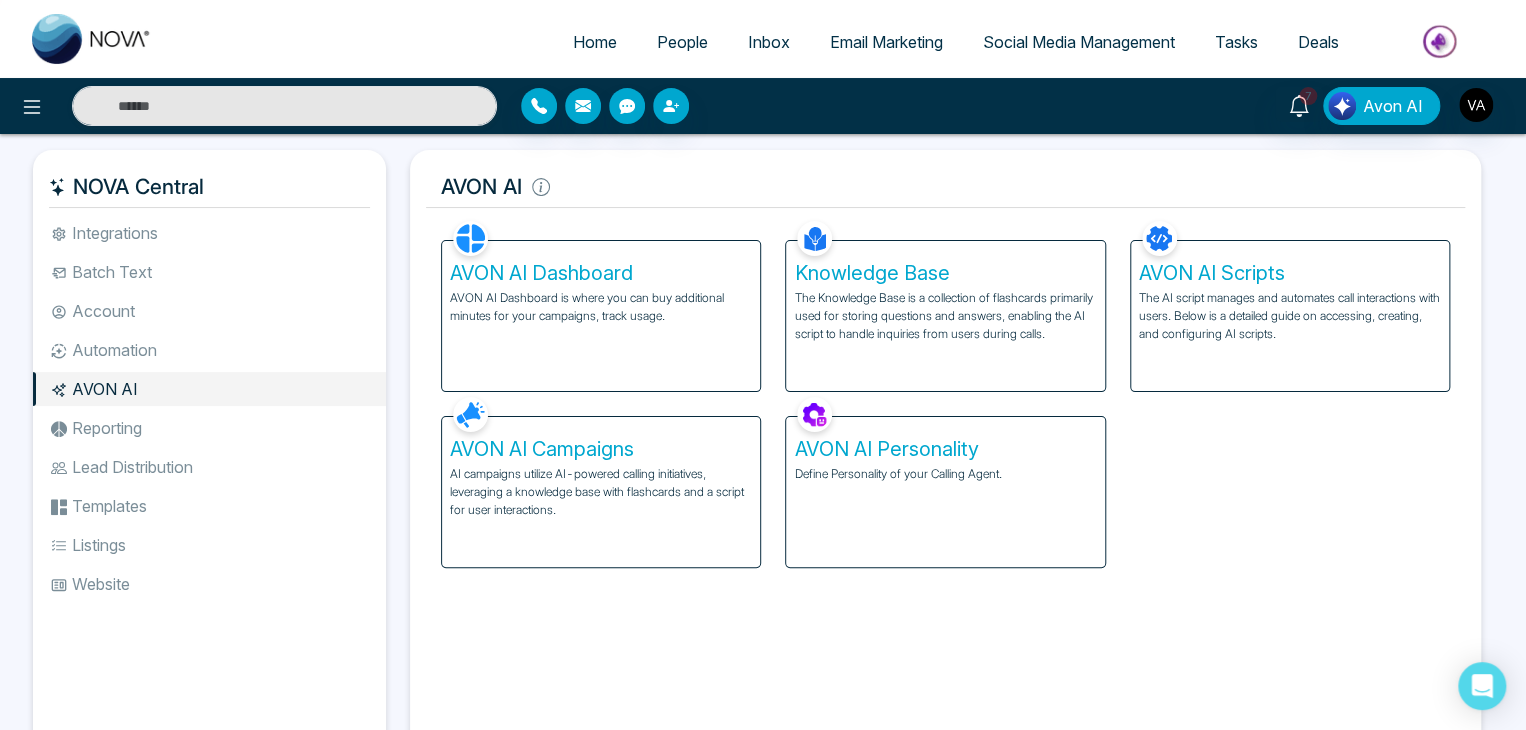 click on "AVON AI Dashboard AVON AI Dashboard is where you can buy additional minutes for your campaigns, track usage. Knowledge Base The Knowledge Base is a collection of flashcards primarily used for storing questions and answers, enabling the AI script to handle inquiries from users during calls. AVON AI Scripts The AI script manages and automates call interactions with users. Below is a detailed guide on accessing, creating, and configuring AI scripts. AVON AI Campaigns AI campaigns utilize AI-powered calling initiatives, leveraging a knowledge base with flashcards and a script for user interactions. AVON AI Personality Define Personality of your Calling Agent." at bounding box center [945, 392] 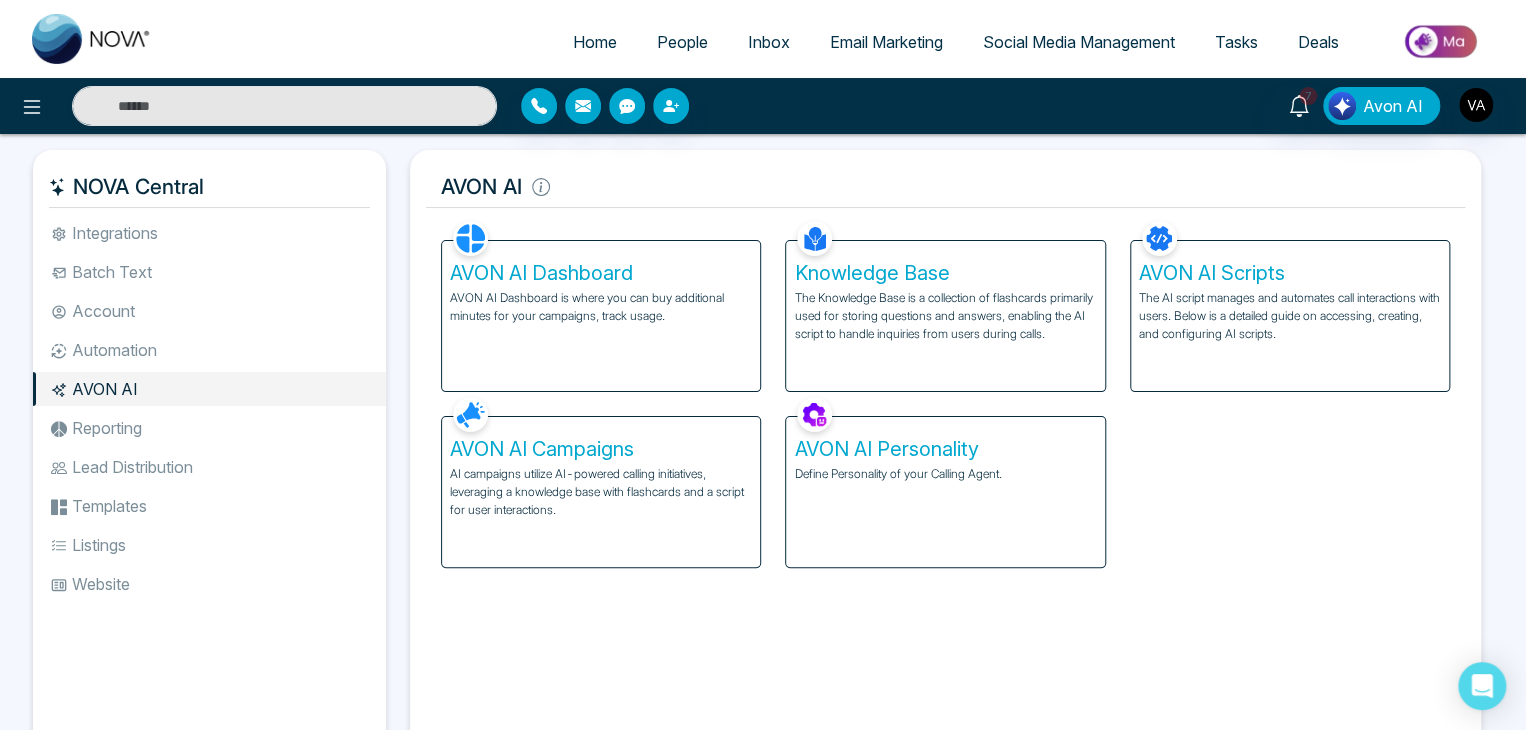 click on "AVON AI Dashboard AVON AI Dashboard is where you can buy additional minutes for your campaigns, track usage. Knowledge Base The Knowledge Base is a collection of flashcards primarily used for storing questions and answers, enabling the AI script to handle inquiries from users during calls. AVON AI Scripts The AI script manages and automates call interactions with users. Below is a detailed guide on accessing, creating, and configuring AI scripts. AVON AI Campaigns AI campaigns utilize AI-powered calling initiatives, leveraging a knowledge base with flashcards and a script for user interactions. AVON AI Personality Define Personality of your Calling Agent." at bounding box center (945, 392) 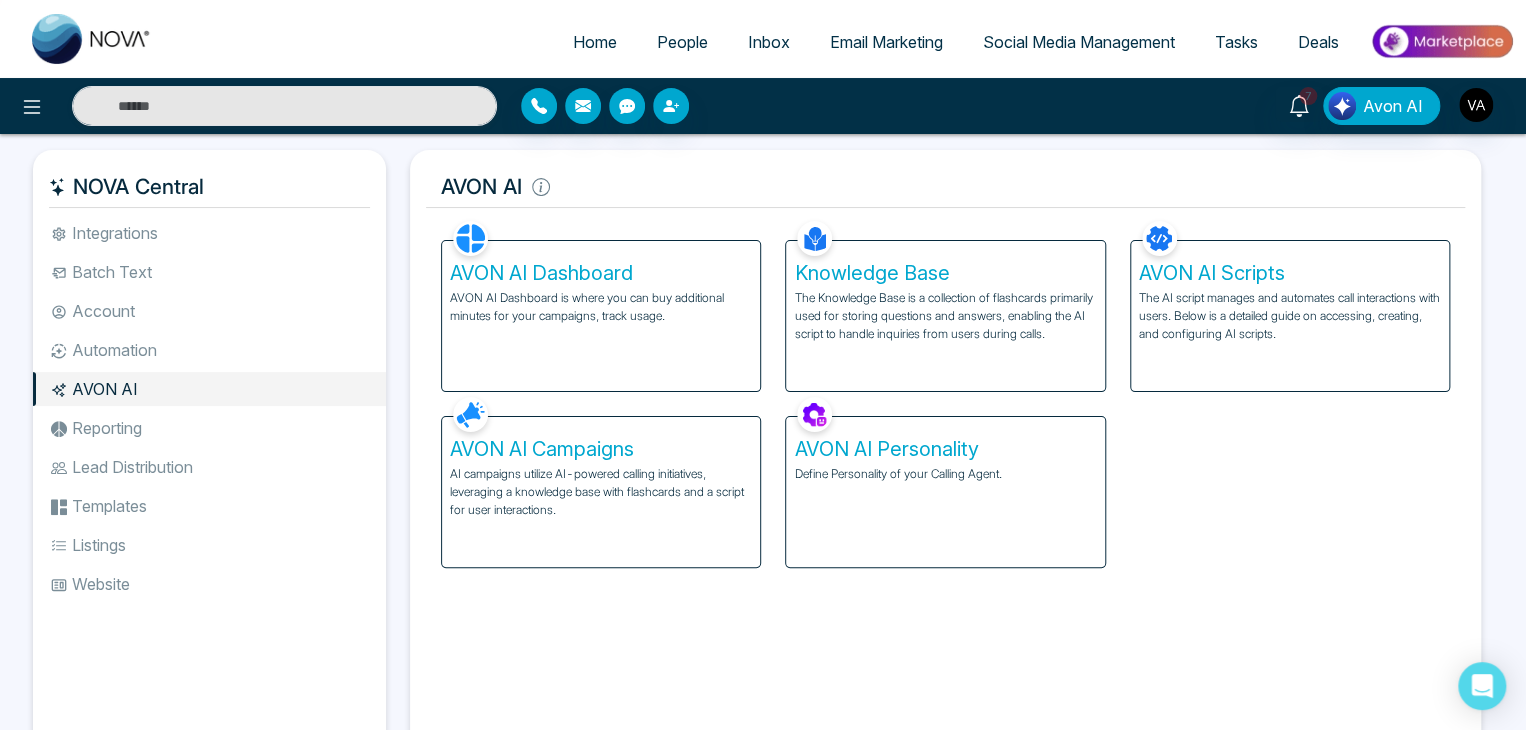 click on "AVON AI Dashboard AVON AI Dashboard is where you can buy additional minutes for your campaigns, track usage. Knowledge Base The Knowledge Base is a collection of flashcards primarily used for storing questions and answers, enabling the AI script to handle inquiries from users during calls. AVON AI Scripts The AI script manages and automates call interactions with users. Below is a detailed guide on accessing, creating, and configuring AI scripts. AVON AI Campaigns AI campaigns utilize AI-powered calling initiatives, leveraging a knowledge base with flashcards and a script for user interactions. AVON AI Personality Define Personality of your Calling Agent." at bounding box center [945, 392] 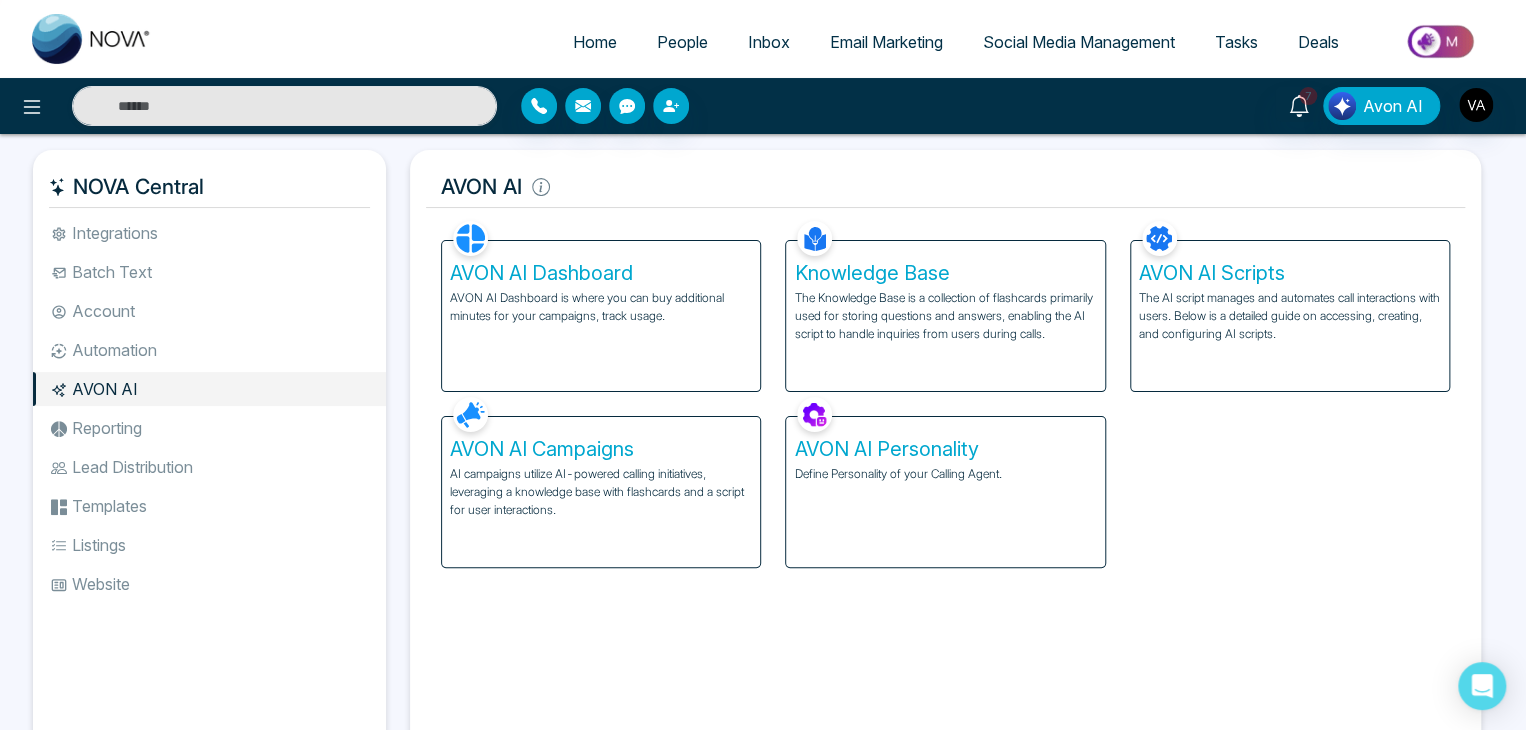 click on "AVON AI" at bounding box center (945, 187) 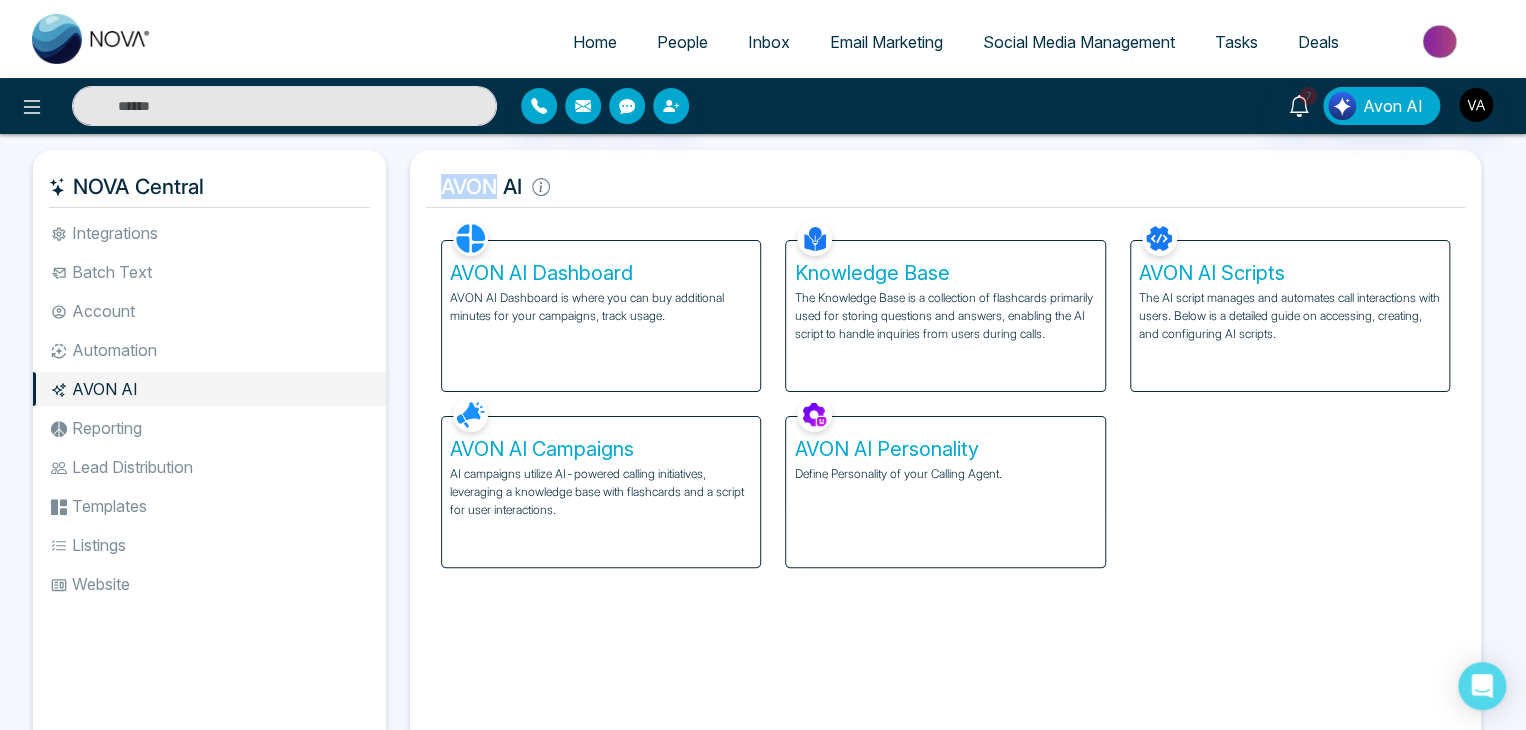 click on "AVON AI" at bounding box center (945, 187) 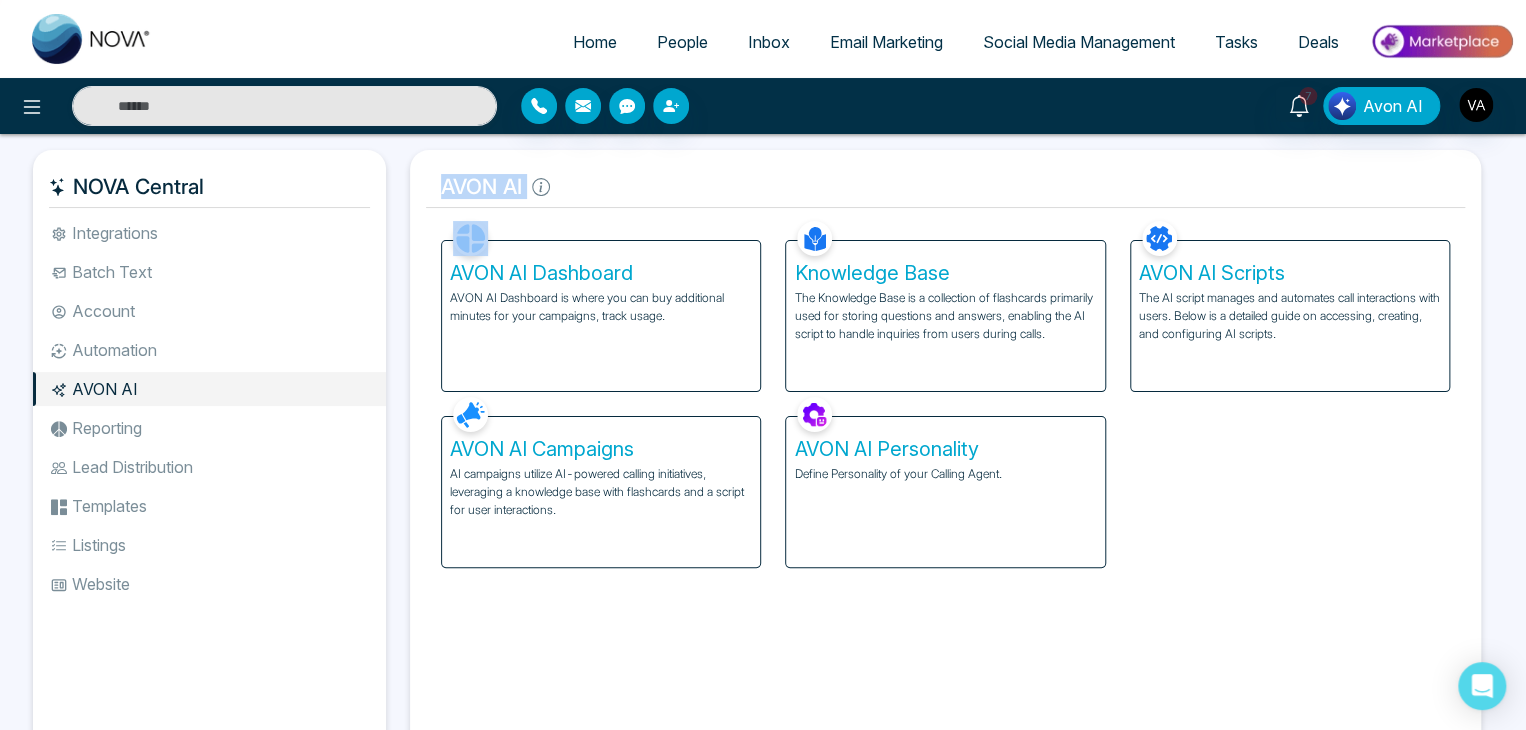 click on "AVON AI" at bounding box center [945, 187] 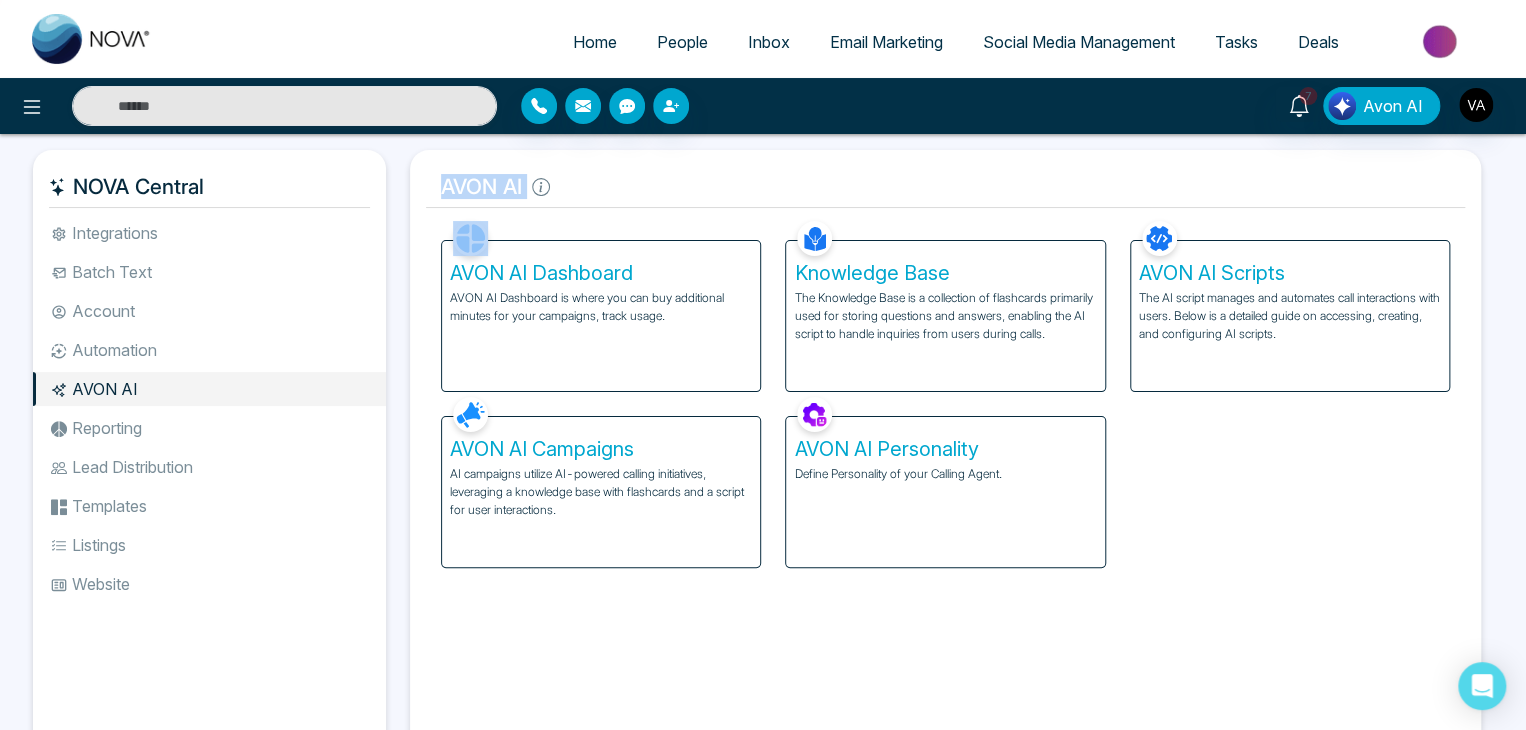 click on "AVON AI" at bounding box center [945, 187] 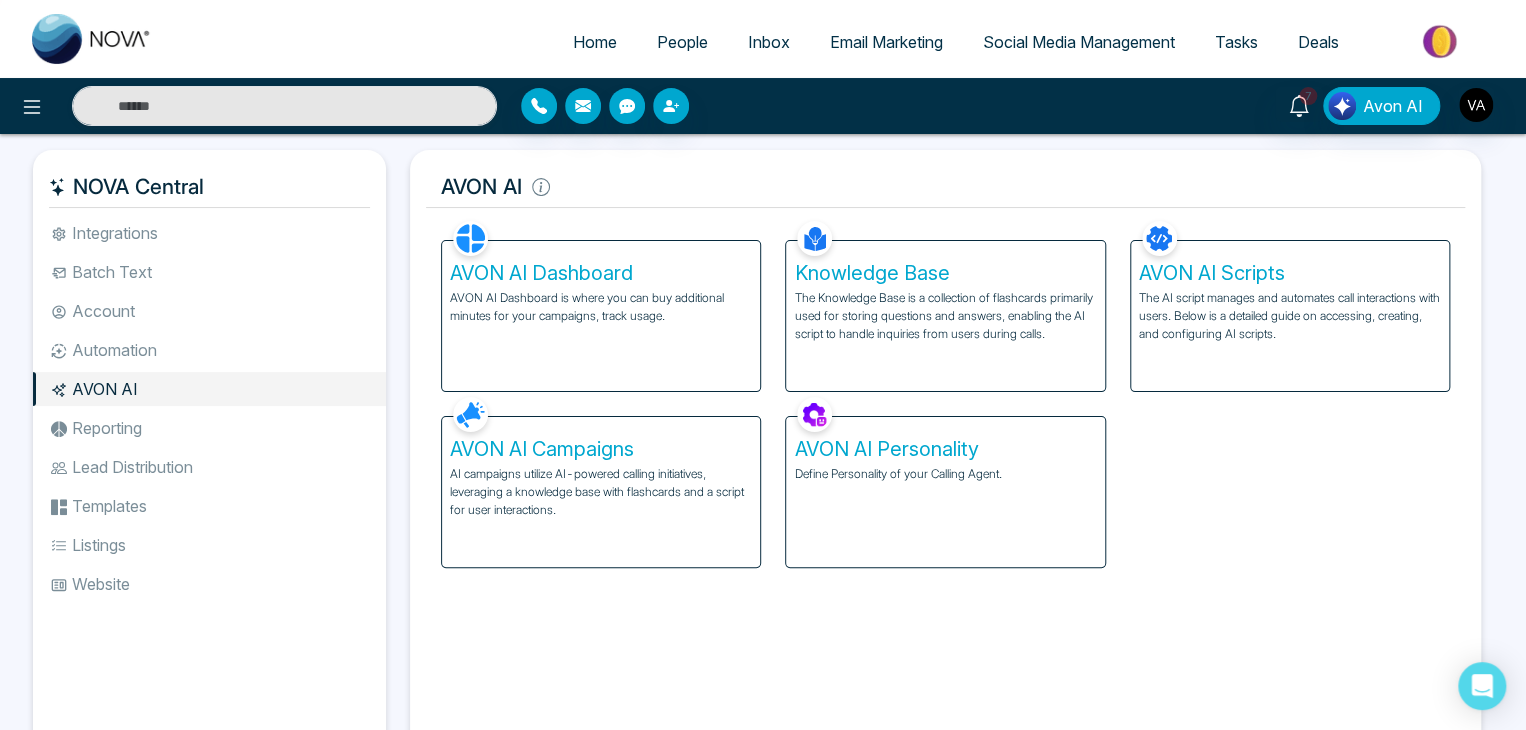 click on "AVON AI Dashboard AVON AI Dashboard is where you can buy additional minutes for your campaigns, track usage. Knowledge Base The Knowledge Base is a collection of flashcards primarily used for storing questions and answers, enabling the AI script to handle inquiries from users during calls. AVON AI Scripts The AI script manages and automates call interactions with users. Below is a detailed guide on accessing, creating, and configuring AI scripts. AVON AI Campaigns AI campaigns utilize AI-powered calling initiatives, leveraging a knowledge base with flashcards and a script for user interactions. AVON AI Personality Define Personality of your Calling Agent." at bounding box center (945, 392) 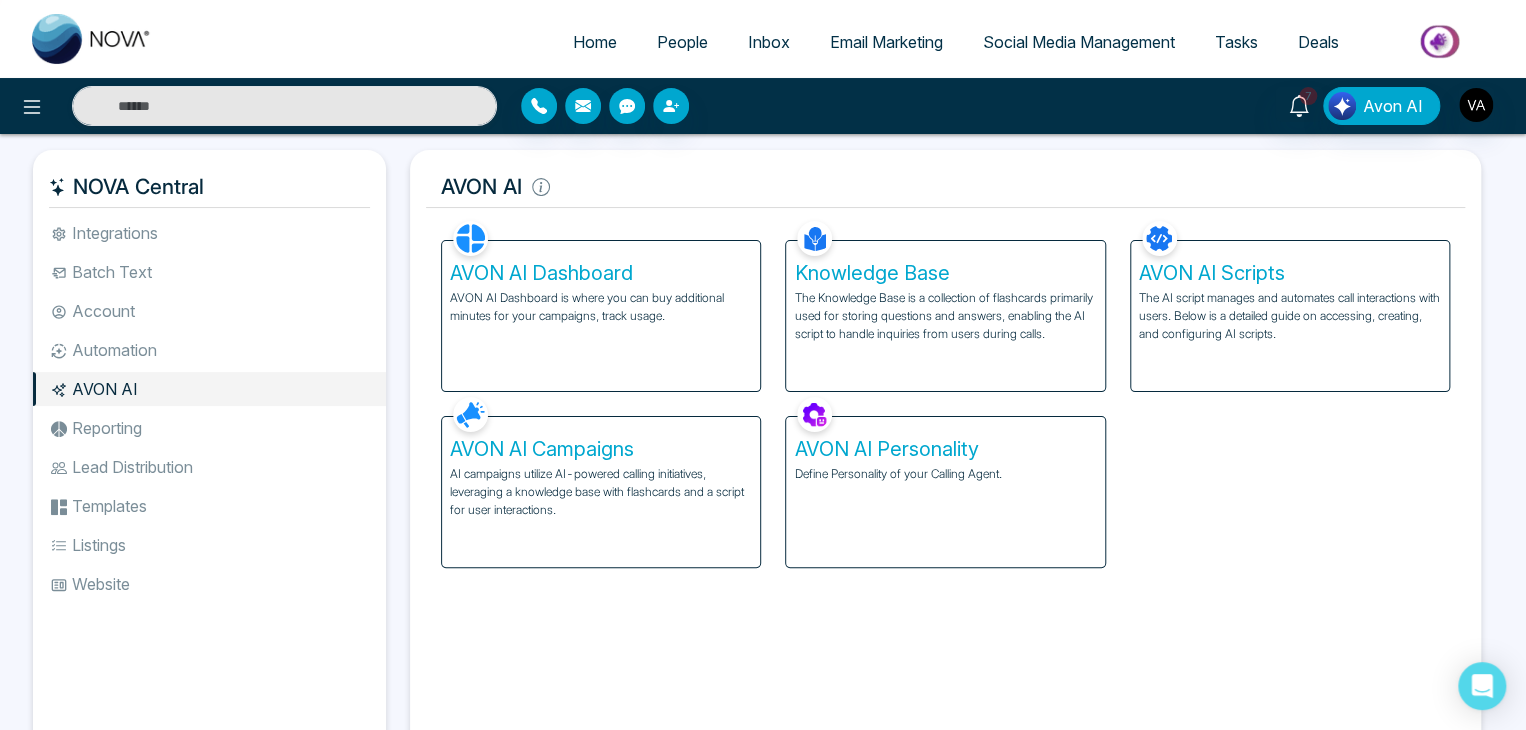 click on "Email Marketing" at bounding box center [886, 42] 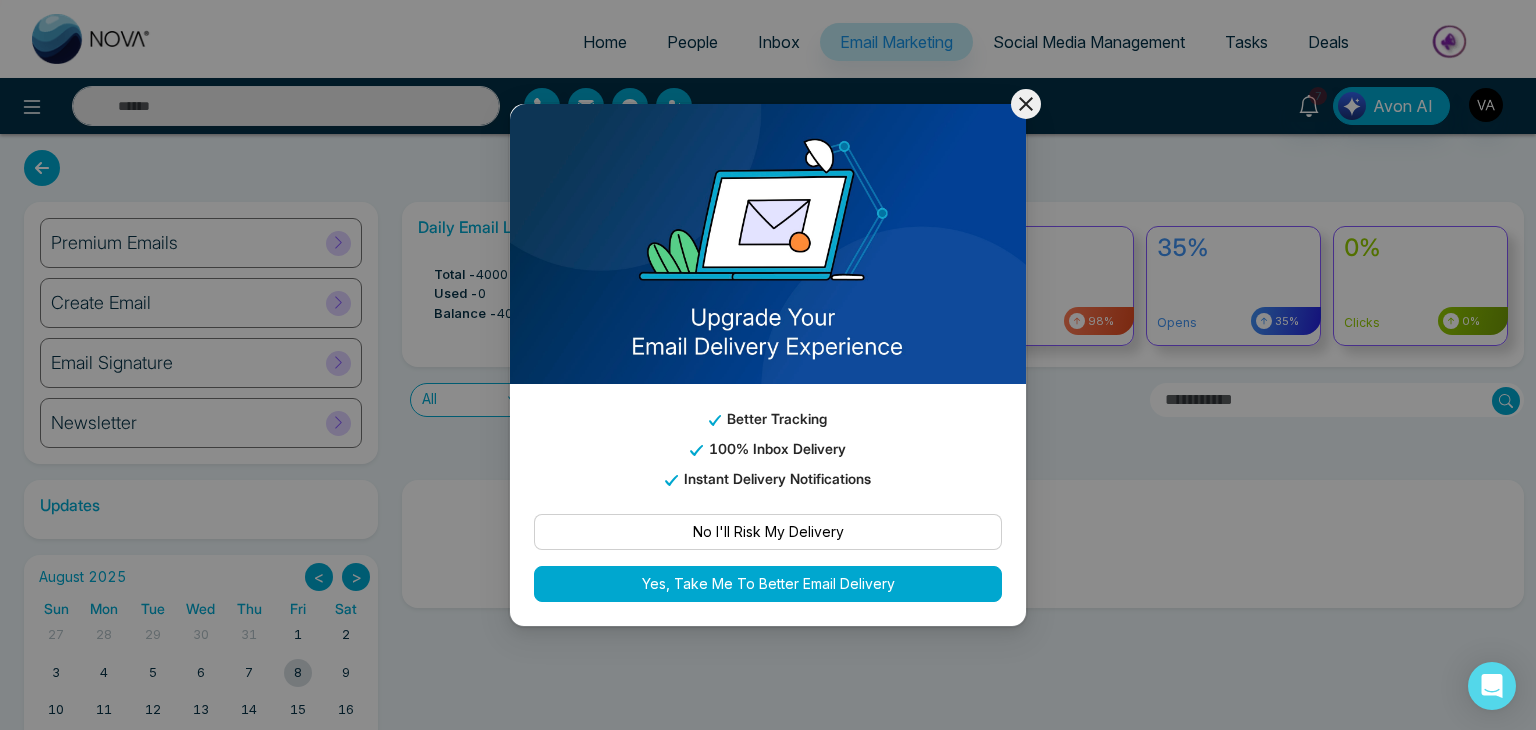 click 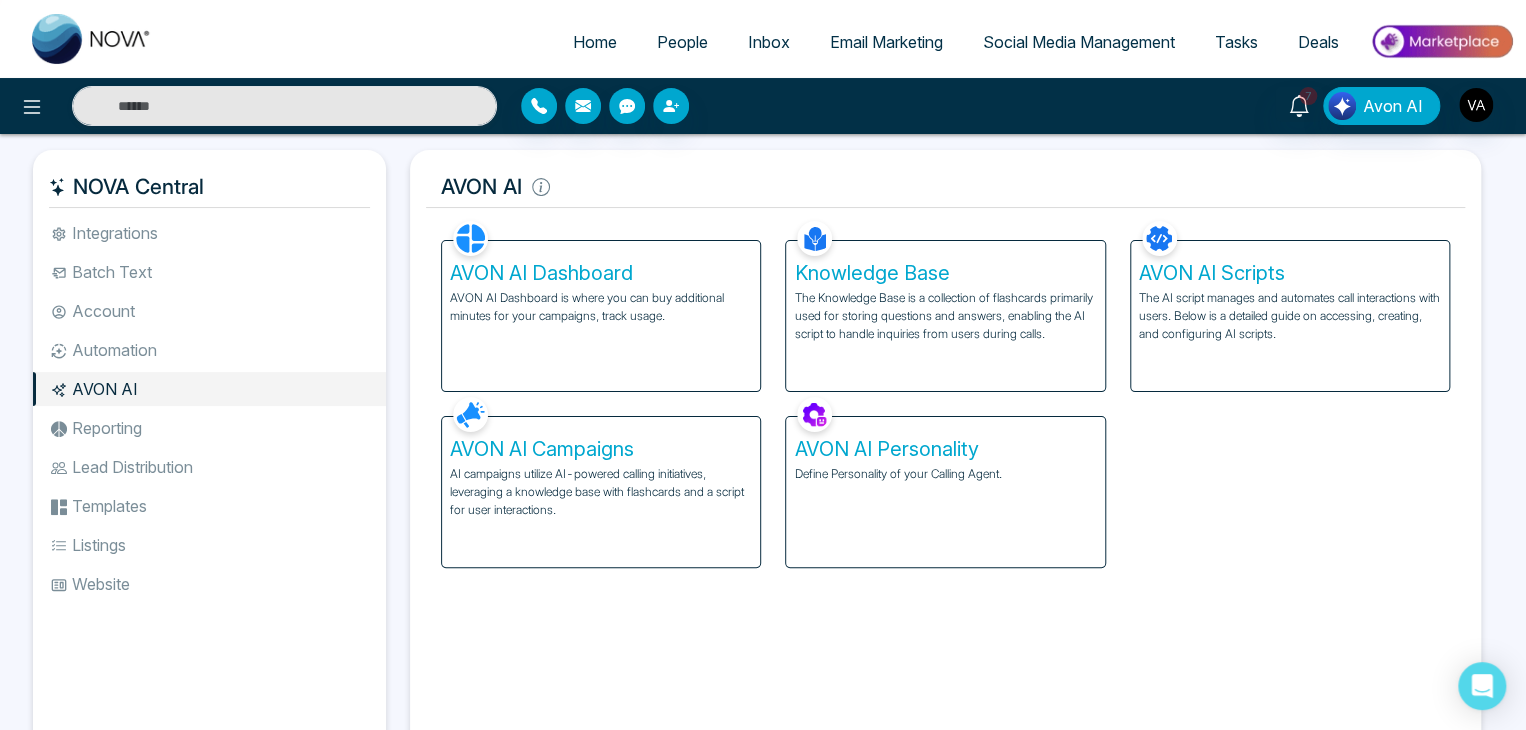 click on "AVON AI Dashboard AVON AI Dashboard is where you can buy additional minutes for your campaigns, track usage. Knowledge Base The Knowledge Base is a collection of flashcards primarily used for storing questions and answers, enabling the AI script to handle inquiries from users during calls. AVON AI Scripts The AI script manages and automates call interactions with users. Below is a detailed guide on accessing, creating, and configuring AI scripts. AVON AI Campaigns AI campaigns utilize AI-powered calling initiatives, leveraging a knowledge base with flashcards and a script for user interactions. AVON AI Personality Define Personality of your Calling Agent." at bounding box center [945, 392] 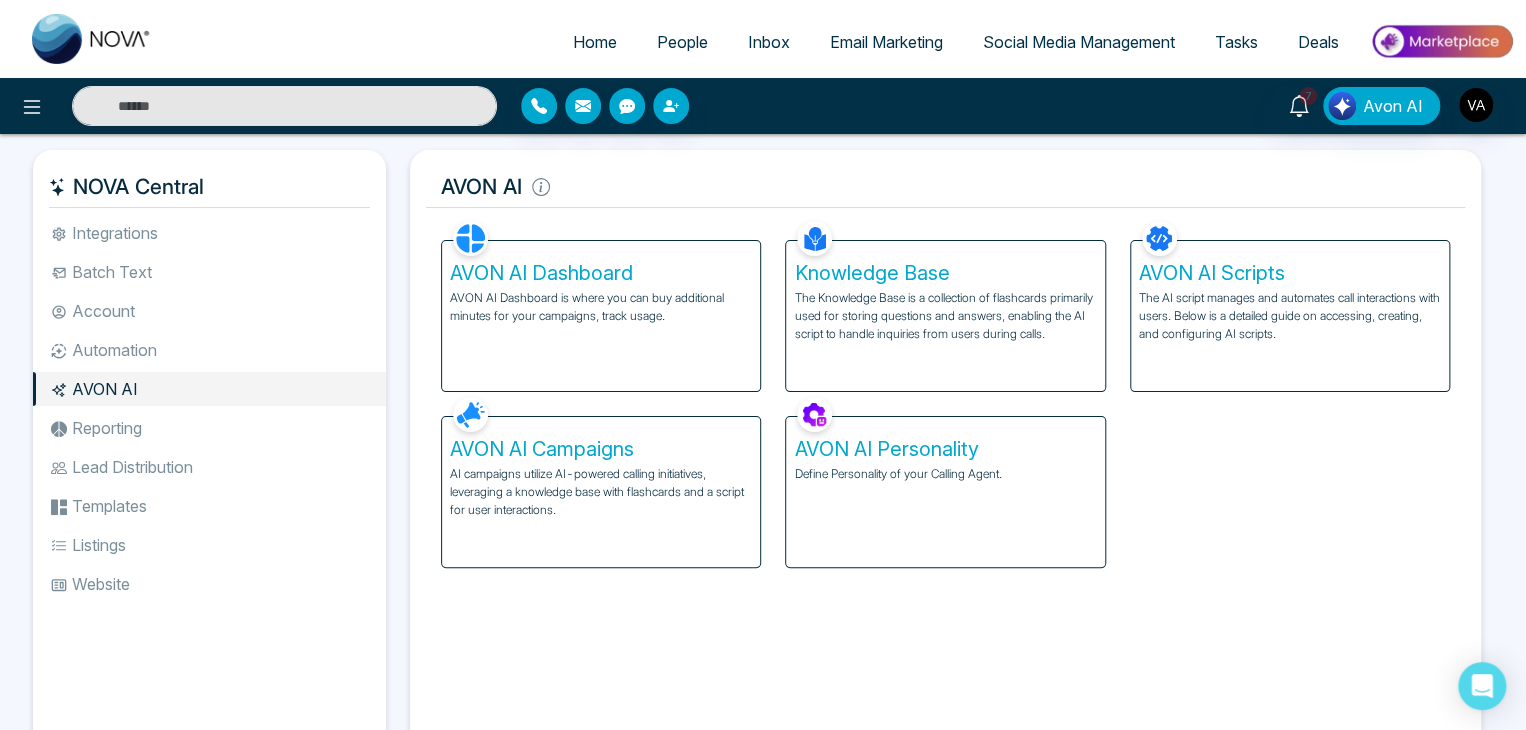 click on "AVON AI Dashboard AVON AI Dashboard is where you can buy additional minutes for your campaigns, track usage. Knowledge Base The Knowledge Base is a collection of flashcards primarily used for storing questions and answers, enabling the AI script to handle inquiries from users during calls. AVON AI Scripts The AI script manages and automates call interactions with users. Below is a detailed guide on accessing, creating, and configuring AI scripts. AVON AI Campaigns AI campaigns utilize AI-powered calling initiatives, leveraging a knowledge base with flashcards and a script for user interactions. AVON AI Personality Define Personality of your Calling Agent." at bounding box center (945, 392) 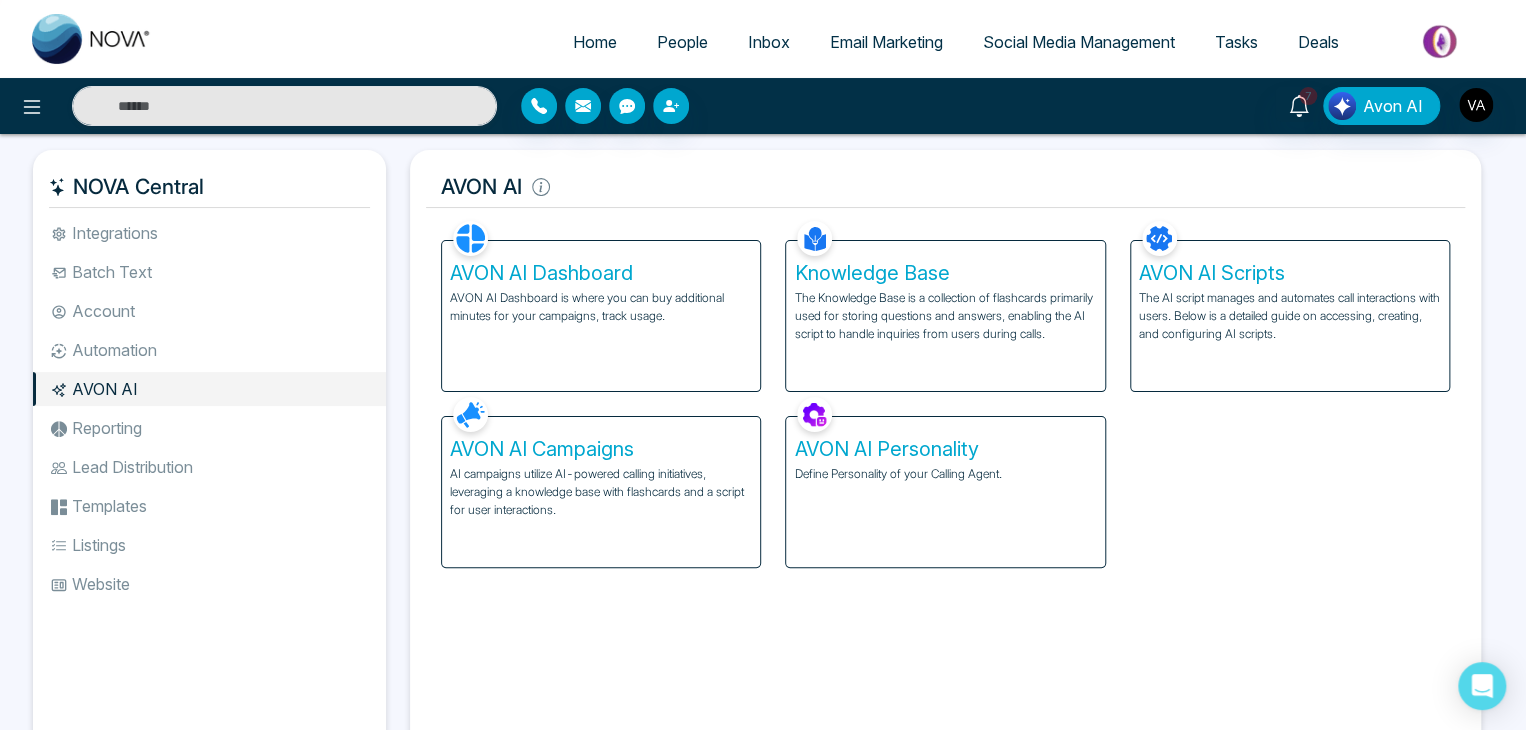click on "AVON AI Dashboard AVON AI Dashboard is where you can buy additional minutes for your campaigns, track usage. Knowledge Base The Knowledge Base is a collection of flashcards primarily used for storing questions and answers, enabling the AI script to handle inquiries from users during calls. AVON AI Scripts The AI script manages and automates call interactions with users. Below is a detailed guide on accessing, creating, and configuring AI scripts. AVON AI Campaigns AI campaigns utilize AI-powered calling initiatives, leveraging a knowledge base with flashcards and a script for user interactions. AVON AI Personality Define Personality of your Calling Agent." at bounding box center [945, 392] 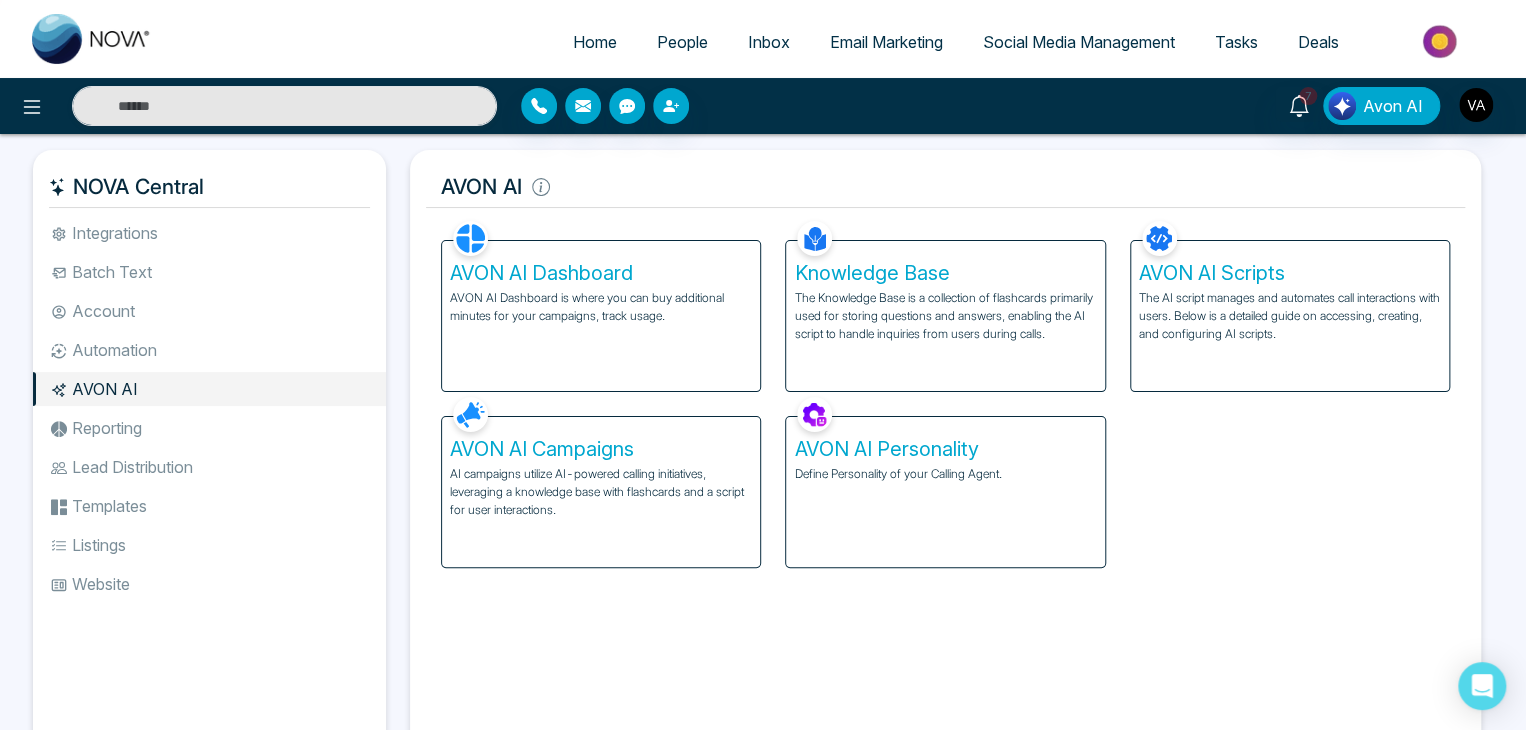 click on "The Knowledge Base is a collection of flashcards primarily used for storing questions and answers, enabling the AI script to handle inquiries from users during calls." at bounding box center [945, 316] 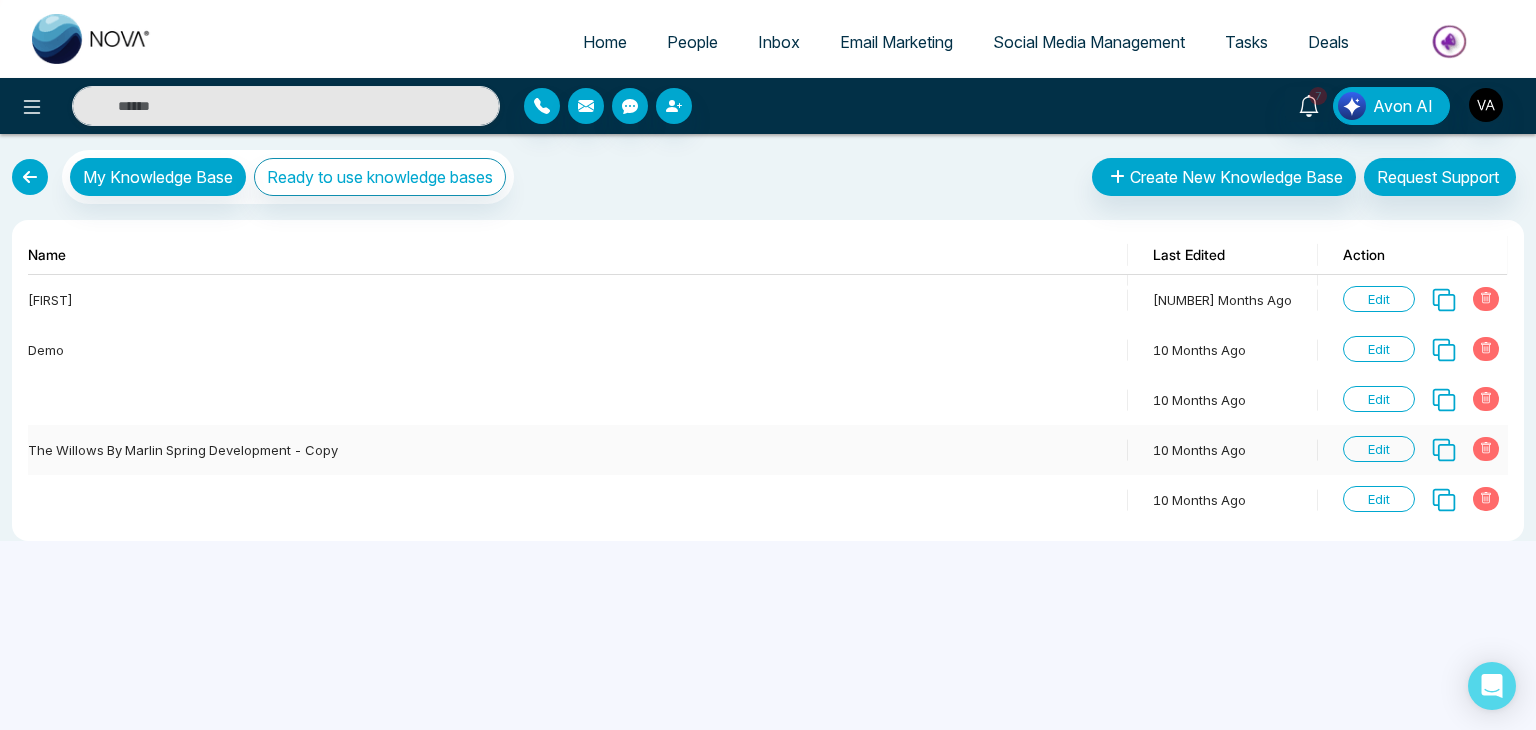 click on "Edit" at bounding box center (1379, 449) 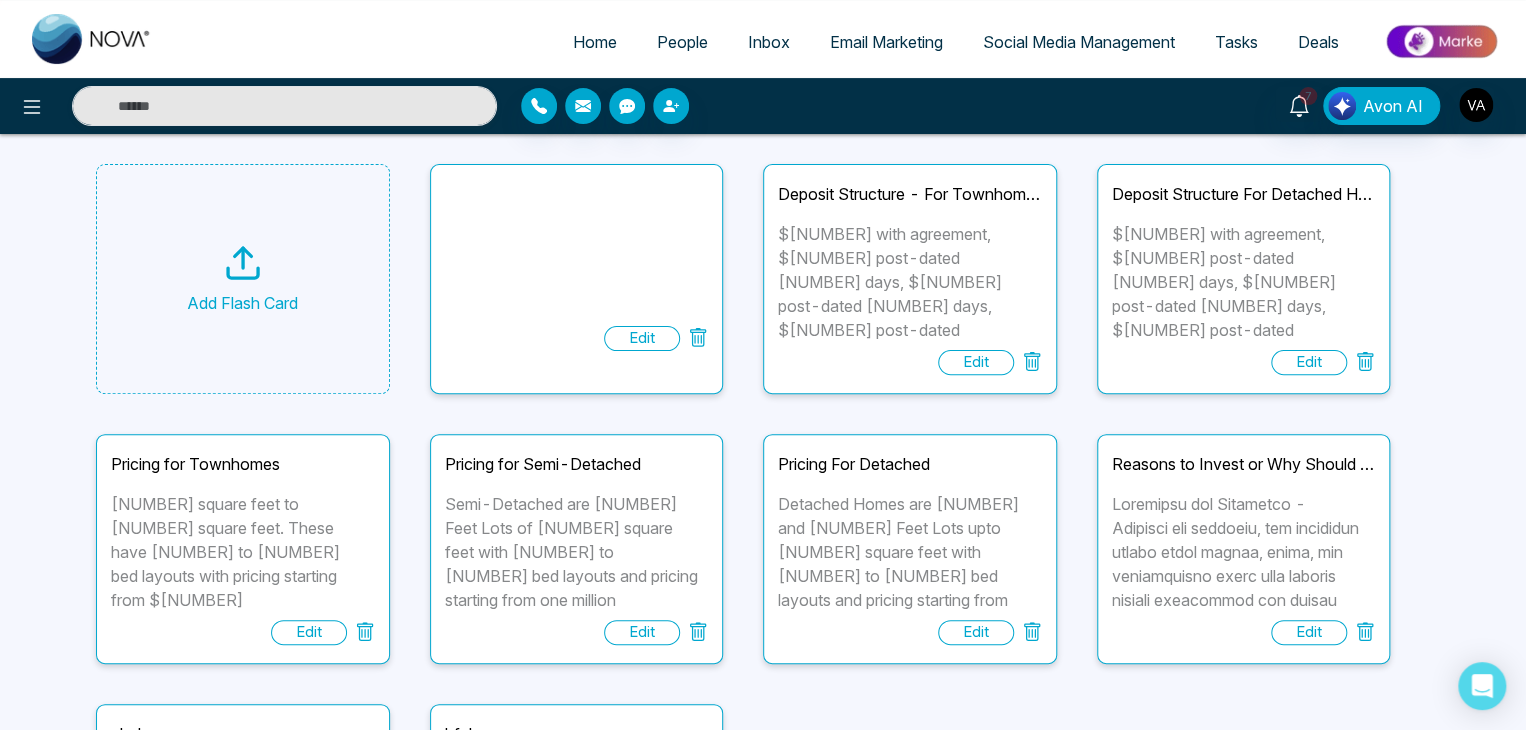 scroll, scrollTop: 64, scrollLeft: 0, axis: vertical 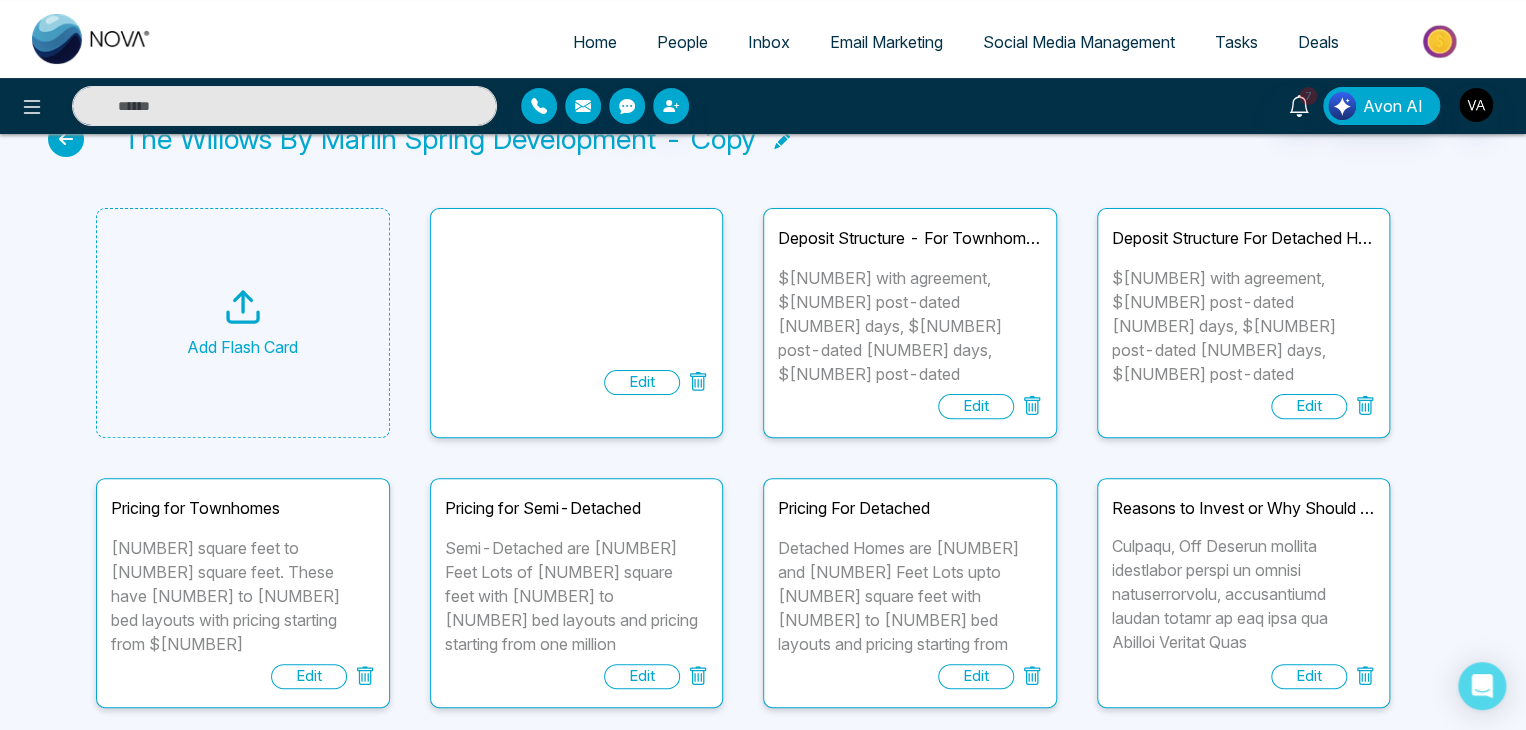 click on "Edit" at bounding box center (1309, 676) 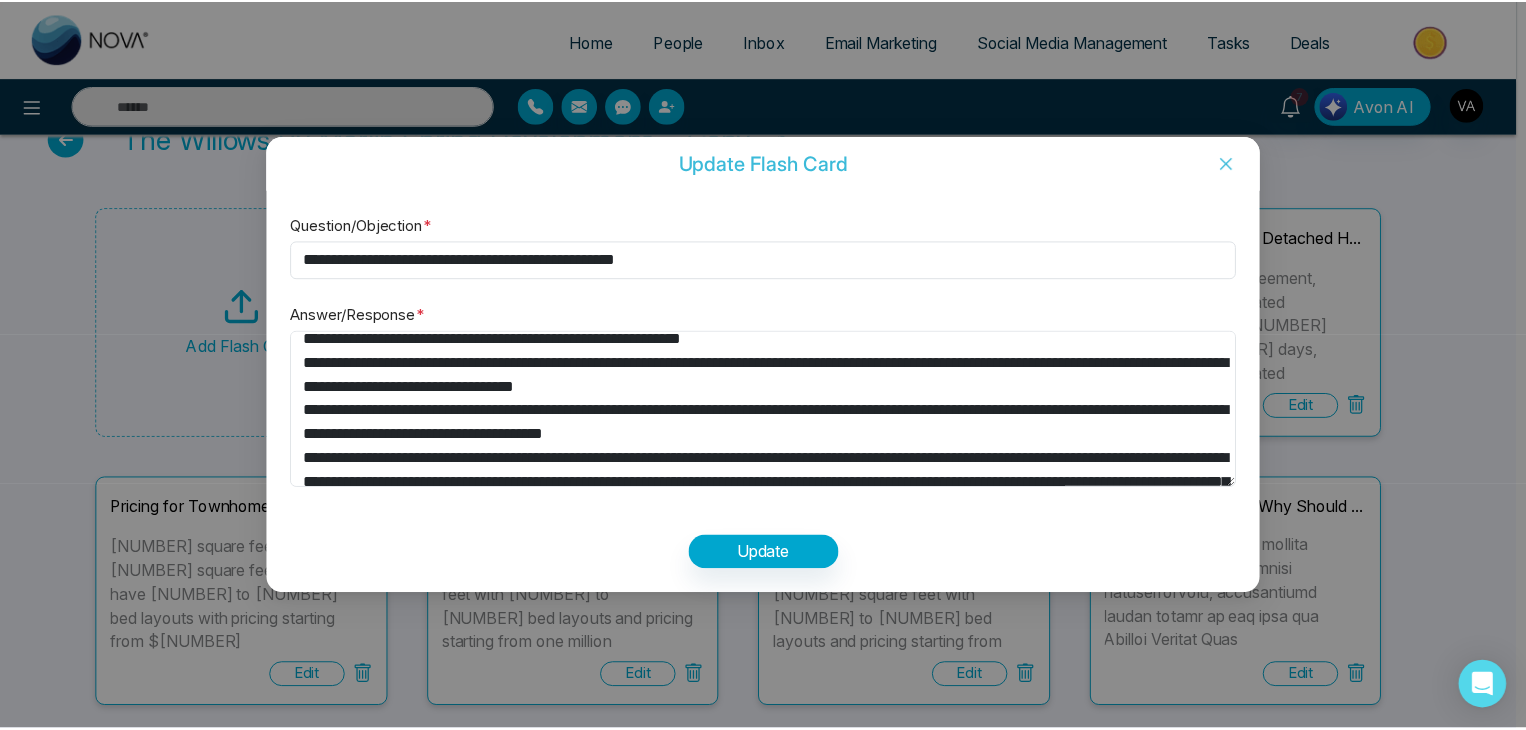 scroll, scrollTop: 0, scrollLeft: 0, axis: both 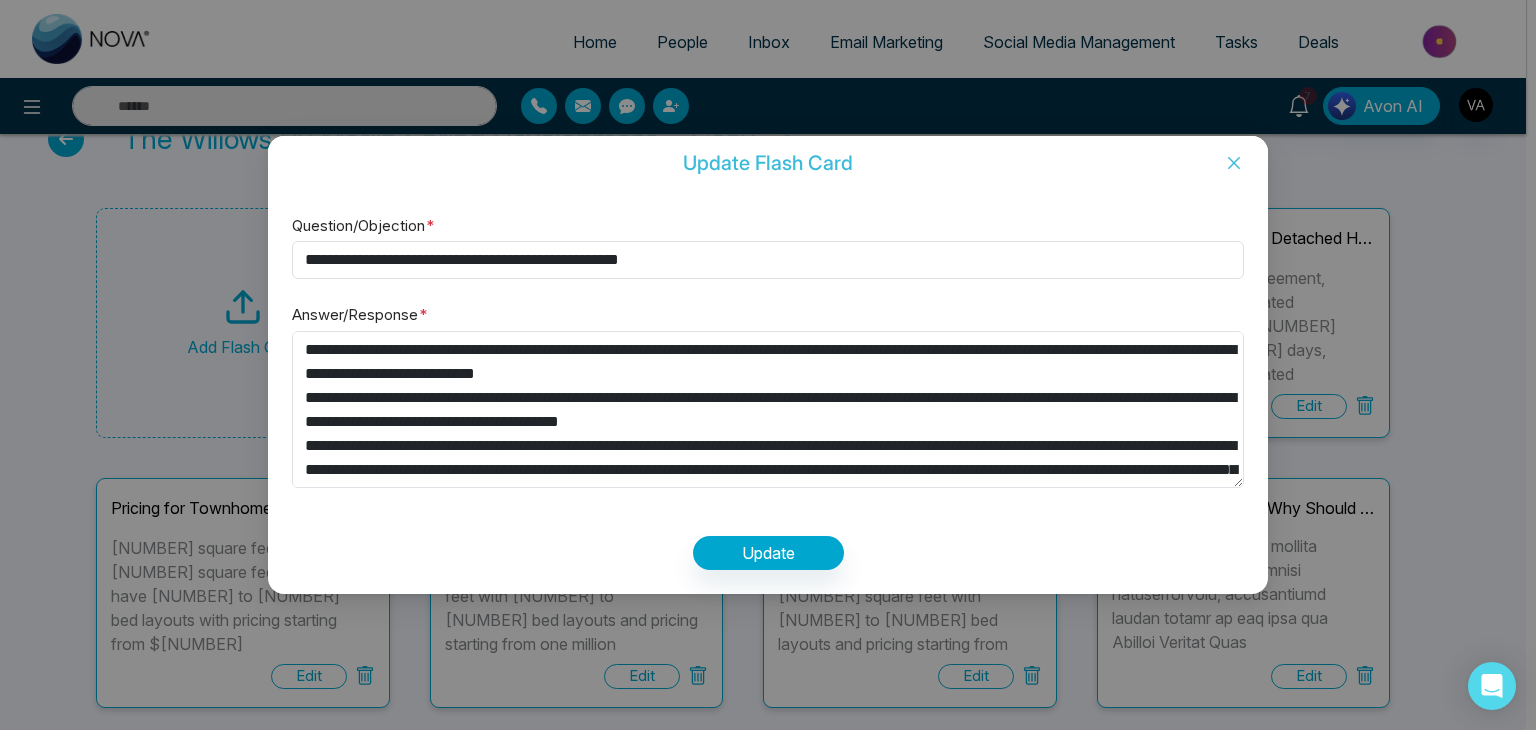 click 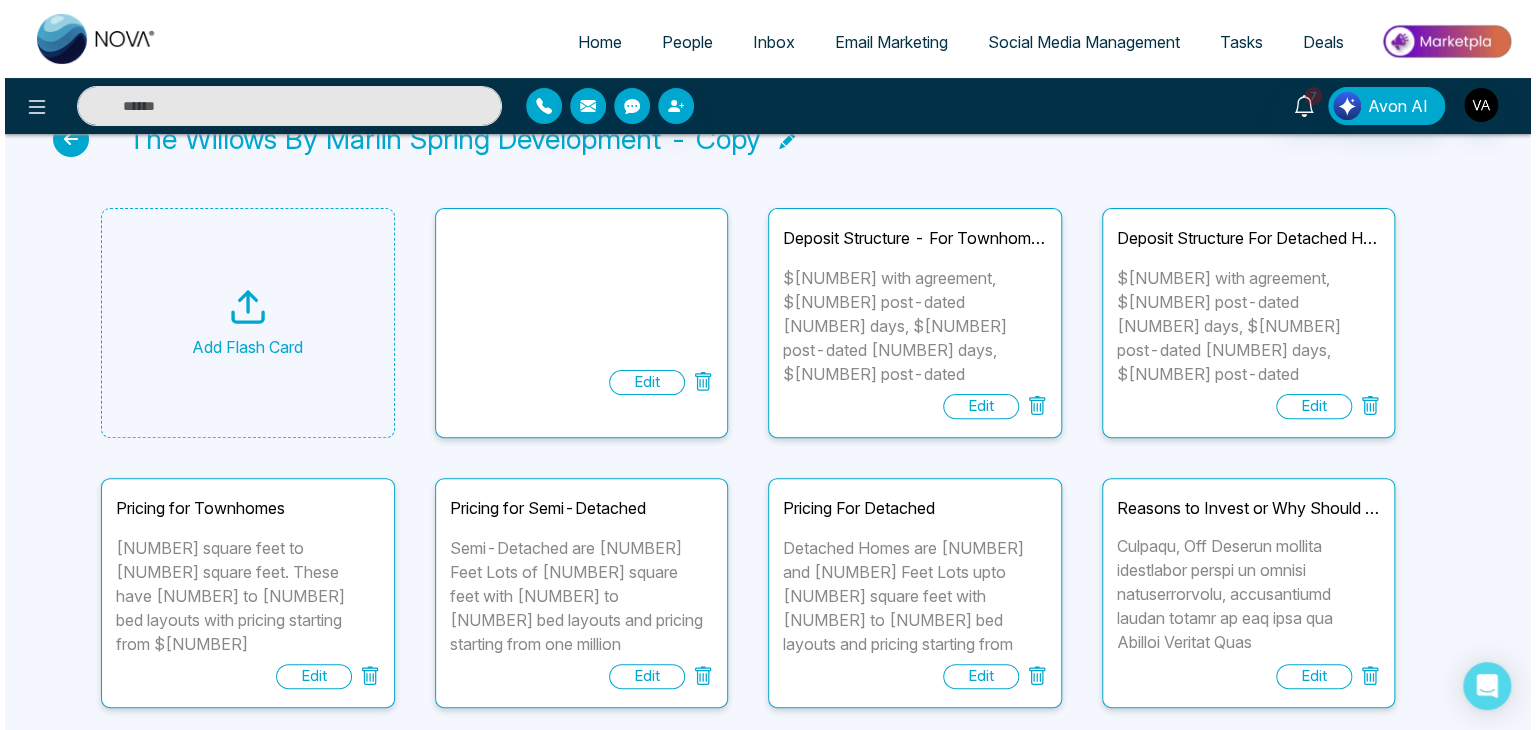 scroll, scrollTop: 0, scrollLeft: 0, axis: both 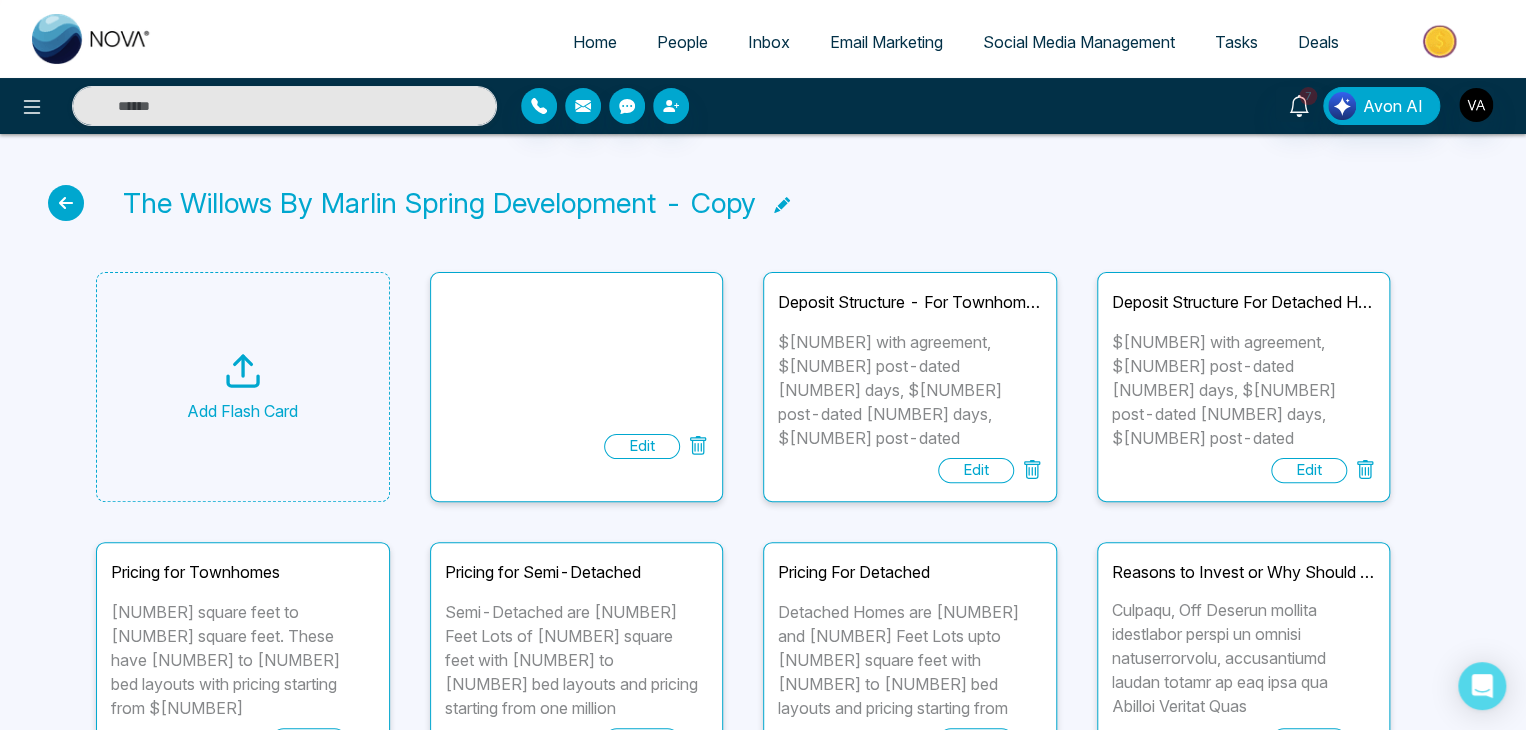 click on "The Willows by Marlin Spring Development - copy Add Flash Card
Edit Deposit Structure - For Townhomes $20,000 with agreement, $20,000 post-dated 60 days, $20,000 post-dated 180 days, $20,000 post-dated 240 days, $20,000 post-dated 365 days.
Edit Deposit Structure For Detached Homes   $25,000 with agreement, $25,000 post-dated 60 days, $25,000 post-dated 180 days, $25,000 post-dated 240 days, $25,000 post-dated 365 days, $25,000 post-dated 420 days.
$25,000 post-dated 365 days, $25,000 post-dated 420 days. Edit Pricing for Townhomes Towns with Dual Fontage Front loaded range from 1470 square feet to 1795 square feet. These have 3 to 4 bed layouts with pricing starting from $842,990
Edit Pricing for Semi-Detached  Semi-Detached are 30 Feet Lots of 1784 square feet with 3 to 4 bed layouts and pricing starting from one million
Edit Pricing For Detached Detached Homes are 32 and 37 Feet Lots upto 2344 square feet with 3 to 4 bed layouts and pricing starting from $1.1 million
Edit Edit vbvb fbff Edit bfgh" at bounding box center (763, 636) 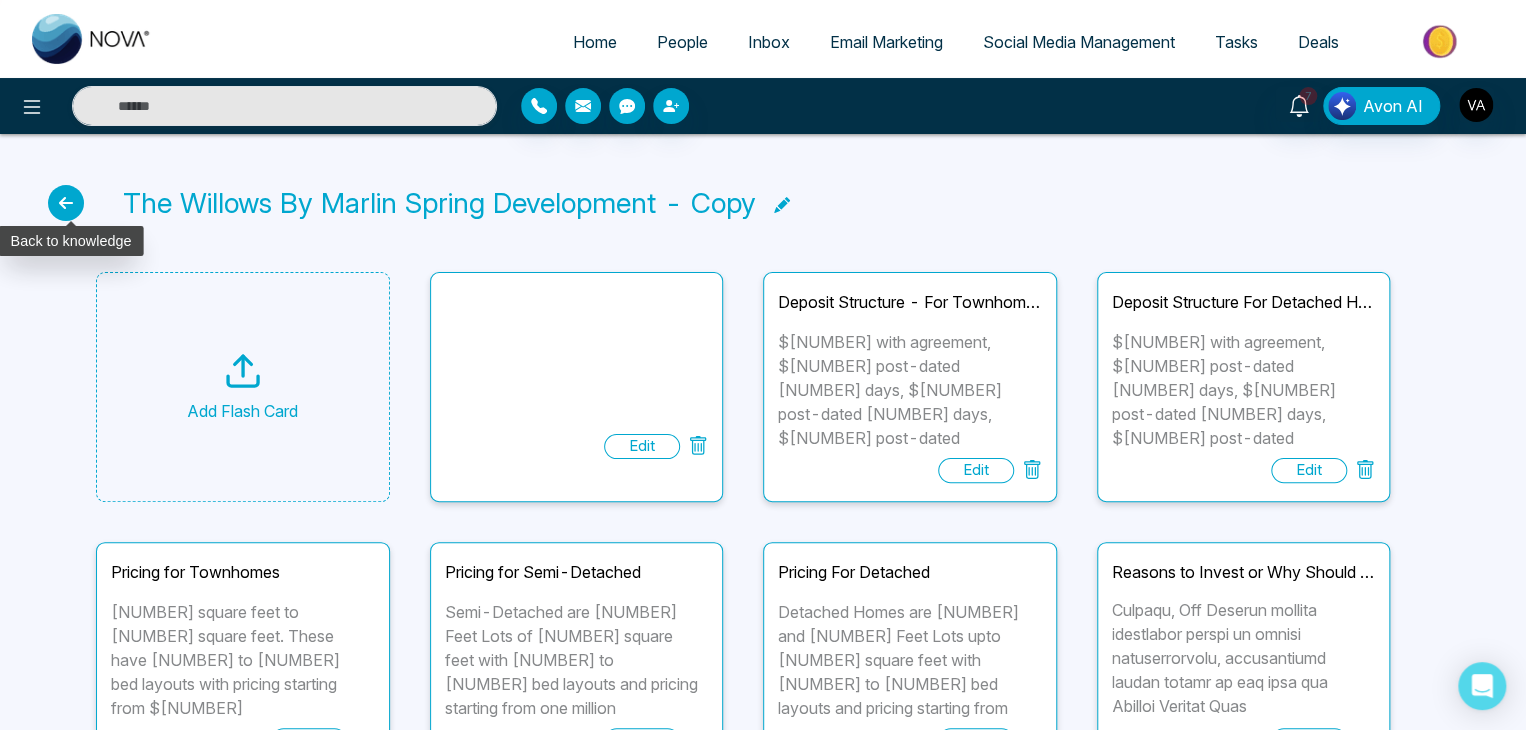 click at bounding box center [66, 203] 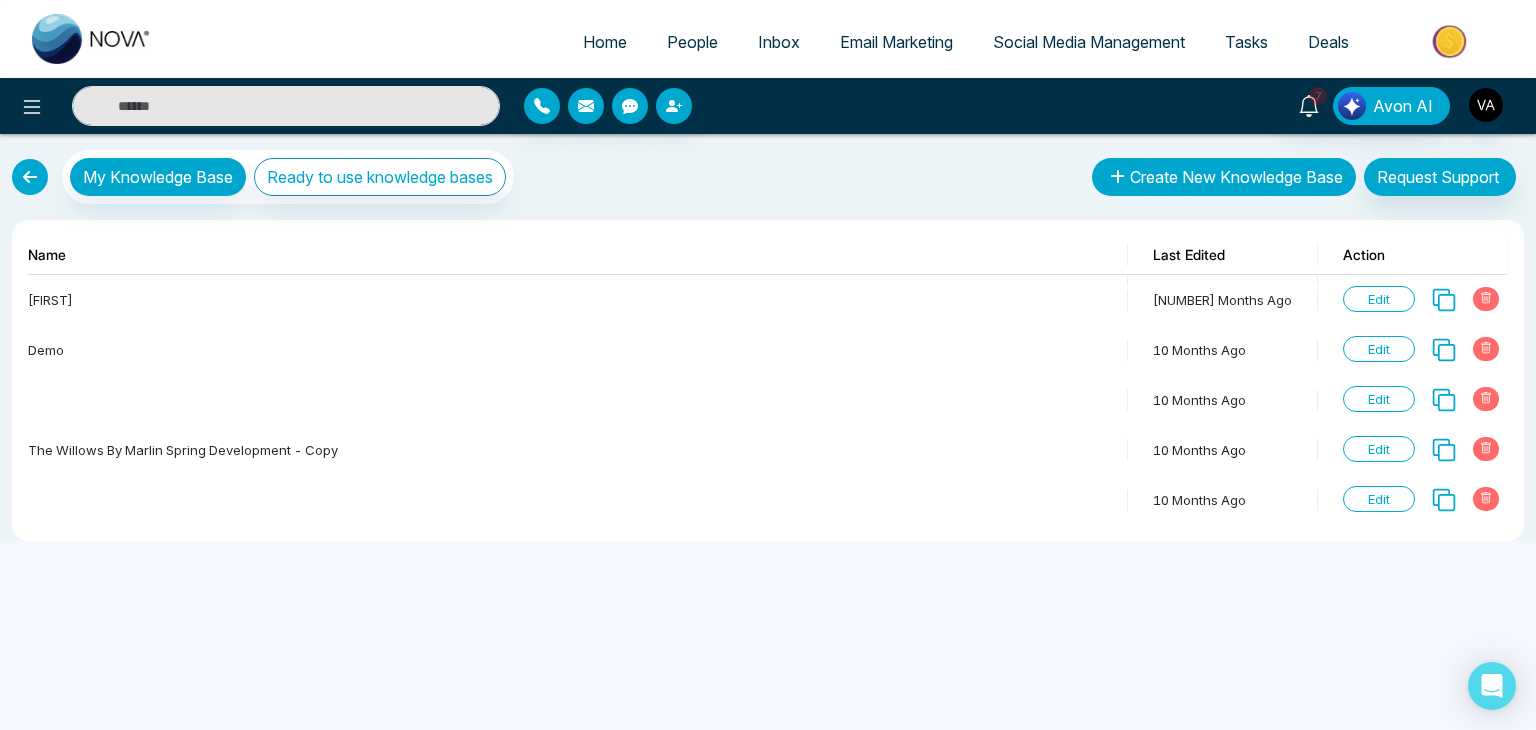click on "Create New Knowledge Base" at bounding box center (1224, 177) 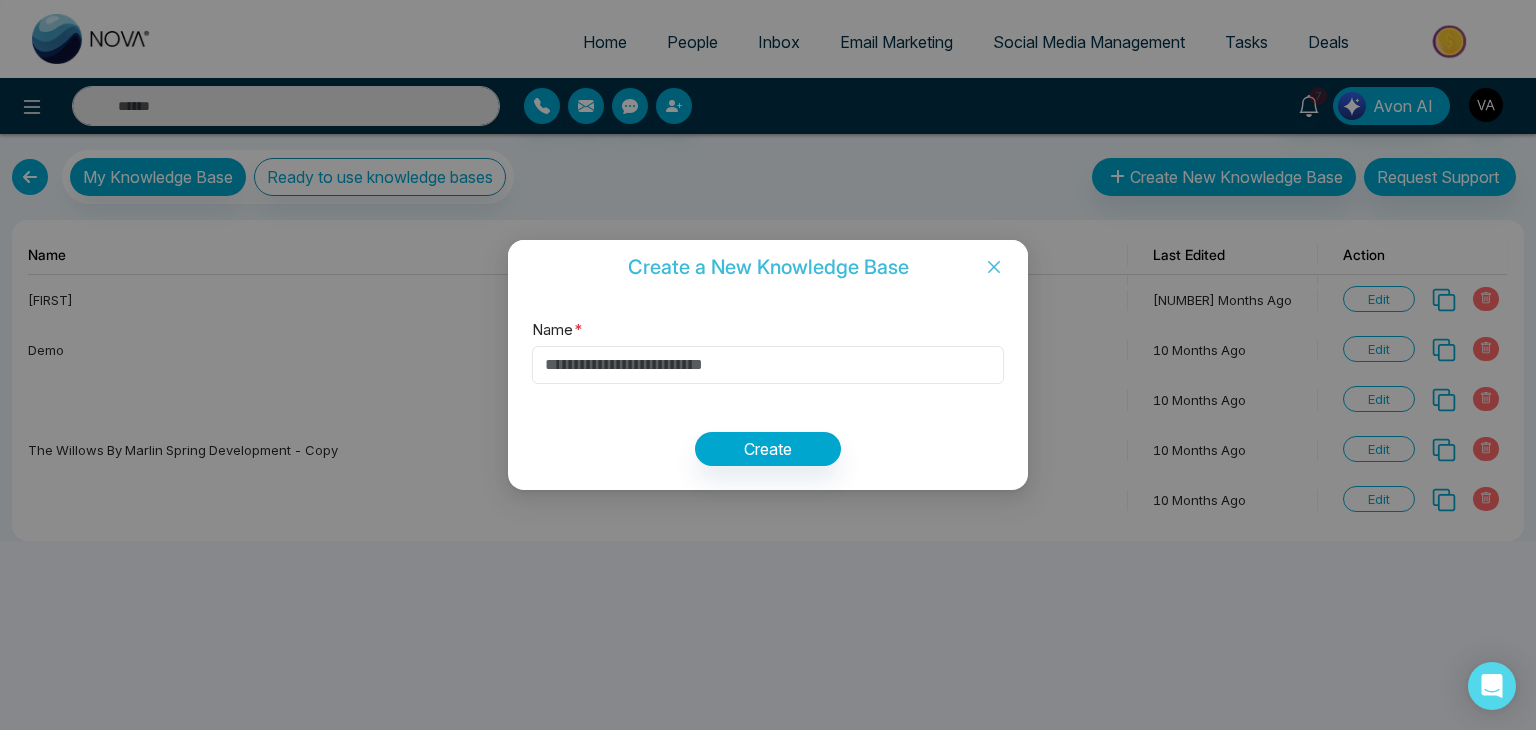 click on "Name  *" at bounding box center (768, 365) 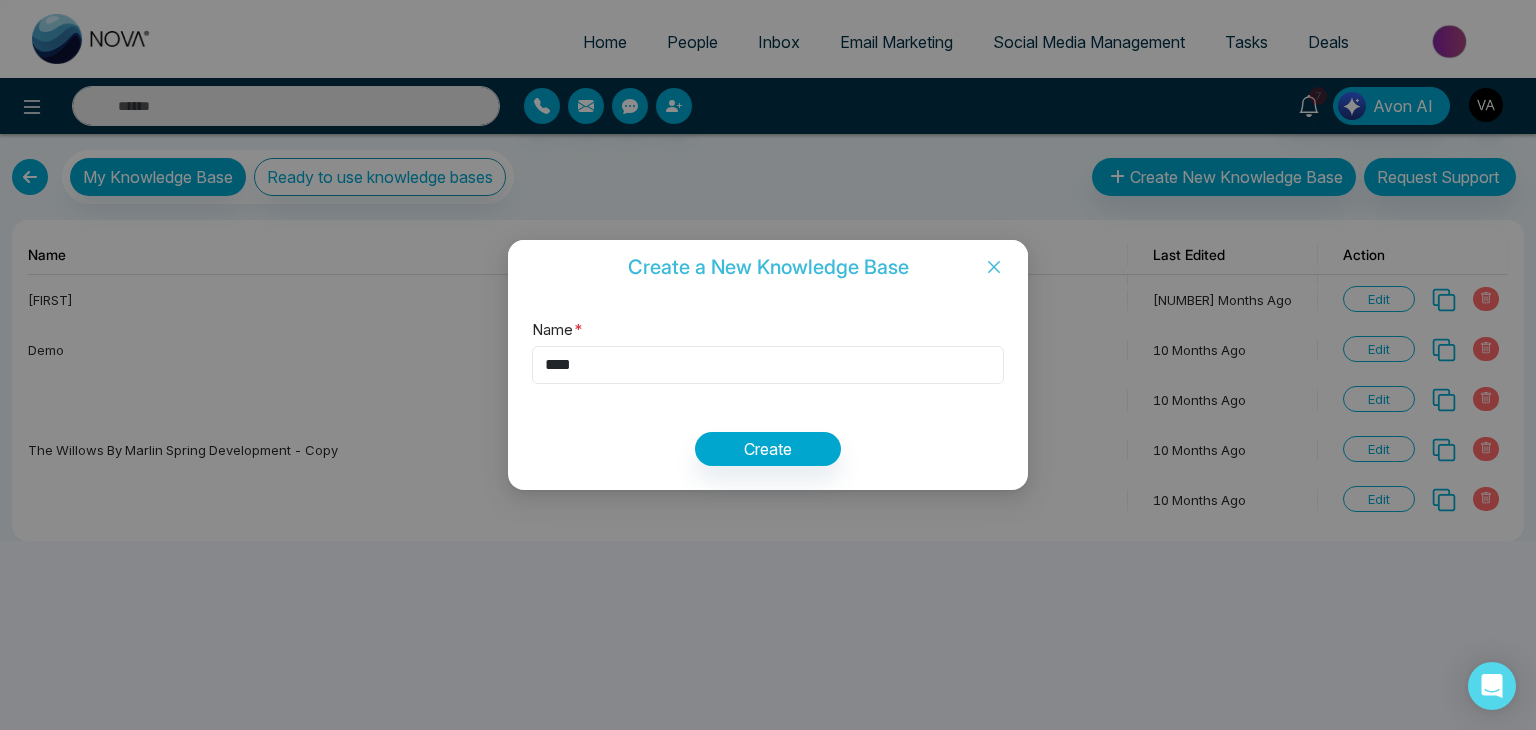type on "****" 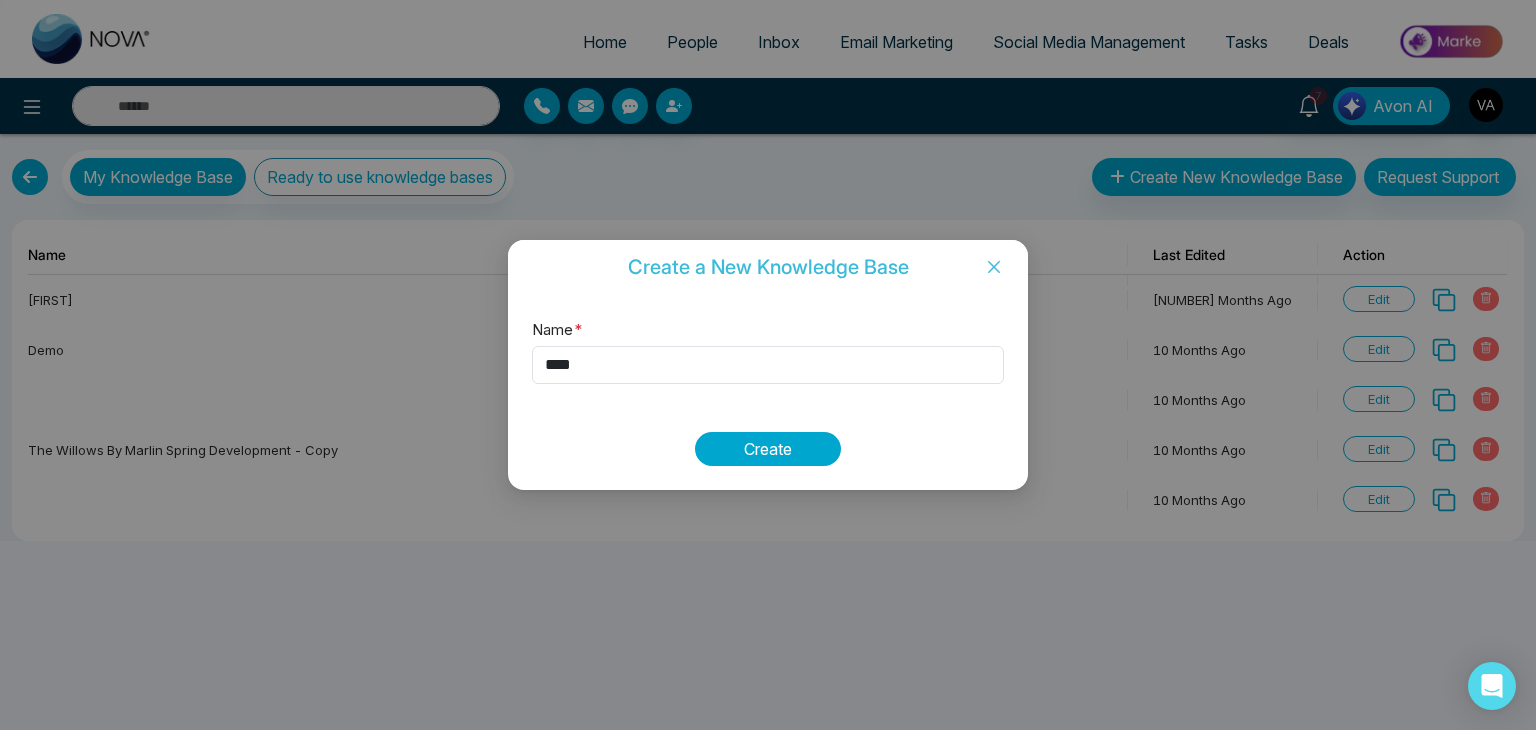 click on "Create" at bounding box center (768, 449) 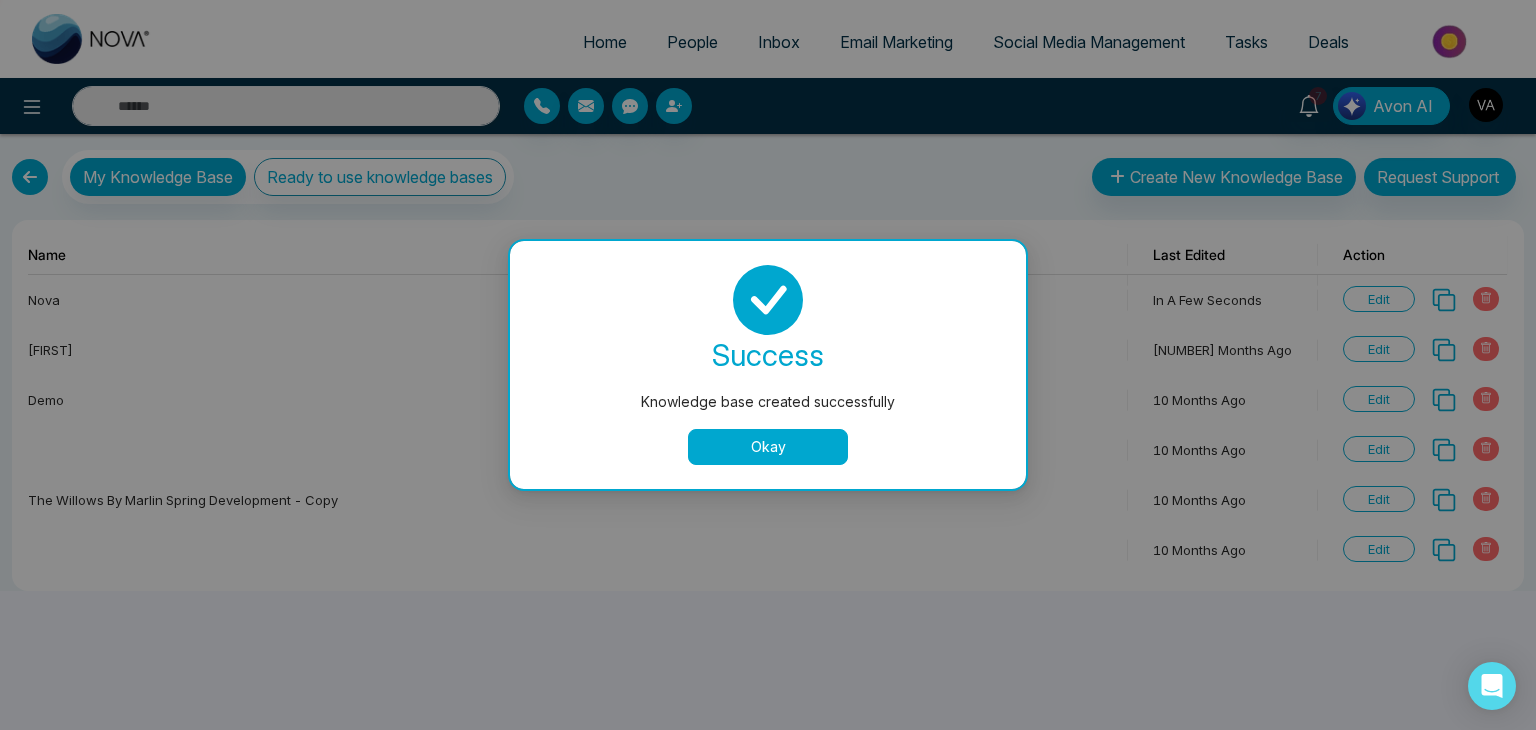 click on "Okay" at bounding box center [768, 447] 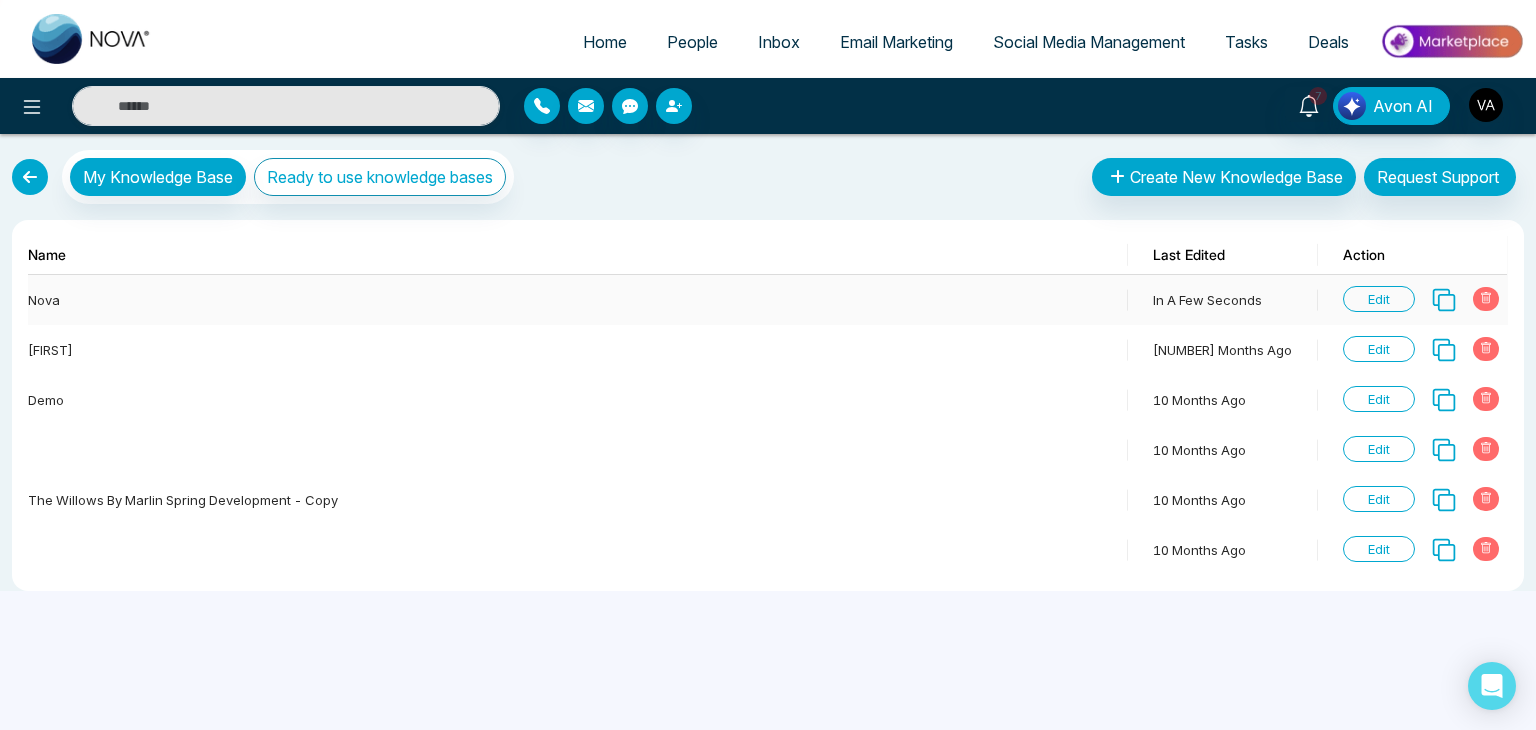 click on "Edit" at bounding box center [1379, 299] 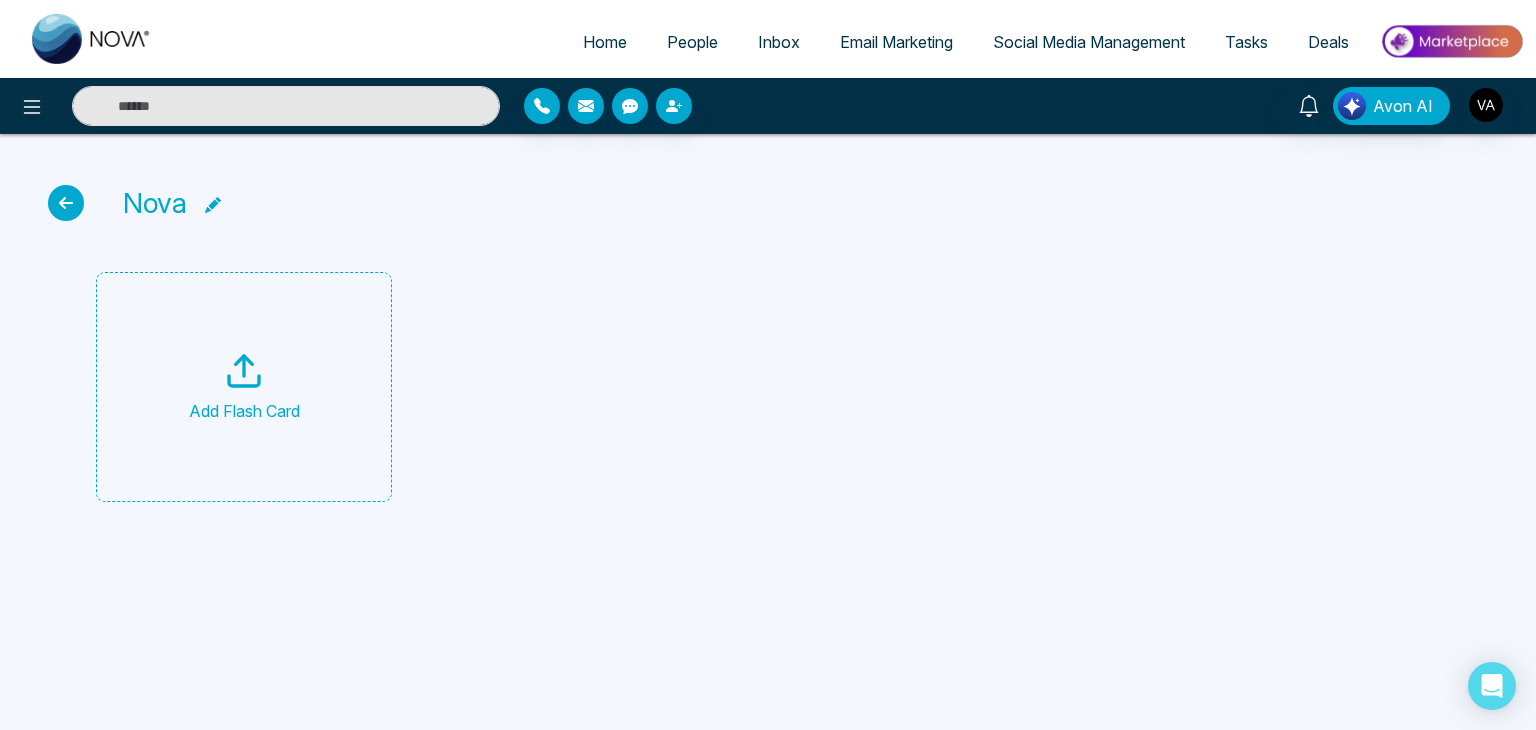 click 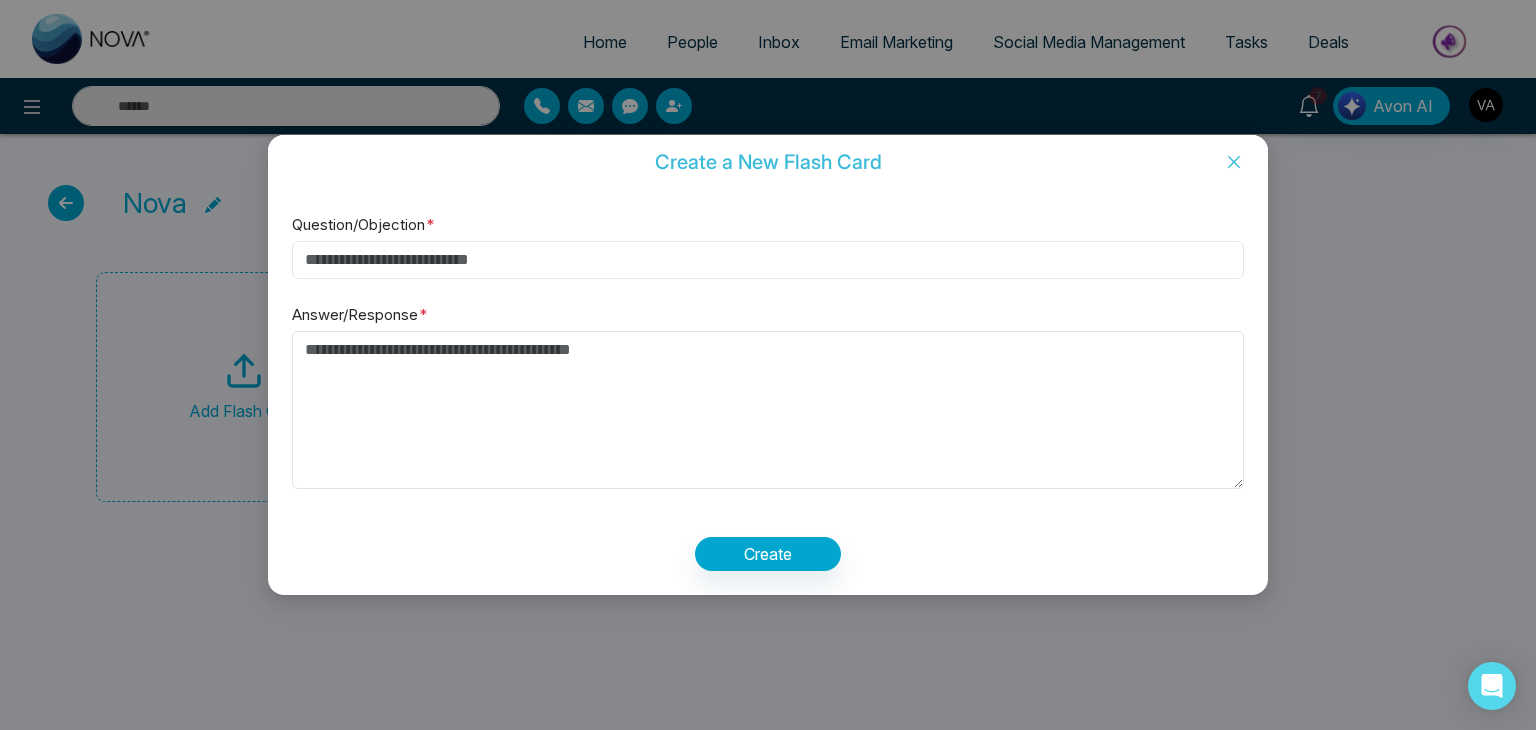 click on "Question/Objection  *" at bounding box center [768, 260] 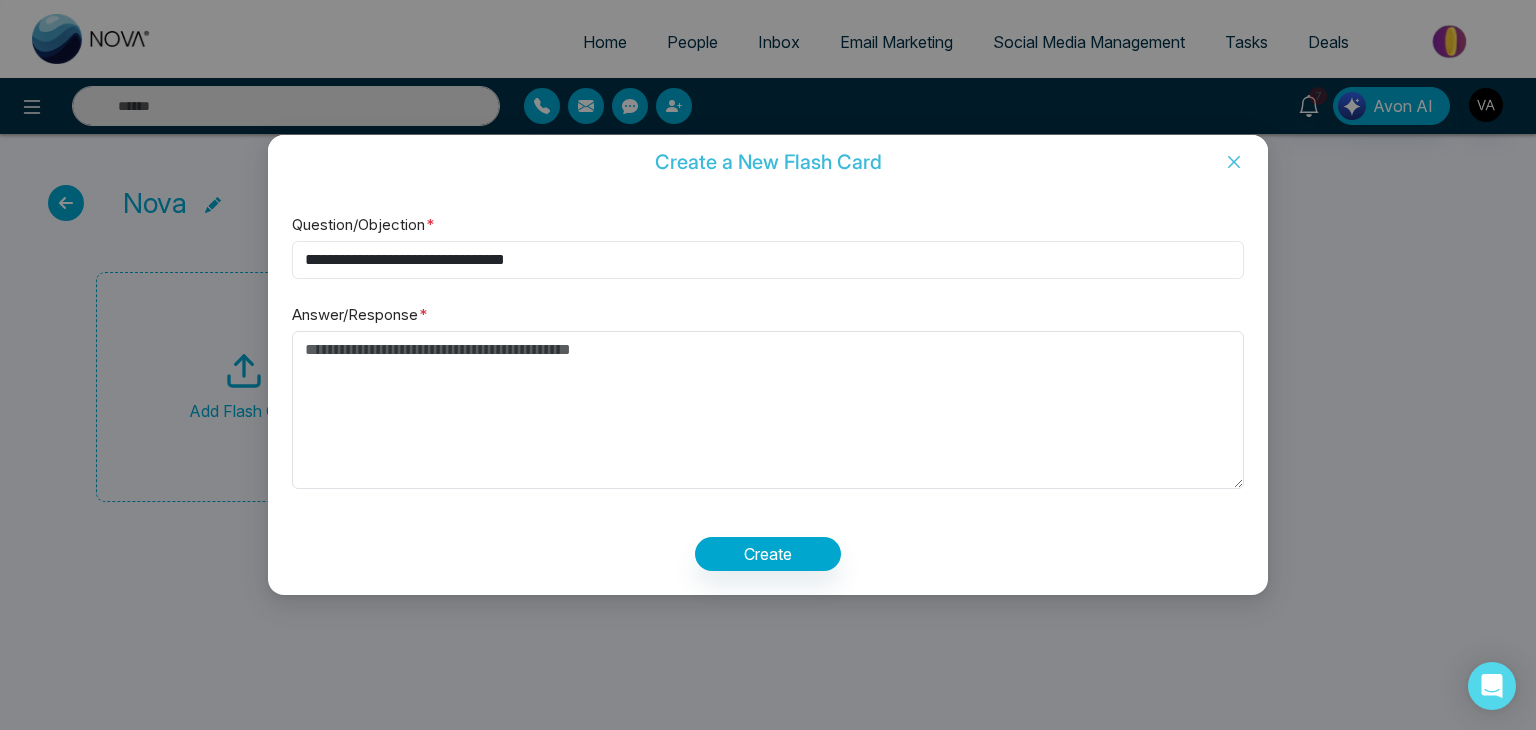 type on "**********" 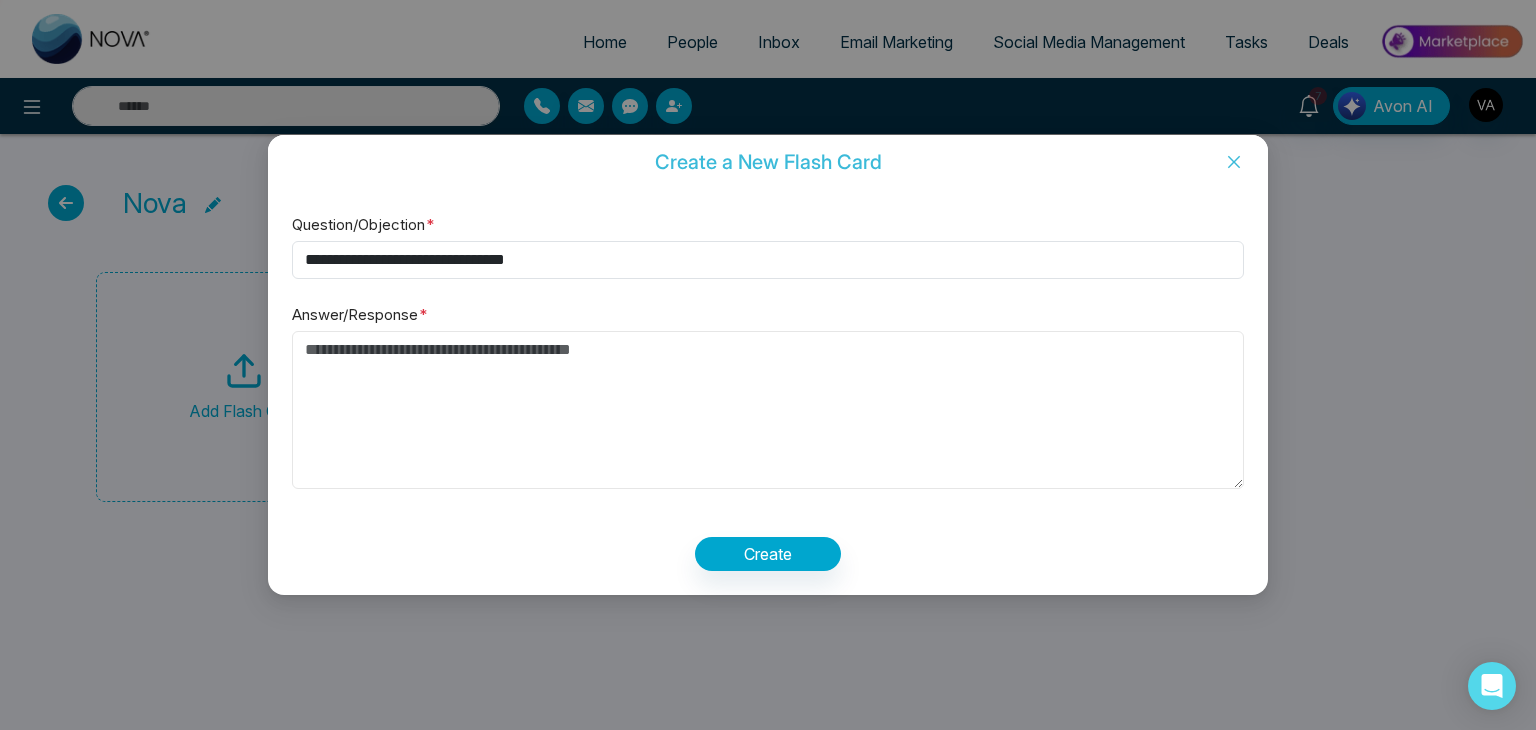 click on "Answer/Response  *" at bounding box center (768, 410) 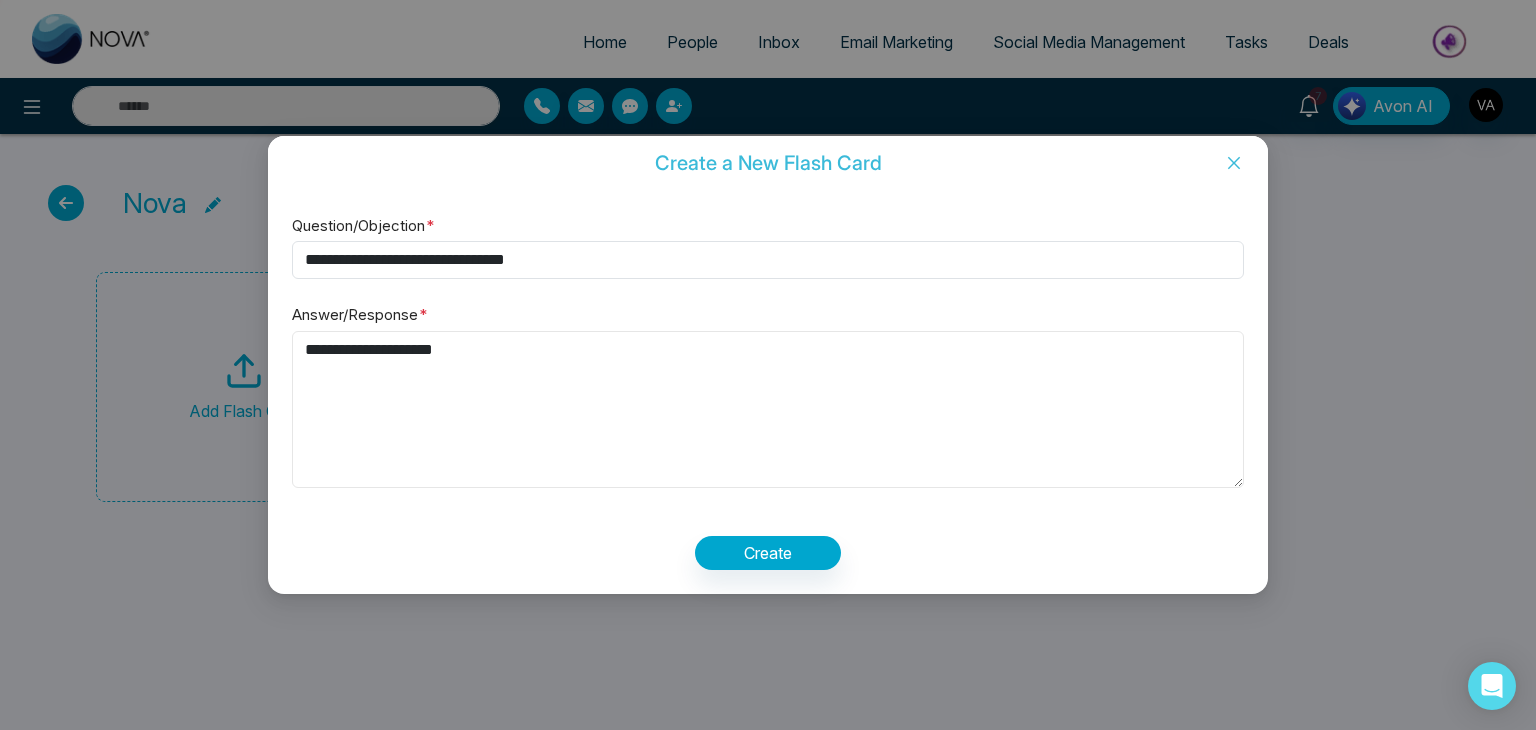 type on "**********" 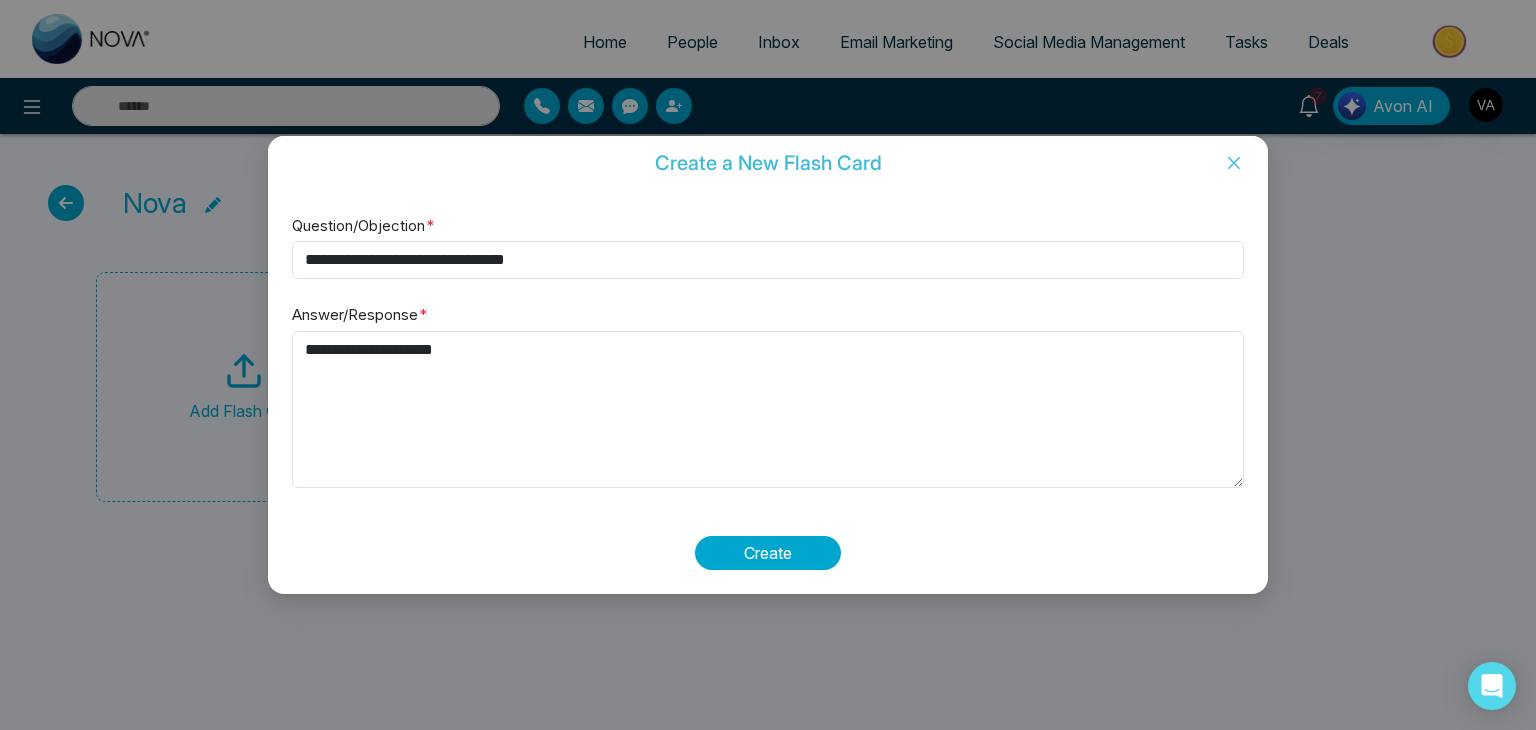 click on "Create" at bounding box center (768, 553) 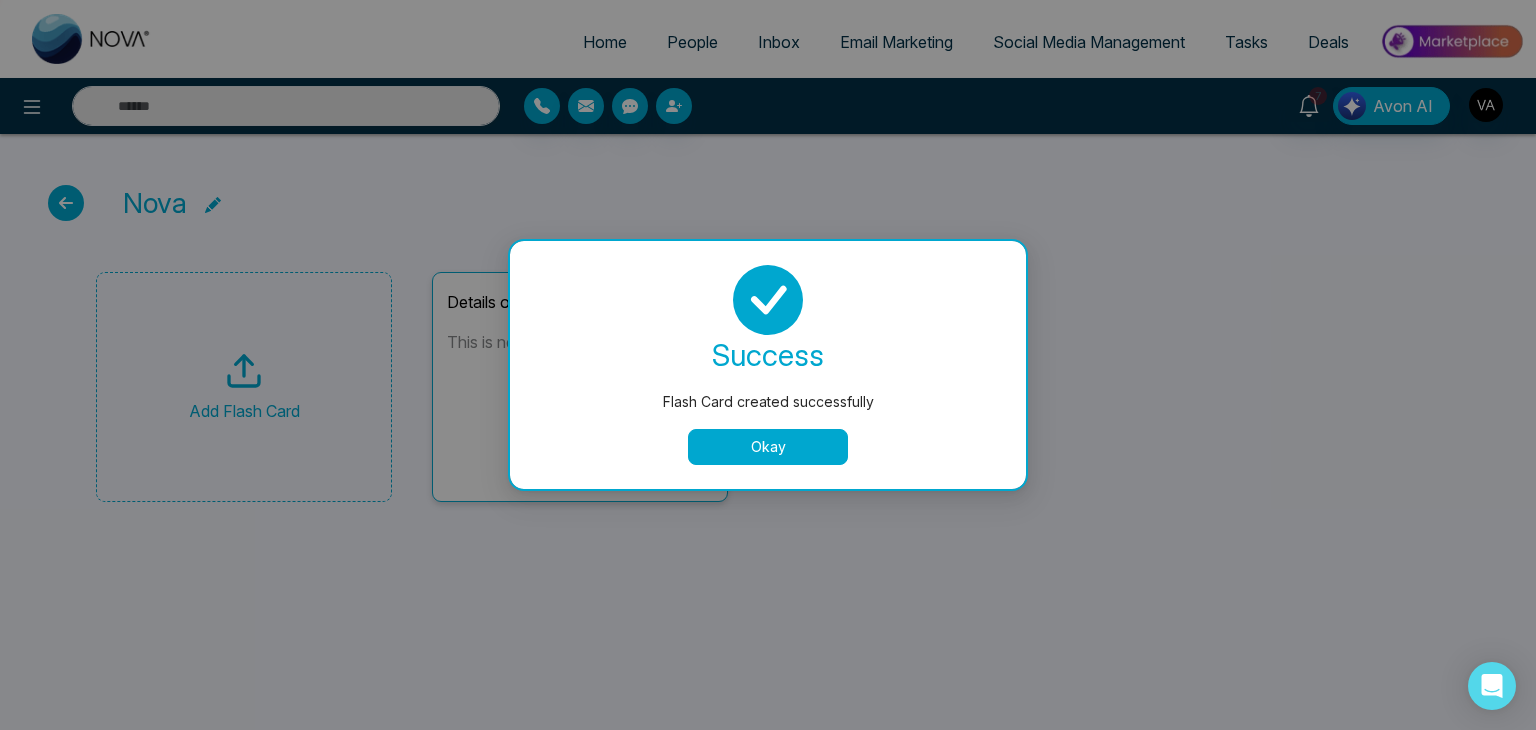click on "Okay" at bounding box center (768, 447) 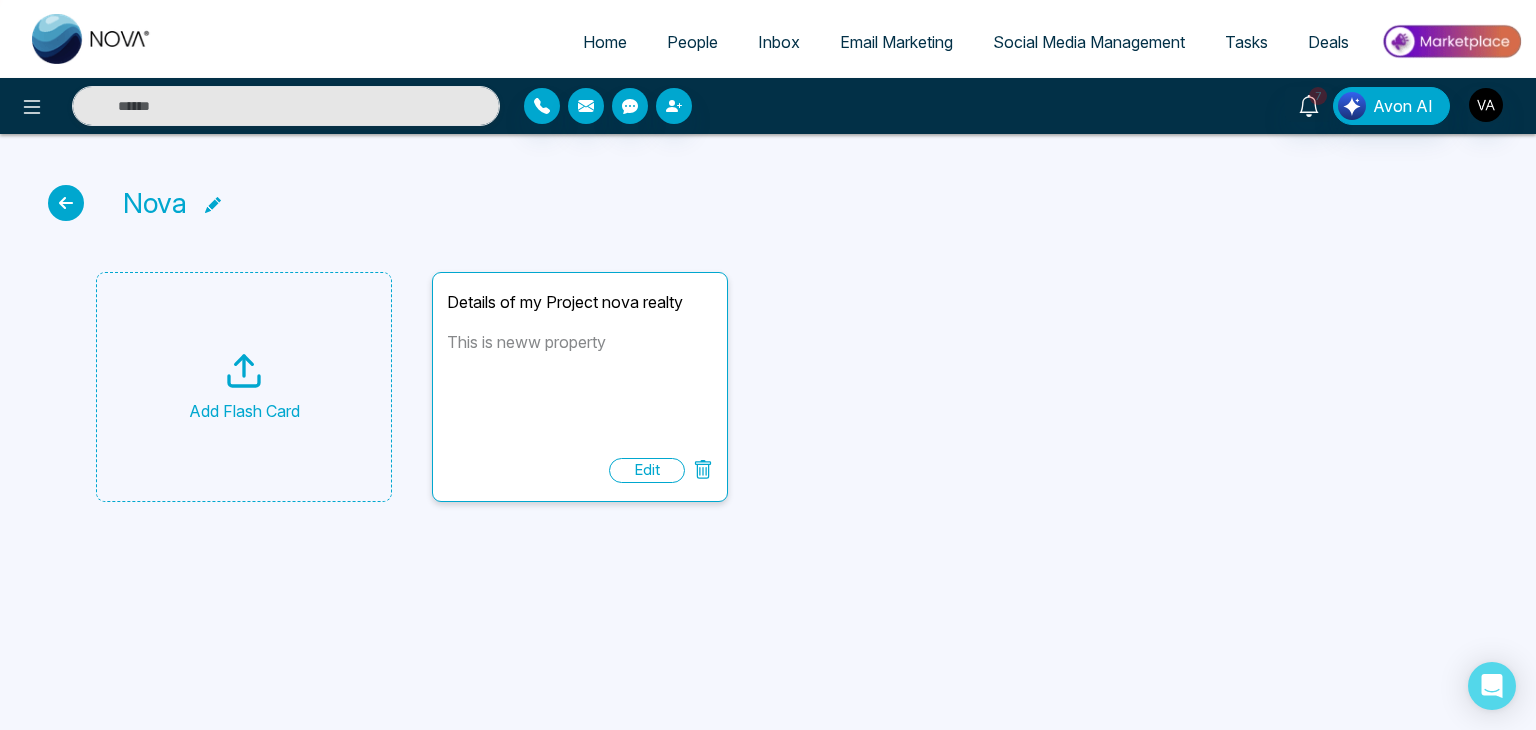 click on "Nova Add Flash Card Details of my Project nova realty This is neww property Edit" at bounding box center (768, 366) 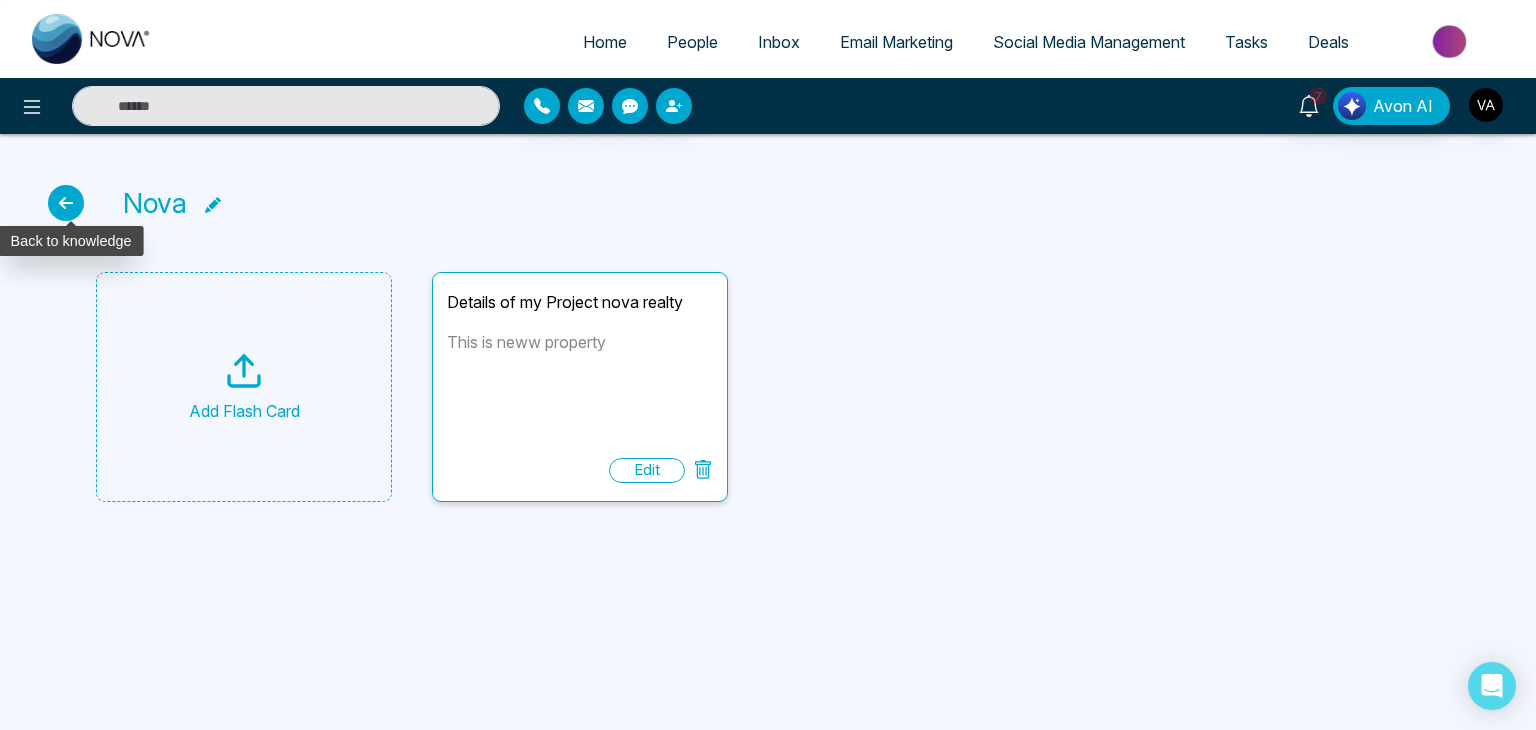 click at bounding box center (66, 203) 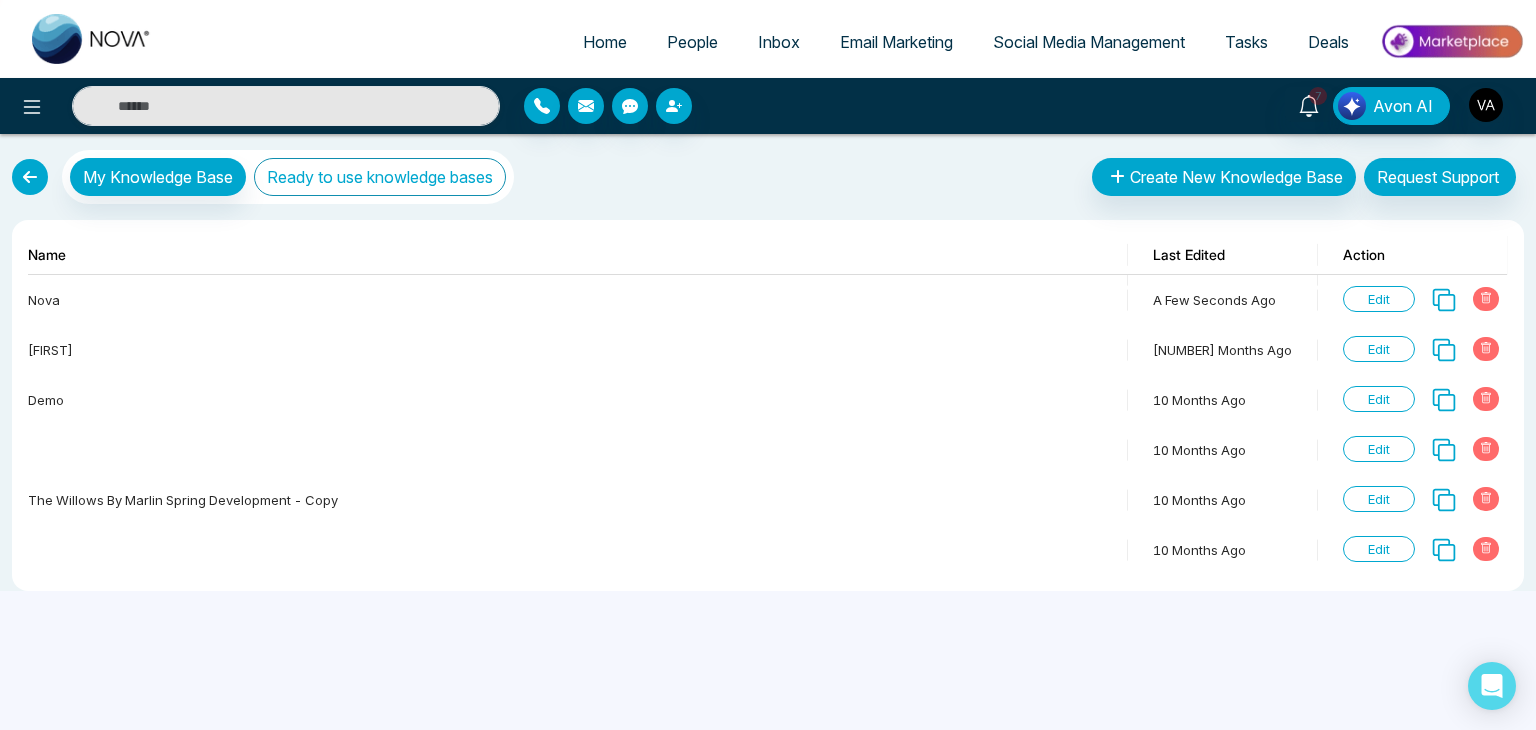 click on "Ready to use knowledge bases" at bounding box center (380, 177) 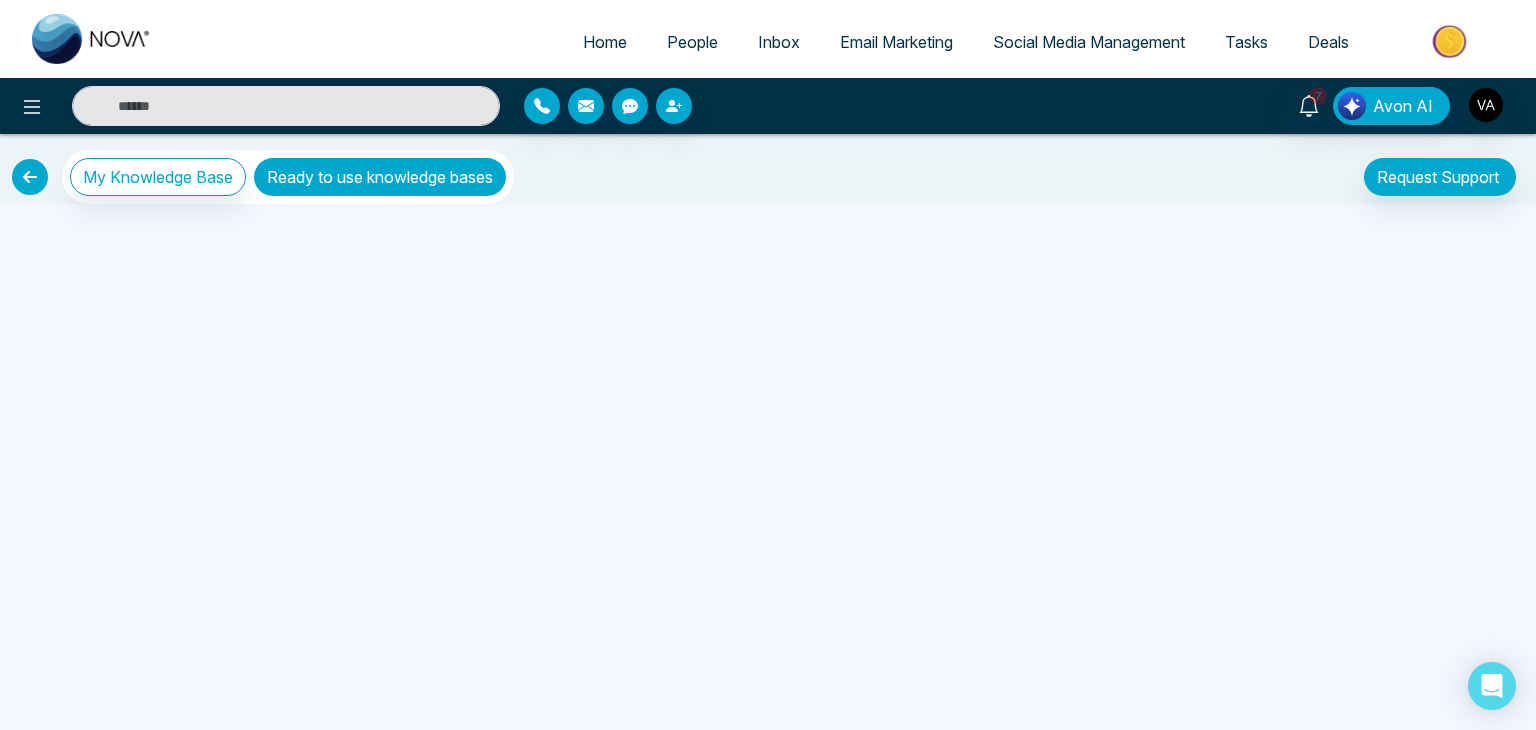 click on "Ready to use knowledge bases" at bounding box center (380, 177) 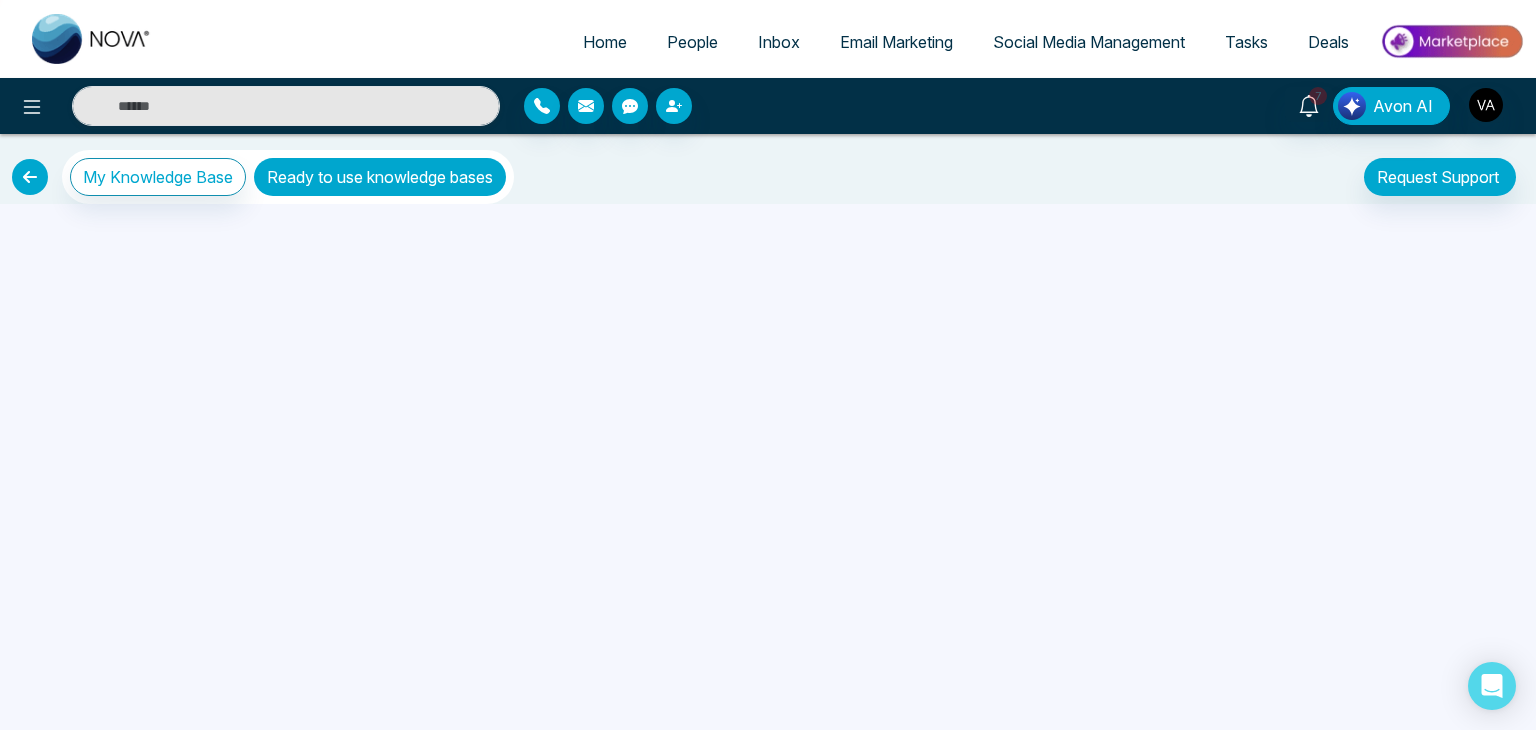 type 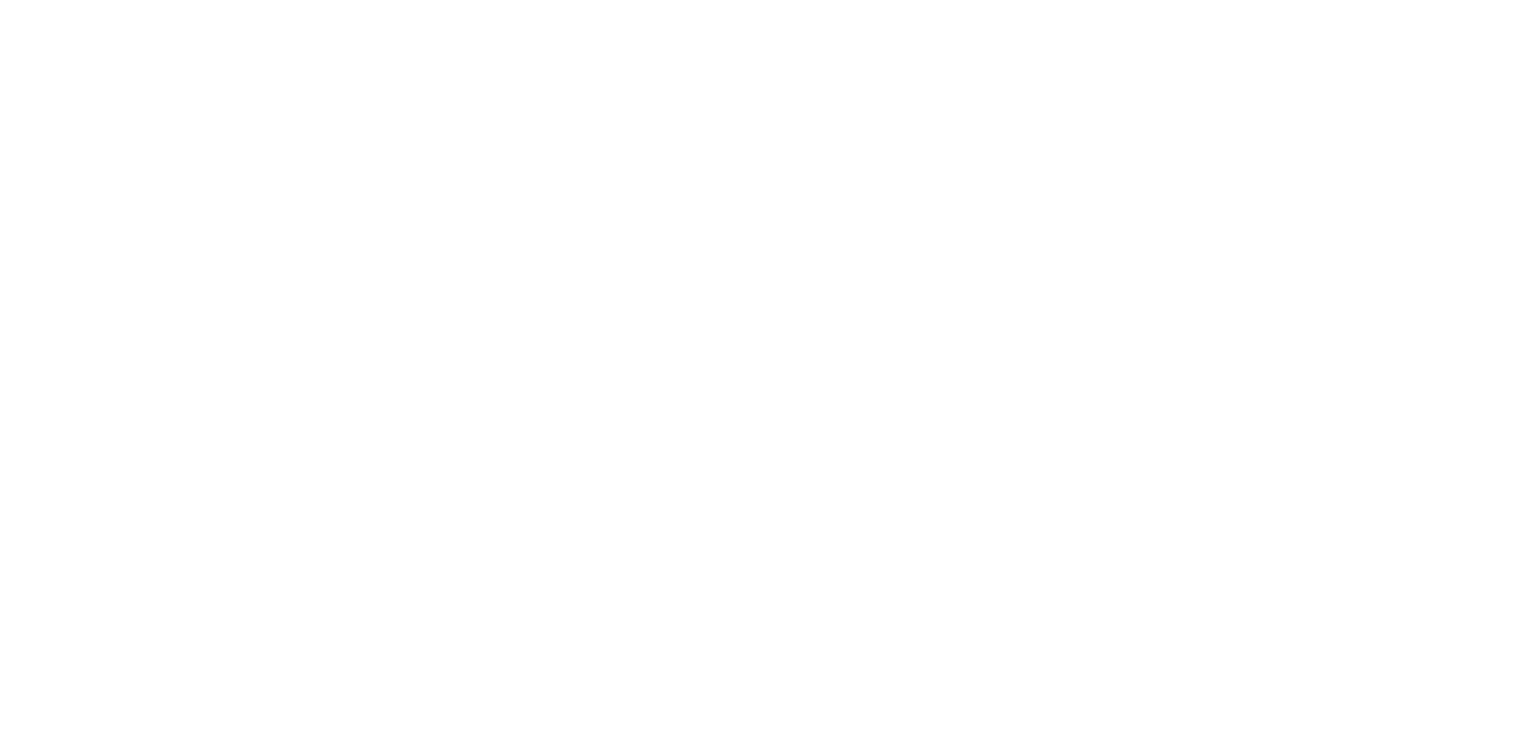 scroll, scrollTop: 0, scrollLeft: 0, axis: both 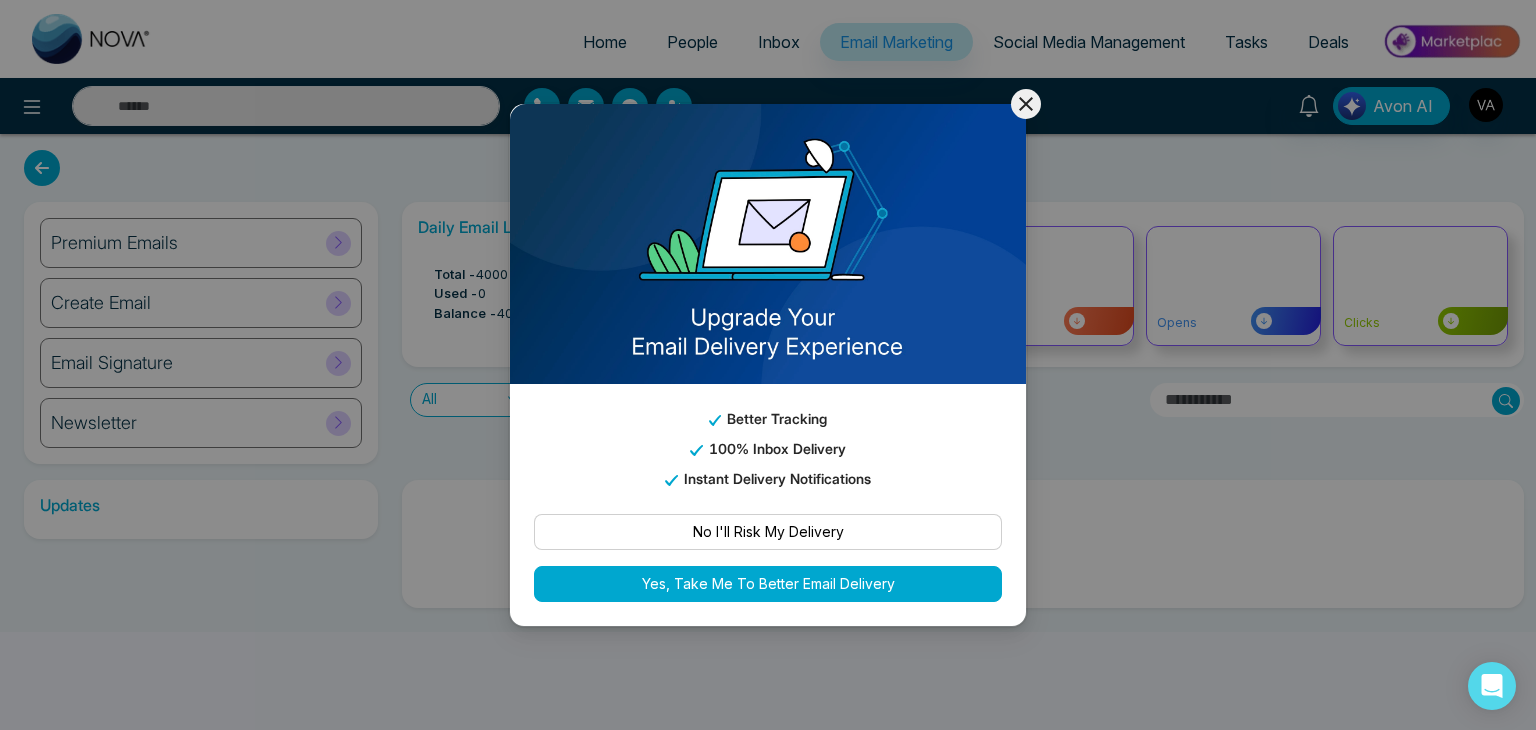click 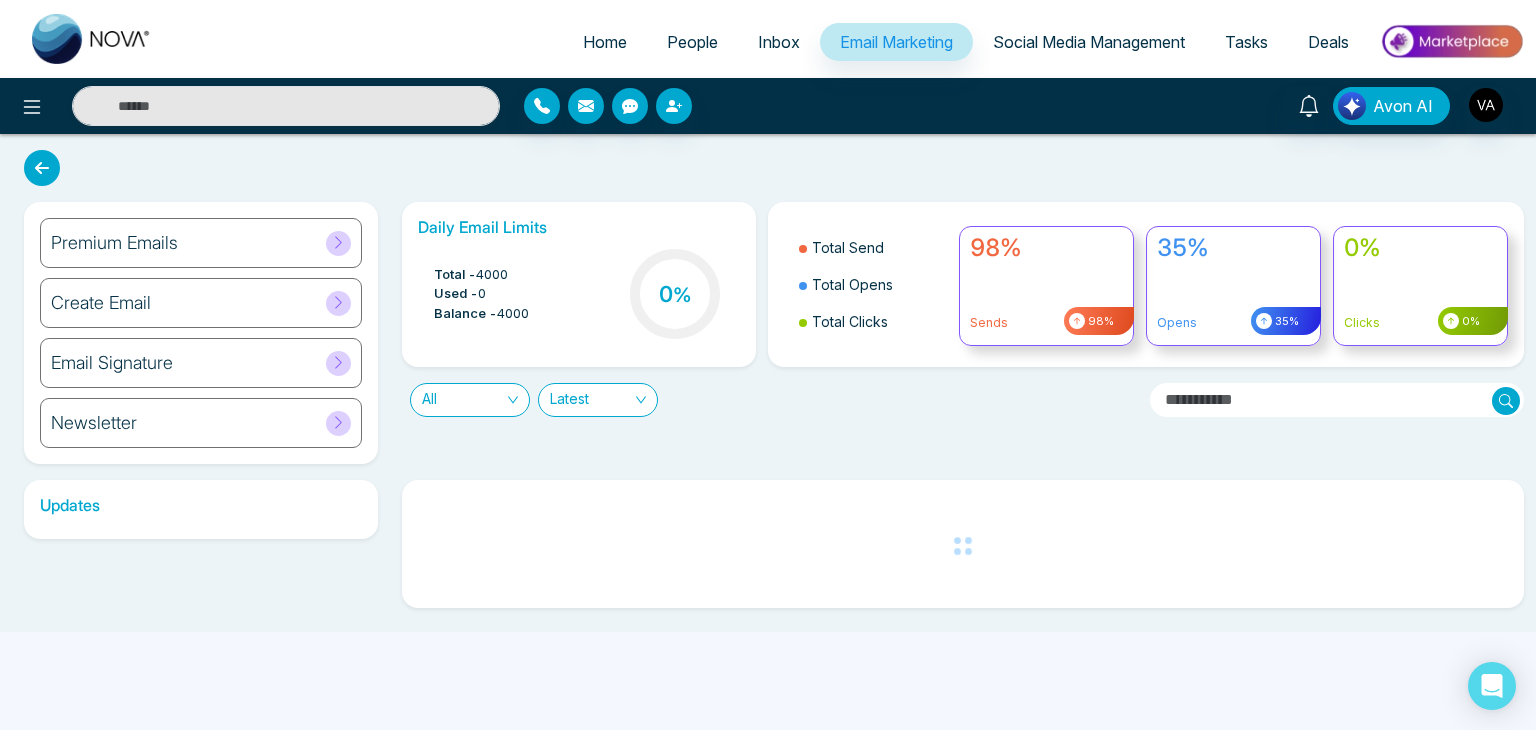 click on "Premium Emails Create Email Email Signature Newsletter Daily Email Limits Total -  4000 Used -  0 Balance -  4000 0 %  Total Send  Total Opens  Total Clicks 98% Sends 98% 35% Opens 35% 0% Clicks 0% All Latest Updates" at bounding box center [768, 383] 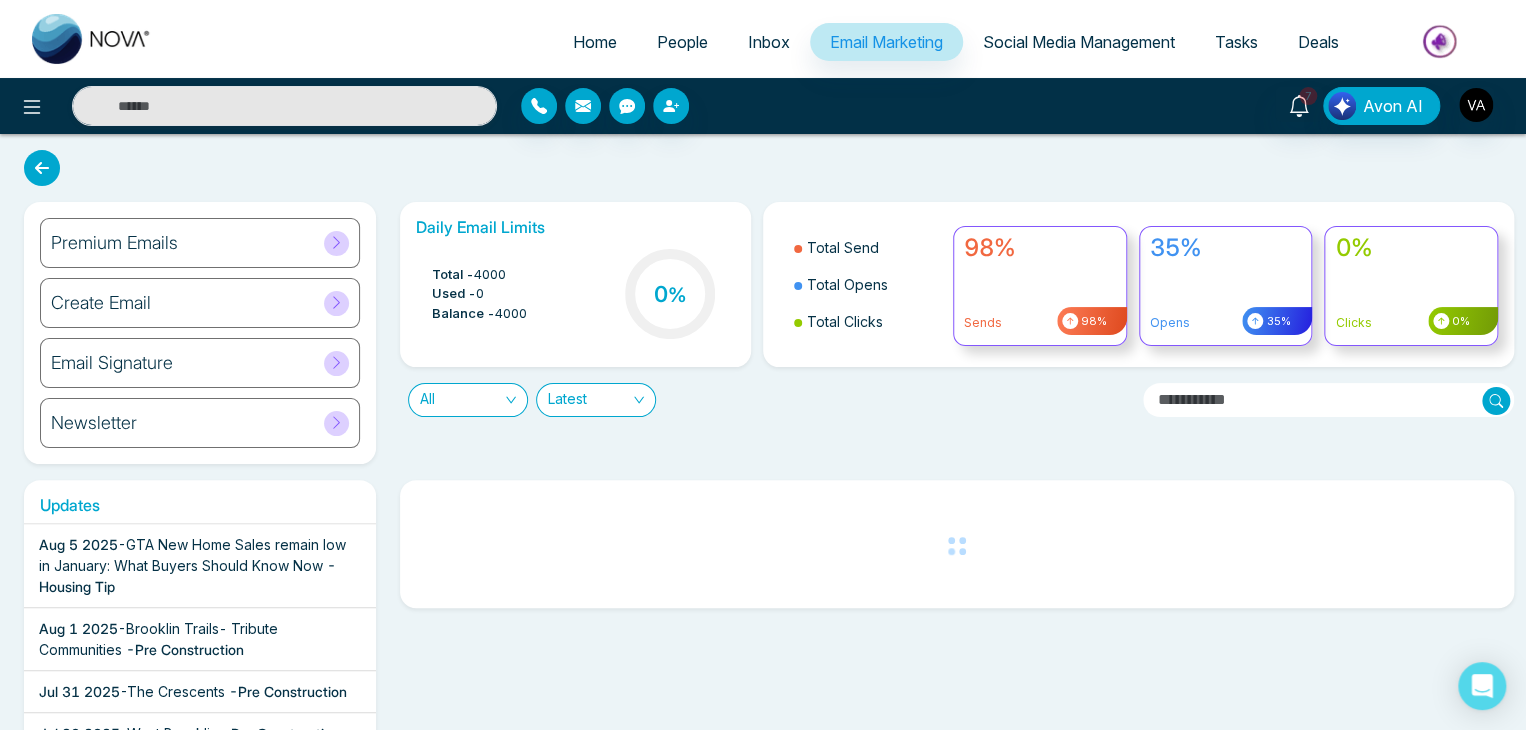 click on "Premium Emails Create Email Email Signature Newsletter Daily Email Limits Total -  4000 Used -  0 Balance -  4000 0 %  Total Send  Total Opens  Total Clicks 98% Sends 98% 35% Opens 35% 0% Clicks 0% All Latest Updates Aug 5 2025   -  GTA New Home Sales remain low in January: What Buyers Should Know Now    -  Housing Tip Aug 1 2025   -  Brooklin Trails- Tribute Communities    -  Pre Construction Jul 31 2025   -  The Crescents    -  Pre Construction Jul 30 2025   -  West Brooklin    -  Pre Construction Jul 30 2025   -  Bank of Canada Holds Rate at 2.75%    -  Housing Tip Jul 30 2025   -  Discover 6 Scenic Lakes Near Edmonton Perfect for Weekend Escapes    -  Housing Tip Jul 29 2025   -  Is Your Home Stuck in the Mid-2010s? Here’s What to Update Before You Sell    -  Housing Tip Jul 29 2025   -  GTA Newsletter: July-2025    -  Housing Tip Jul 28 2025   -  What’s Next for Mortgage Rates & Home Prices in Canada? Here’s What You Should Know    -  Housing Tip Jul 17 2025   -     -  Housing Tip" at bounding box center (763, 611) 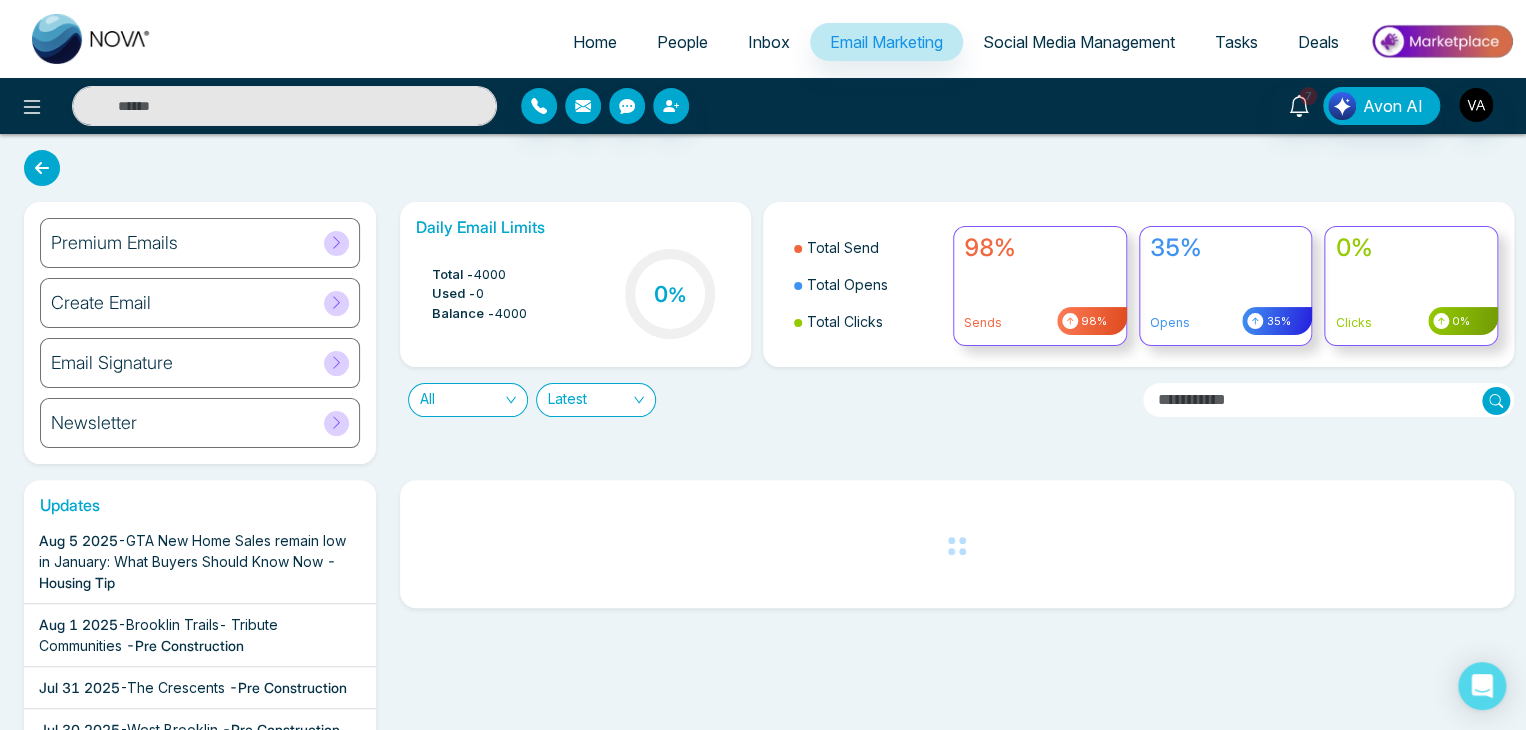 scroll, scrollTop: 0, scrollLeft: 0, axis: both 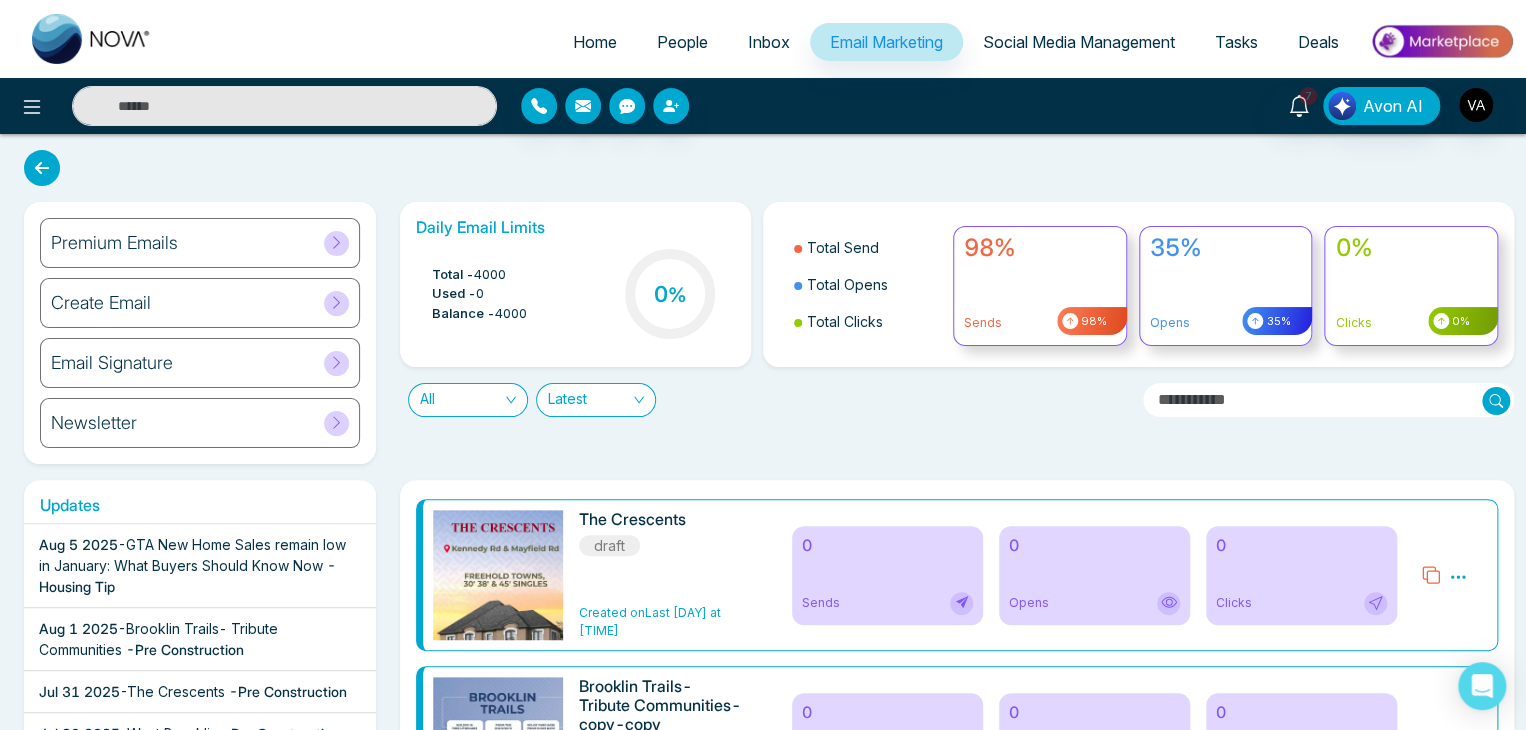 click on "GTA New Home Sales remain low in January: What Buyers Should Know Now" at bounding box center (192, 555) 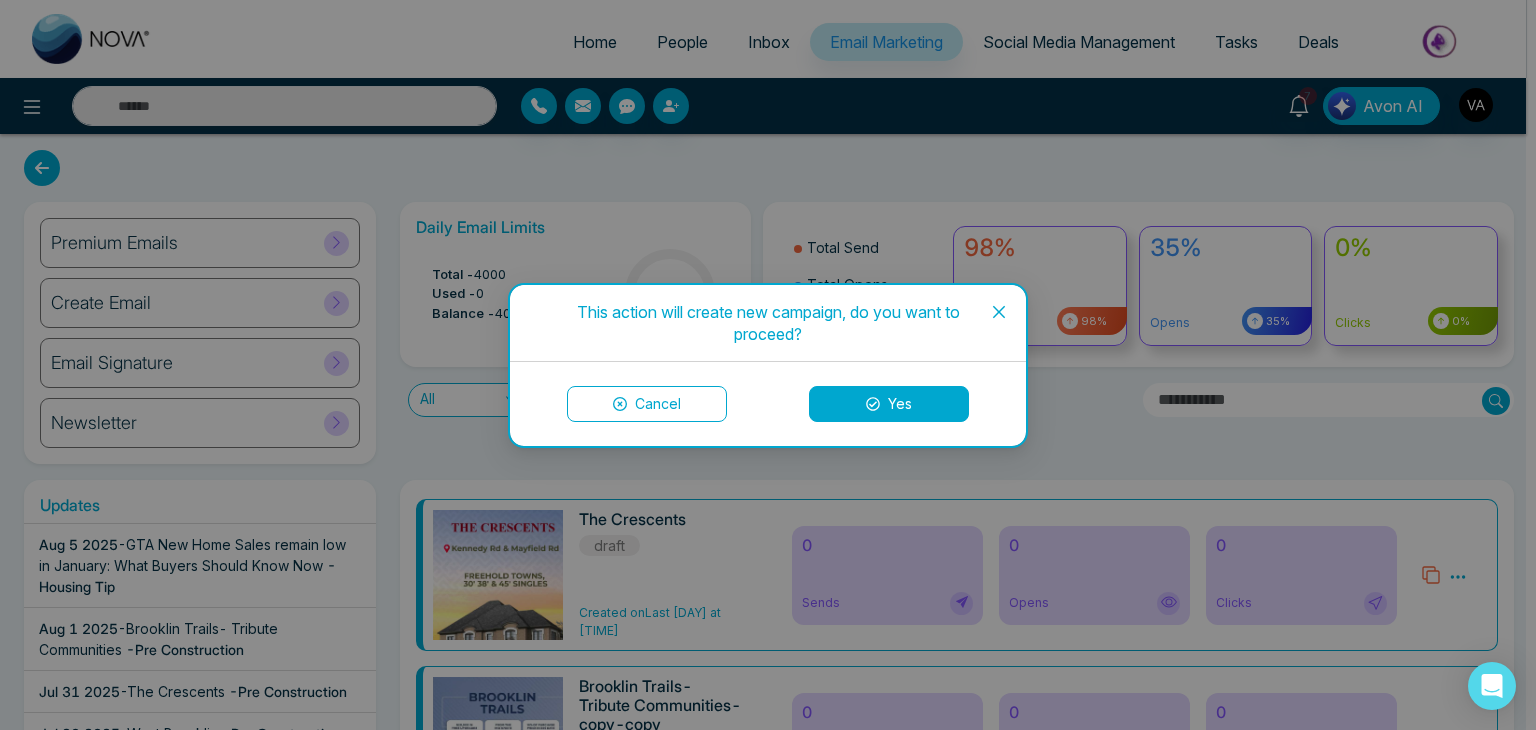 click on "Cancel" at bounding box center [647, 404] 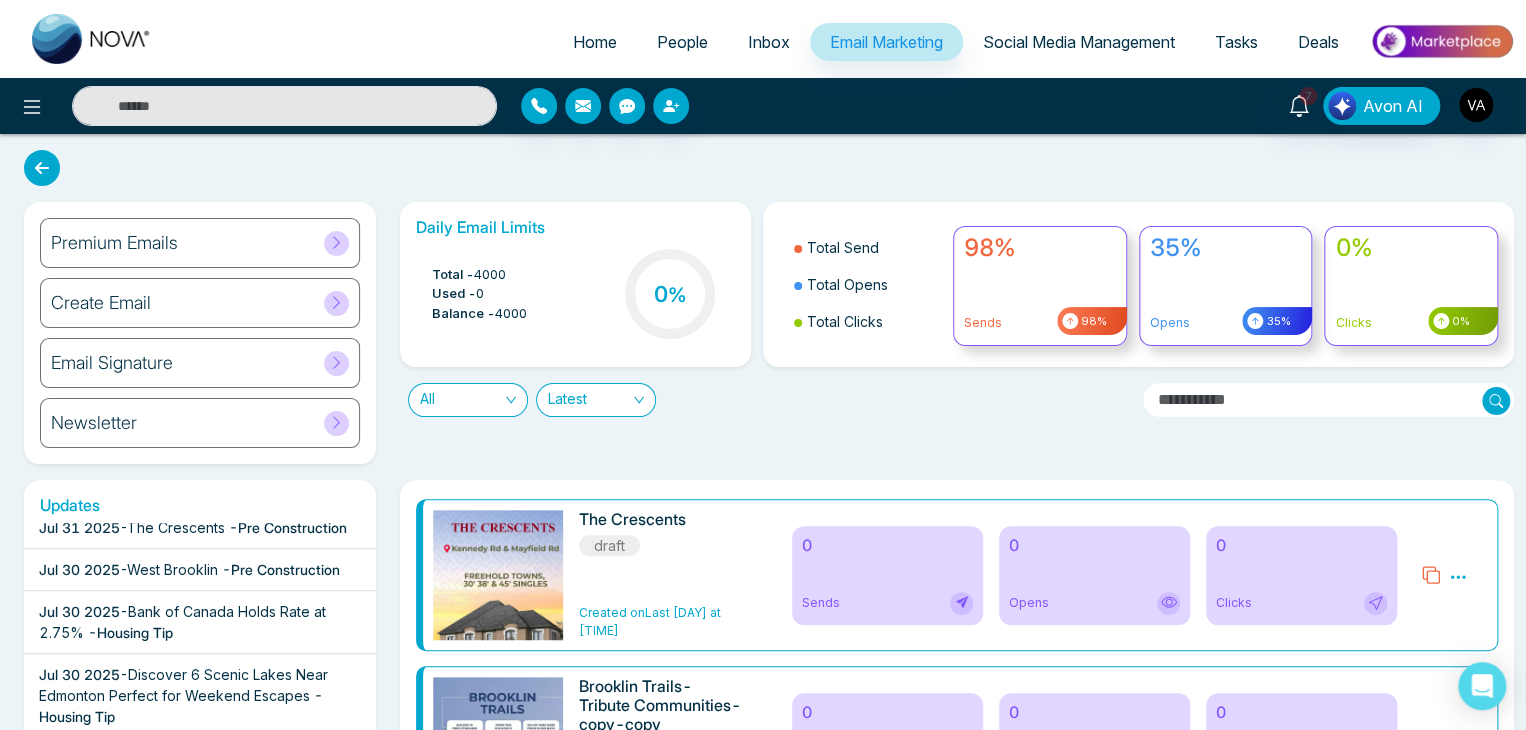 scroll, scrollTop: 136, scrollLeft: 0, axis: vertical 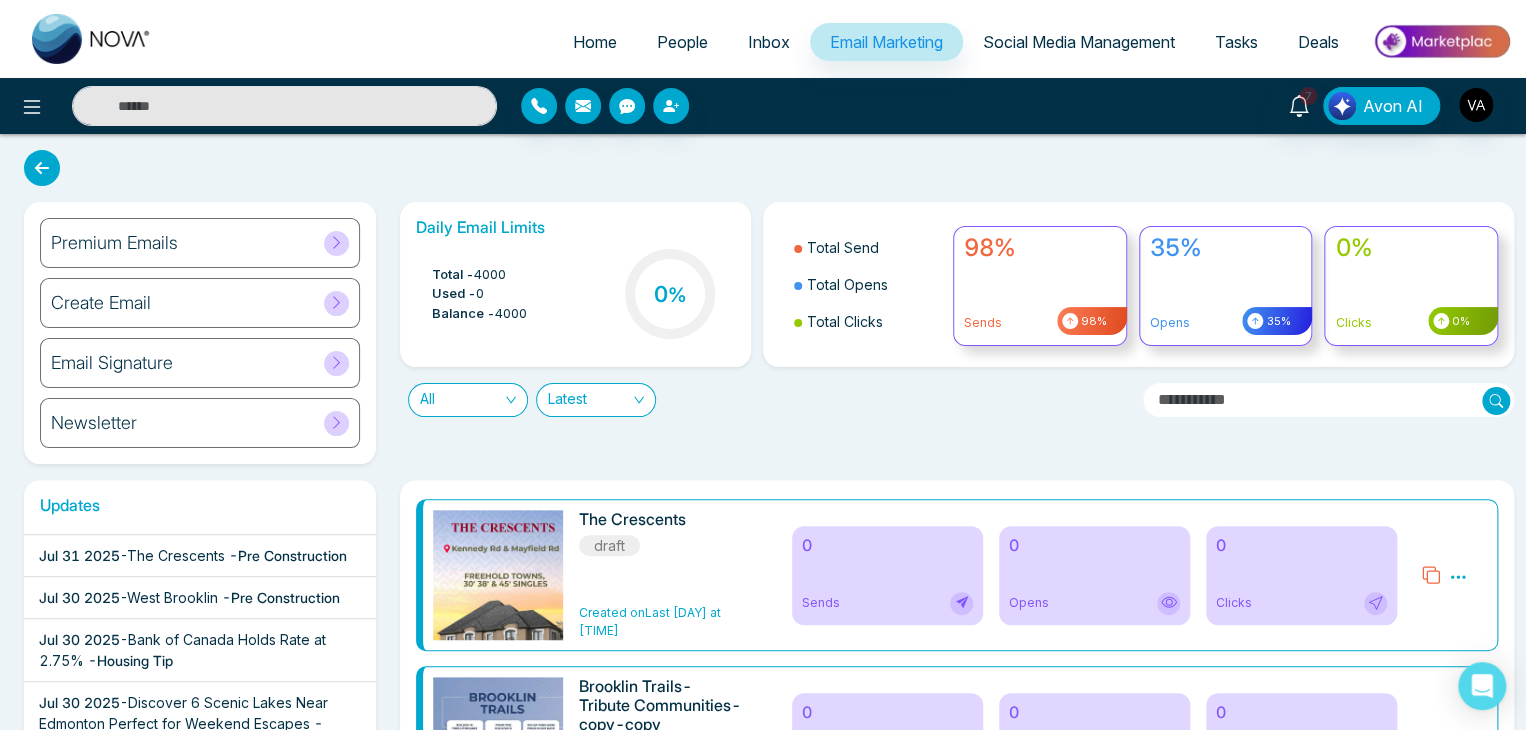 click on "Jul 31 2025   -  The Crescents    -  Pre Construction" at bounding box center (193, 555) 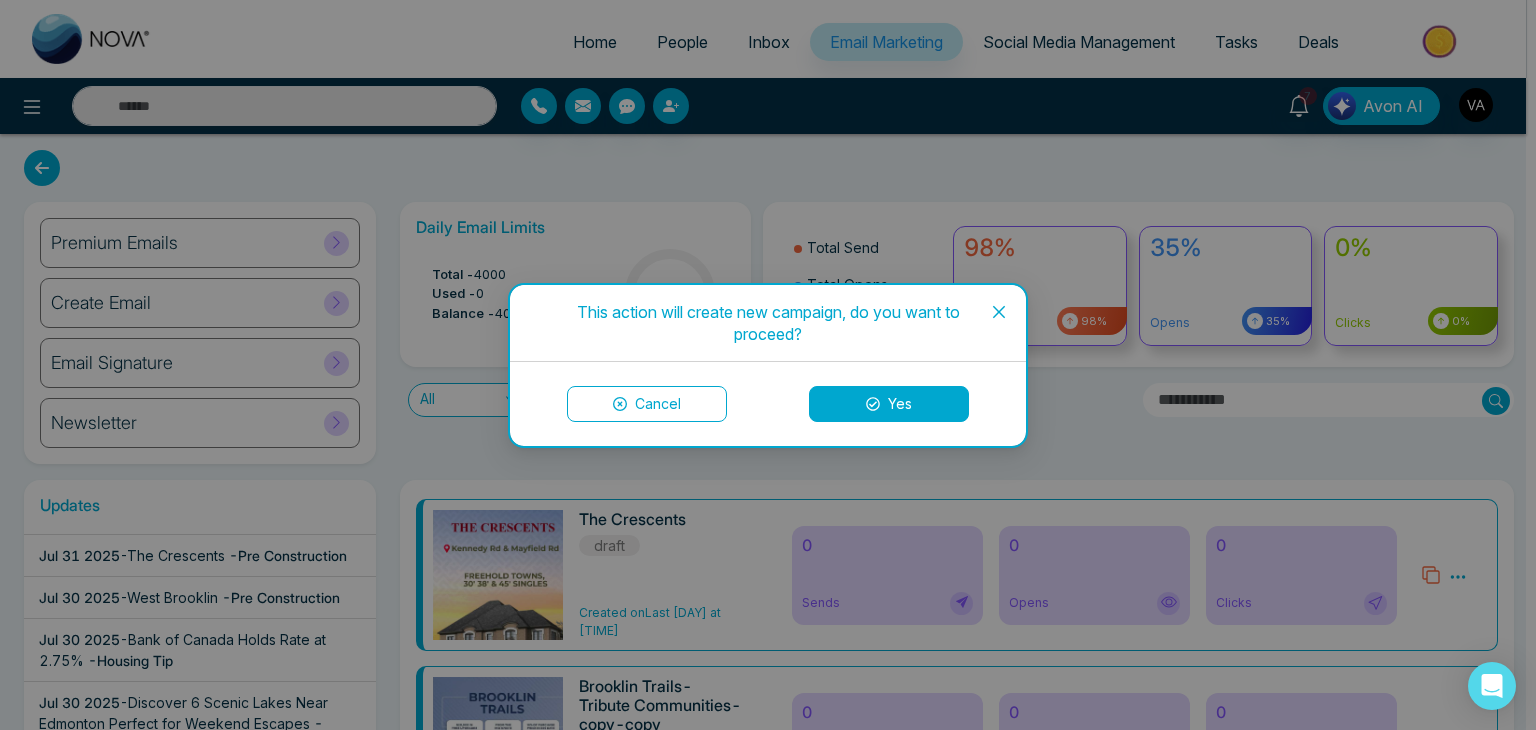 click on "Yes" at bounding box center [889, 404] 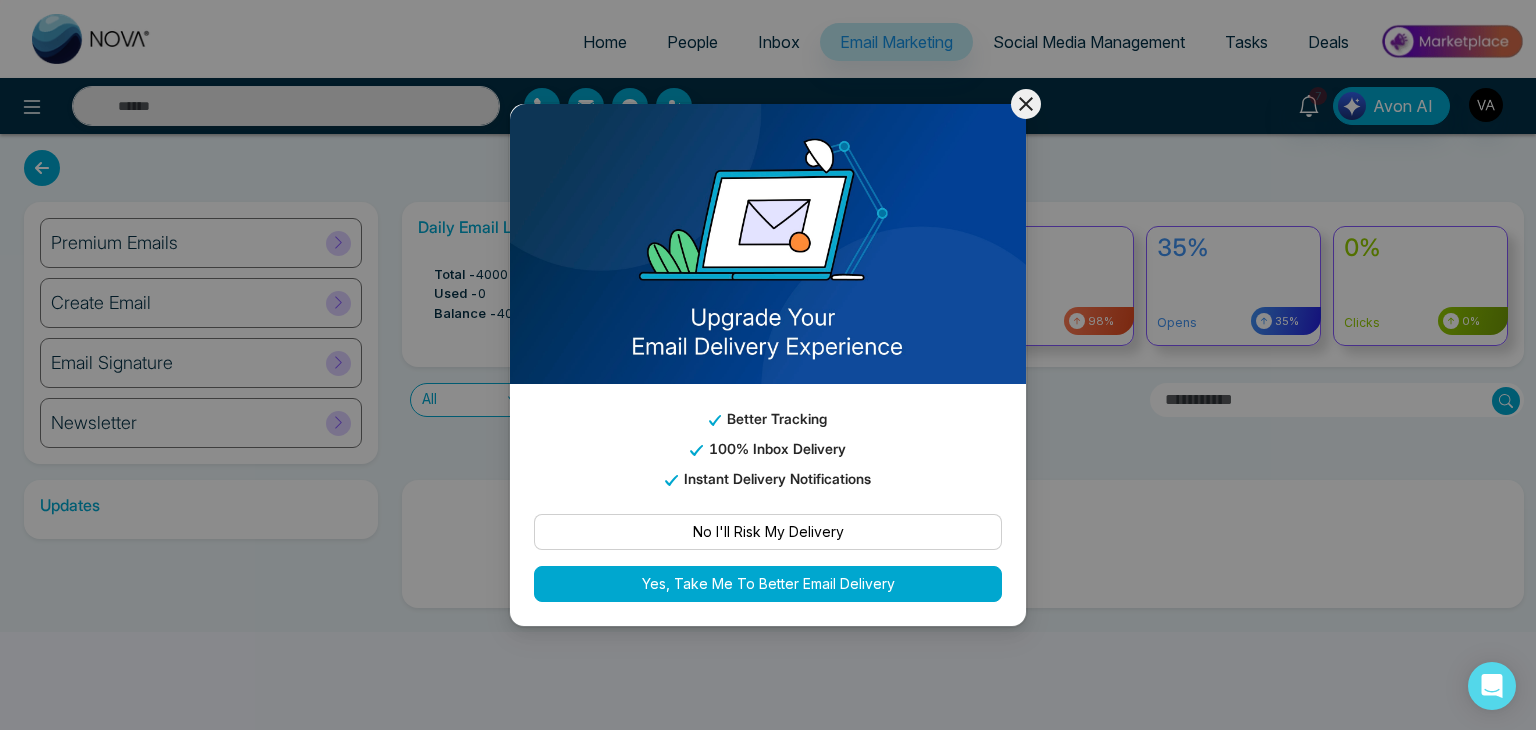 click 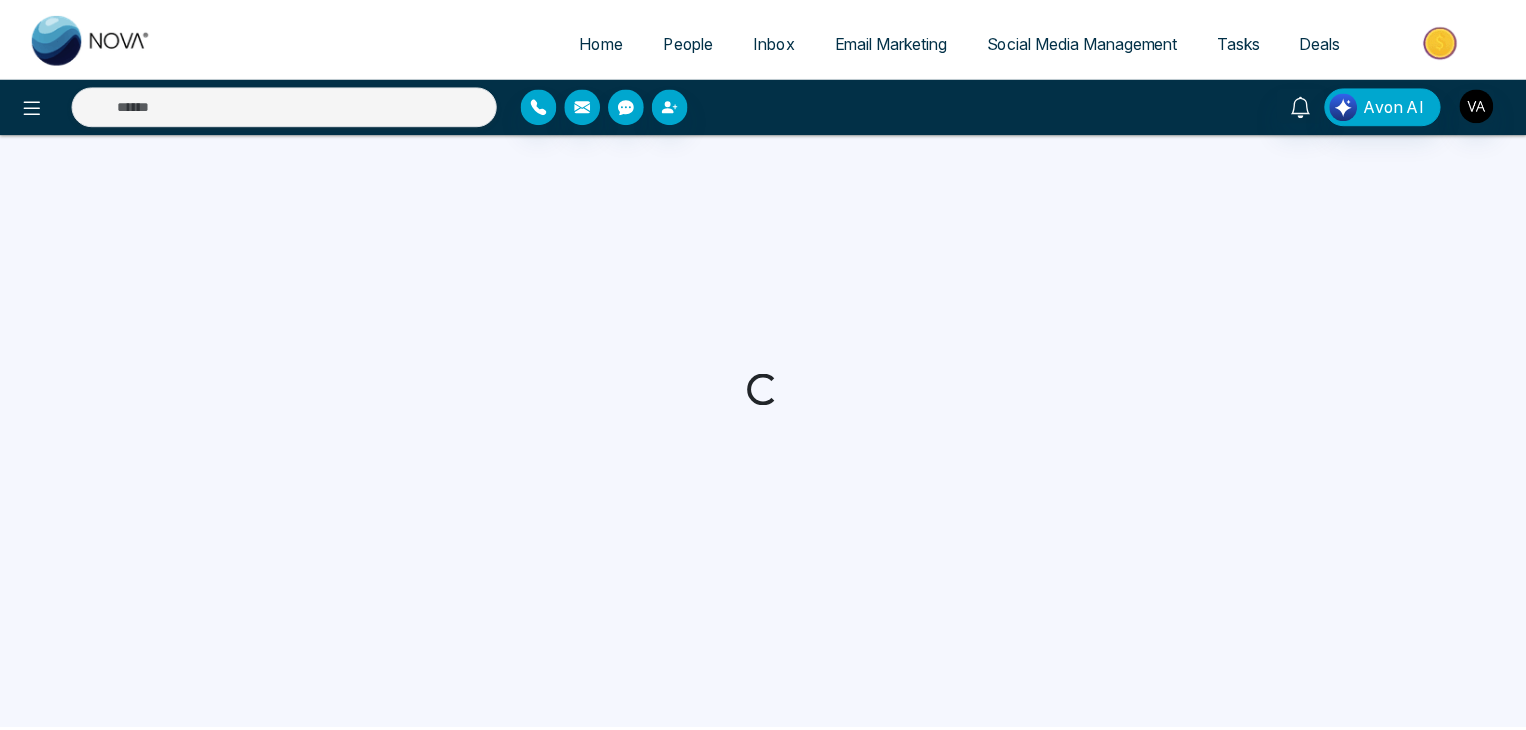 scroll, scrollTop: 0, scrollLeft: 0, axis: both 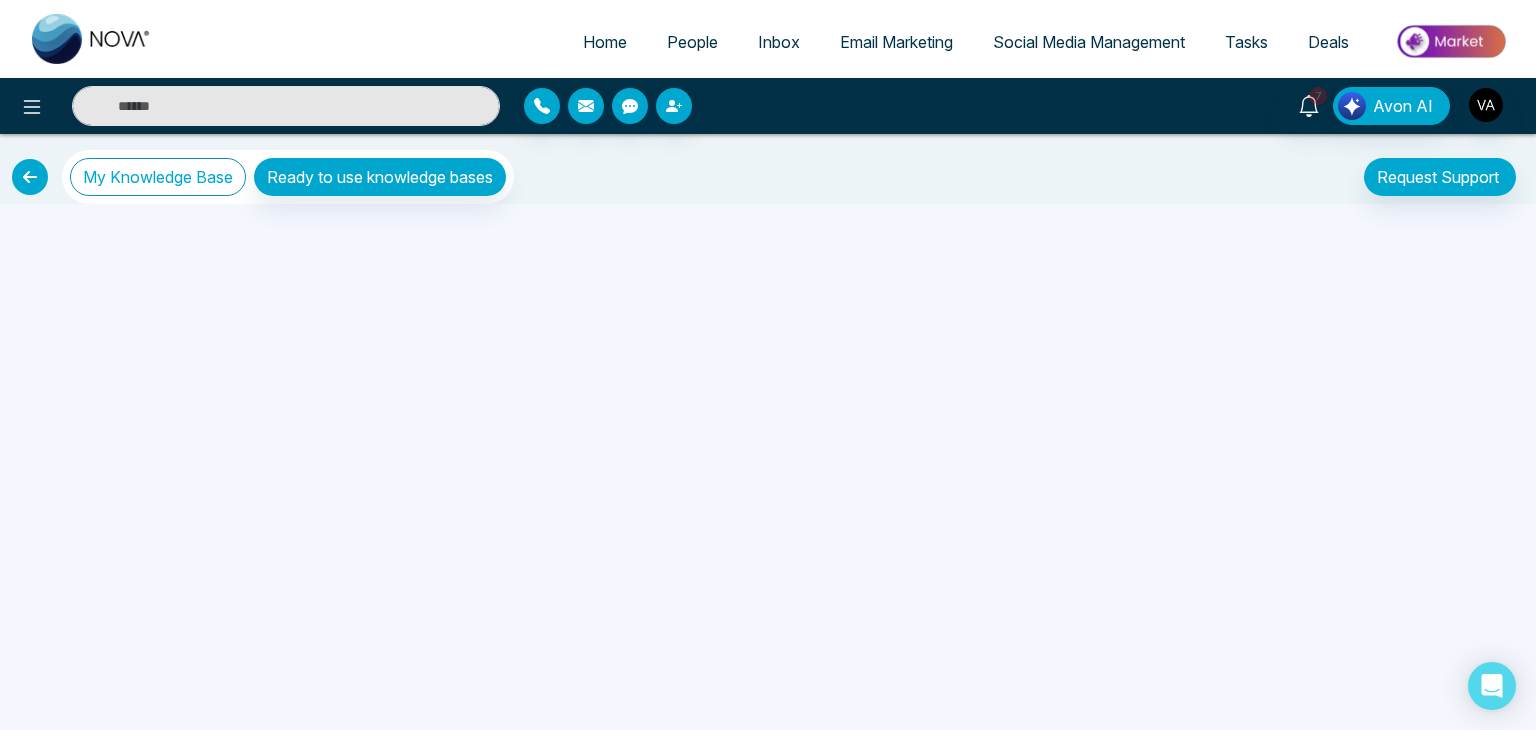 click on "My Knowledge Base" at bounding box center (158, 177) 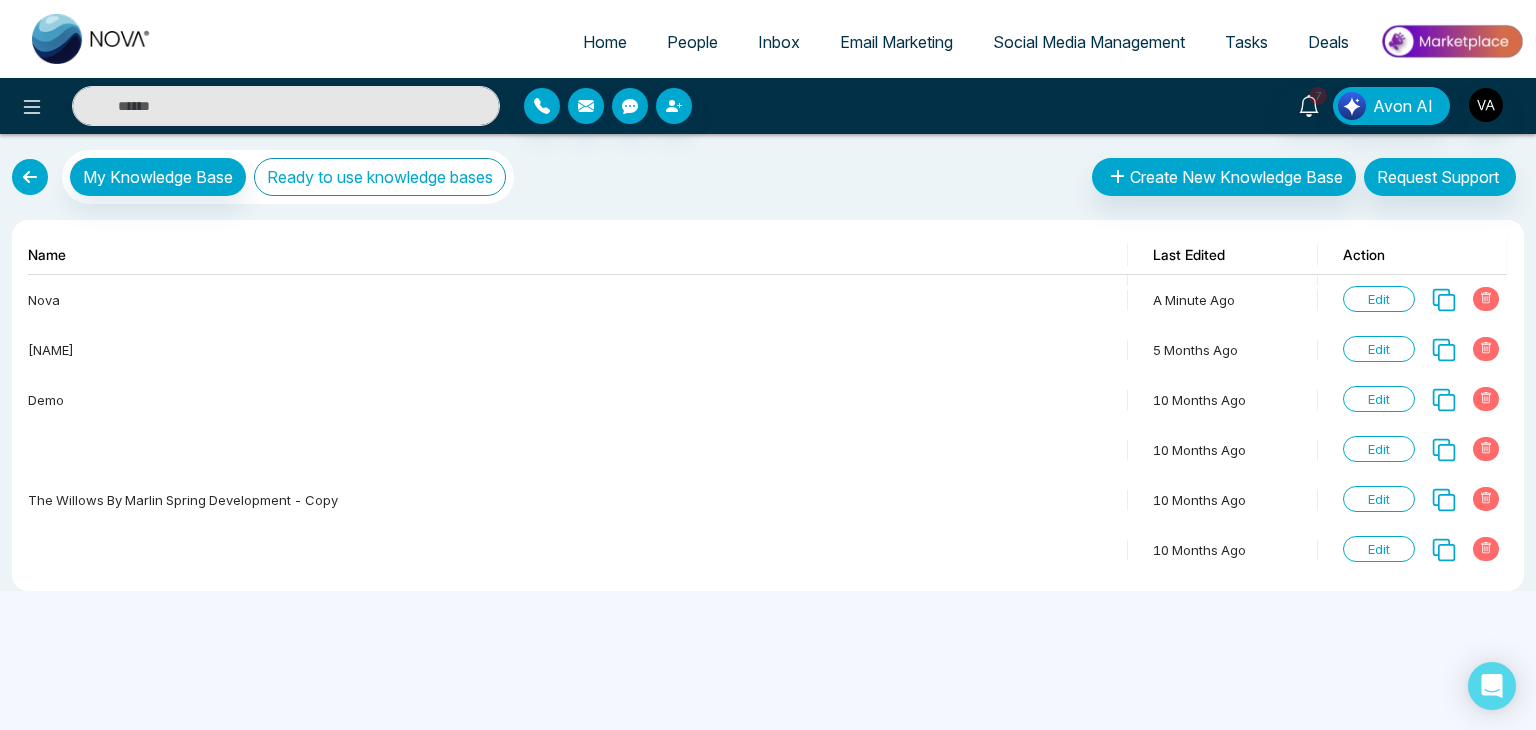 click on "Ready to use knowledge bases" at bounding box center (380, 177) 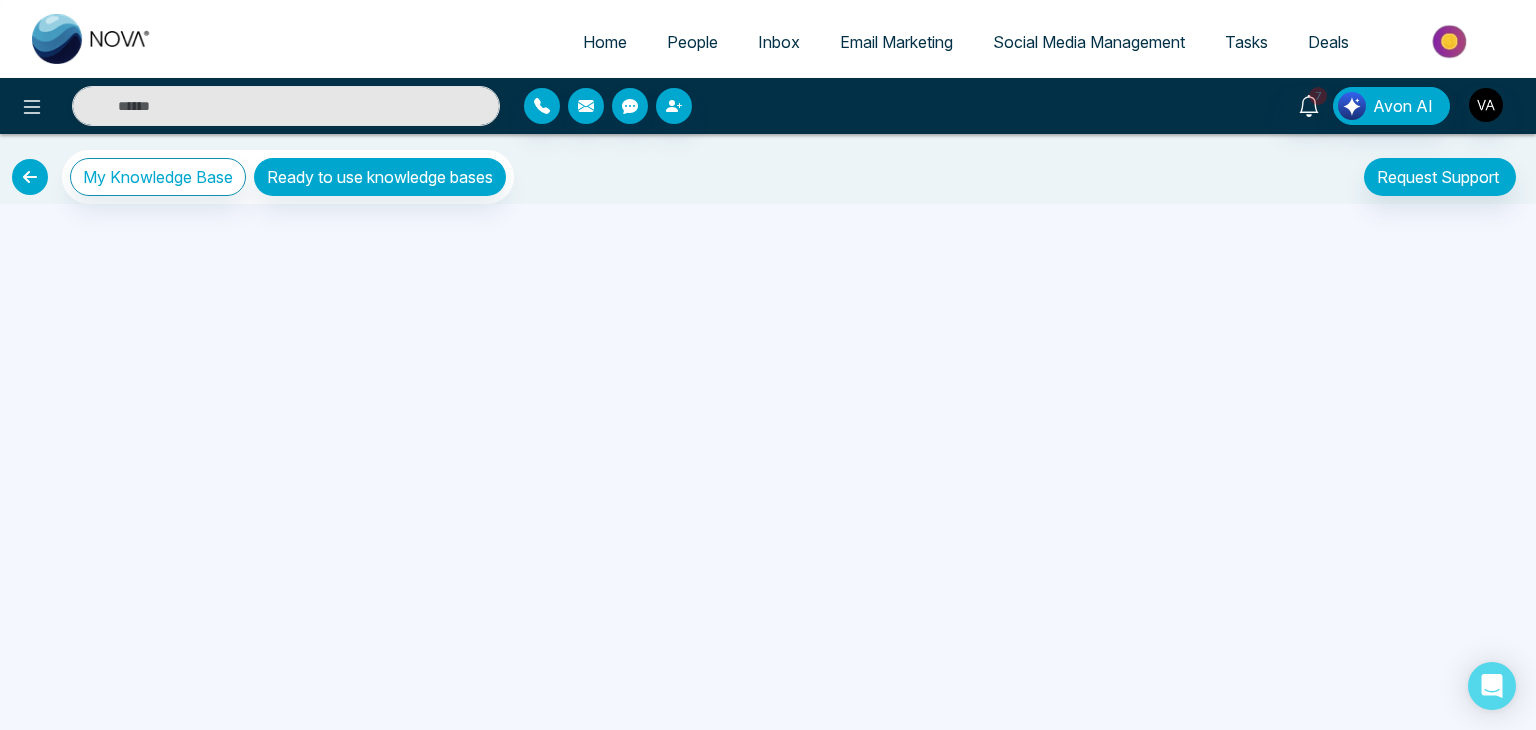 click at bounding box center [30, 177] 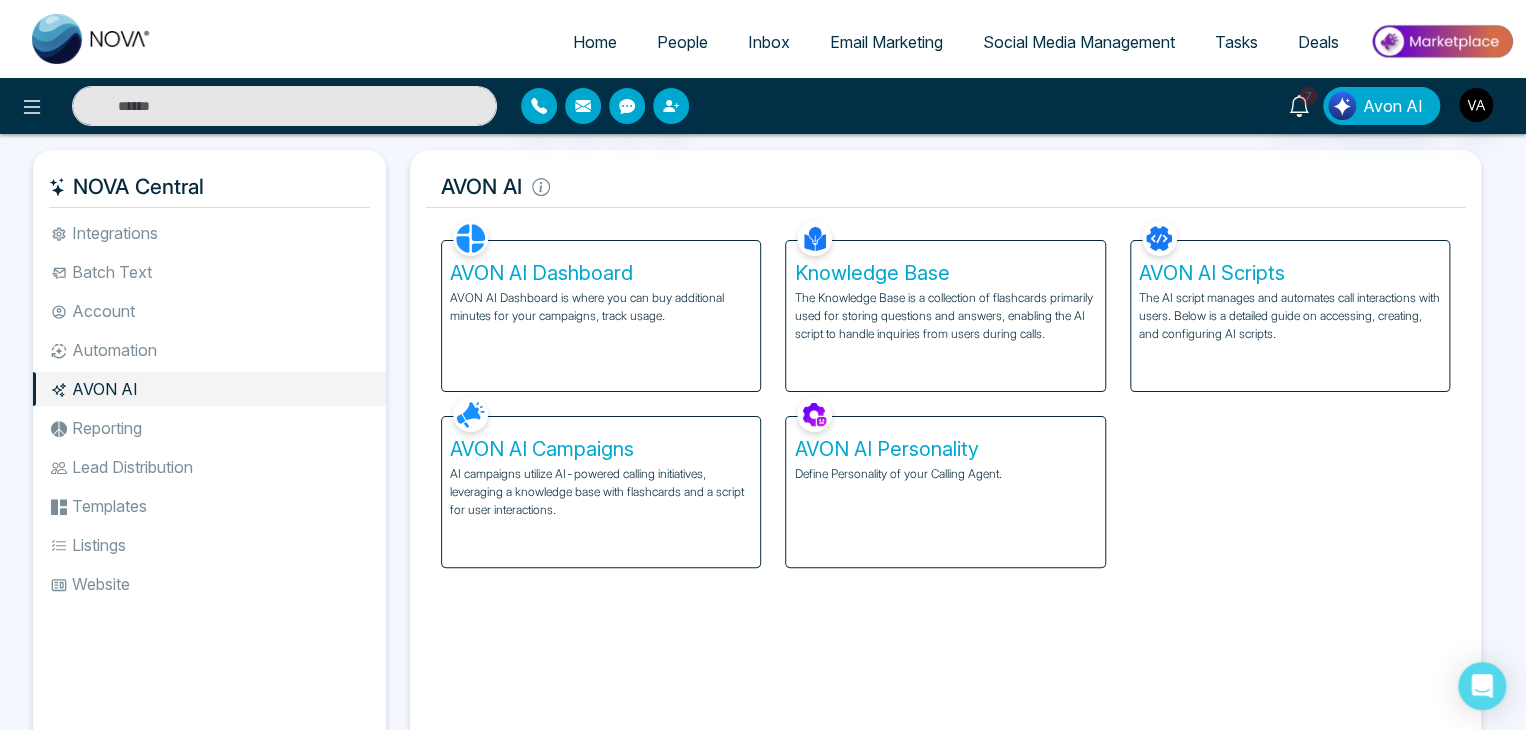 click on "The AI script manages and automates call interactions with users. Below is a detailed guide on accessing, creating, and configuring AI scripts." at bounding box center (1290, 316) 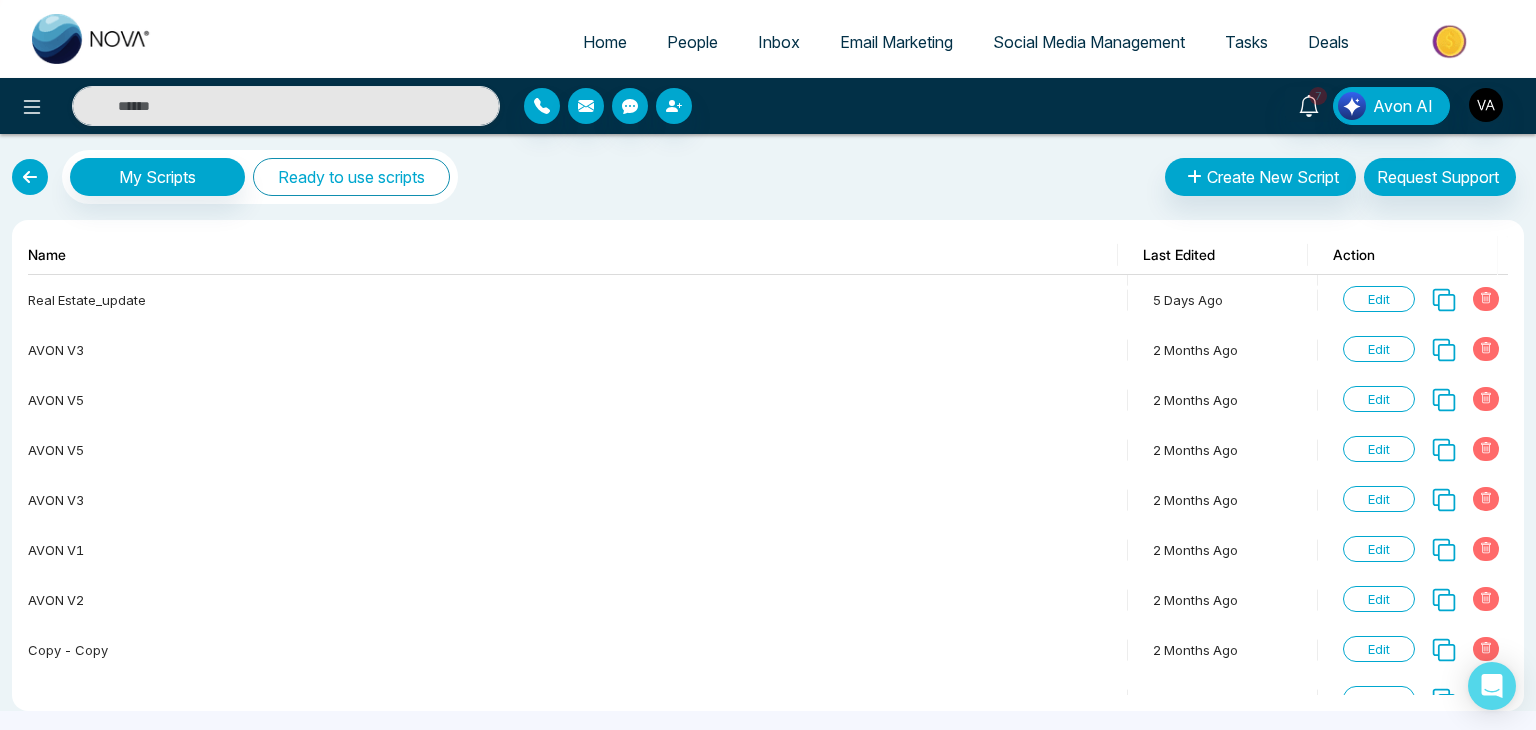 click on "Ready to use scripts" at bounding box center (351, 177) 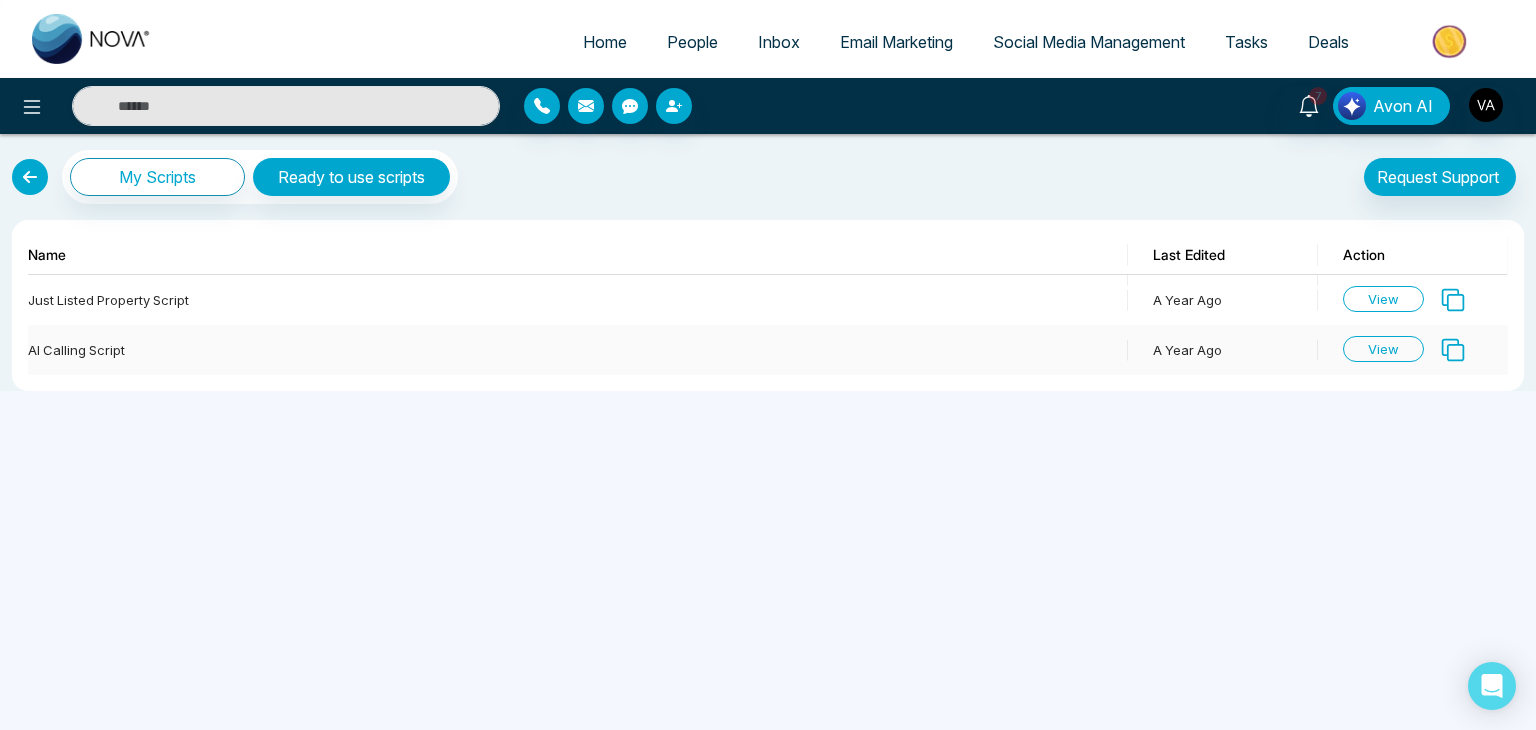 click 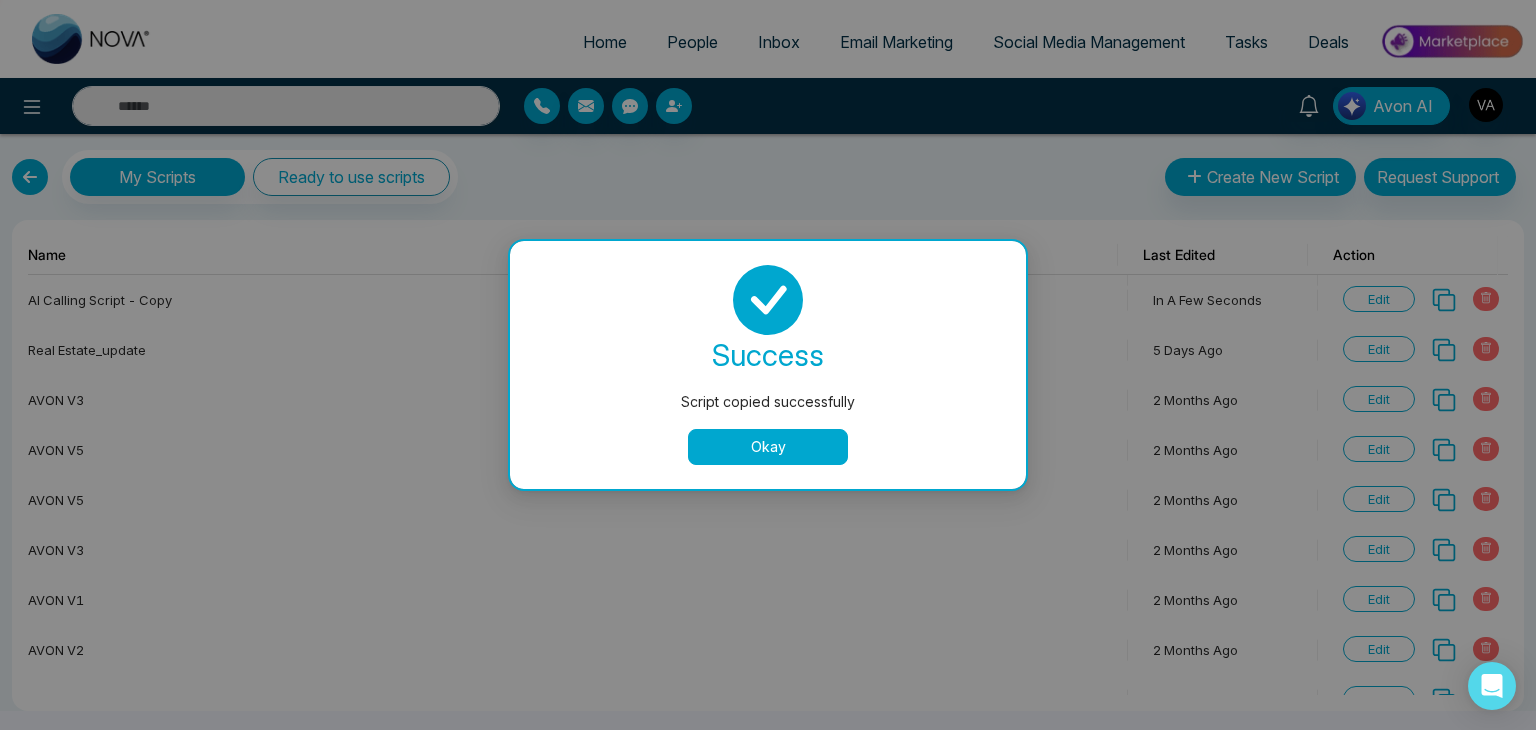 click on "success Script copied successfully   Okay" at bounding box center (768, 365) 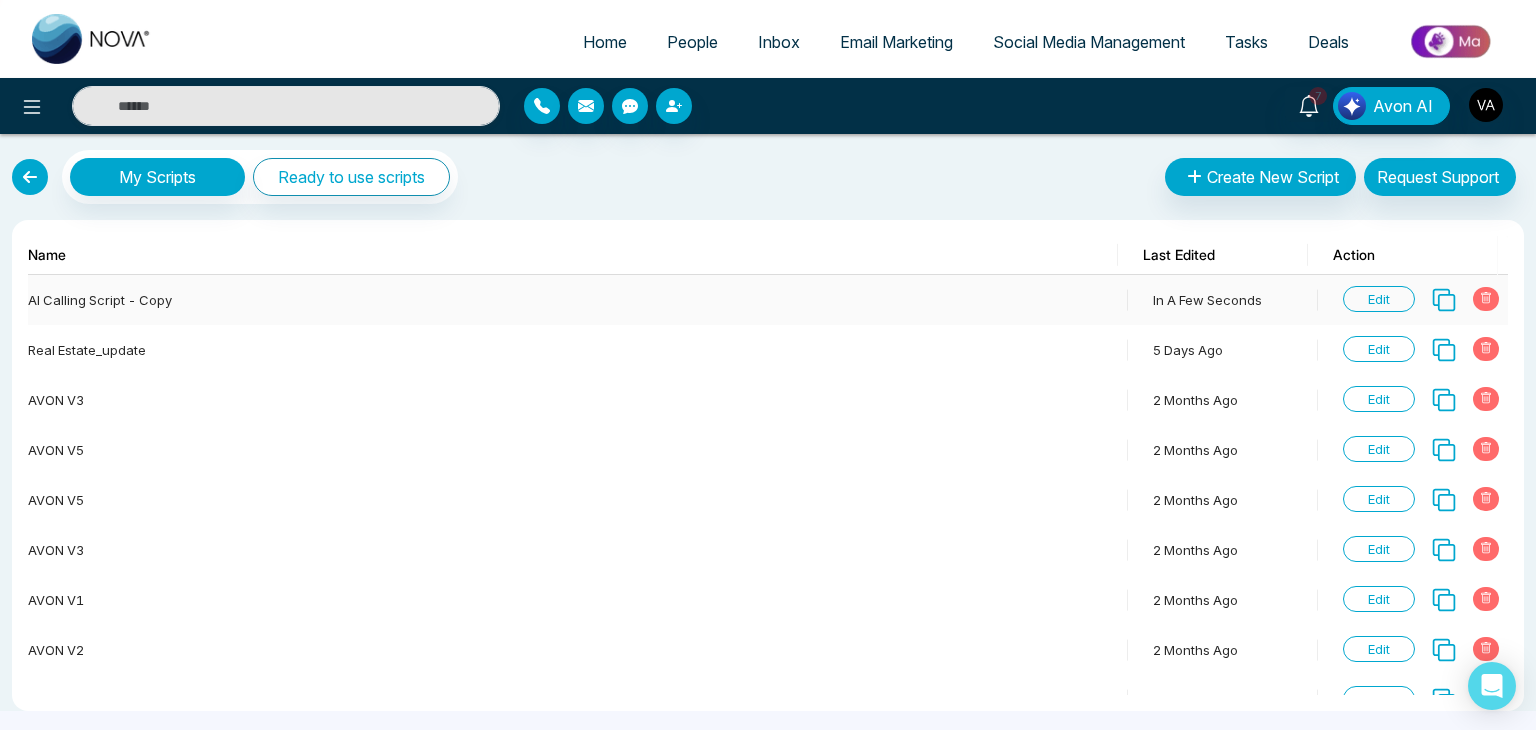 click on "Edit" at bounding box center (1379, 299) 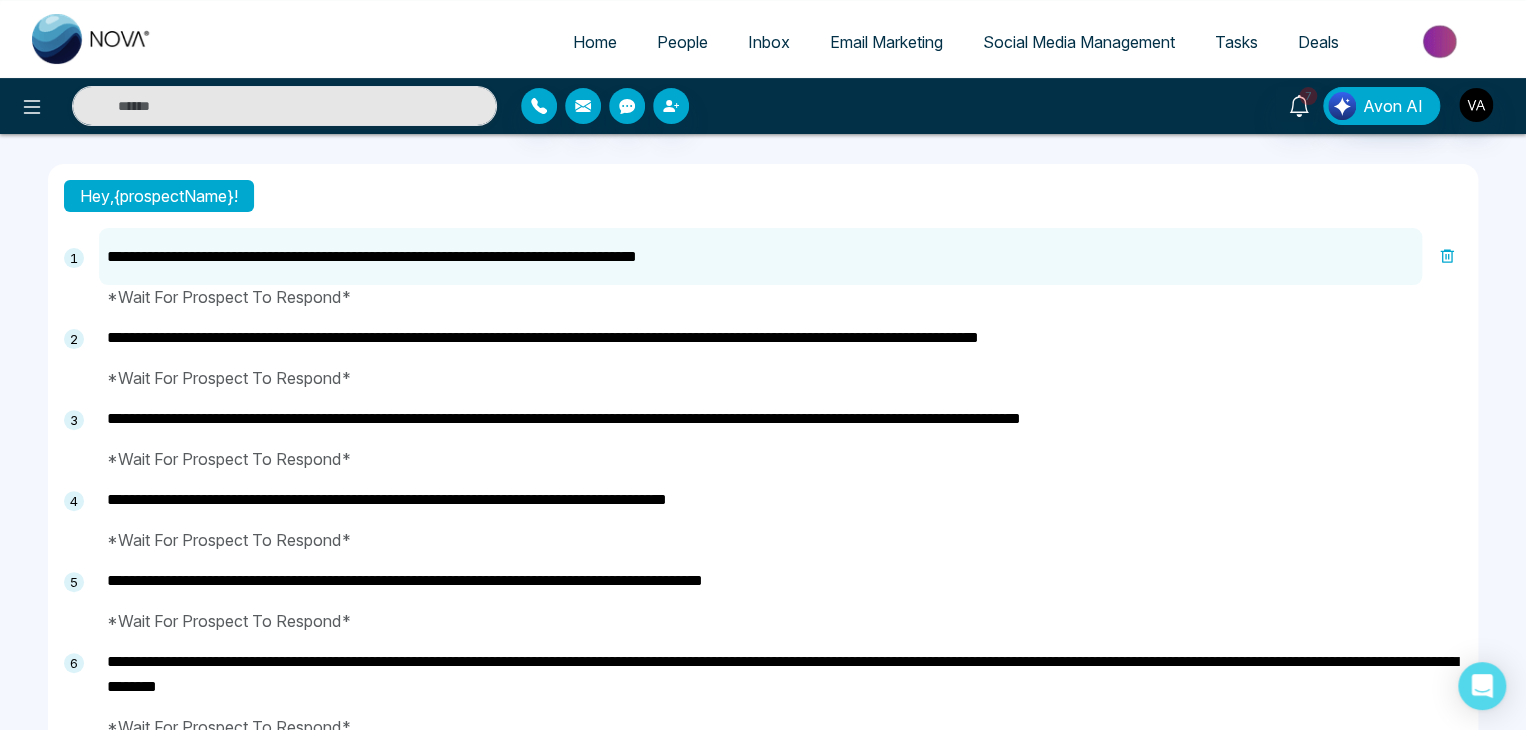 scroll, scrollTop: 131, scrollLeft: 0, axis: vertical 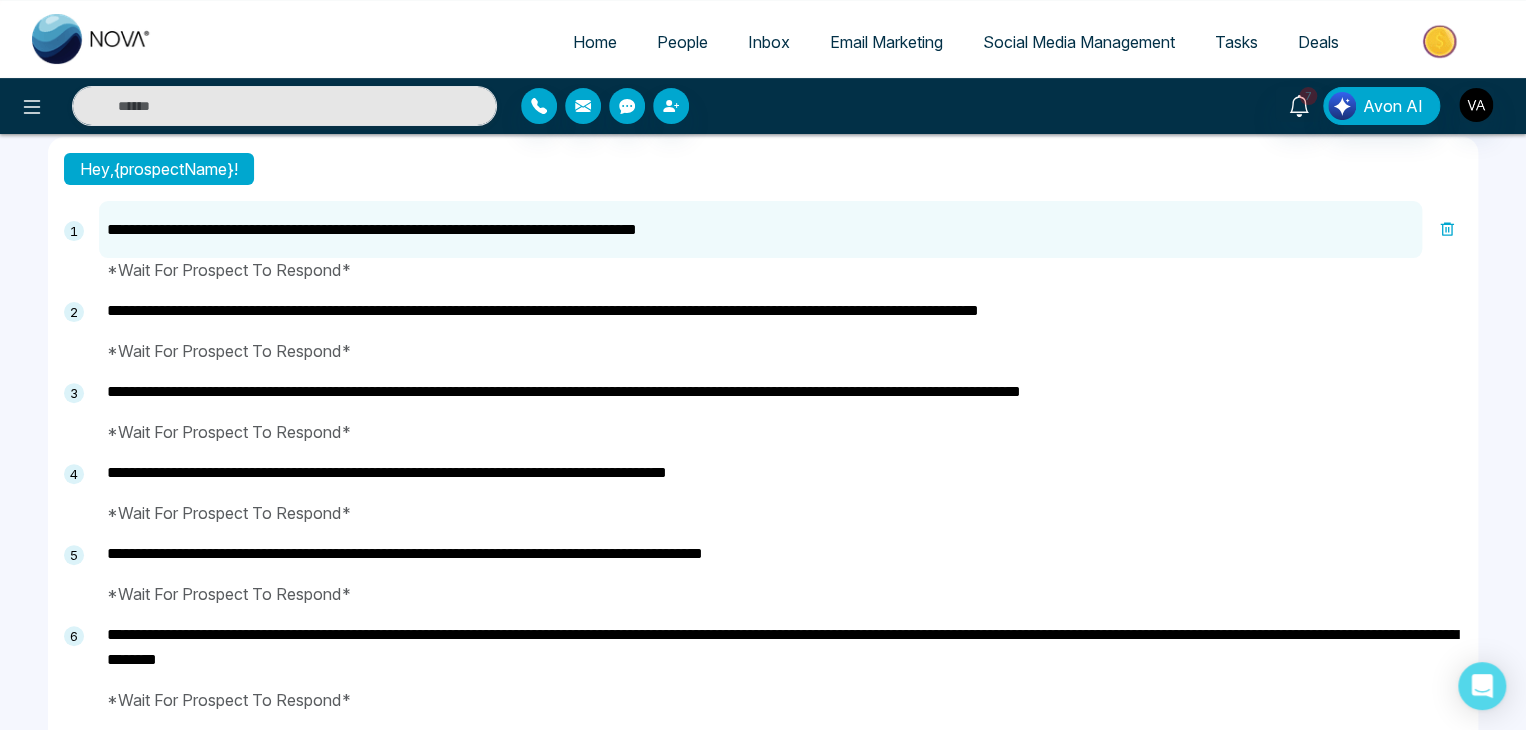 click on "**********" at bounding box center (760, 229) 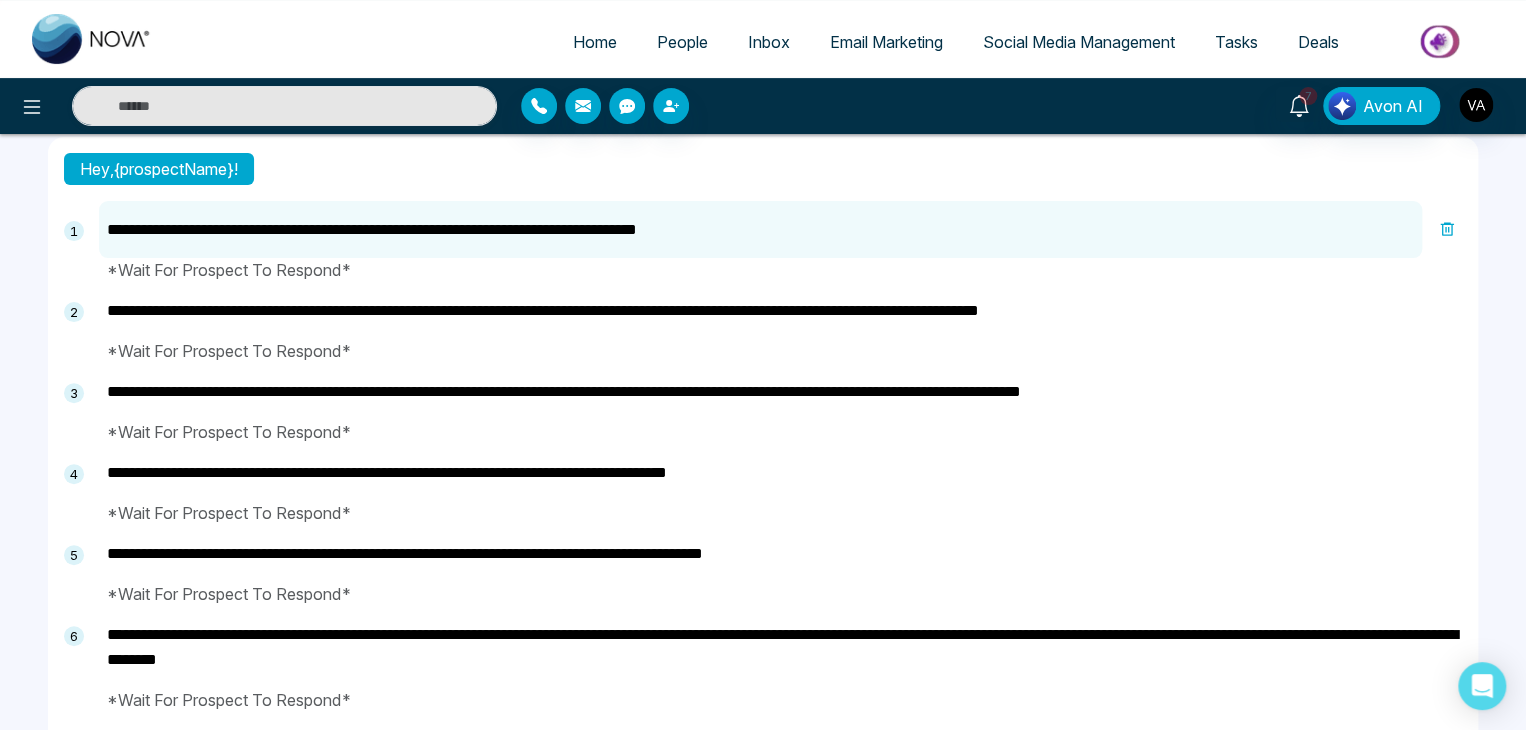 click on "**********" at bounding box center (760, 229) 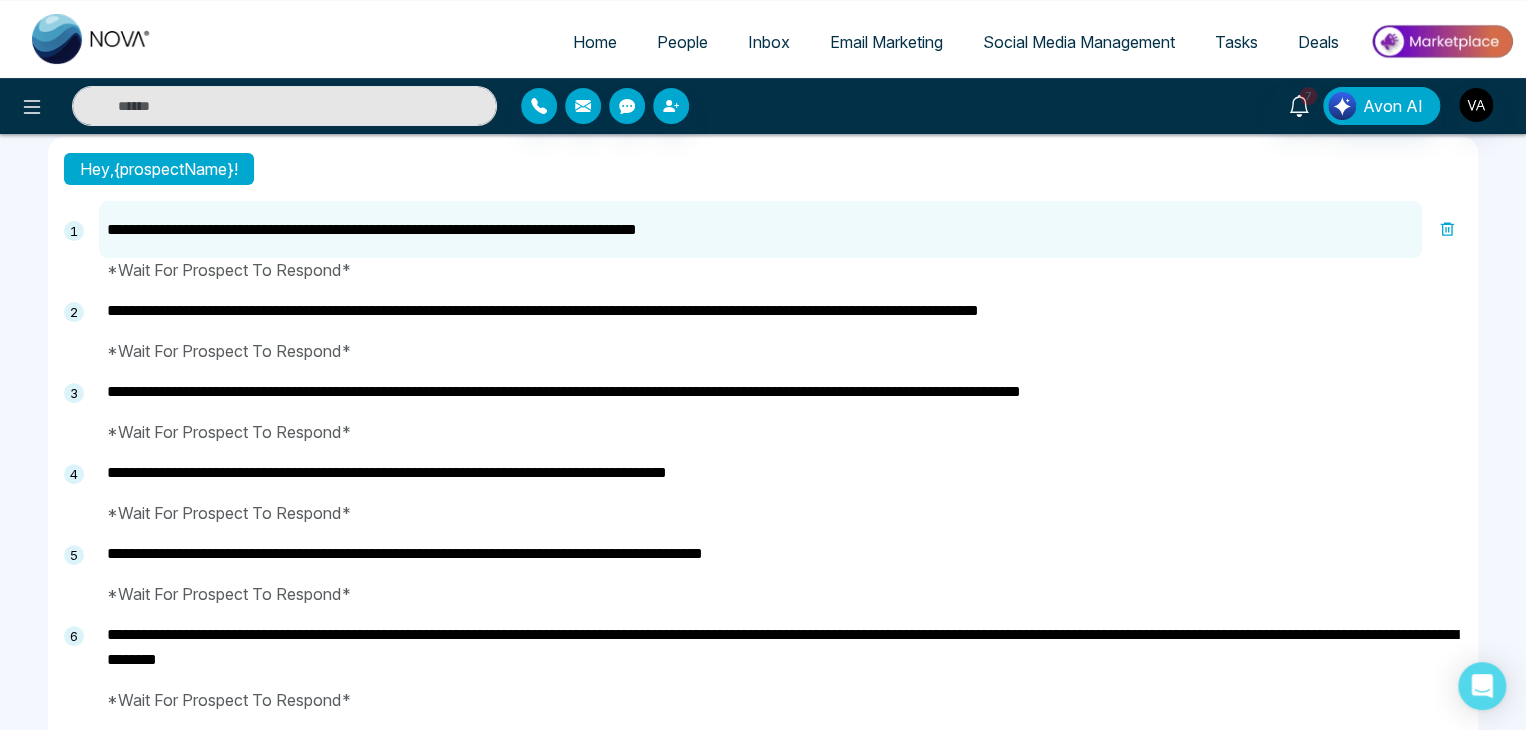 click on "**********" at bounding box center (760, 229) 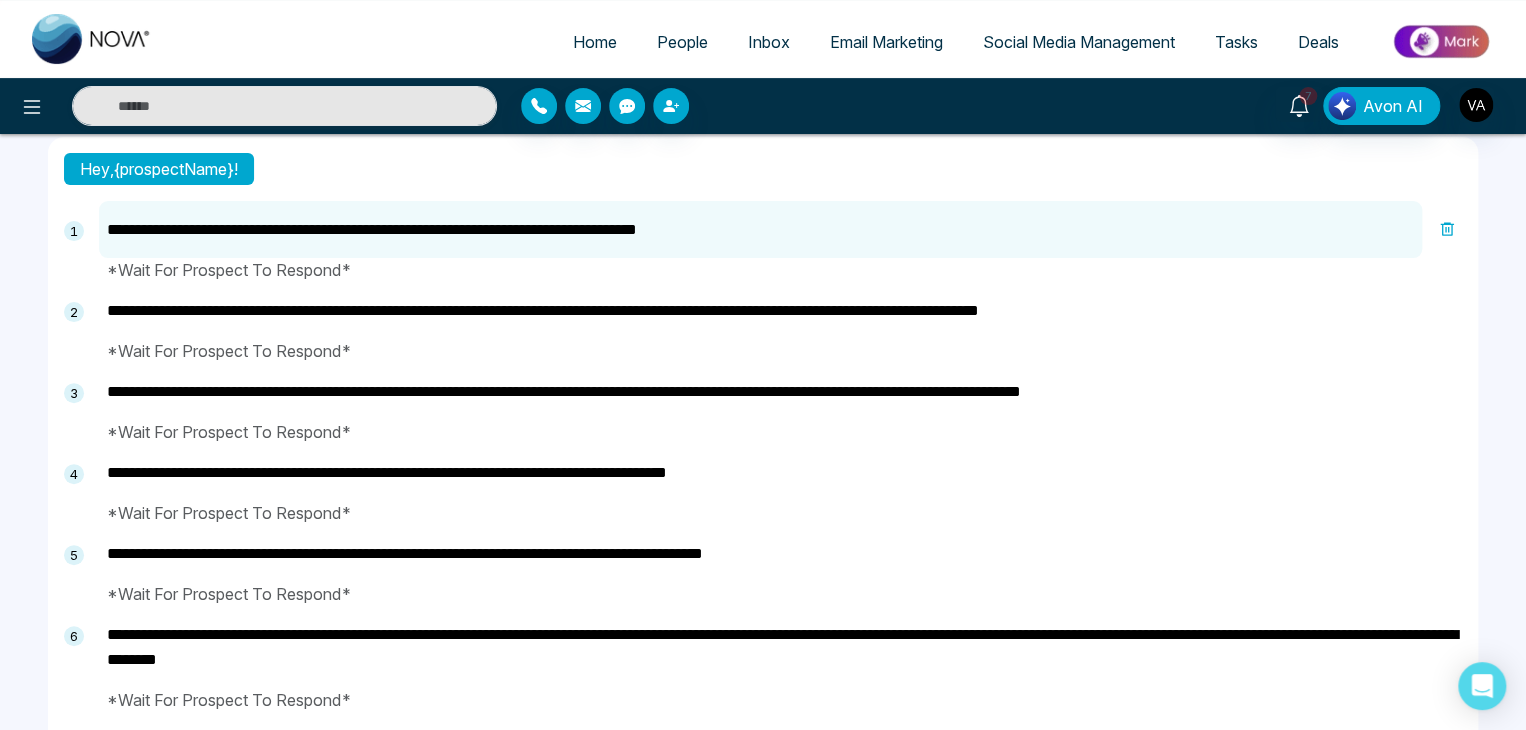 click on "**********" at bounding box center (780, 310) 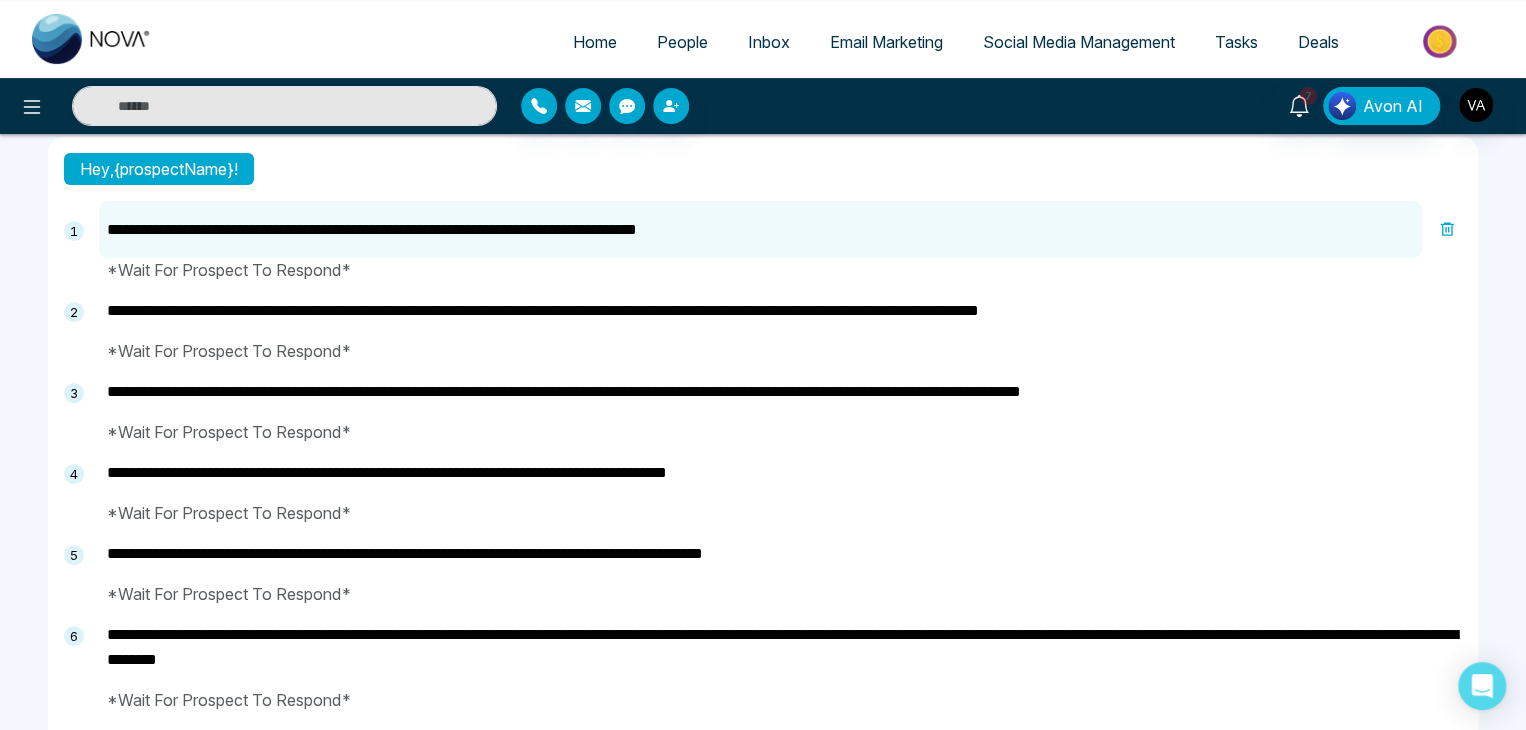 type on "**********" 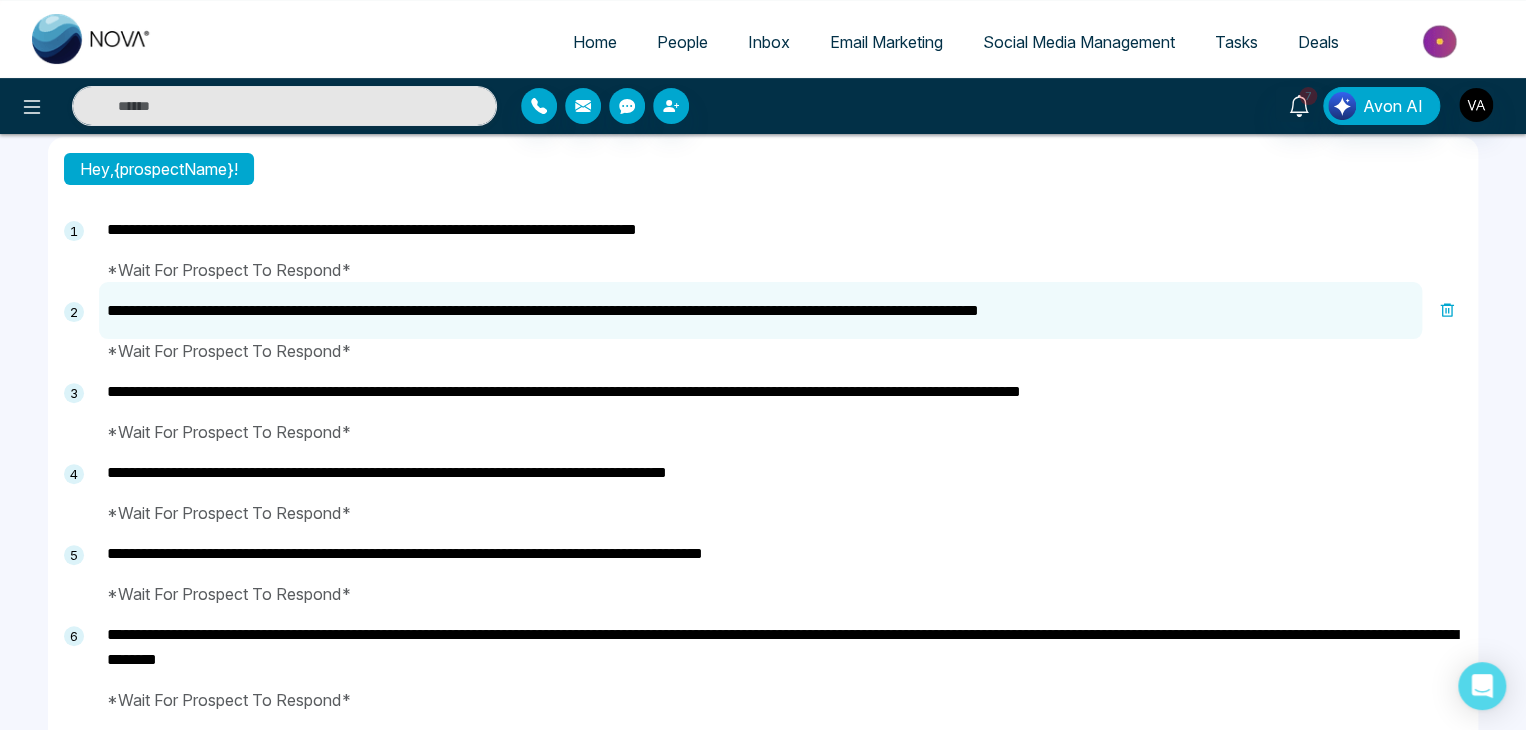 click on "**********" at bounding box center (760, 310) 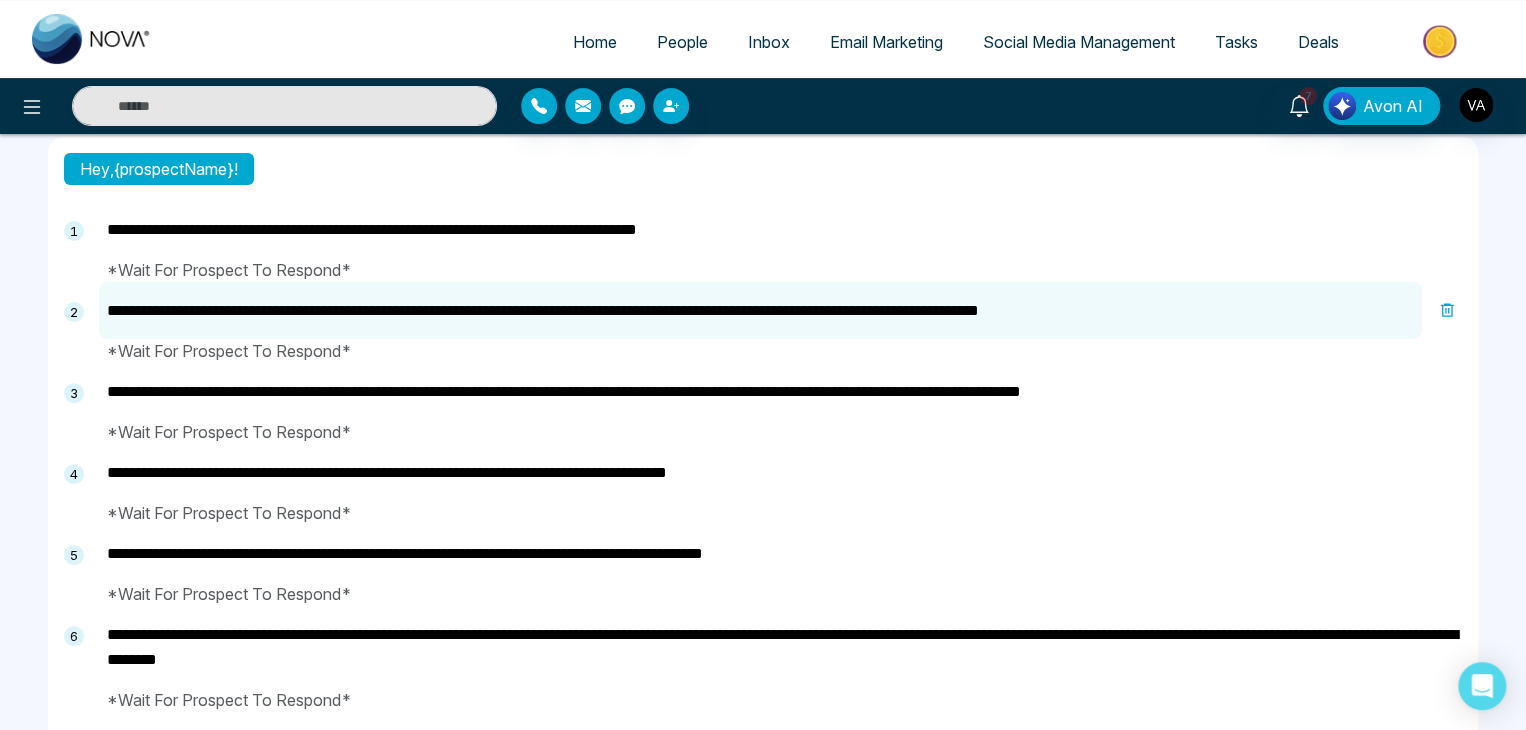 click on "**********" at bounding box center [760, 310] 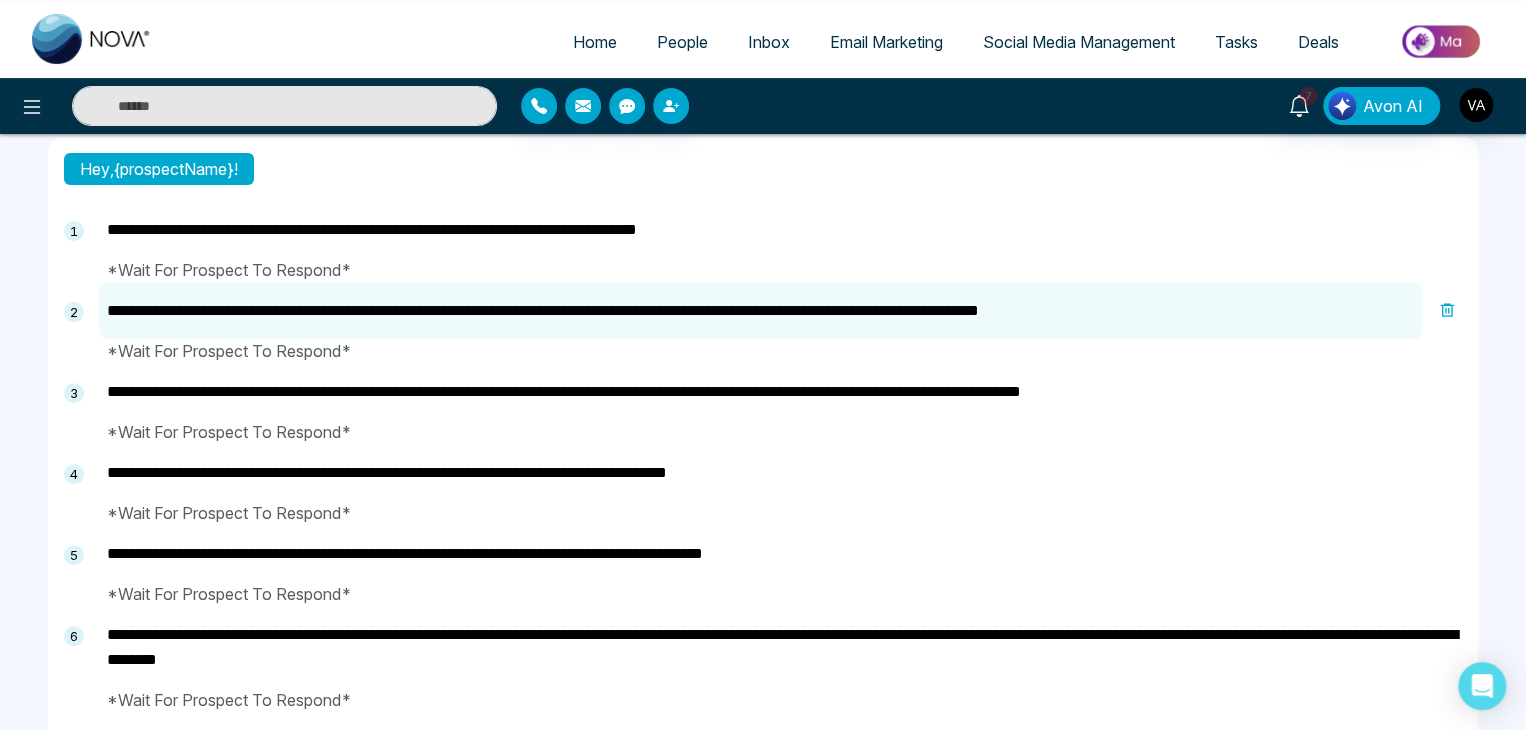 click on "**********" at bounding box center [760, 310] 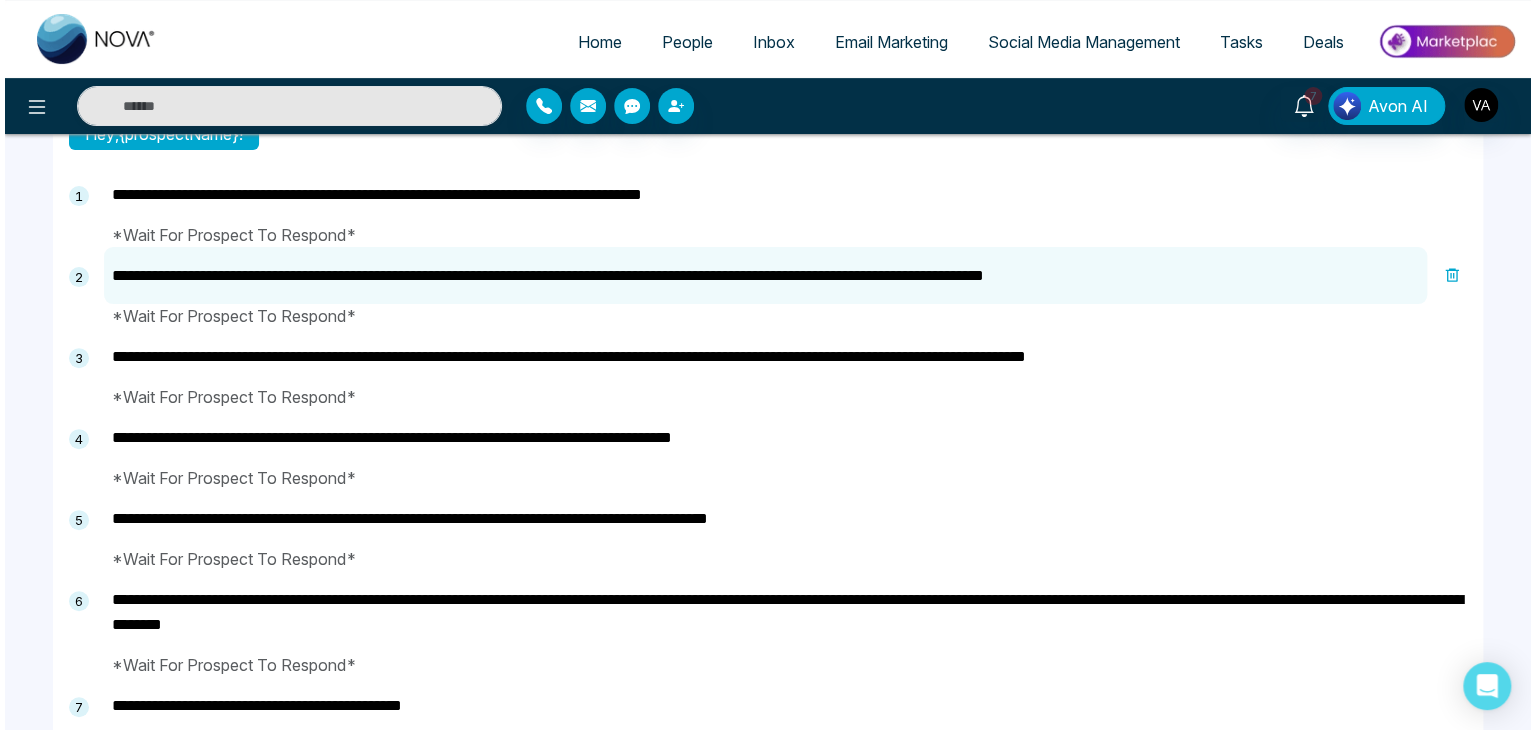 scroll, scrollTop: 0, scrollLeft: 0, axis: both 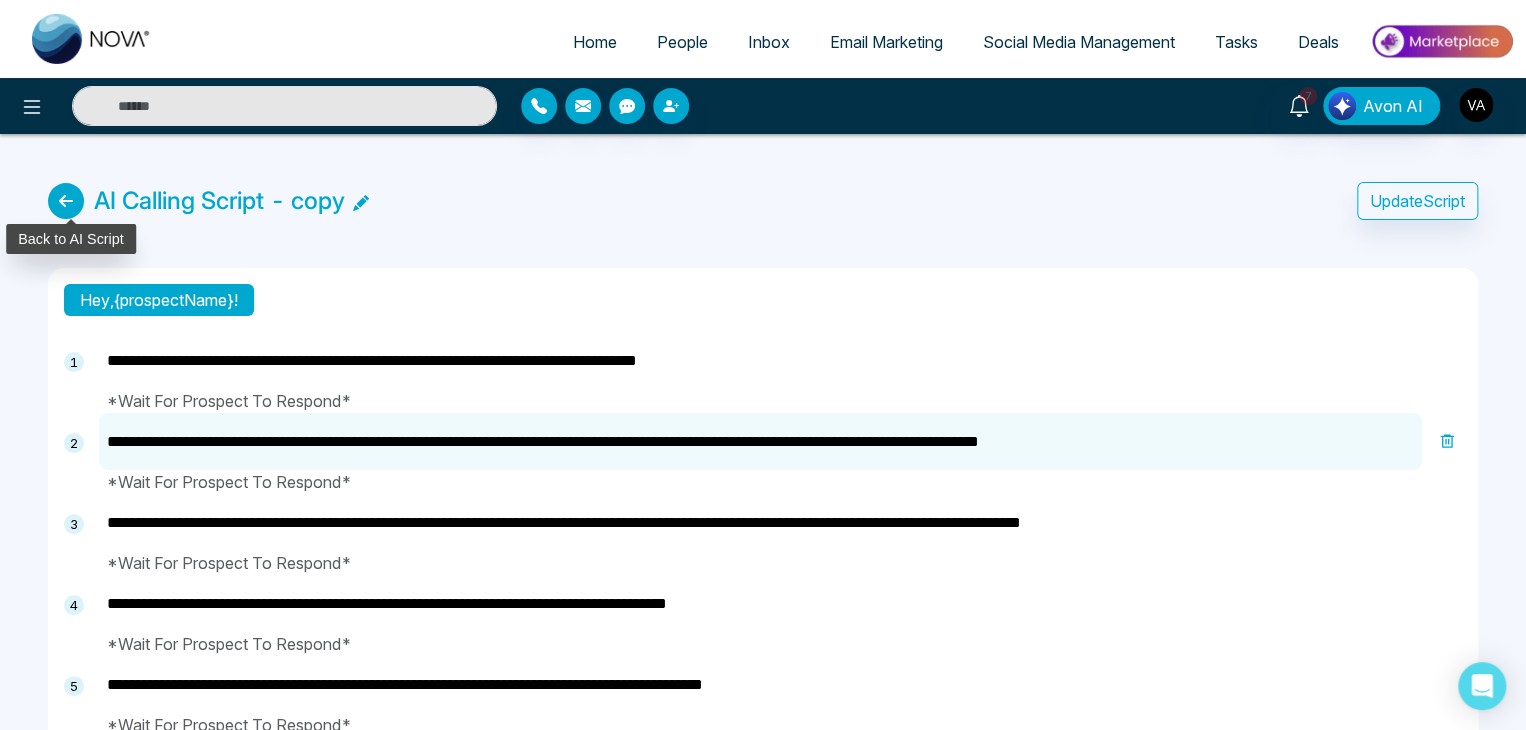 click at bounding box center (66, 201) 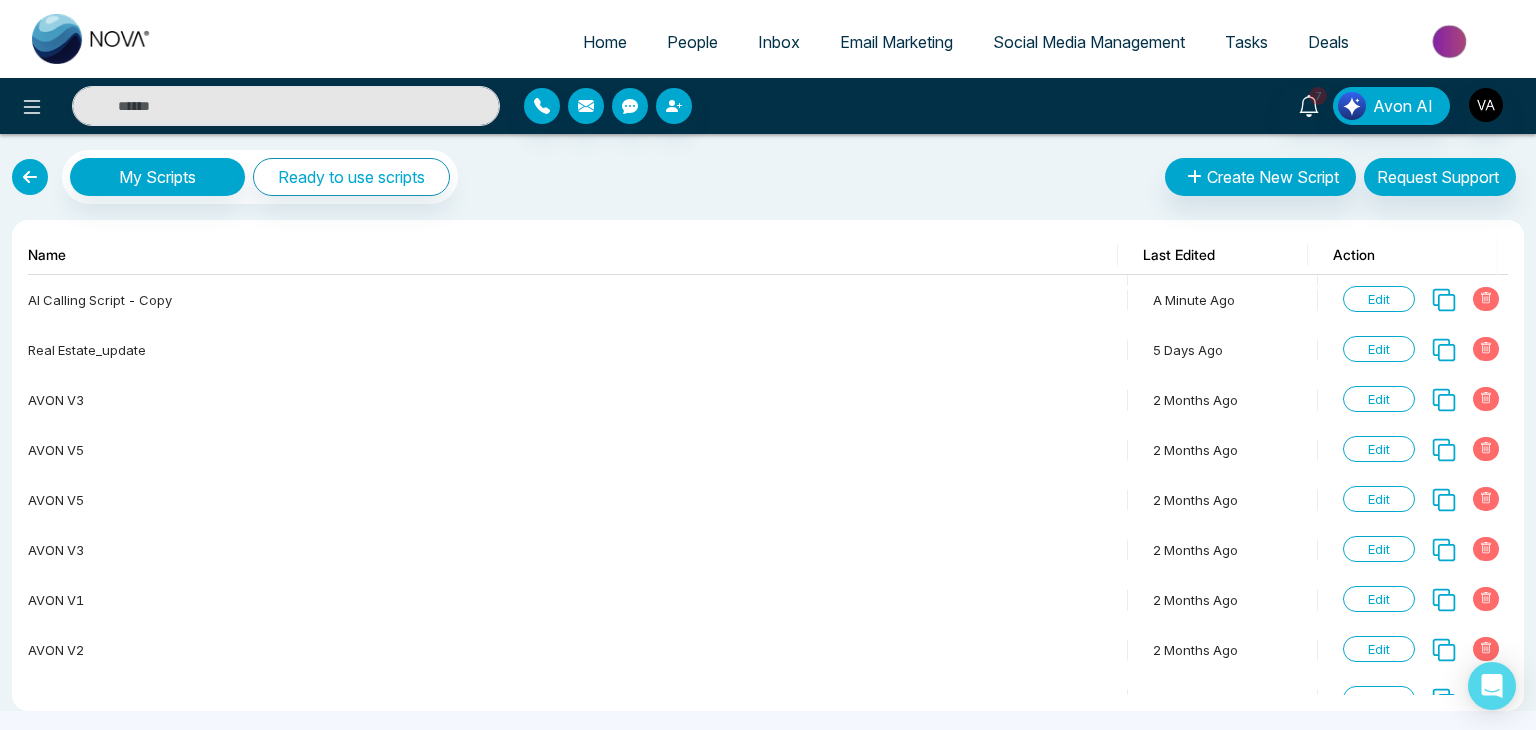 click at bounding box center (30, 177) 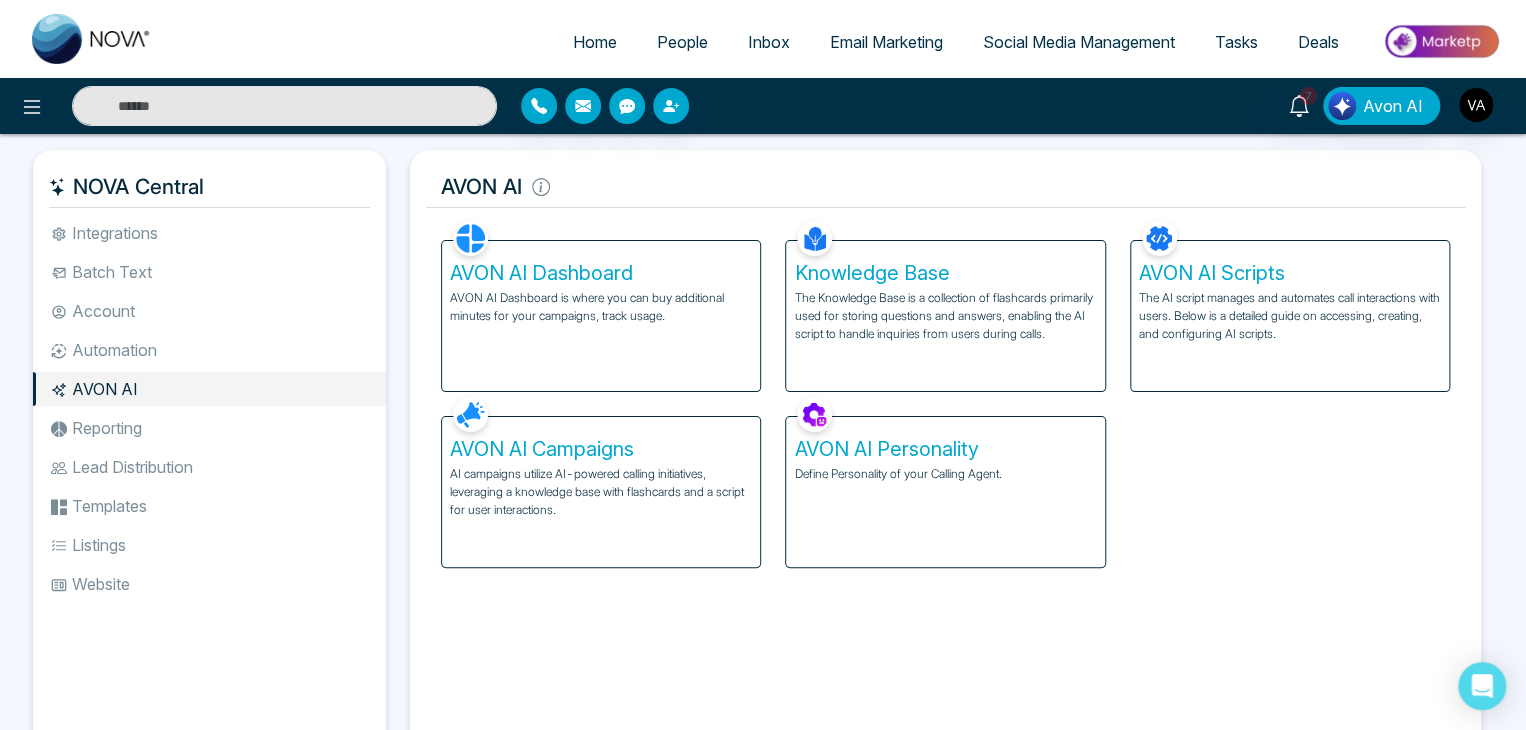 click on "AVON AI Dashboard AVON AI Dashboard is where you can buy additional minutes for your campaigns, track usage. Knowledge Base The Knowledge Base is a collection of flashcards primarily used for storing questions and answers, enabling the AI script to handle inquiries from users during calls. AVON AI Scripts The AI script manages and automates call interactions with users. Below is a detailed guide on accessing, creating, and configuring AI scripts. AVON AI Campaigns AI campaigns utilize AI-powered calling initiatives, leveraging a knowledge base with flashcards and a script for user interactions. AVON AI Personality Define Personality of your Calling Agent." at bounding box center [945, 392] 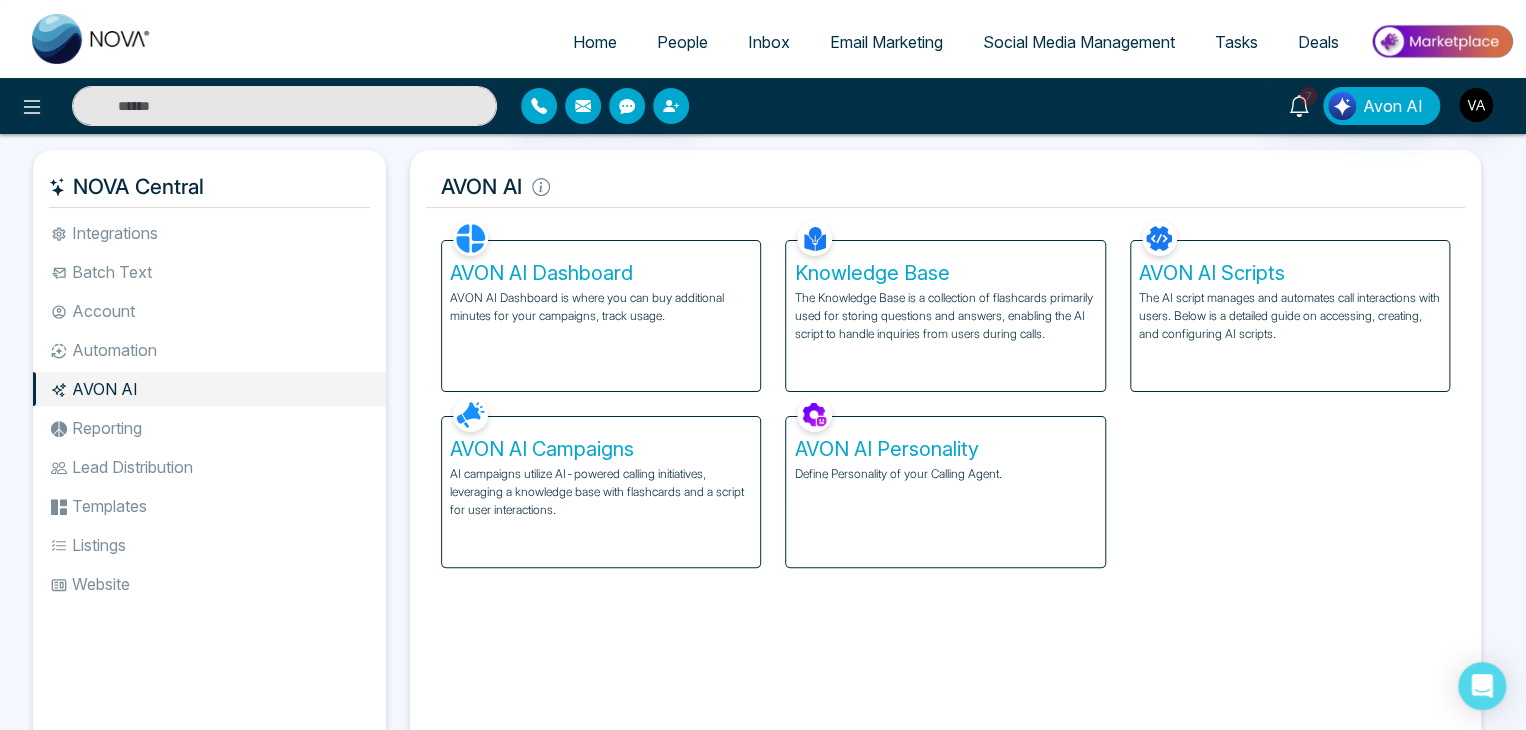 click on "AVON AI Dashboard AVON AI Dashboard is where you can buy additional minutes for your campaigns, track usage. Knowledge Base The Knowledge Base is a collection of flashcards primarily used for storing questions and answers, enabling the AI script to handle inquiries from users during calls. AVON AI Scripts The AI script manages and automates call interactions with users. Below is a detailed guide on accessing, creating, and configuring AI scripts. AVON AI Campaigns AI campaigns utilize AI-powered calling initiatives, leveraging a knowledge base with flashcards and a script for user interactions. AVON AI Personality Define Personality of your Calling Agent." at bounding box center [945, 392] 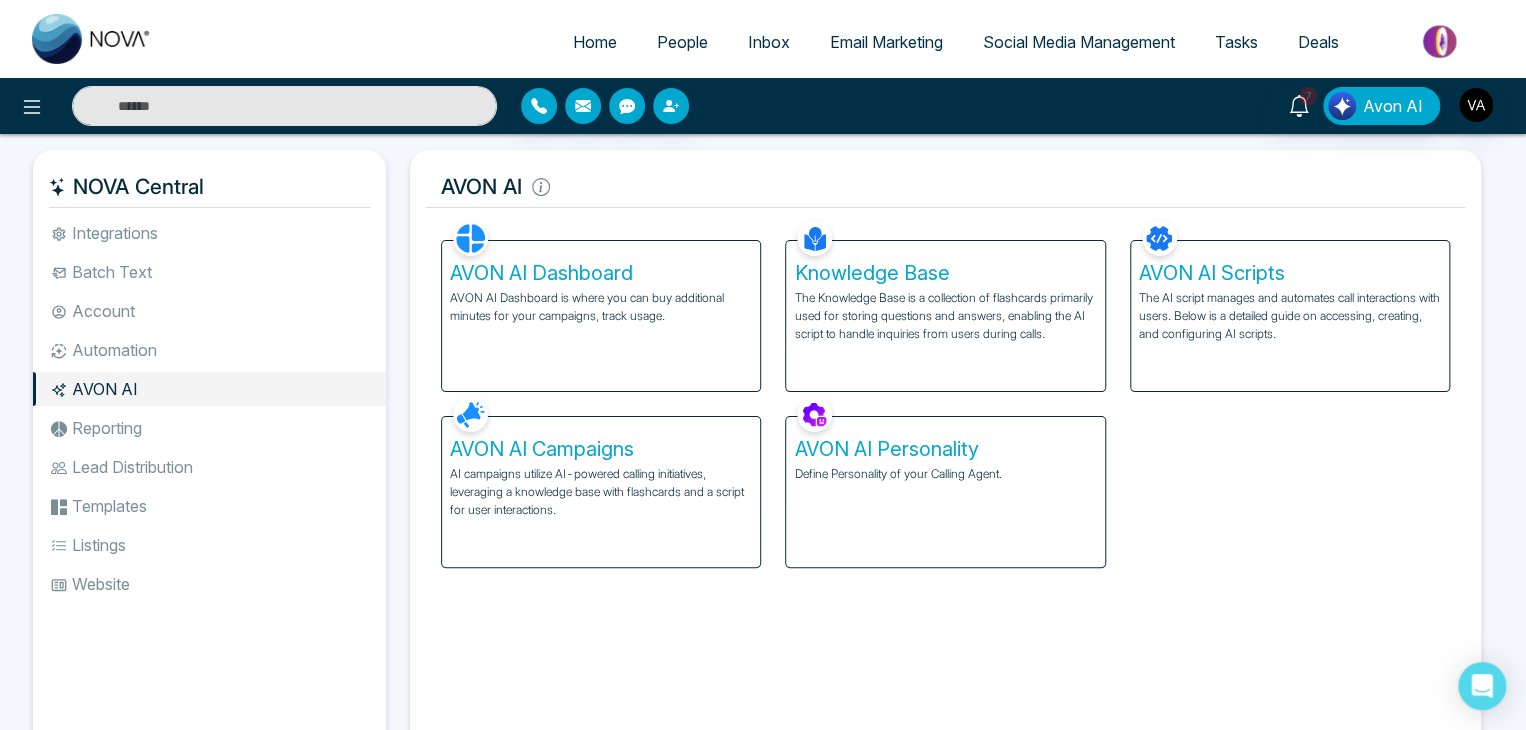 click on "AVON AI Dashboard is where you can buy additional minutes for your campaigns, track usage." at bounding box center (601, 307) 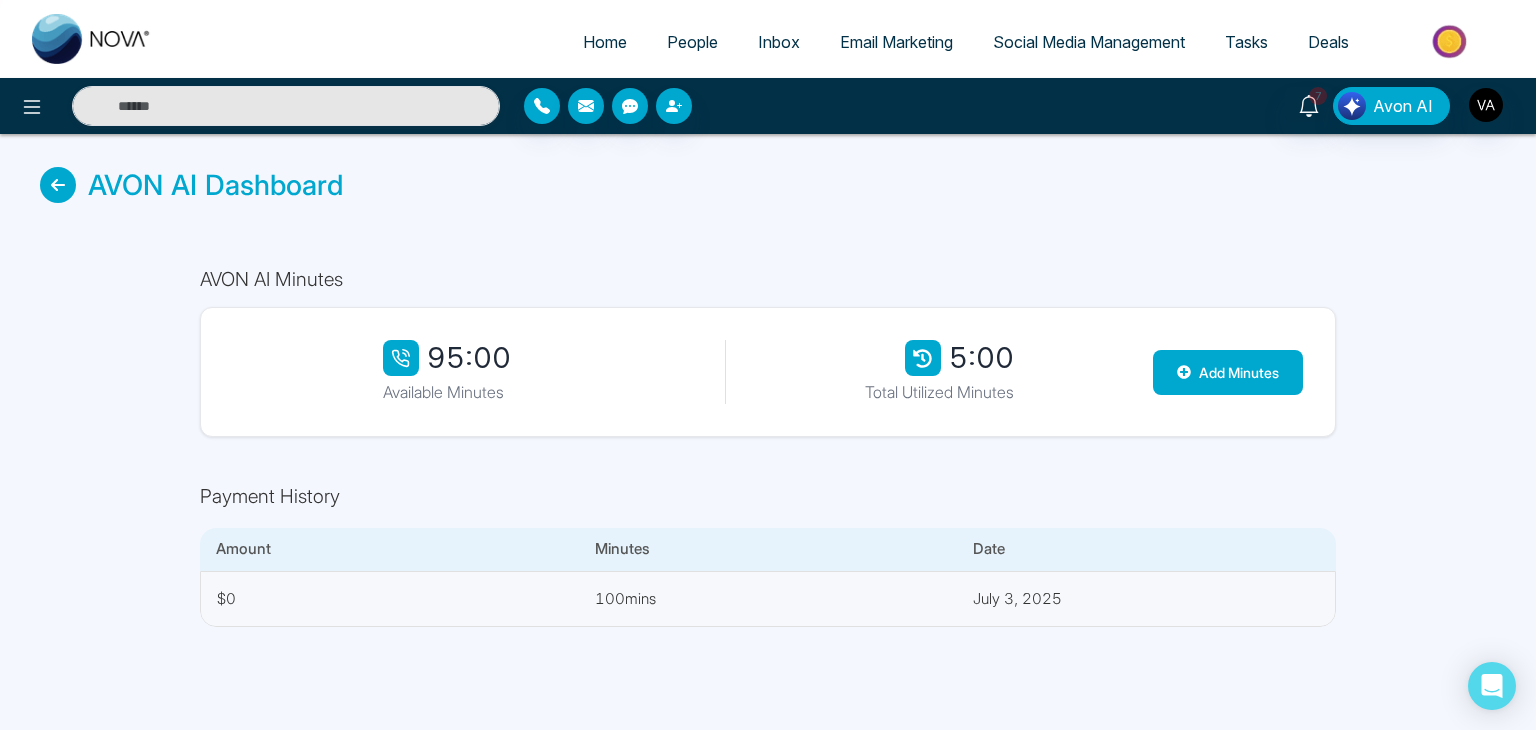 click on "AVON AI Dashboard" at bounding box center (215, 185) 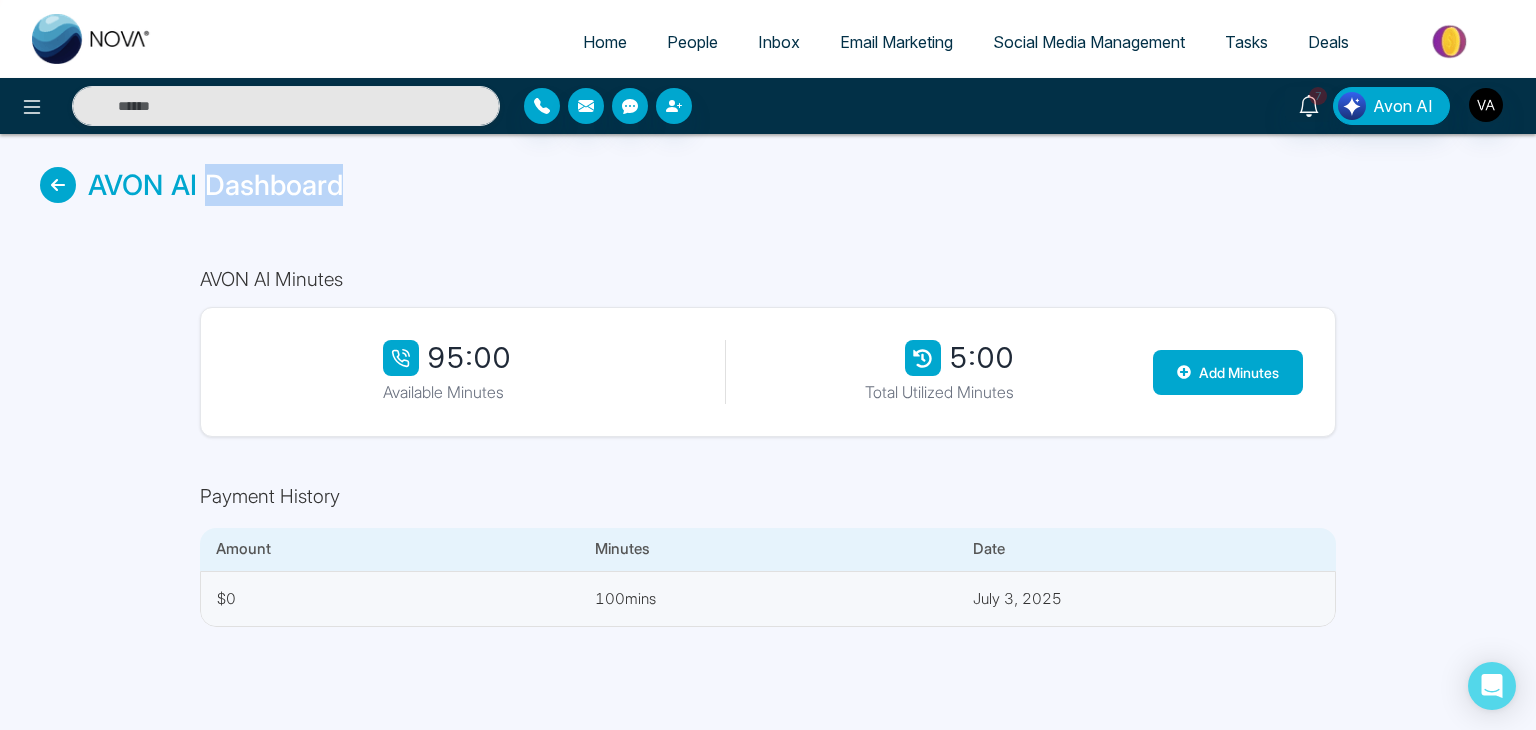 click on "AVON AI Dashboard" at bounding box center (215, 185) 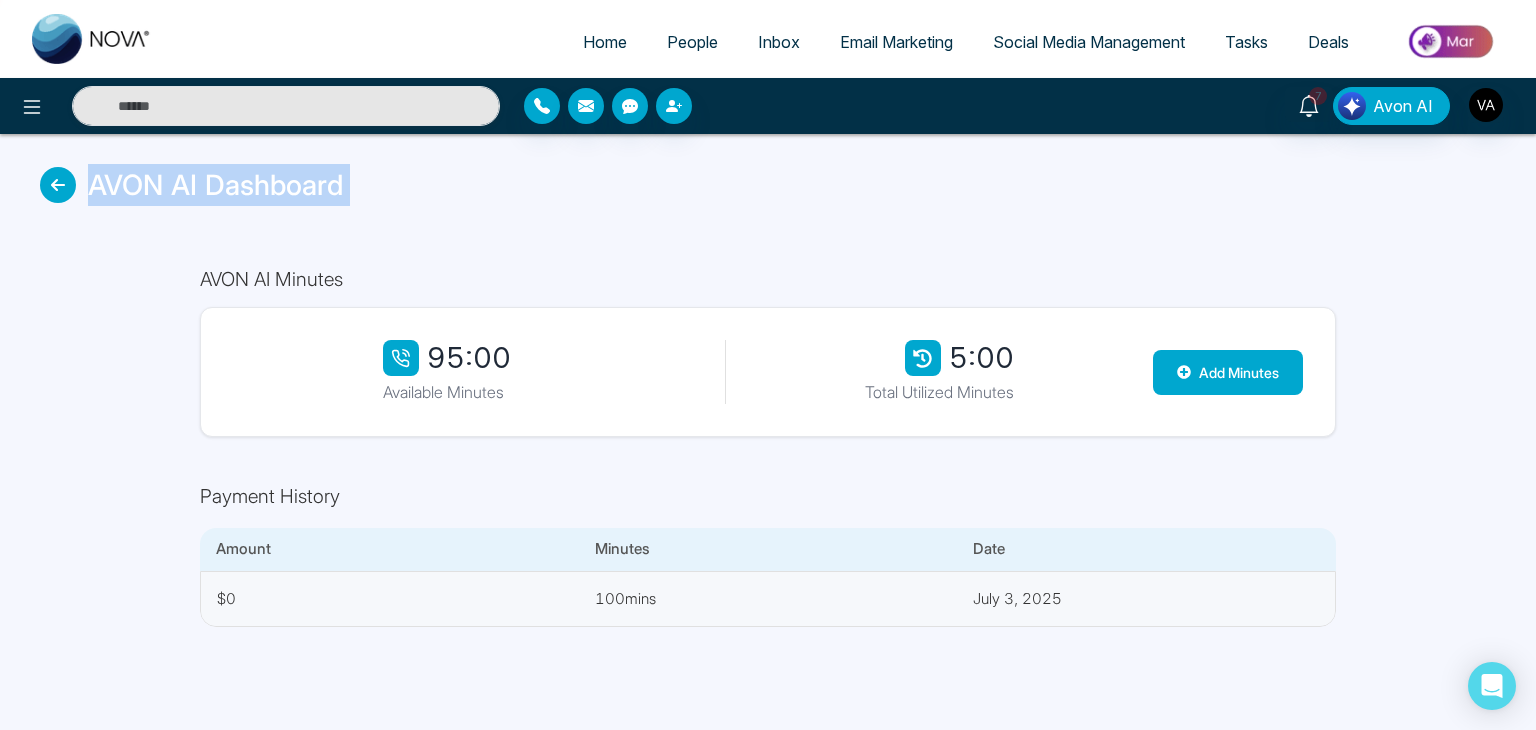 click on "AVON AI Dashboard" at bounding box center [215, 185] 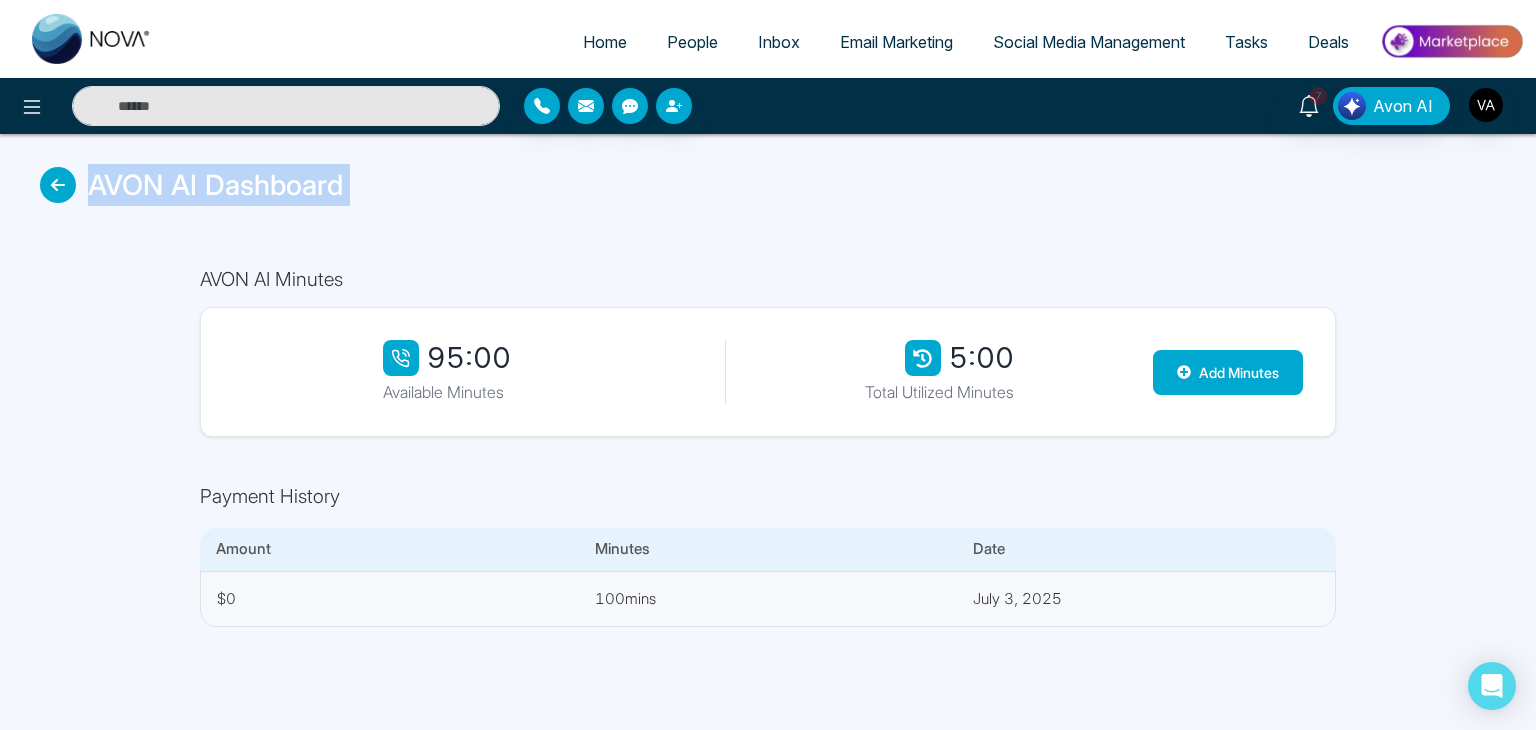 click on "AVON AI Dashboard" at bounding box center (215, 185) 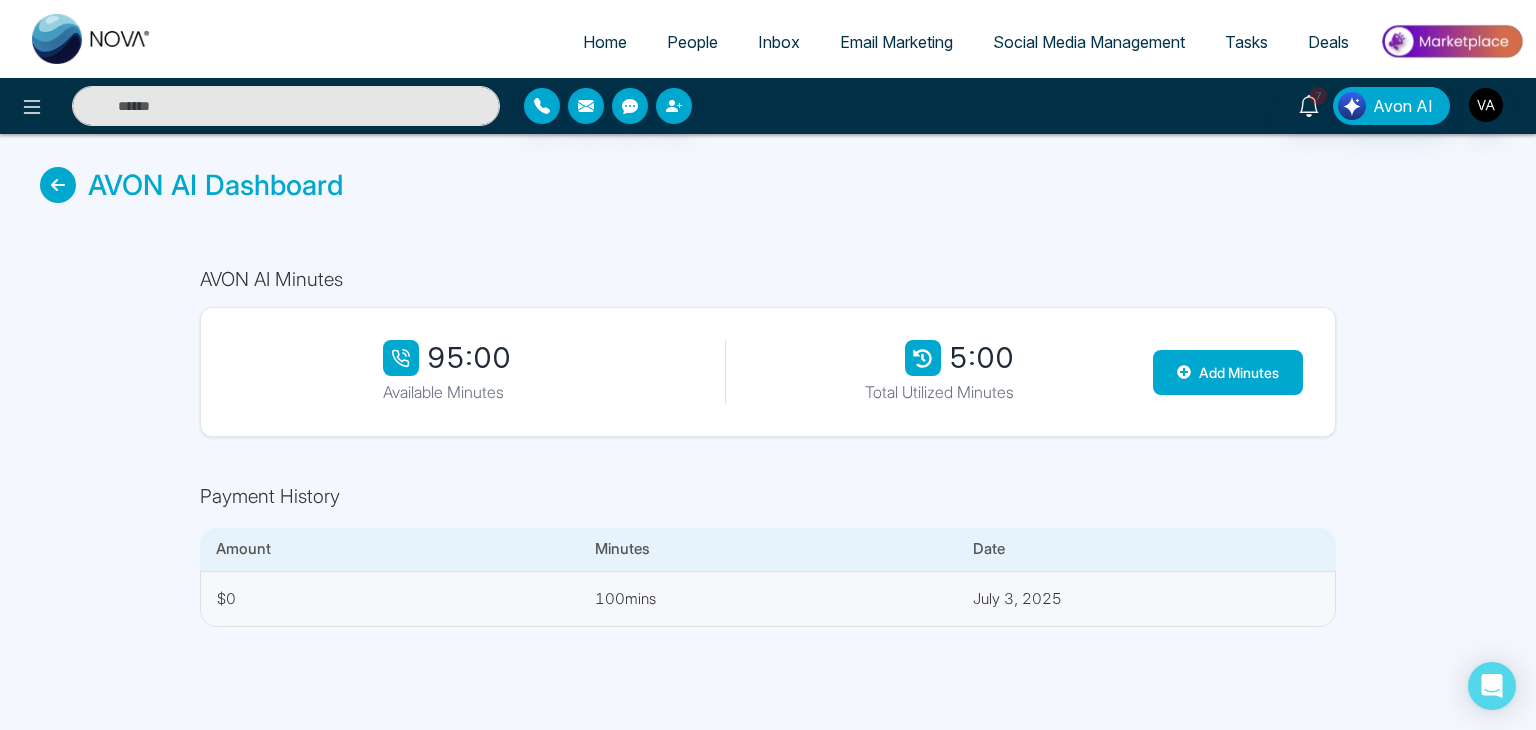 click on "95:00" at bounding box center (447, 358) 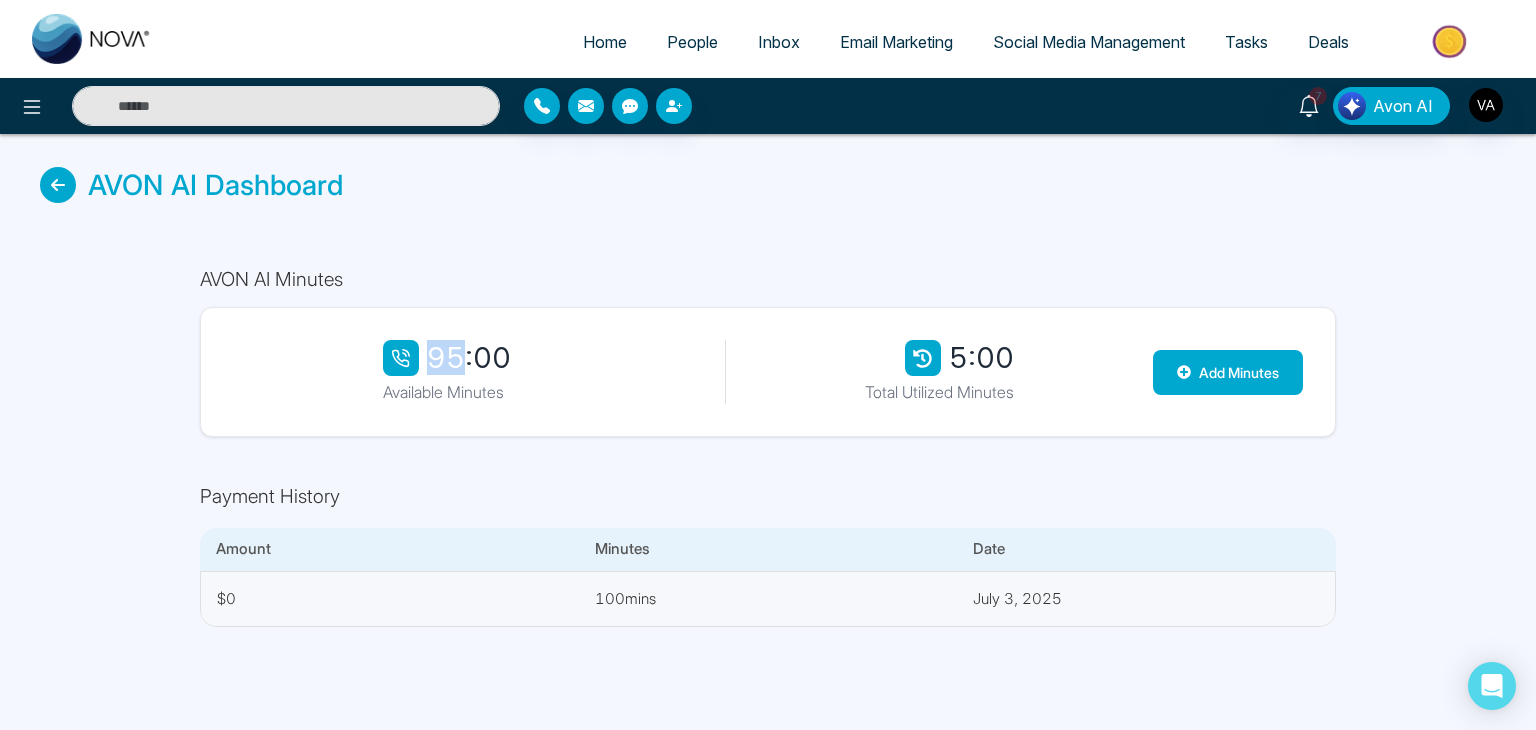 click on "95:00" at bounding box center (447, 358) 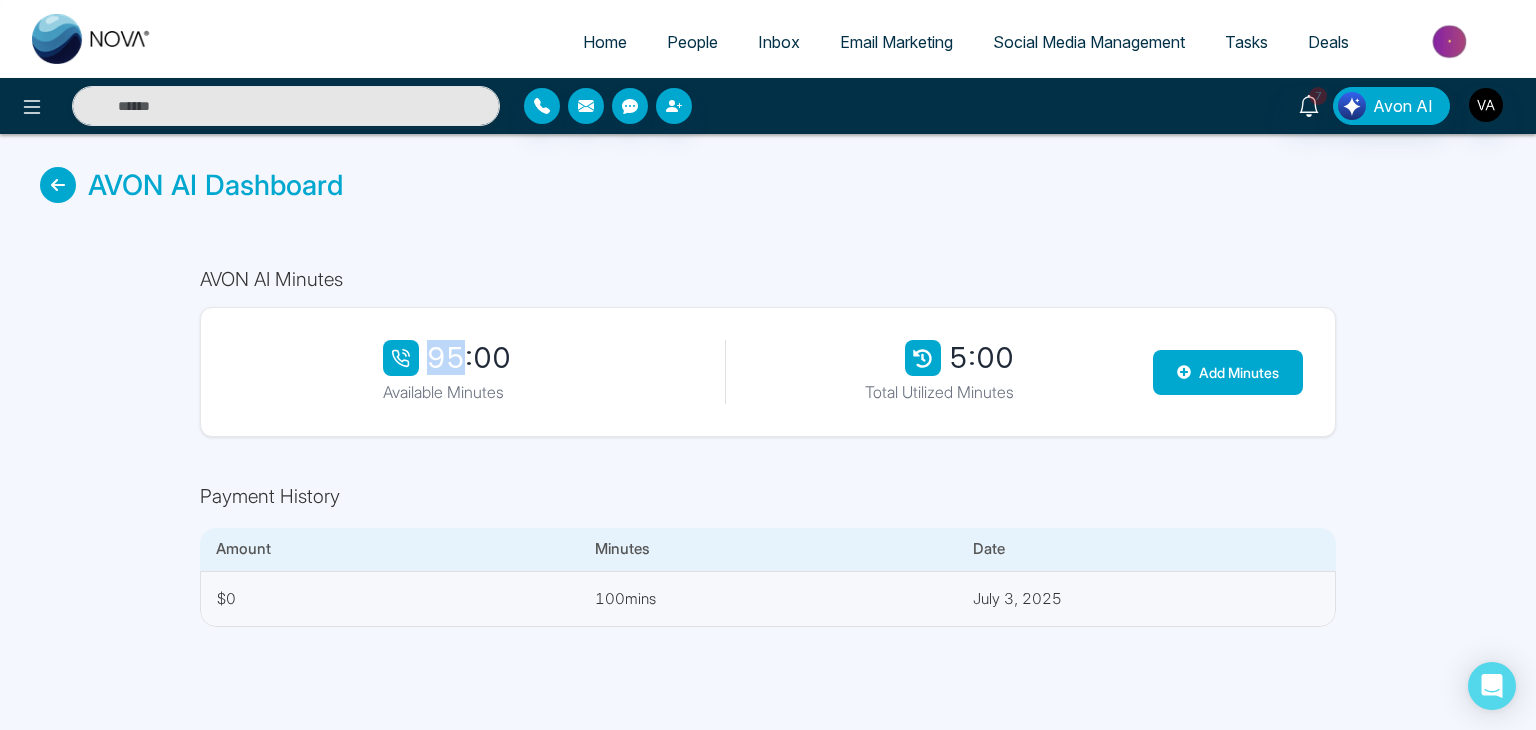 click on "95:00" at bounding box center [447, 358] 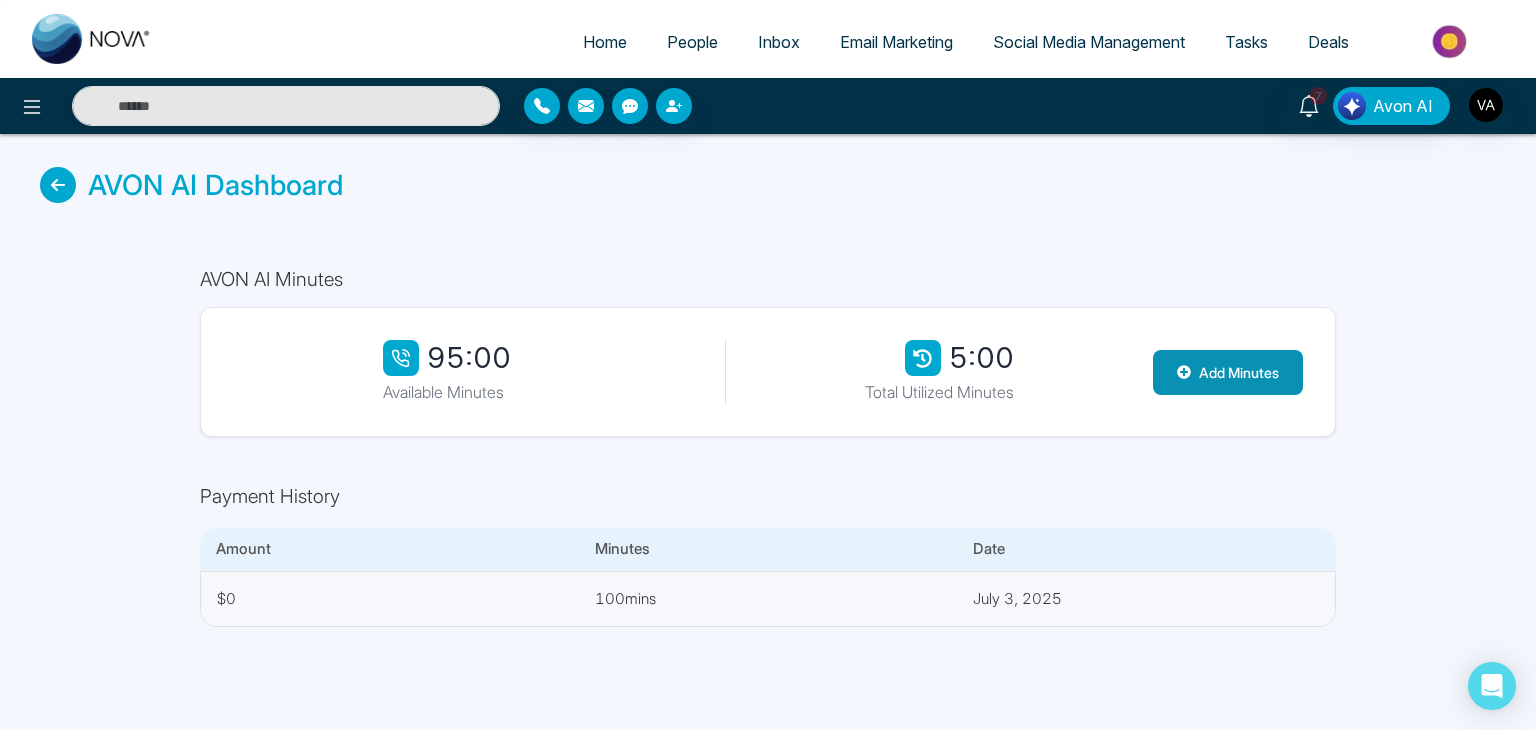 click 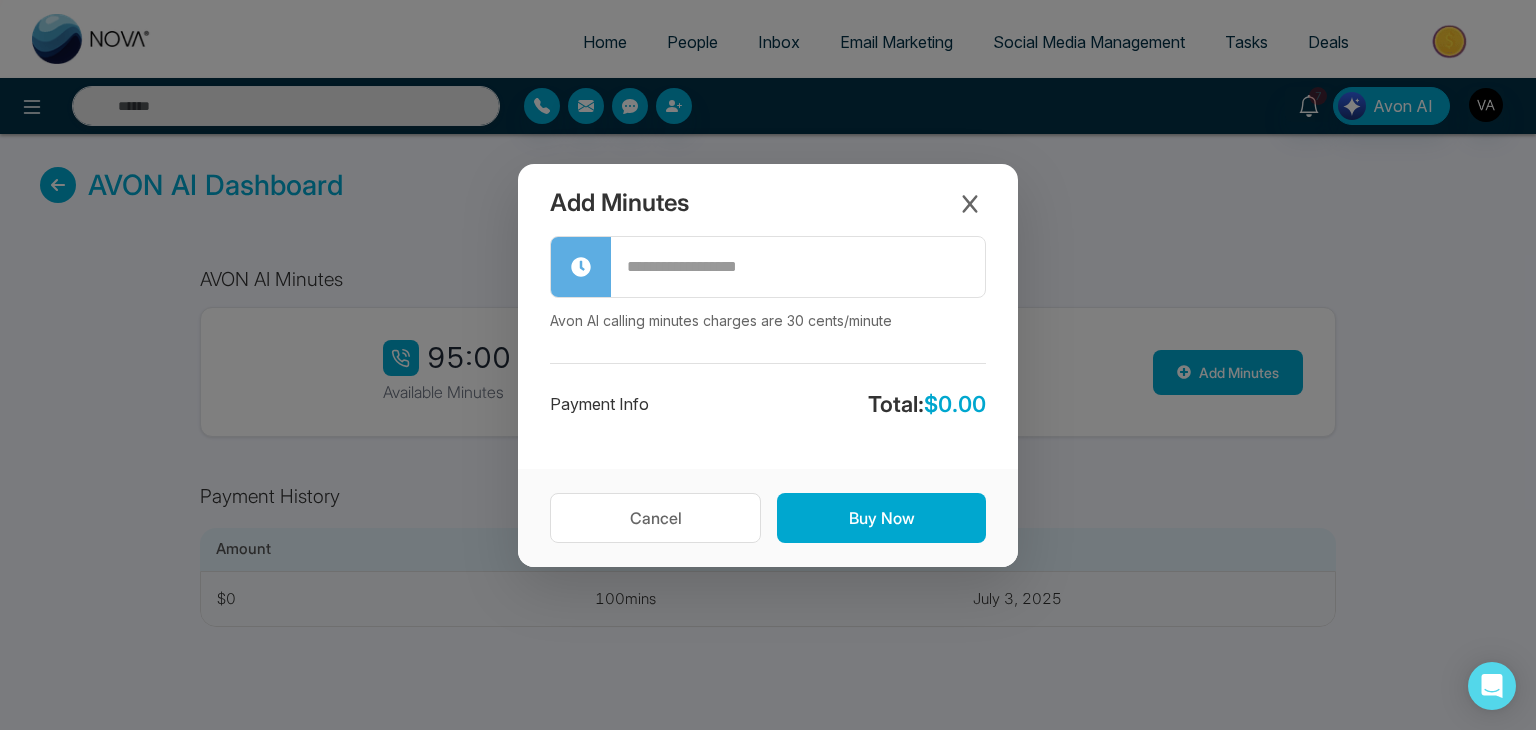 click at bounding box center (798, 267) 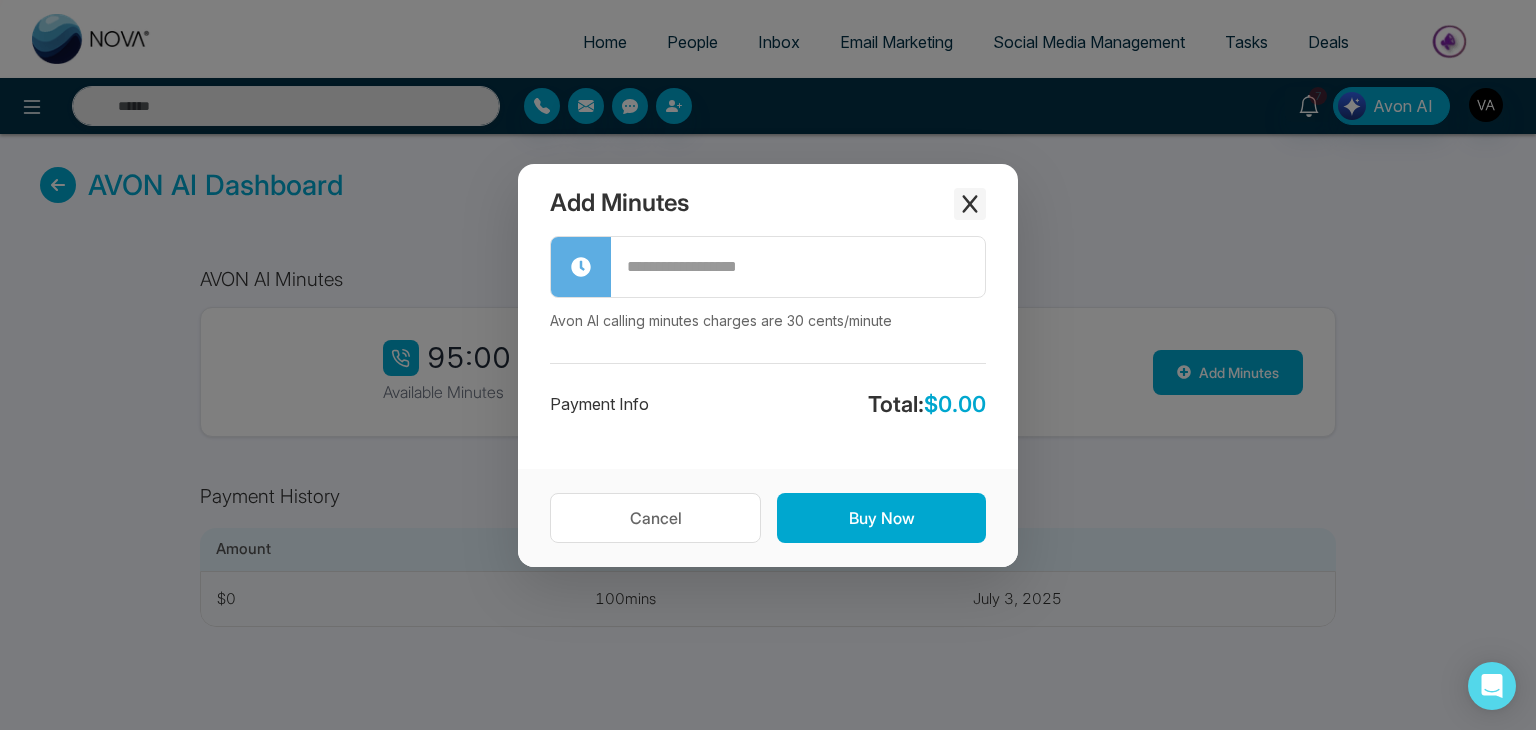 click at bounding box center (970, 204) 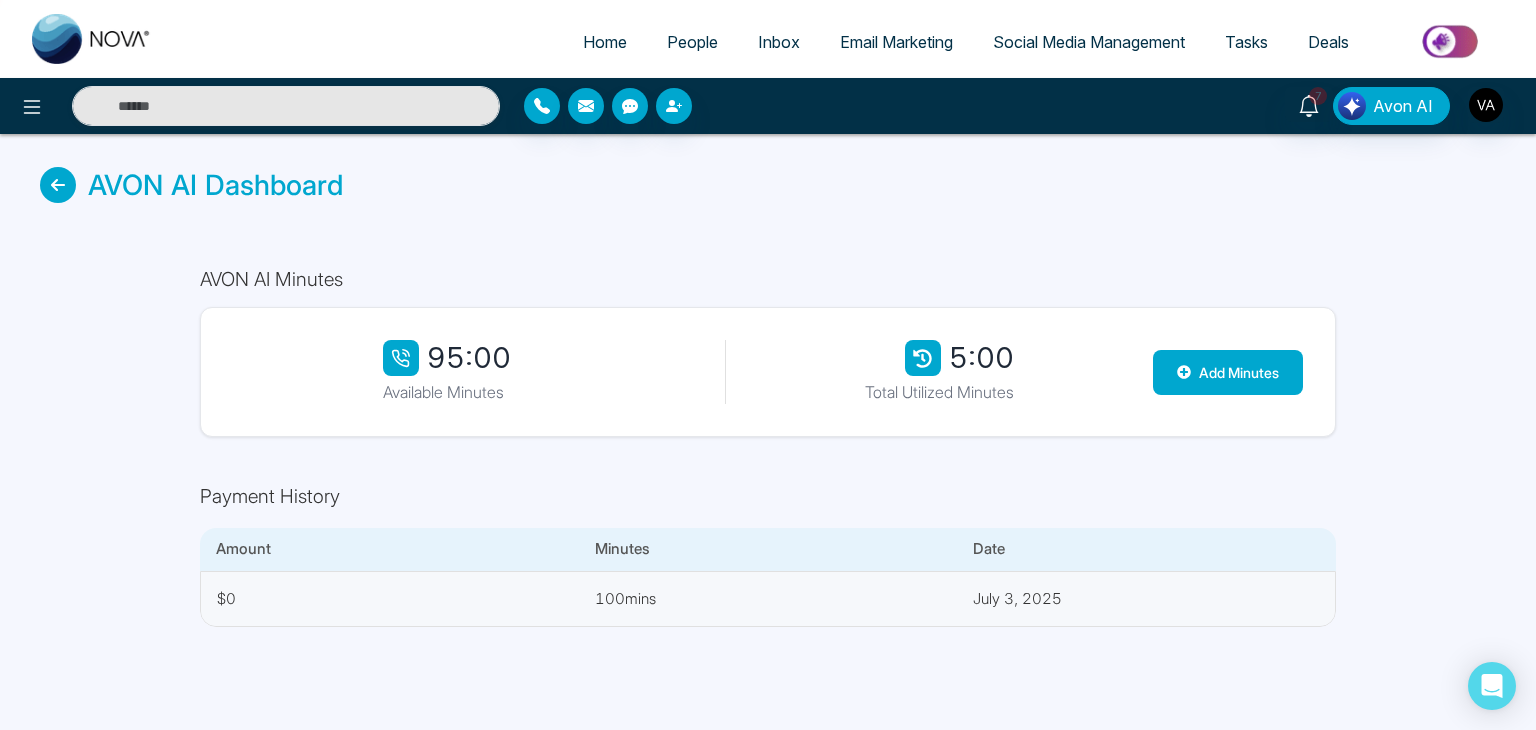click on "AVON AI Minutes" at bounding box center [768, 279] 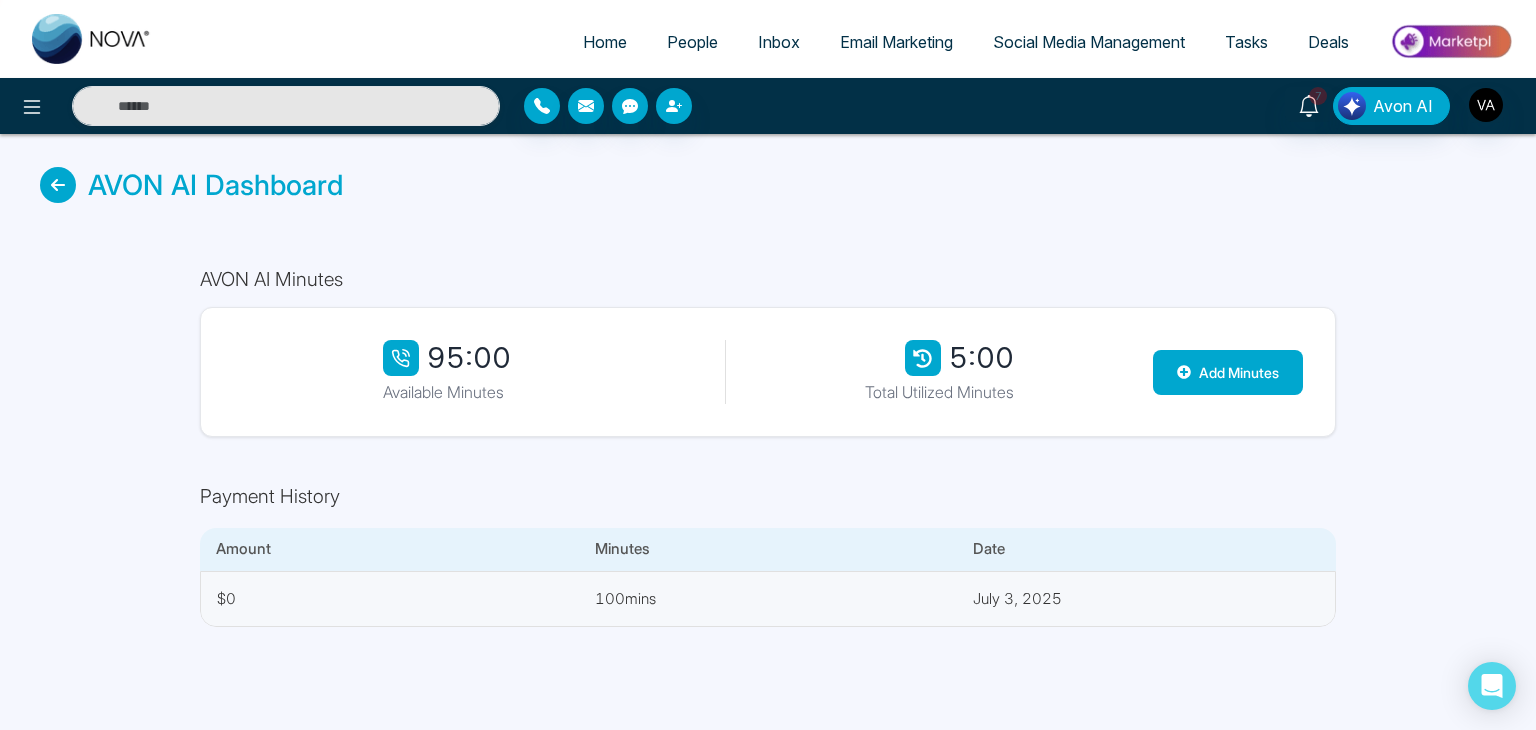 click on "95:00" at bounding box center (447, 358) 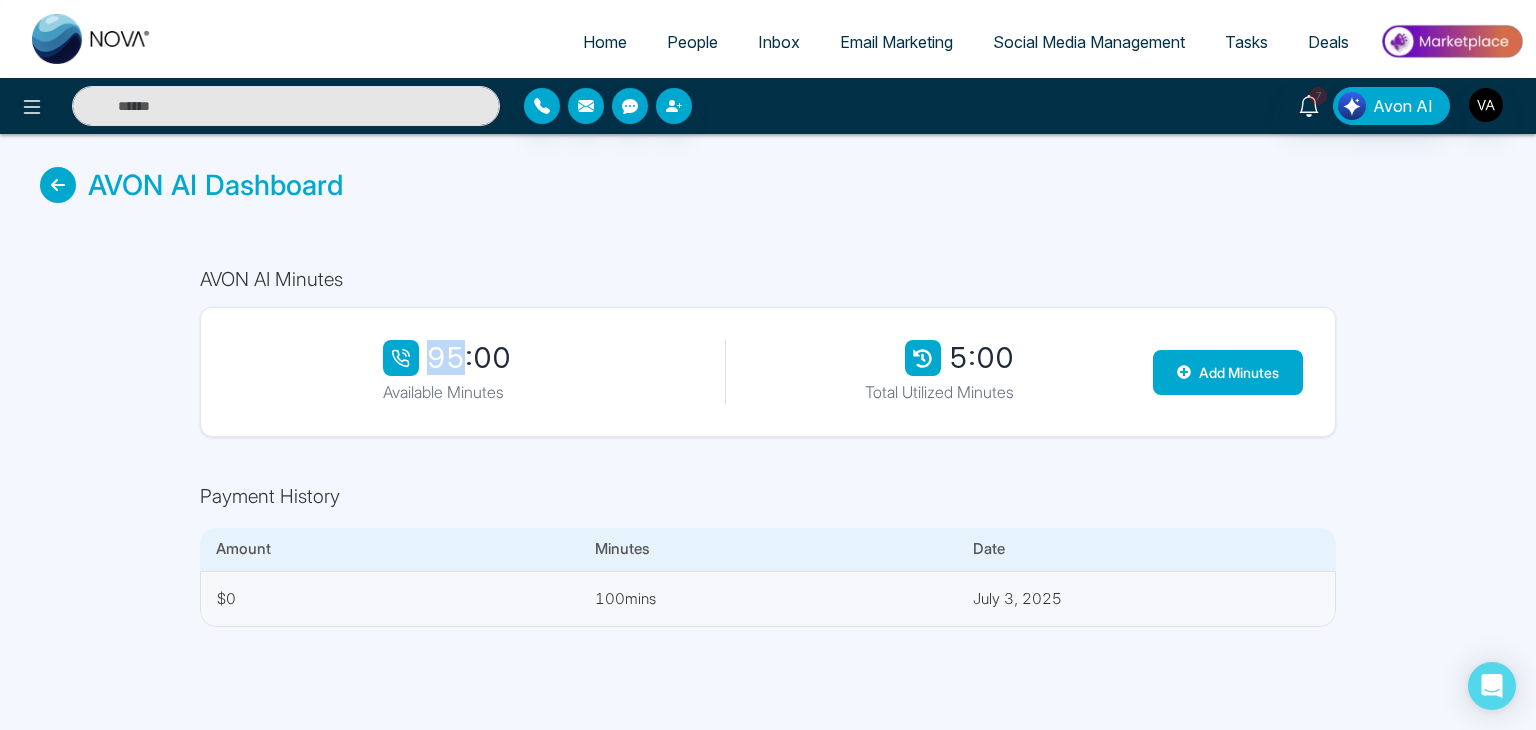 click on "95:00" at bounding box center [447, 358] 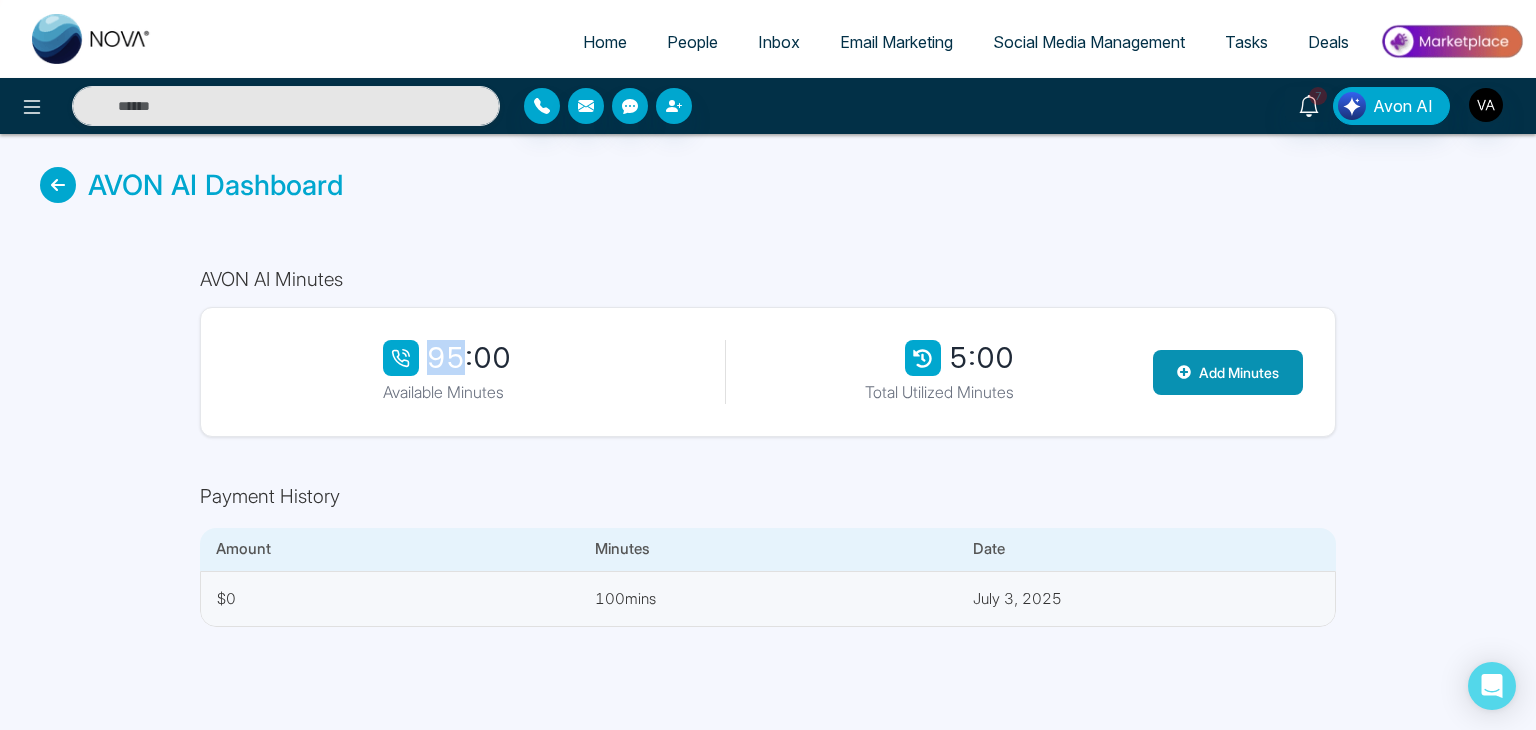 click on "Add Minutes" at bounding box center (1228, 372) 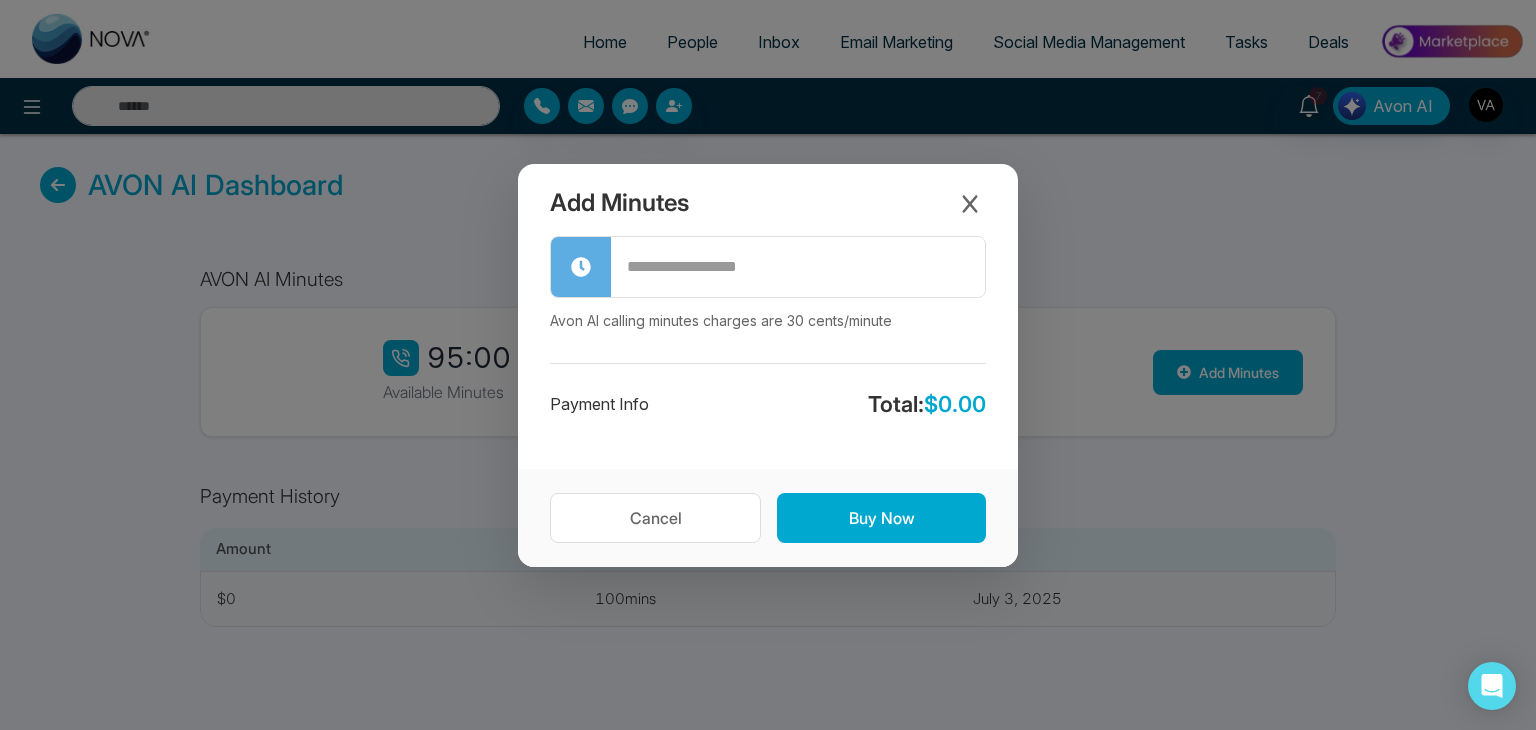 click at bounding box center [798, 267] 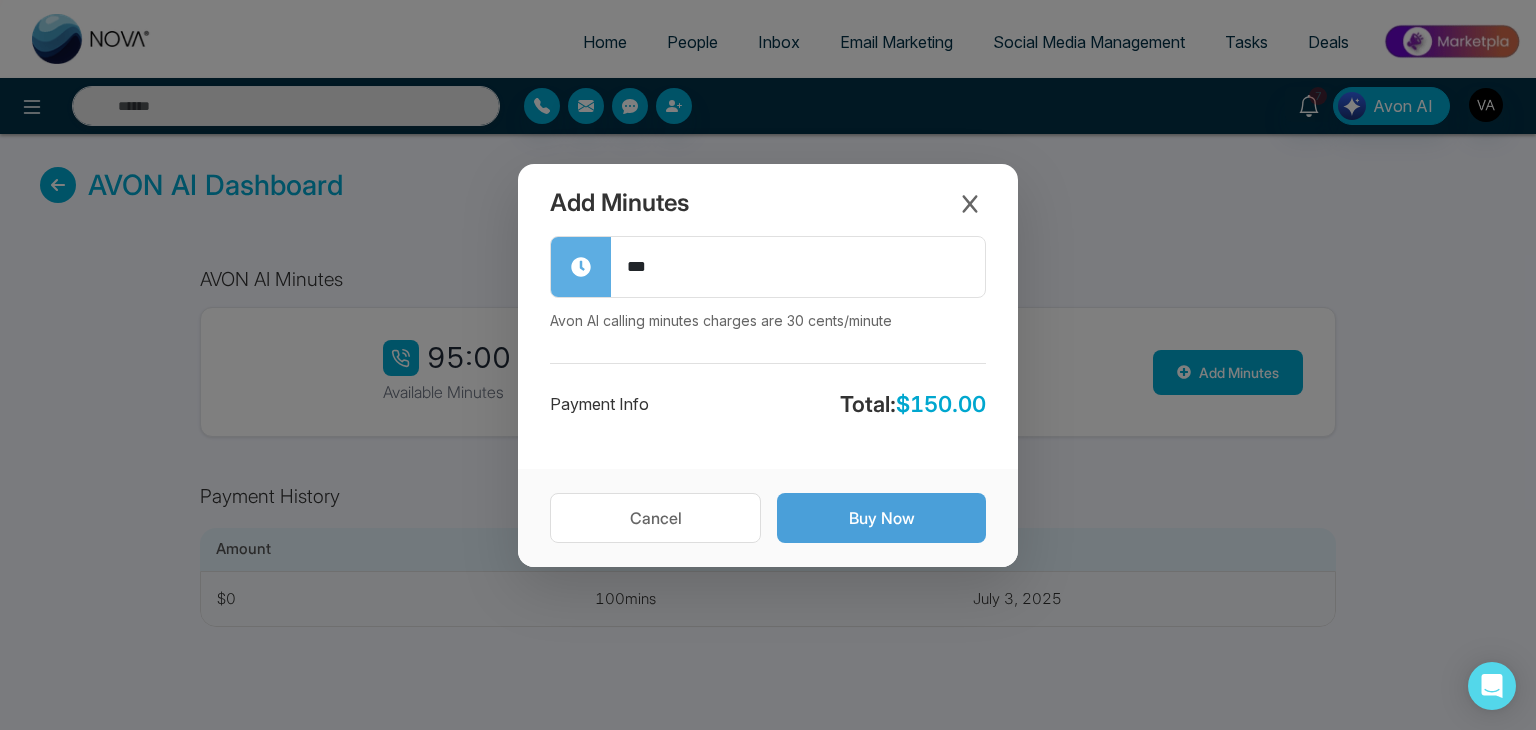 type on "***" 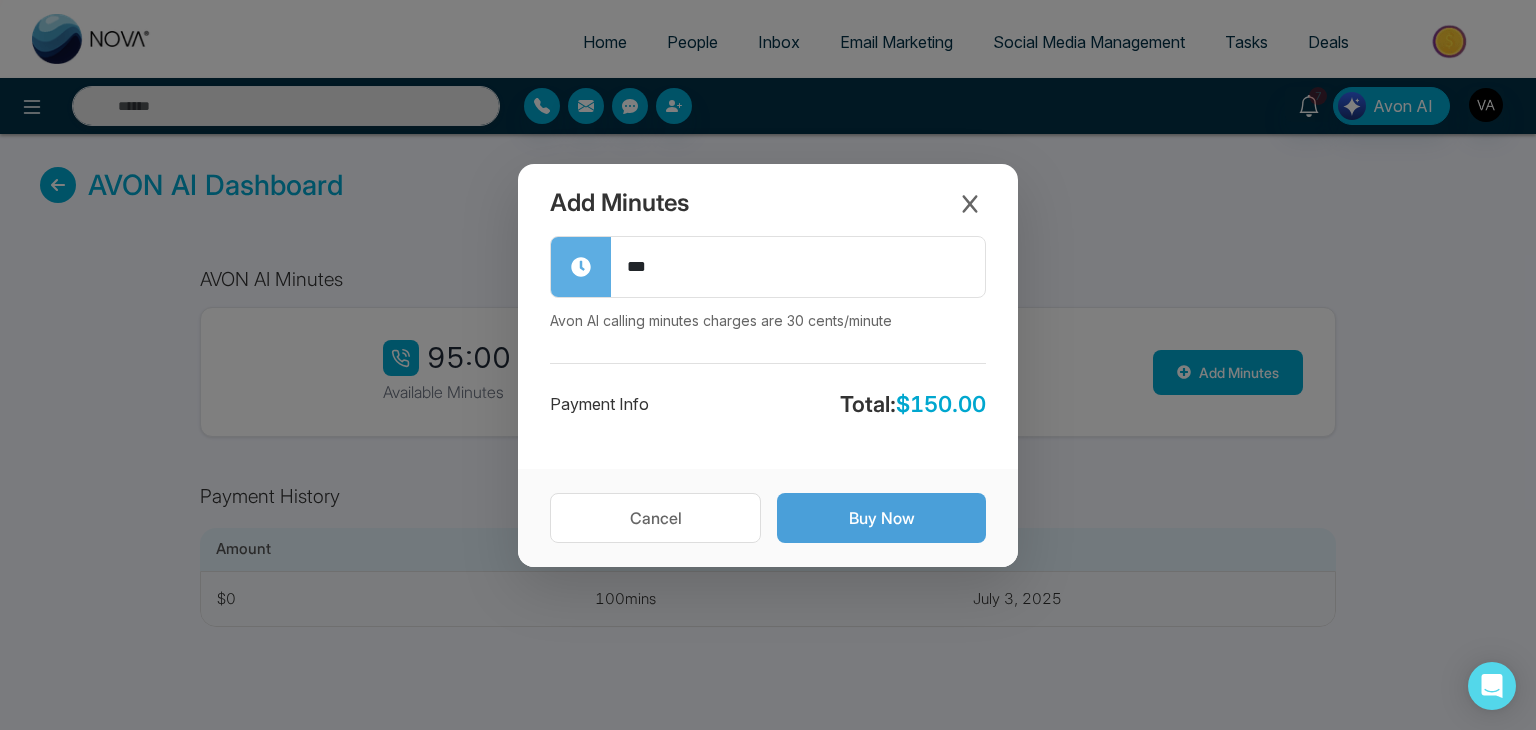 click on "Buy Now" at bounding box center (881, 518) 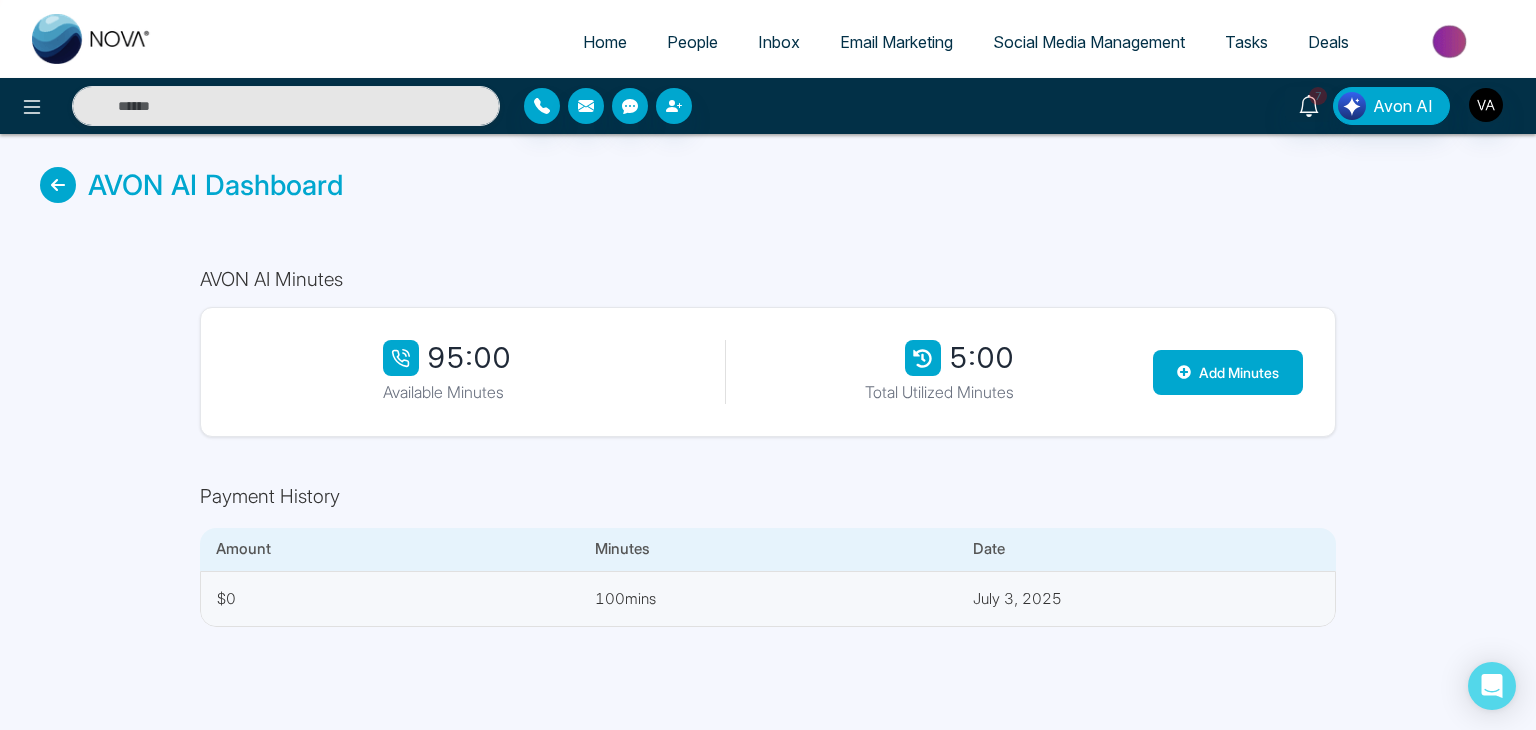 click on "AVON AI Dashboard" at bounding box center (768, 185) 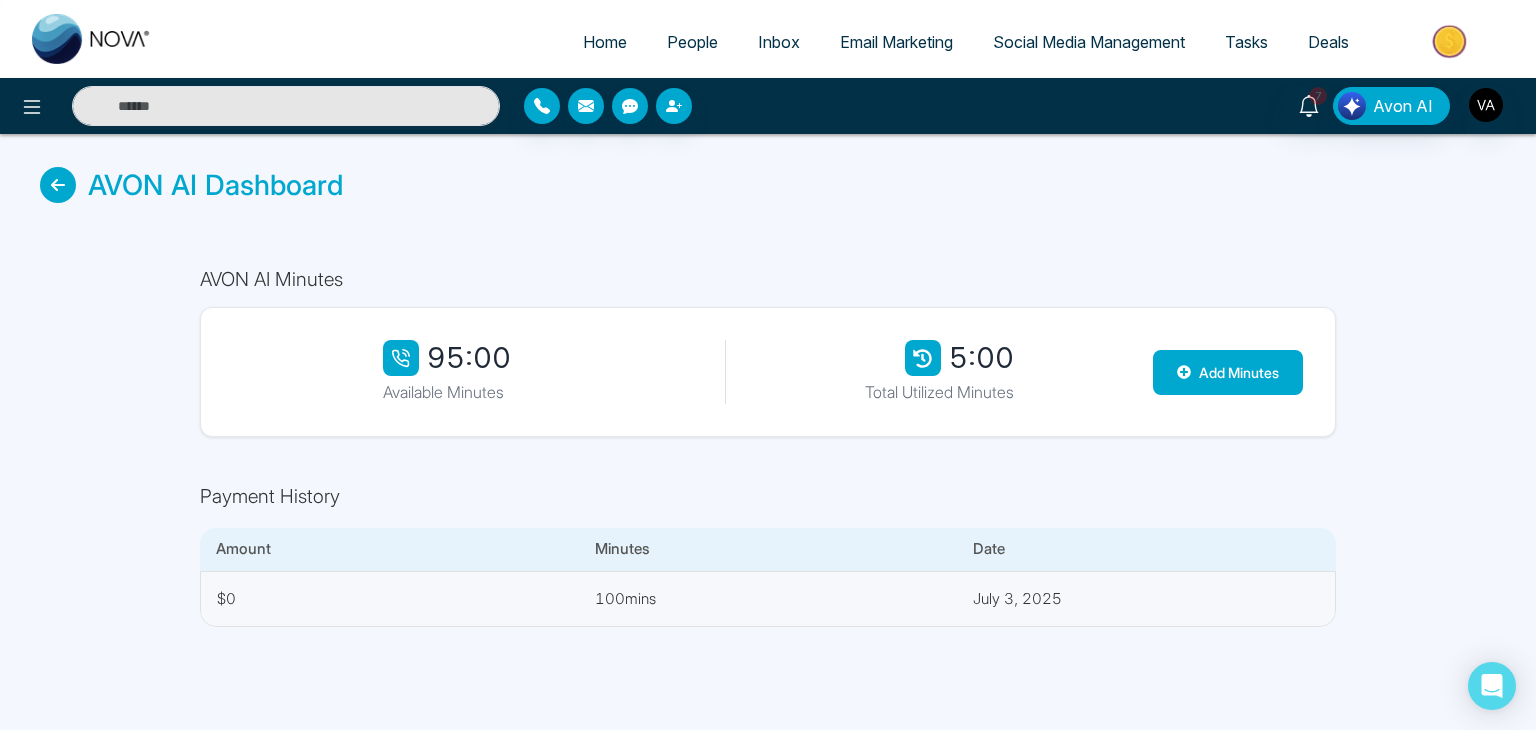 click on "AVON AI Minutes 95:00 Available Minutes 5:00 Total Utilized Minutes Add Minutes Payment History Amount Minutes Date $0 100  mins July 3, 2025" at bounding box center (768, 447) 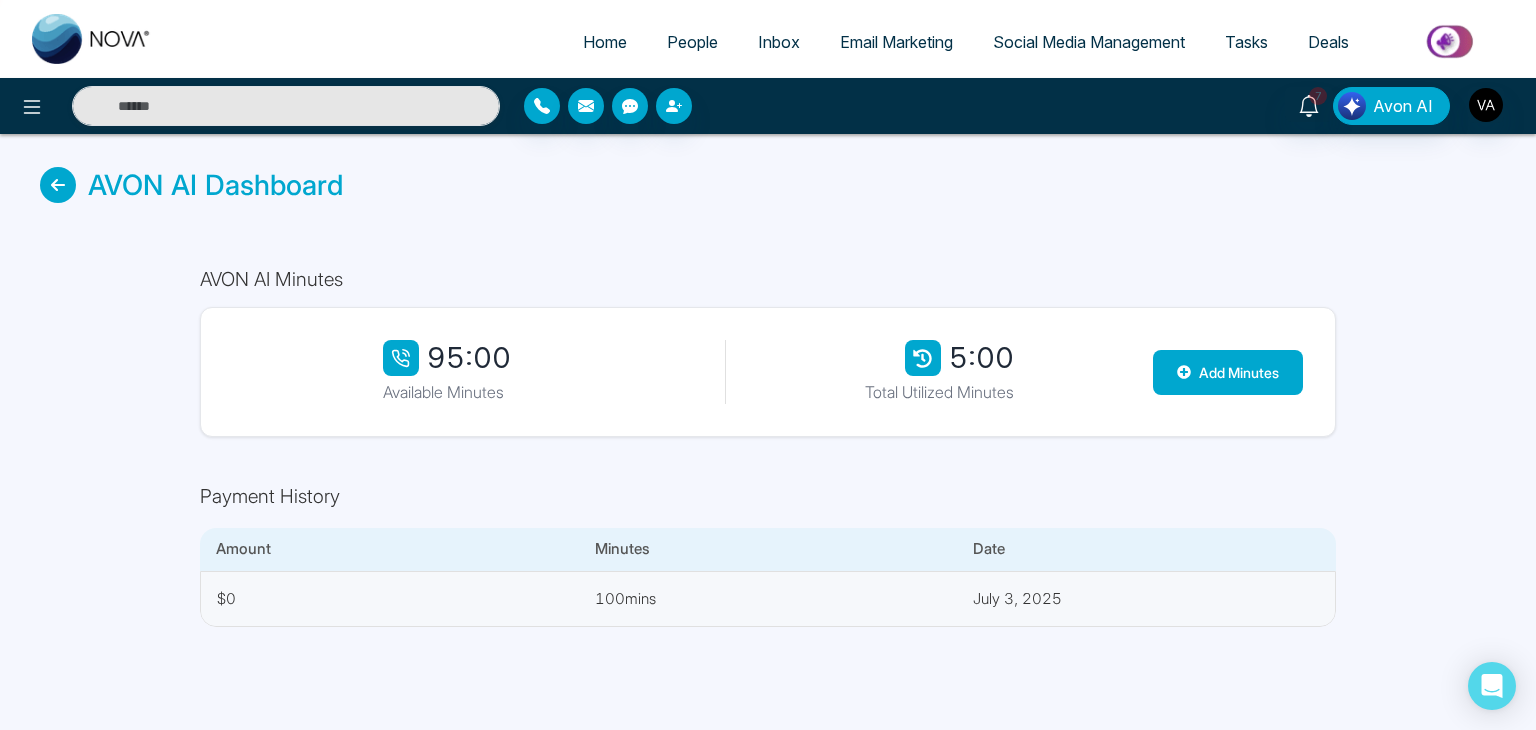 click on "AVON AI Minutes 95:00 Available Minutes 5:00 Total Utilized Minutes Add Minutes Payment History Amount Minutes Date $0 100  mins July 3, 2025" at bounding box center [768, 447] 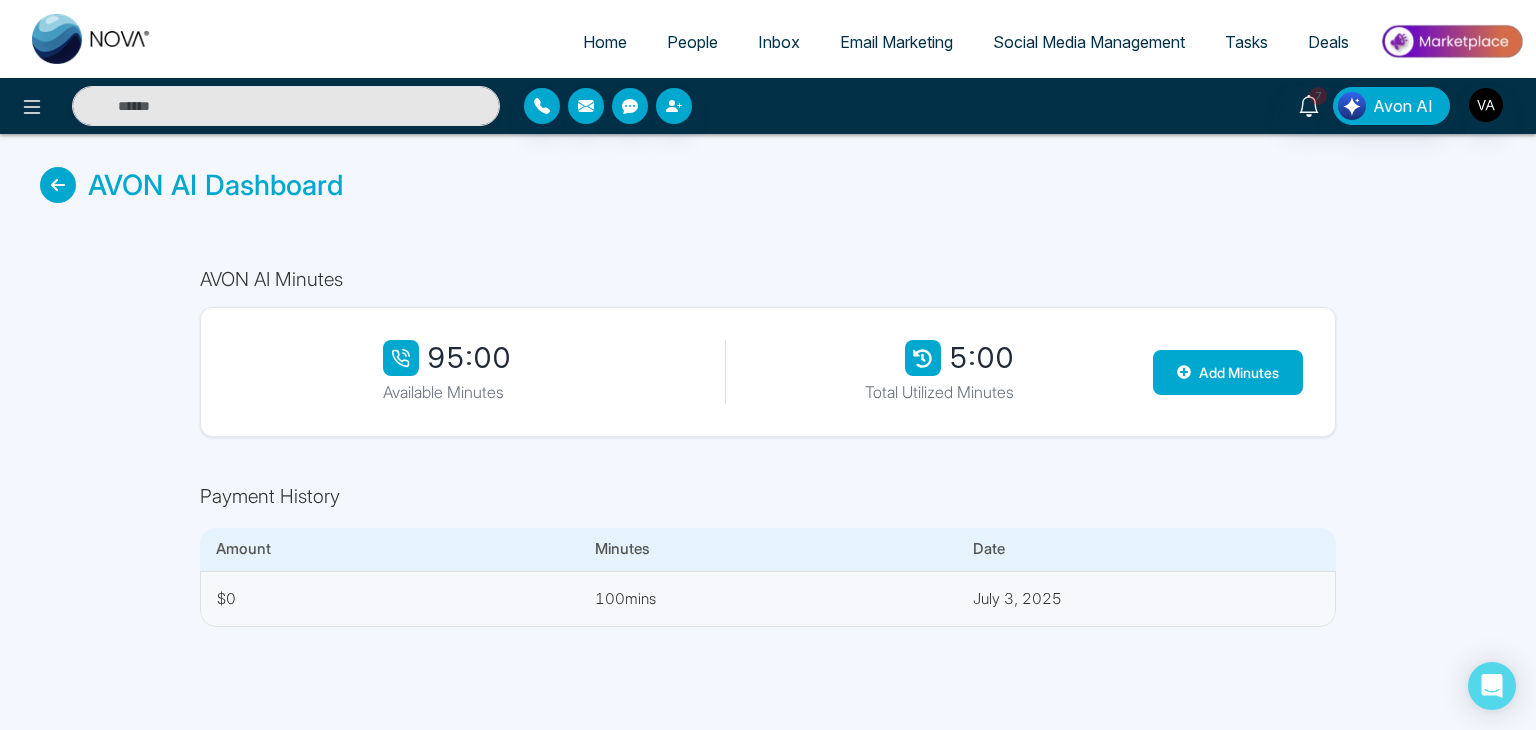 click on "AVON AI Minutes 95:00 Available Minutes 5:00 Total Utilized Minutes Add Minutes Payment History Amount Minutes Date $0 100  mins July 3, 2025" at bounding box center [768, 447] 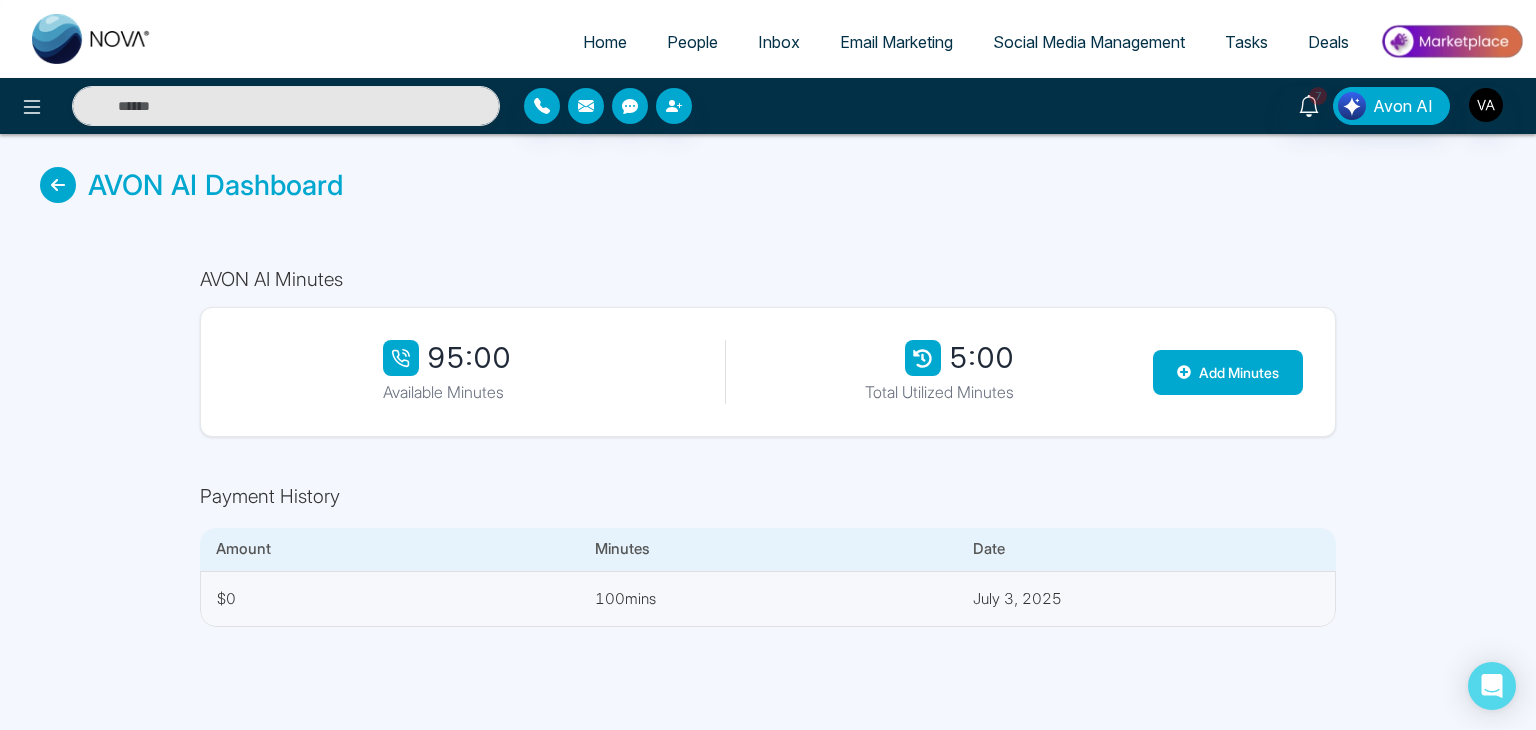 click on "95:00" at bounding box center [447, 358] 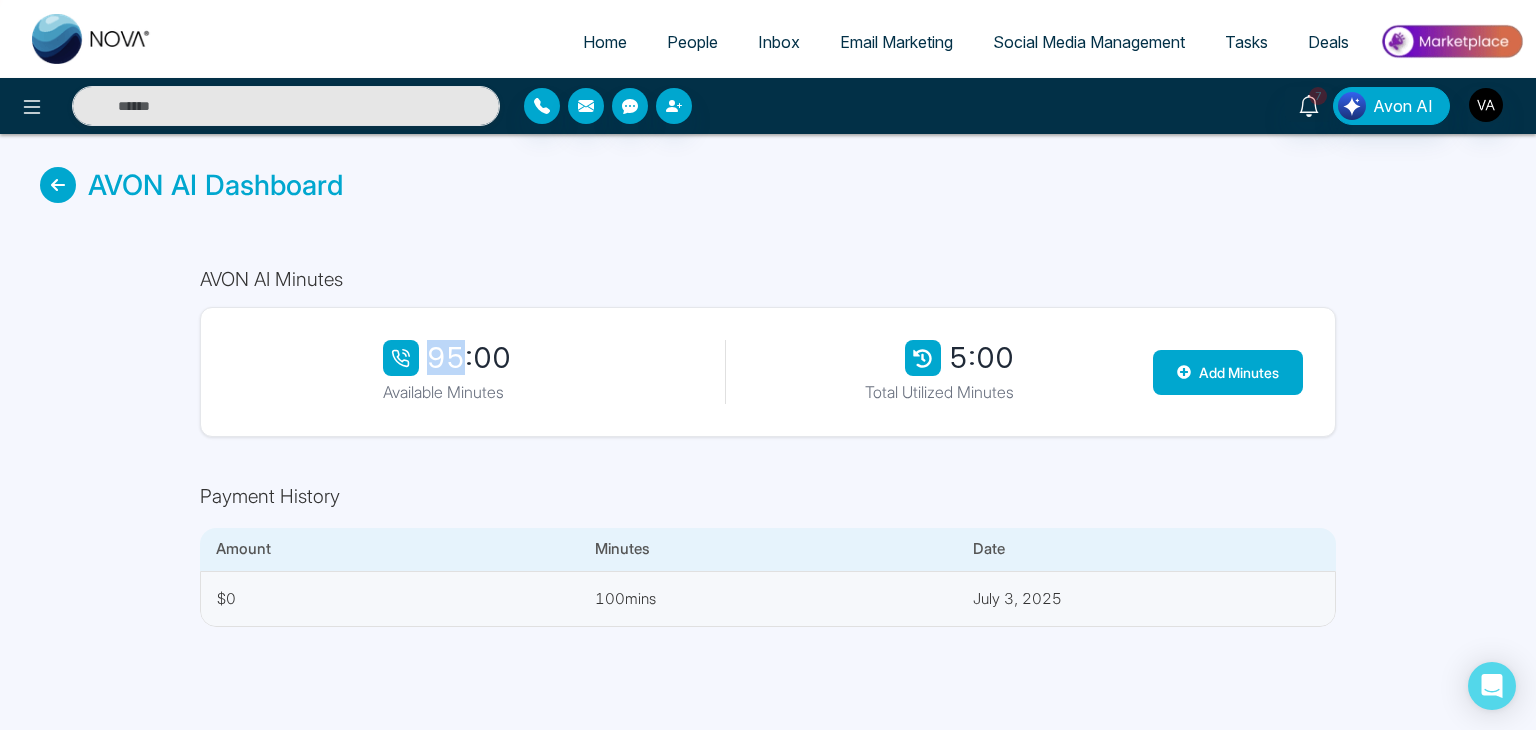 click on "95:00" at bounding box center (447, 358) 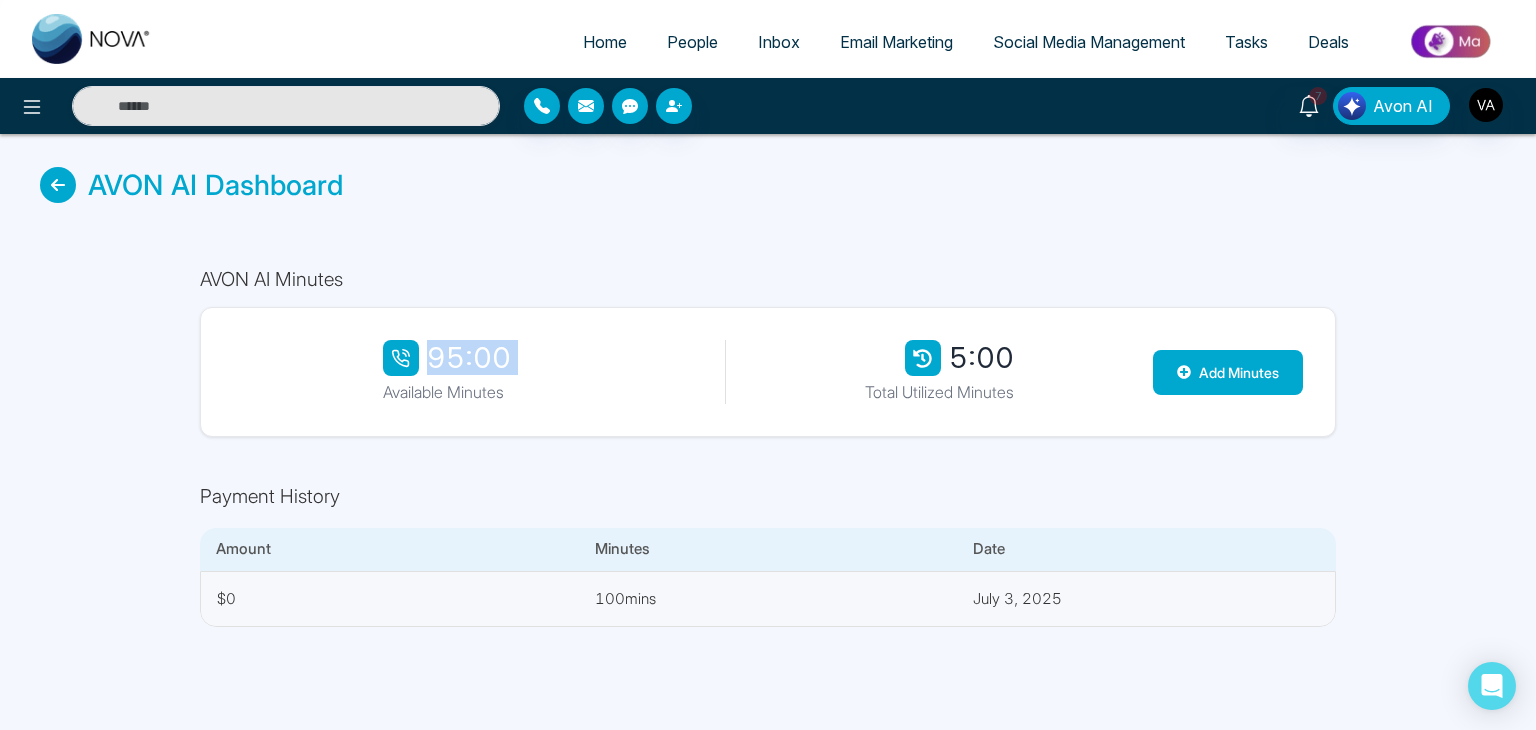 click on "95:00" at bounding box center (447, 358) 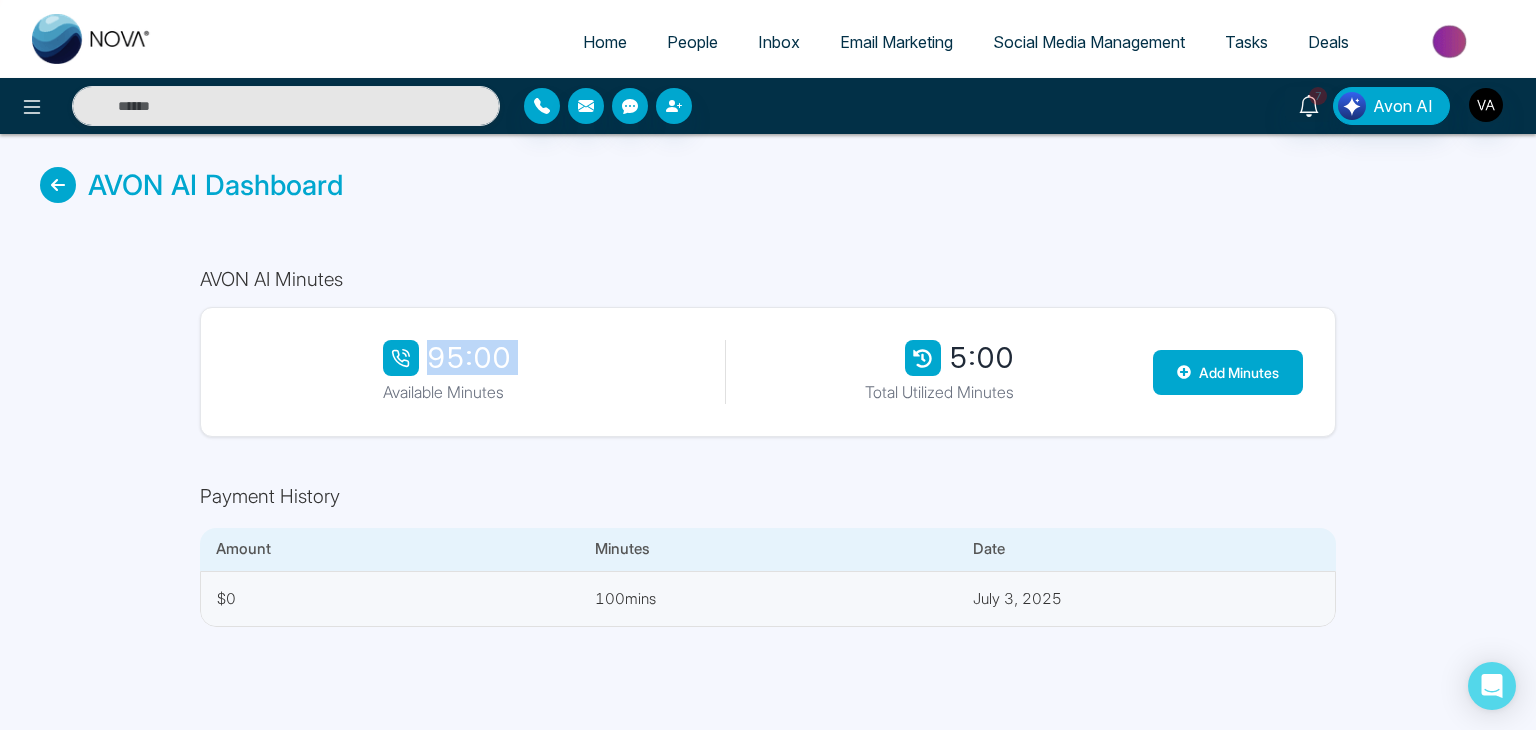 click on "95:00" at bounding box center [447, 358] 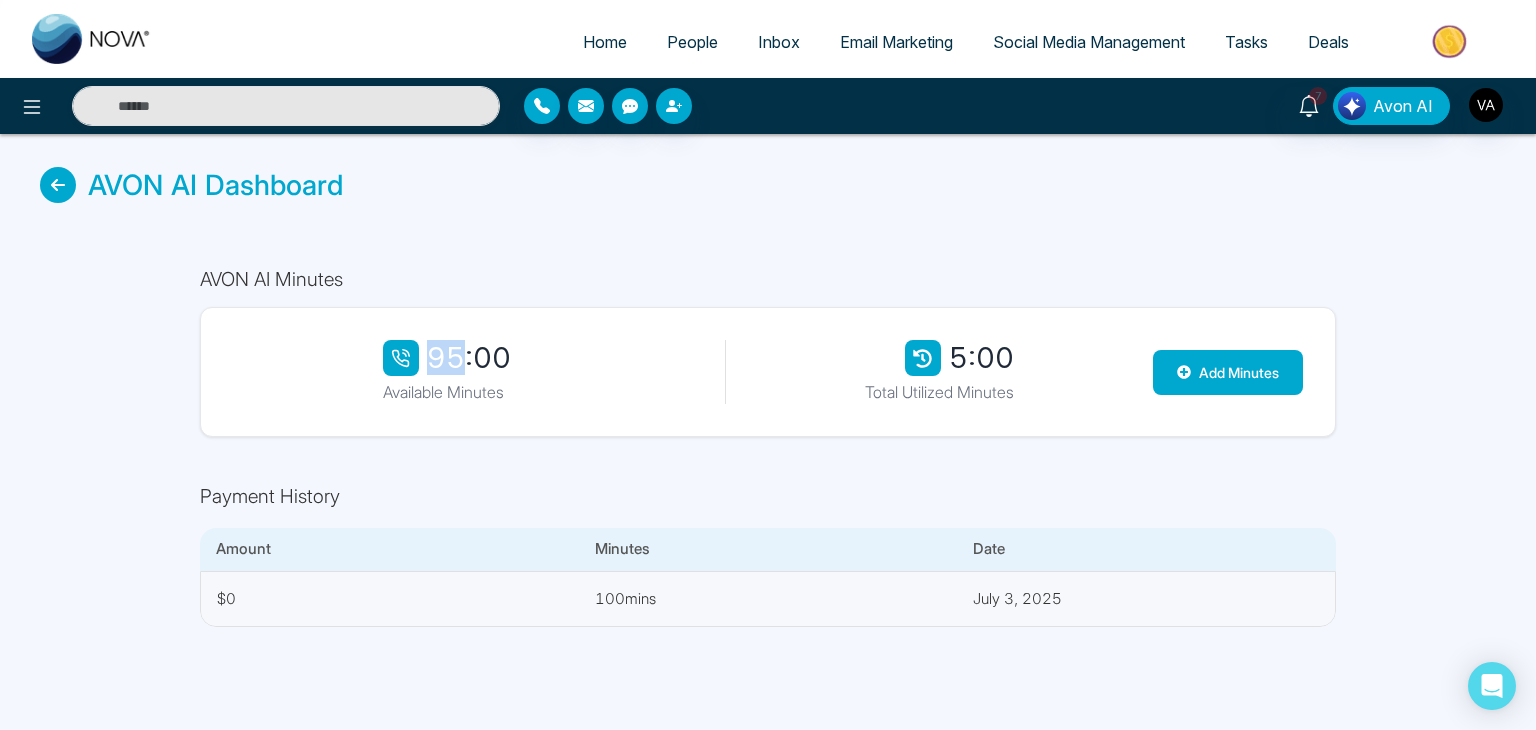 click on "95:00" at bounding box center [447, 358] 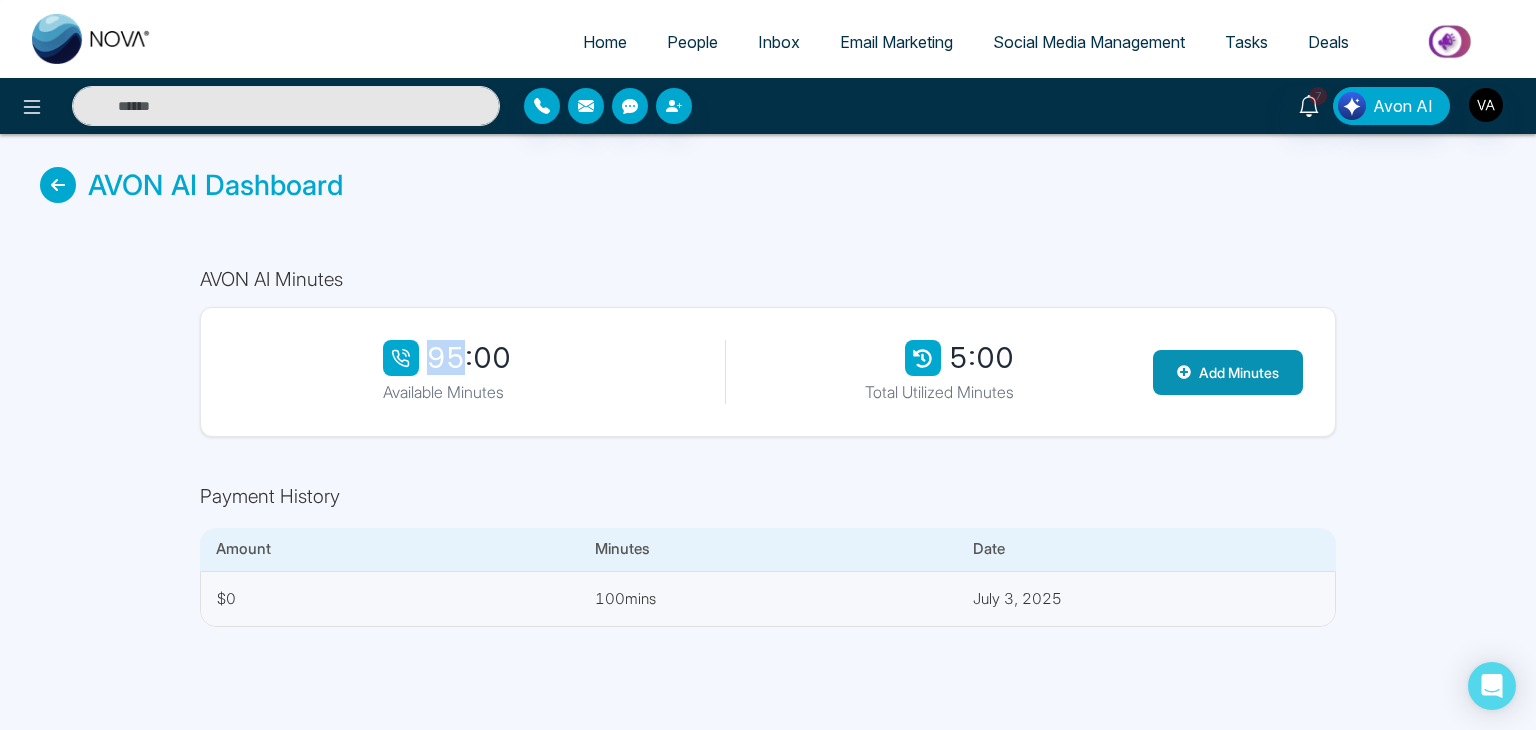 click on "Add Minutes" at bounding box center (1228, 372) 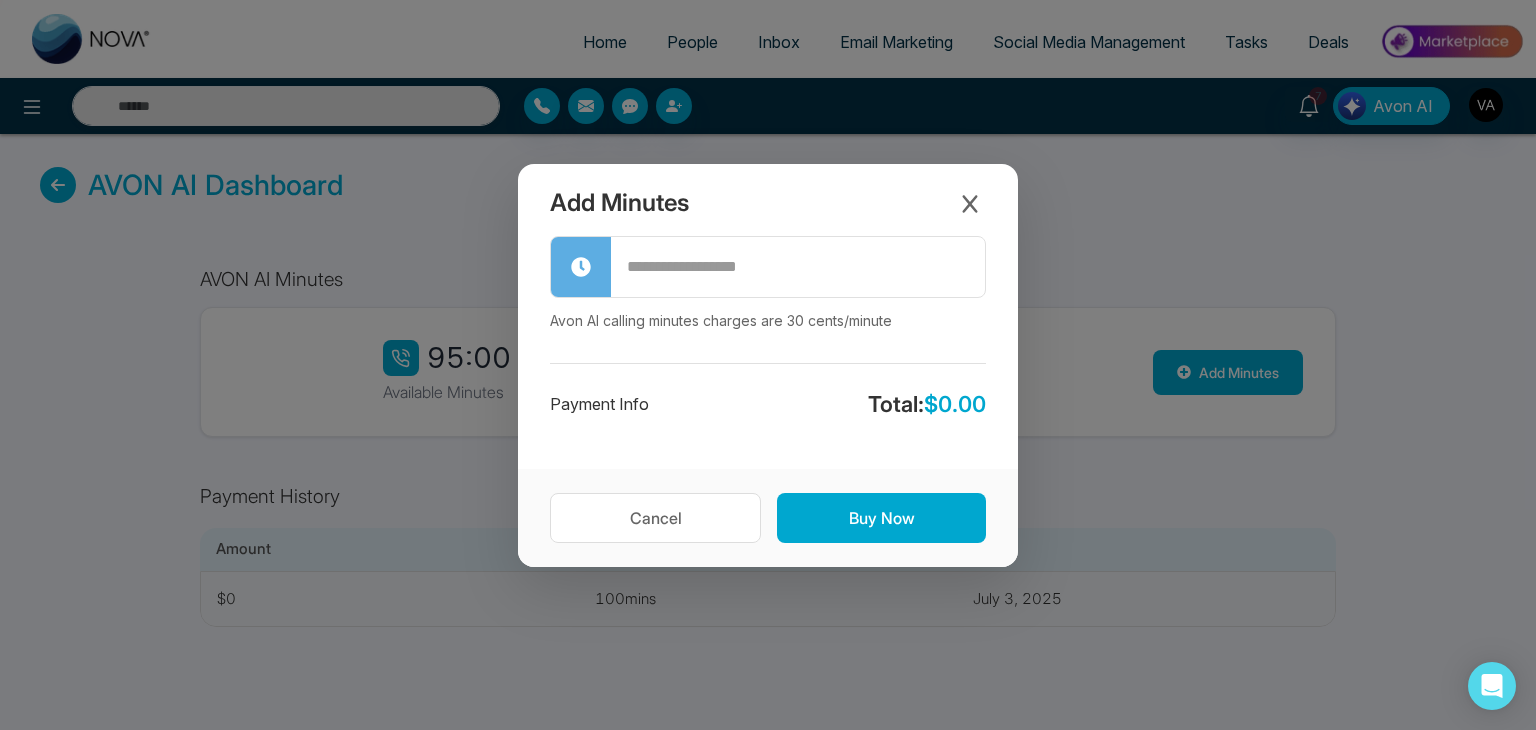 click at bounding box center (798, 267) 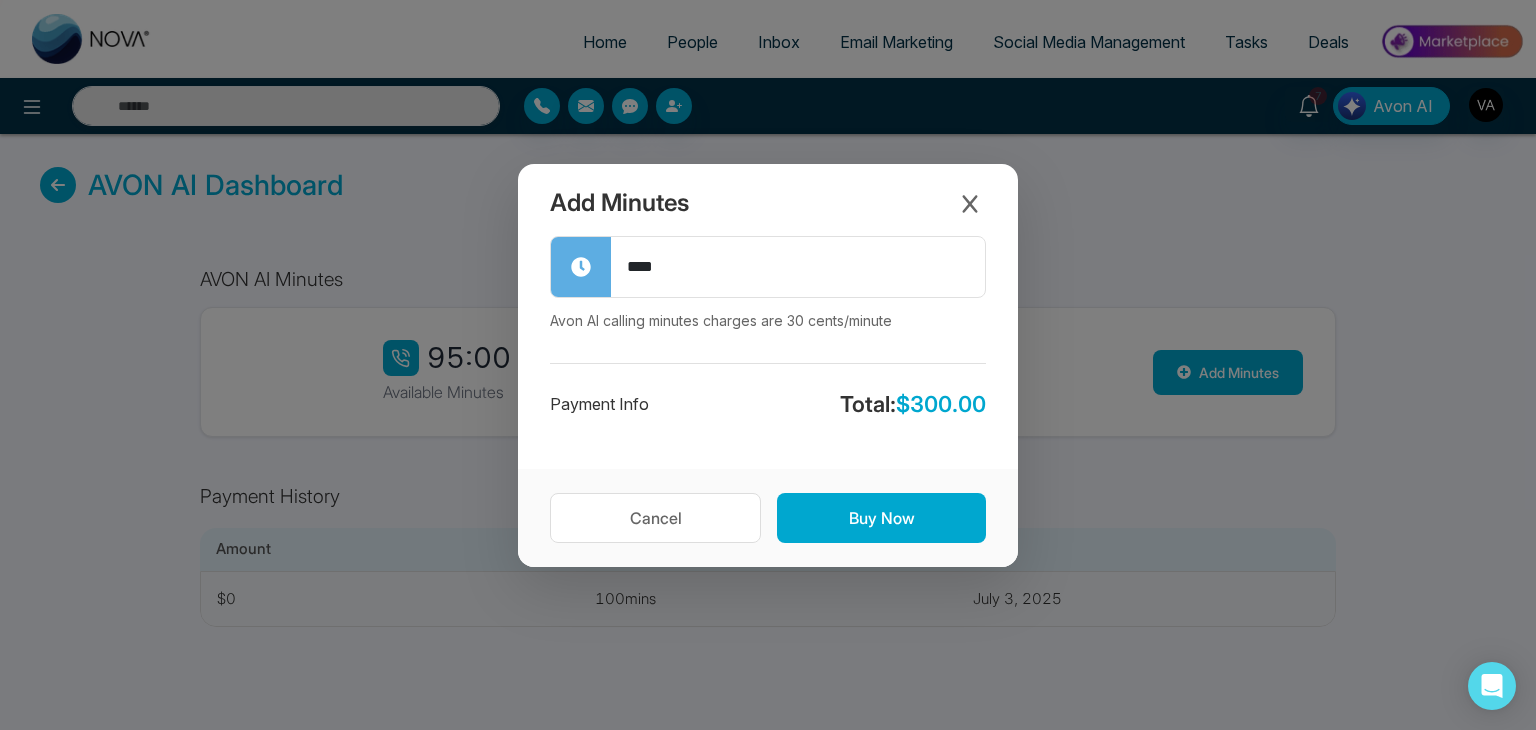 type on "****" 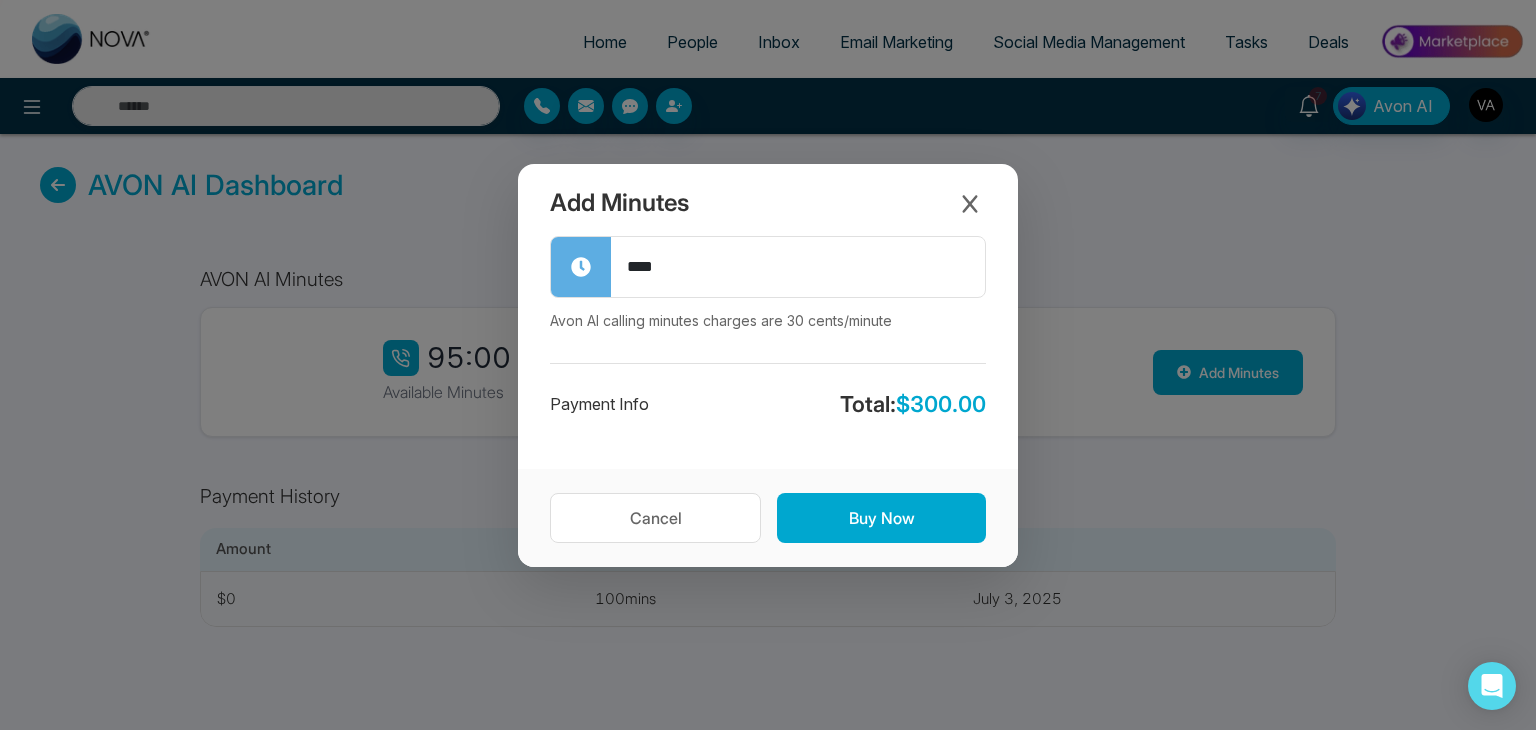 click on "$ 300.00" at bounding box center [941, 404] 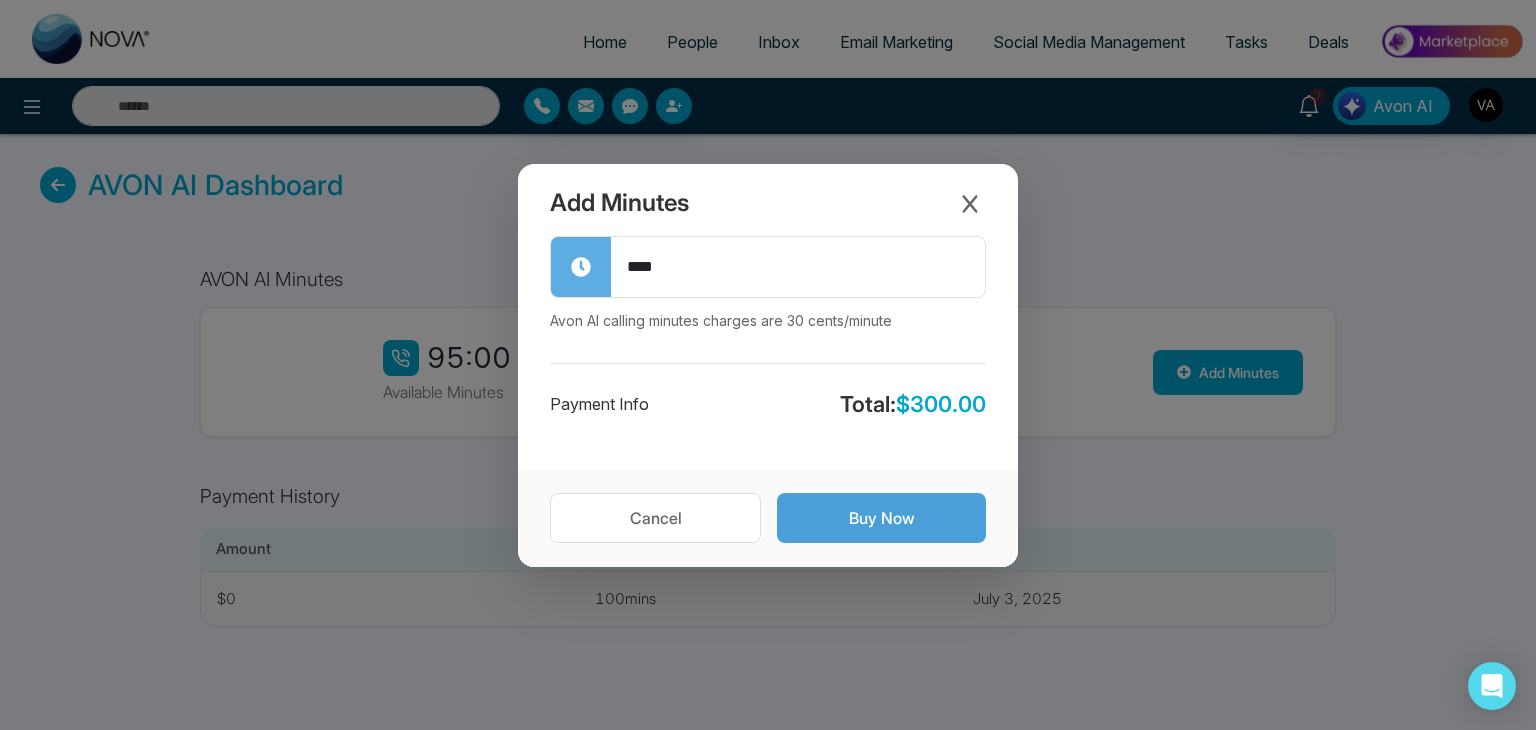 click on "Buy Now" at bounding box center [881, 518] 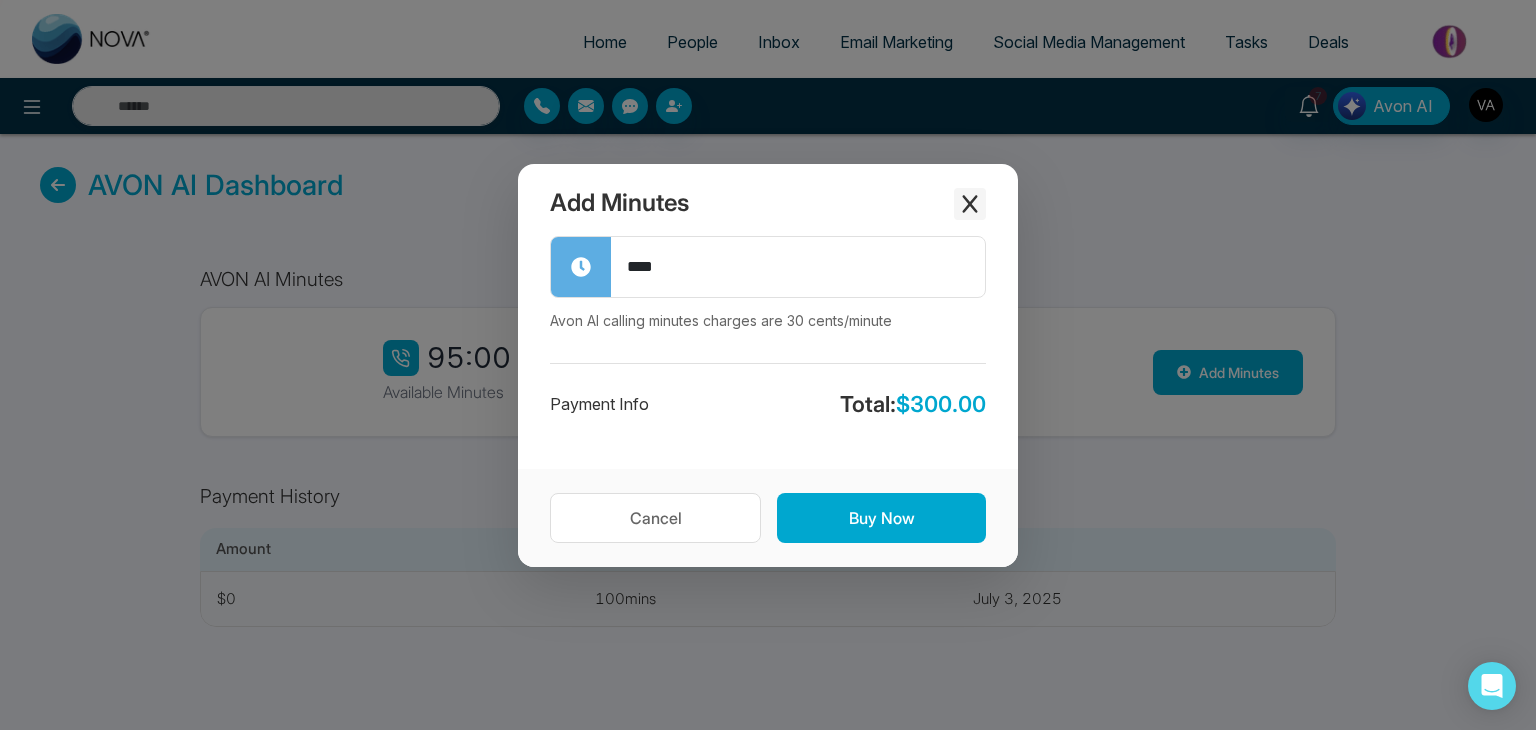 click at bounding box center (970, 204) 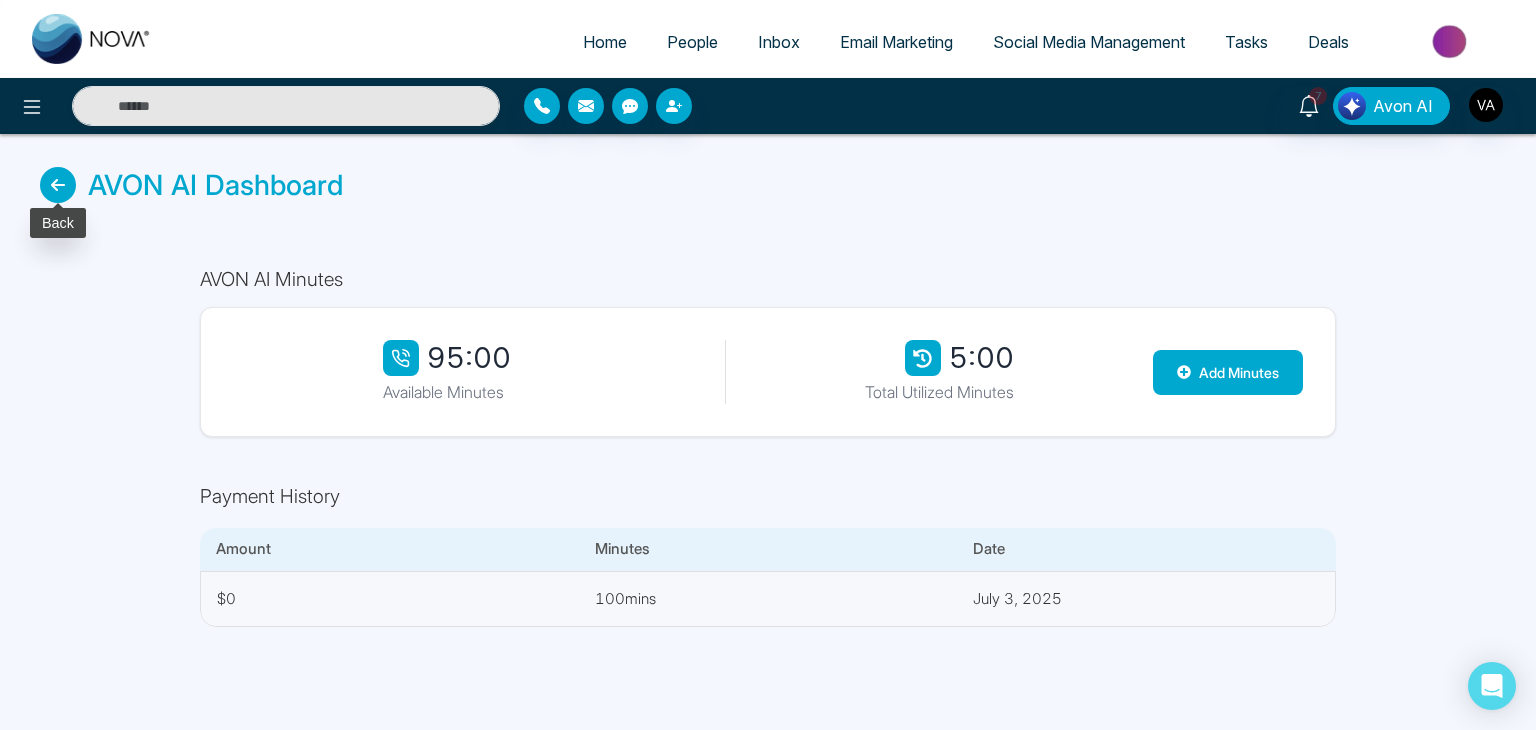 click at bounding box center [58, 185] 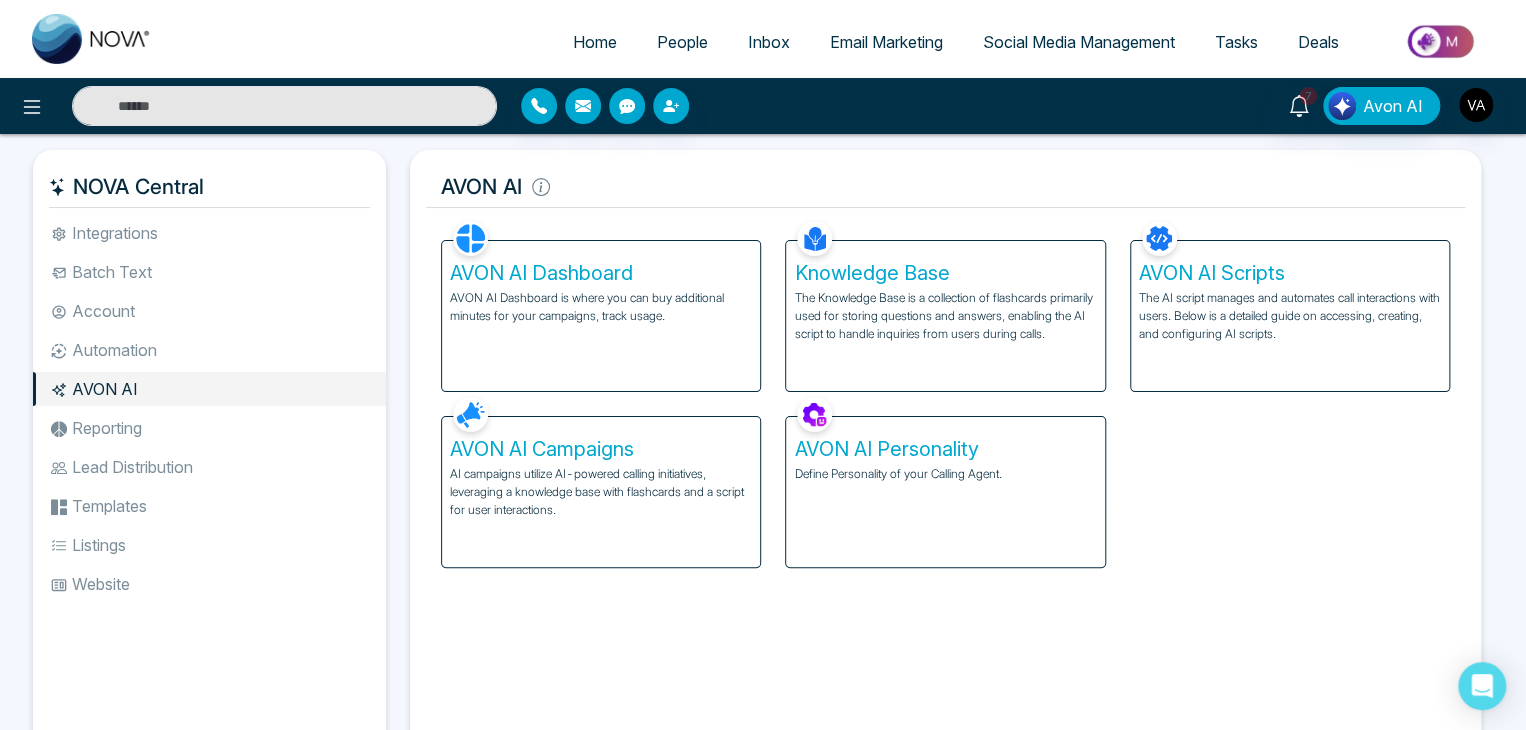 click on "Define Personality of your Calling Agent." at bounding box center (945, 474) 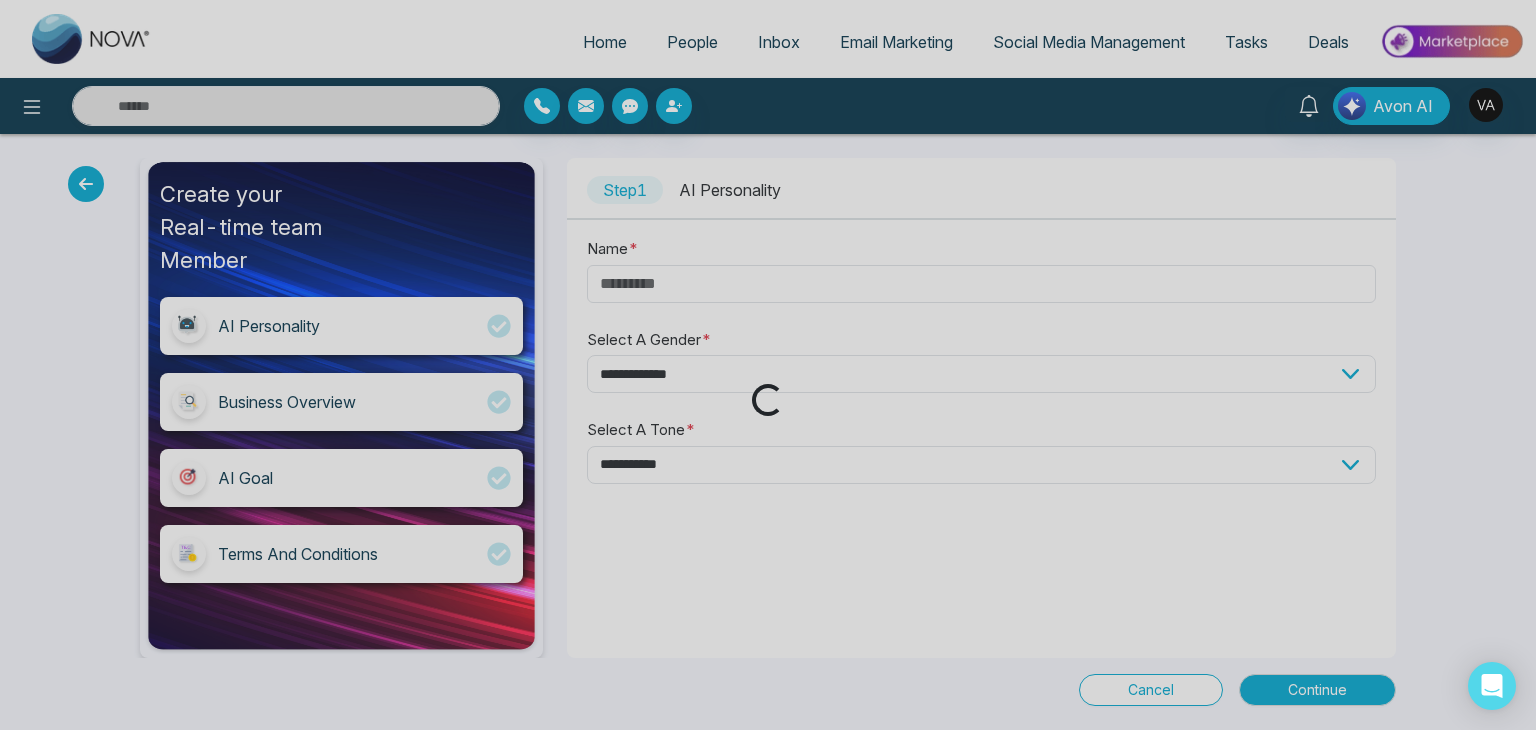 type on "*****" 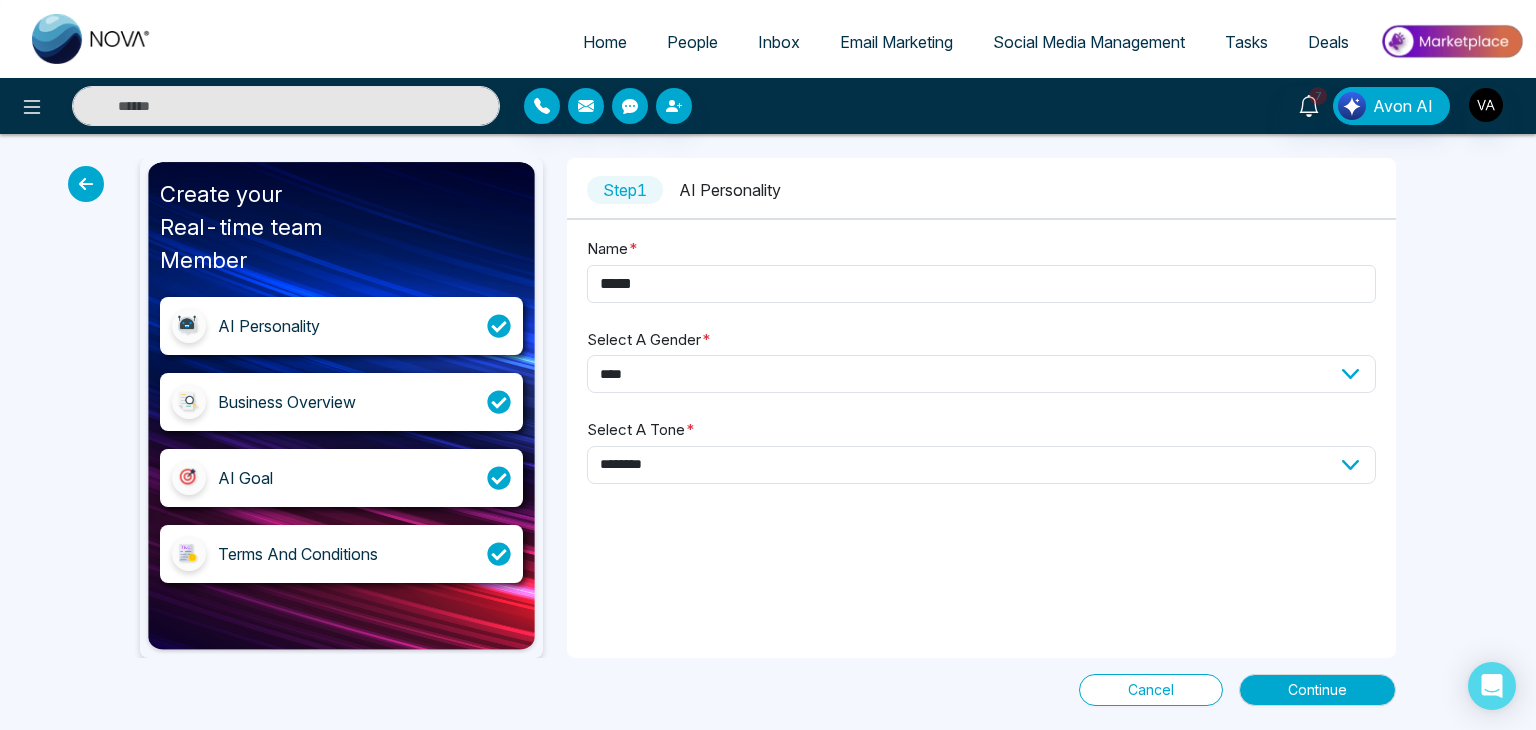 click at bounding box center (86, 184) 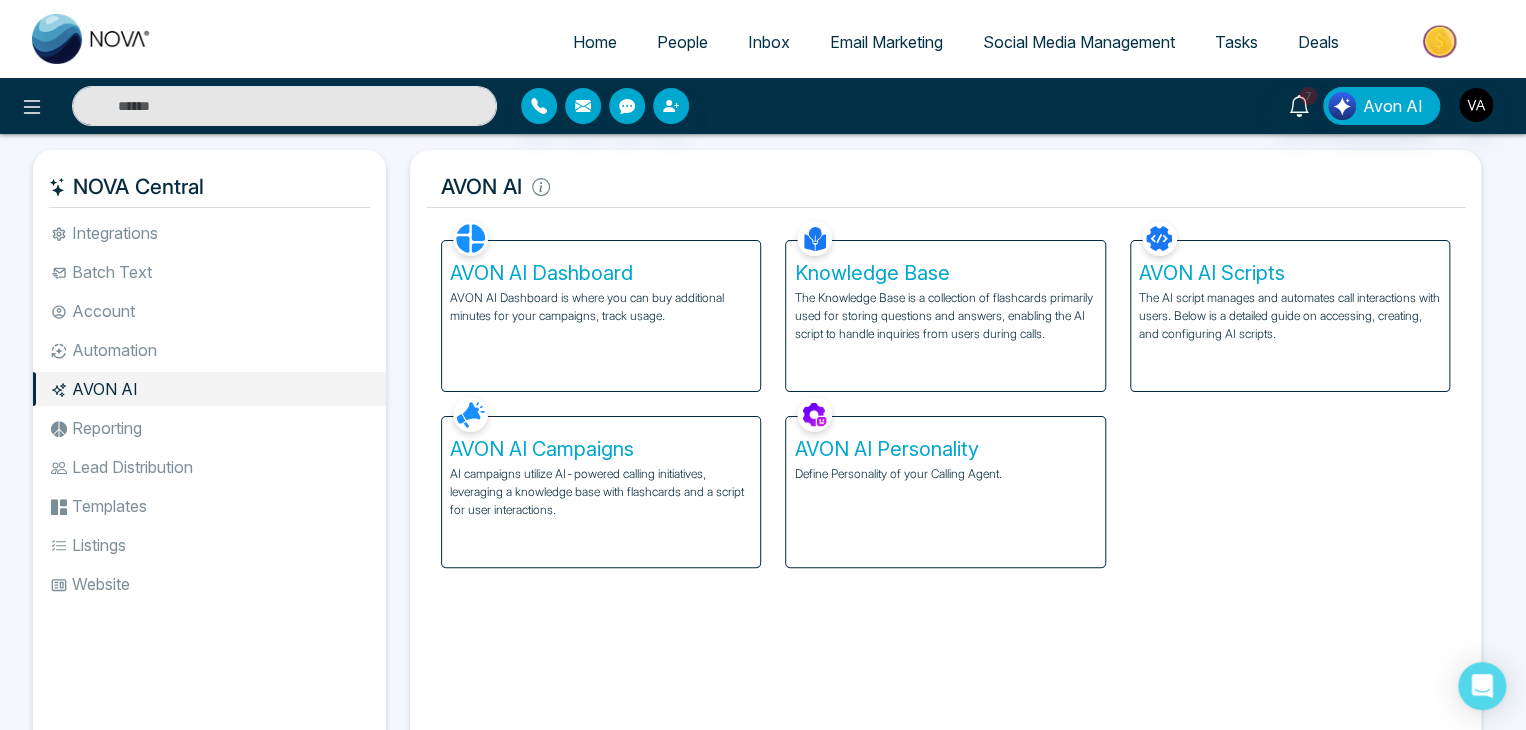 click on "AVON AI Dashboard AVON AI Dashboard is where you can buy additional minutes for your campaigns, track usage. Knowledge Base The Knowledge Base is a collection of flashcards primarily used for storing questions and answers, enabling the AI script to handle inquiries from users during calls. AVON AI Scripts The AI script manages and automates call interactions with users. Below is a detailed guide on accessing, creating, and configuring AI scripts. AVON AI Campaigns AI campaigns utilize AI-powered calling initiatives, leveraging a knowledge base with flashcards and a script for user interactions. AVON AI Personality Define Personality of your Calling Agent." at bounding box center (945, 392) 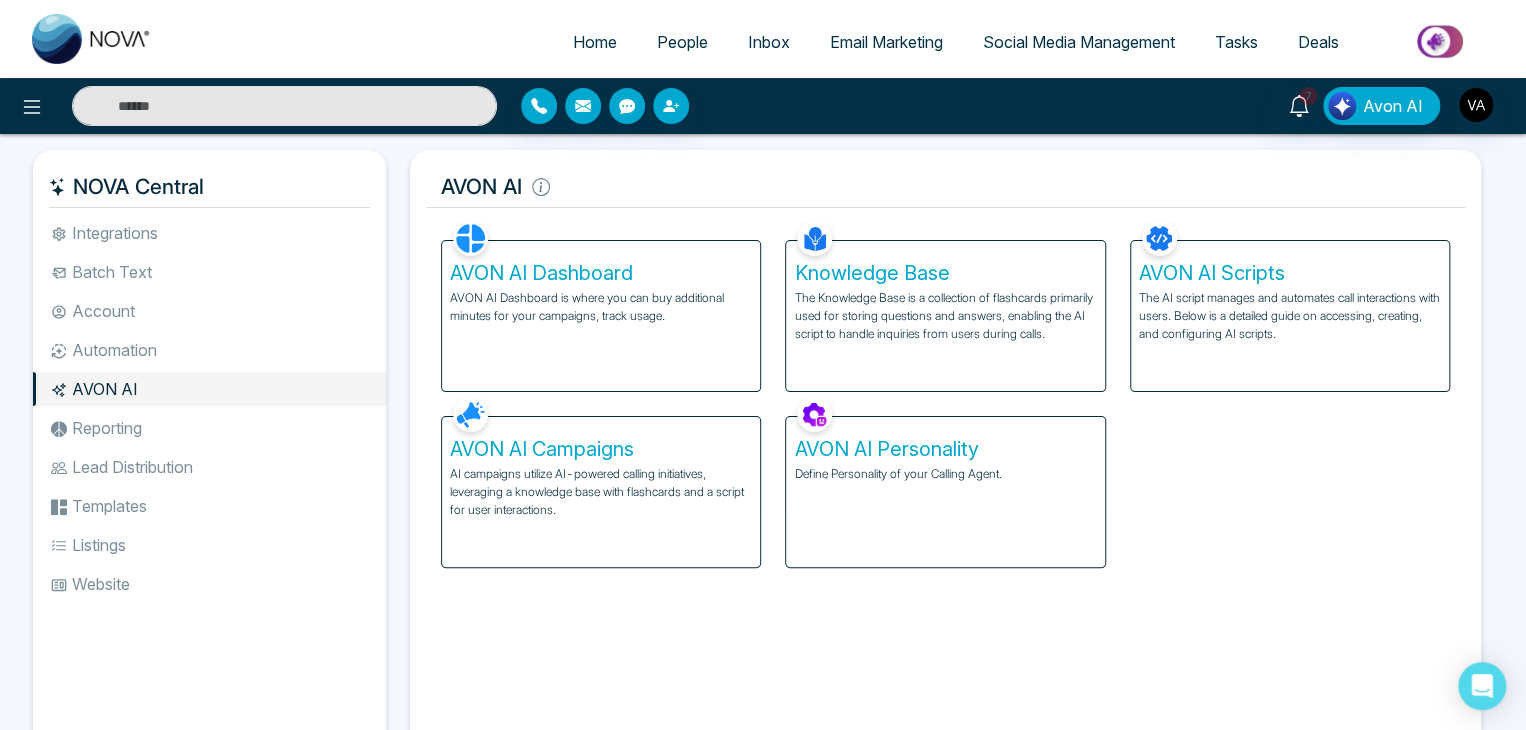 click on "AVON AI Dashboard AVON AI Dashboard is where you can buy additional minutes for your campaigns, track usage. Knowledge Base The Knowledge Base is a collection of flashcards primarily used for storing questions and answers, enabling the AI script to handle inquiries from users during calls. AVON AI Scripts The AI script manages and automates call interactions with users. Below is a detailed guide on accessing, creating, and configuring AI scripts. AVON AI Campaigns AI campaigns utilize AI-powered calling initiatives, leveraging a knowledge base with flashcards and a script for user interactions. AVON AI Personality Define Personality of your Calling Agent." at bounding box center [945, 392] 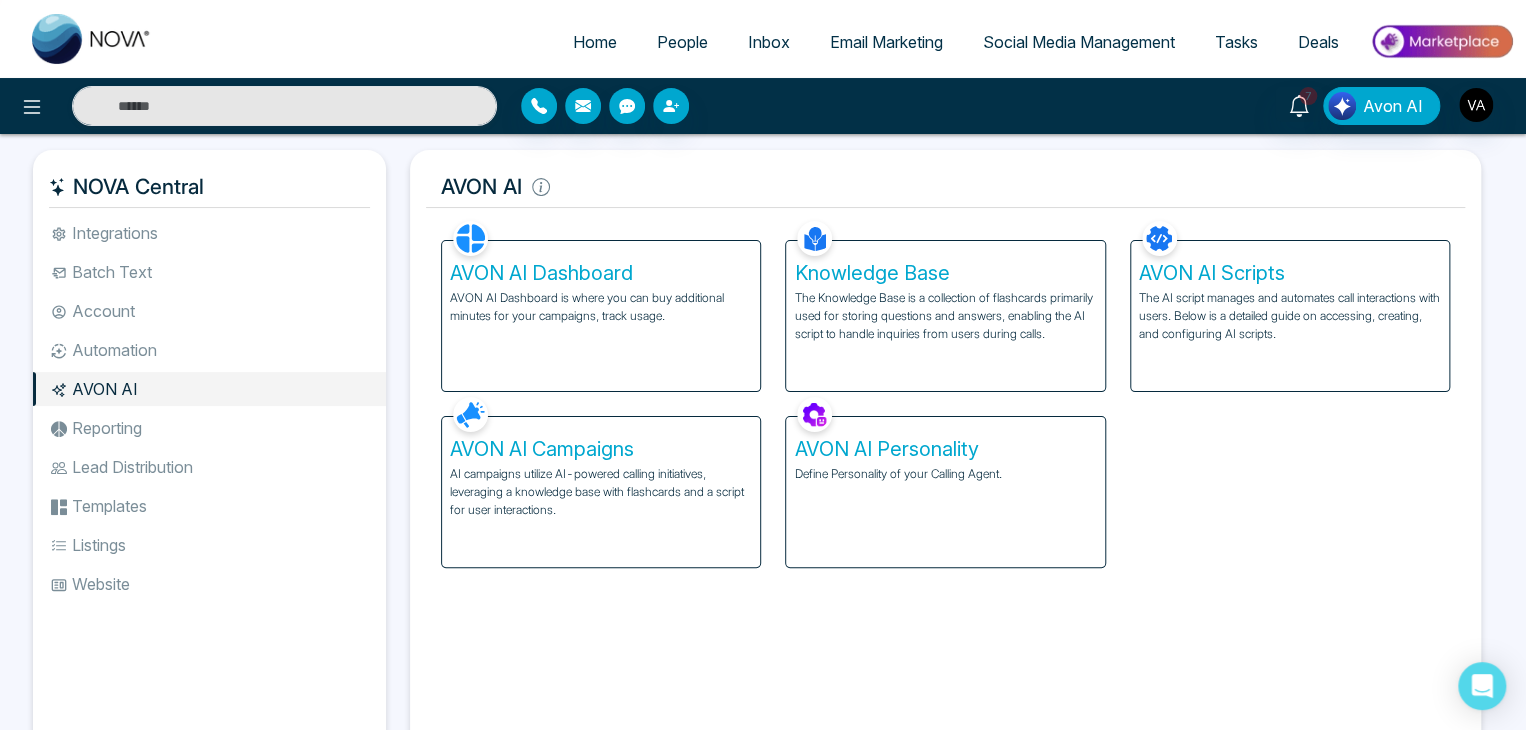 click on "Define Personality of your Calling Agent." at bounding box center (945, 474) 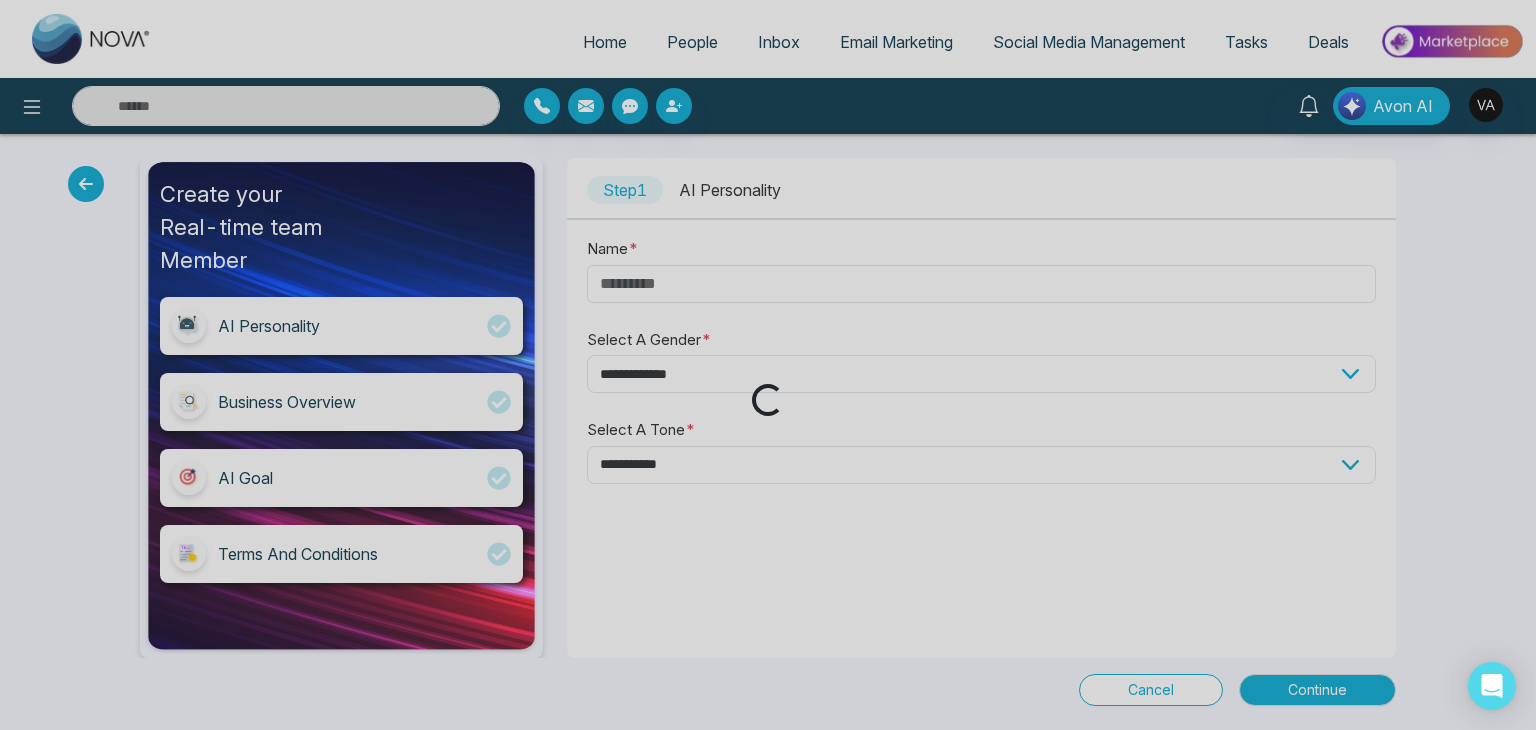 type on "*****" 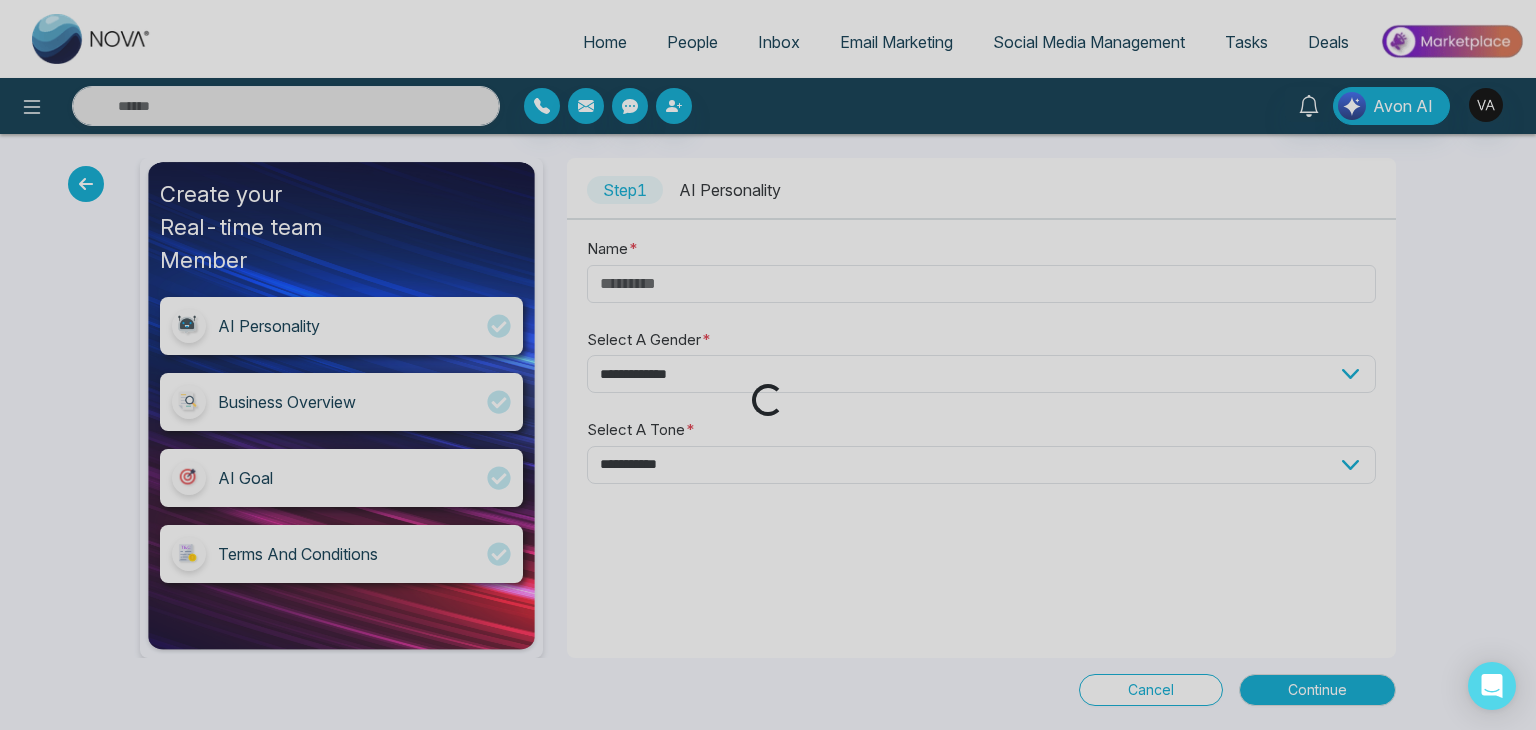 select on "****" 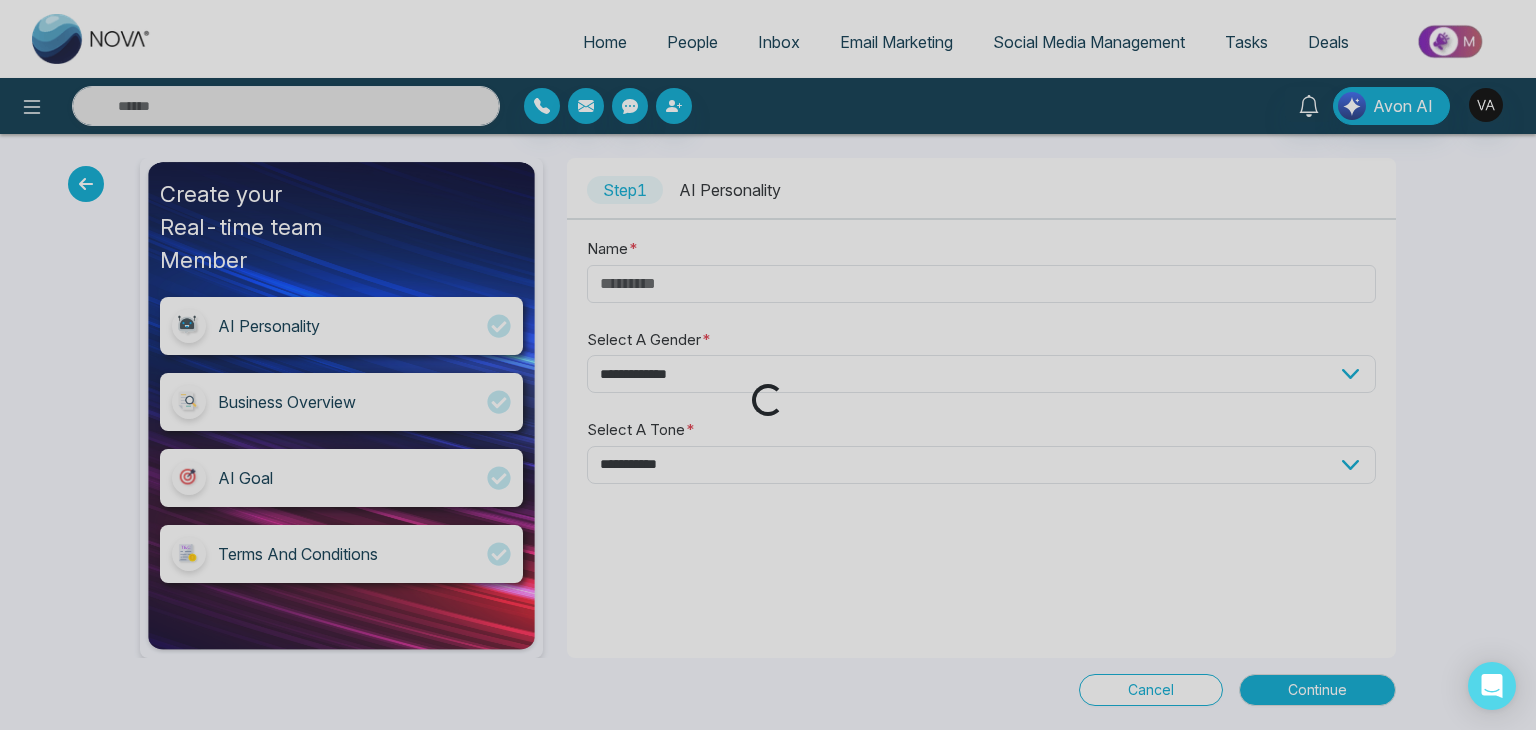 select on "********" 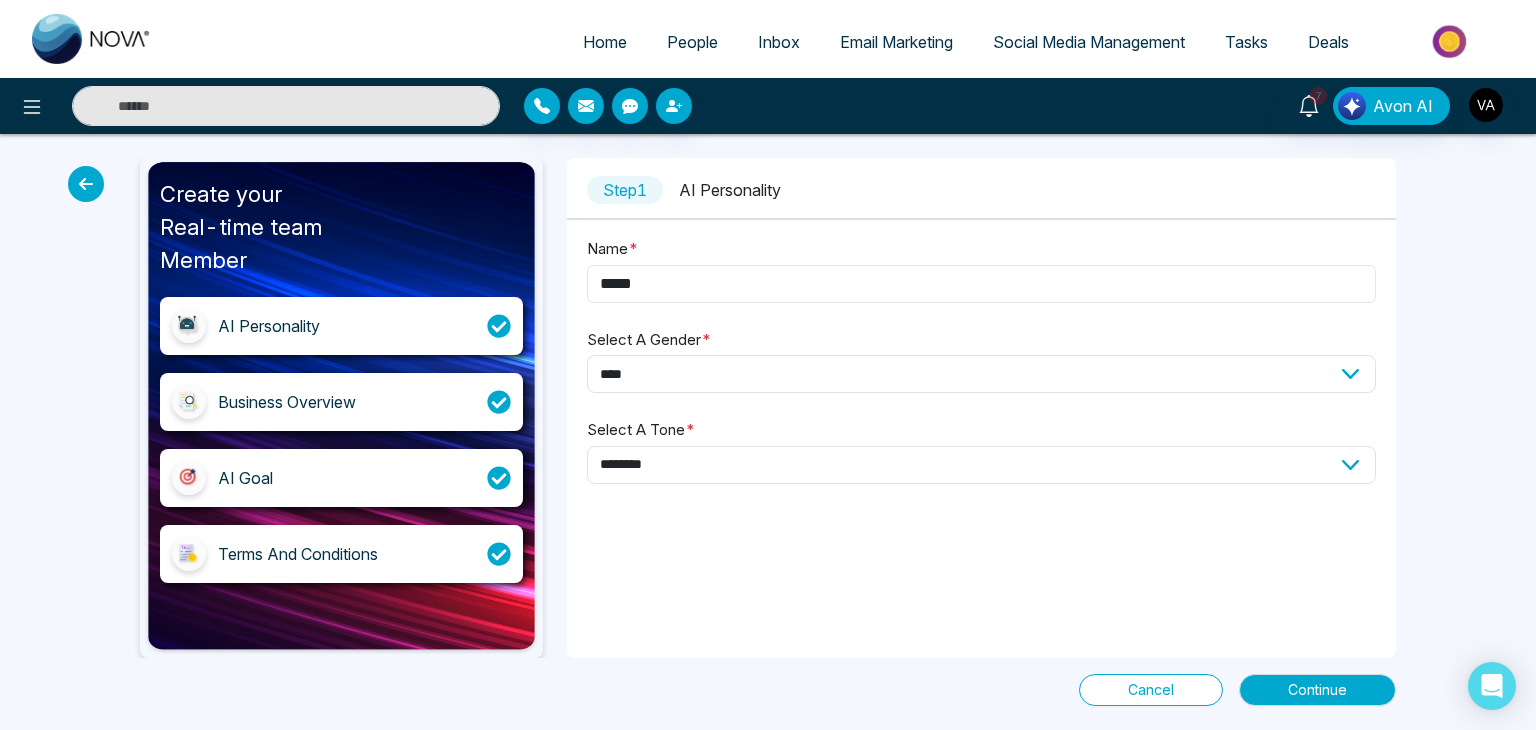 click on "*****" at bounding box center (981, 284) 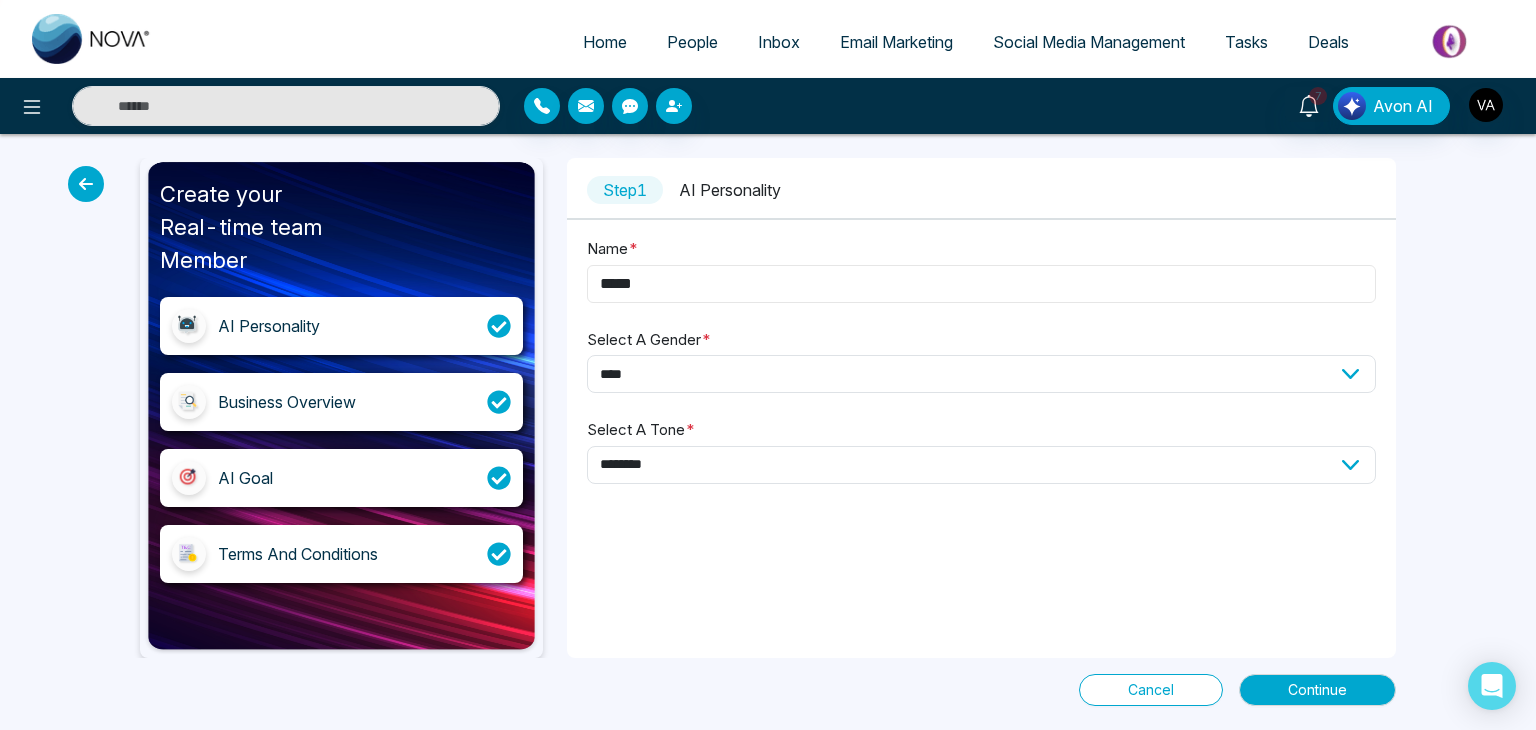 click on "*****" at bounding box center (981, 284) 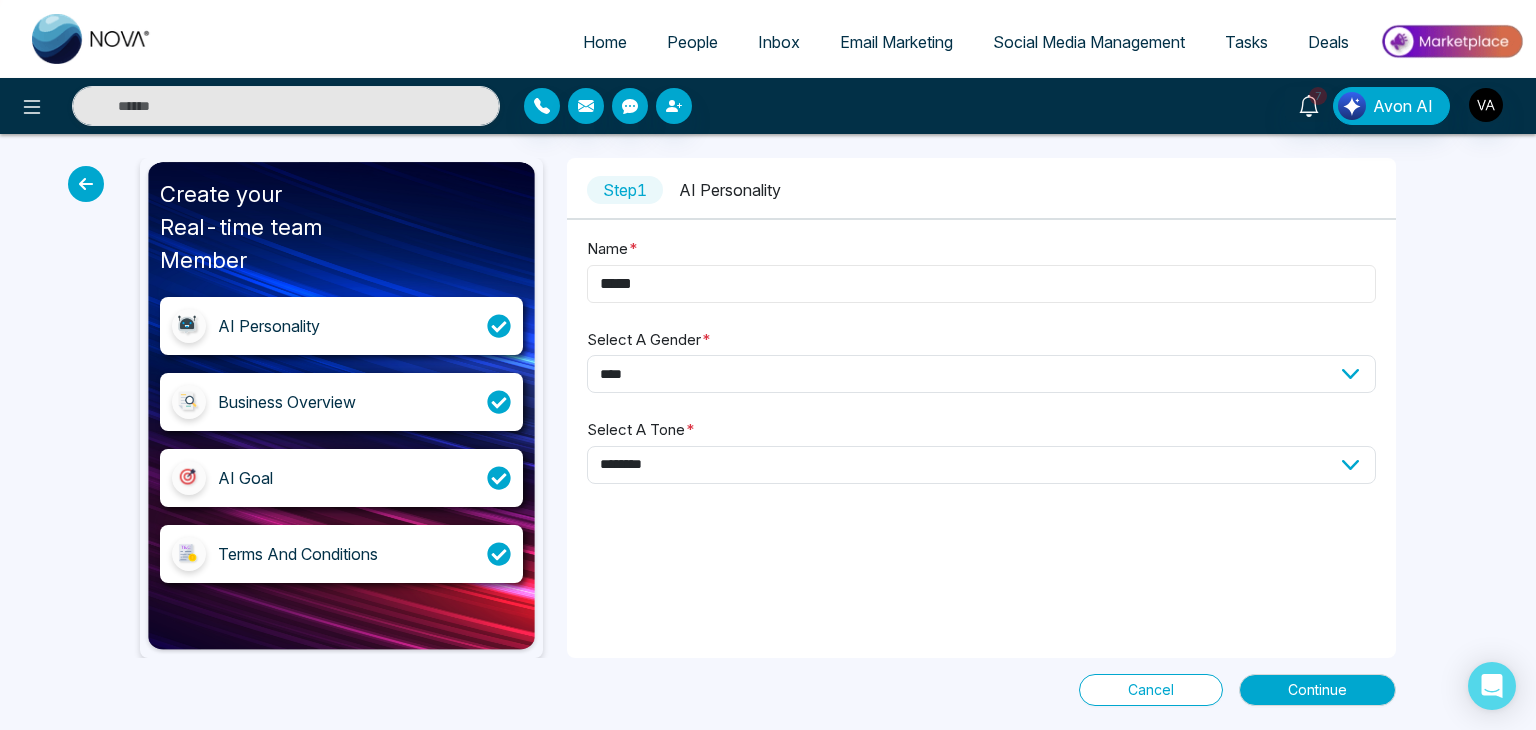 click on "*****" at bounding box center (981, 284) 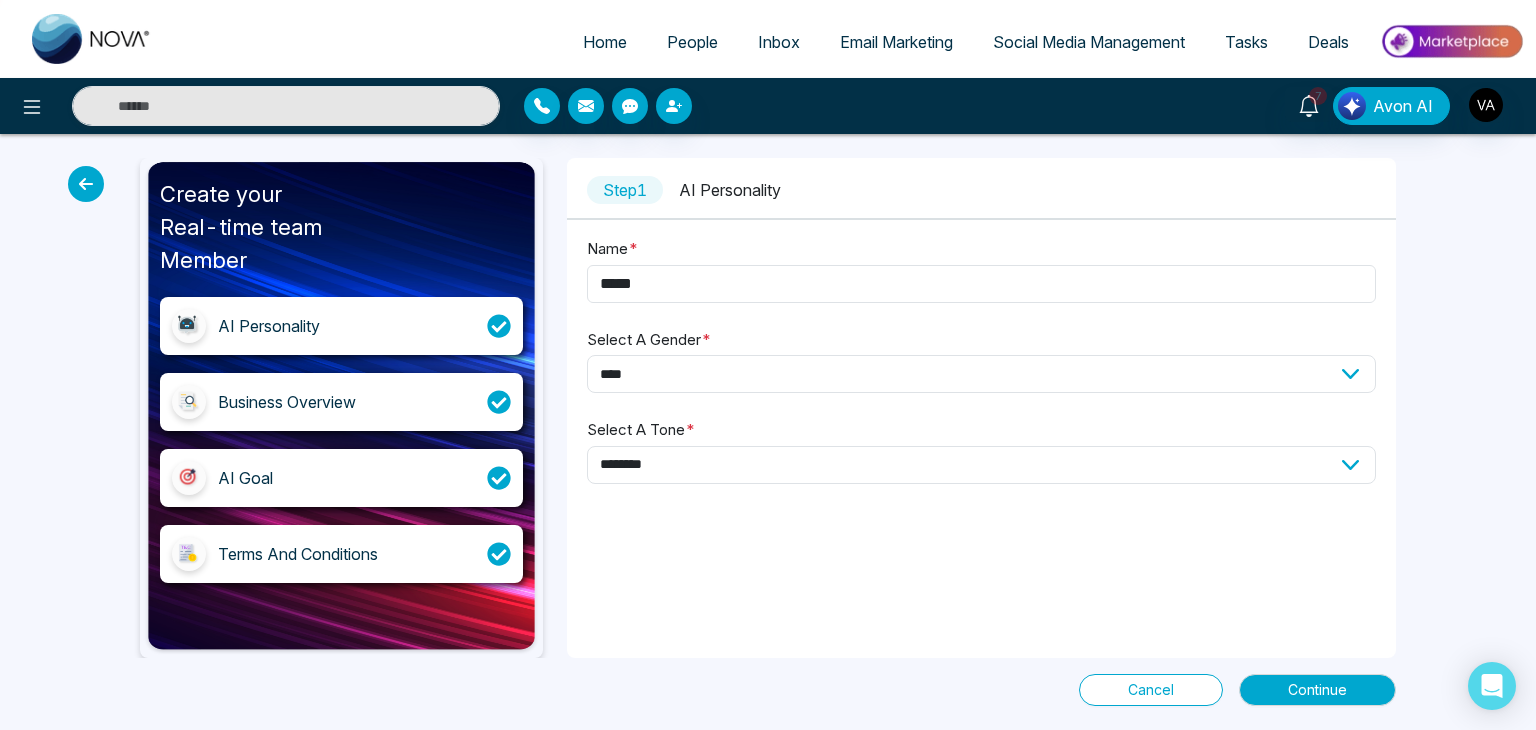 click on "**********" at bounding box center [981, 372] 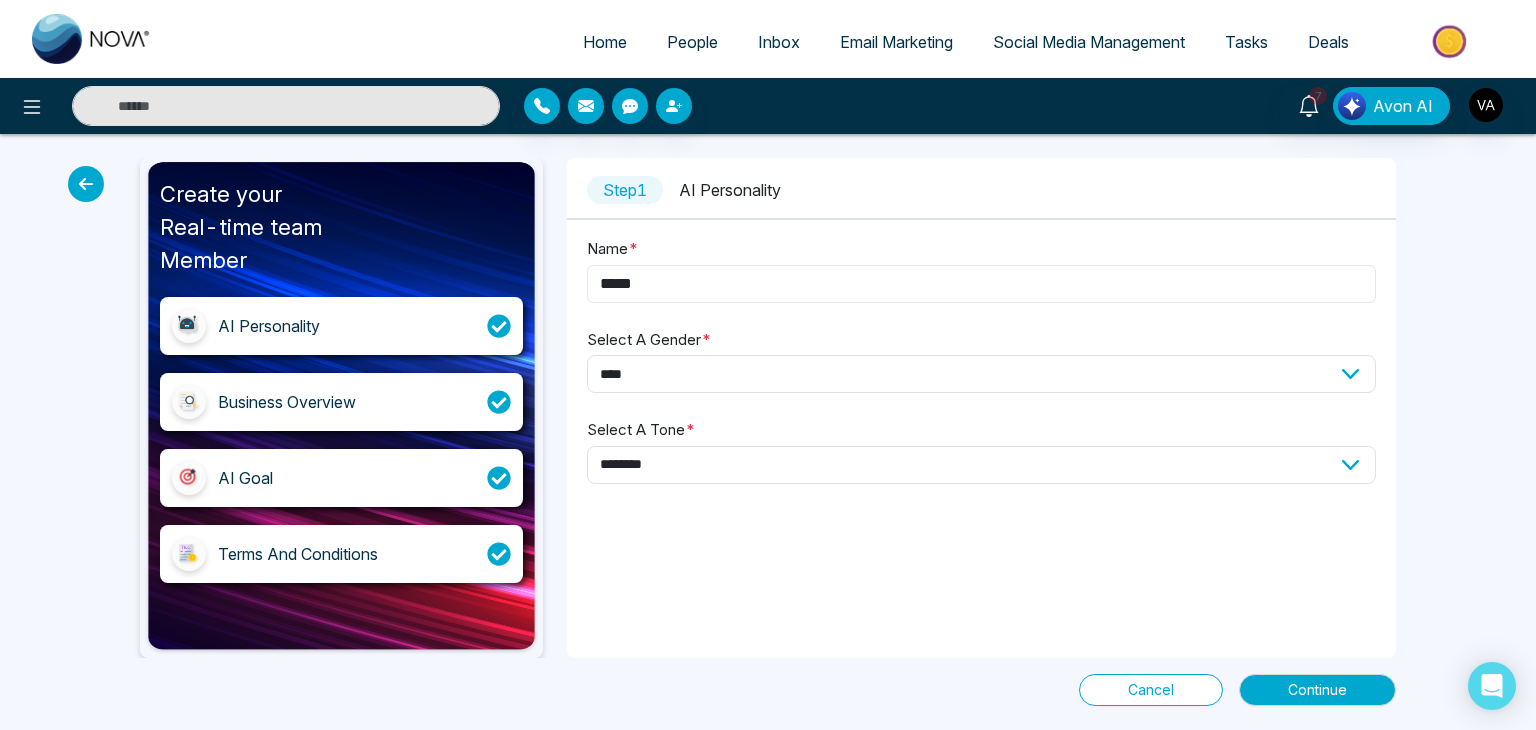 click on "*****" at bounding box center [981, 284] 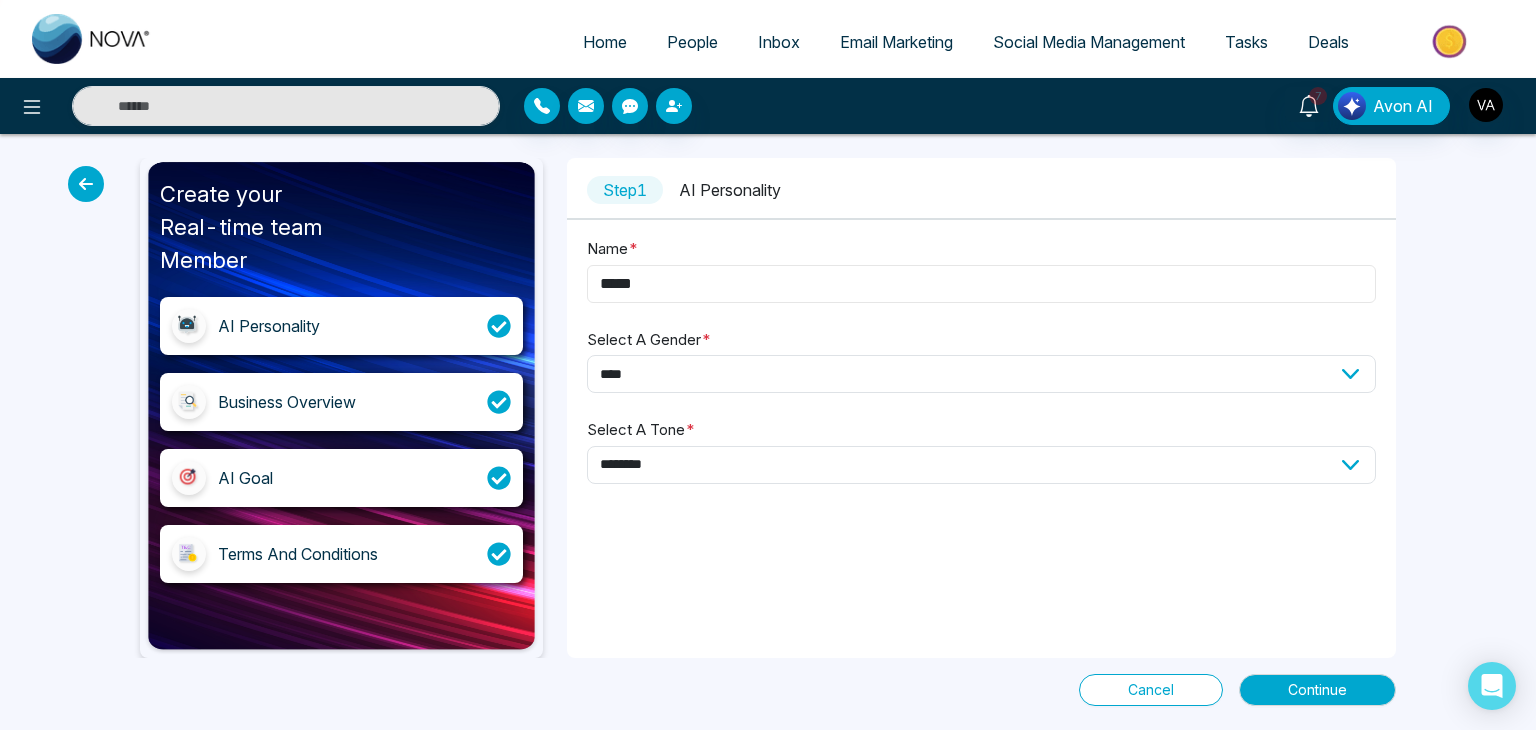 click on "*****" at bounding box center (981, 284) 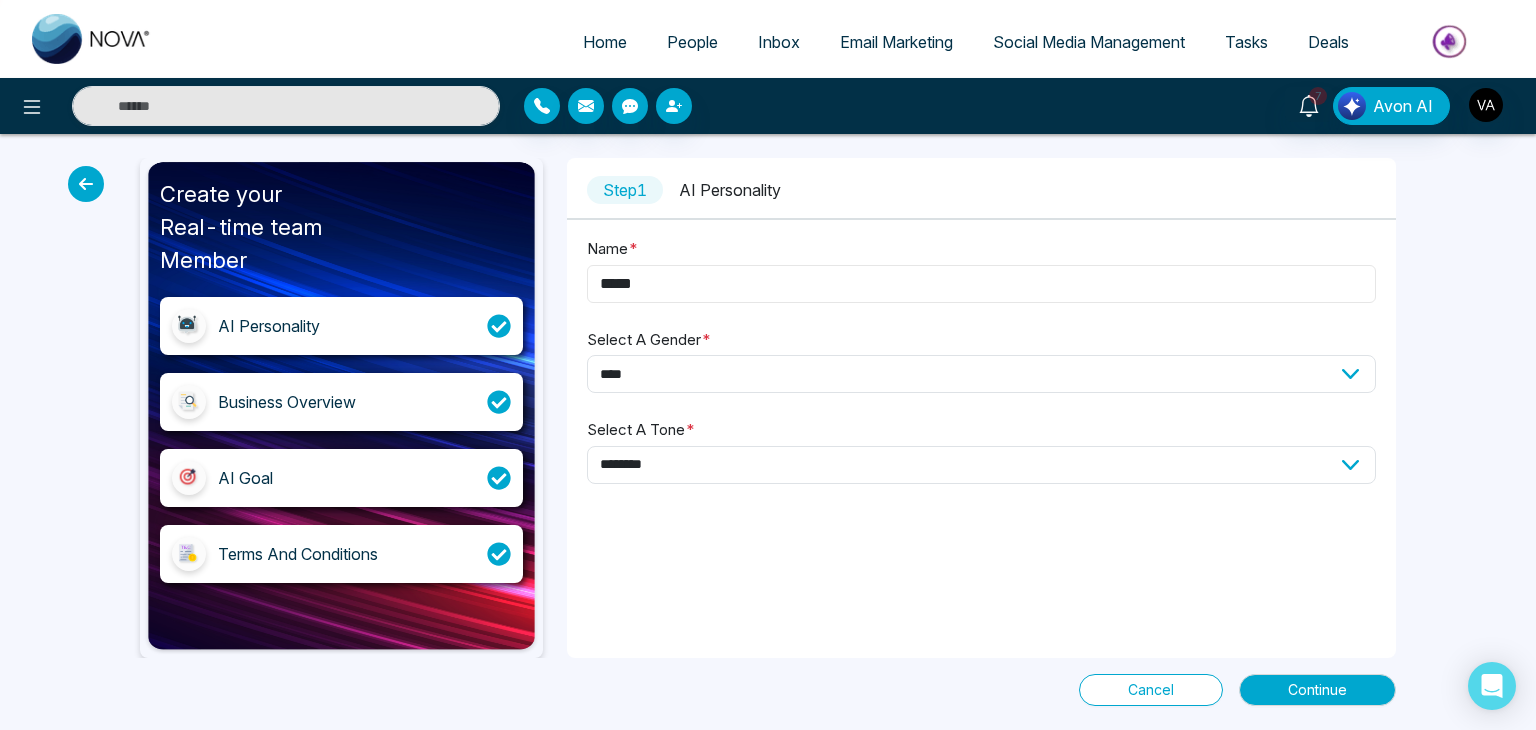 click on "*****" at bounding box center (981, 284) 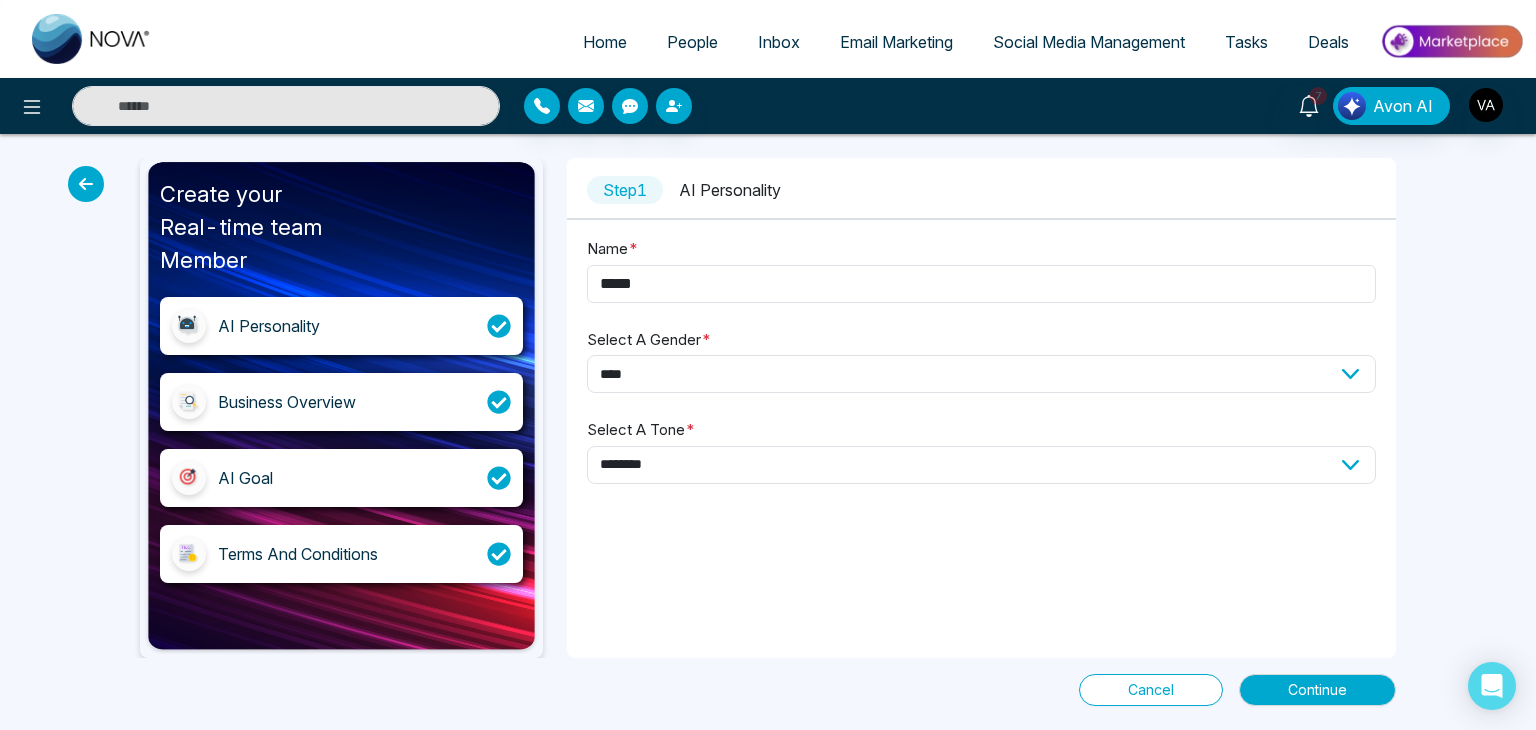 click on "**********" at bounding box center (981, 372) 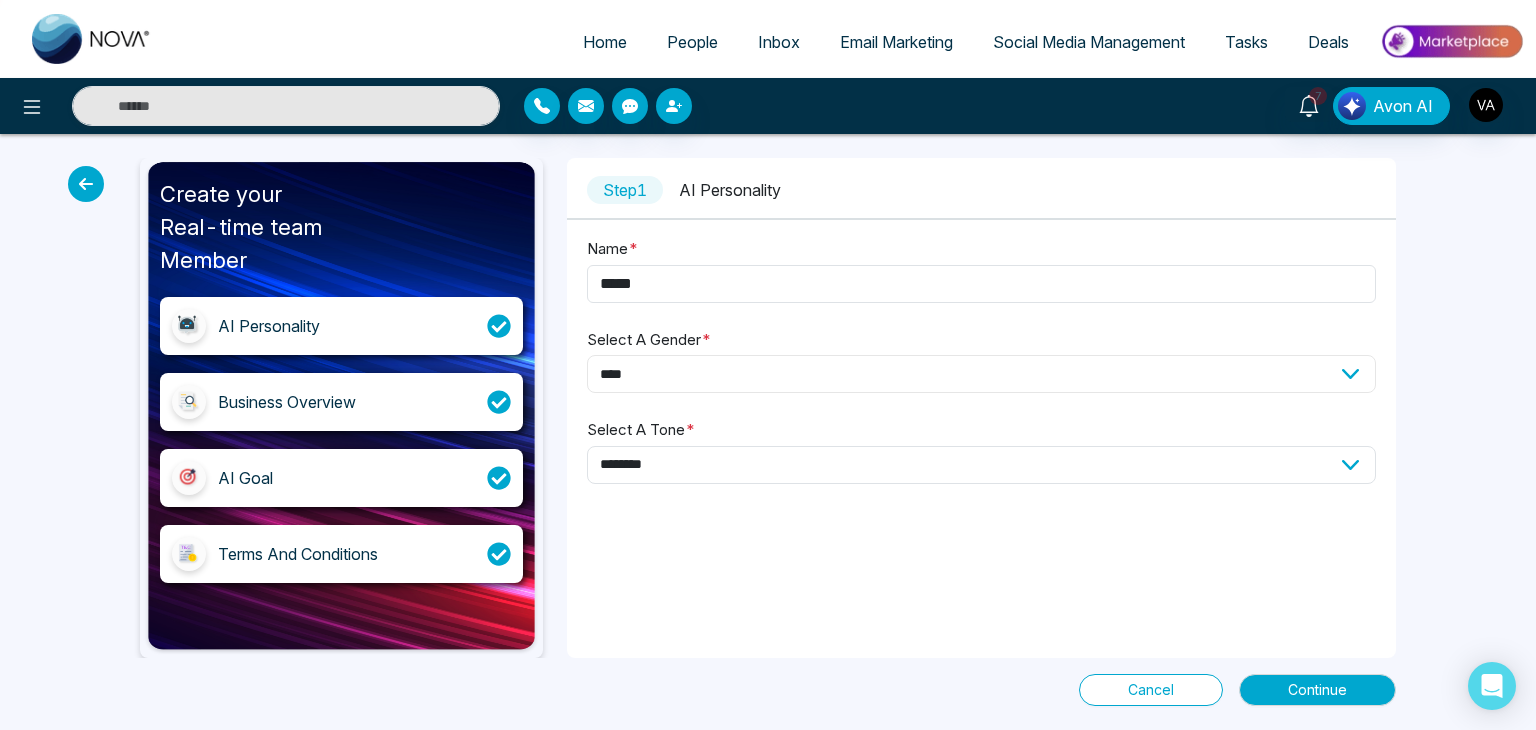 click on "**********" at bounding box center [981, 374] 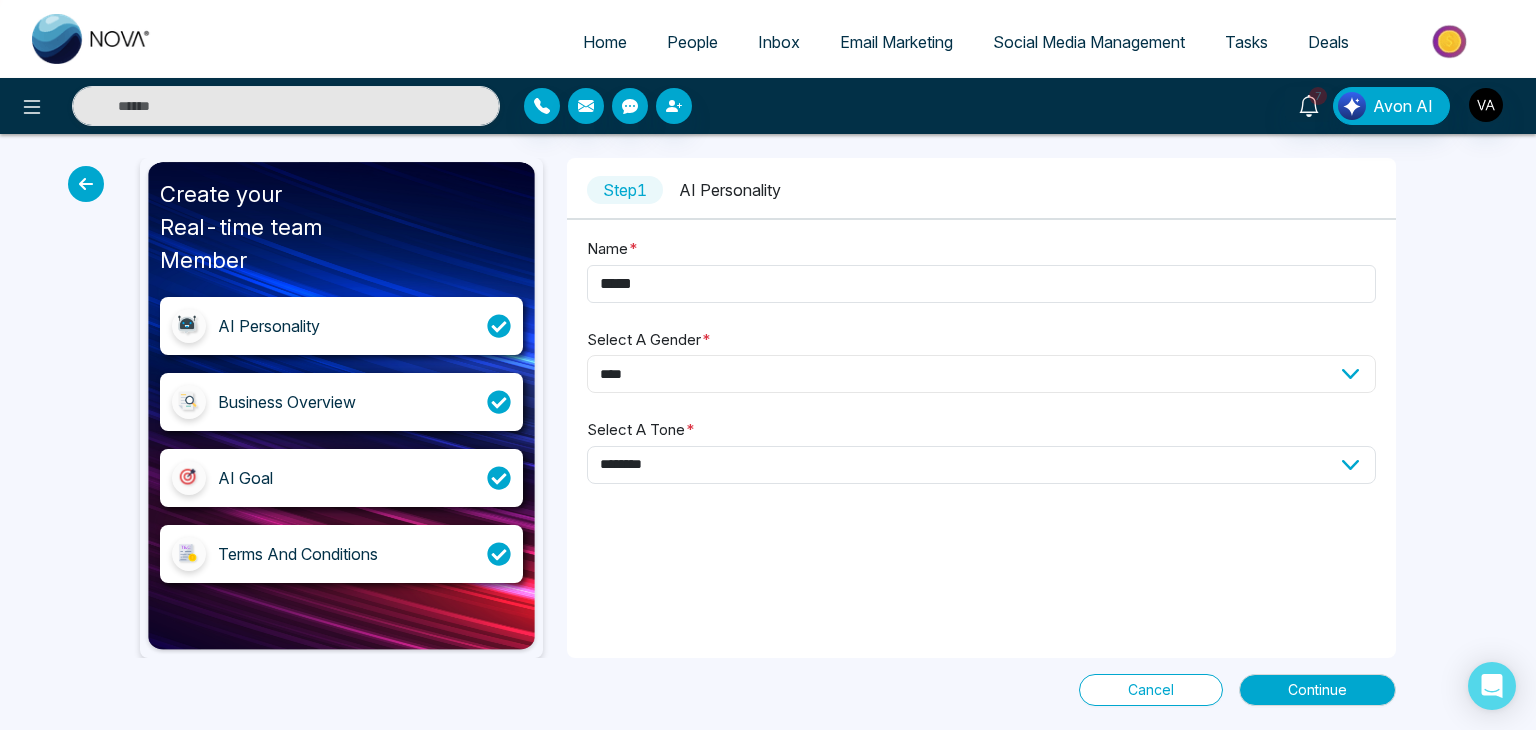 click on "**********" at bounding box center (981, 374) 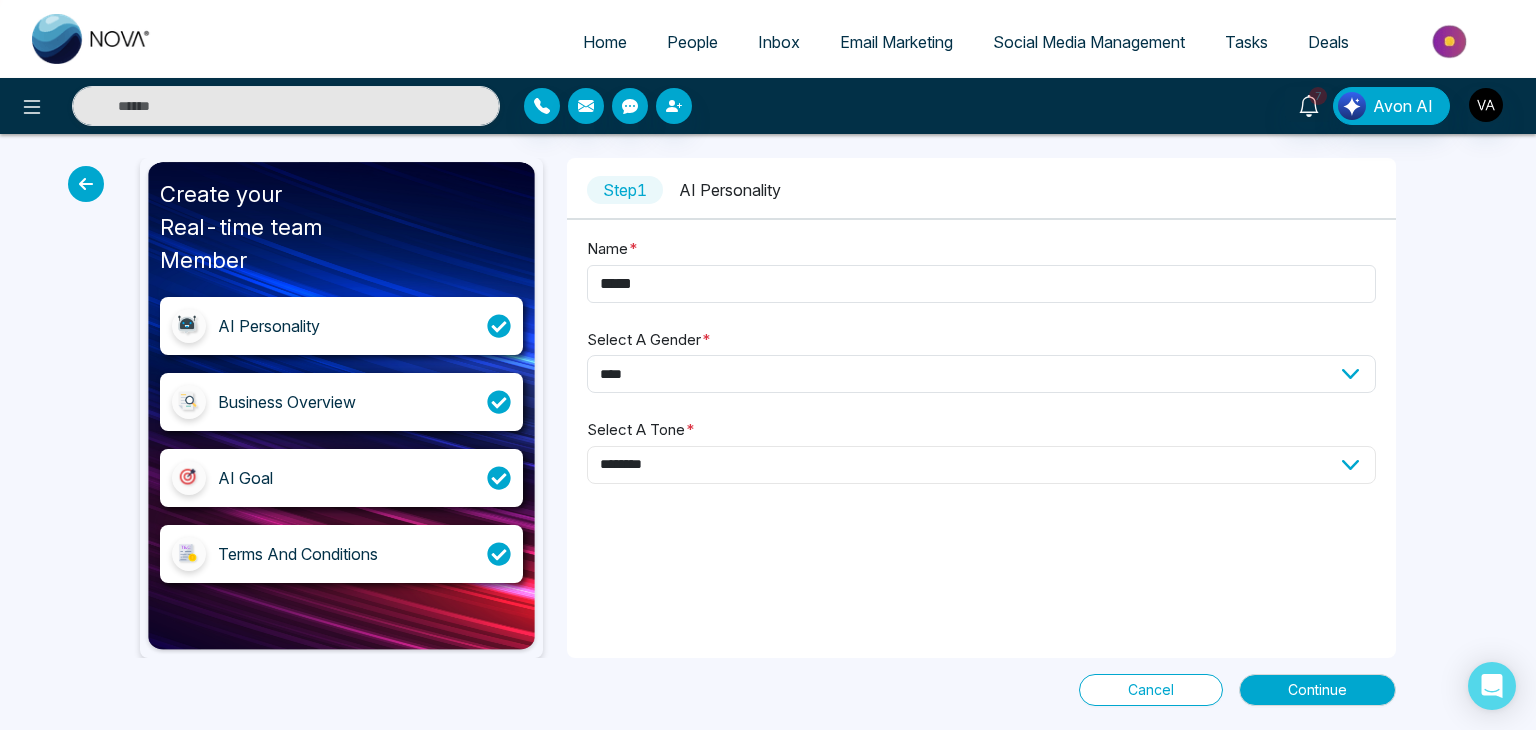 click on "**********" at bounding box center [981, 465] 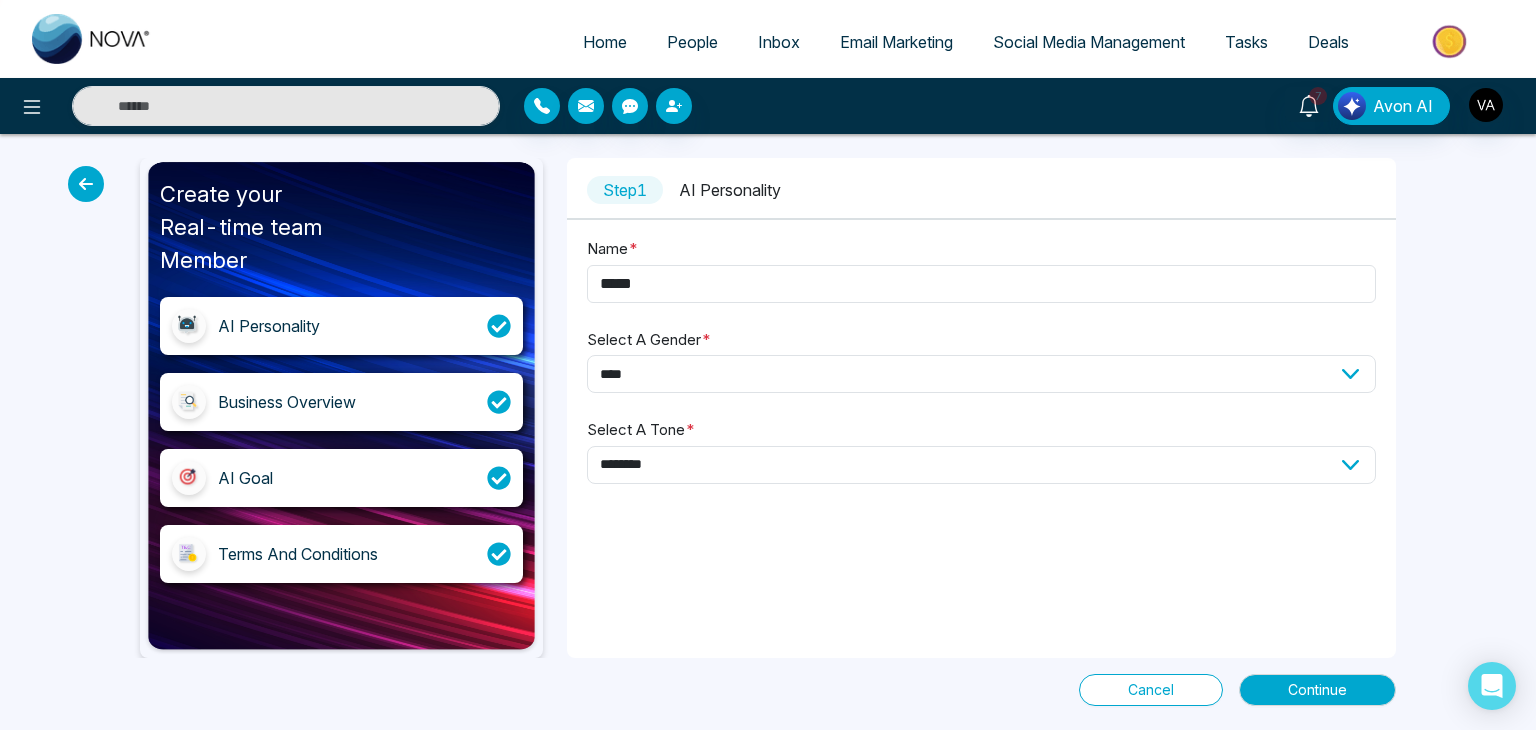 click on "**********" at bounding box center (981, 408) 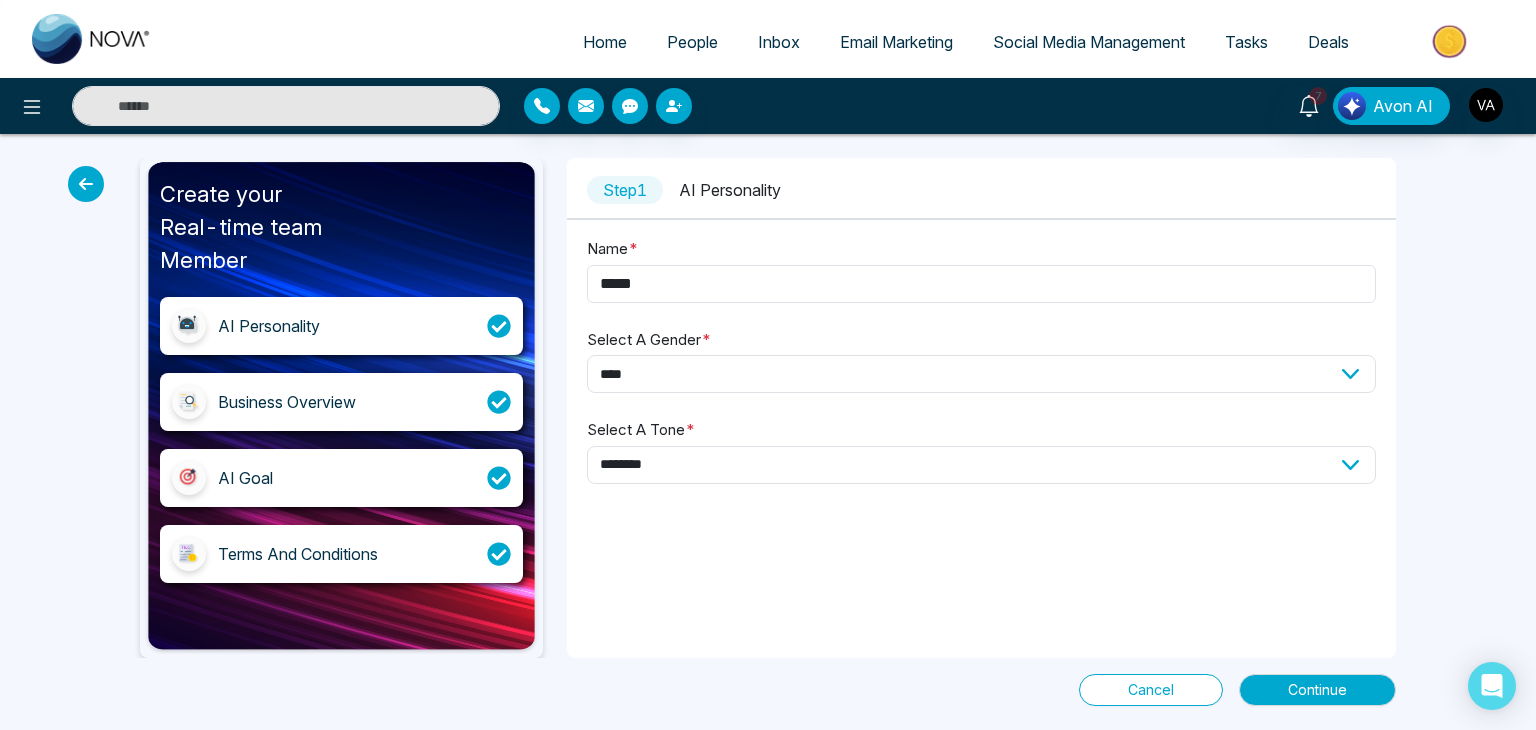 click on "Select A Tone  *" at bounding box center [641, 430] 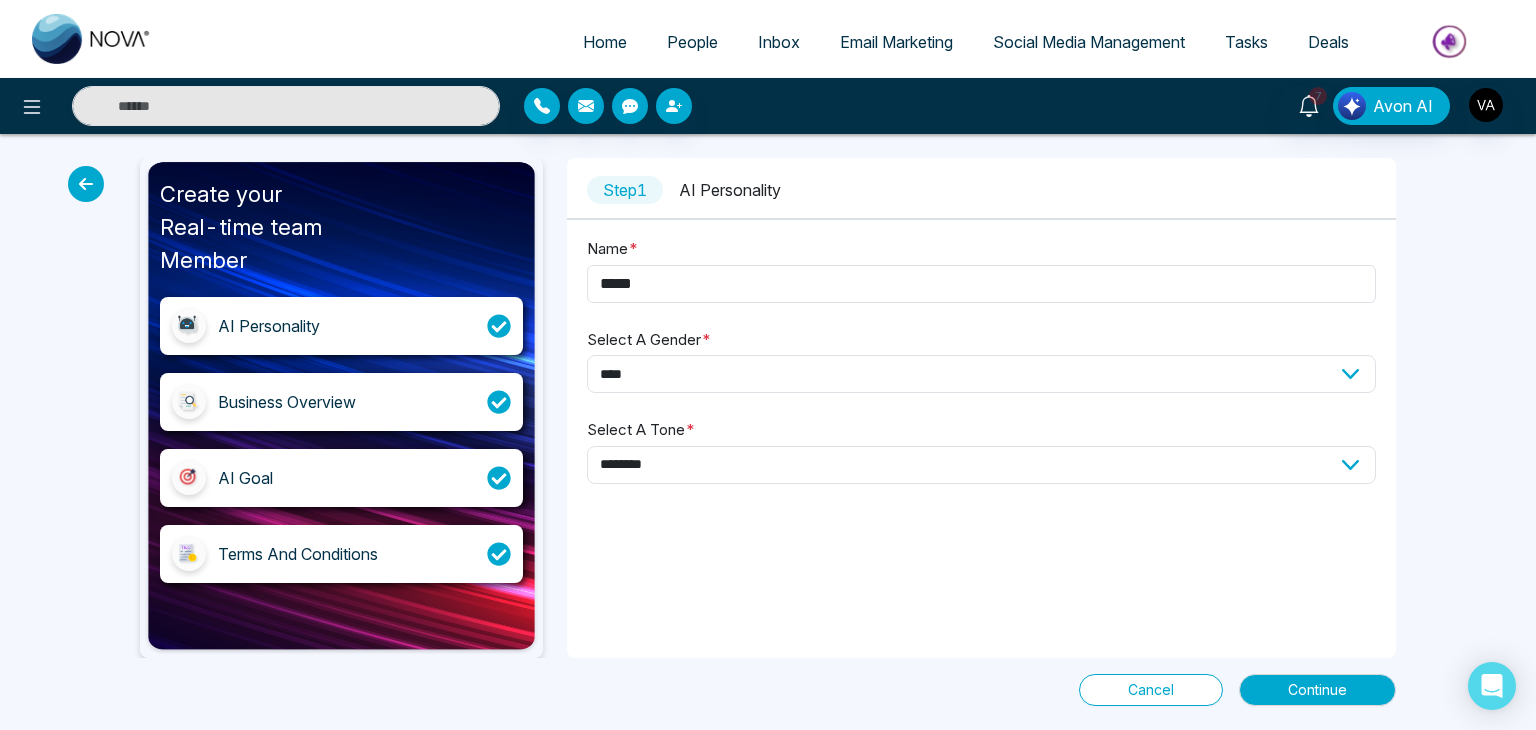 click on "**********" at bounding box center [981, 465] 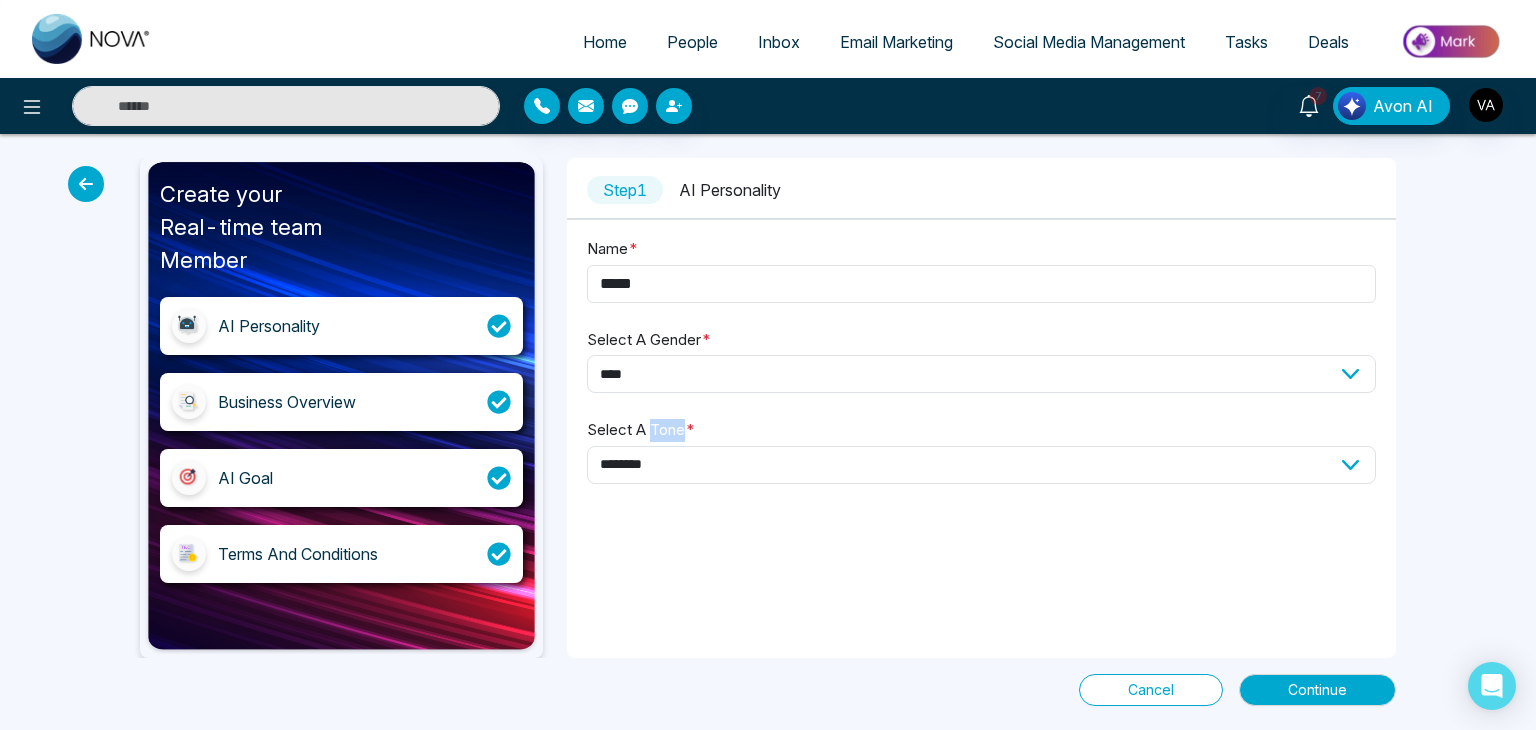 click on "Select A Tone  *" at bounding box center (641, 430) 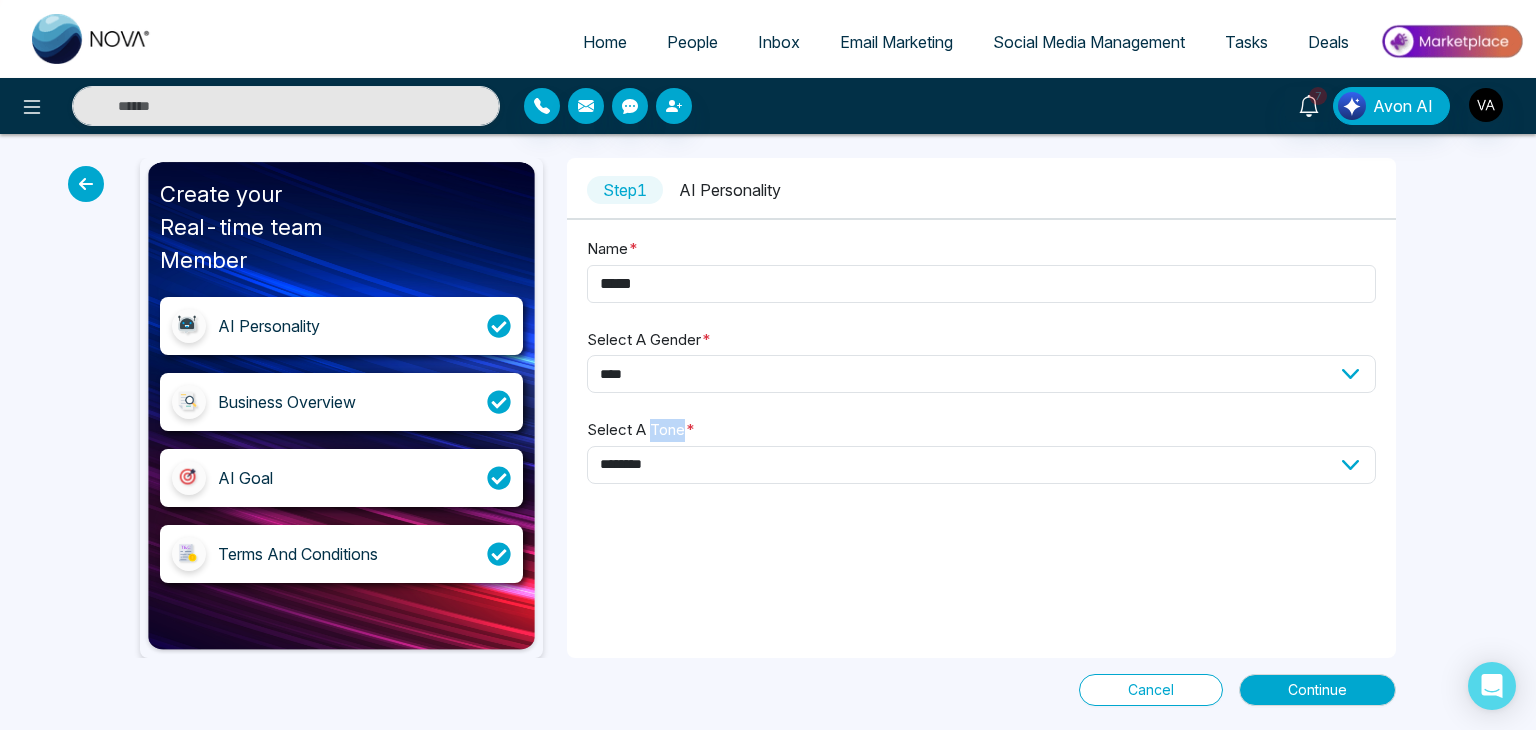 click on "**********" at bounding box center [981, 465] 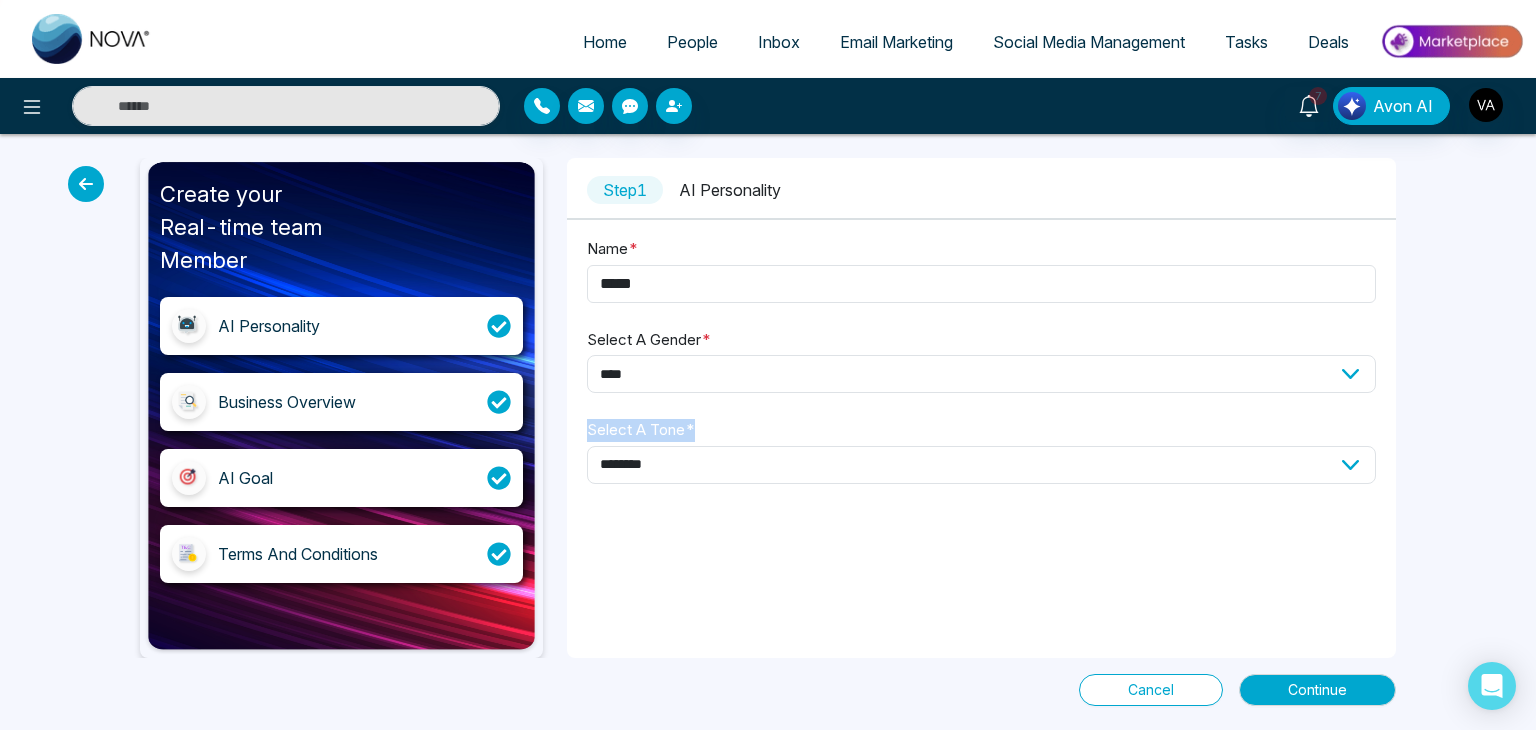 click on "Select A Tone  *" at bounding box center [641, 430] 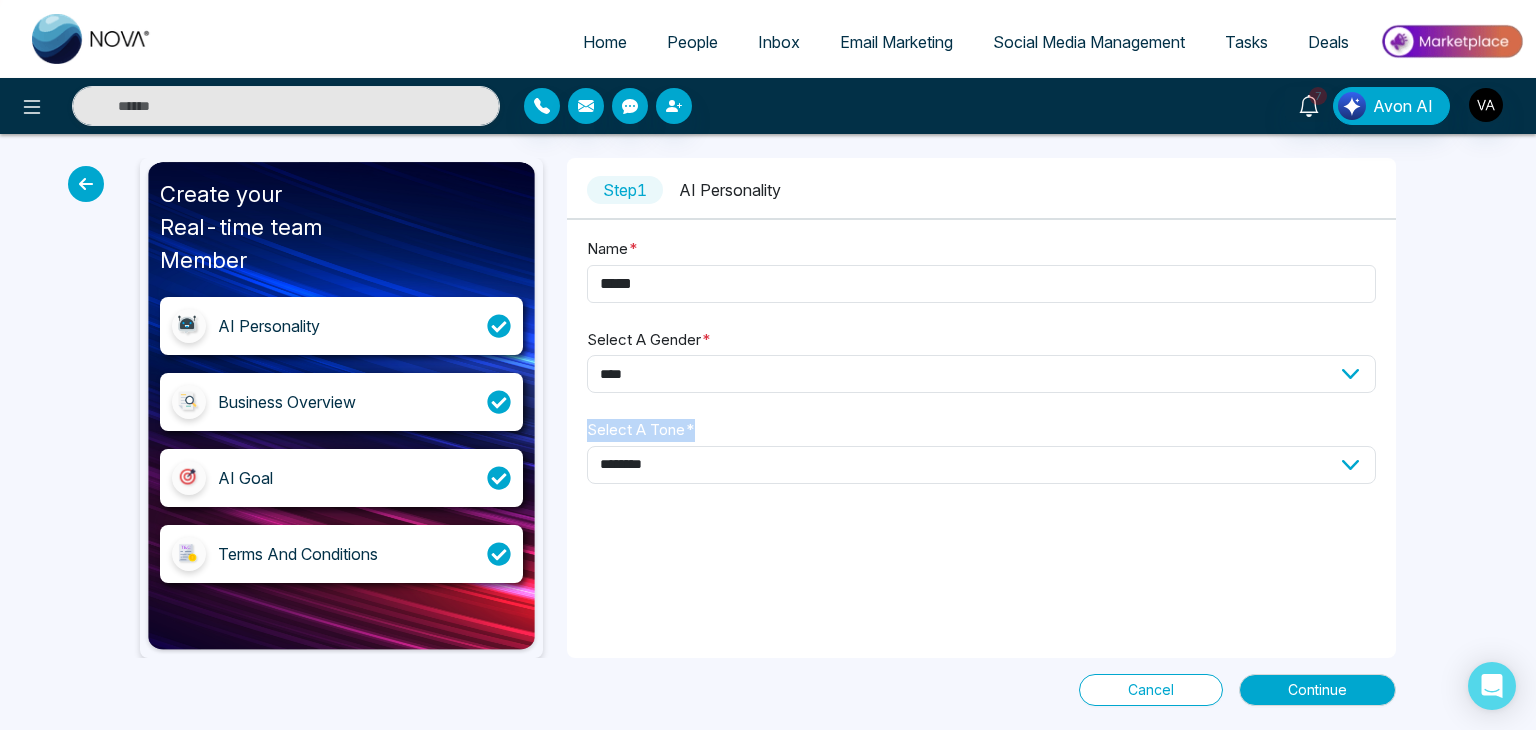 click on "**********" at bounding box center [981, 465] 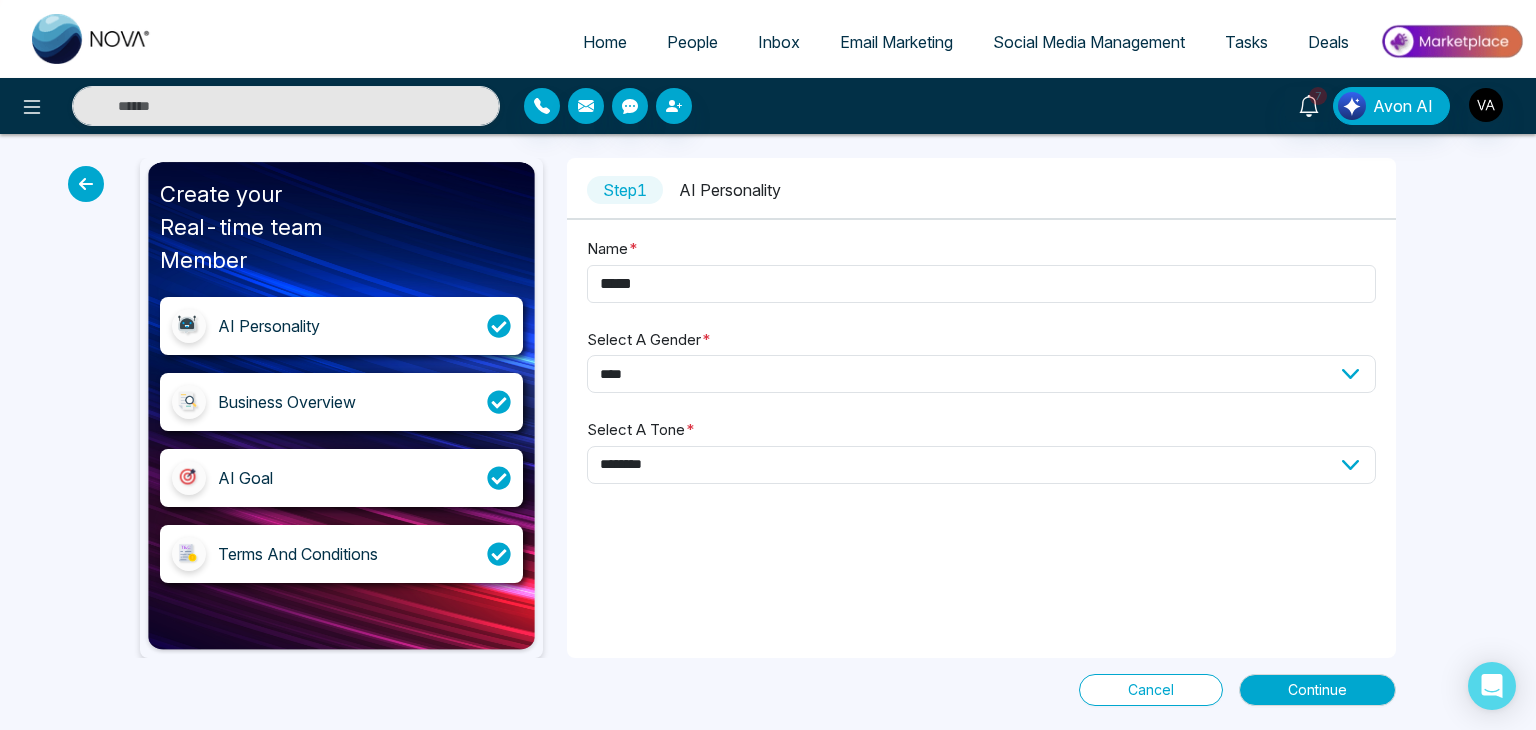 click on "Select A Gender  *" at bounding box center [649, 340] 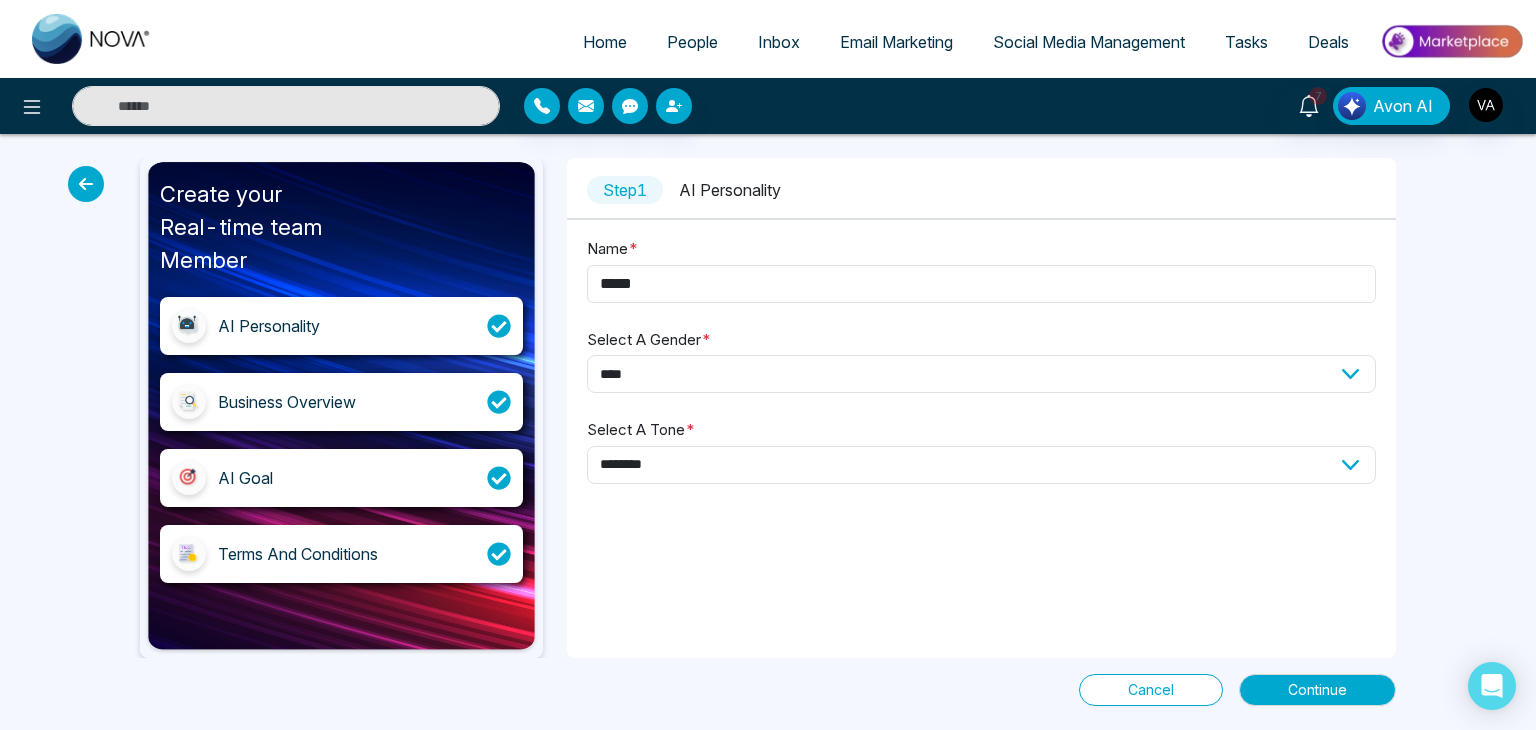 click on "**********" at bounding box center (981, 374) 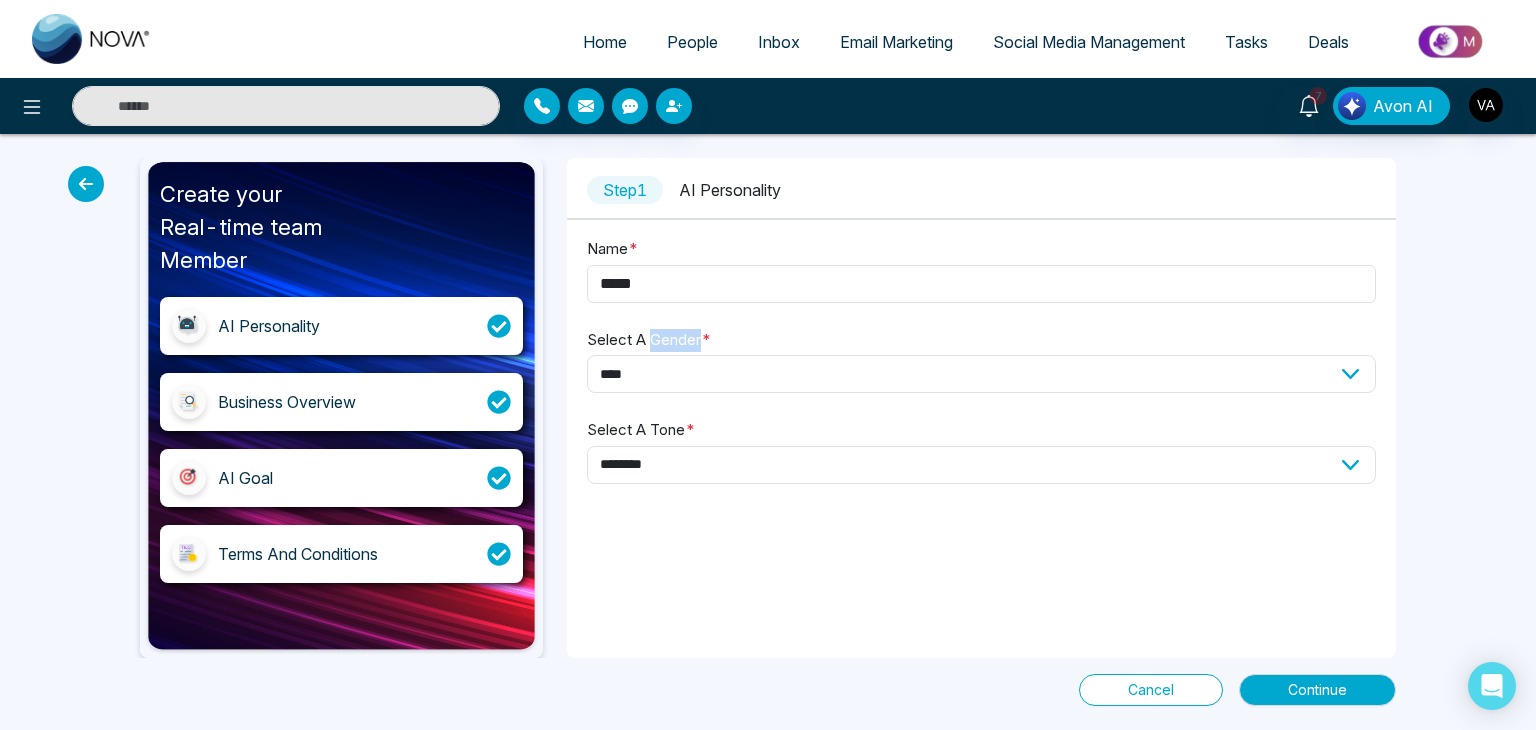 click on "Select A Gender  *" at bounding box center [649, 340] 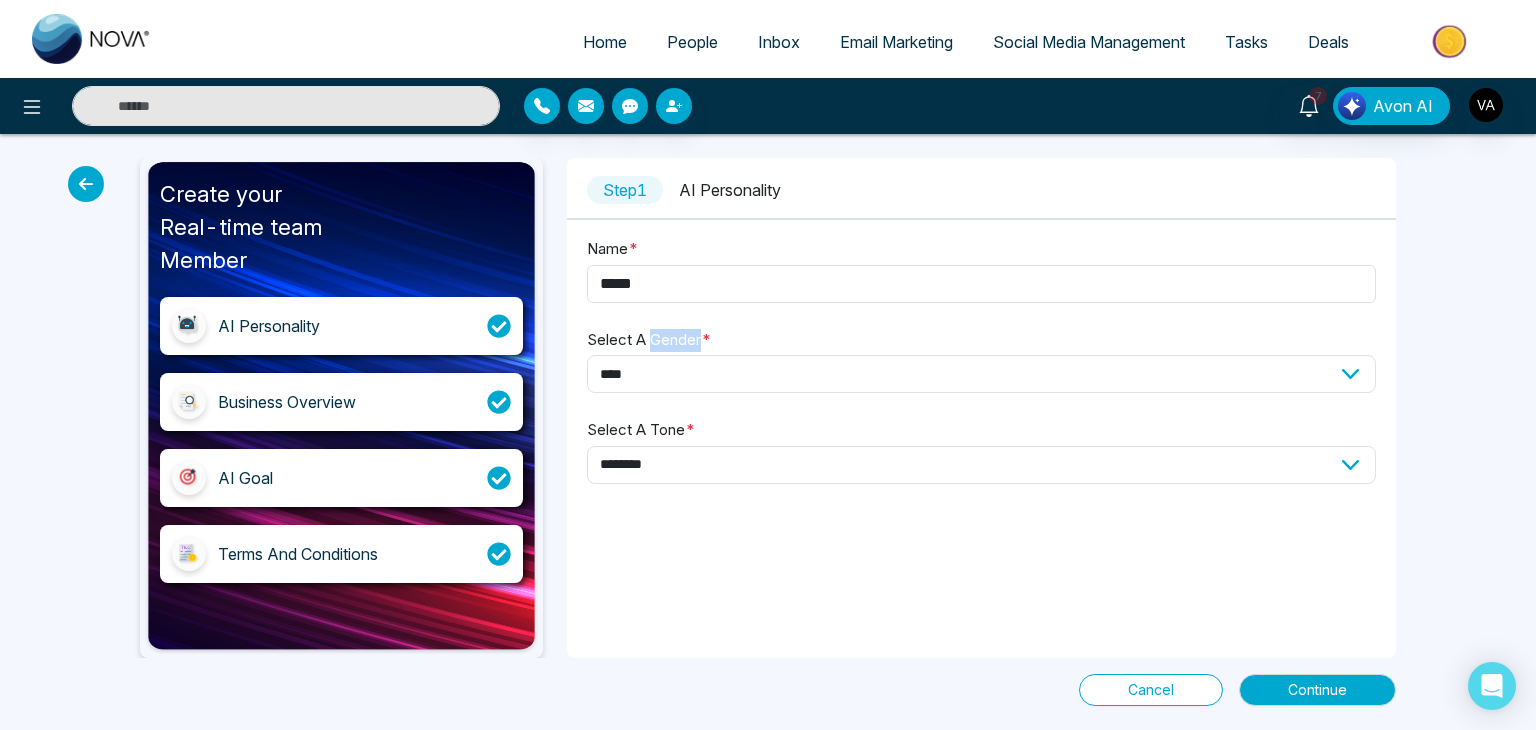 click on "**********" at bounding box center [981, 374] 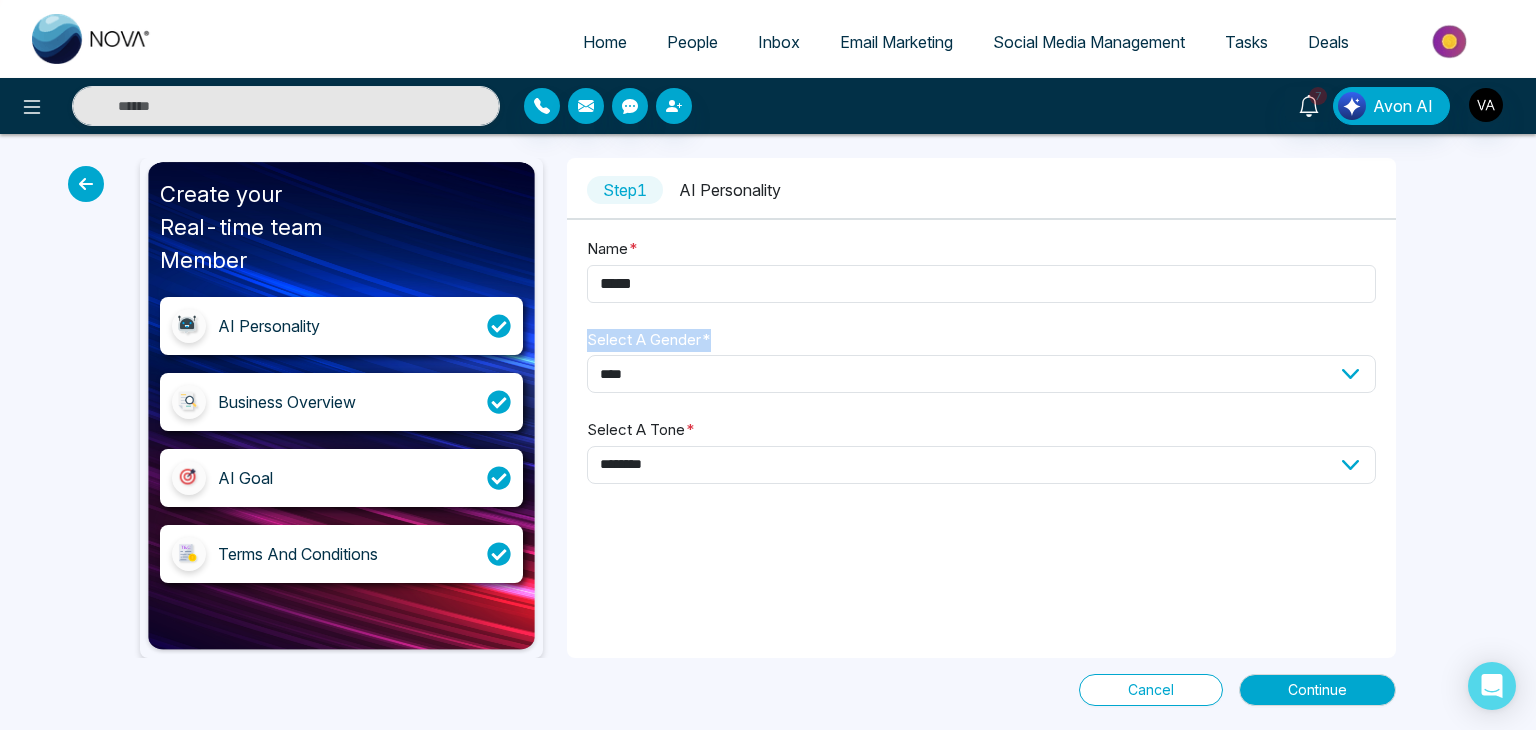 click on "Select A Gender  *" at bounding box center [649, 340] 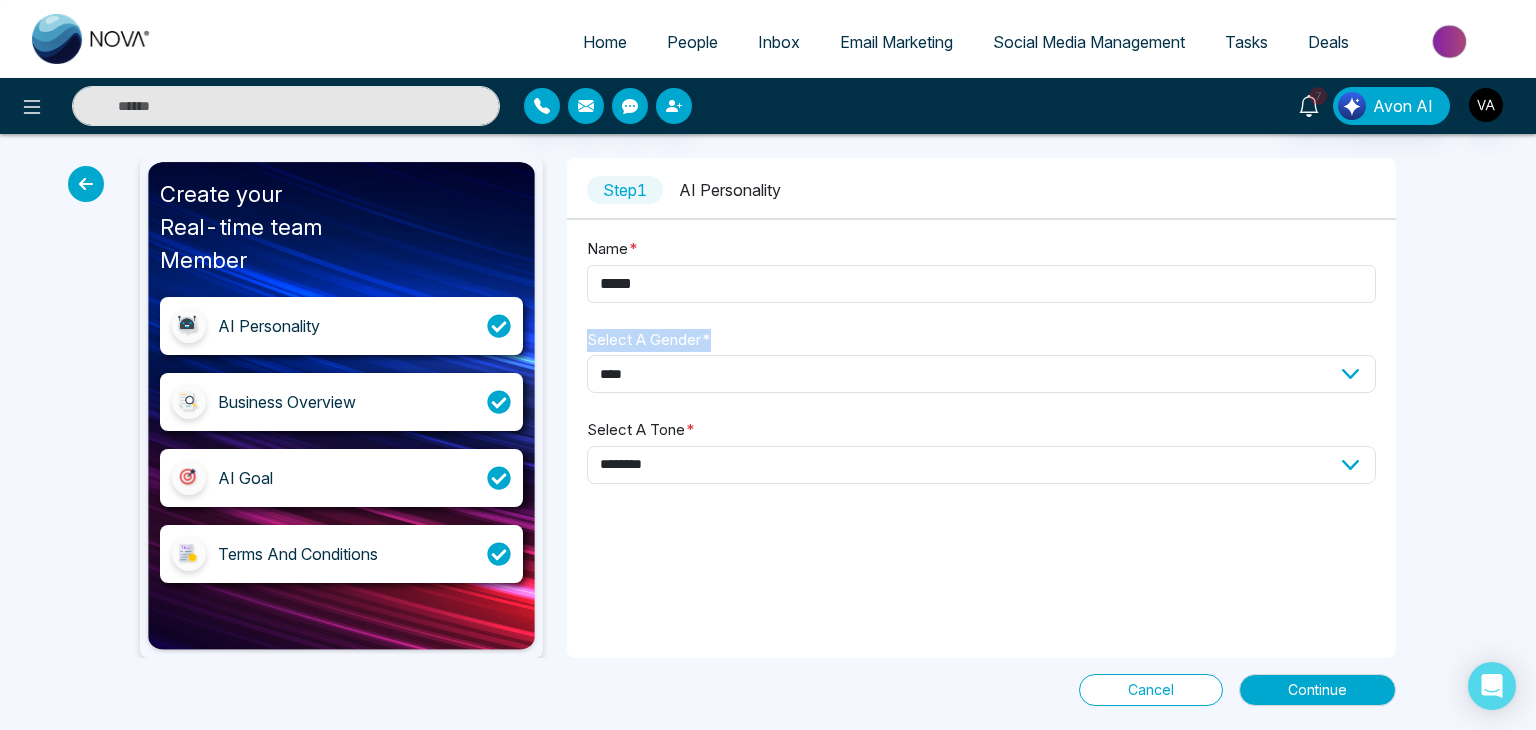 click on "**********" at bounding box center (981, 374) 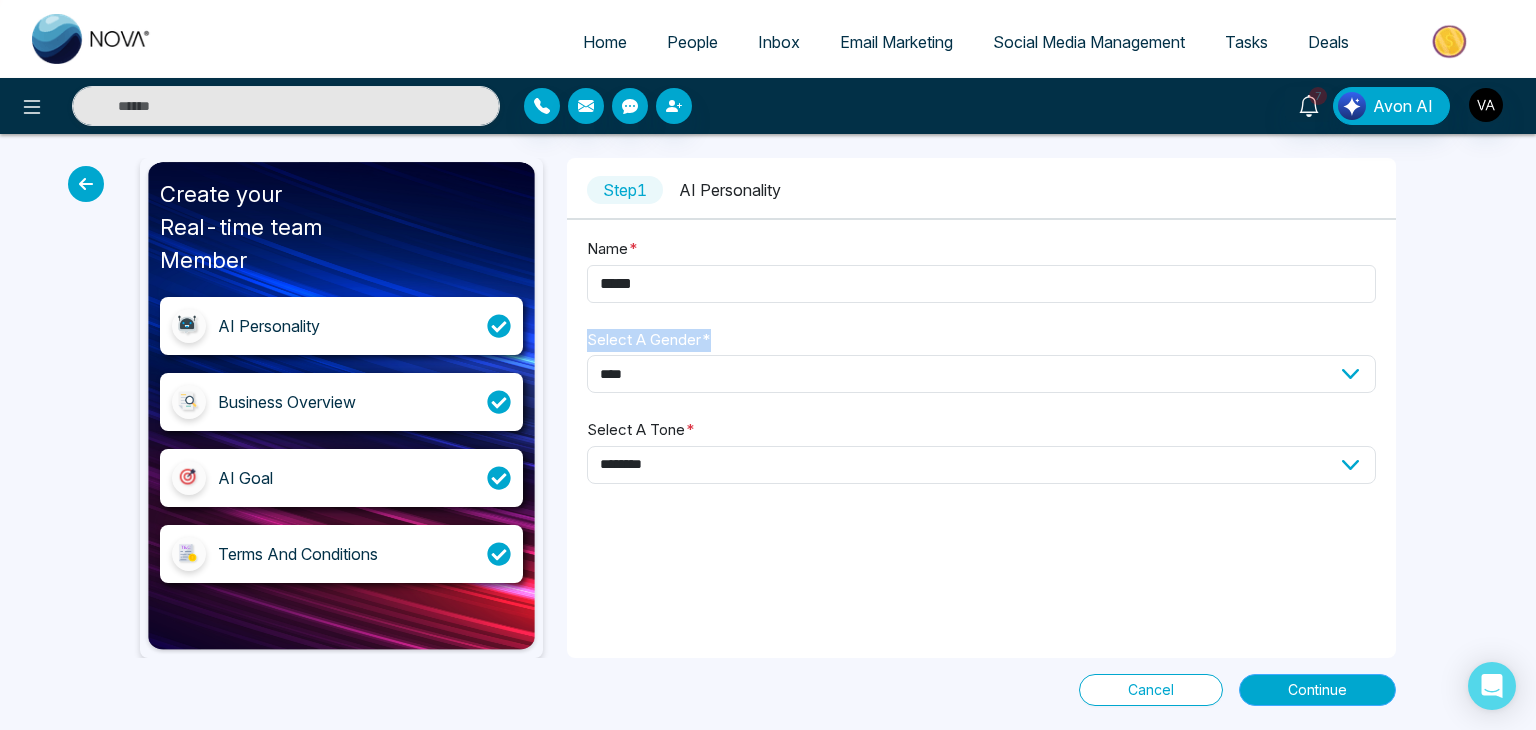 click on "Continue" at bounding box center (1317, 690) 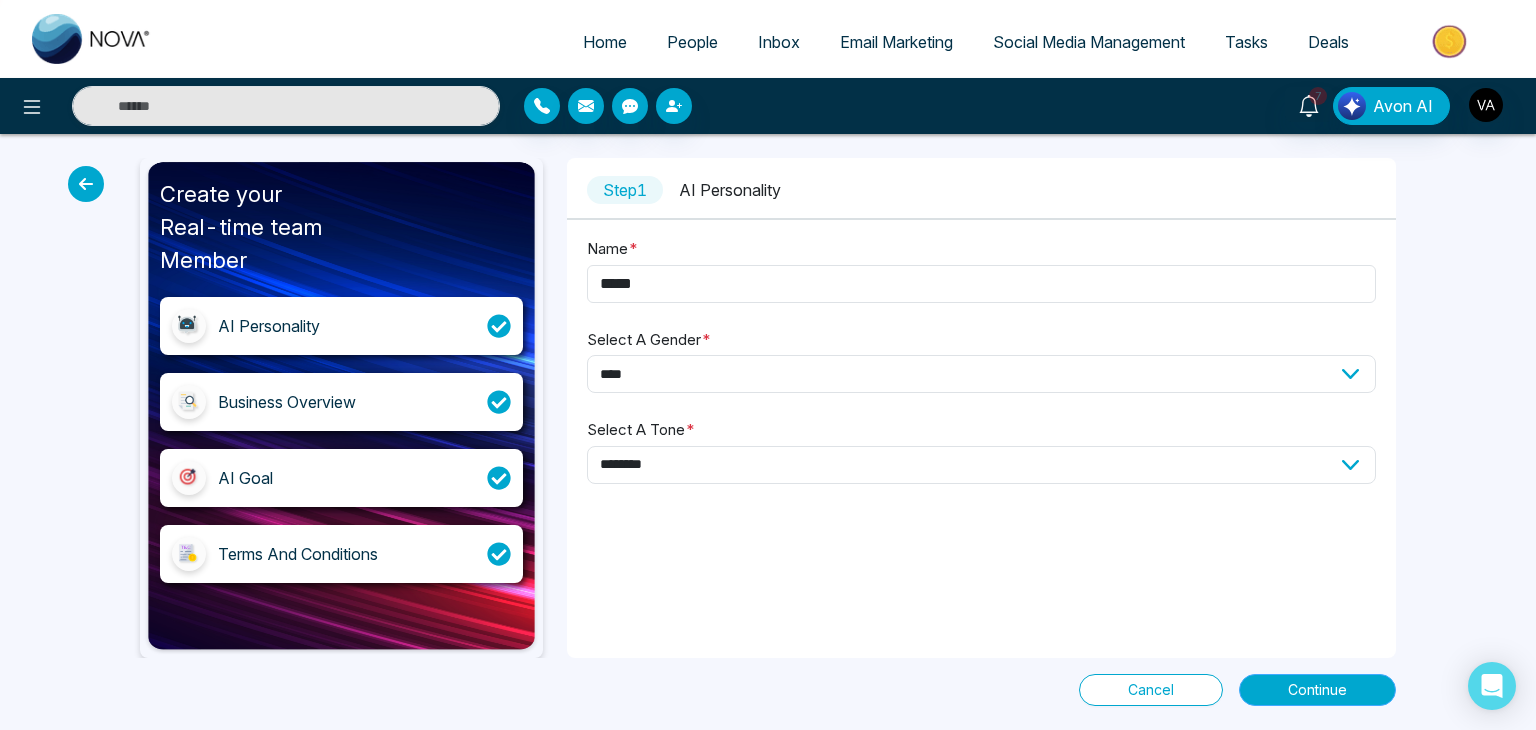 select on "*****" 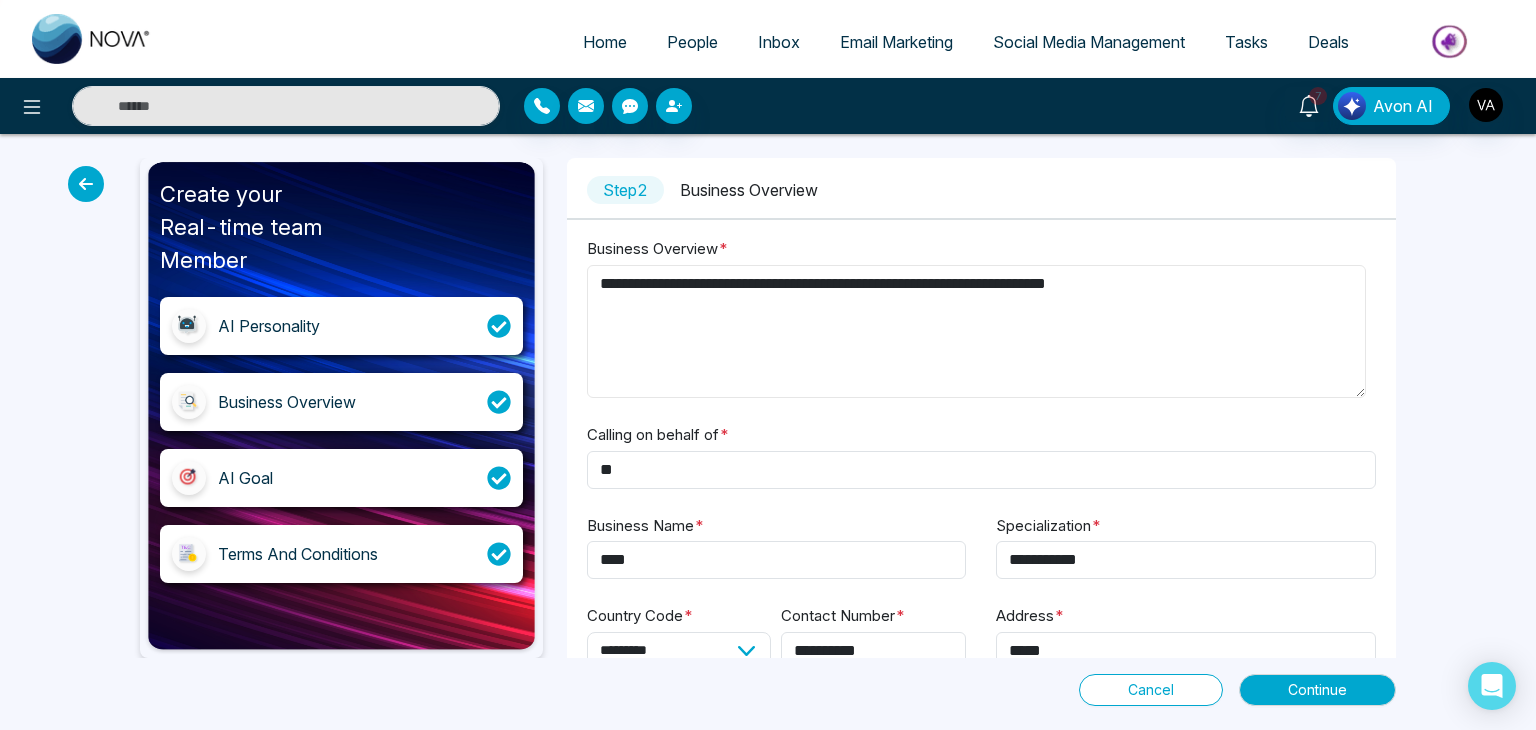 click on "**********" at bounding box center (976, 332) 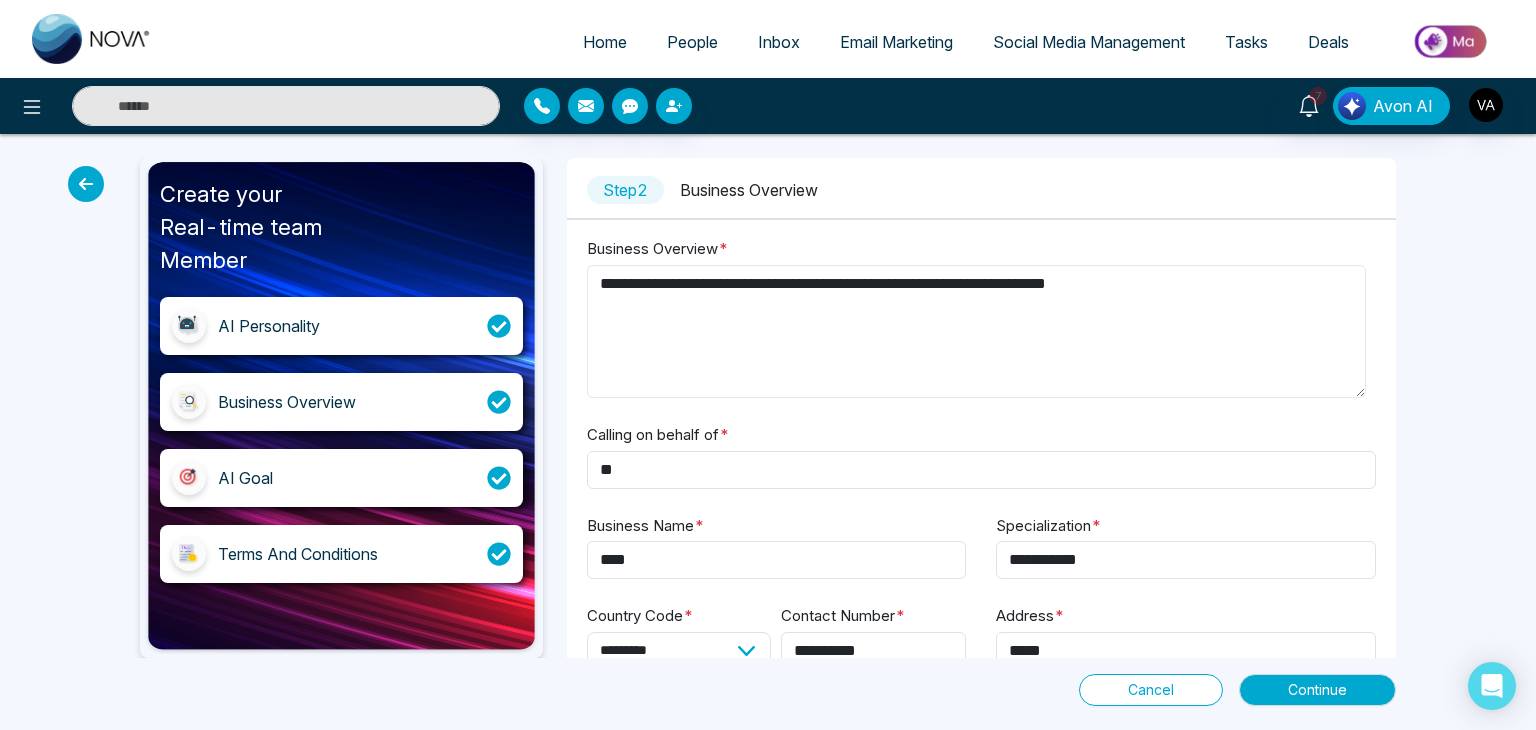 click on "**********" at bounding box center [976, 332] 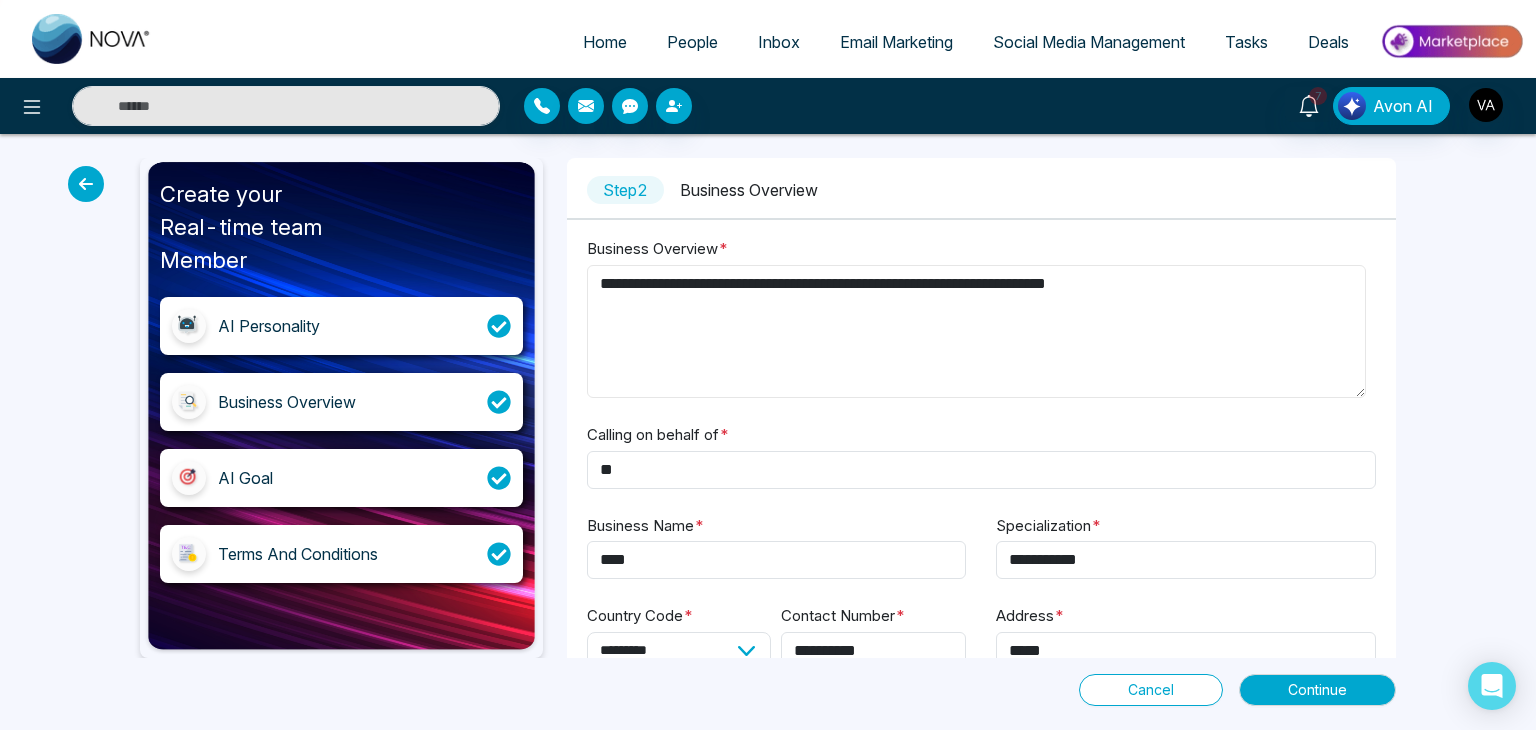 click on "**********" at bounding box center [976, 332] 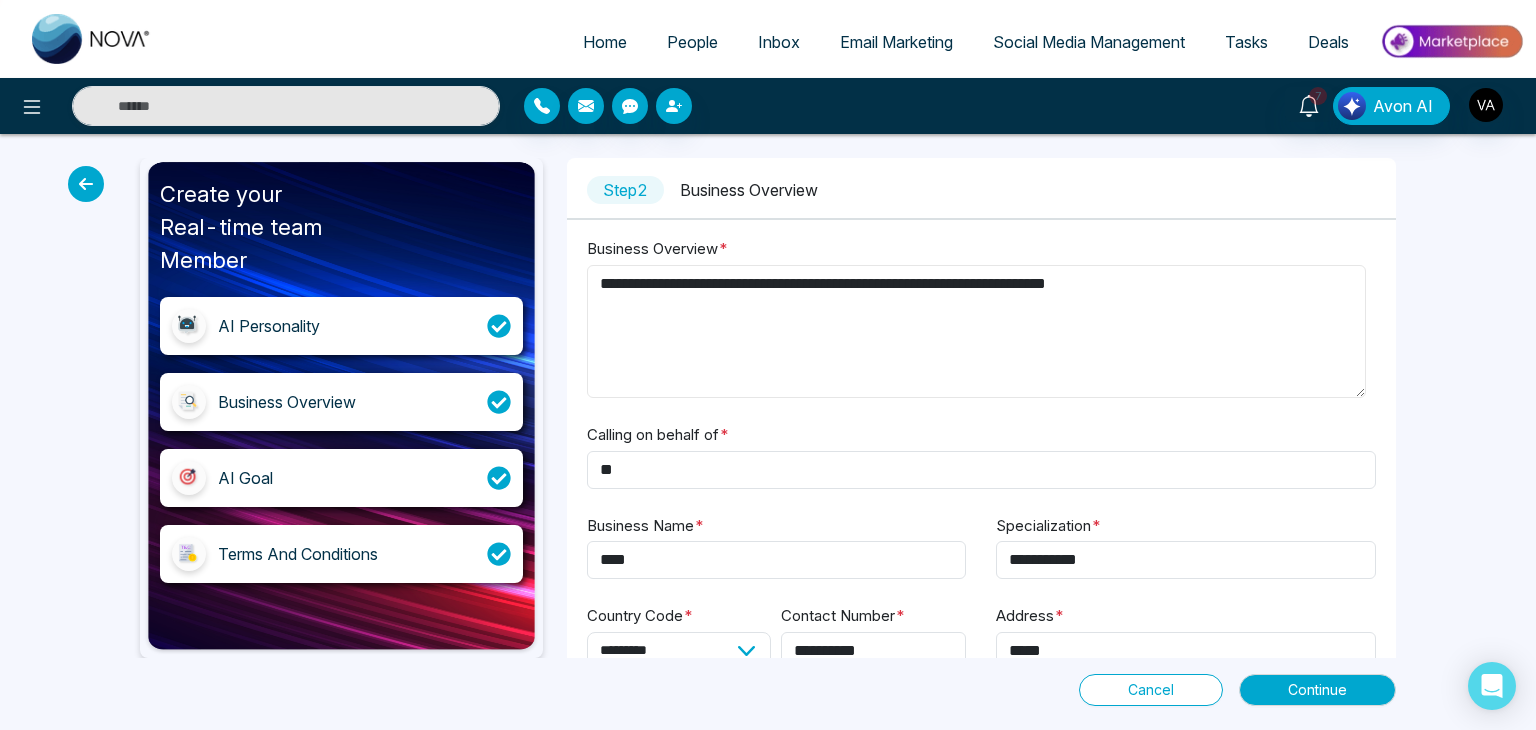 click on "**********" at bounding box center [976, 332] 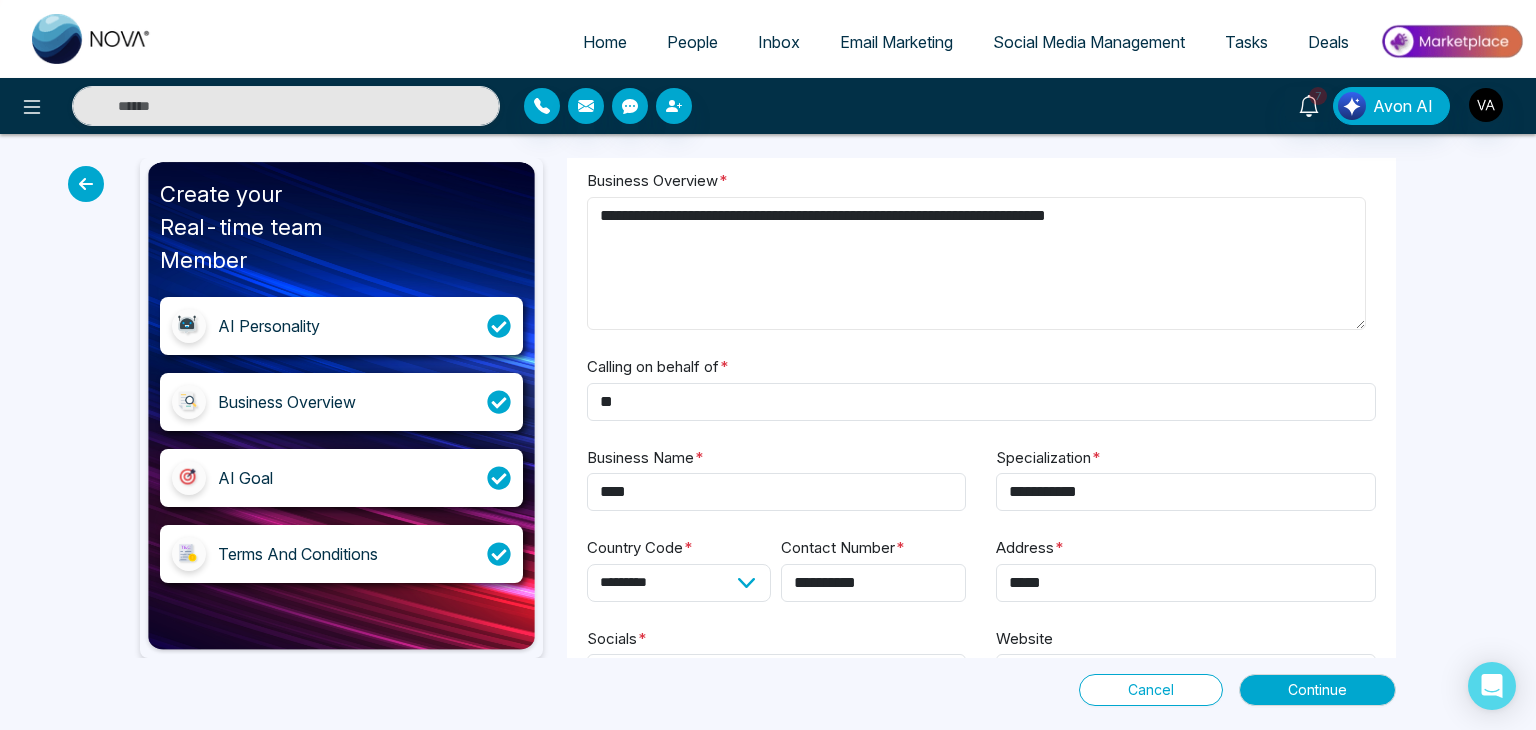 scroll, scrollTop: 72, scrollLeft: 0, axis: vertical 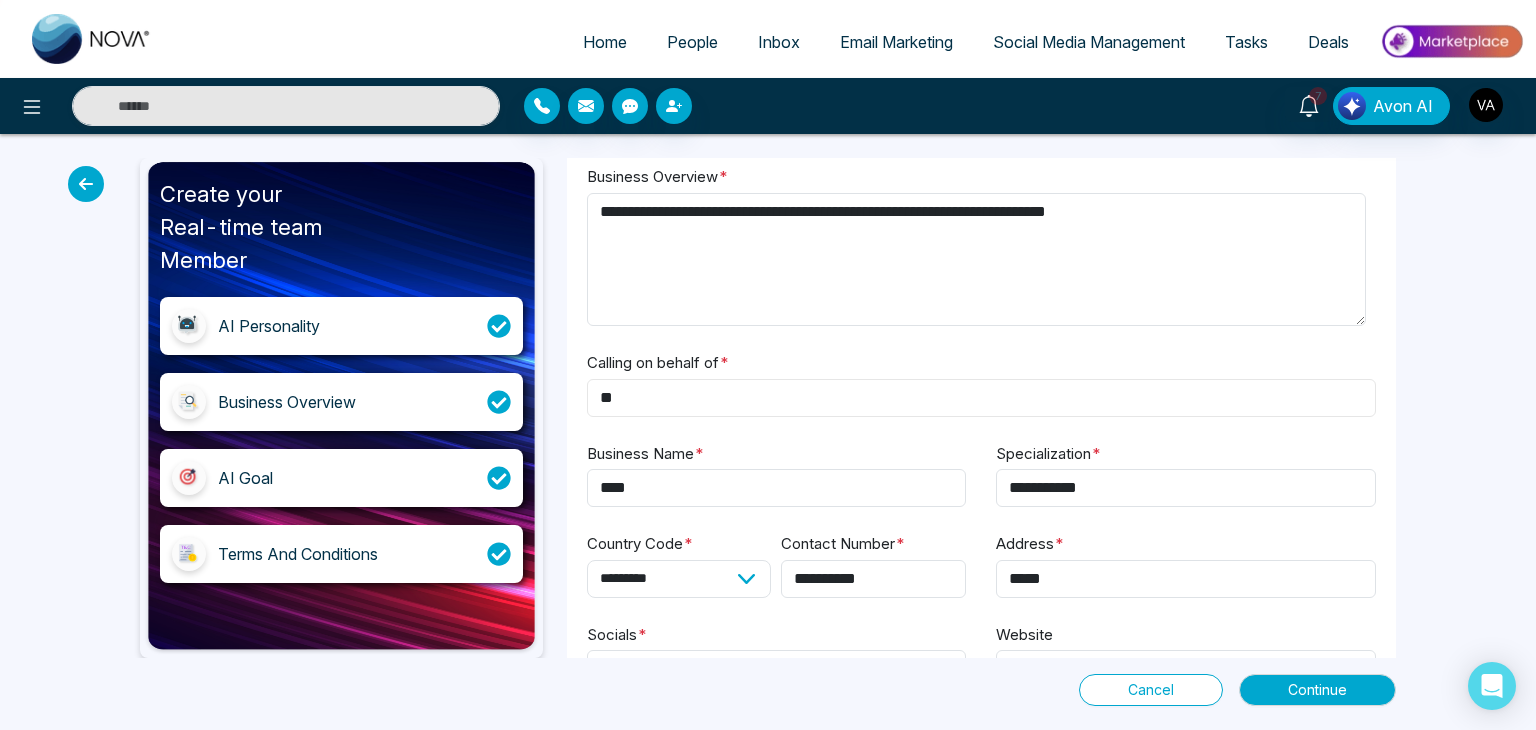 click on "**" at bounding box center [981, 398] 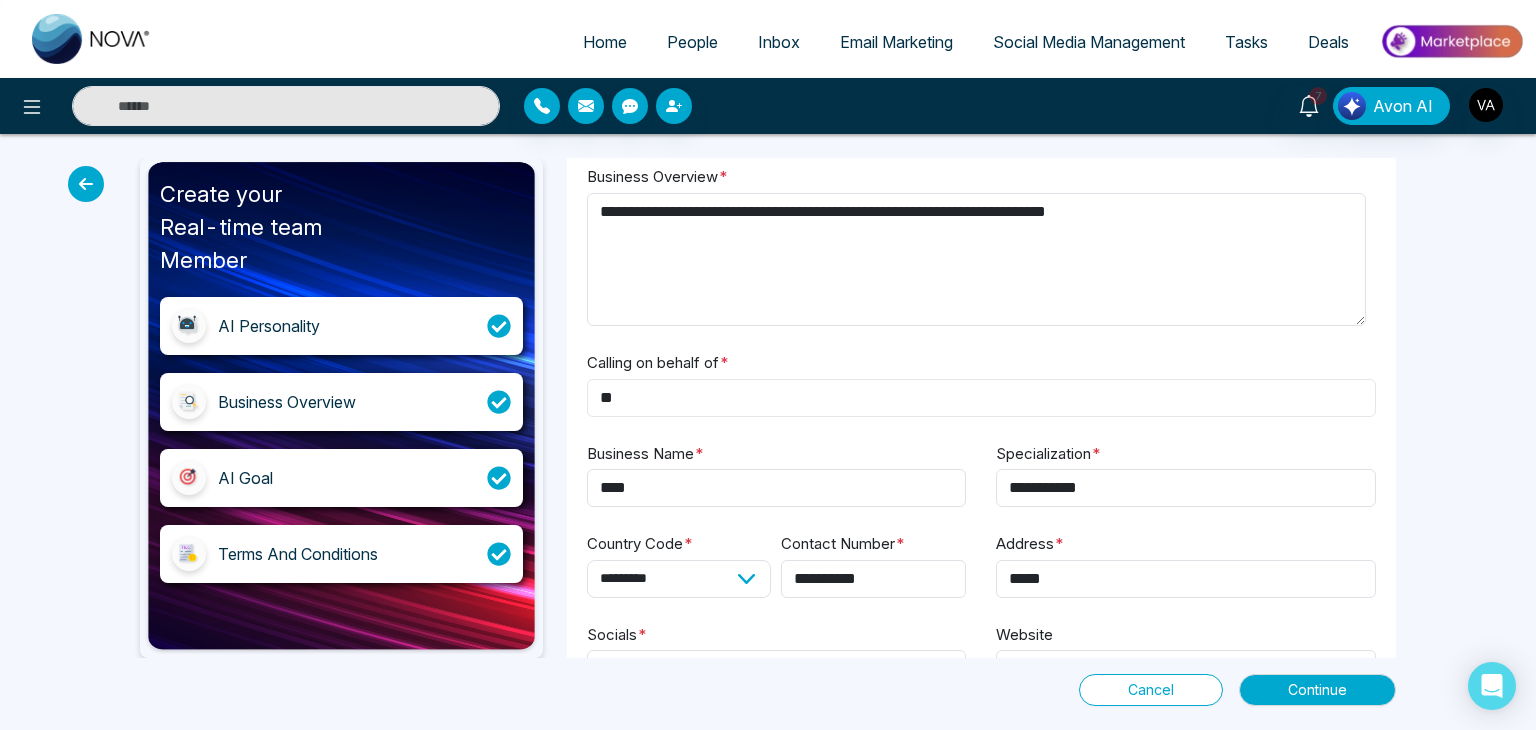 click on "**" at bounding box center [981, 398] 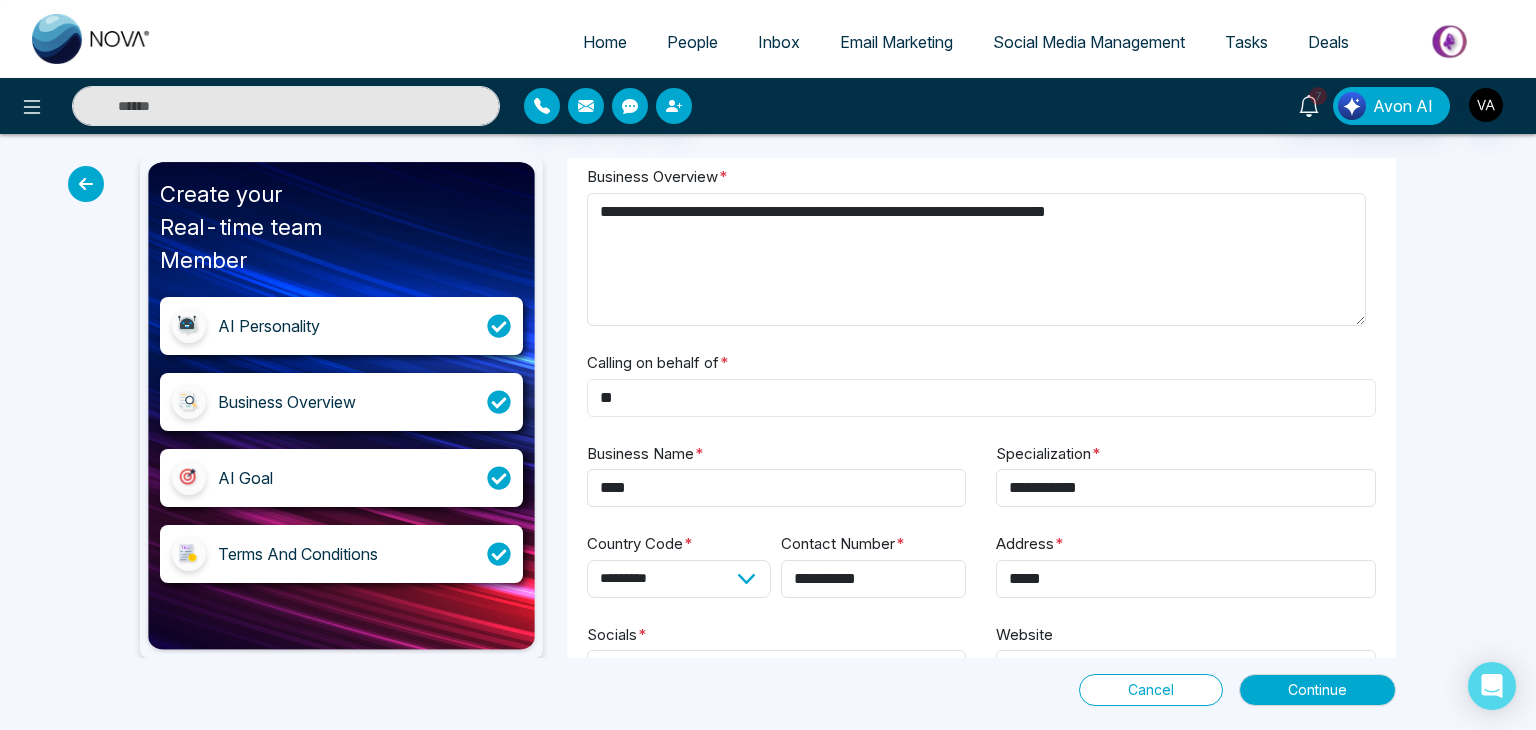 click on "**" at bounding box center [981, 398] 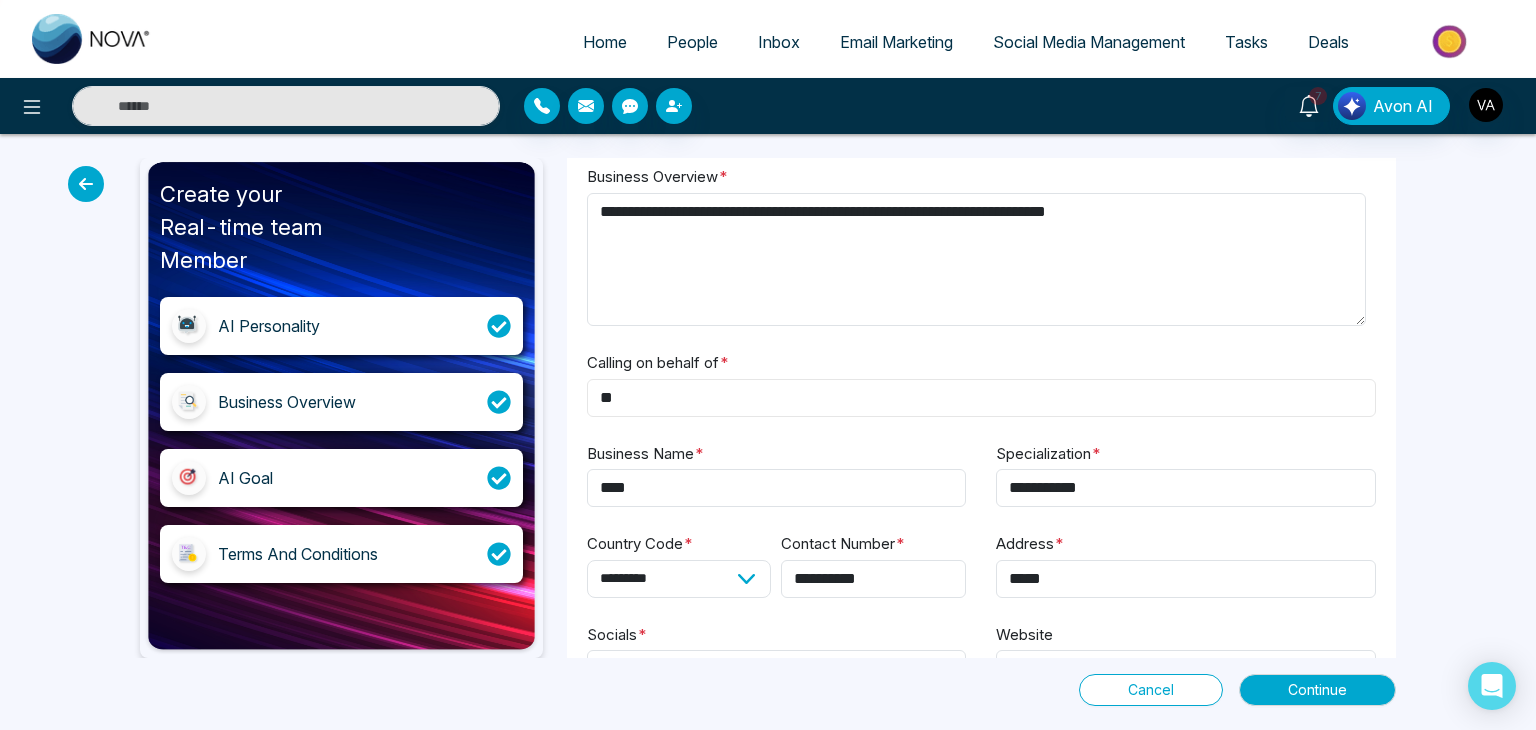 click on "**" at bounding box center (981, 398) 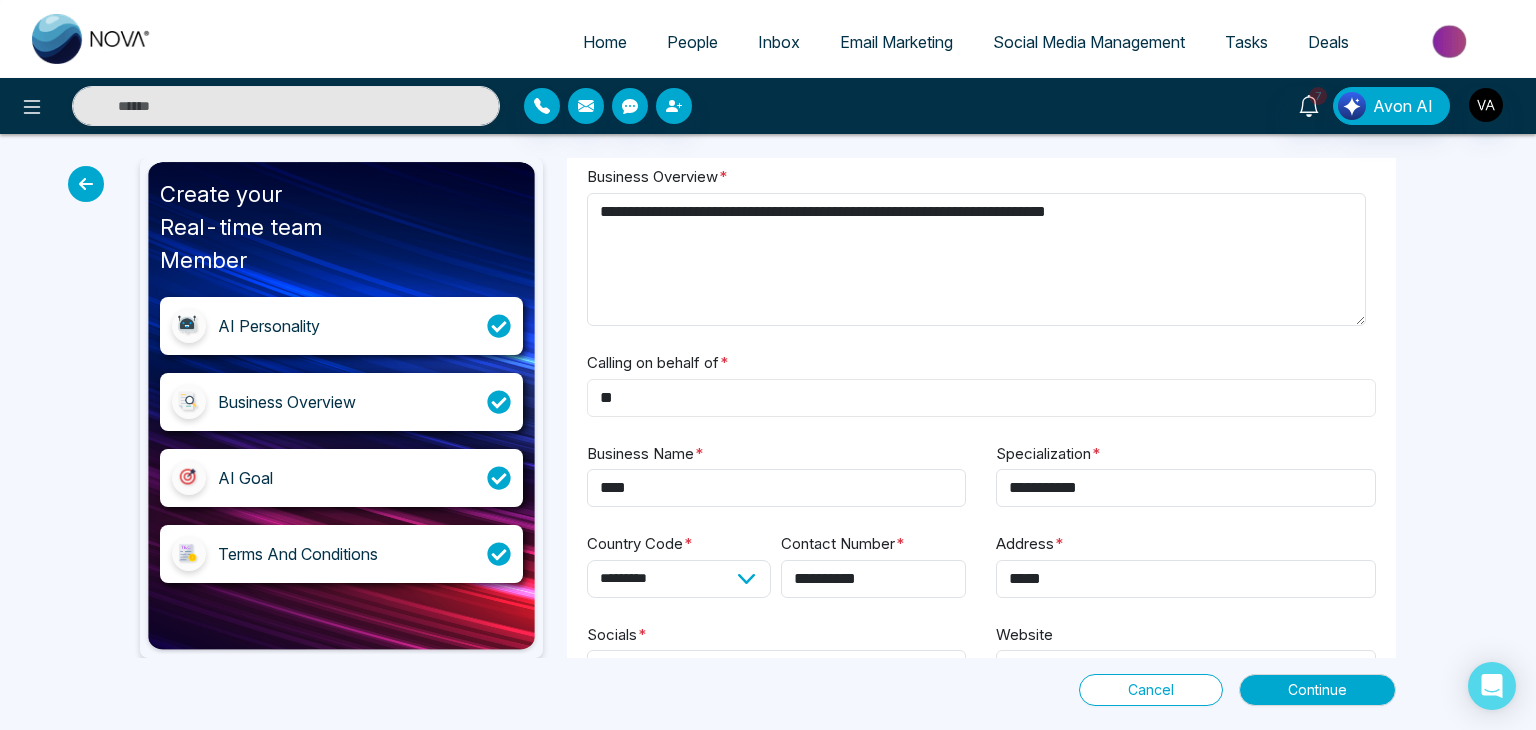 scroll, scrollTop: 142, scrollLeft: 0, axis: vertical 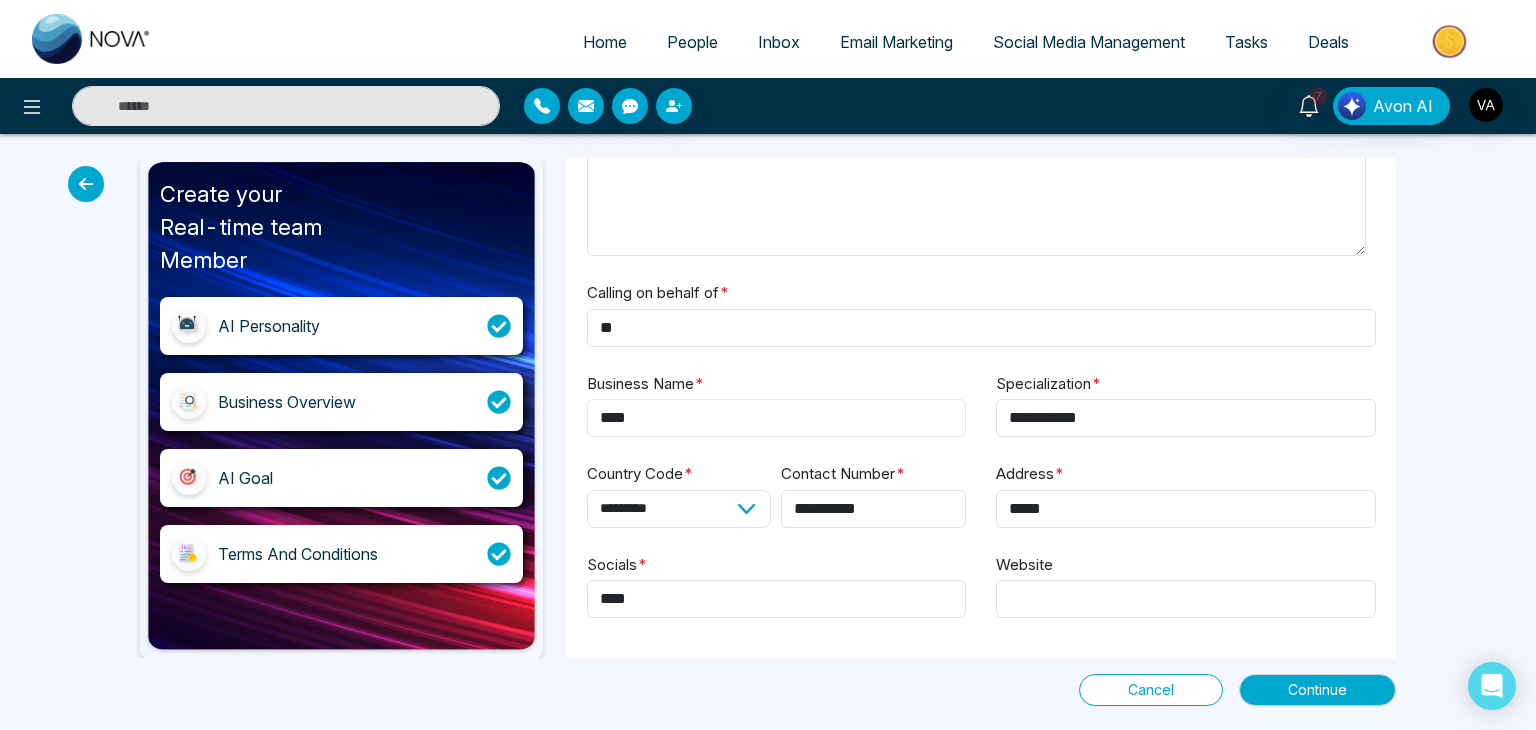 click on "****" at bounding box center (777, 418) 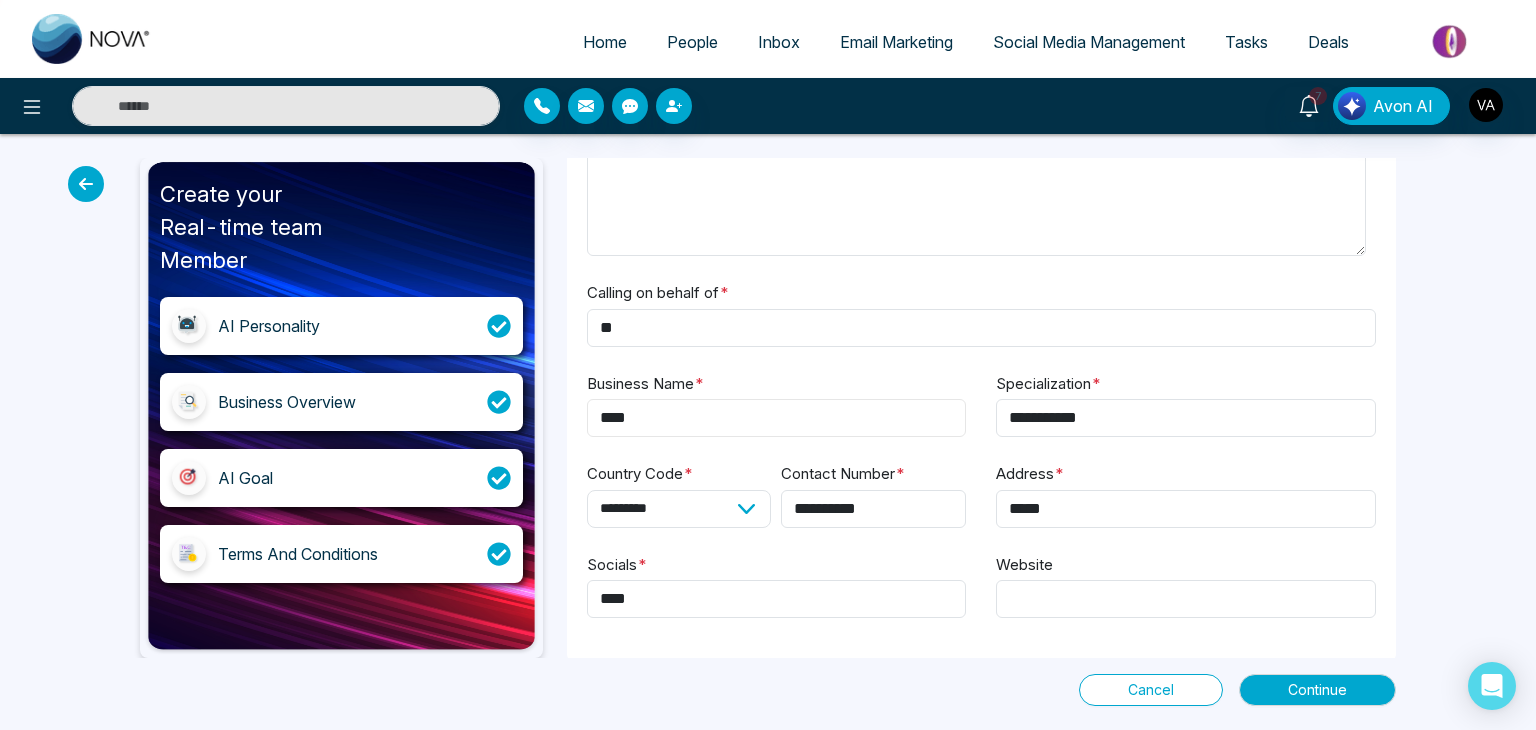 click on "****" at bounding box center [777, 418] 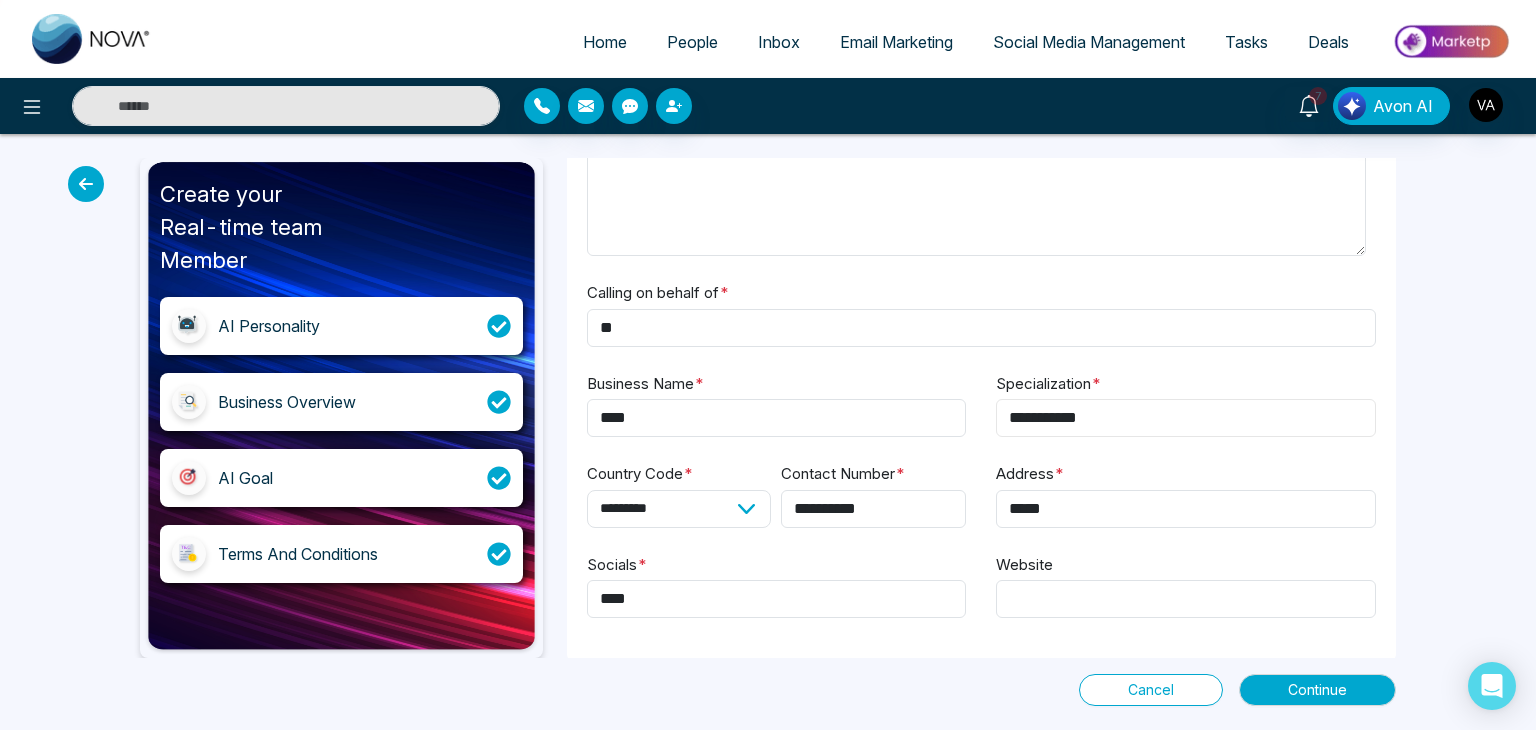 click on "**********" at bounding box center (1186, 418) 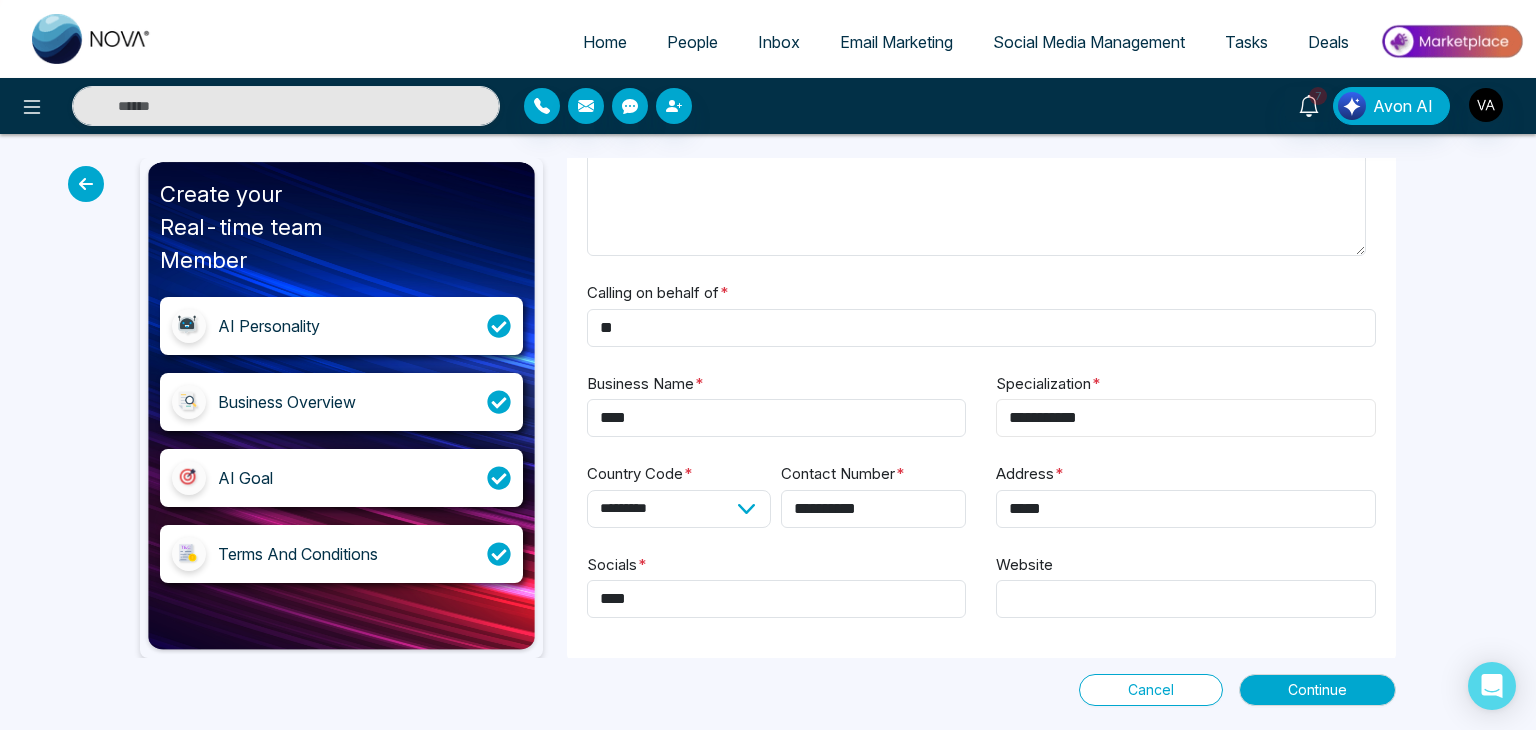 click on "**********" at bounding box center (1186, 418) 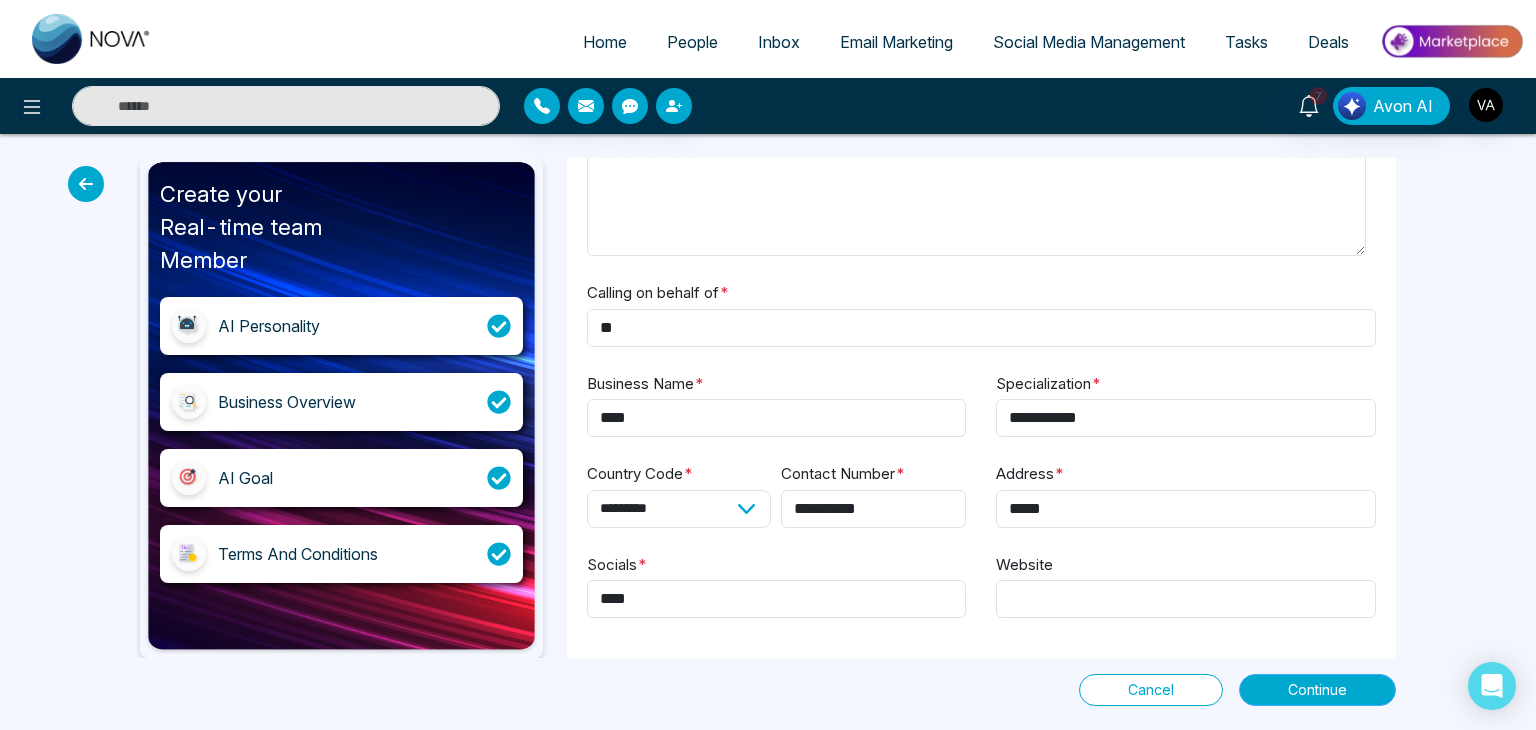 click on "Continue" at bounding box center (1317, 690) 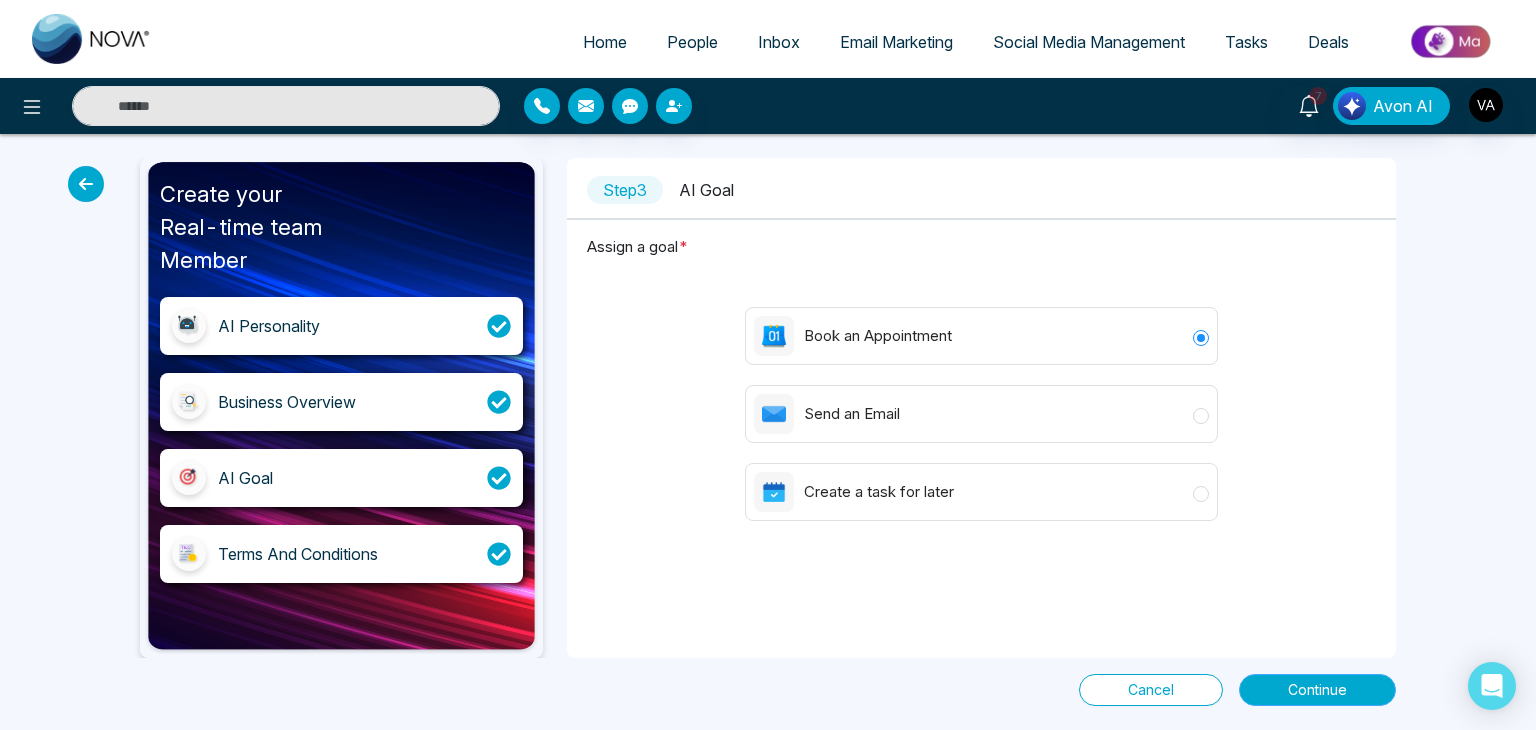 scroll, scrollTop: 0, scrollLeft: 0, axis: both 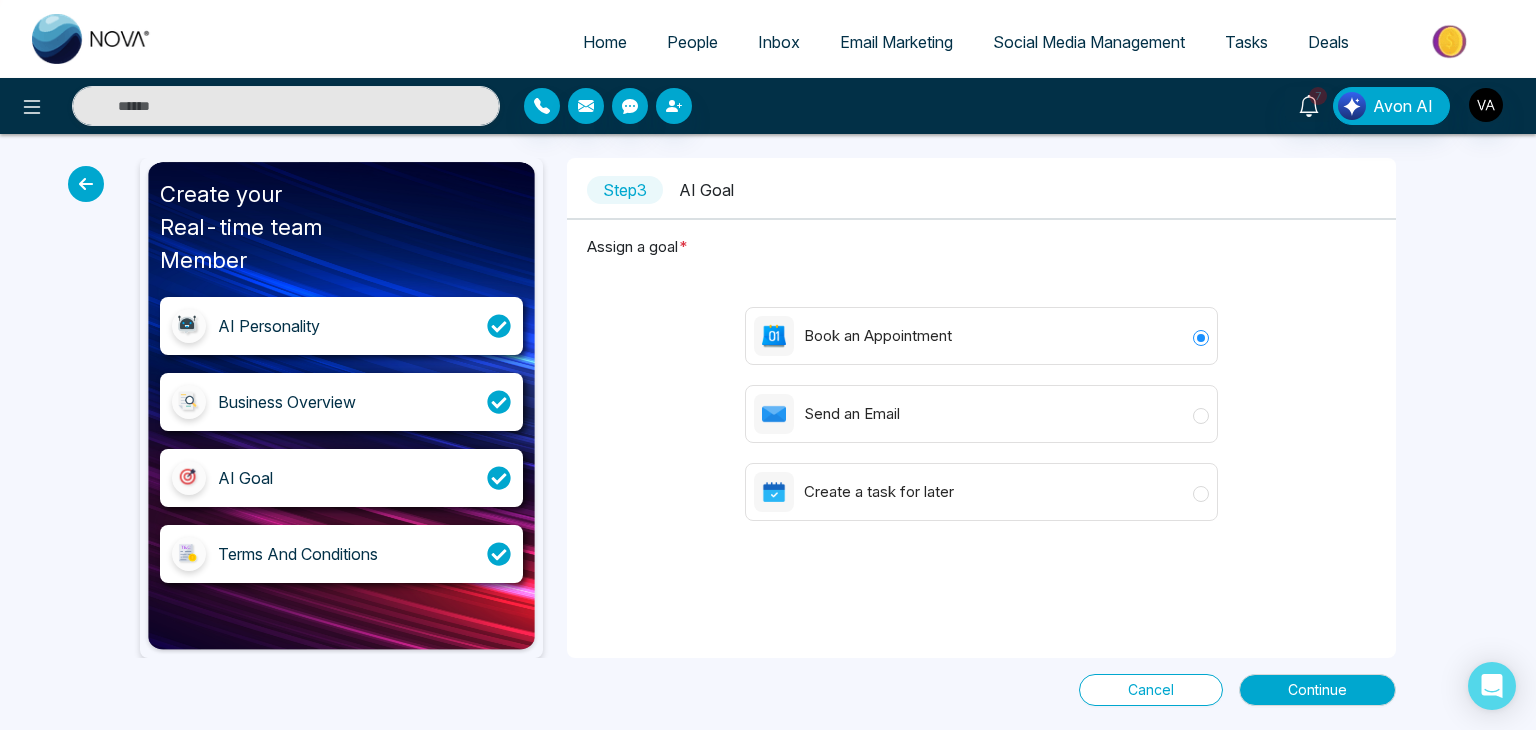 click on "AI Goal" at bounding box center (706, 190) 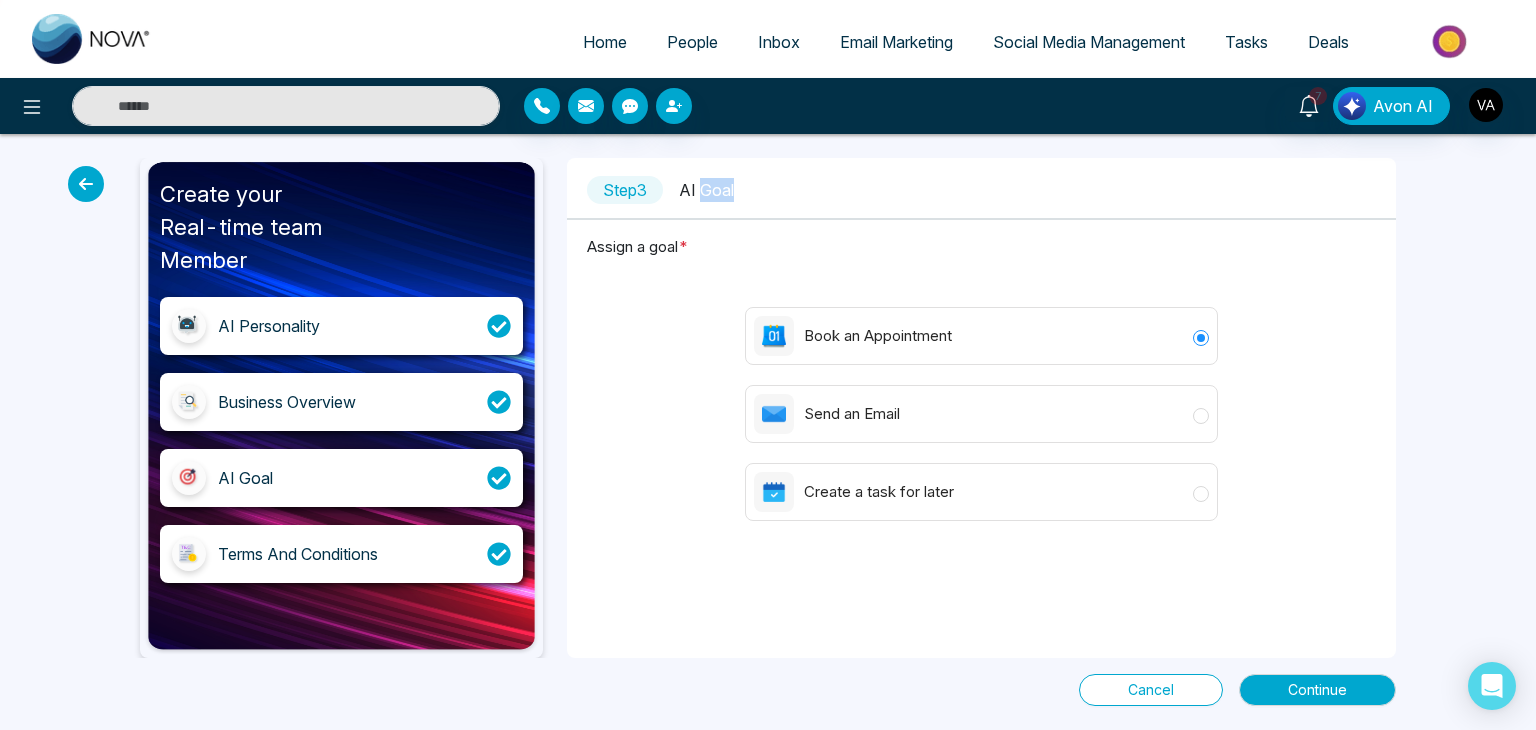 click on "AI Goal" at bounding box center (706, 190) 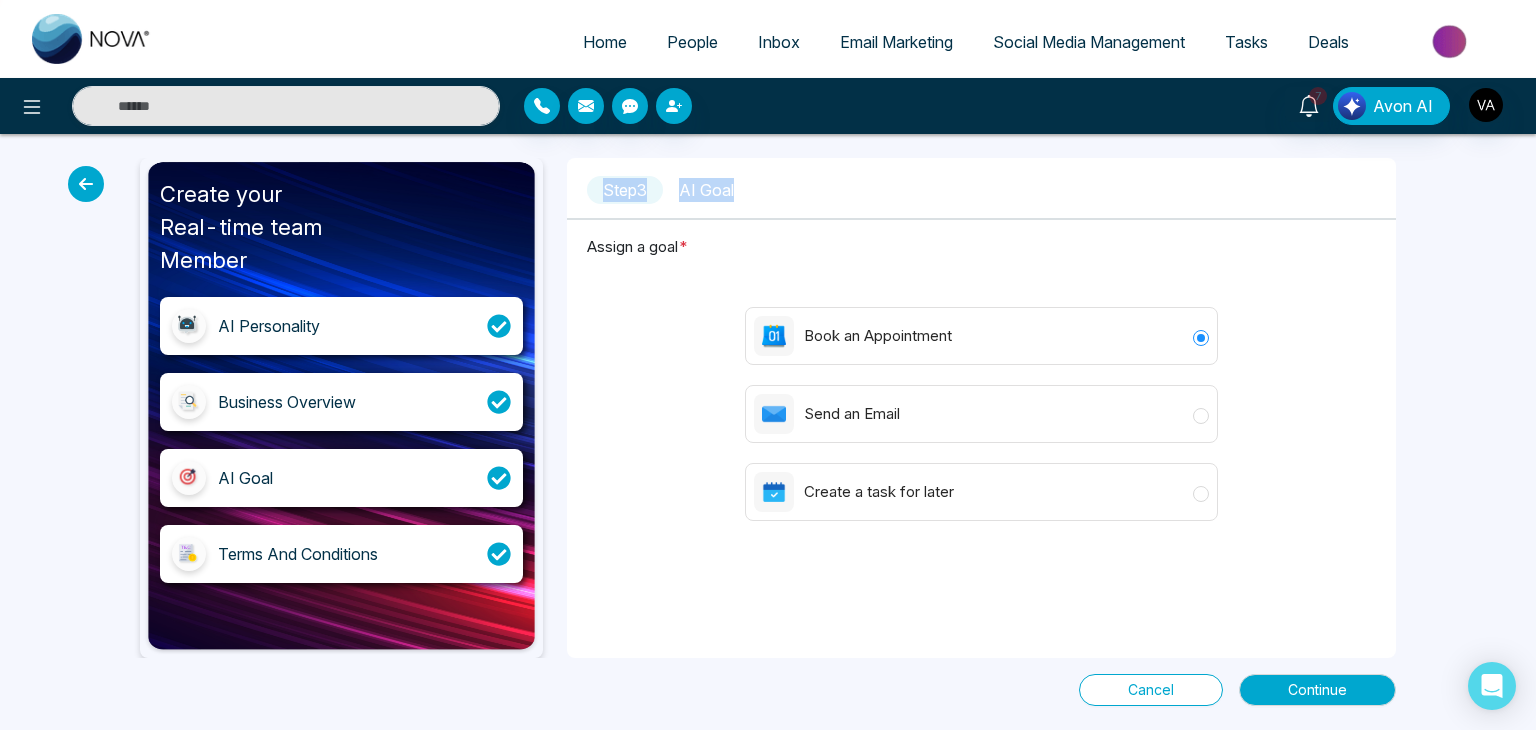 click on "AI Goal" at bounding box center [706, 190] 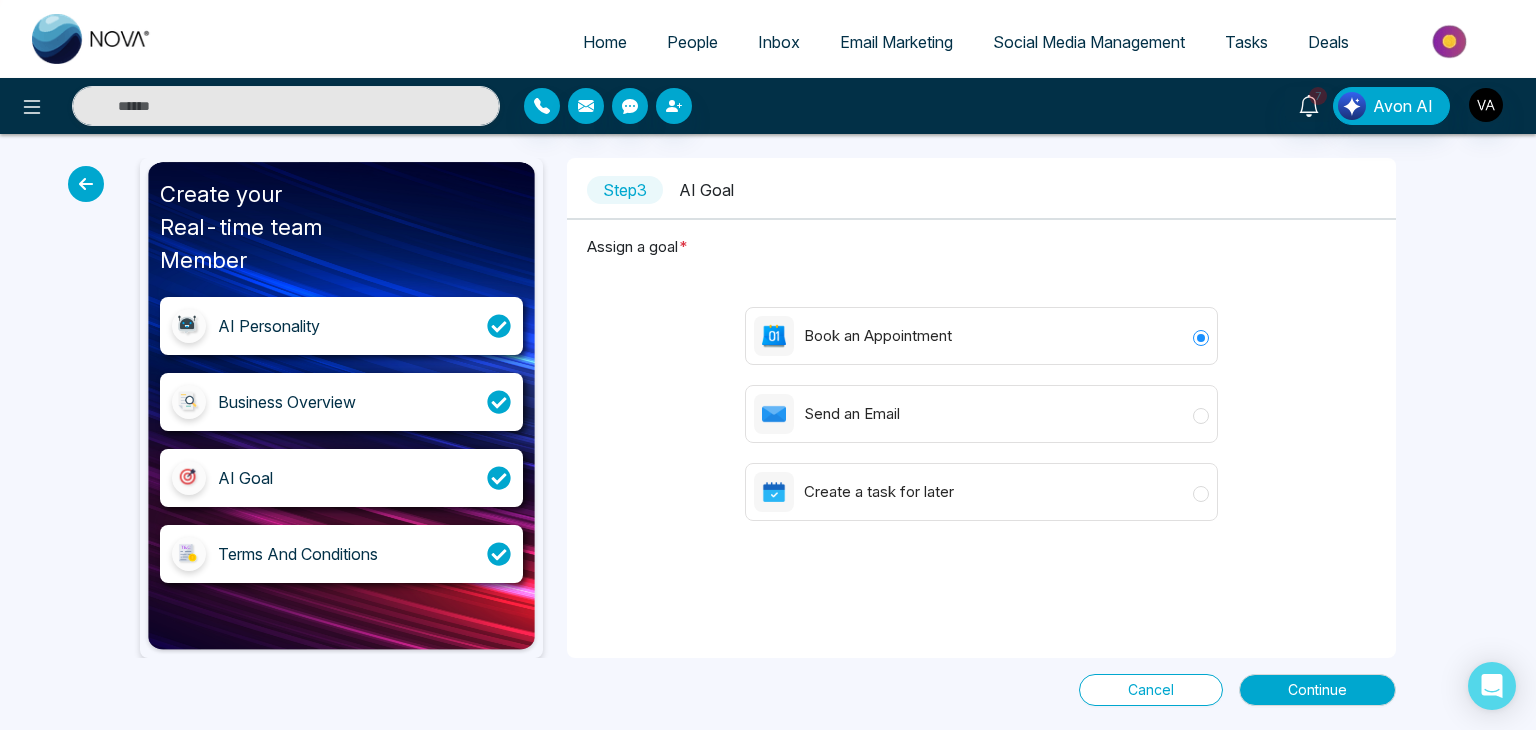 click on "Book an Appointment" at bounding box center (982, 336) 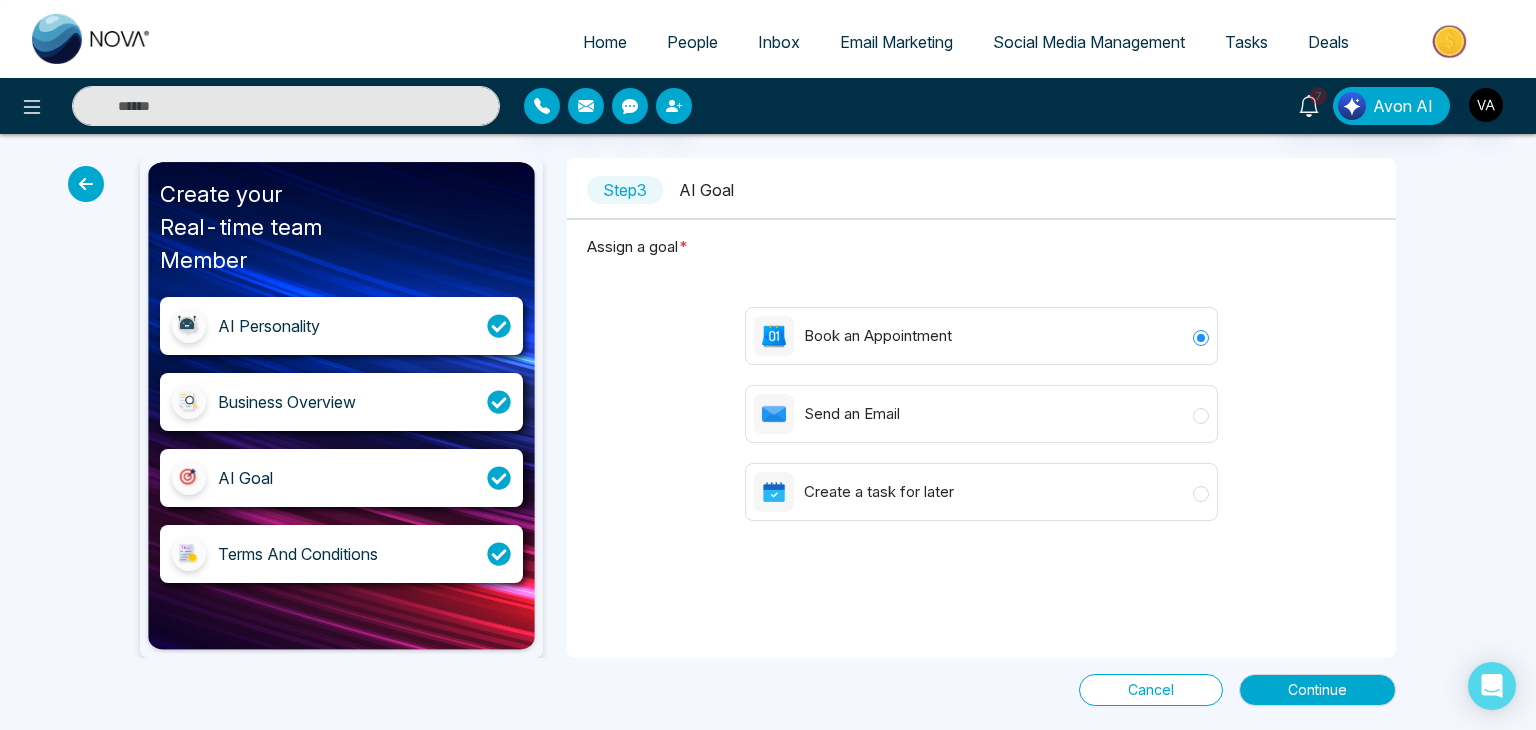 click on "Send an Email" at bounding box center [982, 414] 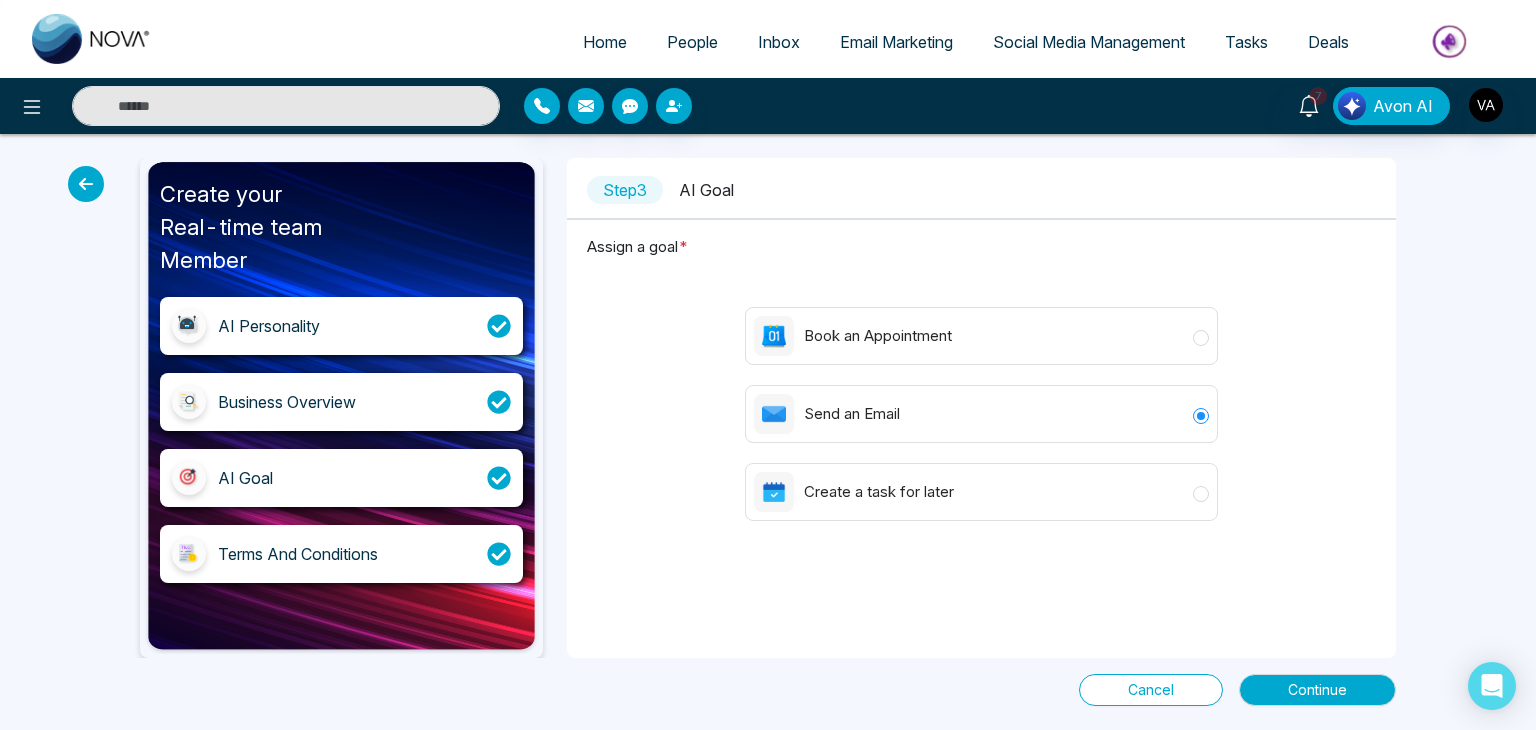click on "Create a task for later" at bounding box center [982, 492] 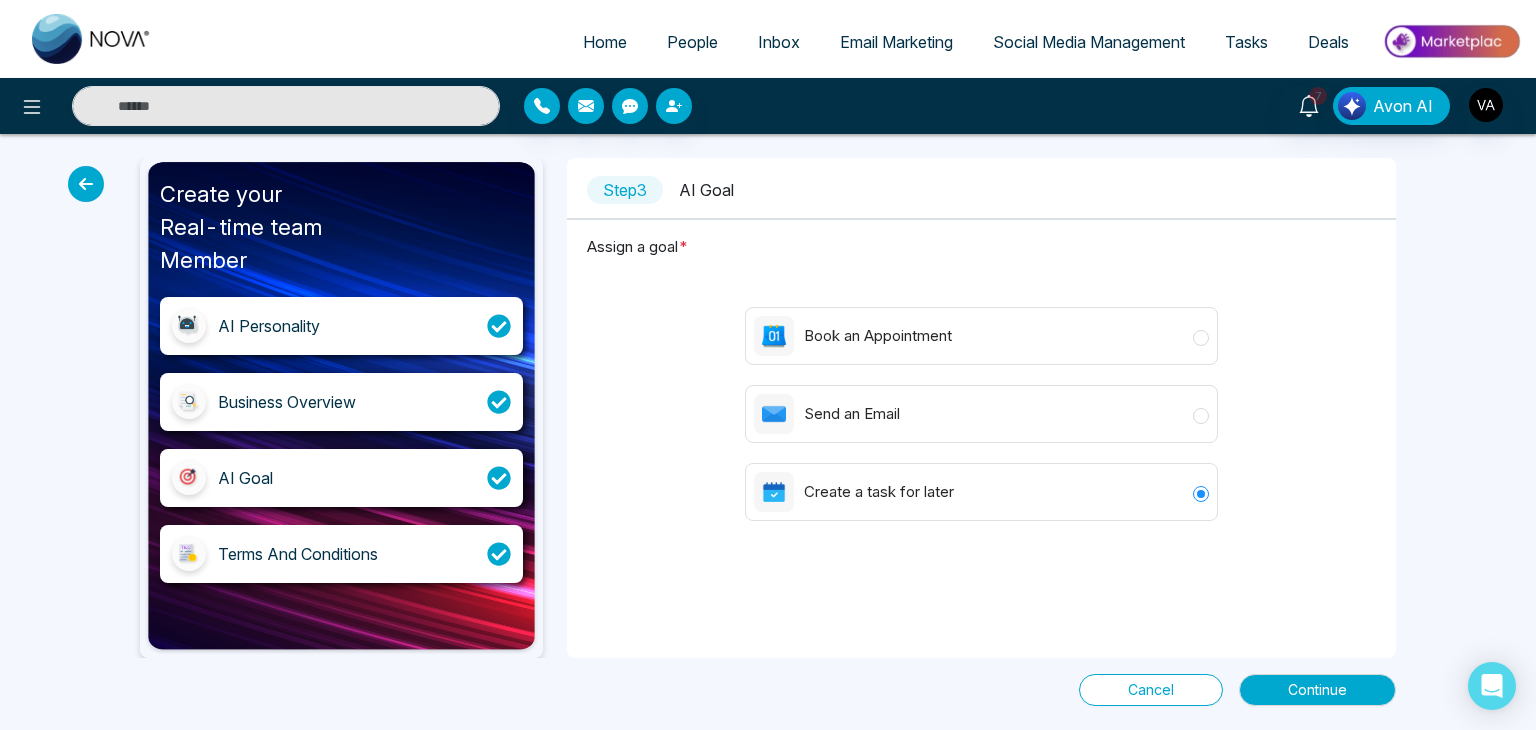 click on "Book an Appointment" at bounding box center (982, 336) 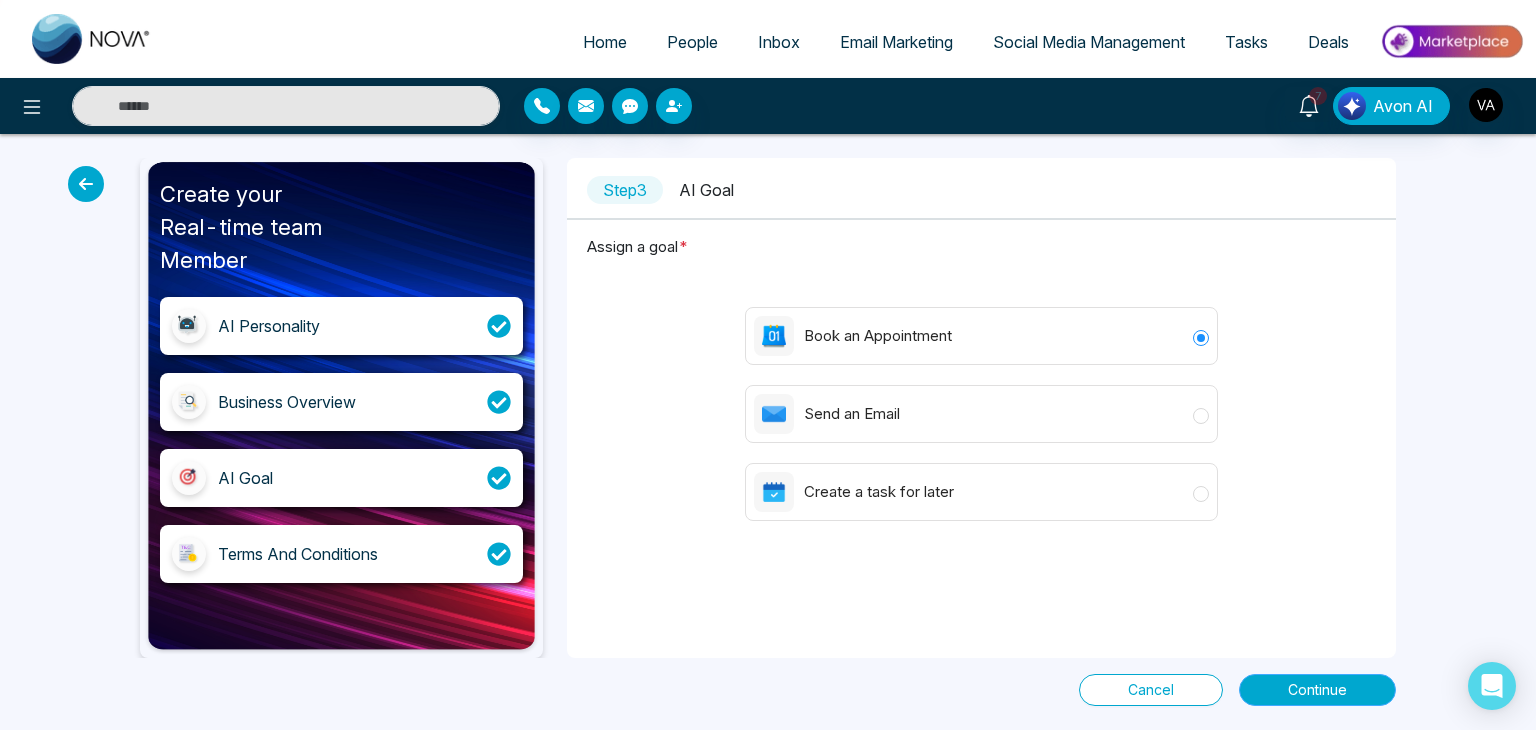 click on "Continue" at bounding box center (1317, 690) 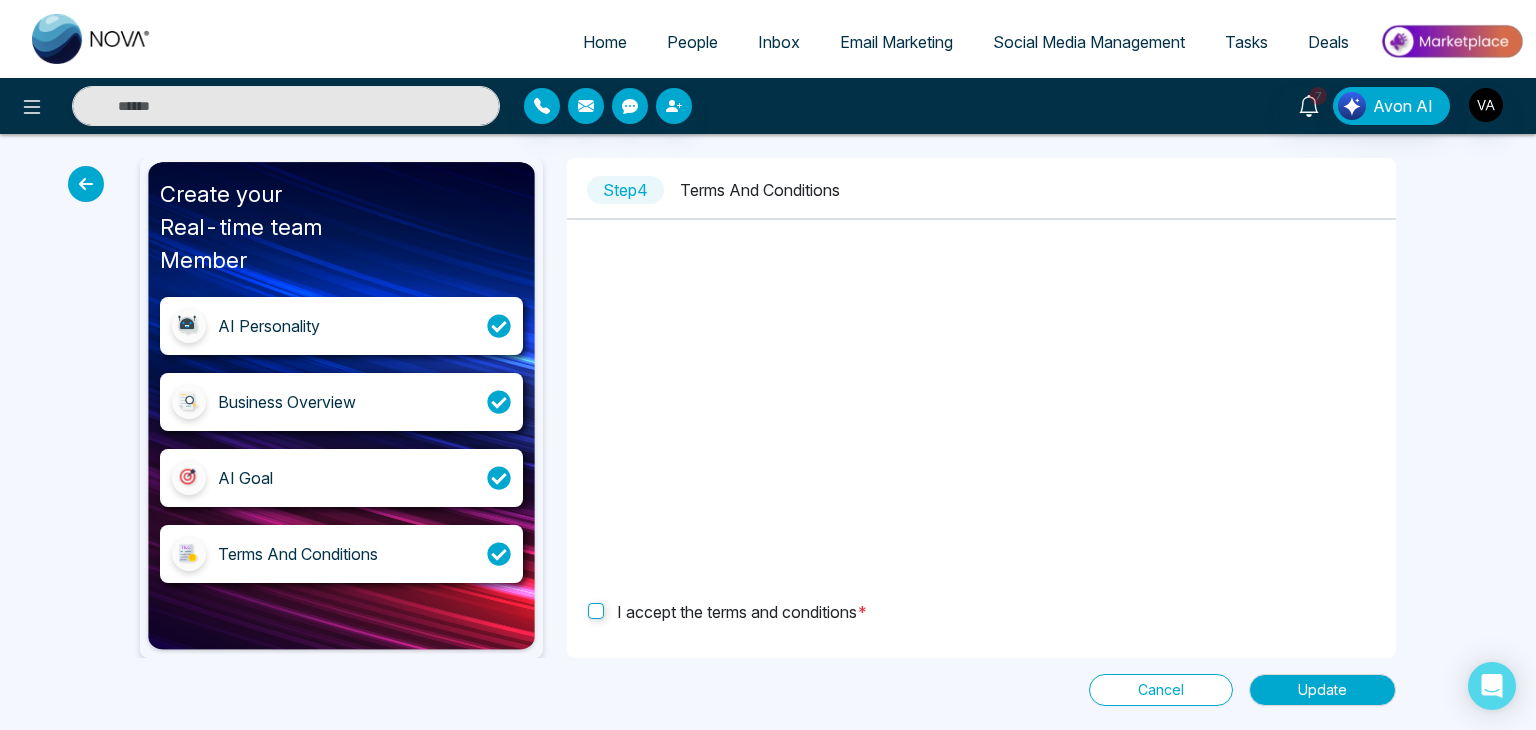click at bounding box center (86, 184) 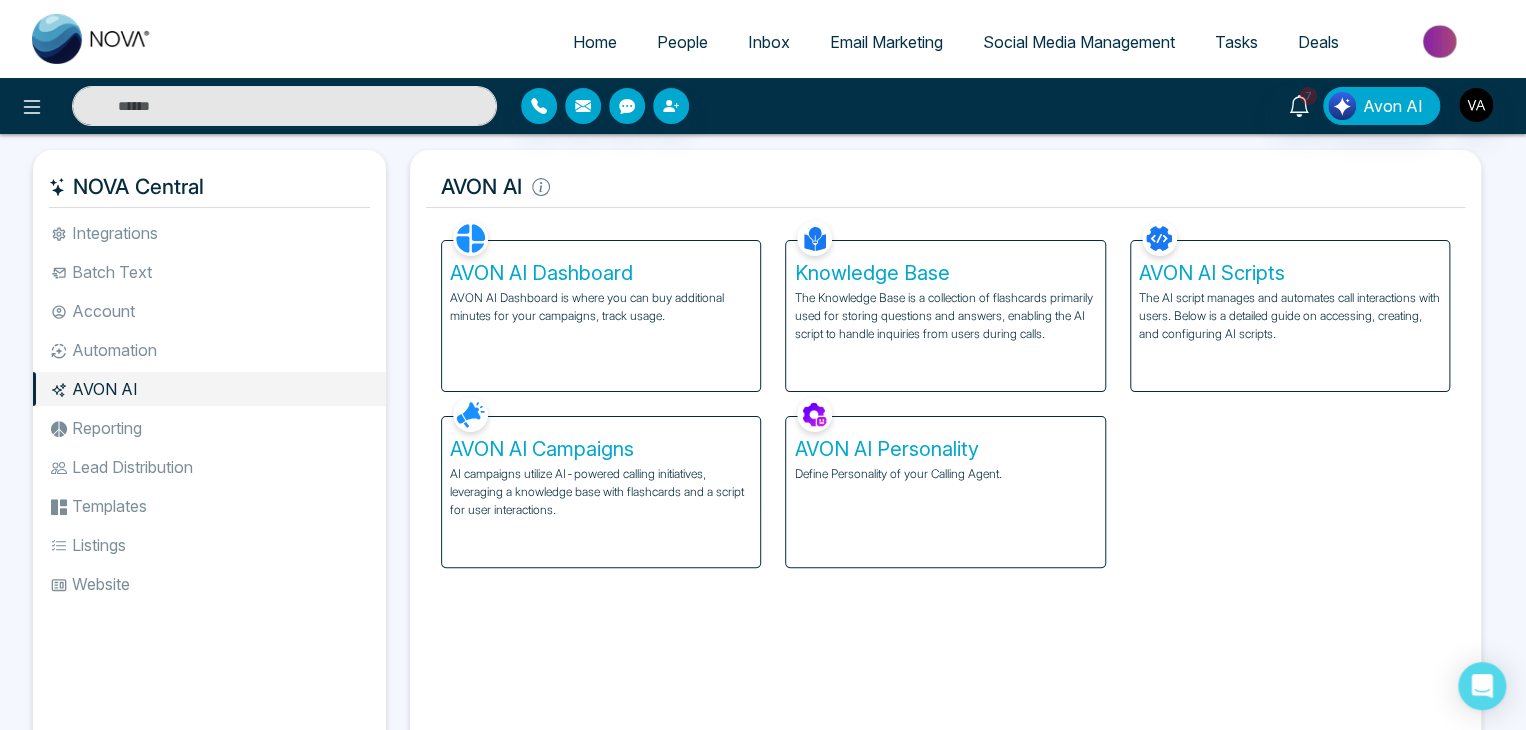 click on "AVON AI Dashboard AVON AI Dashboard is where you can buy additional minutes for your campaigns, track usage. Knowledge Base The Knowledge Base is a collection of flashcards primarily used for storing questions and answers, enabling the AI script to handle inquiries from users during calls. AVON AI Scripts The AI script manages and automates call interactions with users. Below is a detailed guide on accessing, creating, and configuring AI scripts. AVON AI Campaigns AI campaigns utilize AI-powered calling initiatives, leveraging a knowledge base with flashcards and a script for user interactions. AVON AI Personality Define Personality of your Calling Agent." at bounding box center [945, 392] 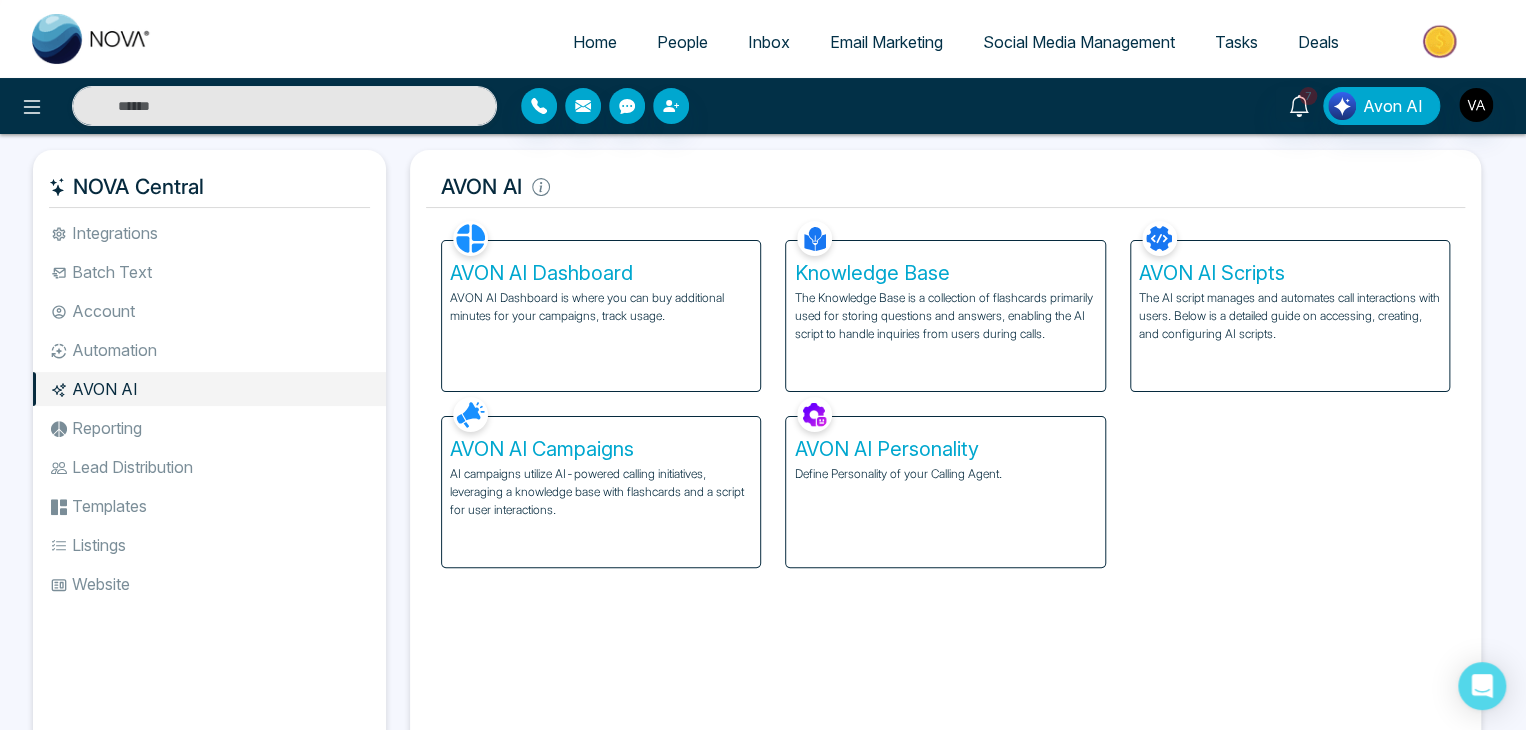click on "AVON AI Dashboard AVON AI Dashboard is where you can buy additional minutes for your campaigns, track usage. Knowledge Base The Knowledge Base is a collection of flashcards primarily used for storing questions and answers, enabling the AI script to handle inquiries from users during calls. AVON AI Scripts The AI script manages and automates call interactions with users. Below is a detailed guide on accessing, creating, and configuring AI scripts. AVON AI Campaigns AI campaigns utilize AI-powered calling initiatives, leveraging a knowledge base with flashcards and a script for user interactions. AVON AI Personality Define Personality of your Calling Agent." at bounding box center [945, 392] 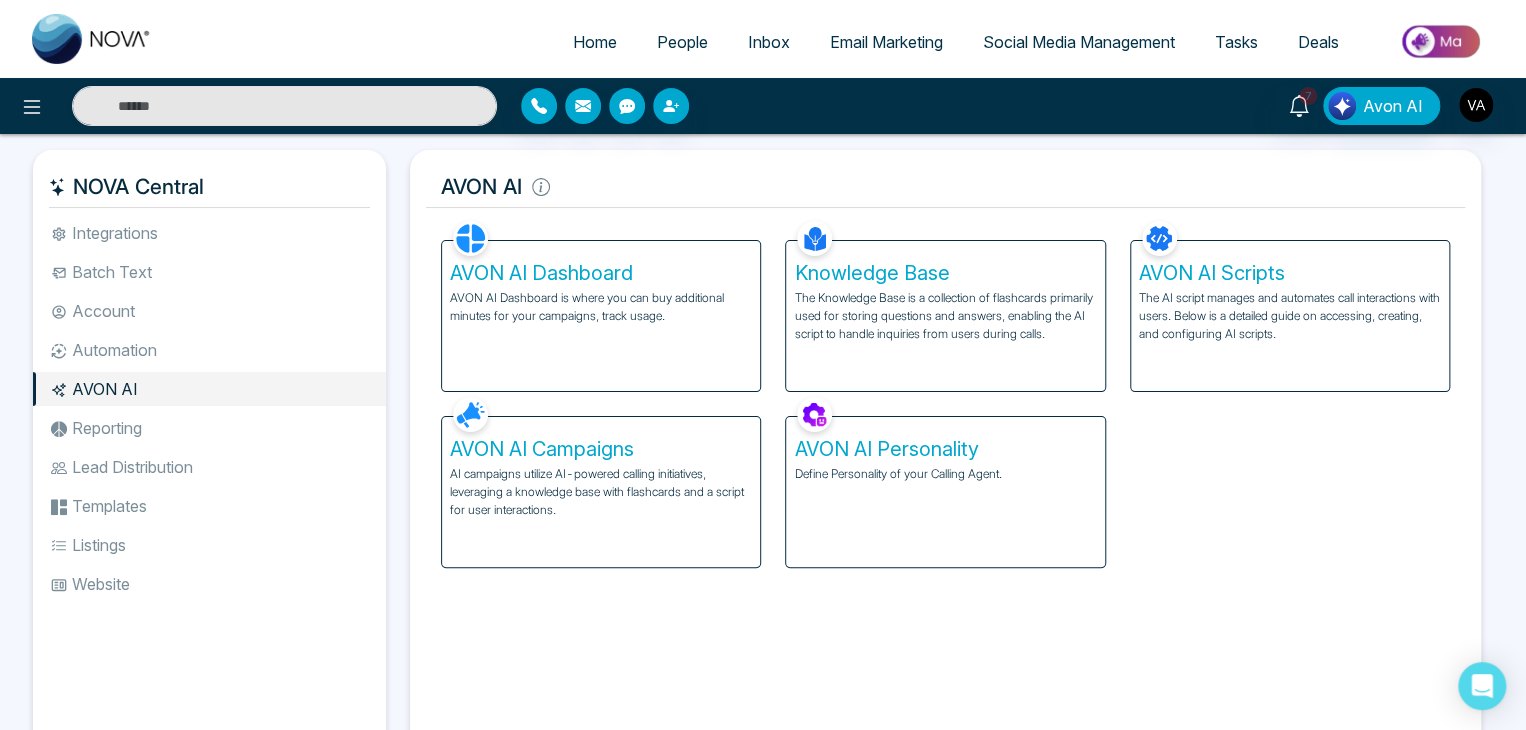 click on "AVON AI Dashboard AVON AI Dashboard is where you can buy additional minutes for your campaigns, track usage. Knowledge Base The Knowledge Base is a collection of flashcards primarily used for storing questions and answers, enabling the AI script to handle inquiries from users during calls. AVON AI Scripts The AI script manages and automates call interactions with users. Below is a detailed guide on accessing, creating, and configuring AI scripts. AVON AI Campaigns AI campaigns utilize AI-powered calling initiatives, leveraging a knowledge base with flashcards and a script for user interactions. AVON AI Personality Define Personality of your Calling Agent." at bounding box center (945, 392) 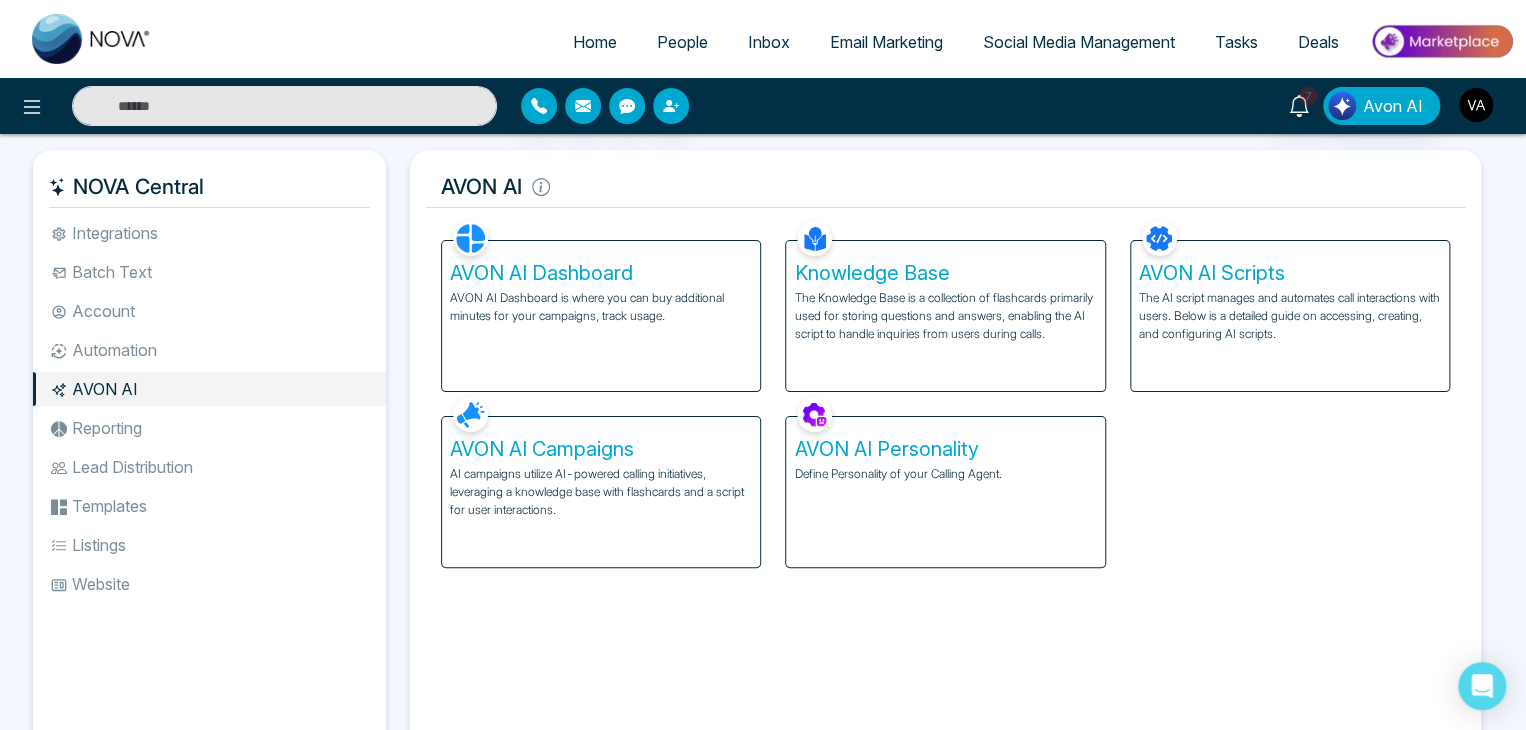 click at bounding box center (1476, 105) 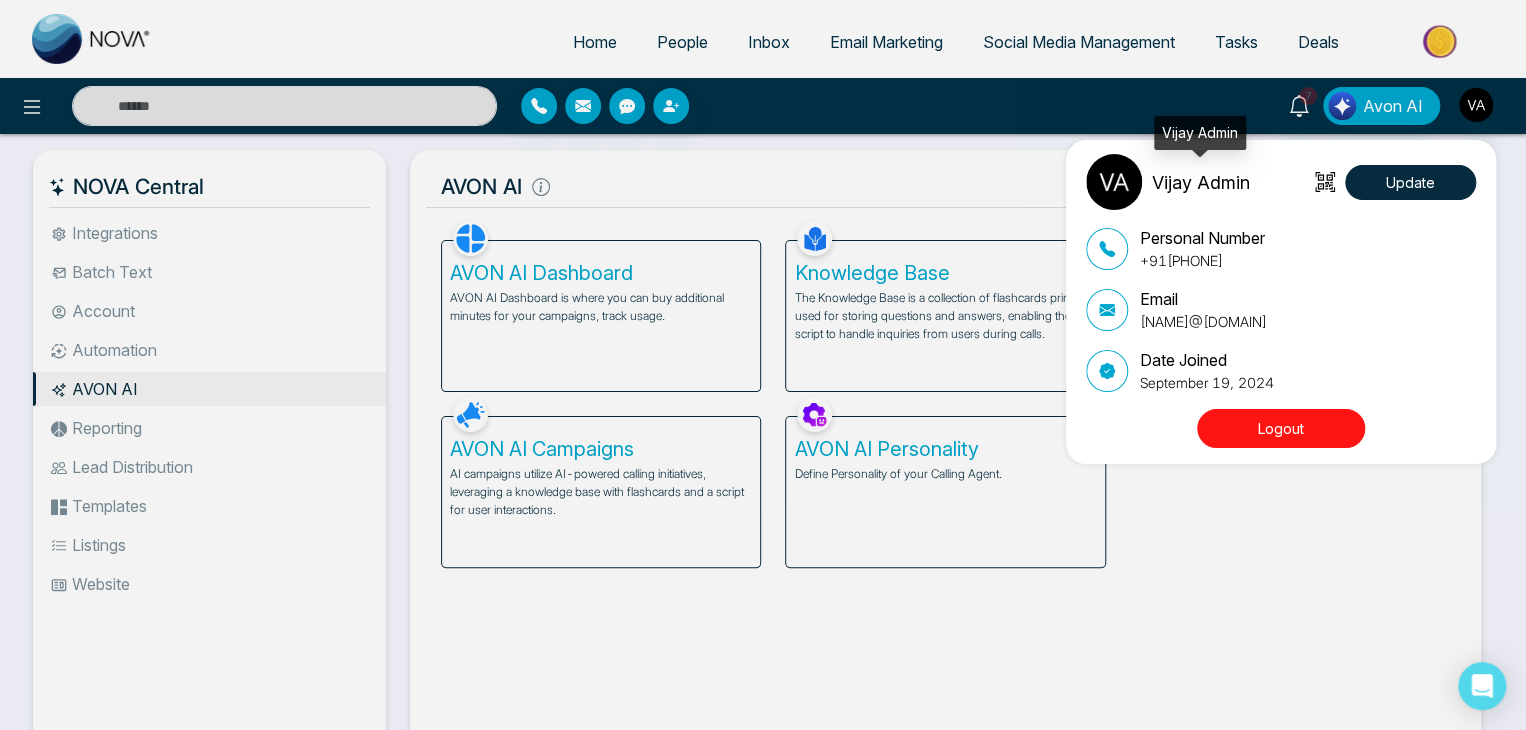 click on "Vijay Admin" at bounding box center (1201, 182) 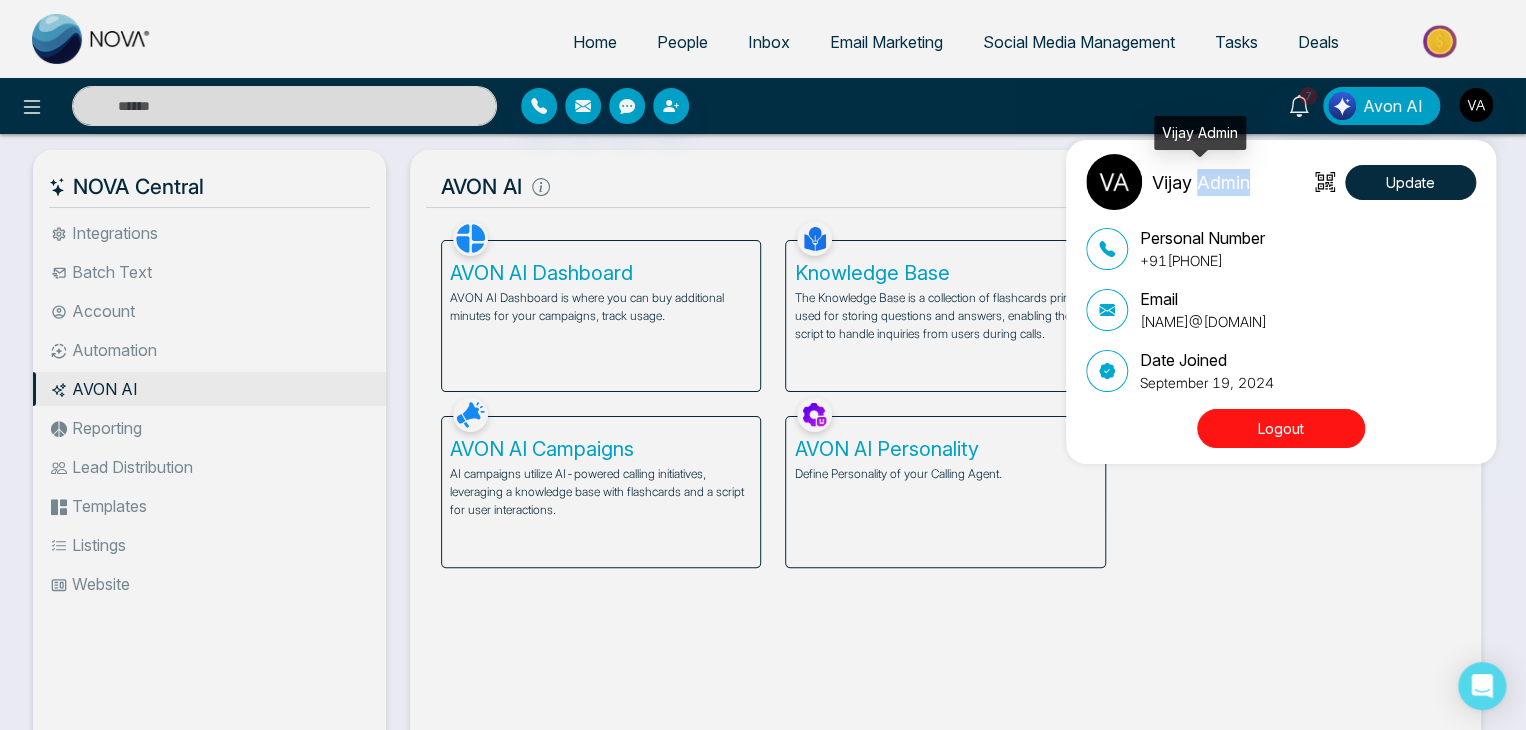 click on "Vijay Admin" at bounding box center (1201, 182) 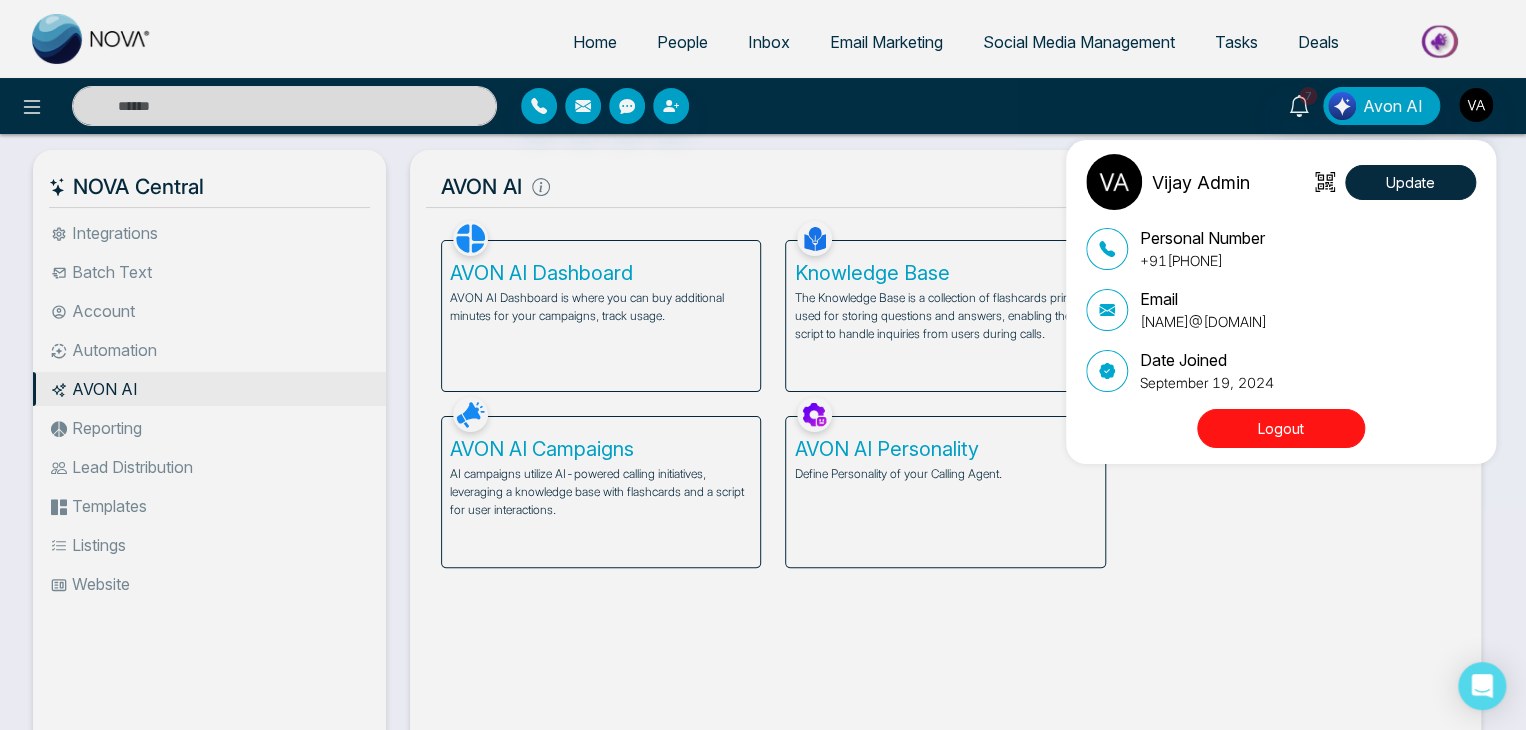 click on "[NAME]@[DOMAIN]" at bounding box center [1203, 321] 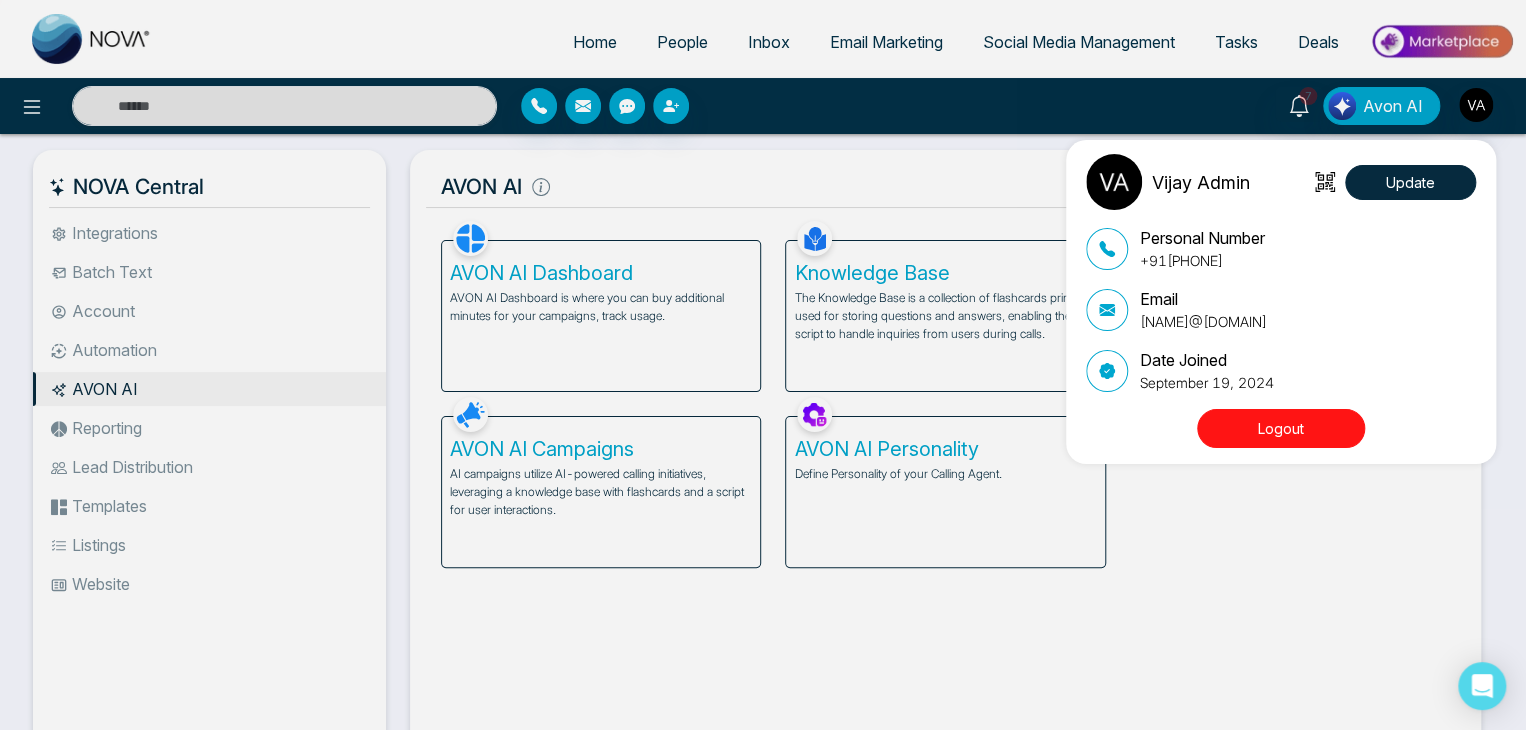 click on "[NAME] [LAST] Update Personal Number +91[PHONE] Email [NAME]@[DOMAIN] Date Joined September 19, 2024 Logout" at bounding box center [763, 365] 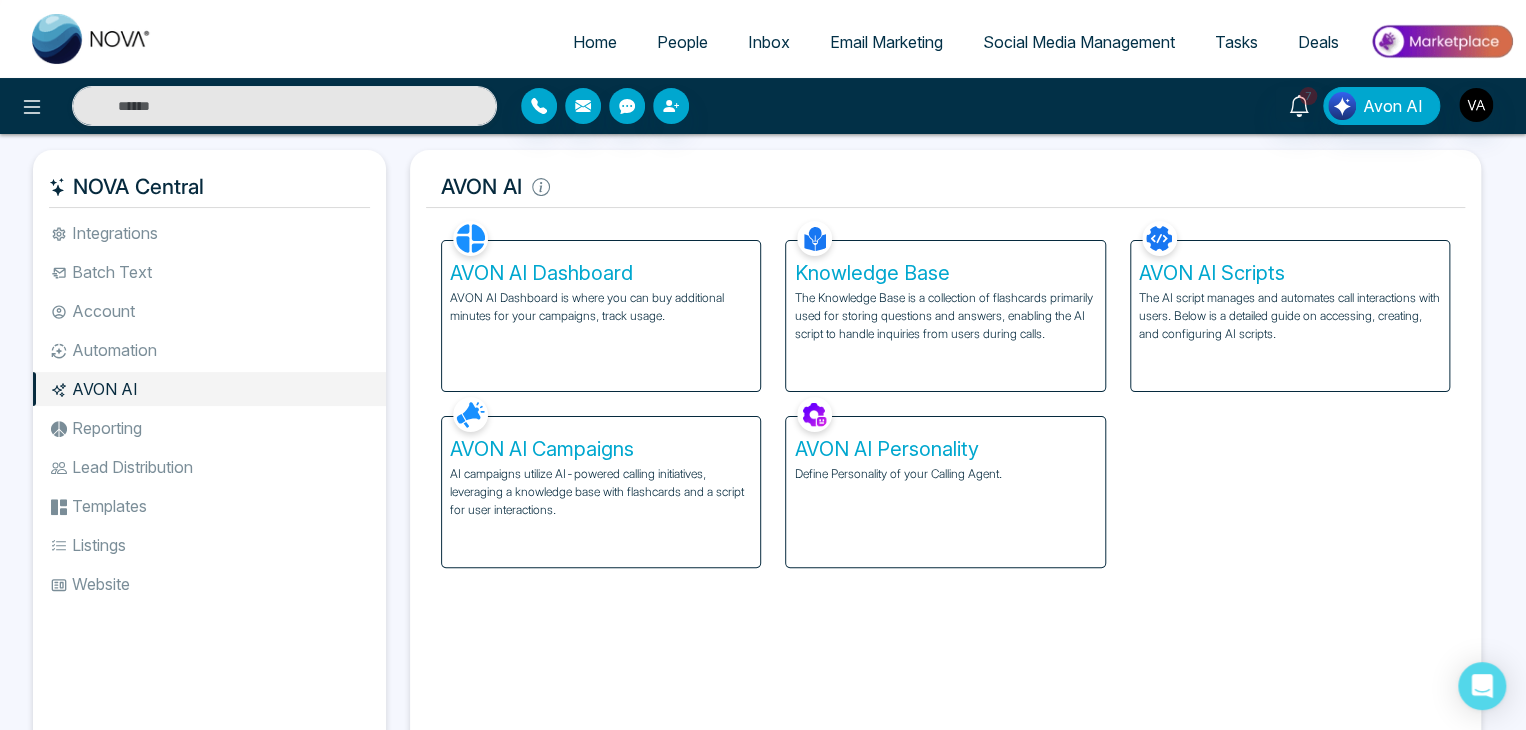 click on "Define Personality of your Calling Agent." at bounding box center [945, 474] 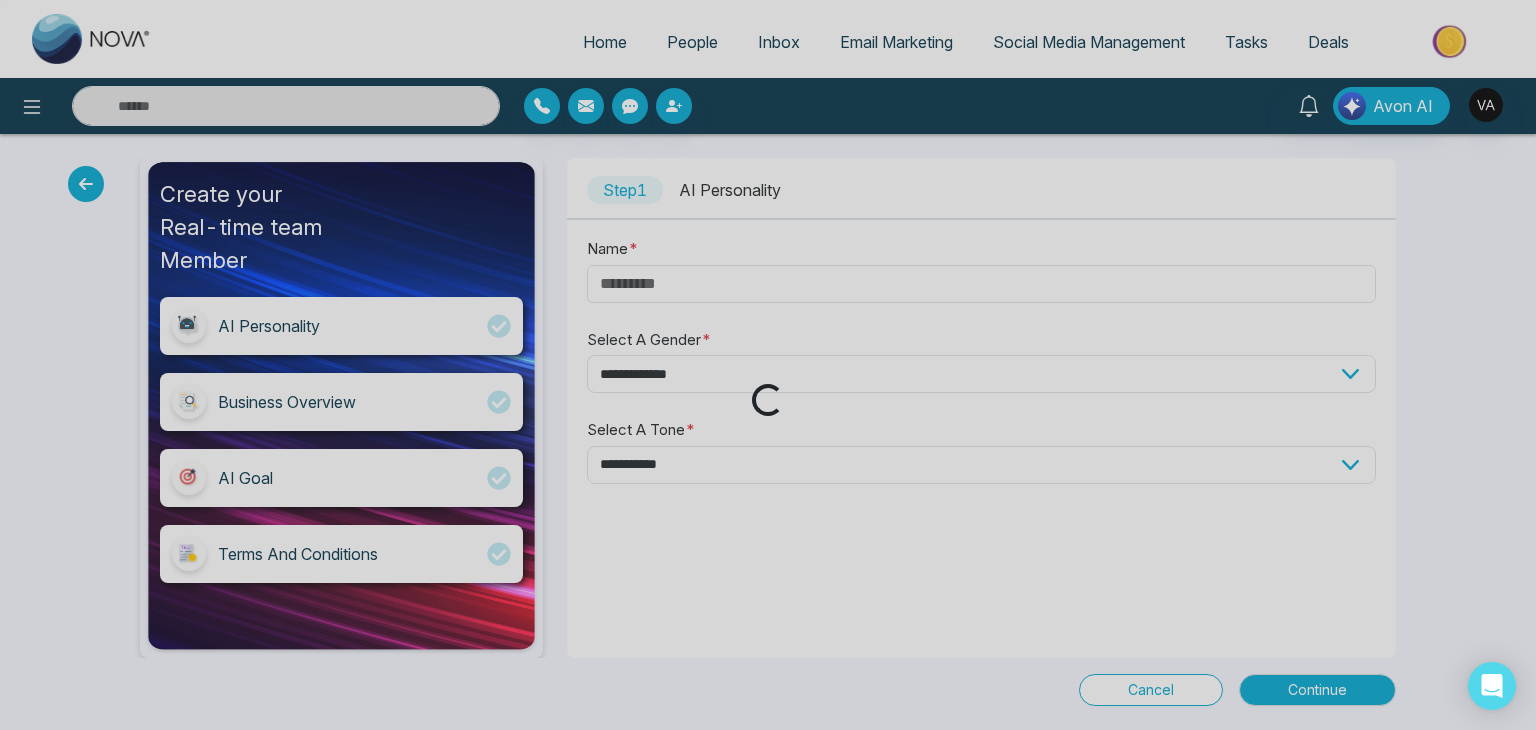 type on "*****" 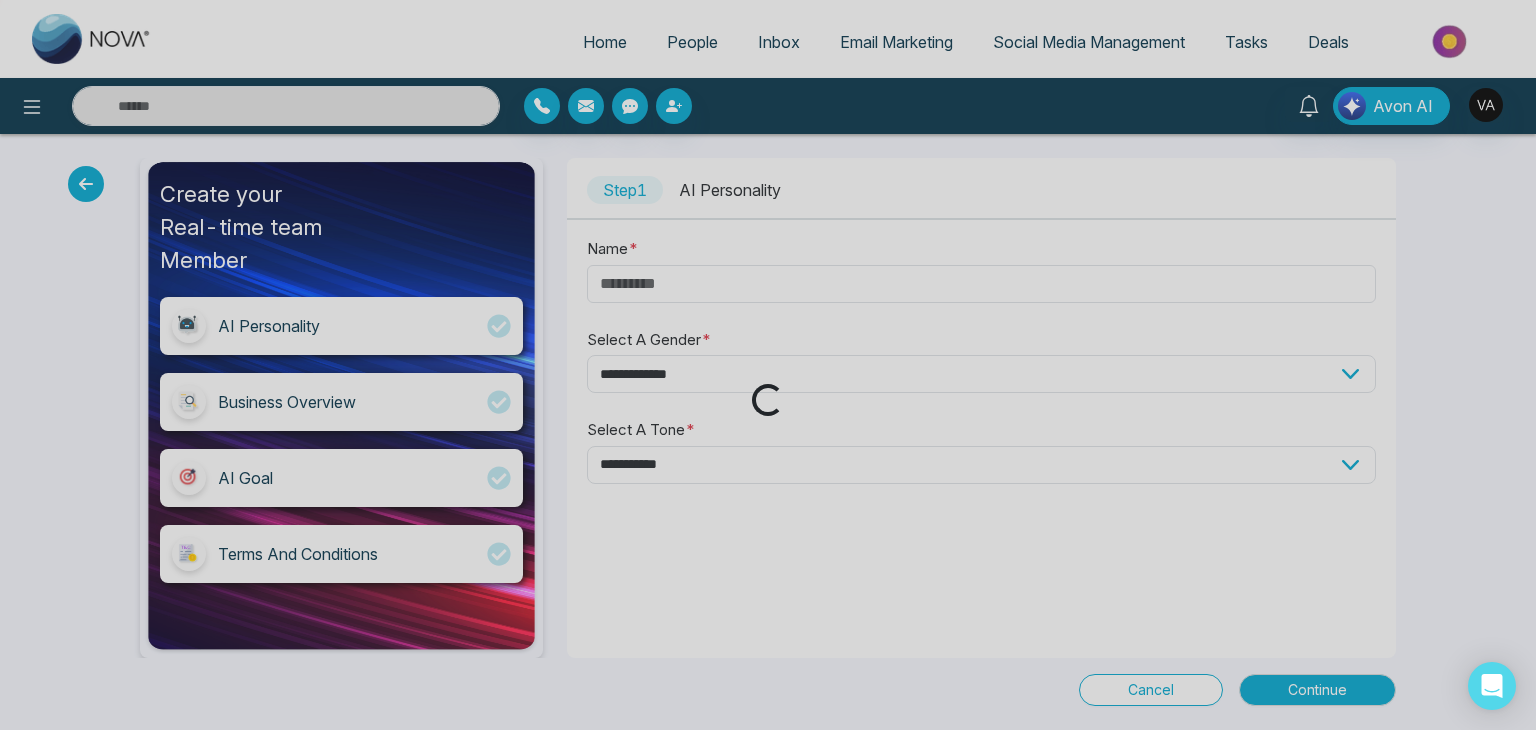 select on "****" 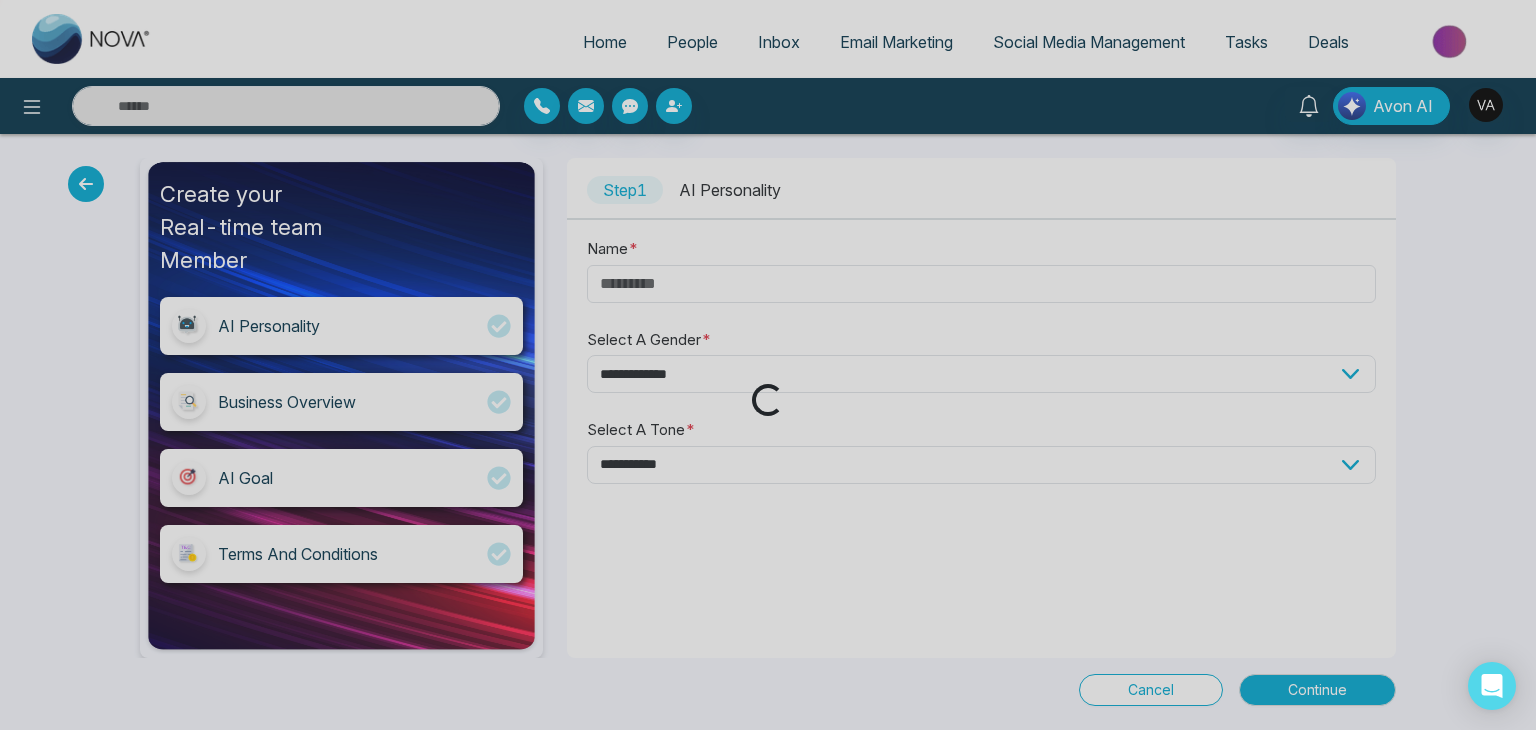 select on "********" 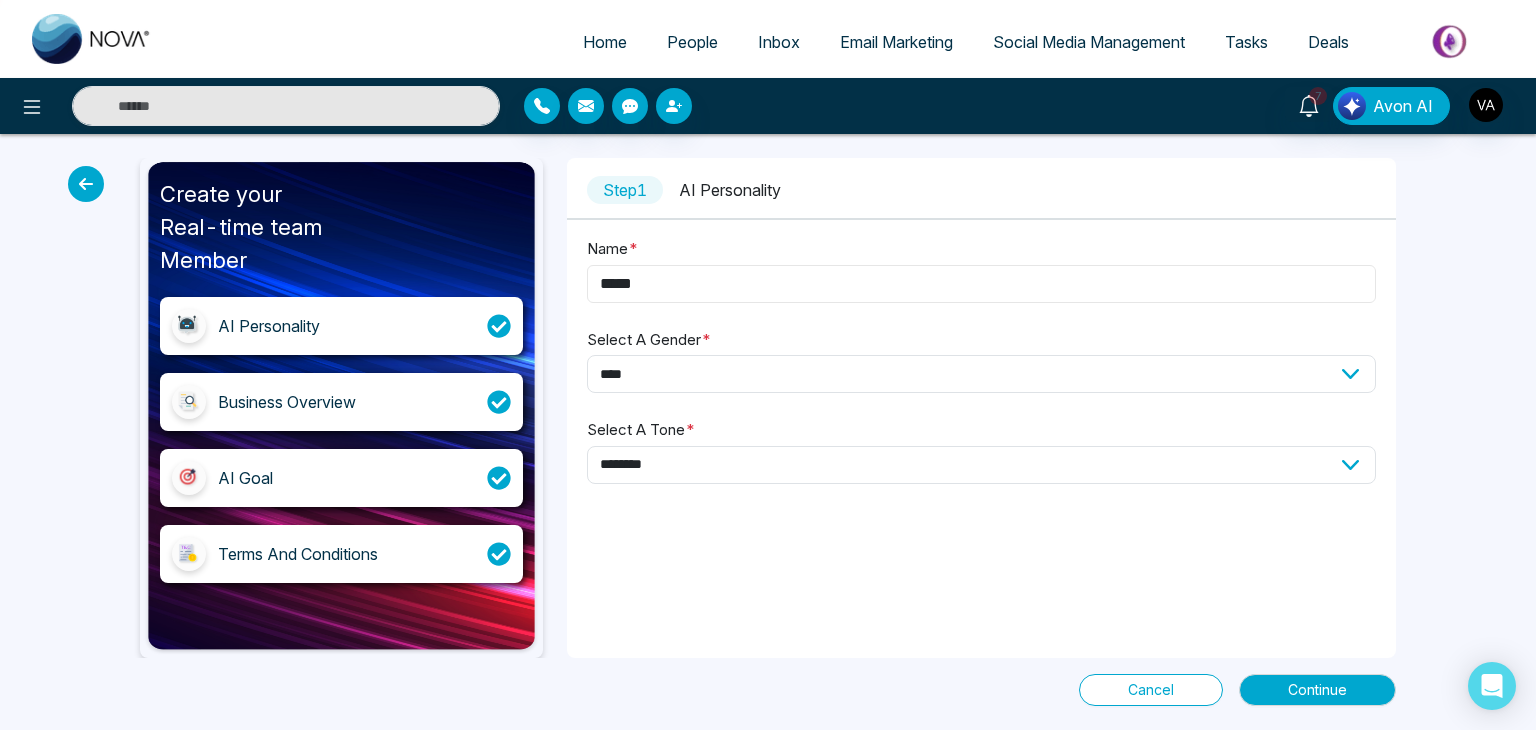 click on "*****" at bounding box center [981, 284] 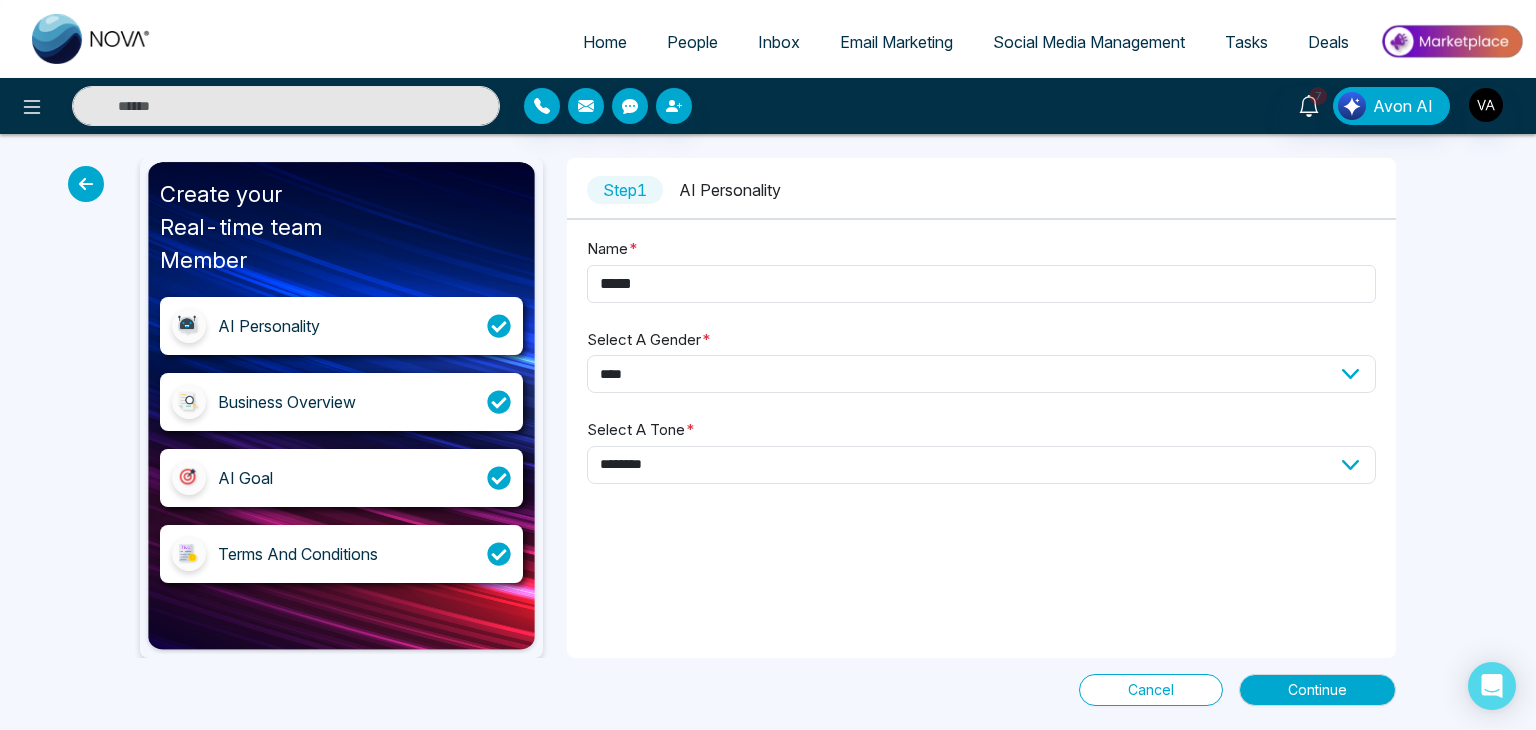 click on "Business Overview" at bounding box center (287, 402) 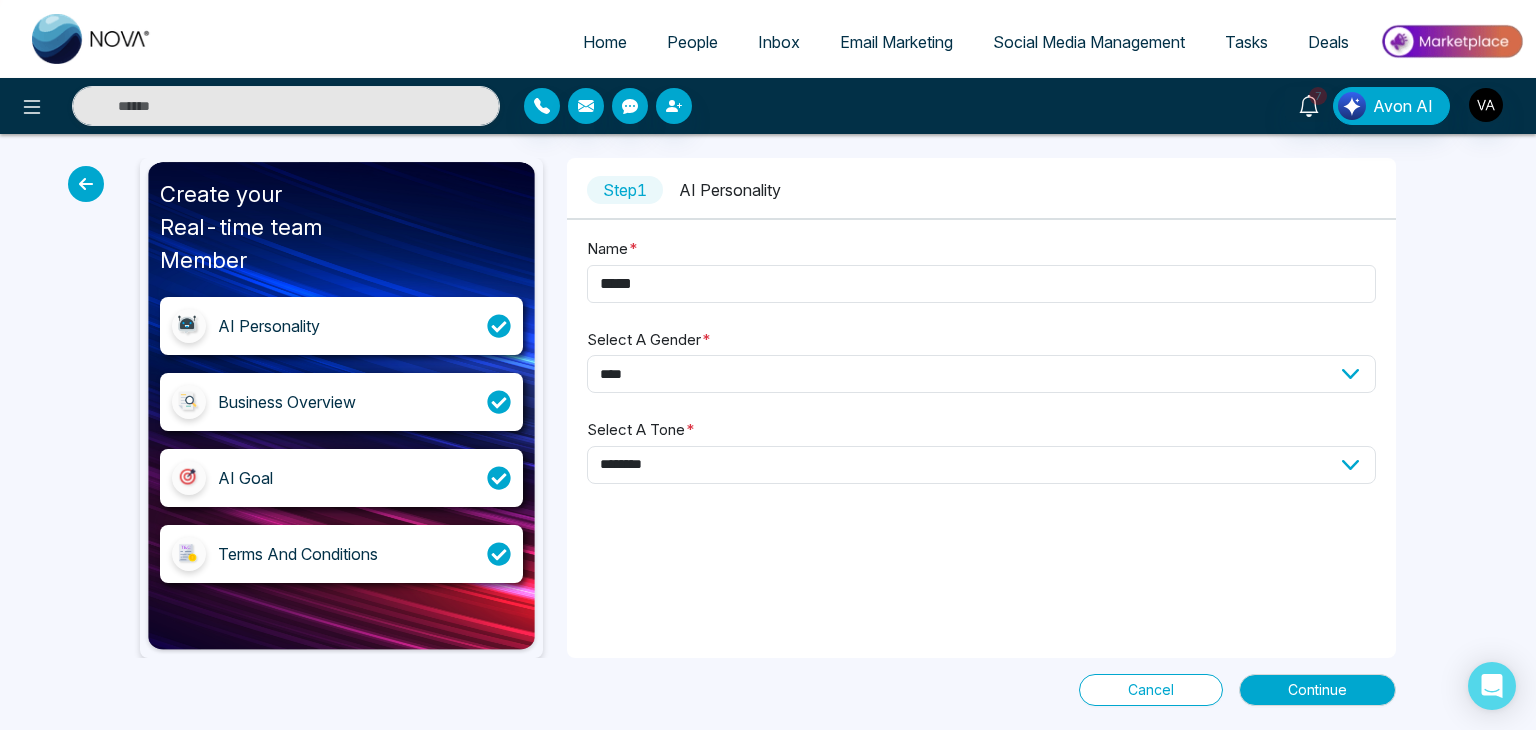 select on "*****" 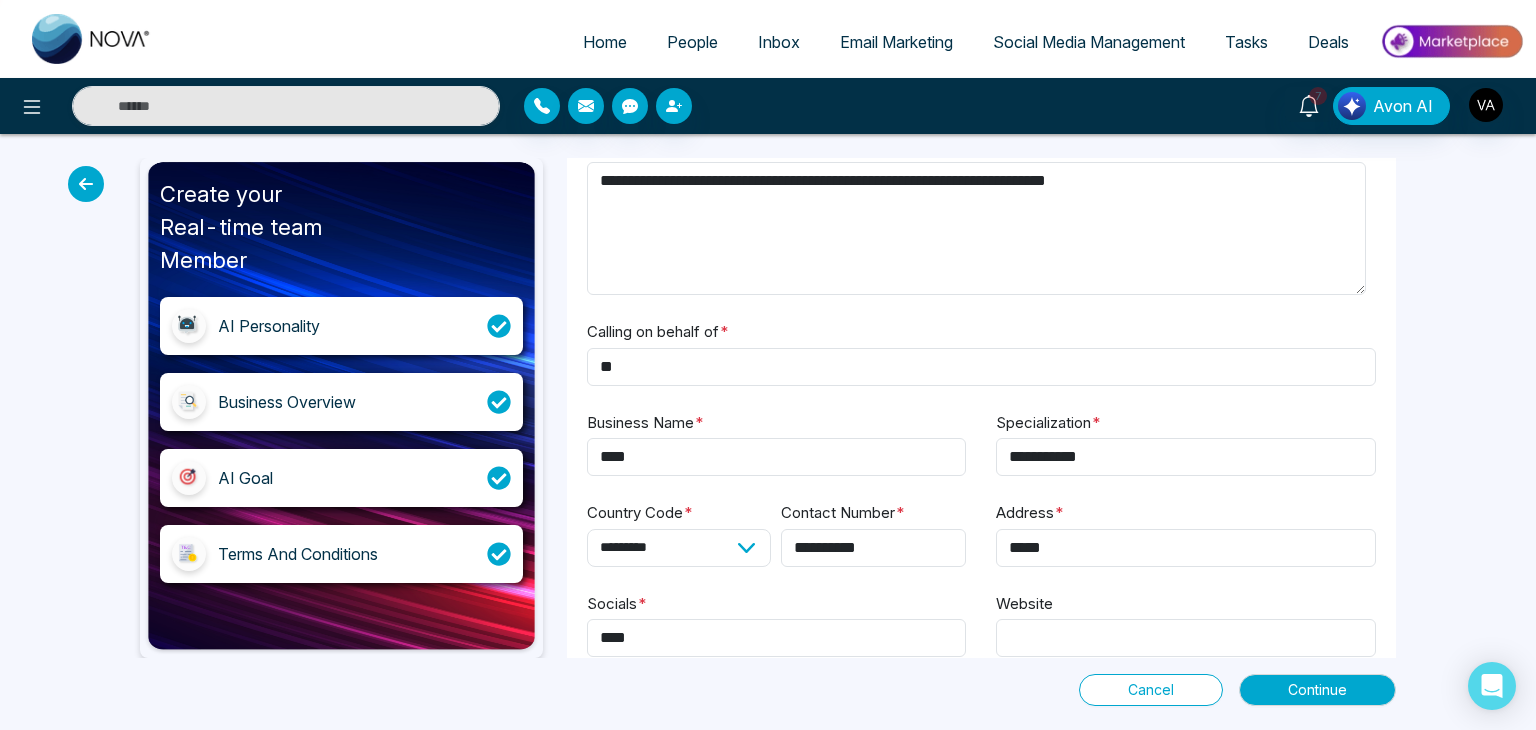 scroll, scrollTop: 112, scrollLeft: 0, axis: vertical 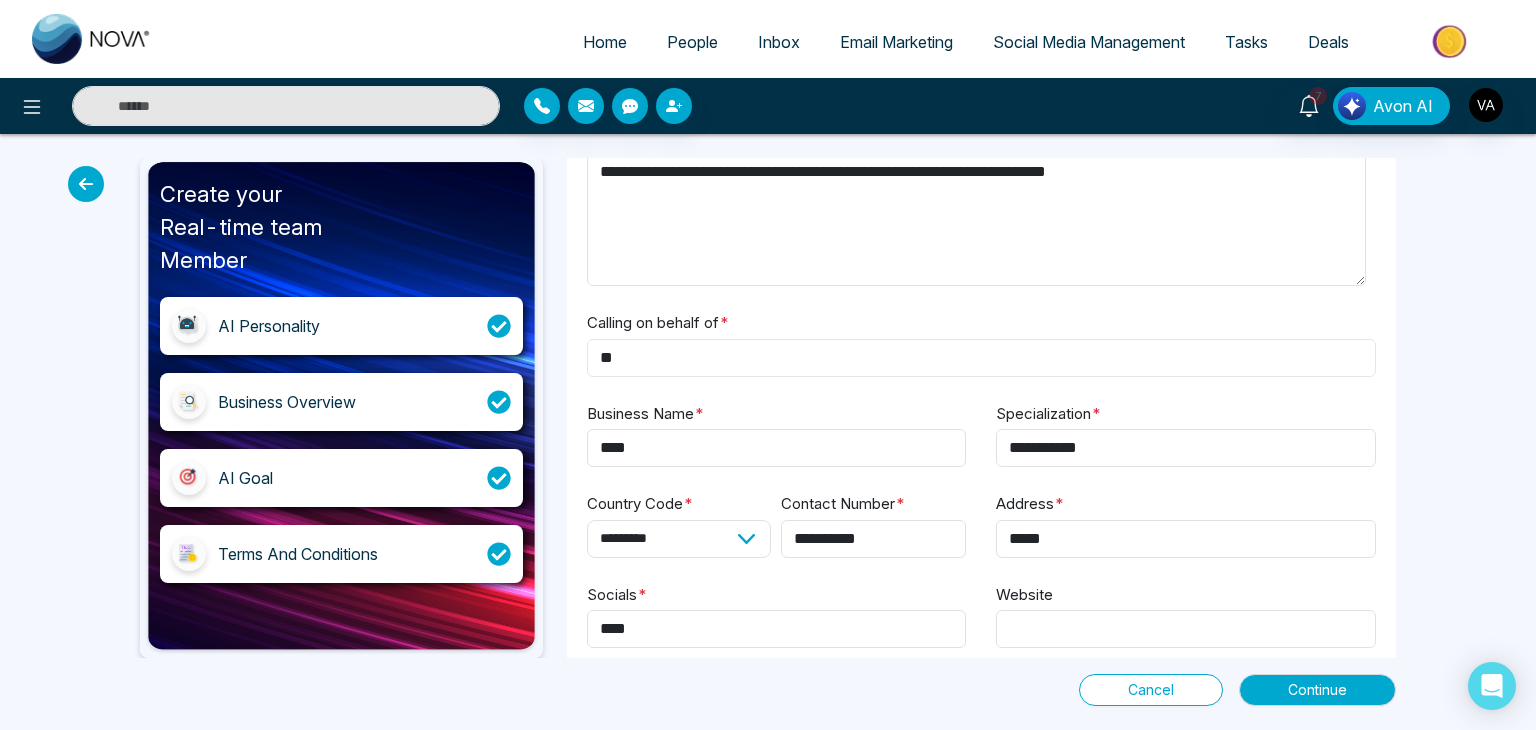 click on "**" at bounding box center [981, 358] 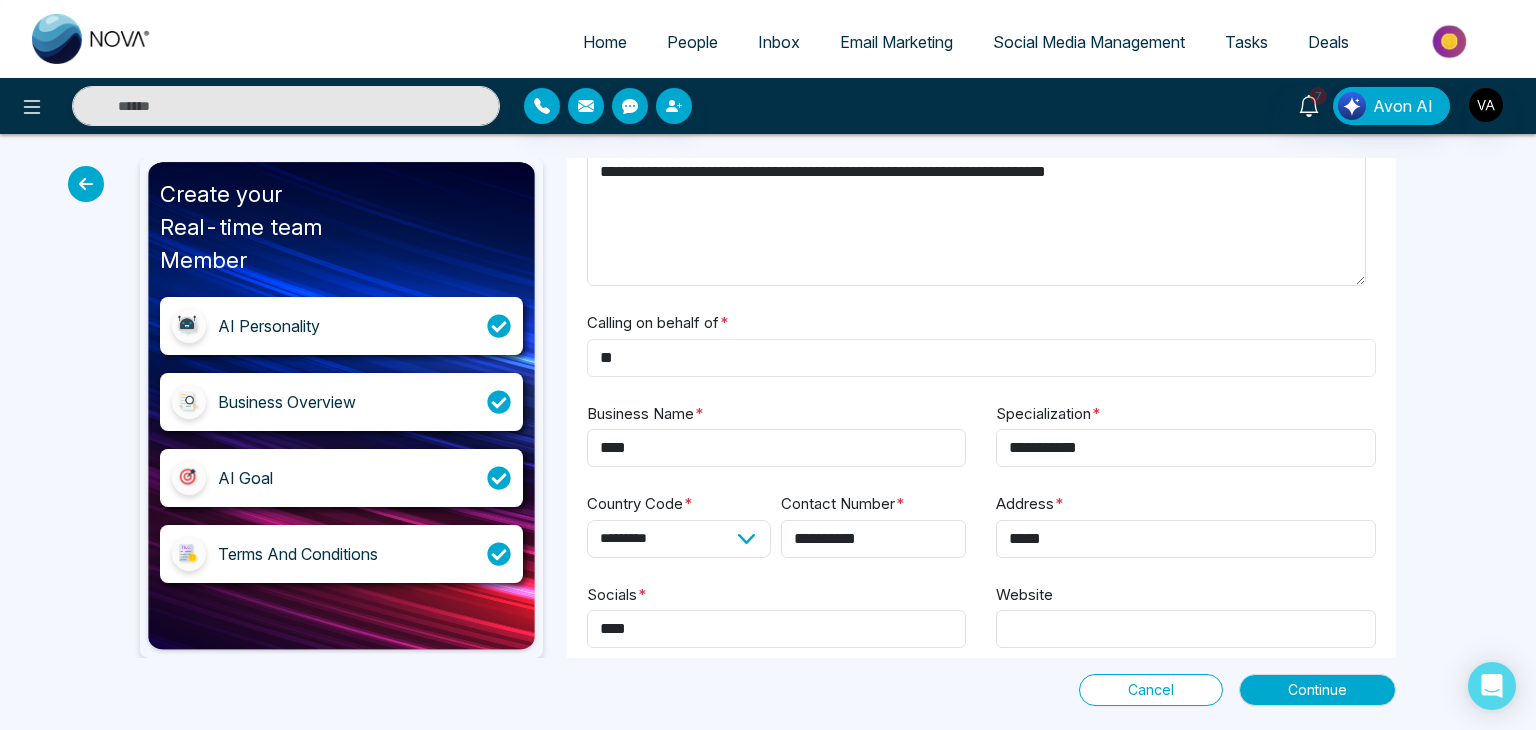 click on "**" at bounding box center [981, 358] 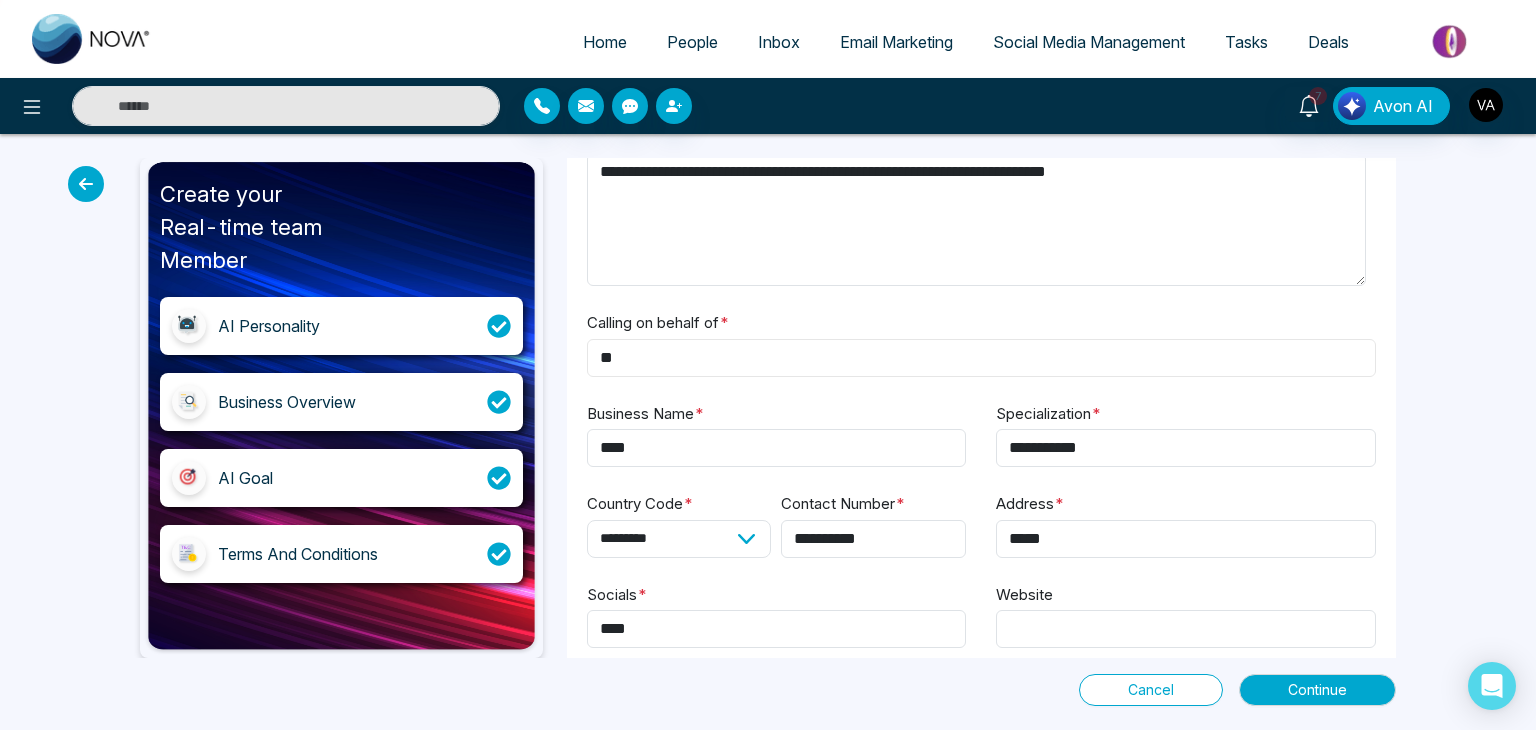 click on "**" at bounding box center (981, 358) 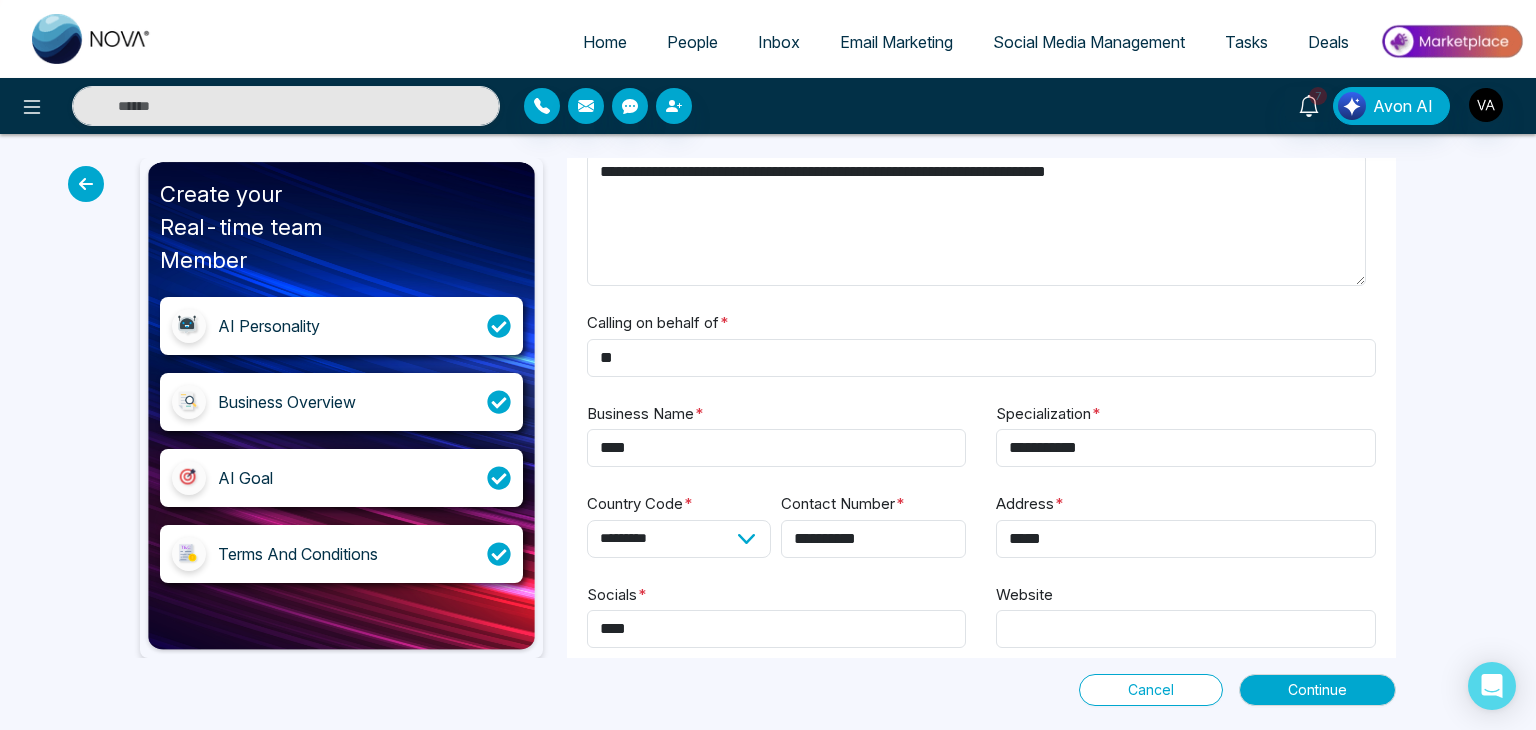 click on "**********" at bounding box center (768, 432) 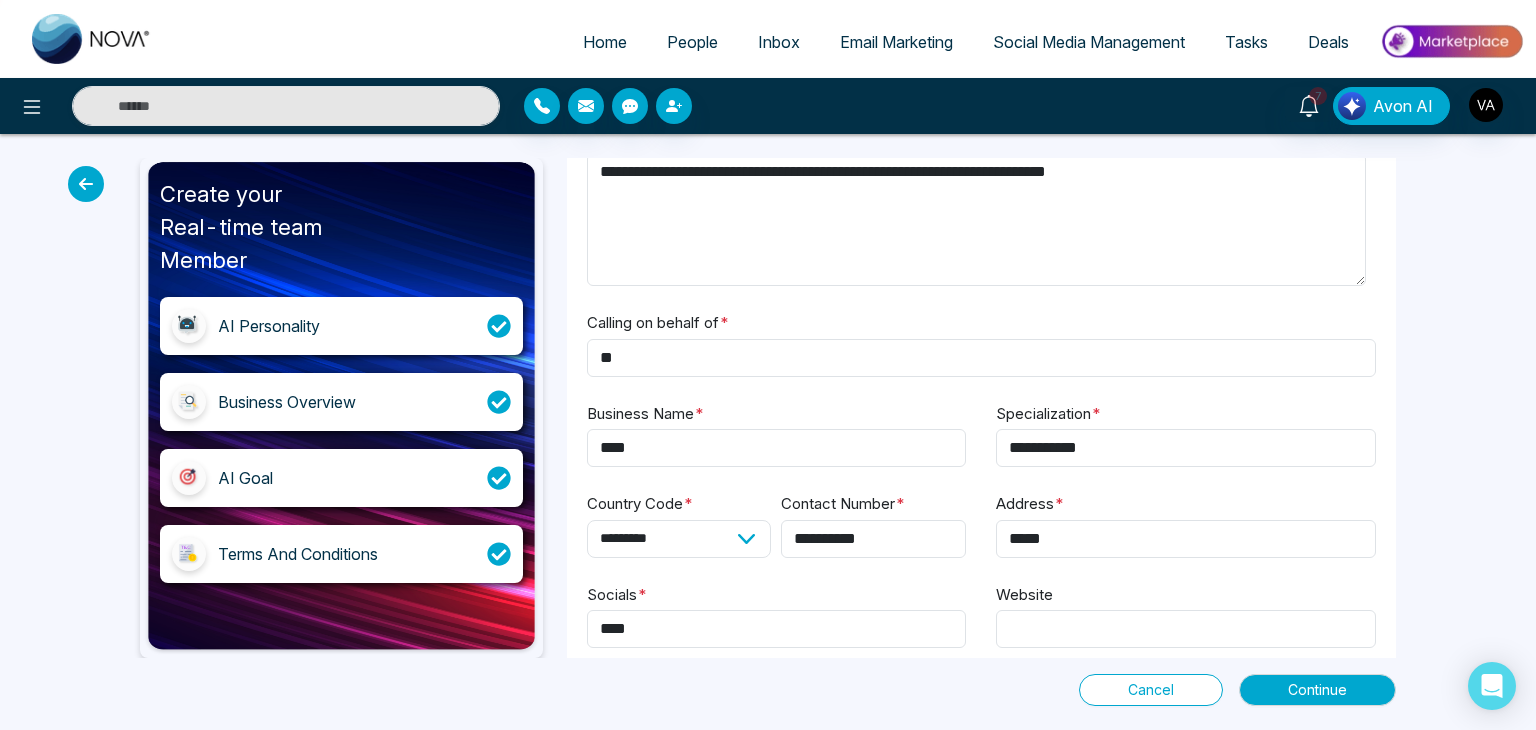 click at bounding box center (86, 184) 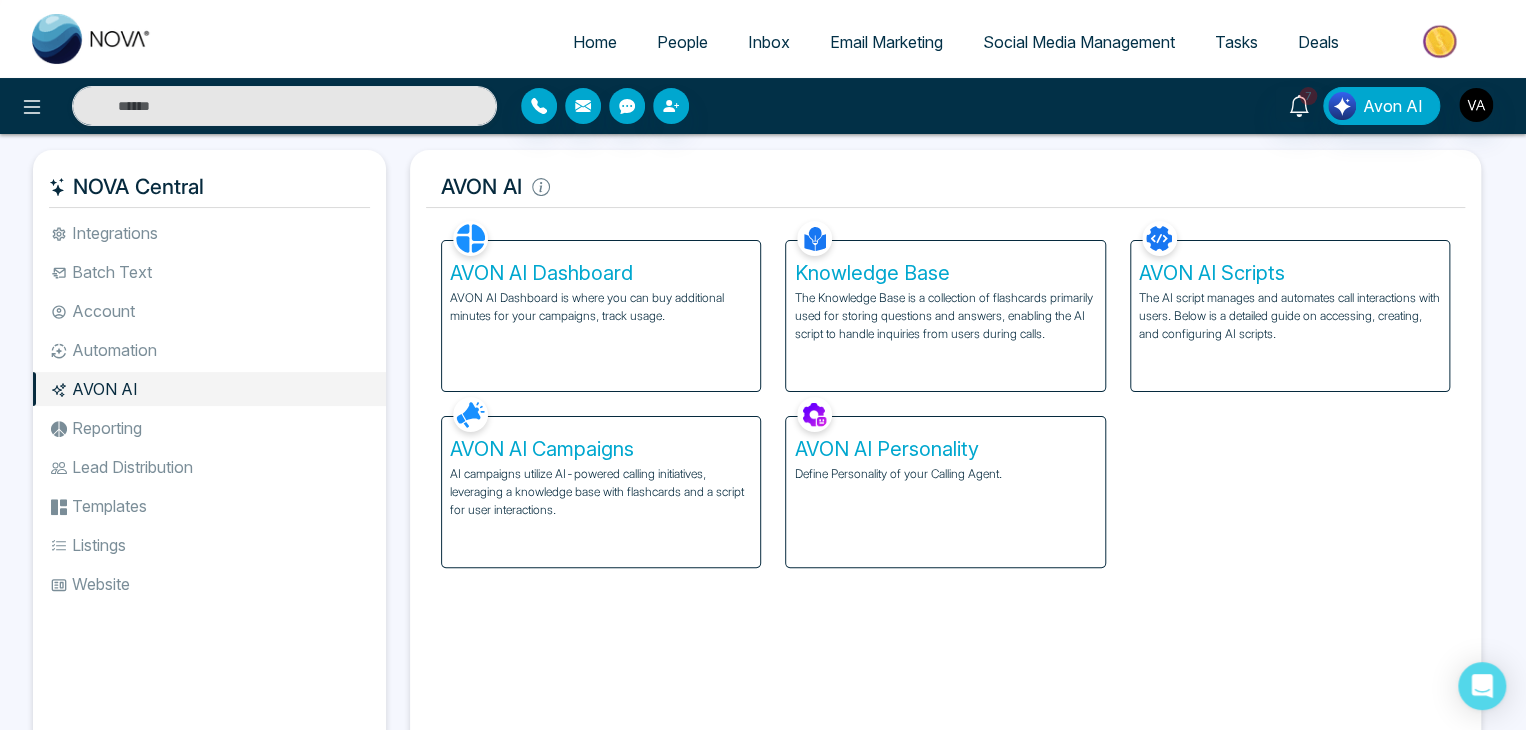 click on "AVON AI Personality Define Personality of your Calling Agent." at bounding box center (945, 492) 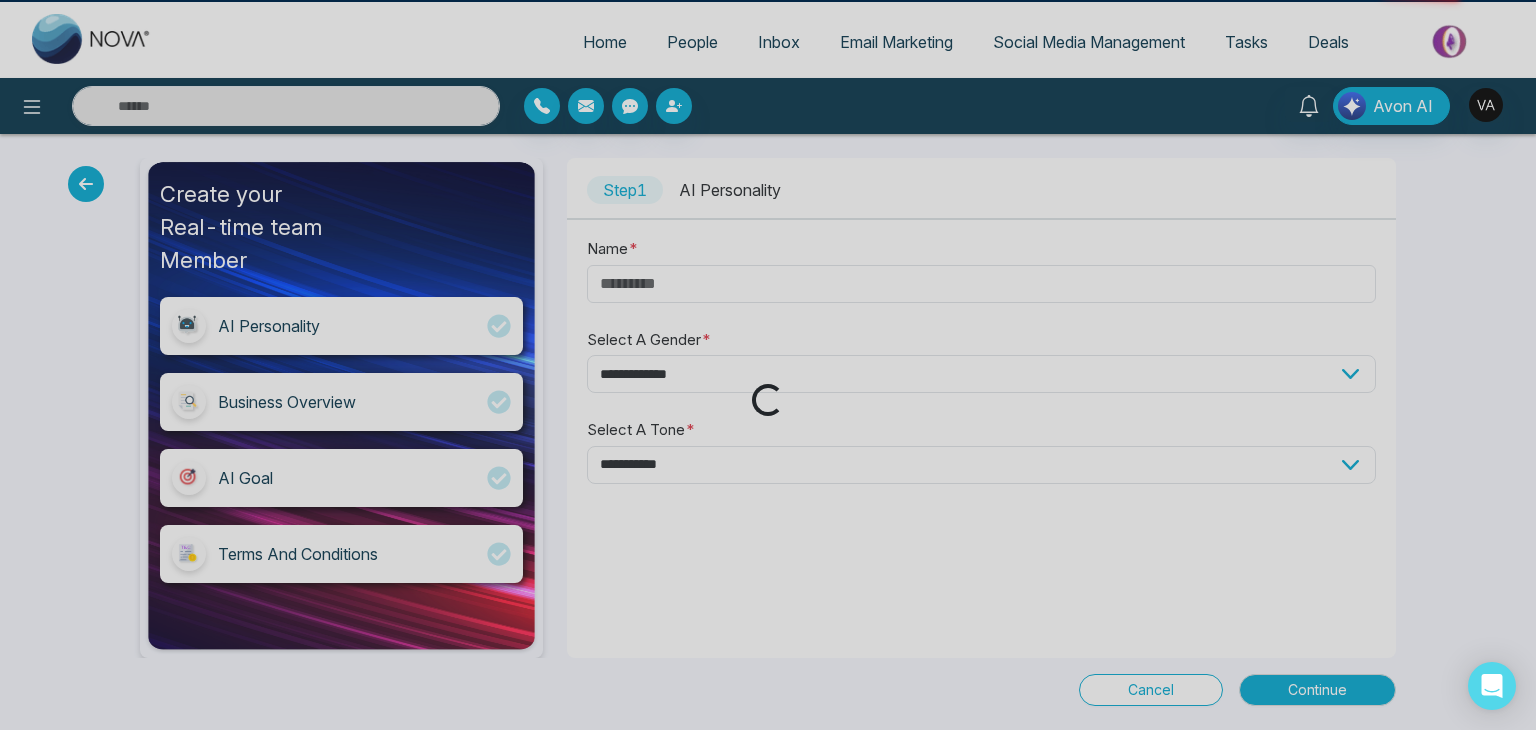 type on "*****" 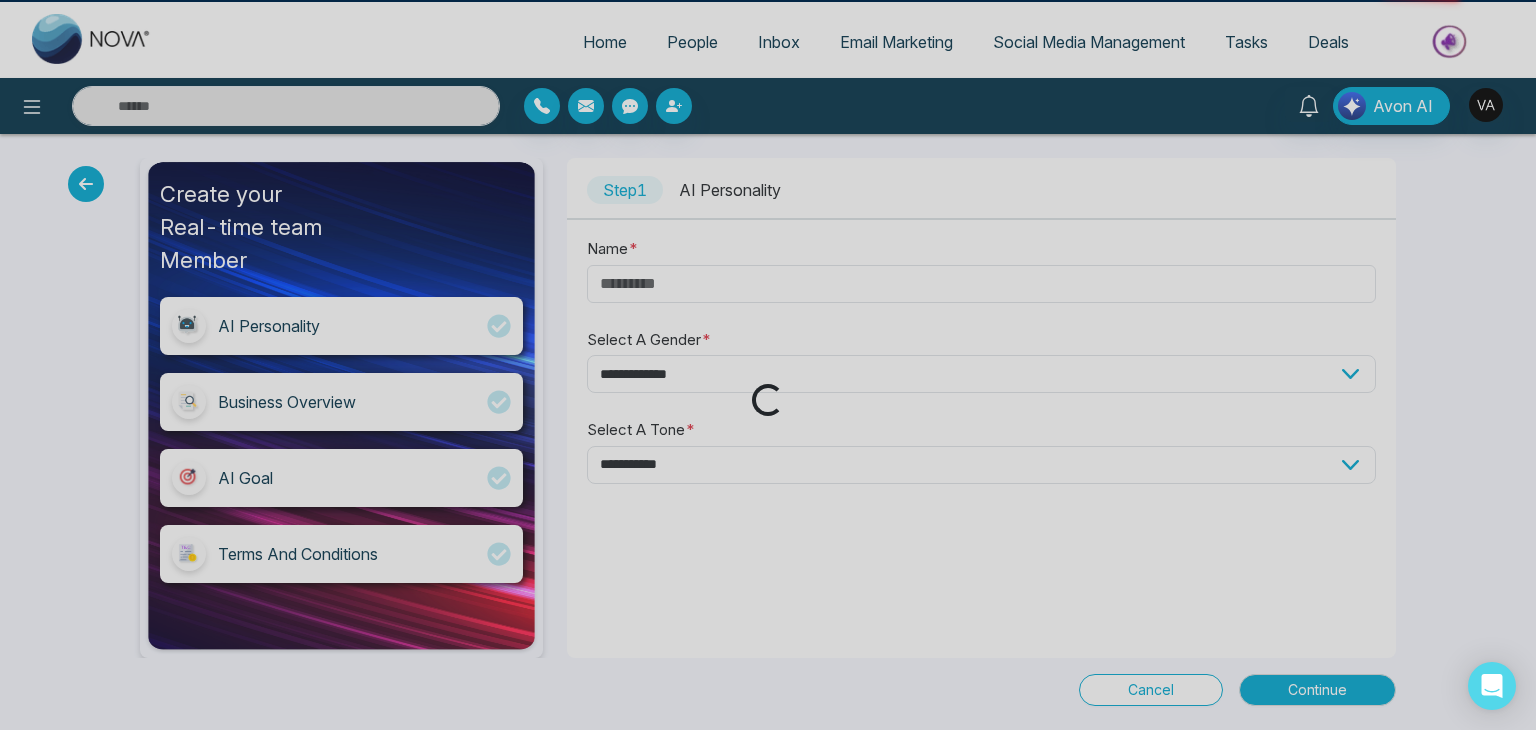 select on "****" 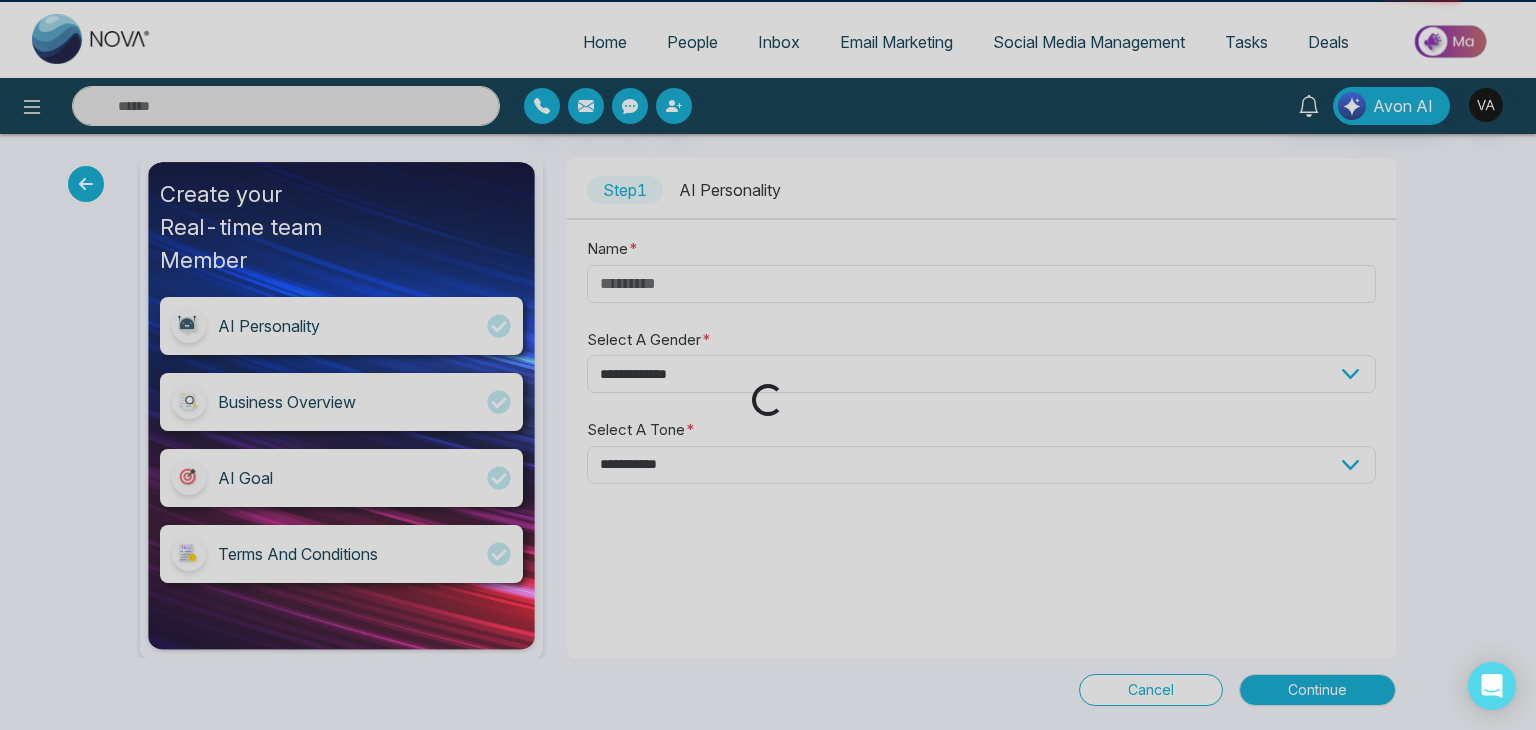 select on "********" 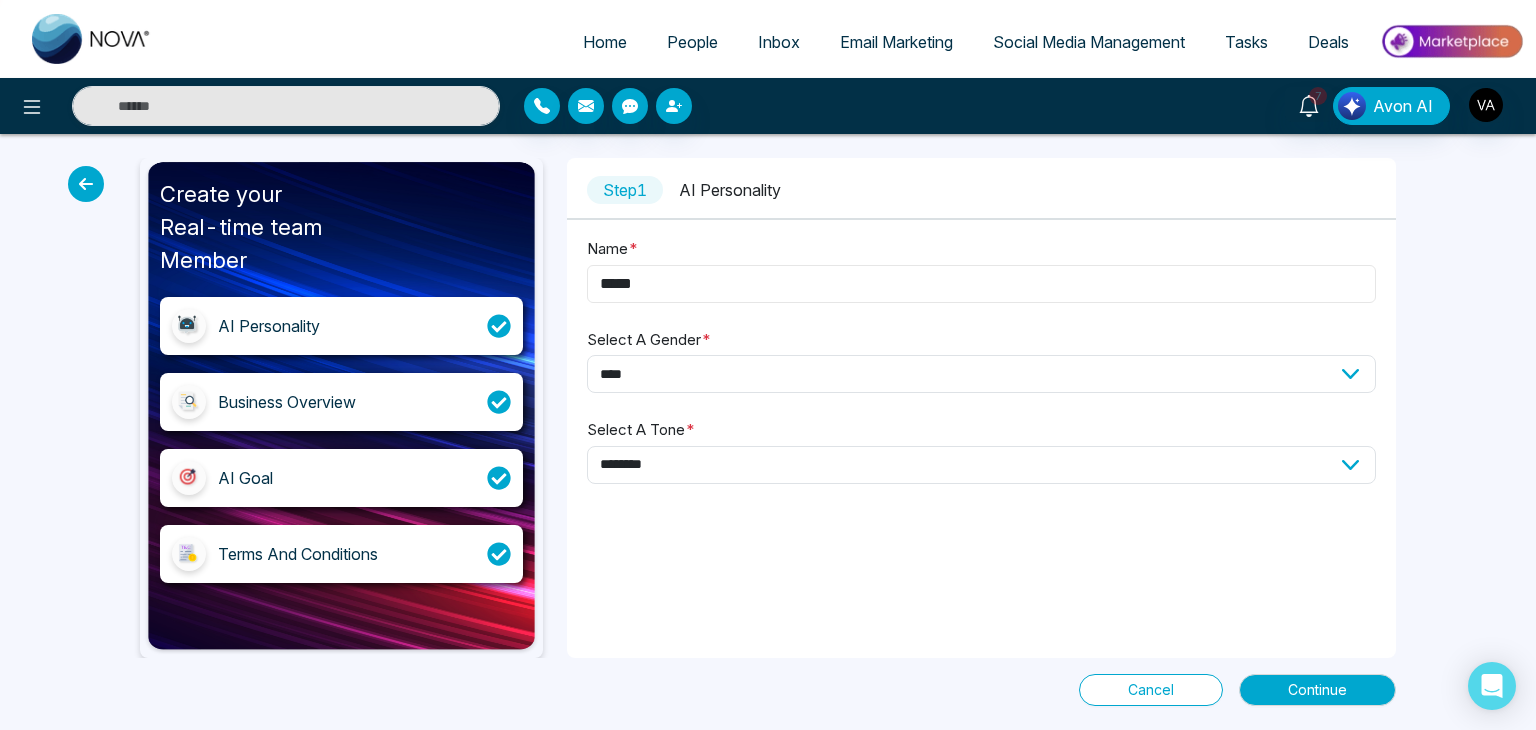 click on "*****" at bounding box center (981, 284) 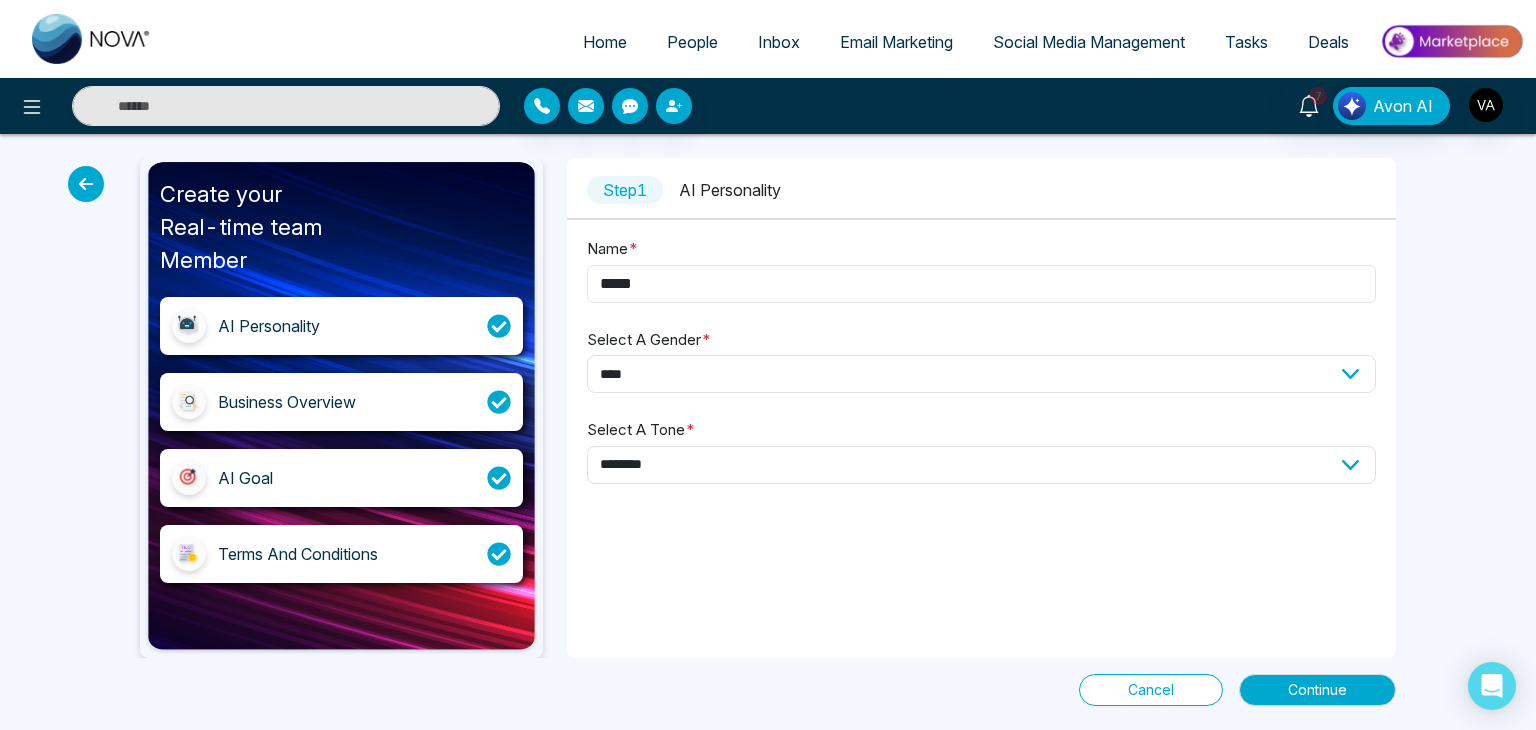 click on "*****" at bounding box center (981, 284) 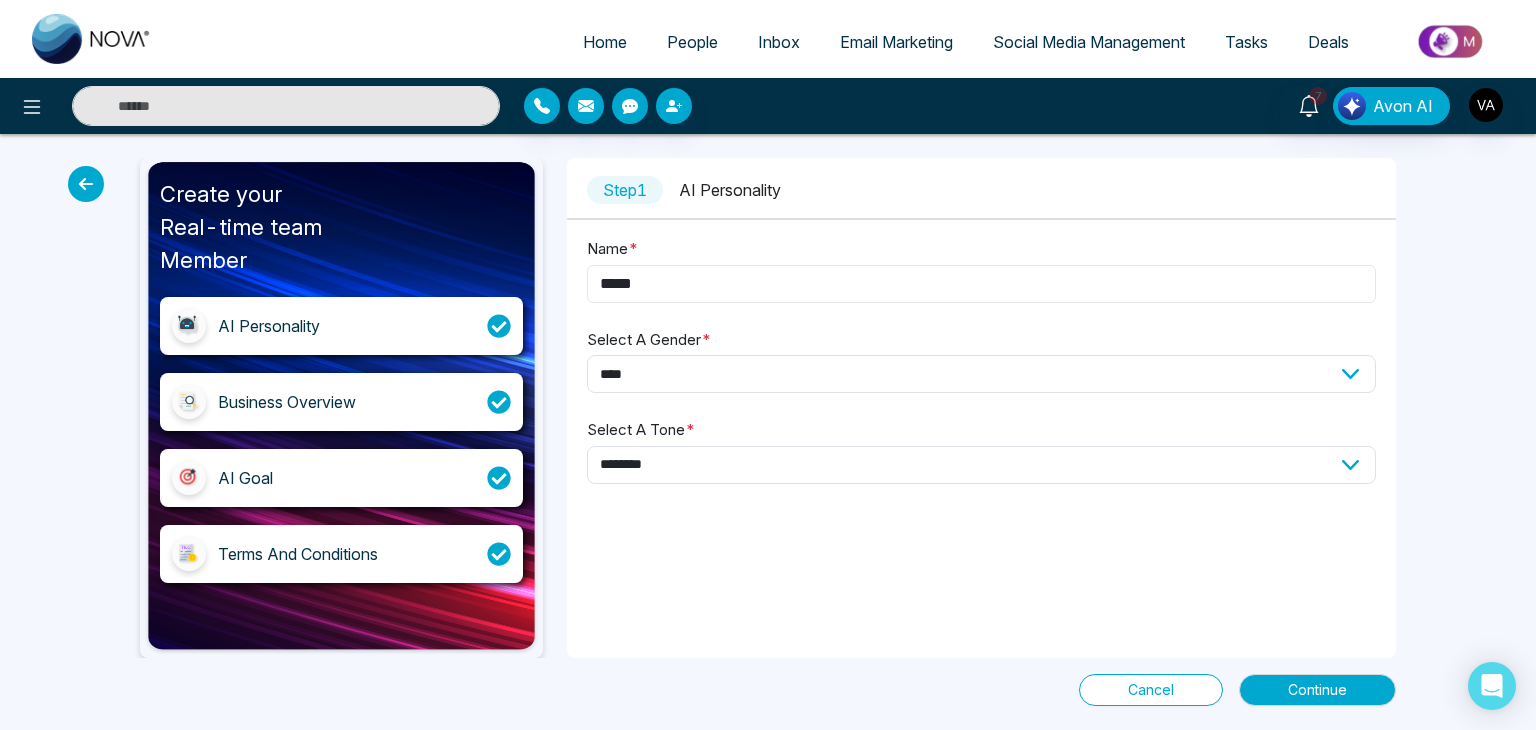 click on "*****" at bounding box center [981, 284] 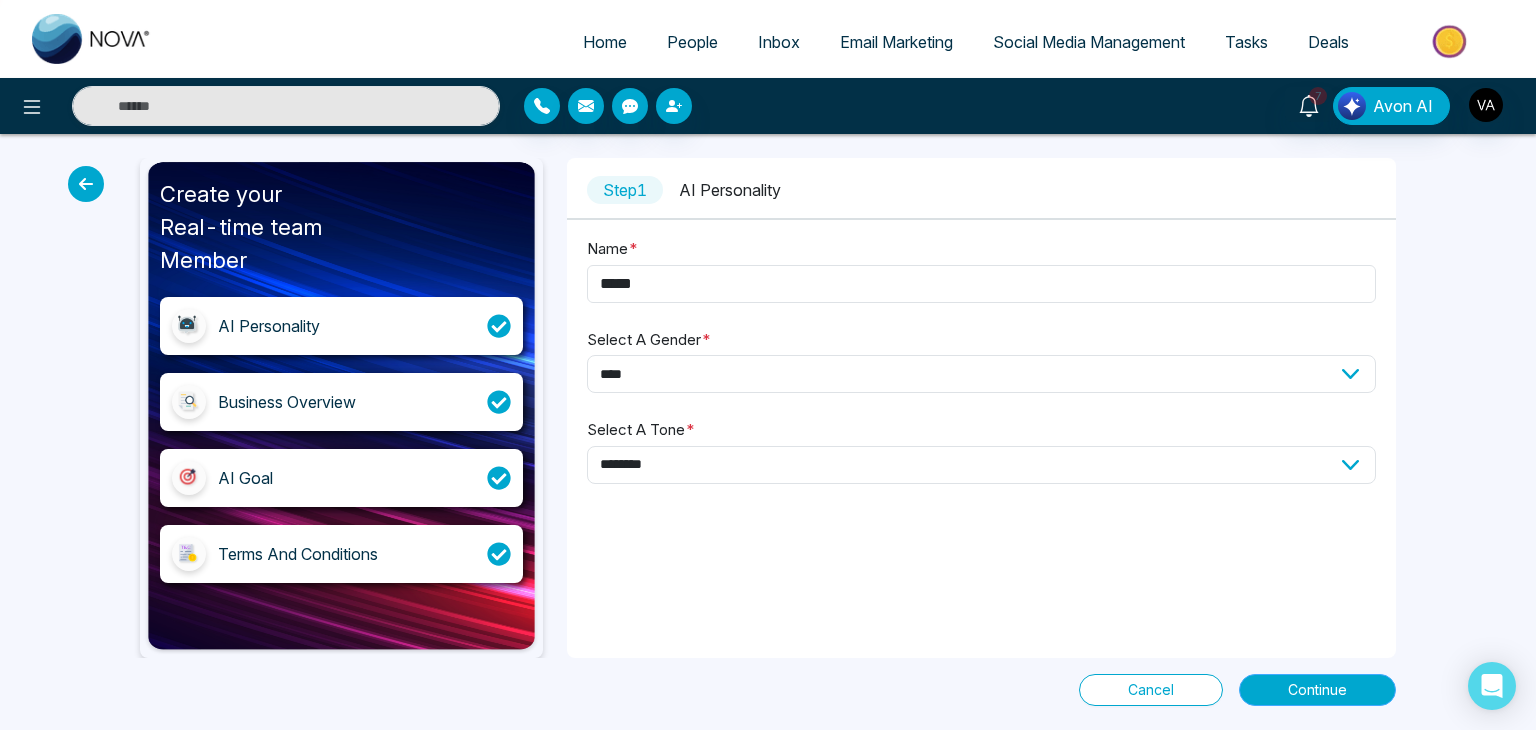 click on "Continue" at bounding box center [1317, 690] 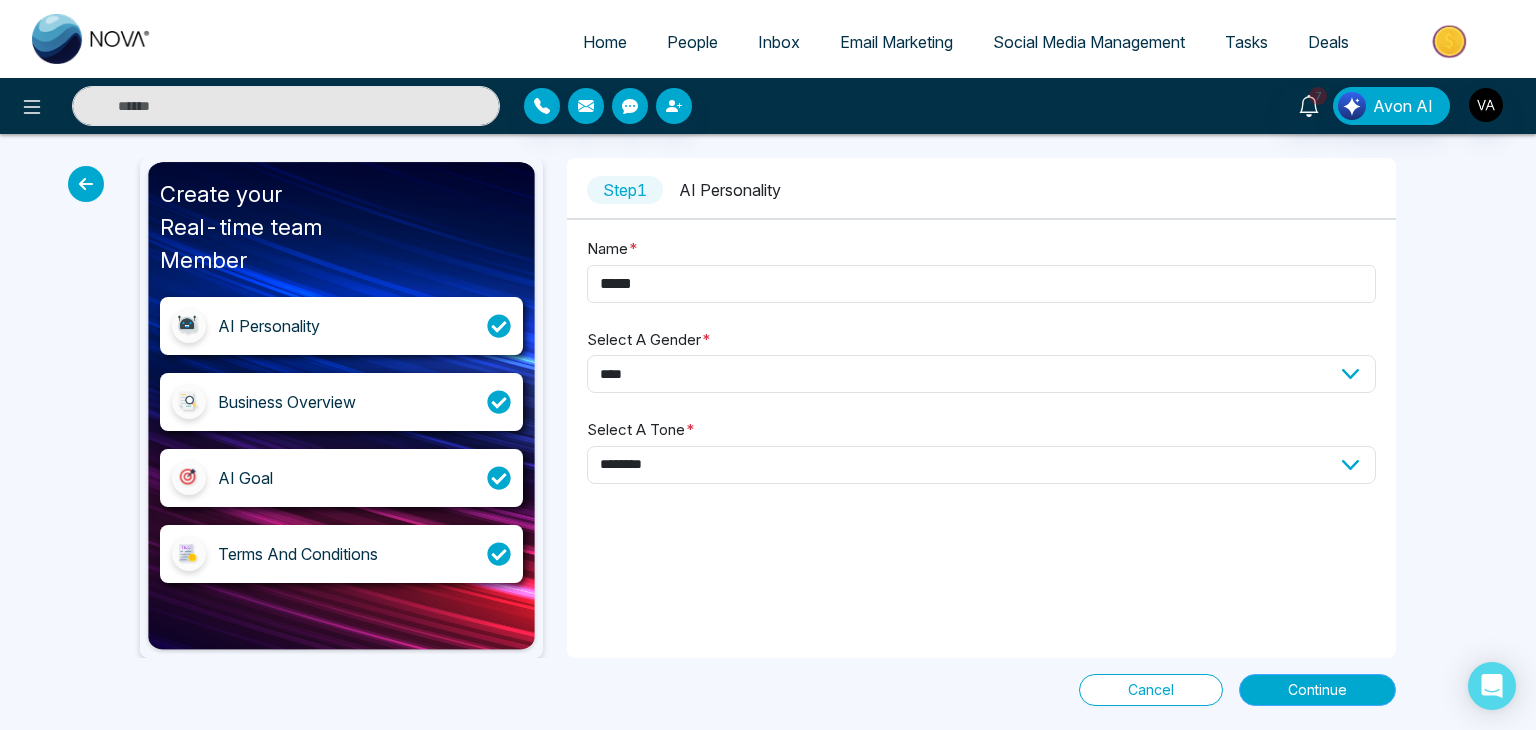select on "*****" 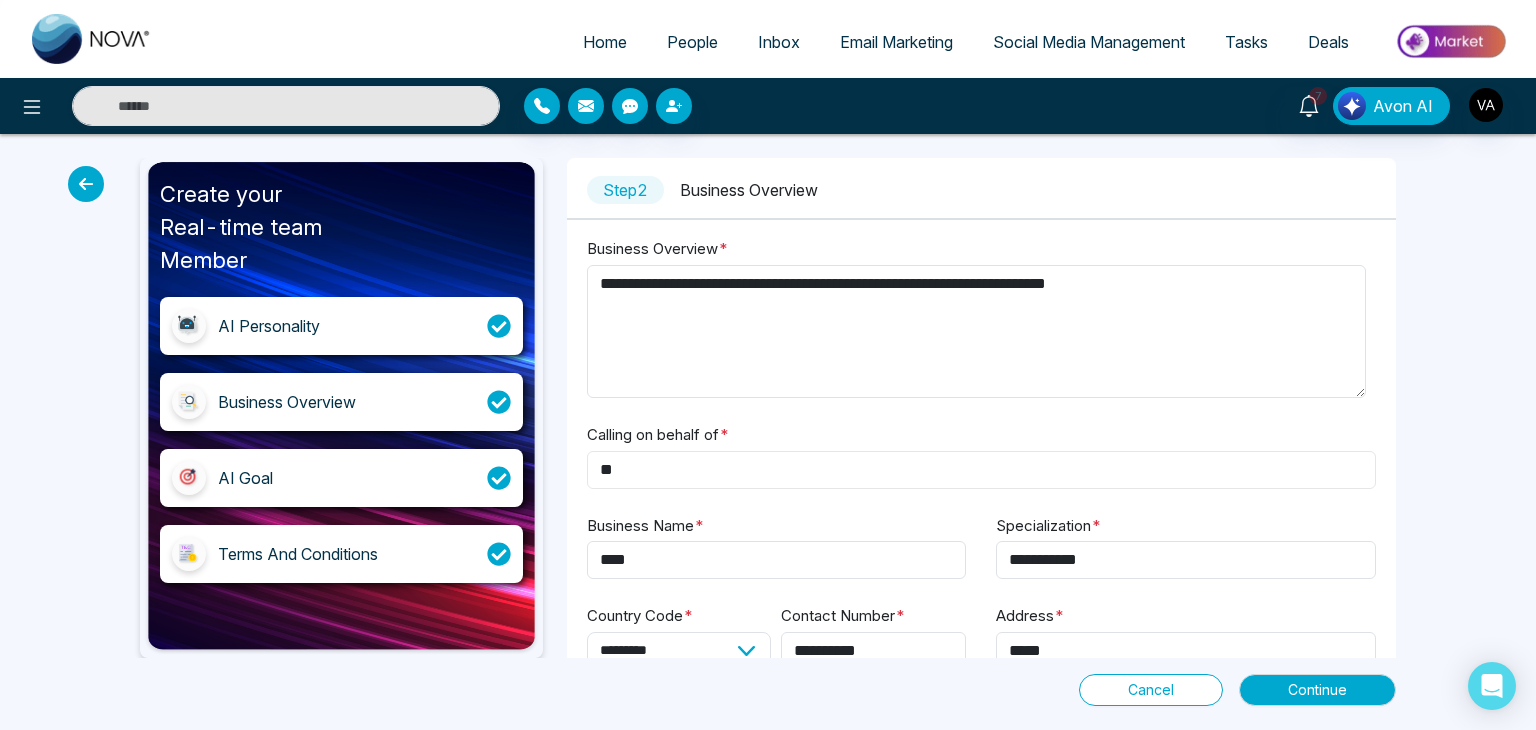 click on "**" at bounding box center [981, 470] 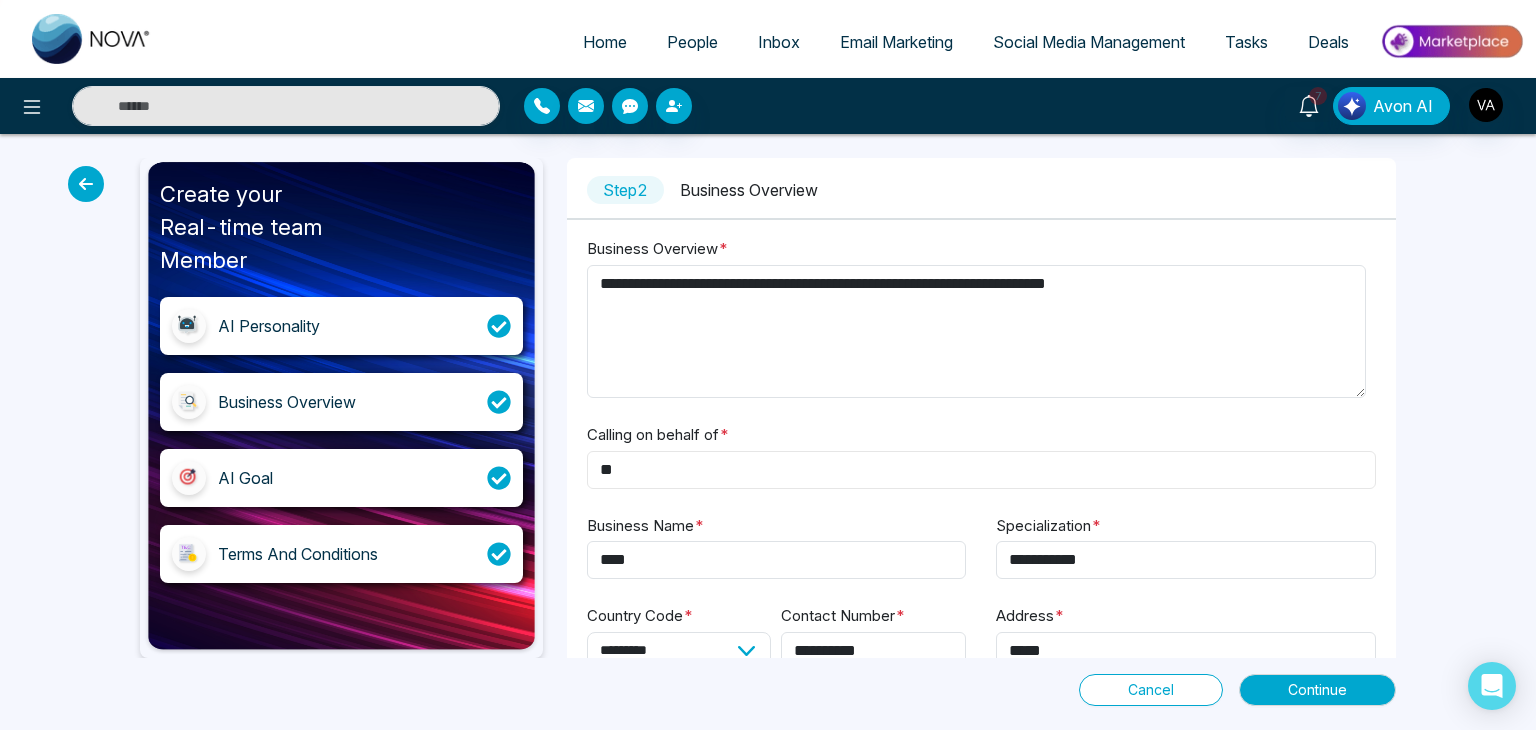click on "**" at bounding box center [981, 470] 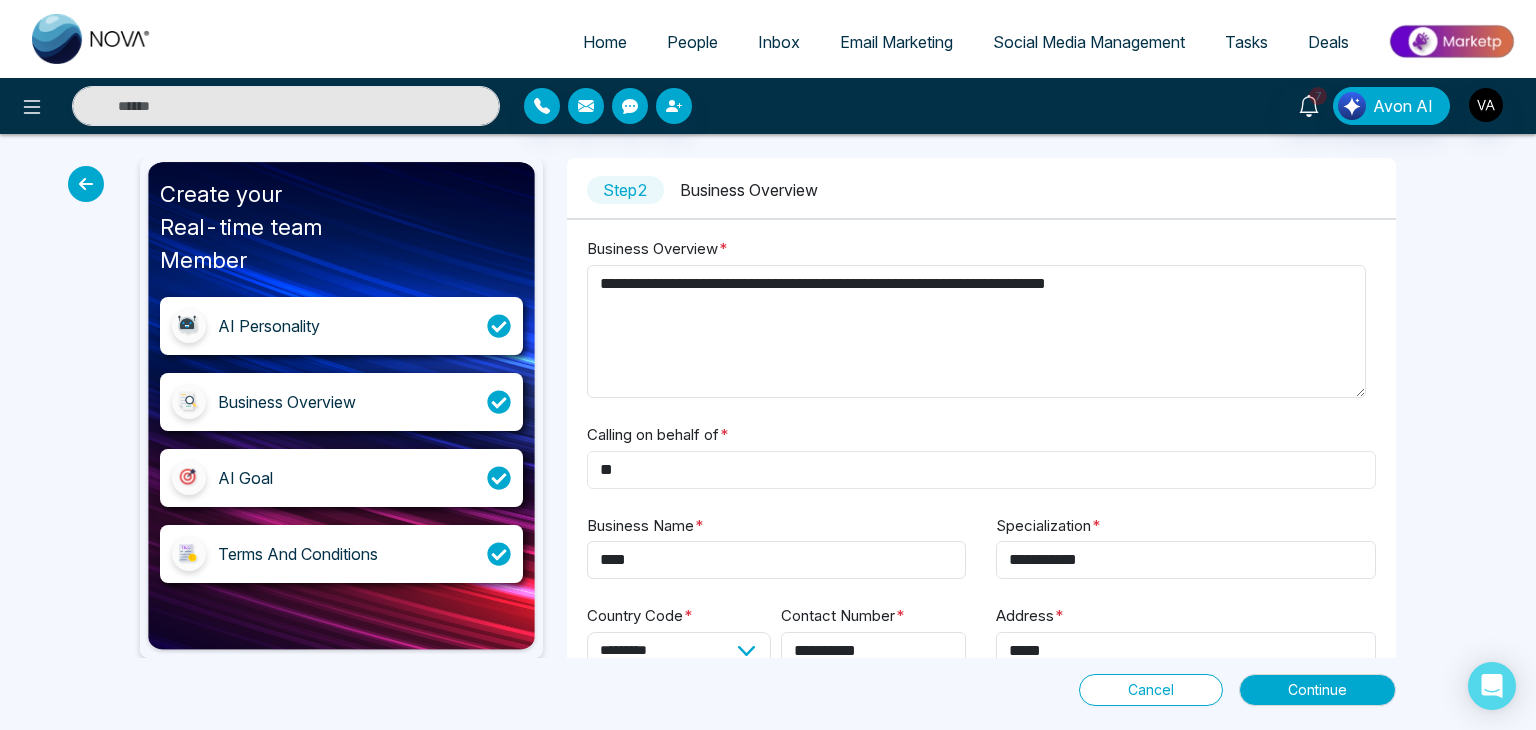 click on "**" at bounding box center (981, 470) 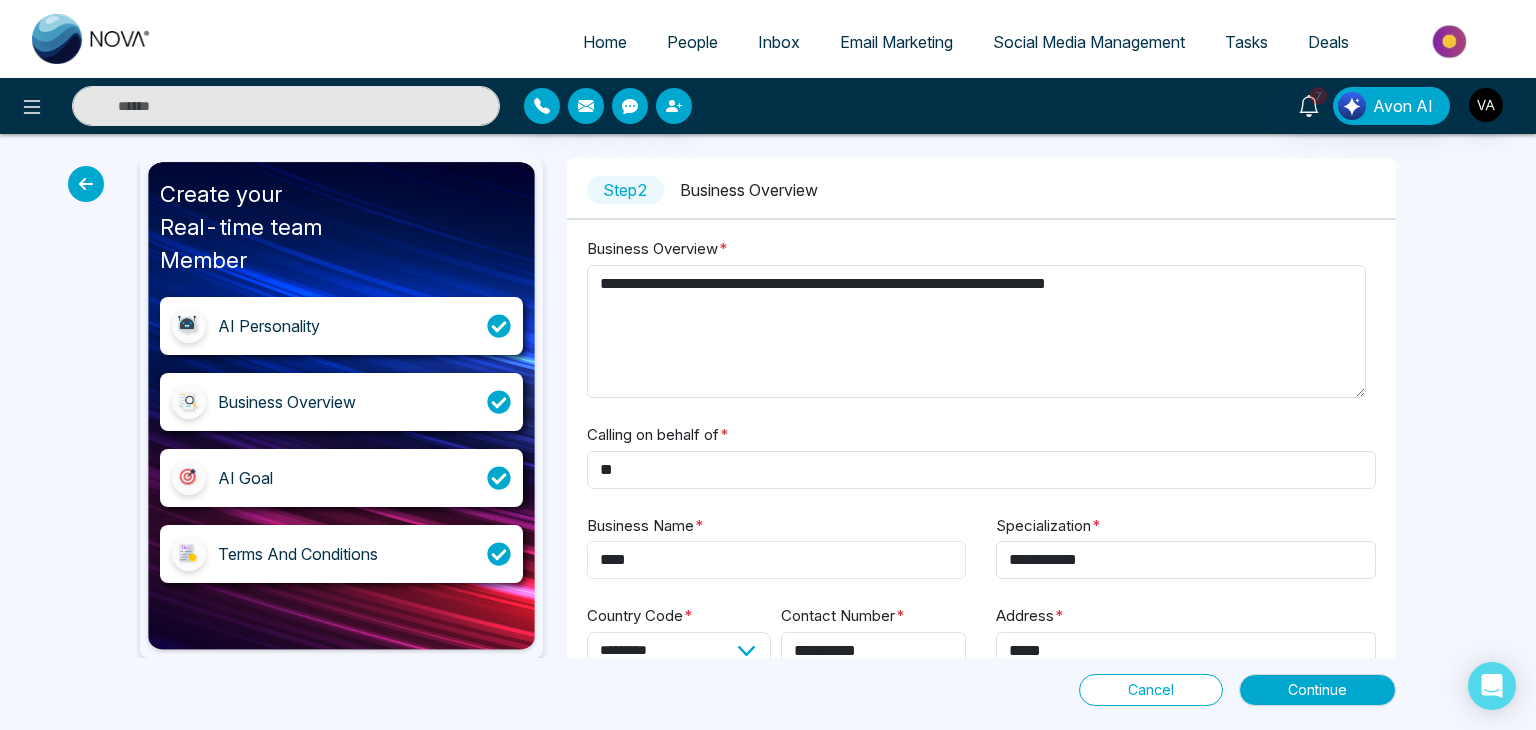 click on "****" at bounding box center [777, 560] 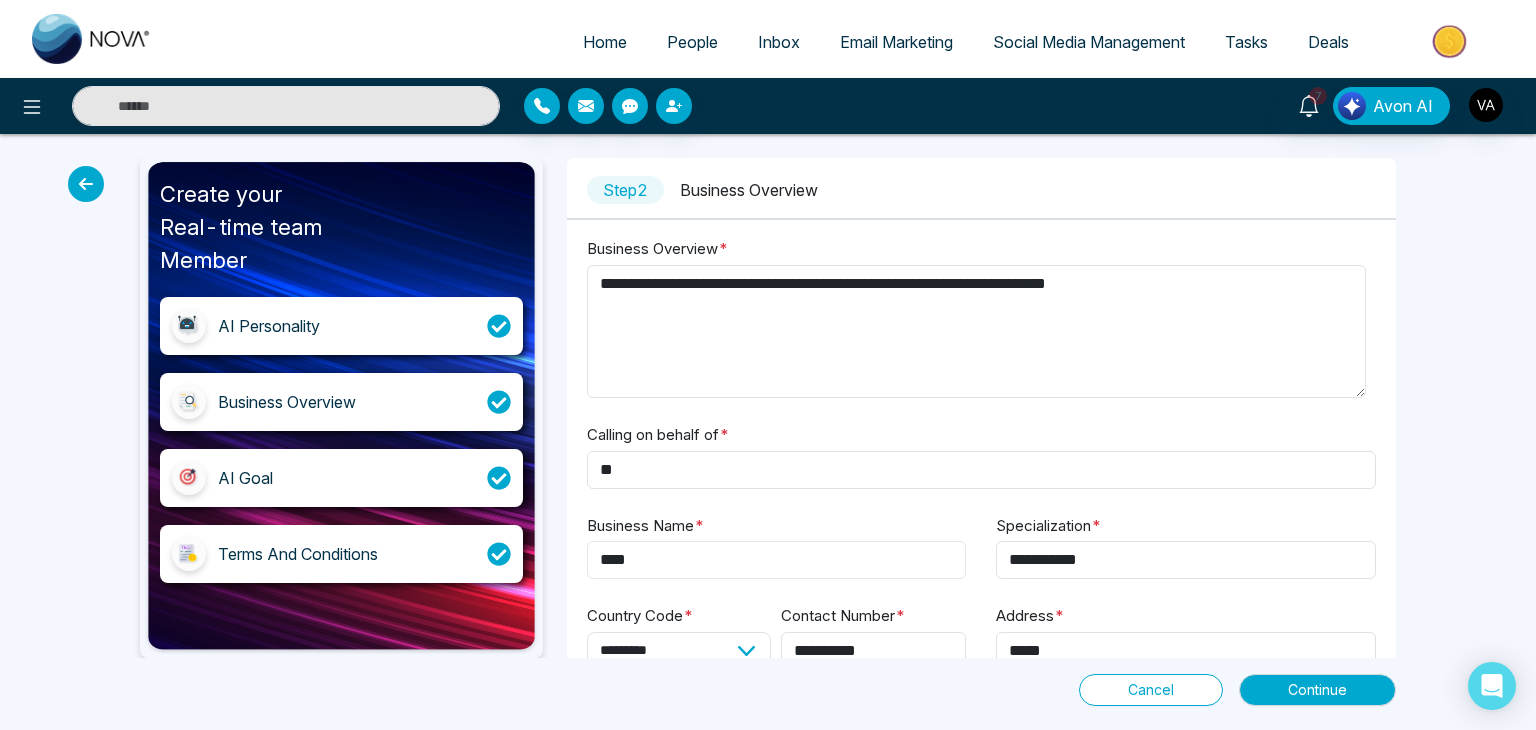 click on "****" at bounding box center (777, 560) 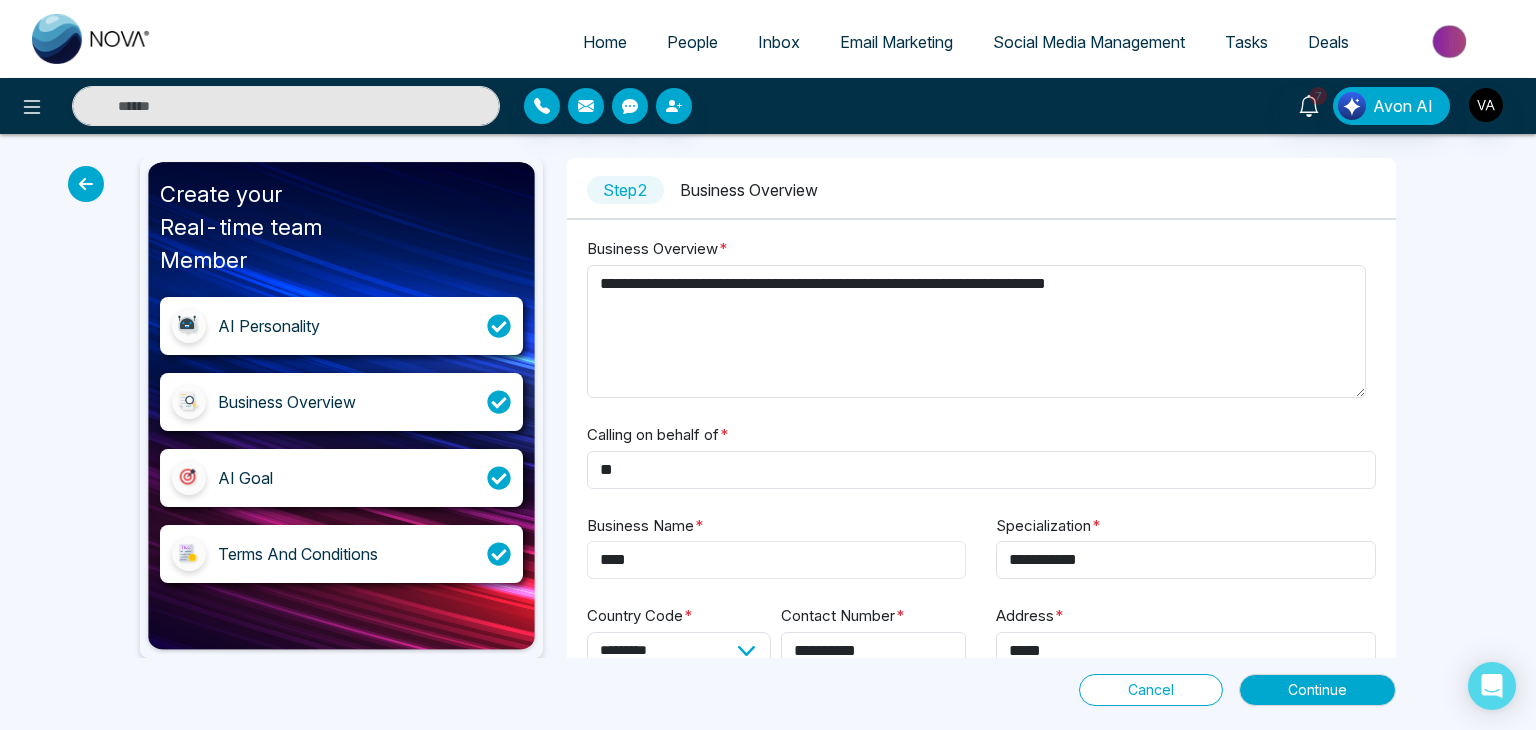 click on "****" at bounding box center [777, 560] 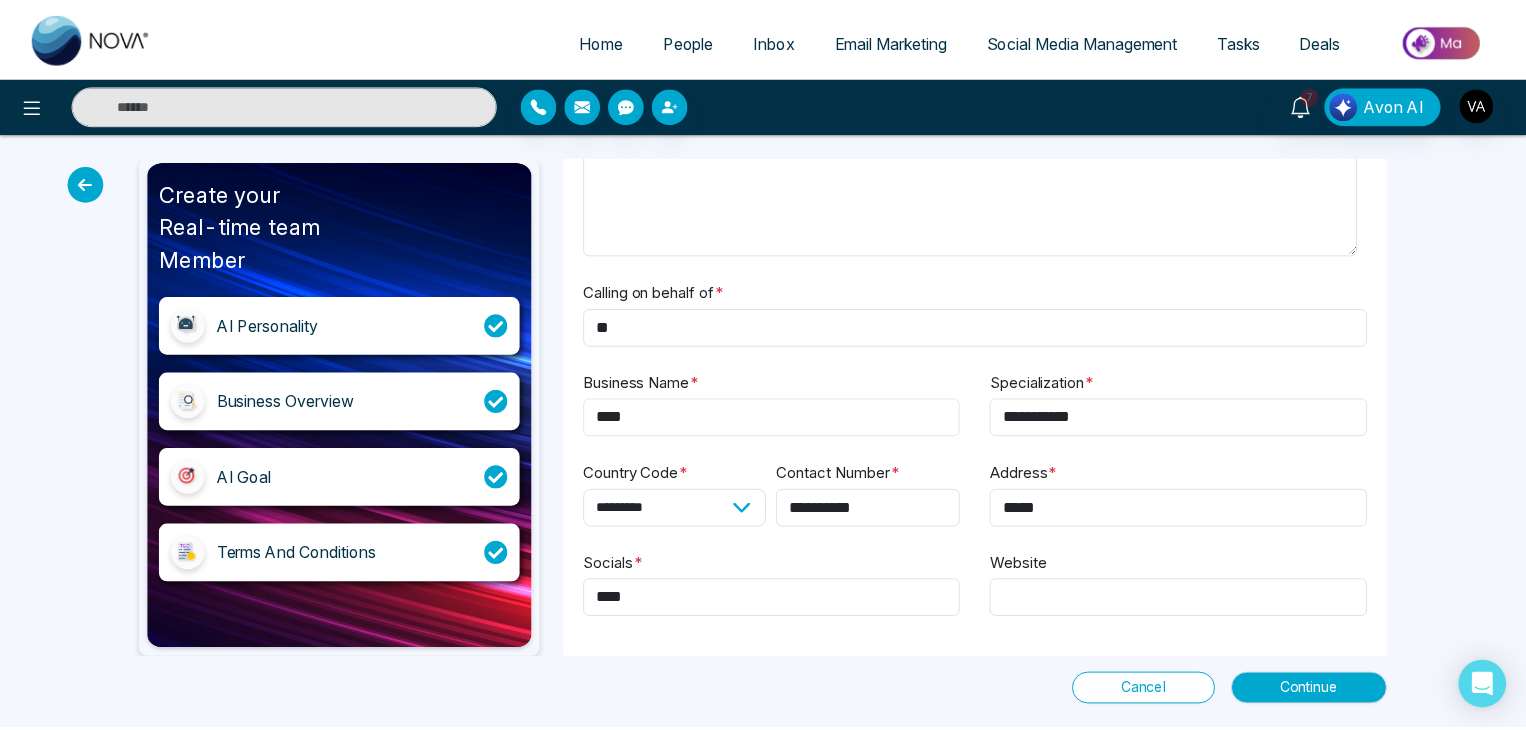 scroll, scrollTop: 0, scrollLeft: 0, axis: both 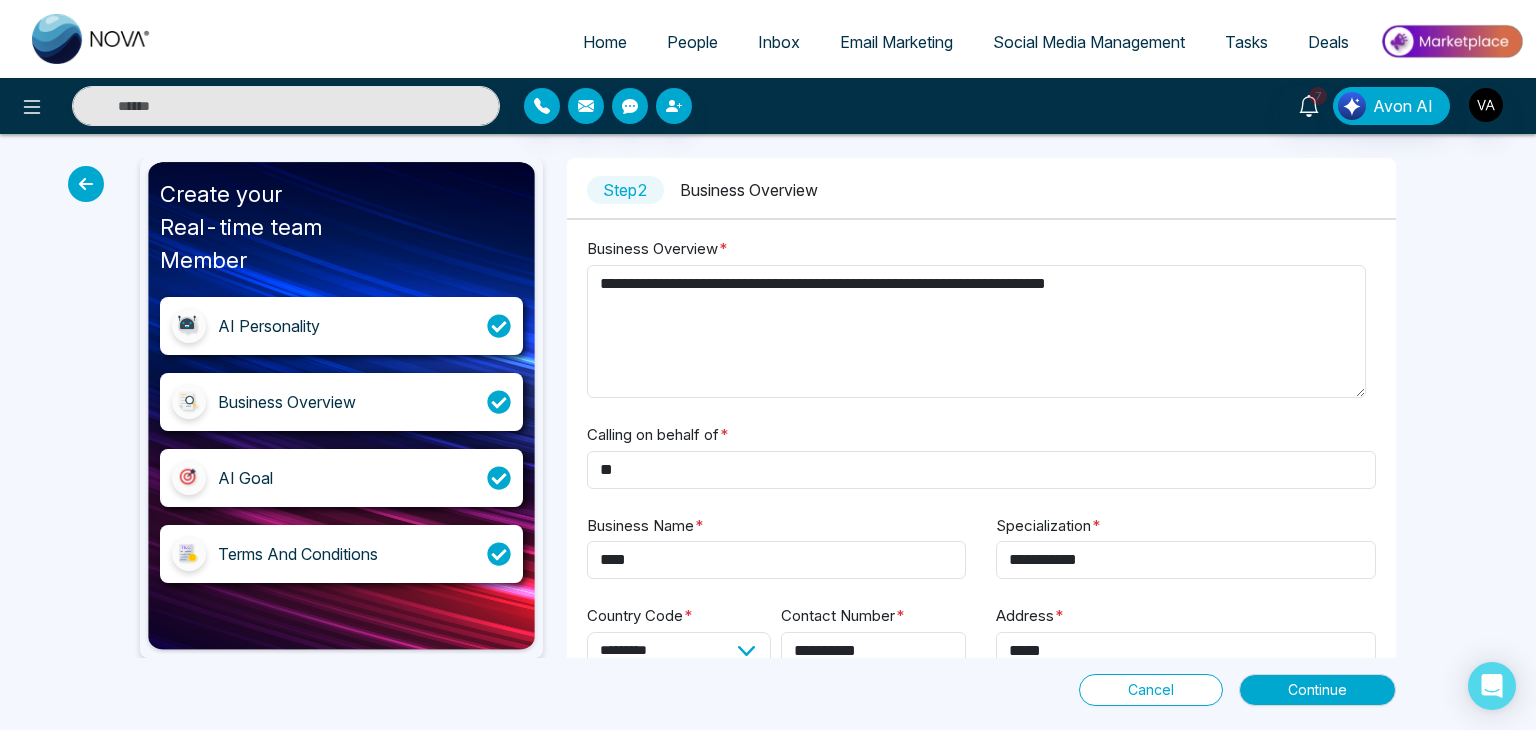 click at bounding box center [86, 184] 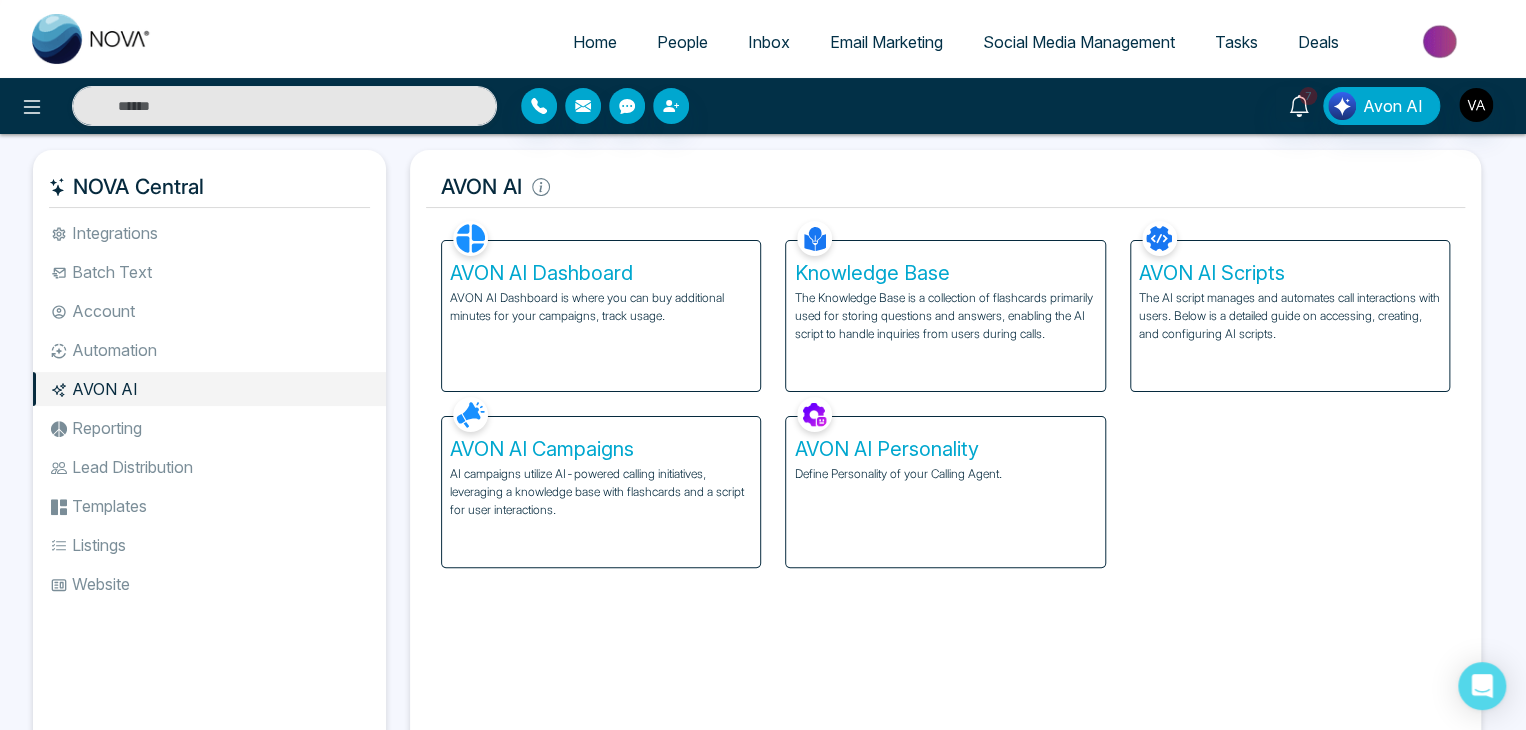 click on "AVON AI Dashboard AVON AI Dashboard is where you can buy additional minutes for your campaigns, track usage. Knowledge Base The Knowledge Base is a collection of flashcards primarily used for storing questions and answers, enabling the AI script to handle inquiries from users during calls. AVON AI Scripts The AI script manages and automates call interactions with users. Below is a detailed guide on accessing, creating, and configuring AI scripts. AVON AI Campaigns AI campaigns utilize AI-powered calling initiatives, leveraging a knowledge base with flashcards and a script for user interactions. AVON AI Personality Define Personality of your Calling Agent." at bounding box center (945, 392) 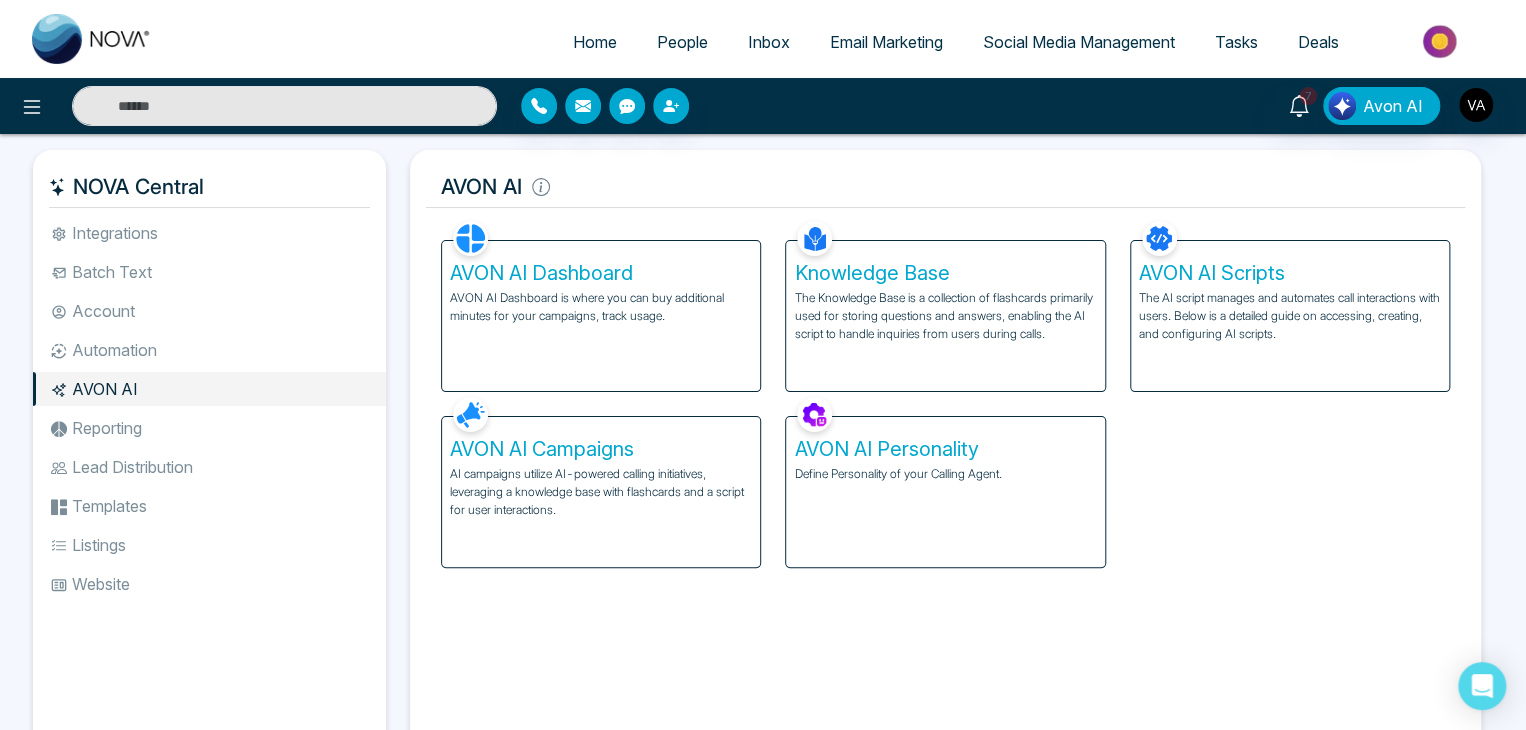 click on "AI campaigns utilize AI-powered calling initiatives, leveraging a knowledge base with flashcards and a script for user interactions." at bounding box center (601, 492) 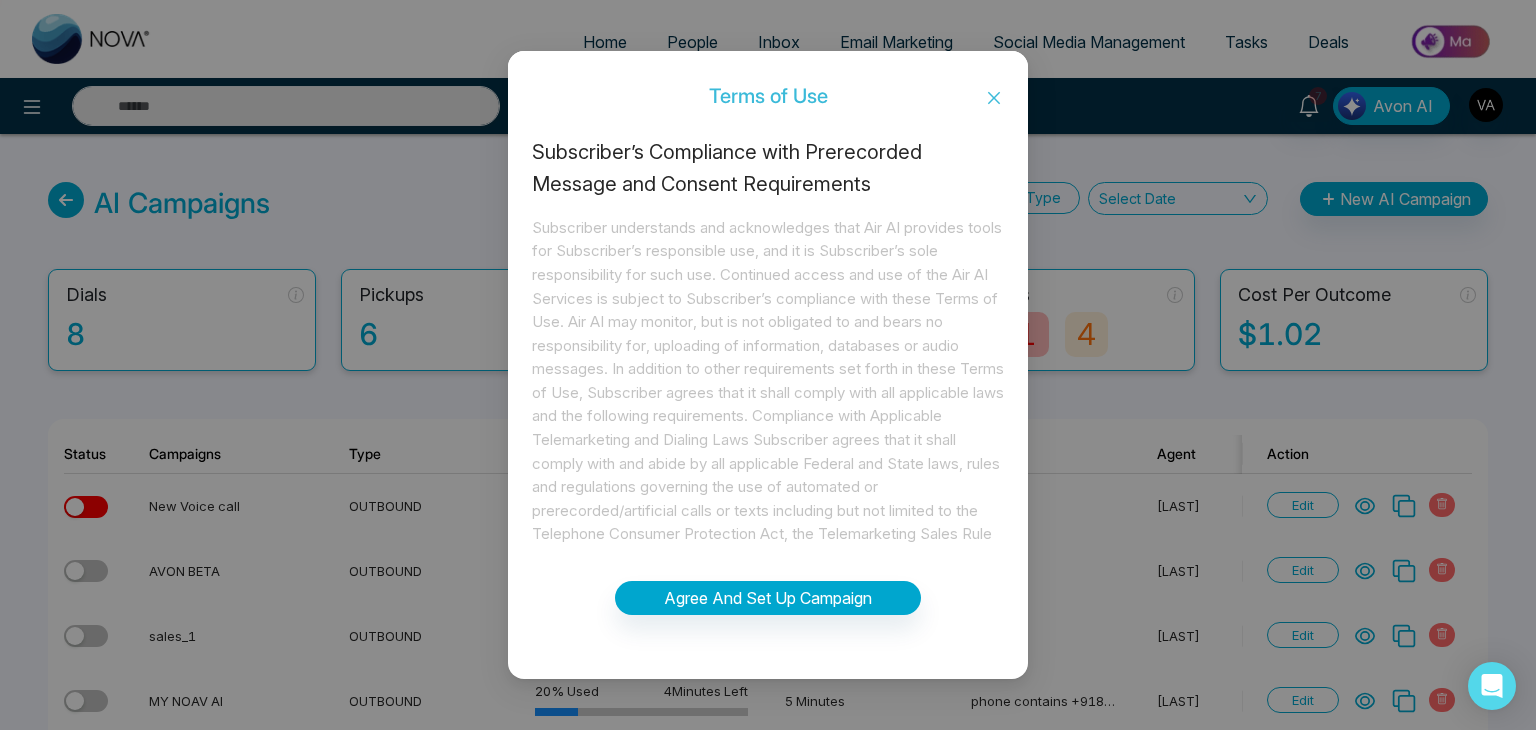 click at bounding box center [994, 98] 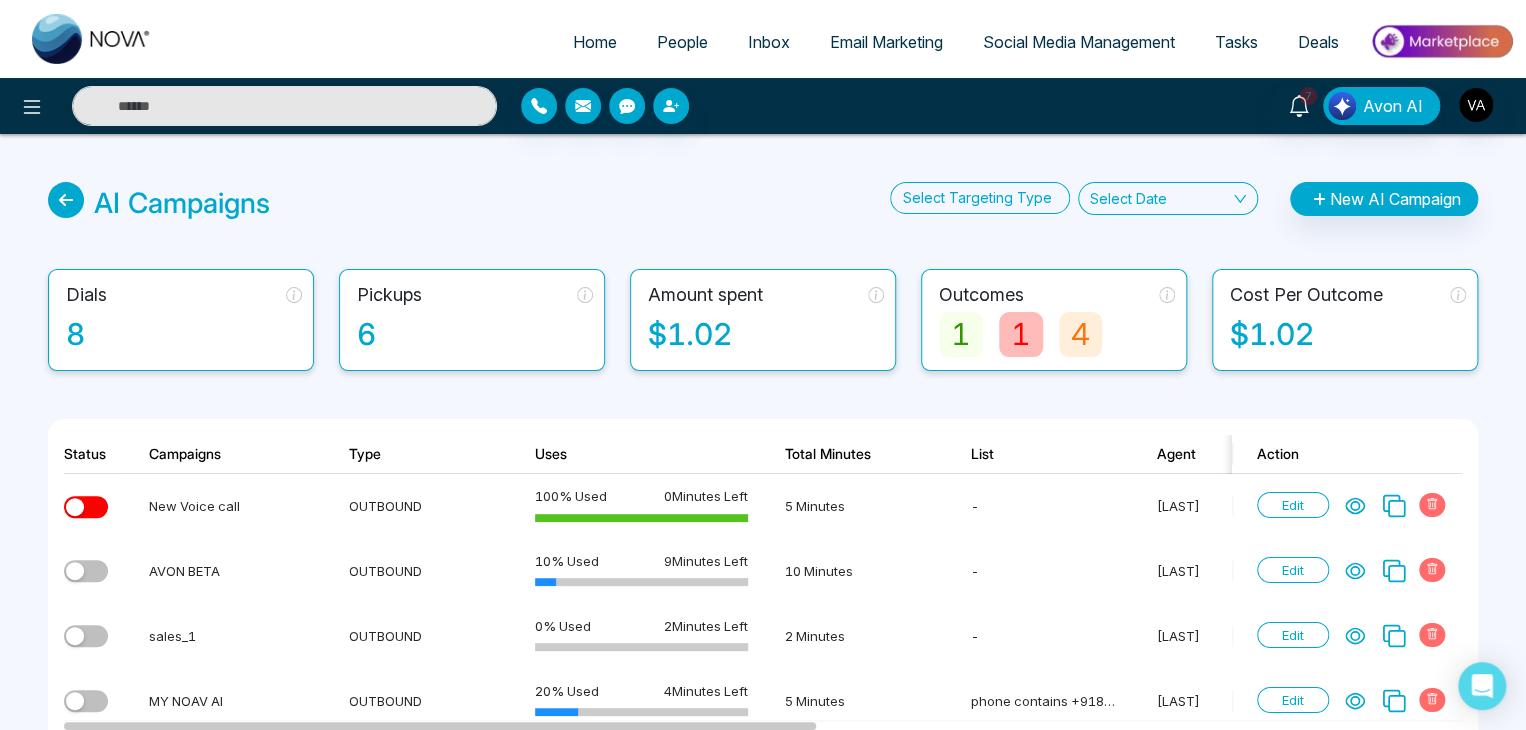click on "AI Campaigns   Select Targeting Type Select Date  New AI Campaign Dials 8 Pickups 6 Amount spent $1.02 Outcomes 1 1 4 Cost Per Outcome $1.02 Status Campaigns Type Uses Total Minutes List Agent Dials Pickups In progress Outcomes Cost Per Outcome Date Action                             New Voice call  OUTBOUND 100 % Used 0  Minutes Left 5 Minutes - [LAST] 1 1 0 1 0 0 $0.79 July 15, 2025 Edit AVON BETA OUTBOUND 10 % Used 9  Minutes Left 10 Minutes - [LAST] 2 1 1 0 1 0 $0.14 May 23, 2025 Edit sales_1 OUTBOUND 0 % Used 2  Minutes Left 2 Minutes - [LAST] 0 0 0 0 0 0 $0 July 03, 2025 Edit MY NOAV AI  OUTBOUND 20 % Used 4  Minutes Left 5 Minutes phone contains +91[PHONE] [LAST] 1 1 0 0 0 1 $0.09 July 03, 2025 Edit AVON AI V1 - copy OUTBOUND 0 % Used 0  Minutes Left 0 Minutes phone contains +91[PHONE] [LAST] 0 0 0 0 0 0 $0 May 24, 2025 Edit" at bounding box center [763, 559] 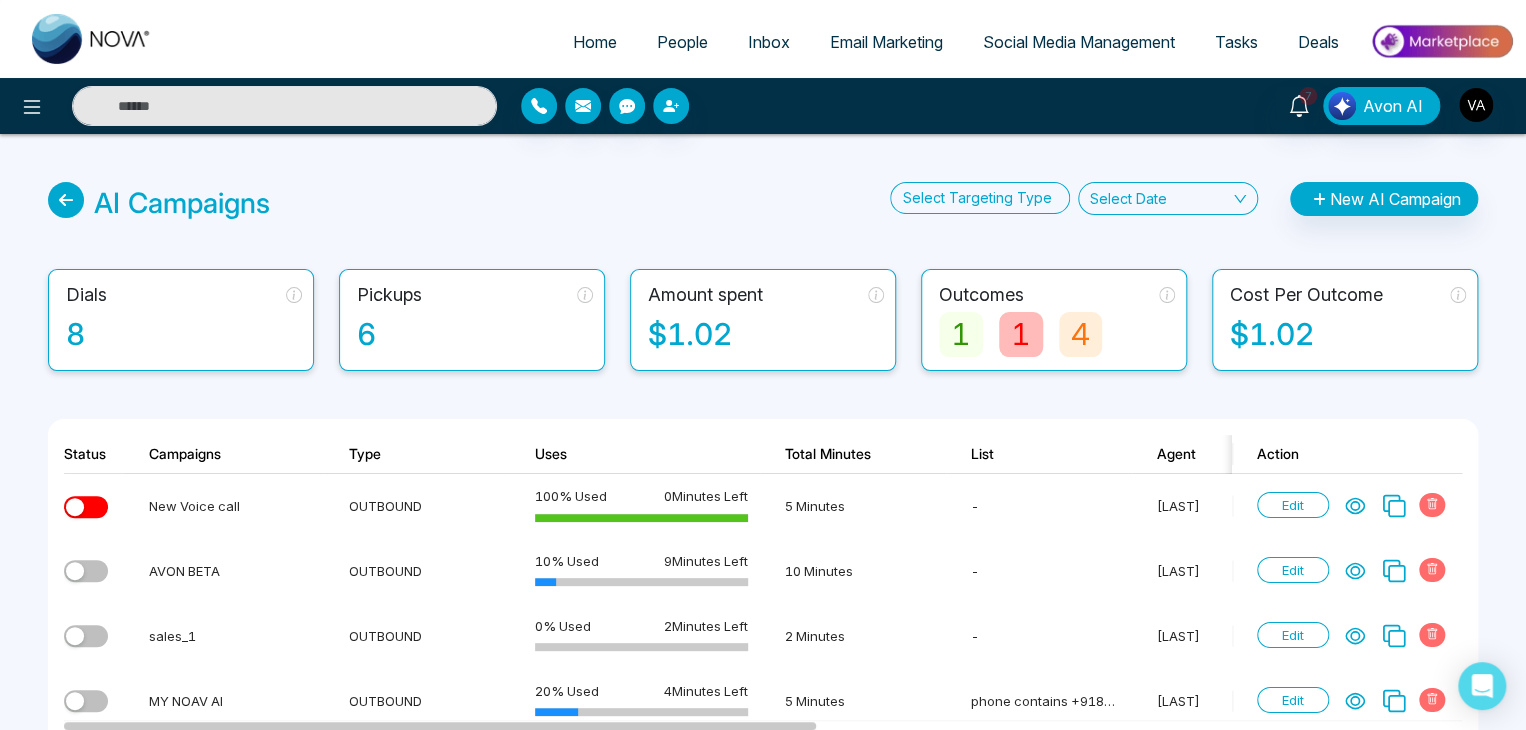 click on "$1.02" at bounding box center (766, 334) 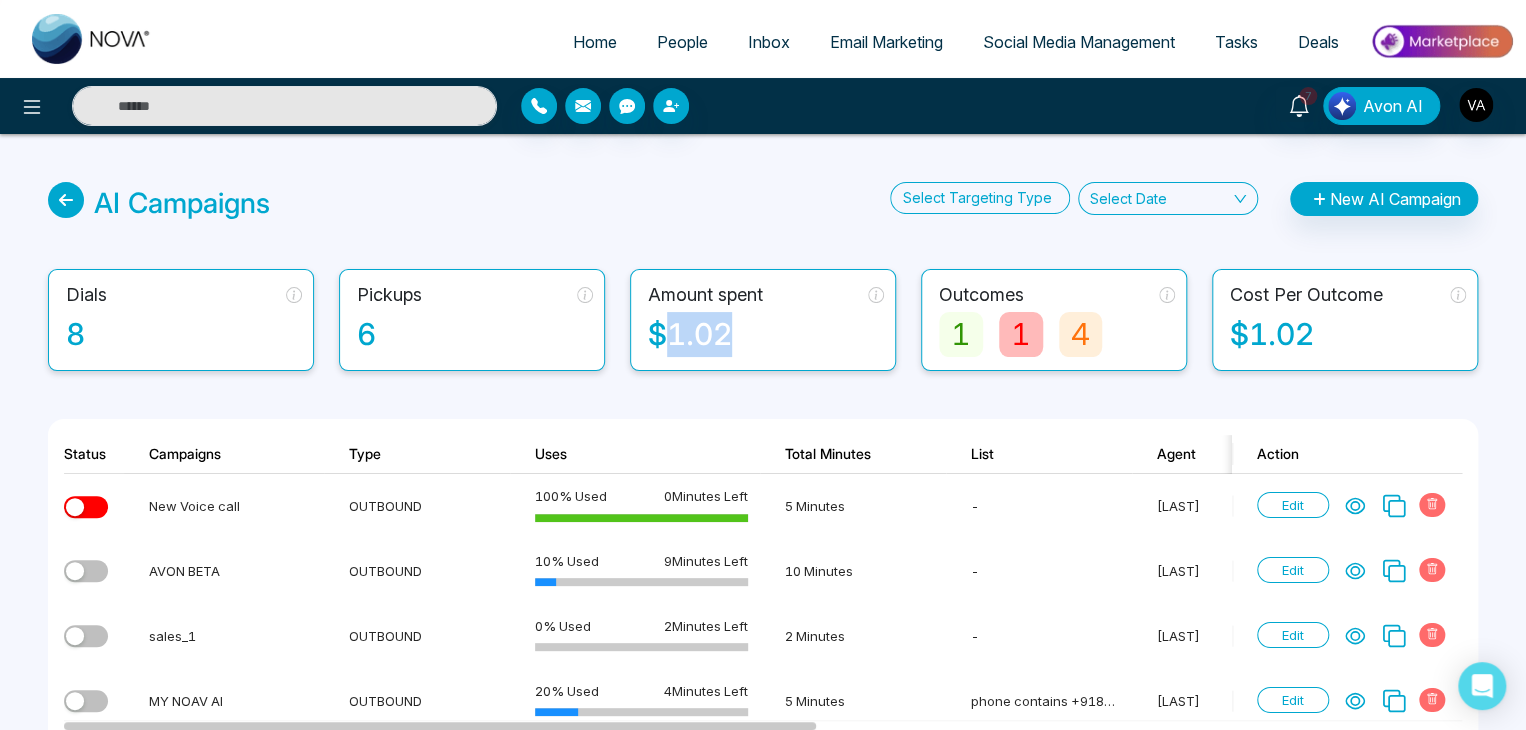 click on "$1.02" at bounding box center (766, 334) 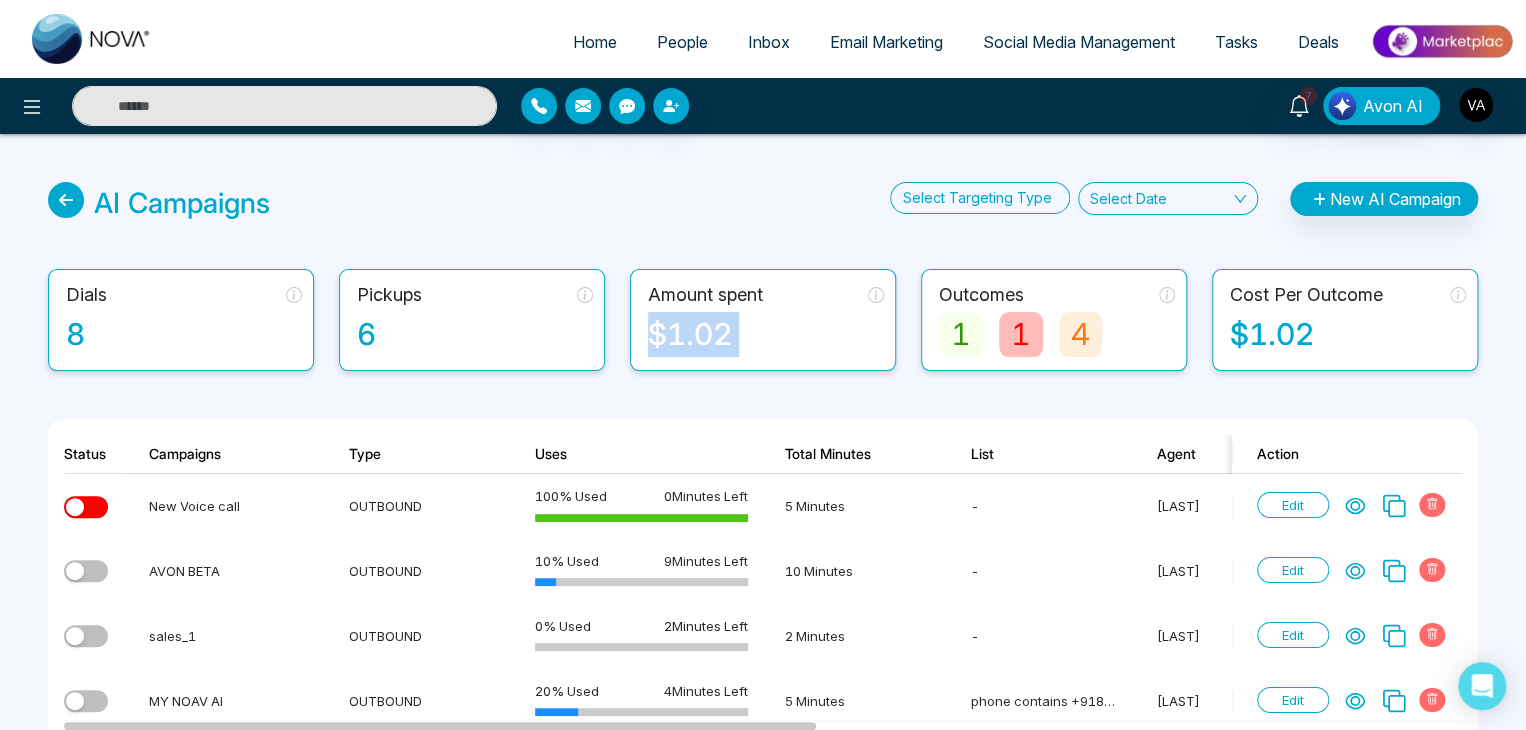 click on "$1.02" at bounding box center (766, 334) 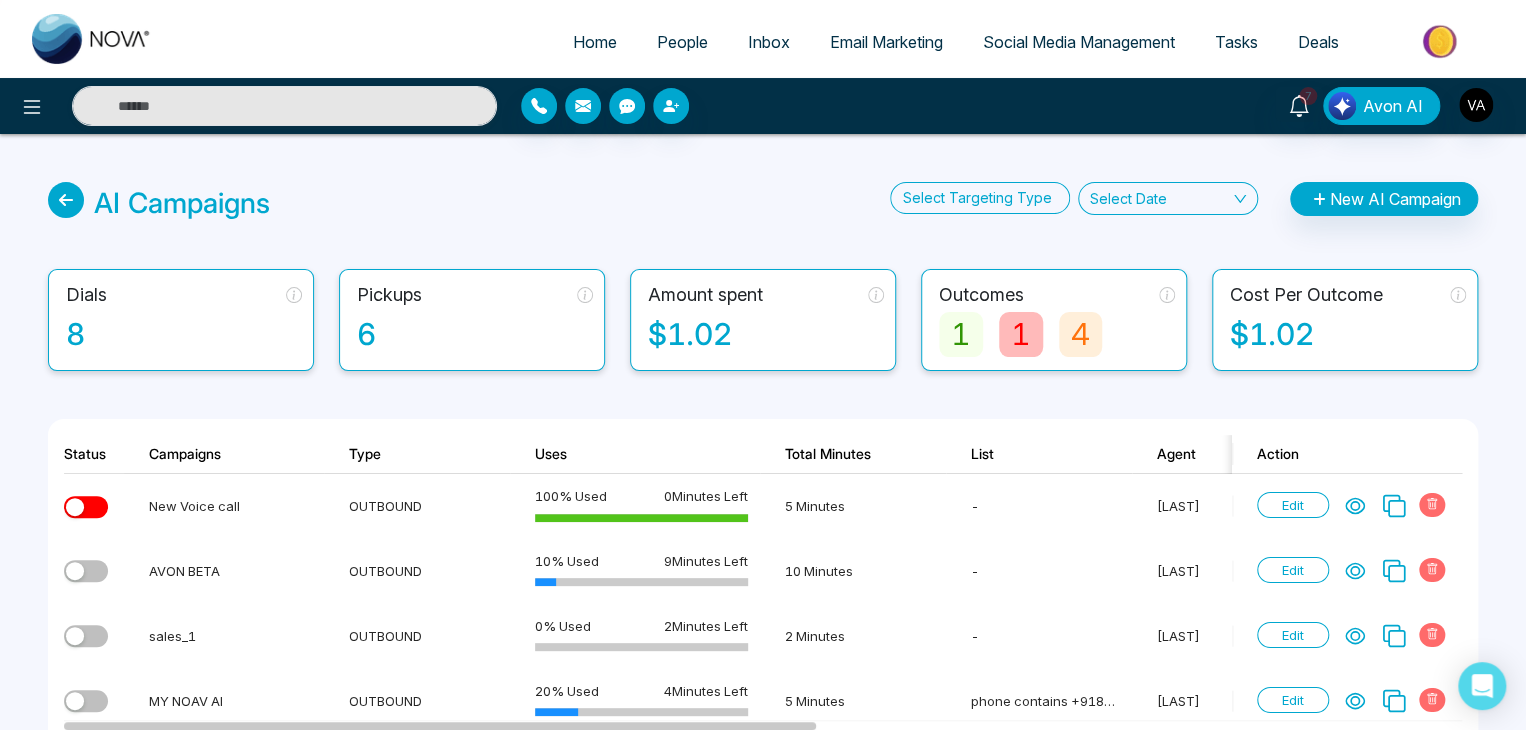 click on "8" at bounding box center [184, 334] 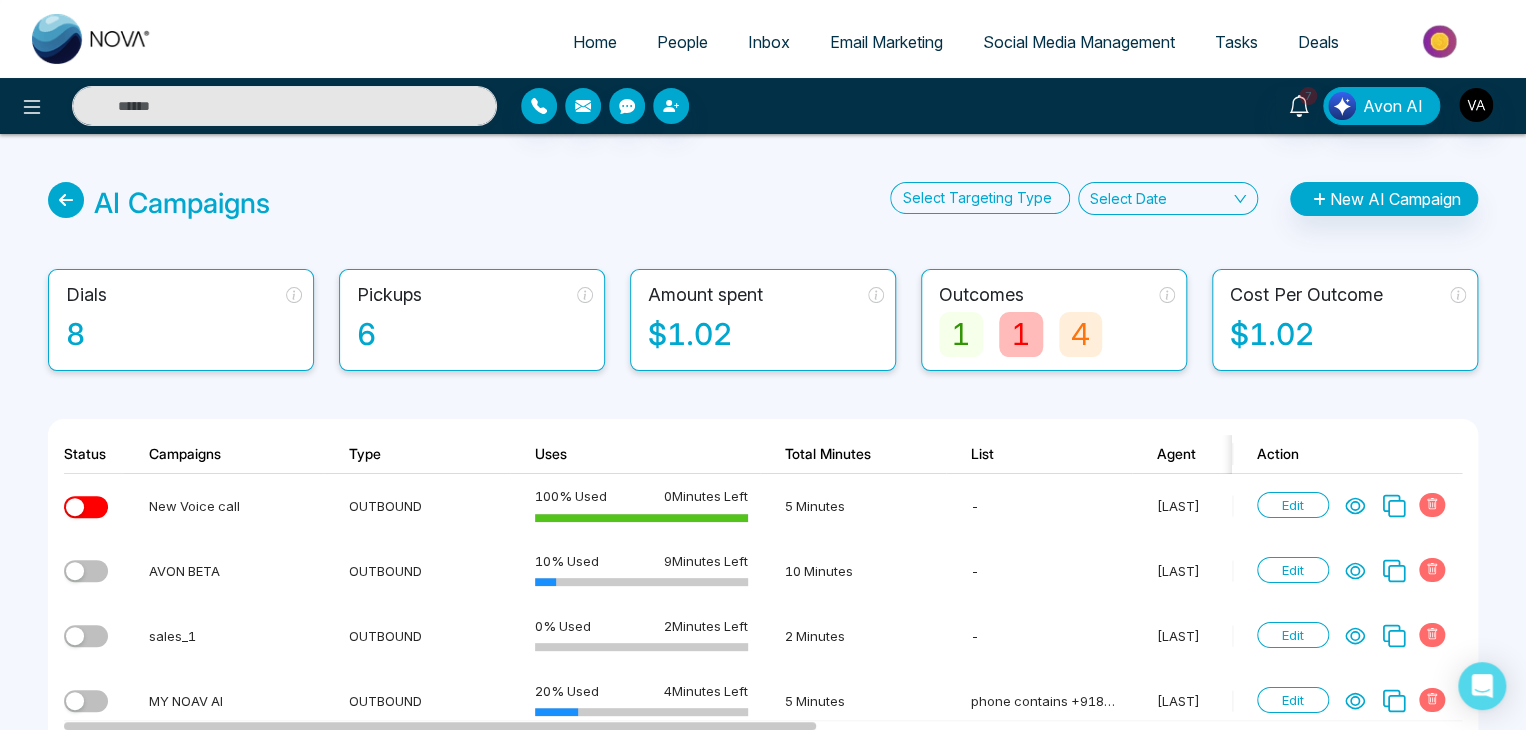 click on "8" at bounding box center (184, 334) 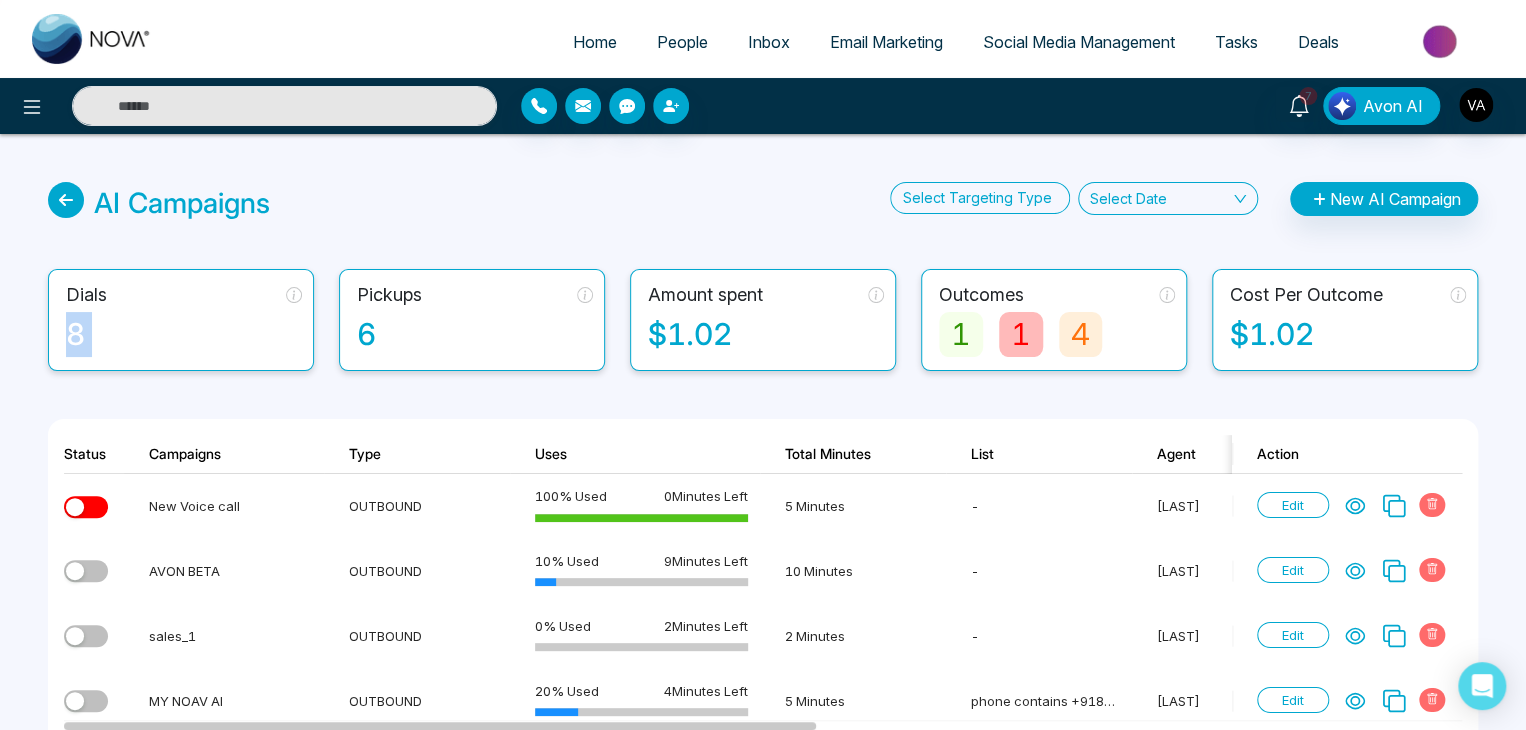 click on "8" at bounding box center (184, 334) 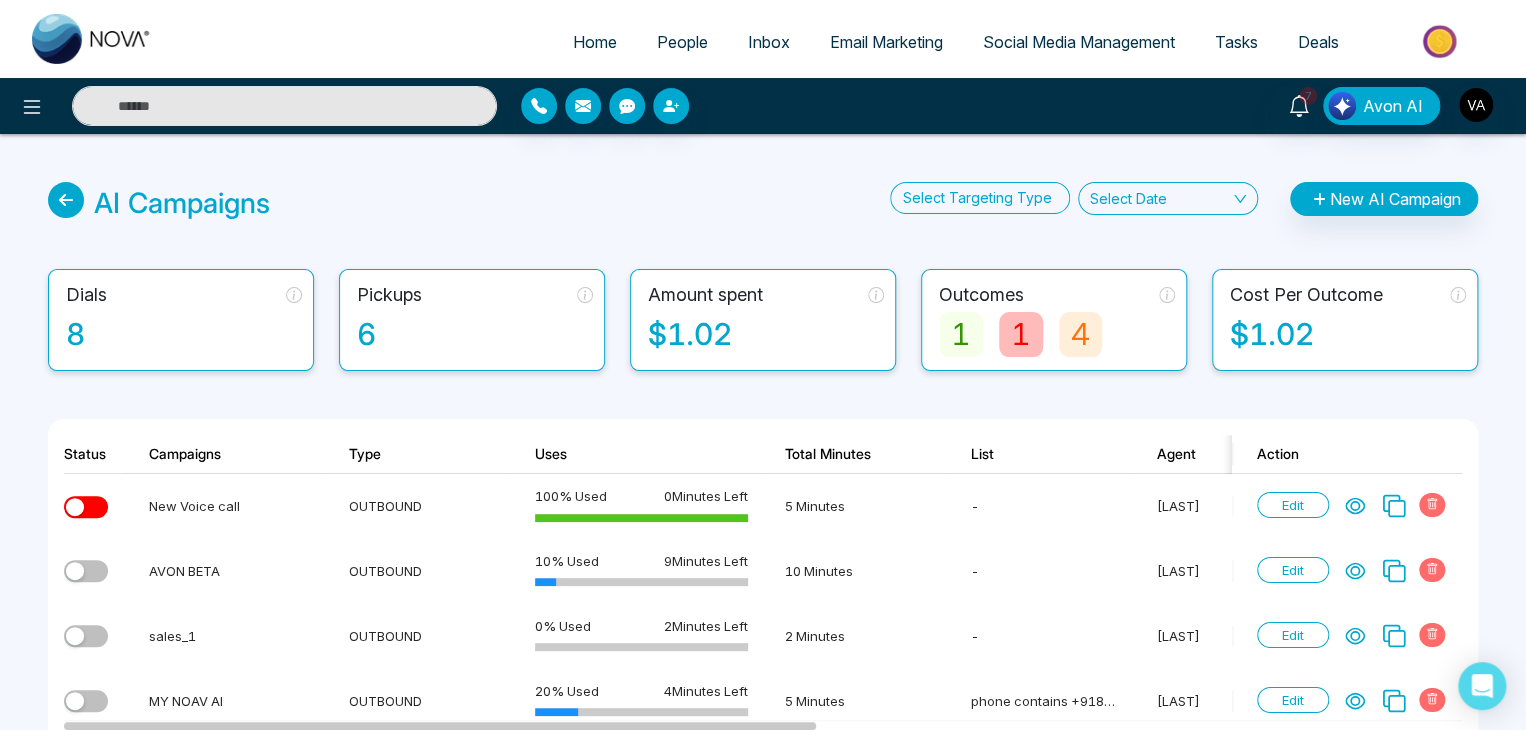 click on "6" at bounding box center (475, 334) 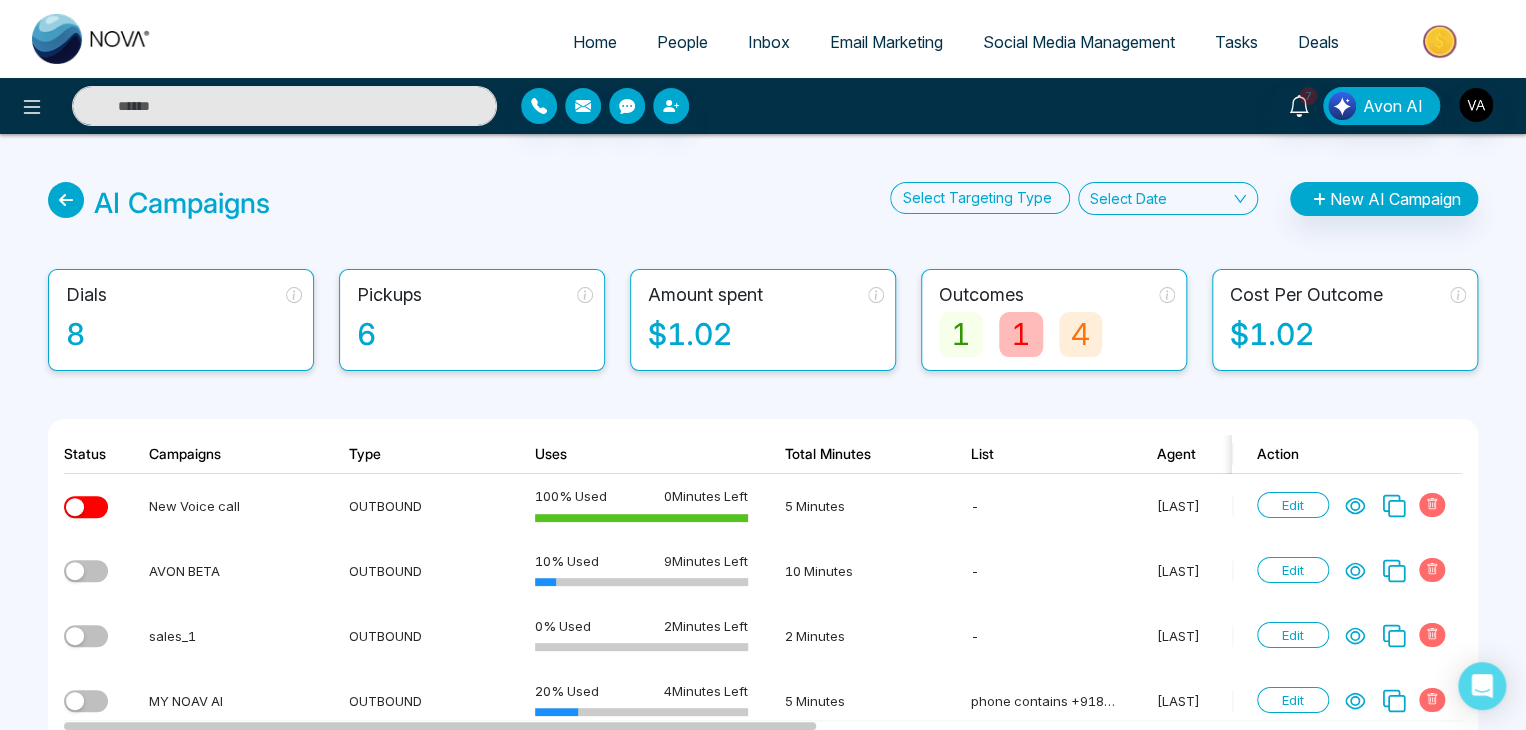 click on "6" at bounding box center (475, 334) 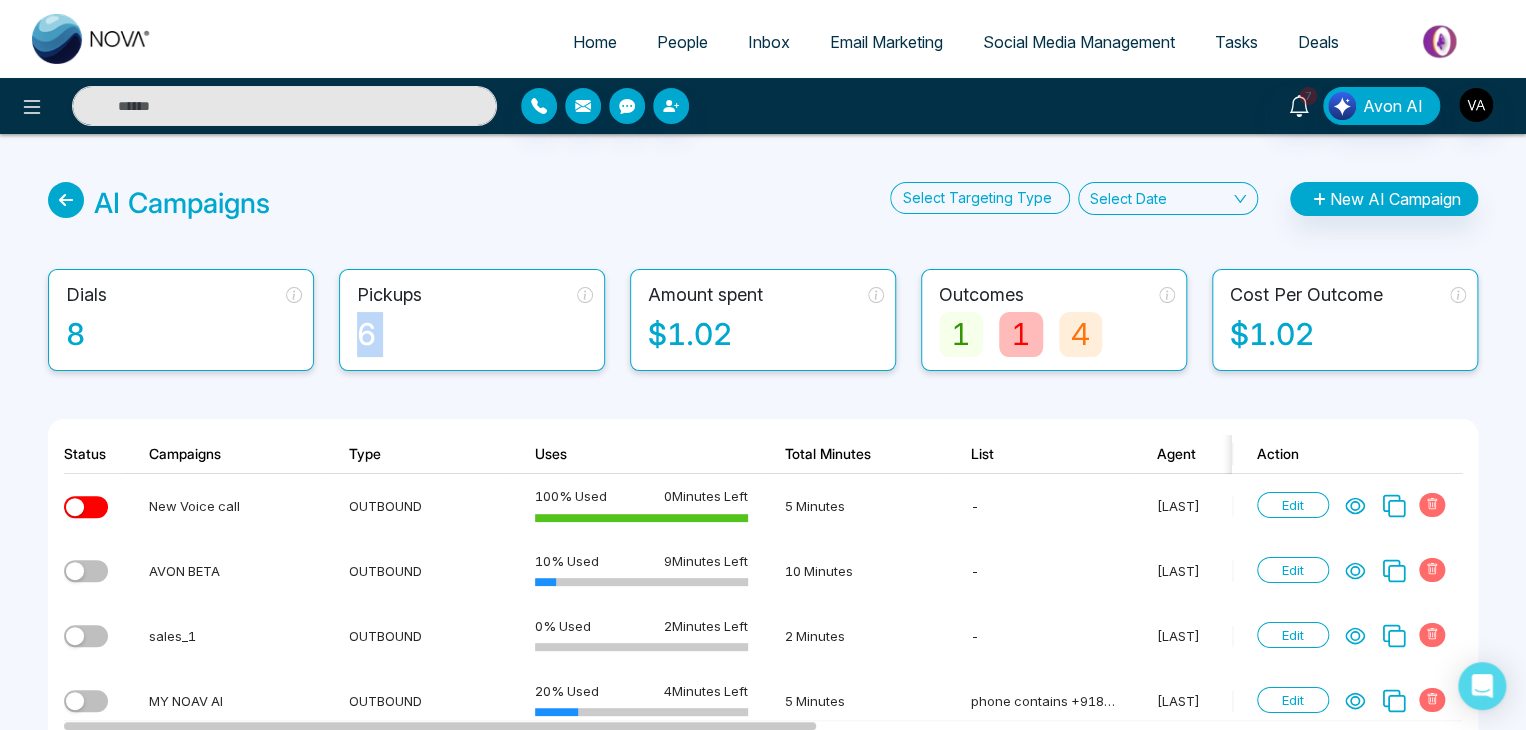 click on "6" at bounding box center (475, 334) 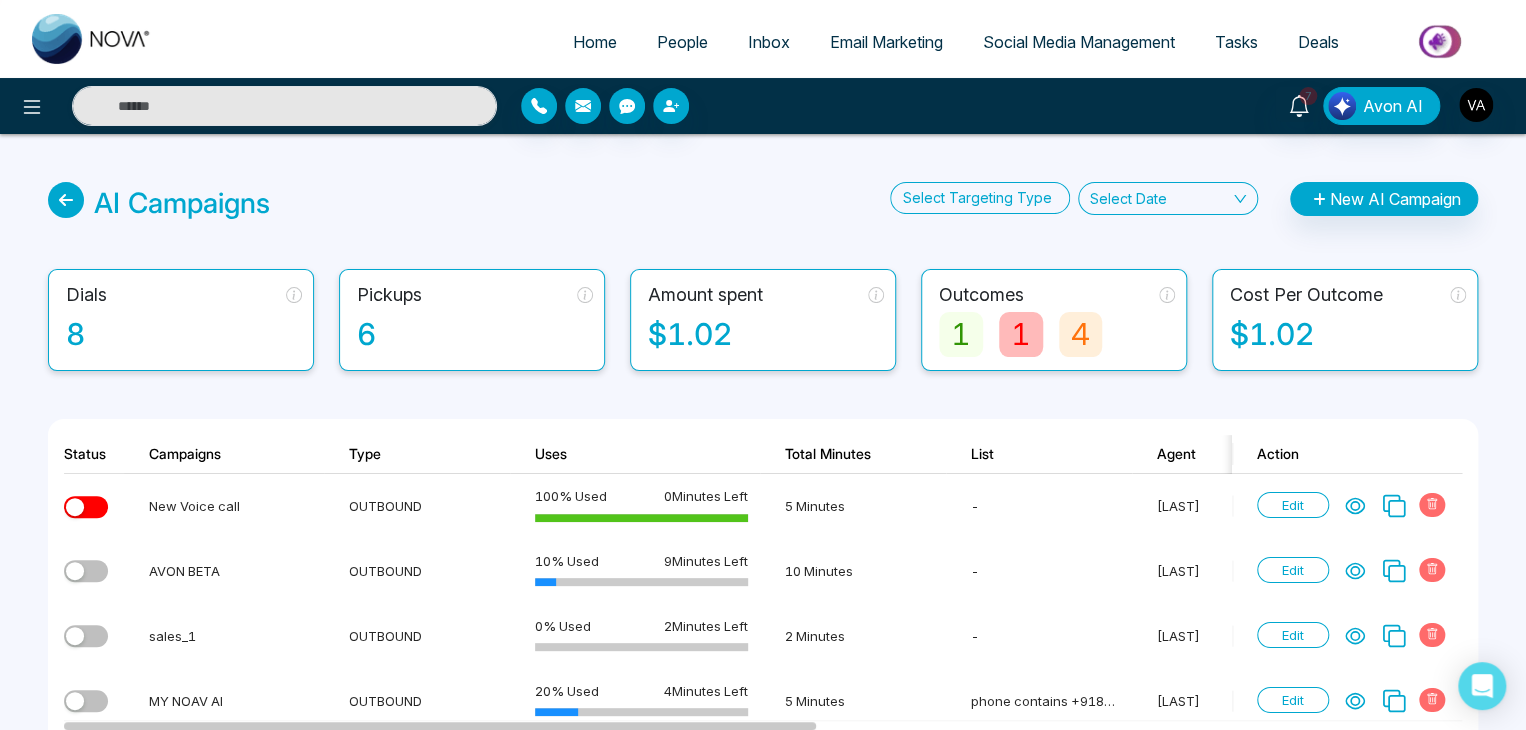 click on "$1.02" at bounding box center (1348, 334) 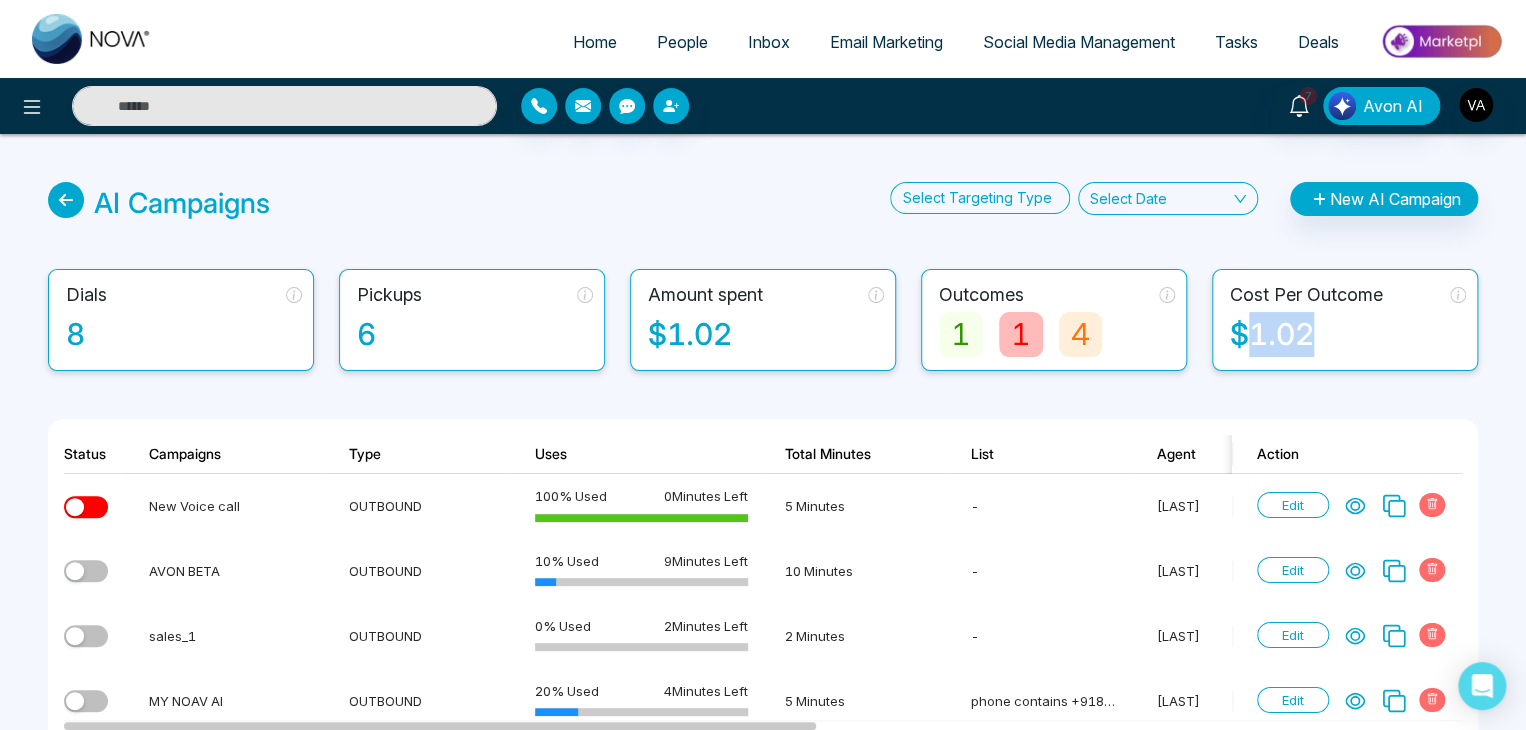 click on "$1.02" at bounding box center [1348, 334] 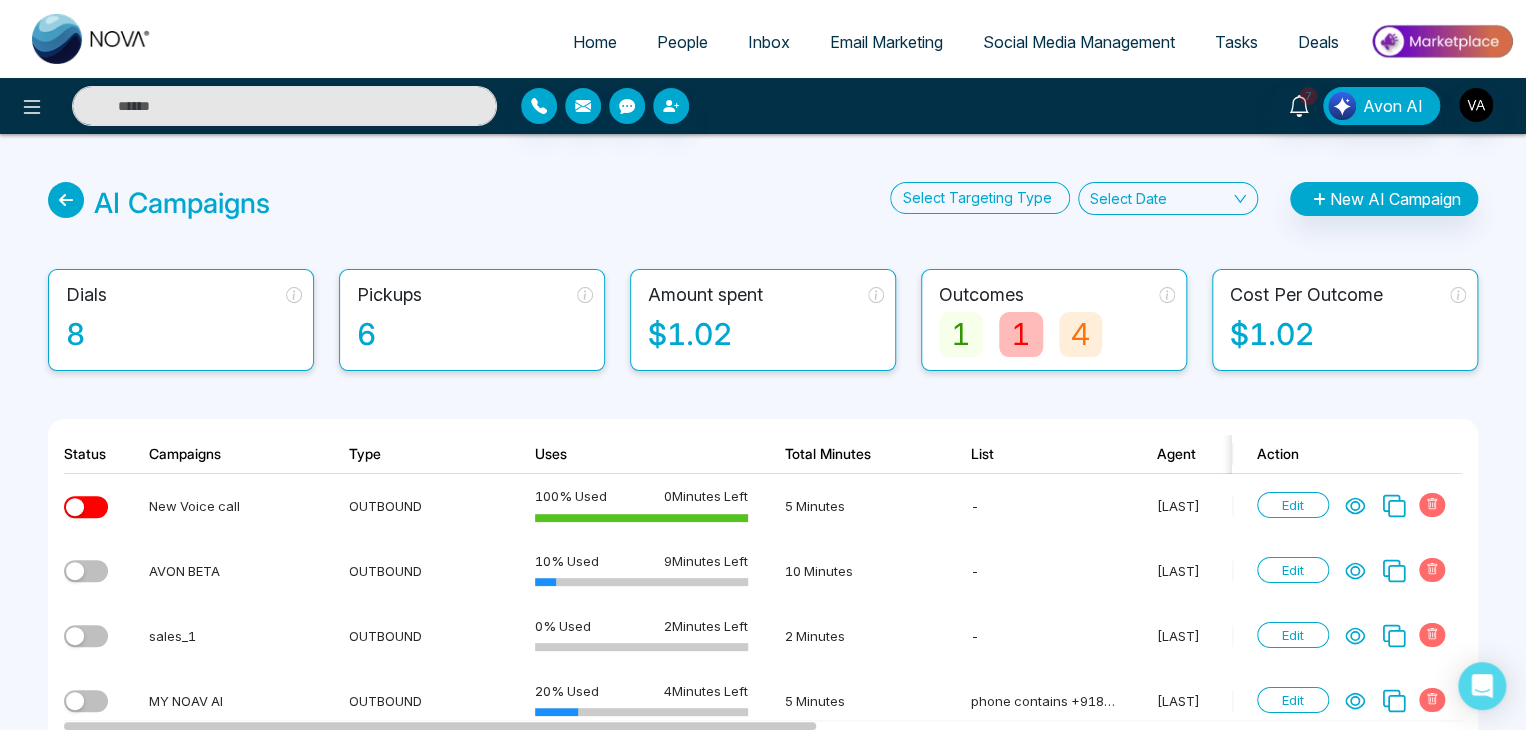 click on "AI Campaigns   Select Targeting Type Select Date  New AI Campaign" at bounding box center (763, 203) 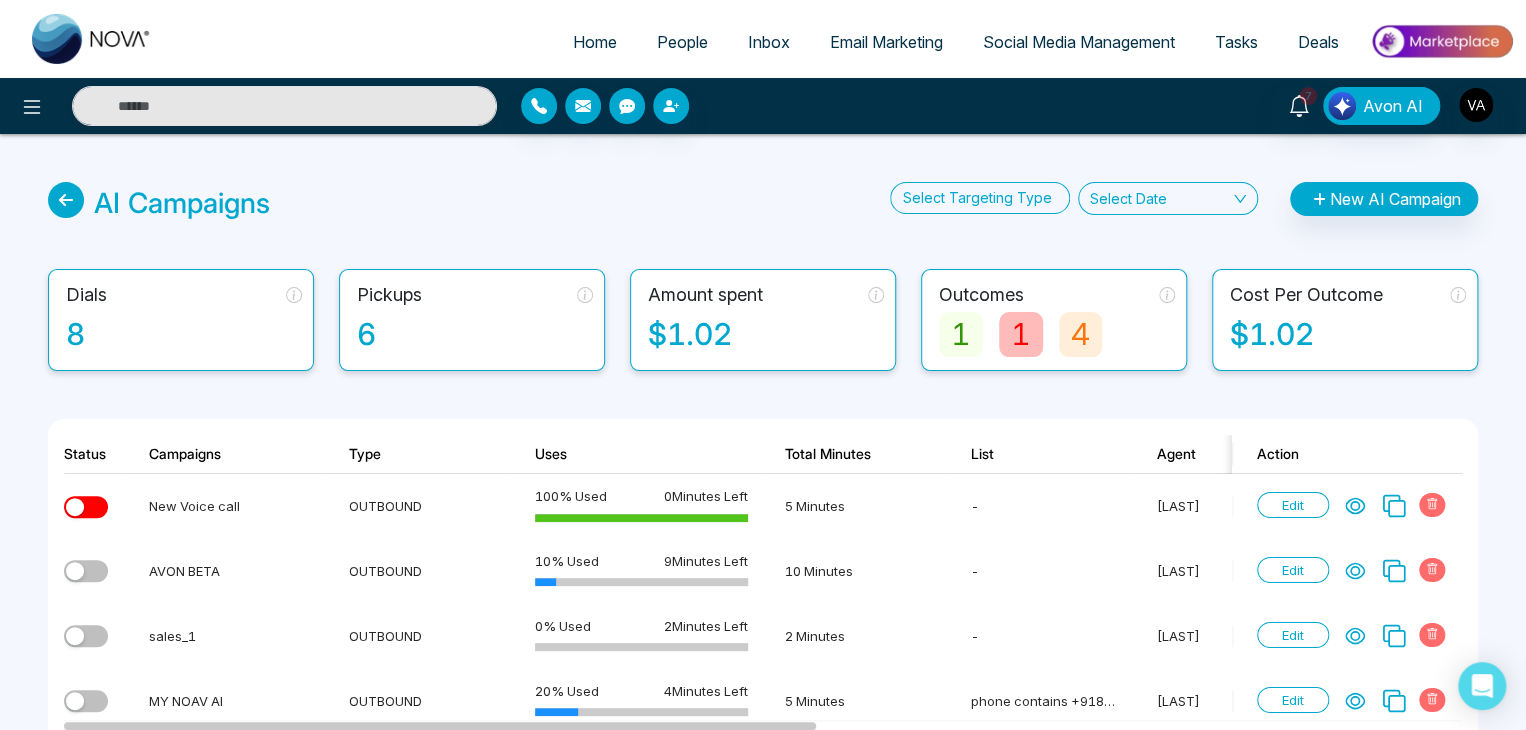 click on "AI Campaigns   Select Targeting Type Select Date  New AI Campaign" at bounding box center [763, 203] 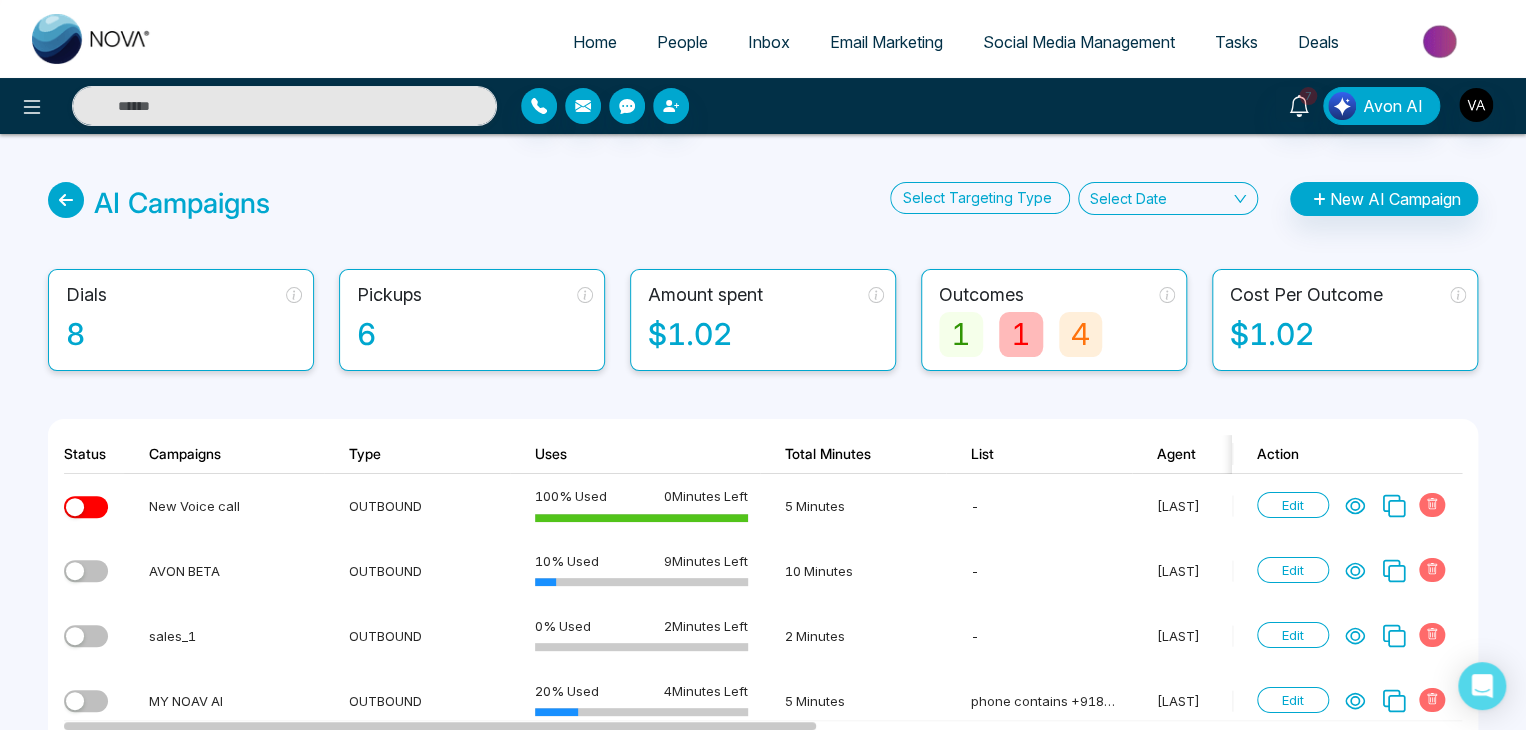 click on "AI Campaigns   Select Targeting Type Select Date  New AI Campaign" at bounding box center (763, 203) 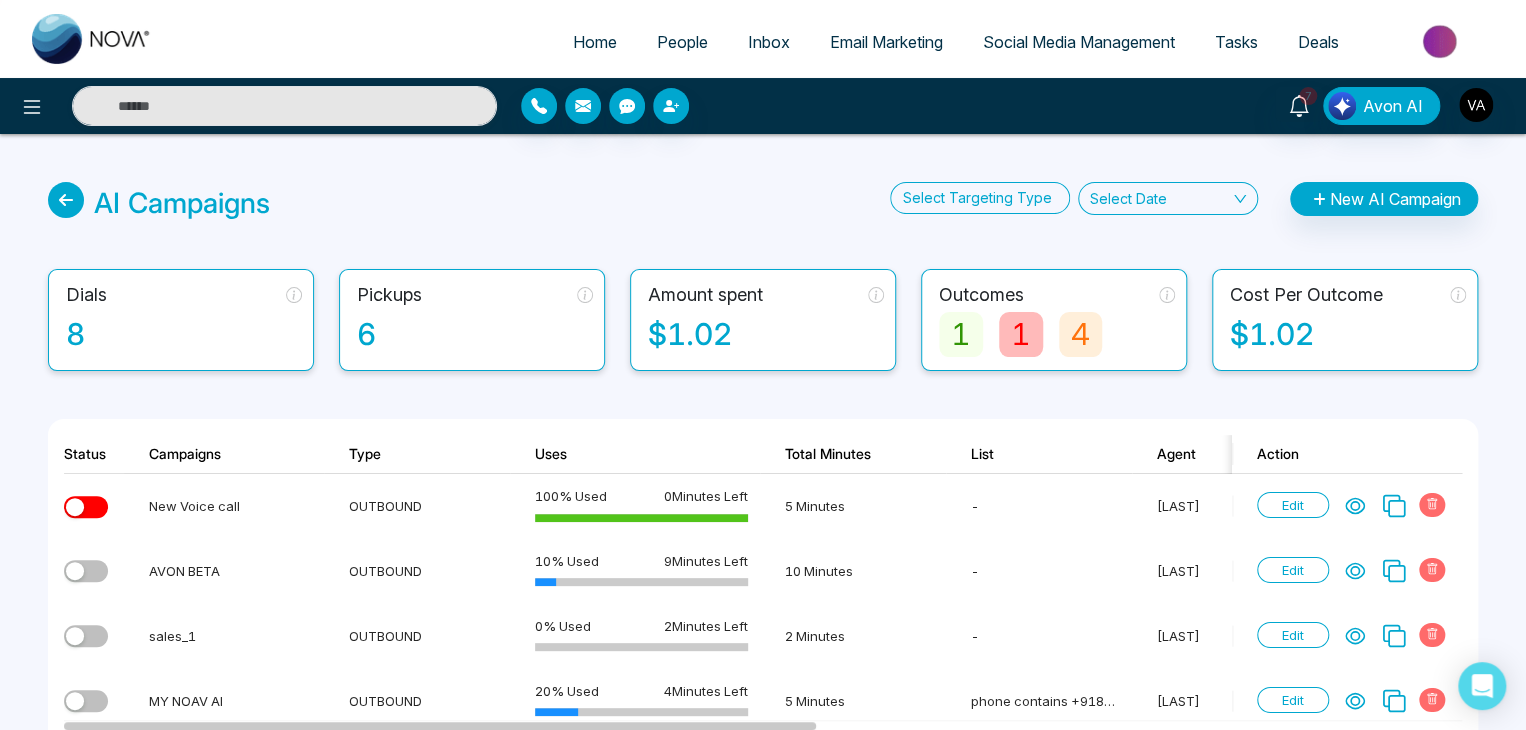 click on "$1.02" at bounding box center [766, 334] 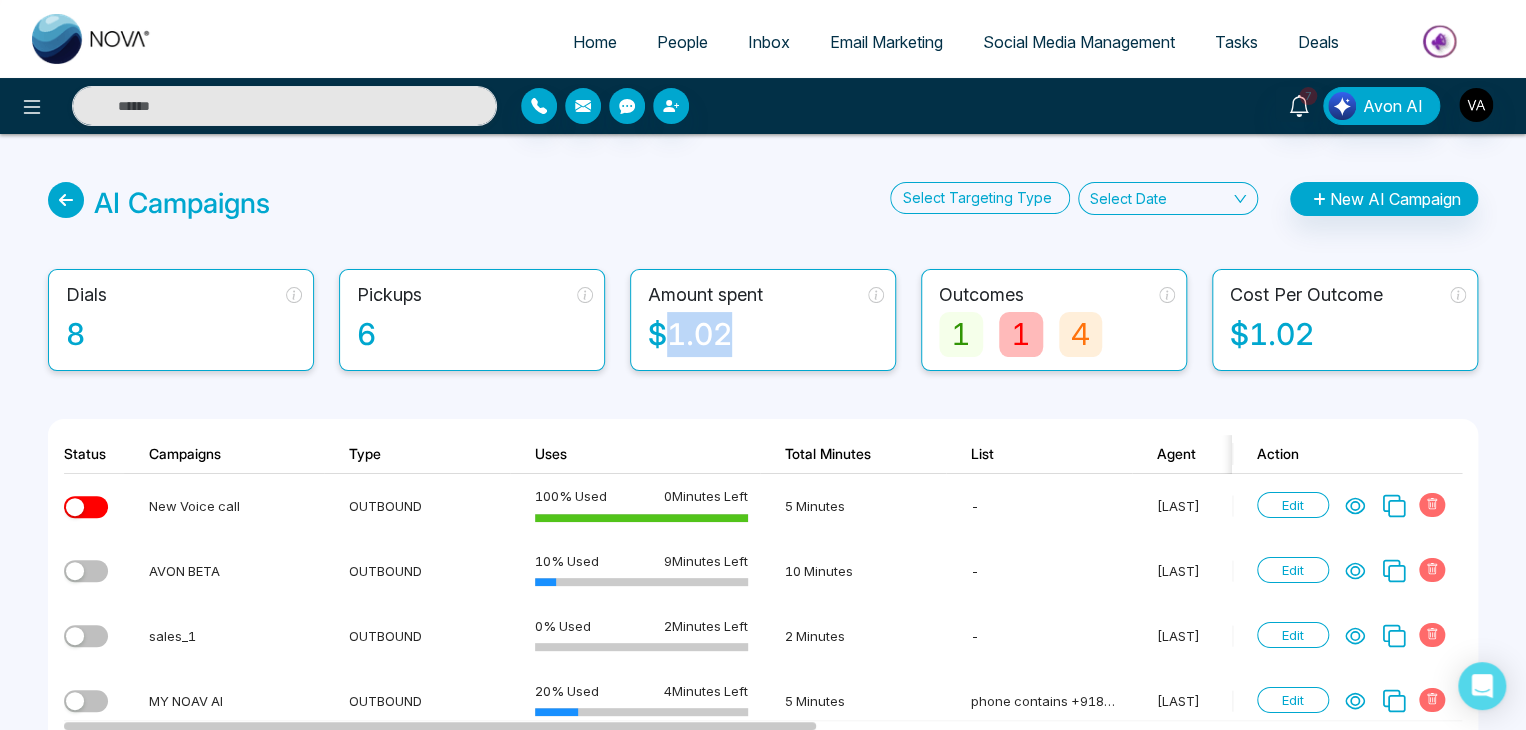 click on "$1.02" at bounding box center [766, 334] 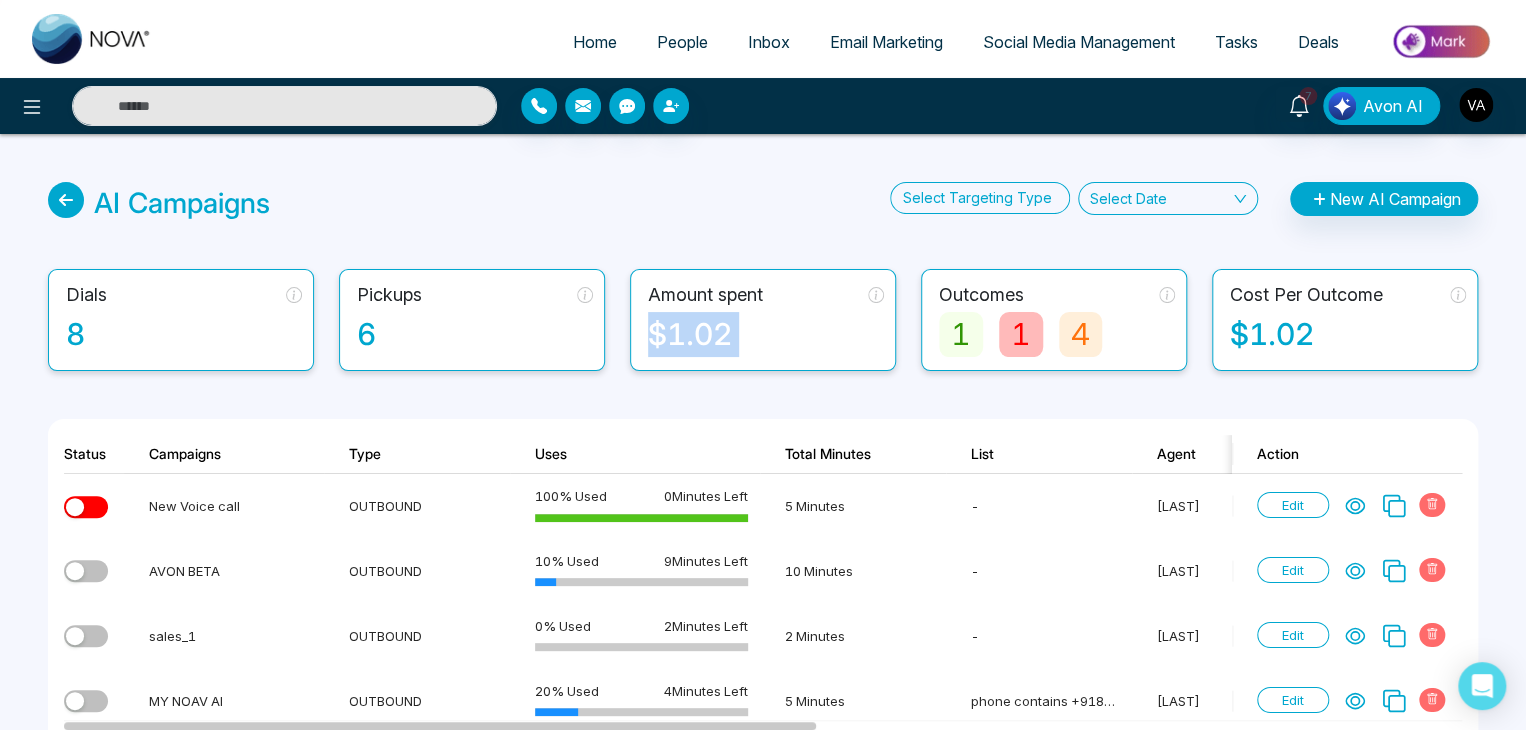click on "$1.02" at bounding box center (766, 334) 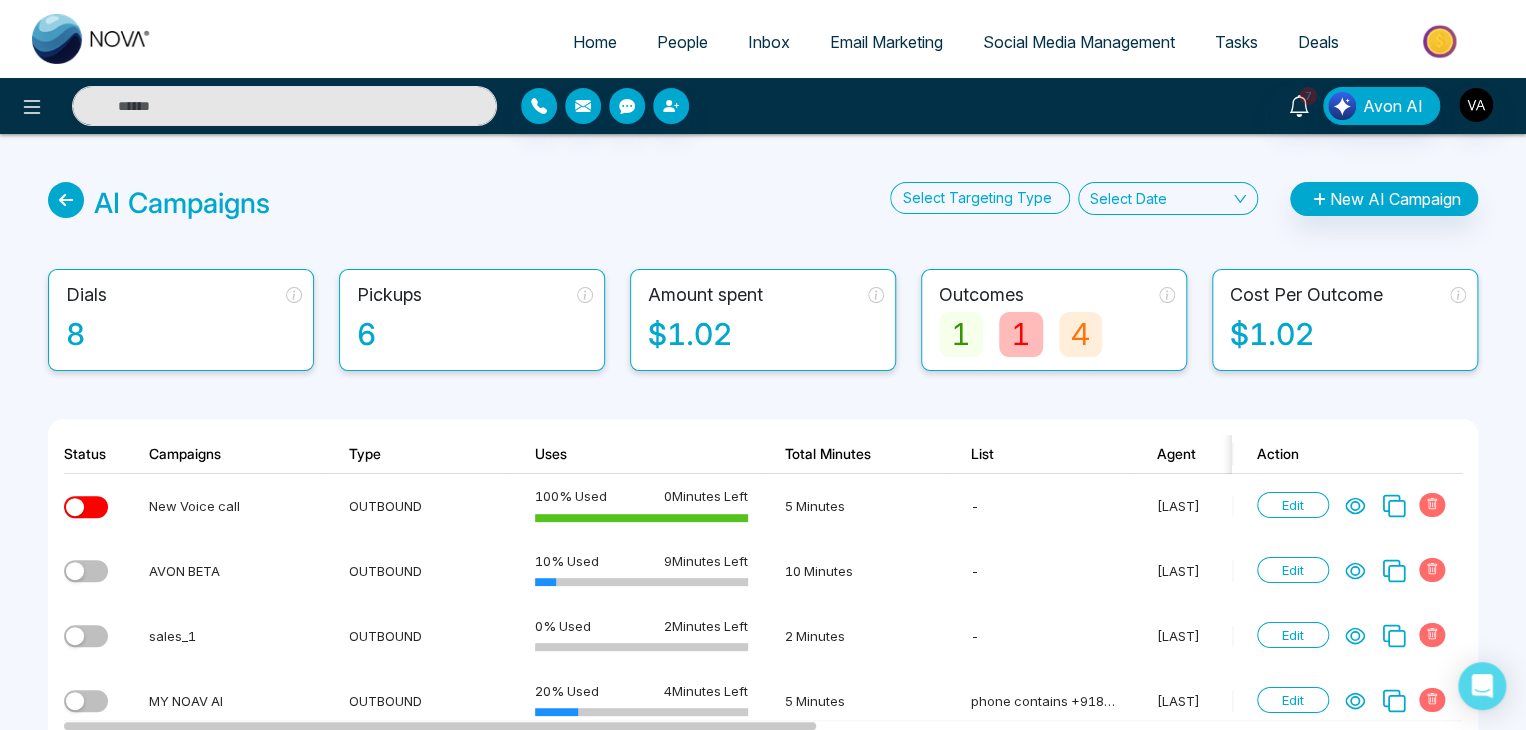 click on "6" at bounding box center [475, 334] 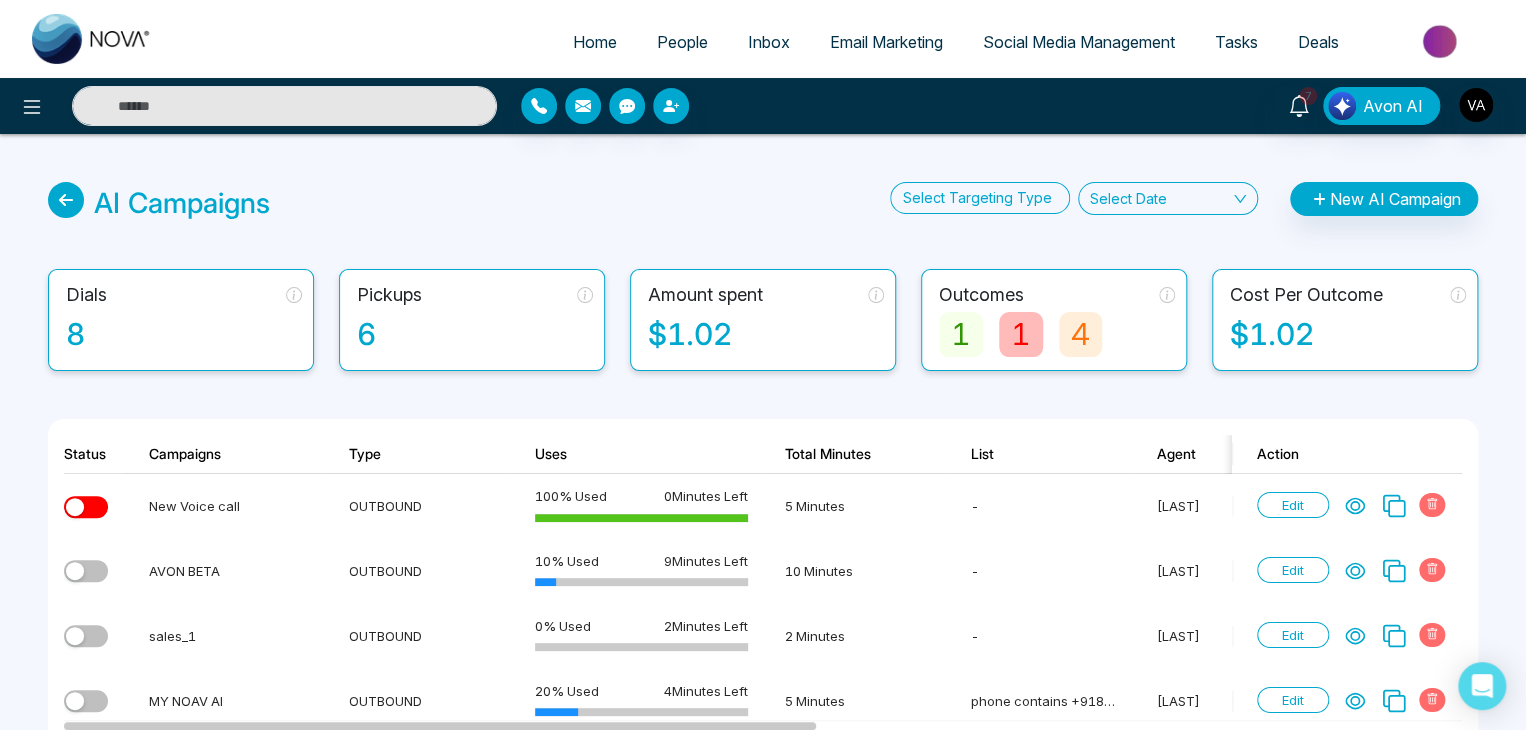 click on "6" at bounding box center [475, 334] 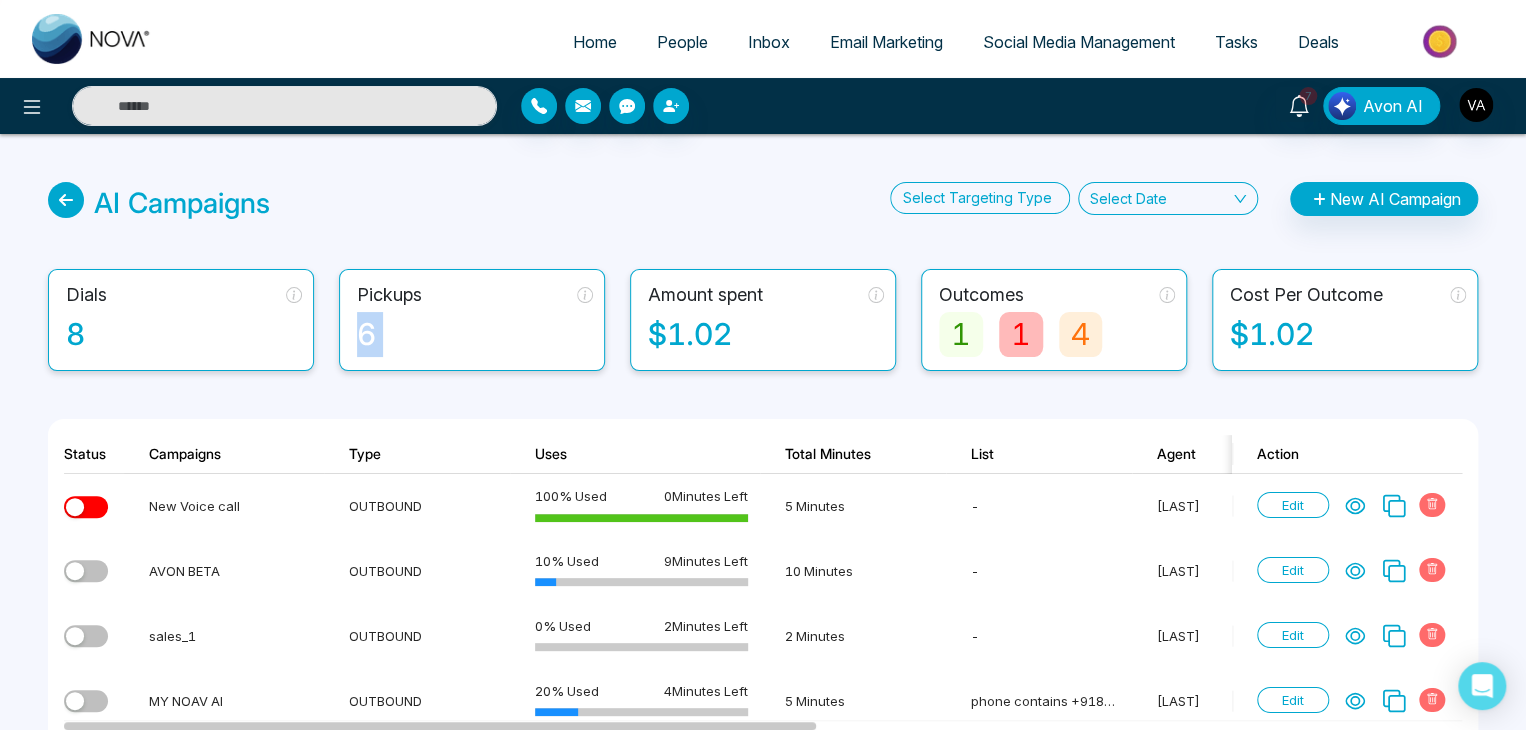 click on "6" at bounding box center [475, 334] 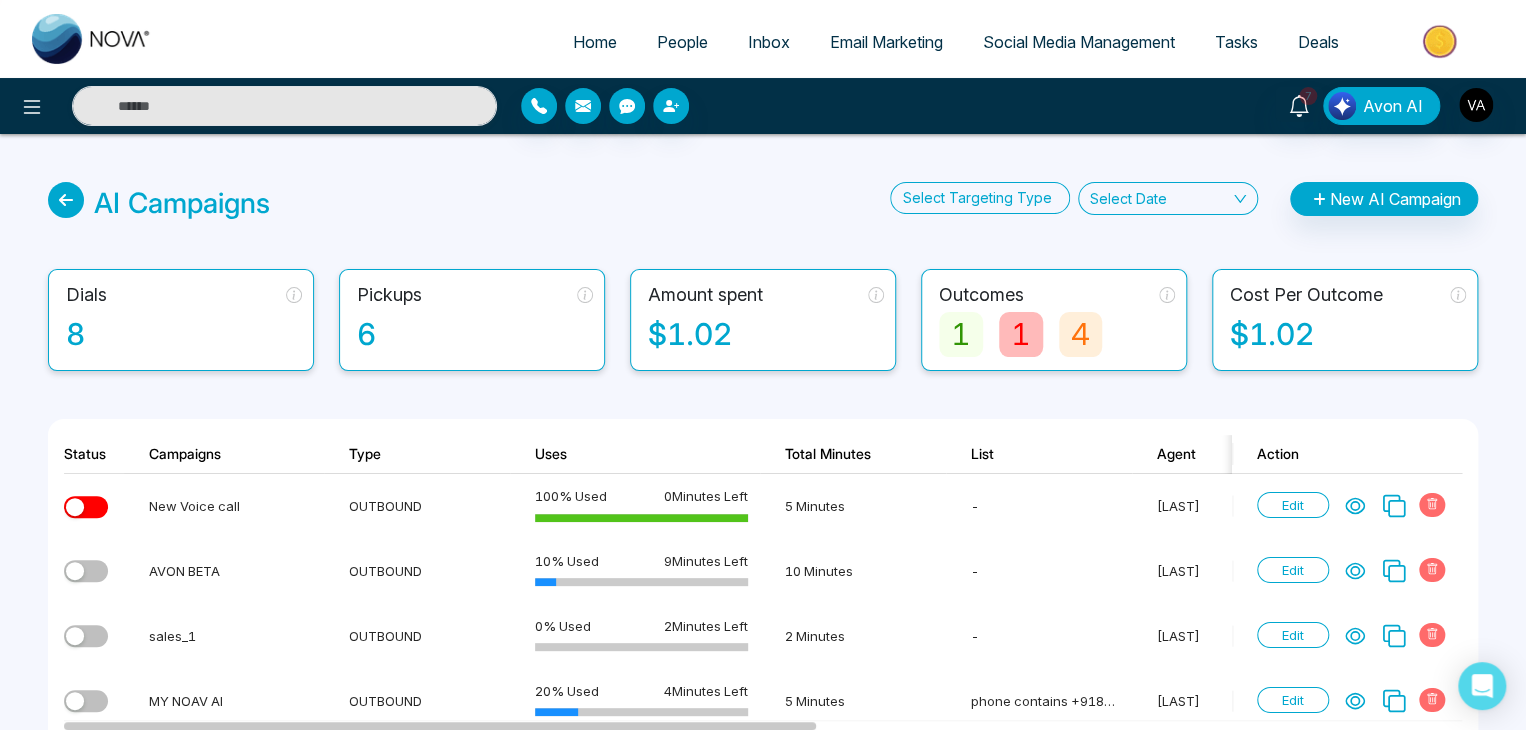 click on "8" at bounding box center (184, 334) 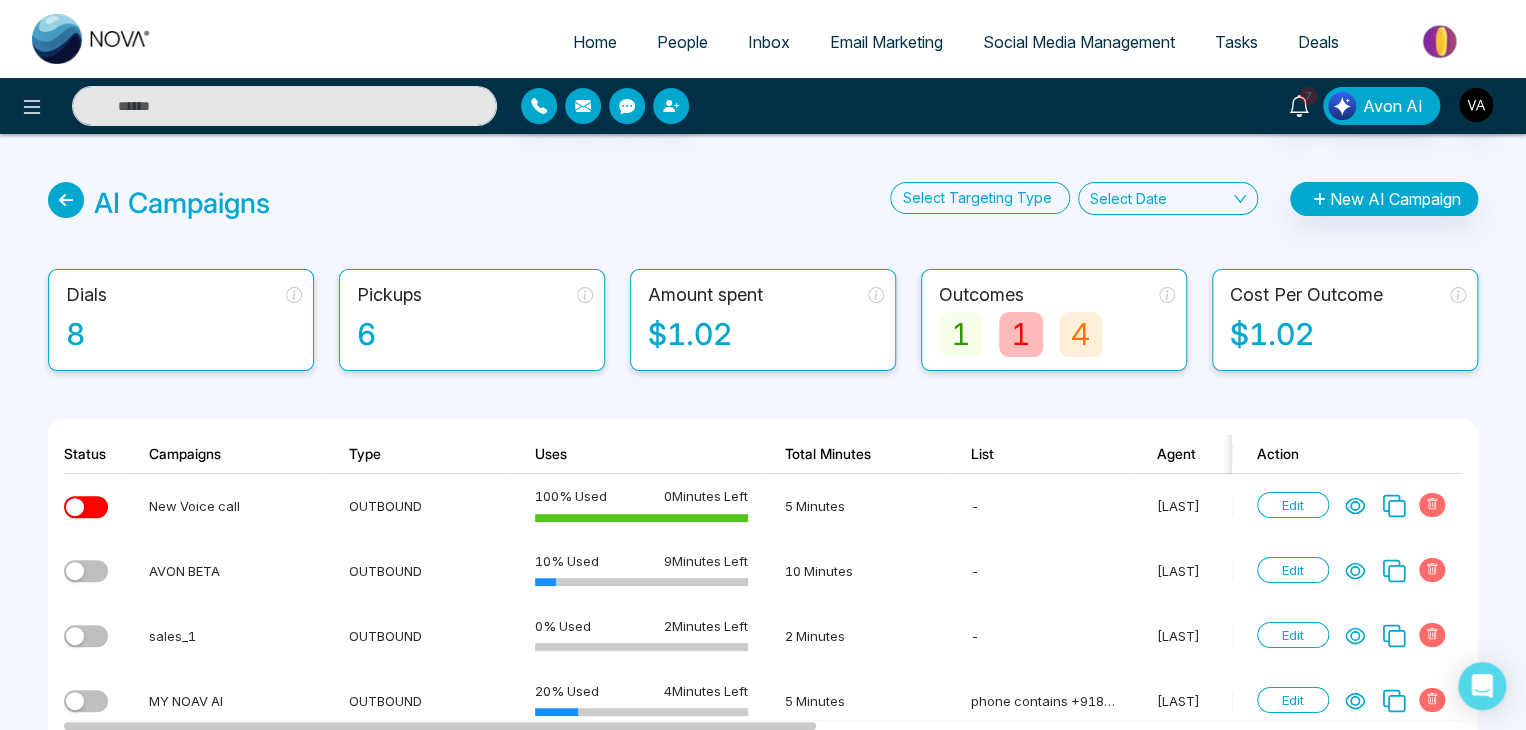 click on "8" at bounding box center [184, 334] 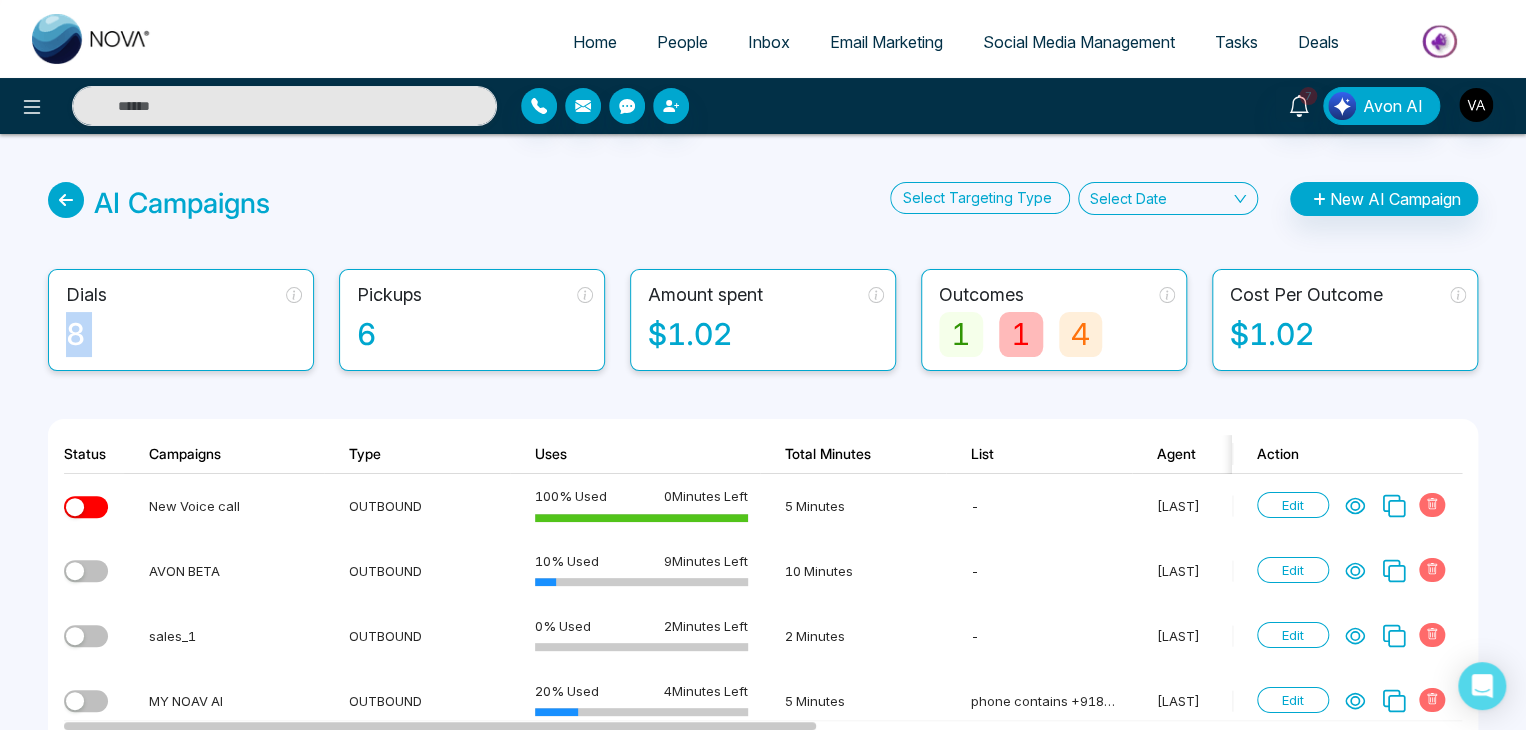 click on "8" at bounding box center [184, 334] 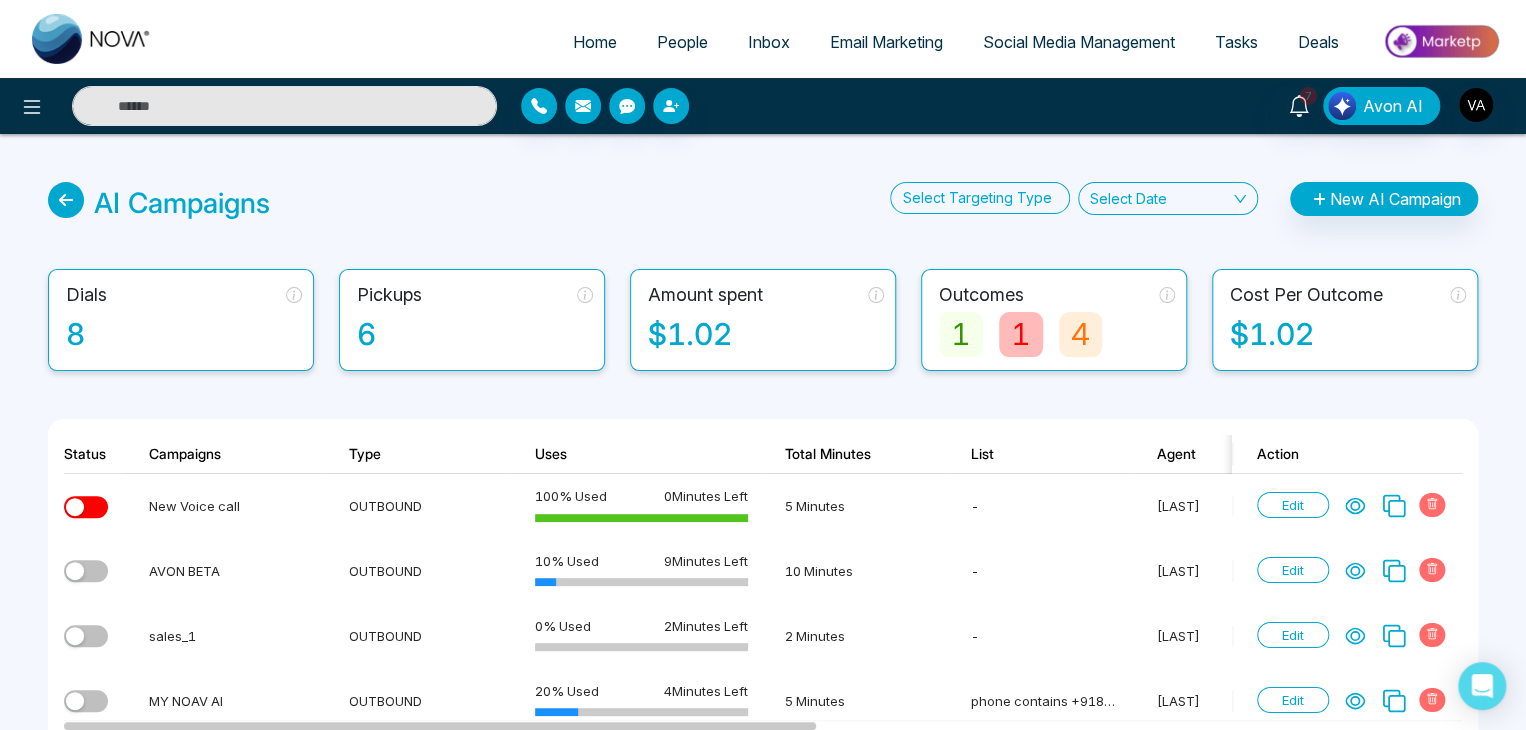 click on "$1.02" at bounding box center [766, 334] 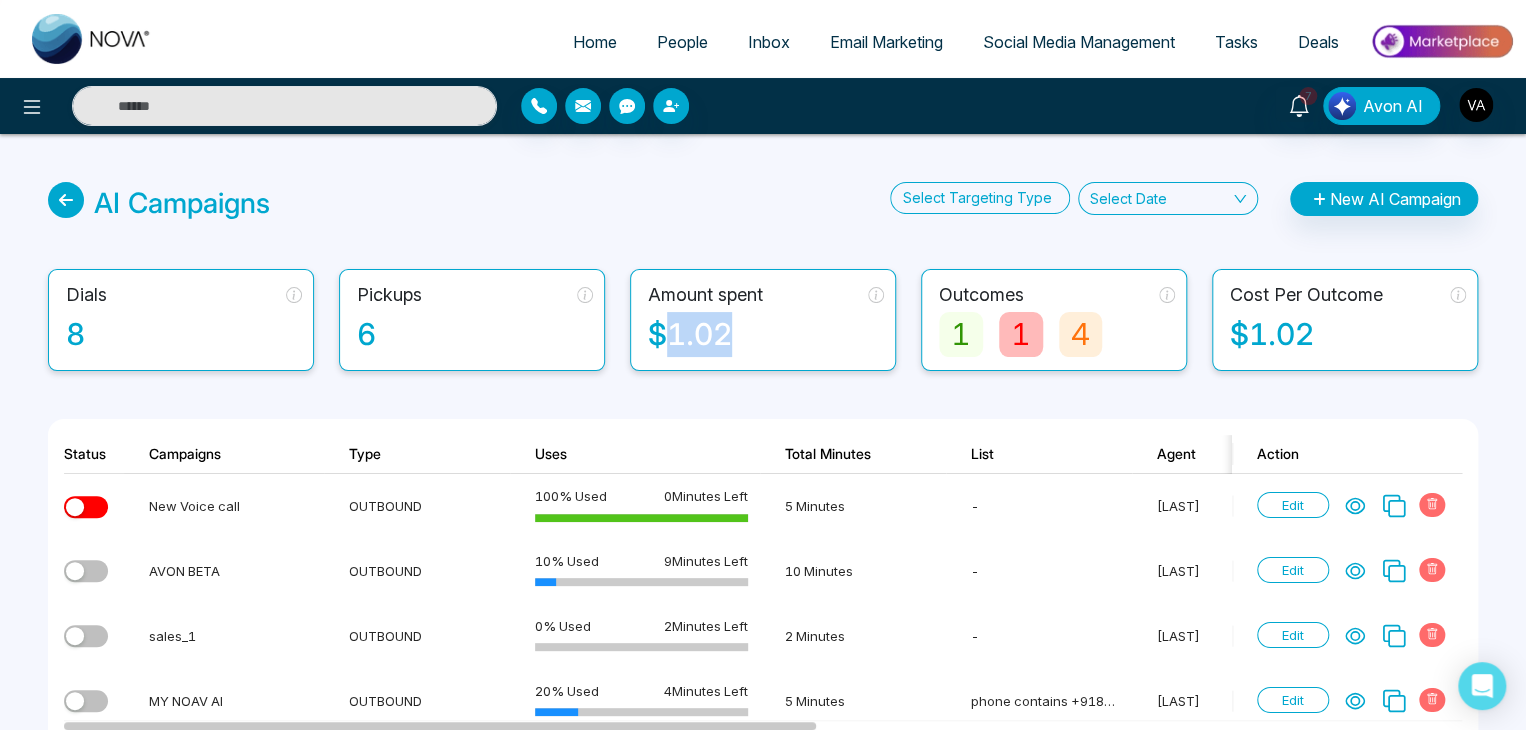 click on "$1.02" at bounding box center (766, 334) 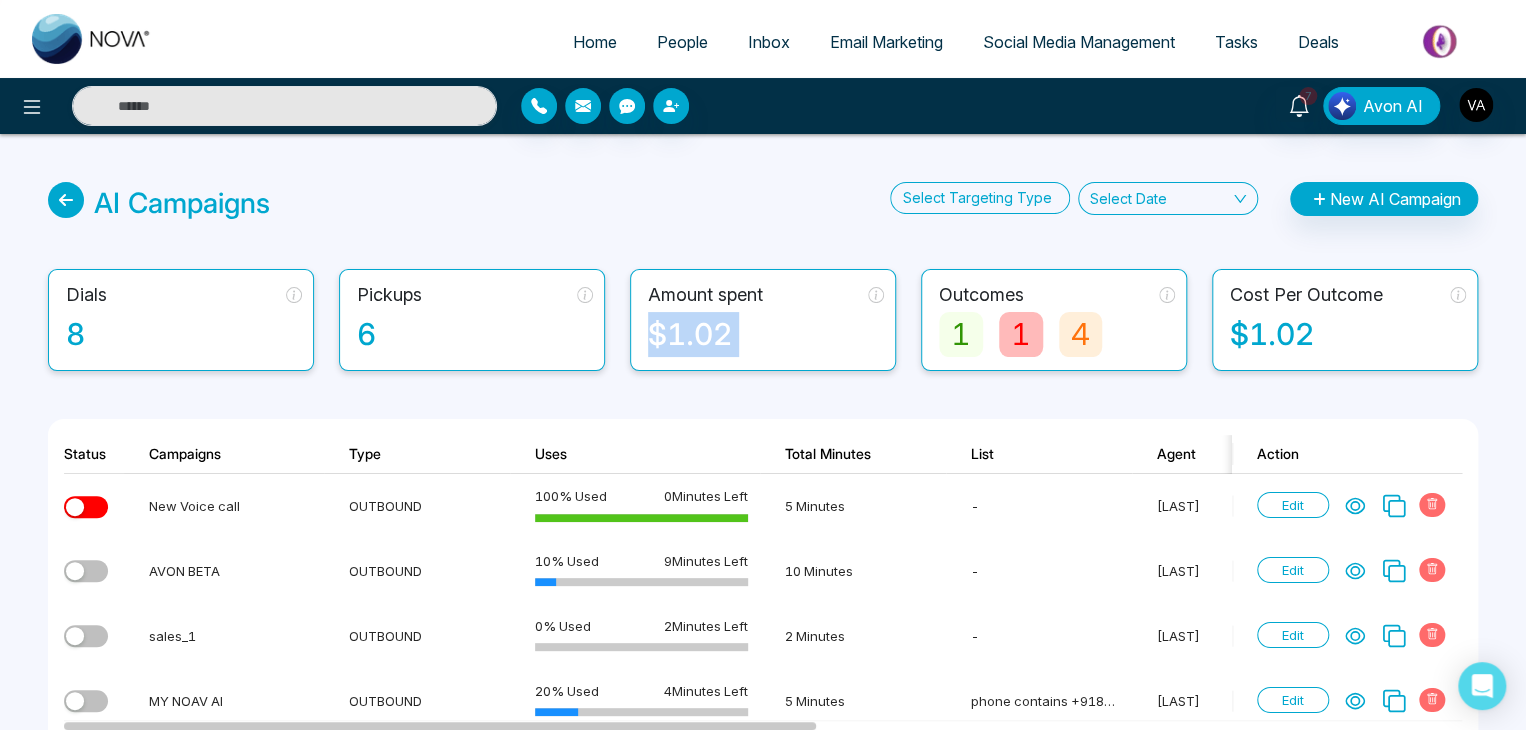 click on "$1.02" at bounding box center (766, 334) 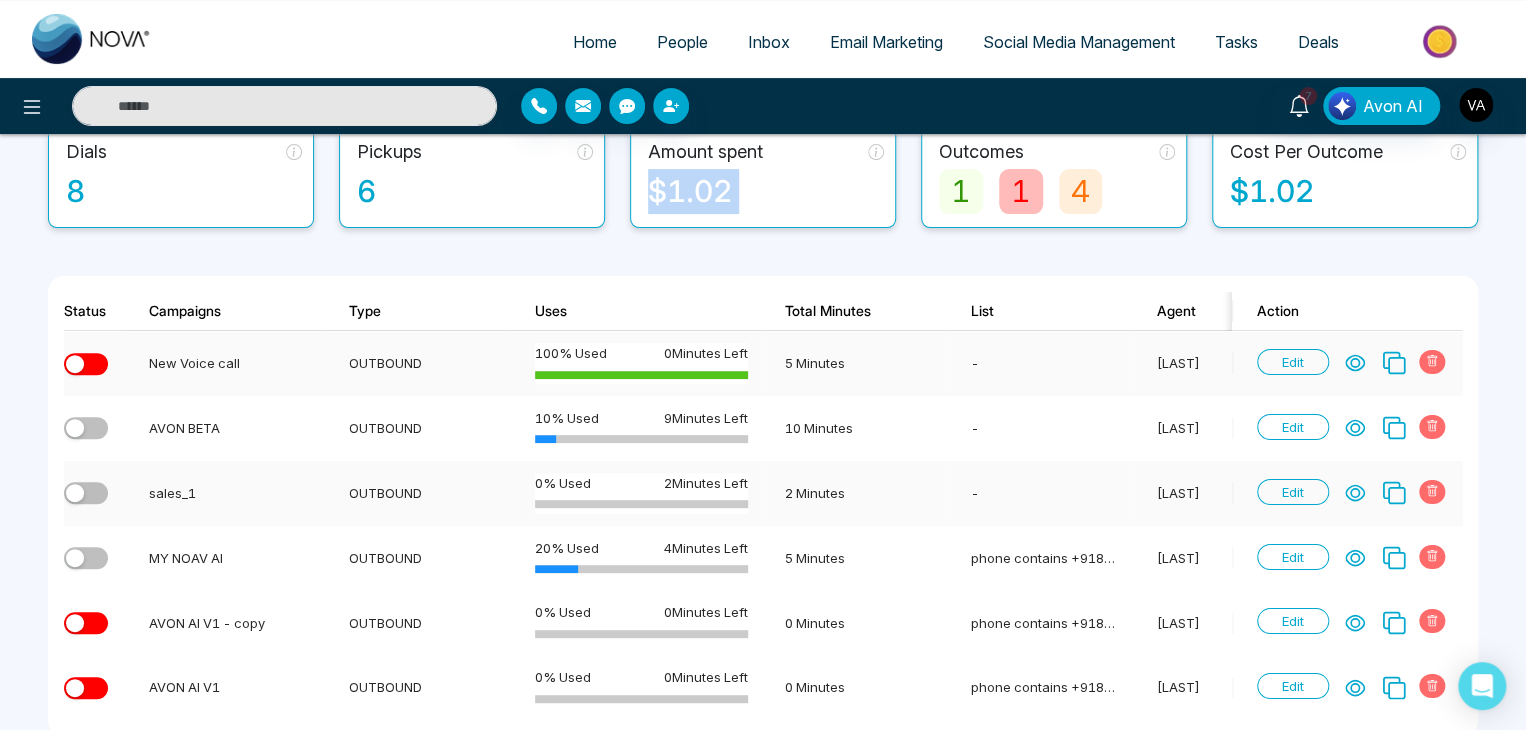 scroll, scrollTop: 144, scrollLeft: 0, axis: vertical 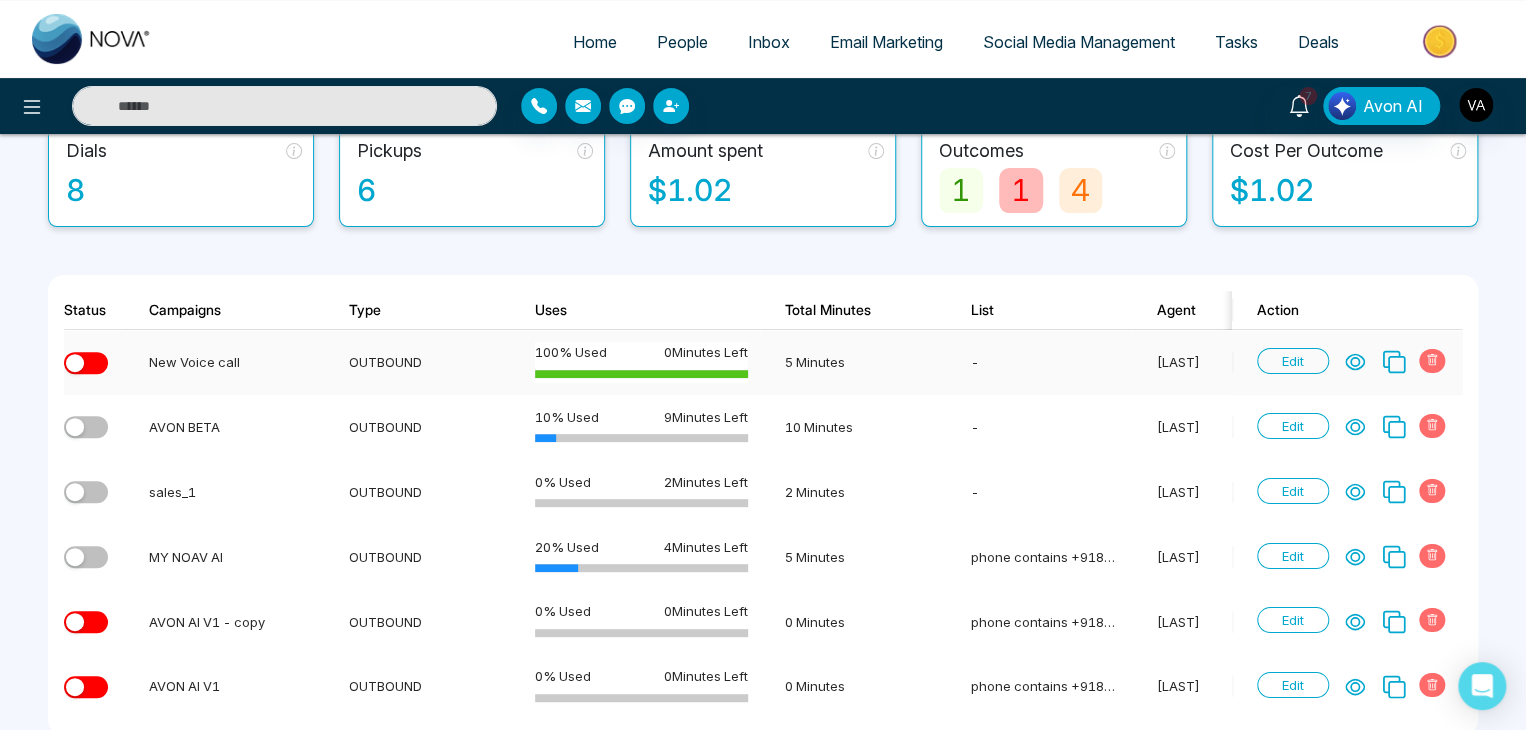 click on "5 Minutes" at bounding box center [853, 362] 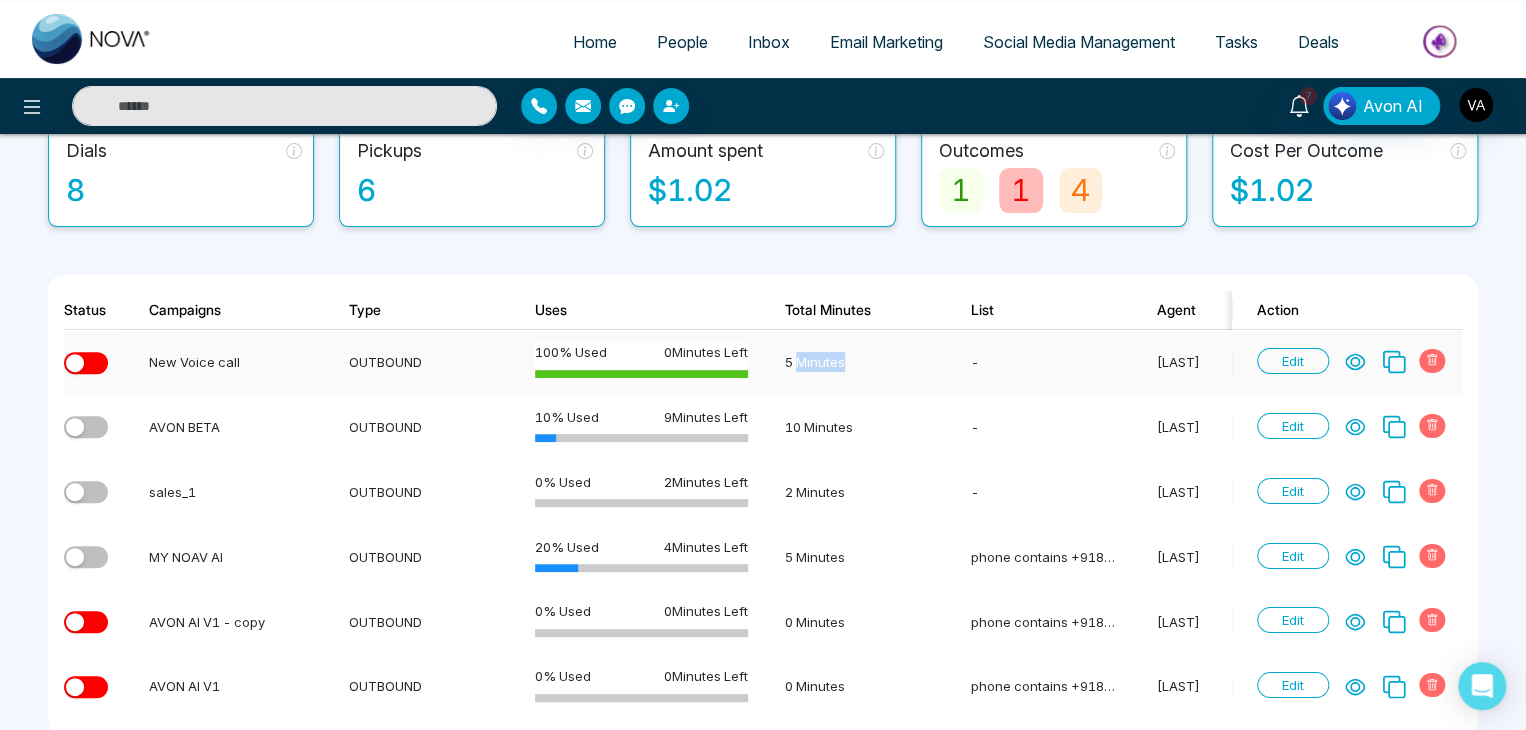click on "5 Minutes" at bounding box center (853, 362) 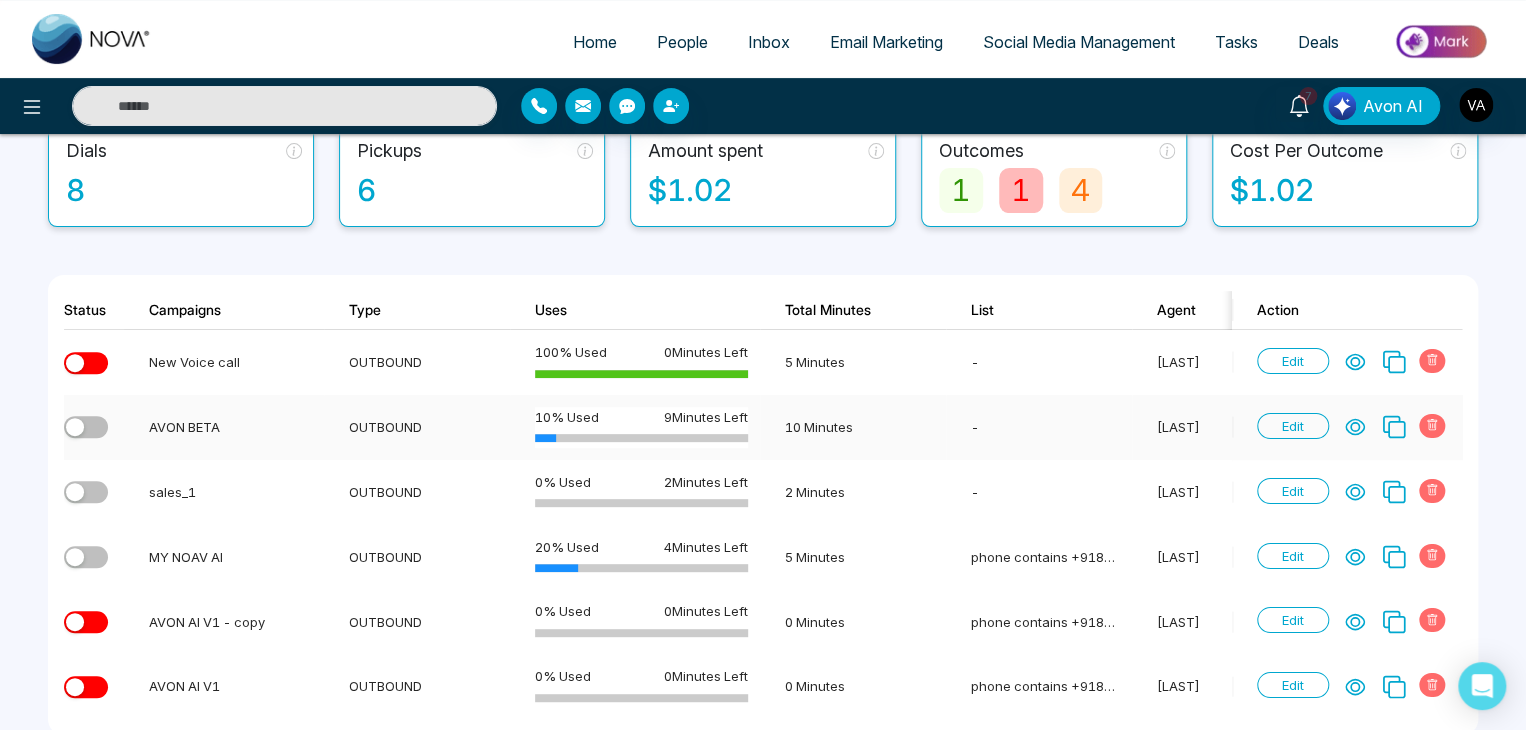 click on "10 Minutes" at bounding box center [853, 427] 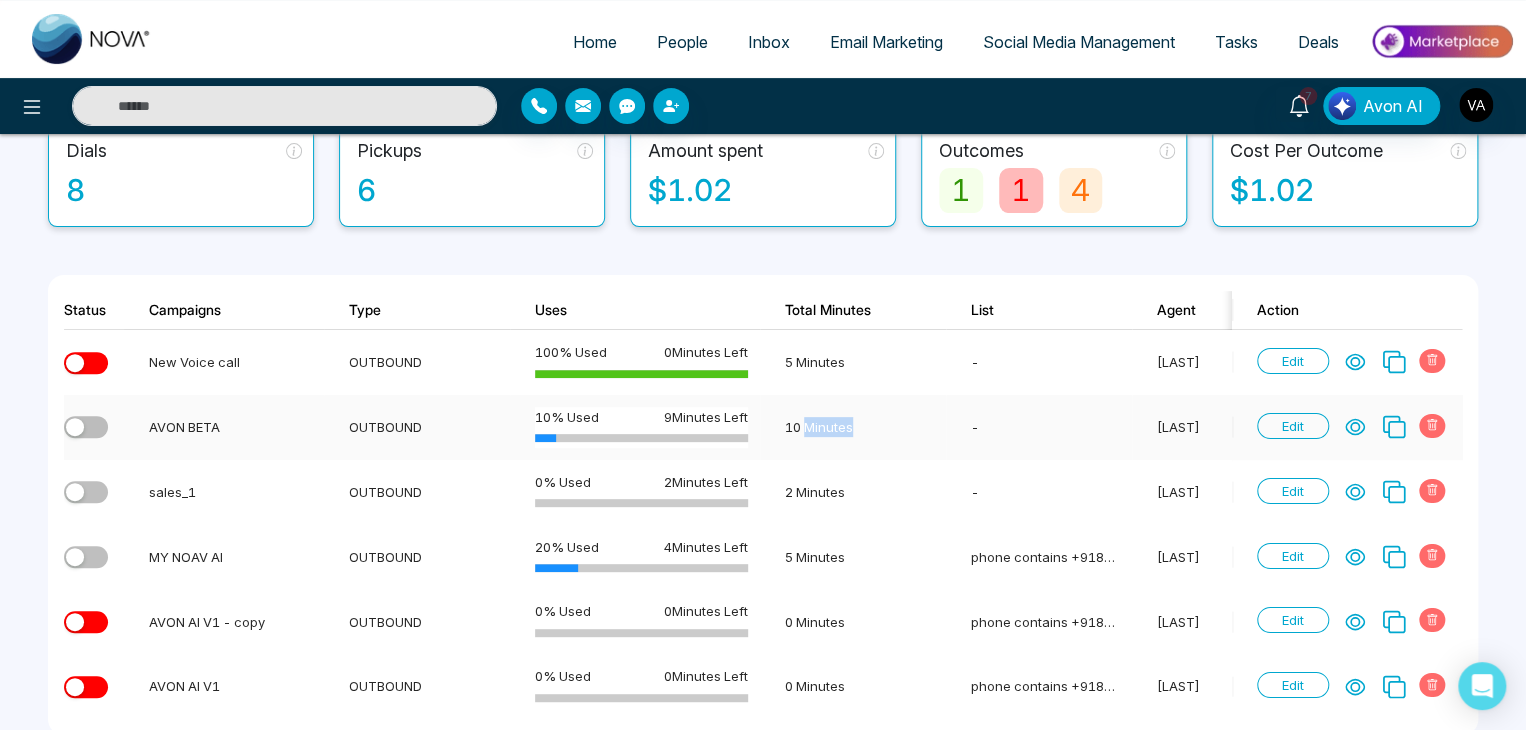 click on "10 Minutes" at bounding box center [853, 427] 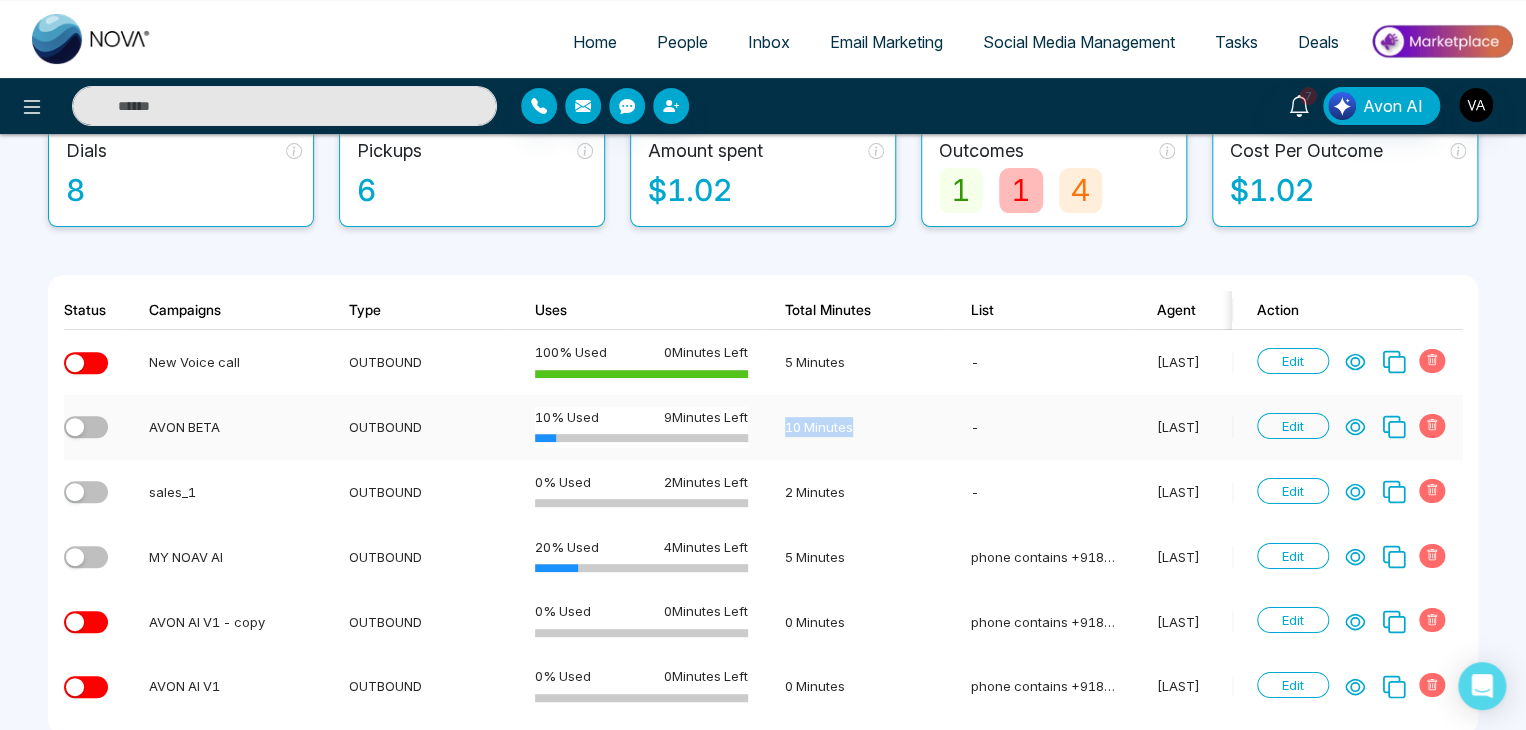 click on "10 Minutes" at bounding box center [853, 427] 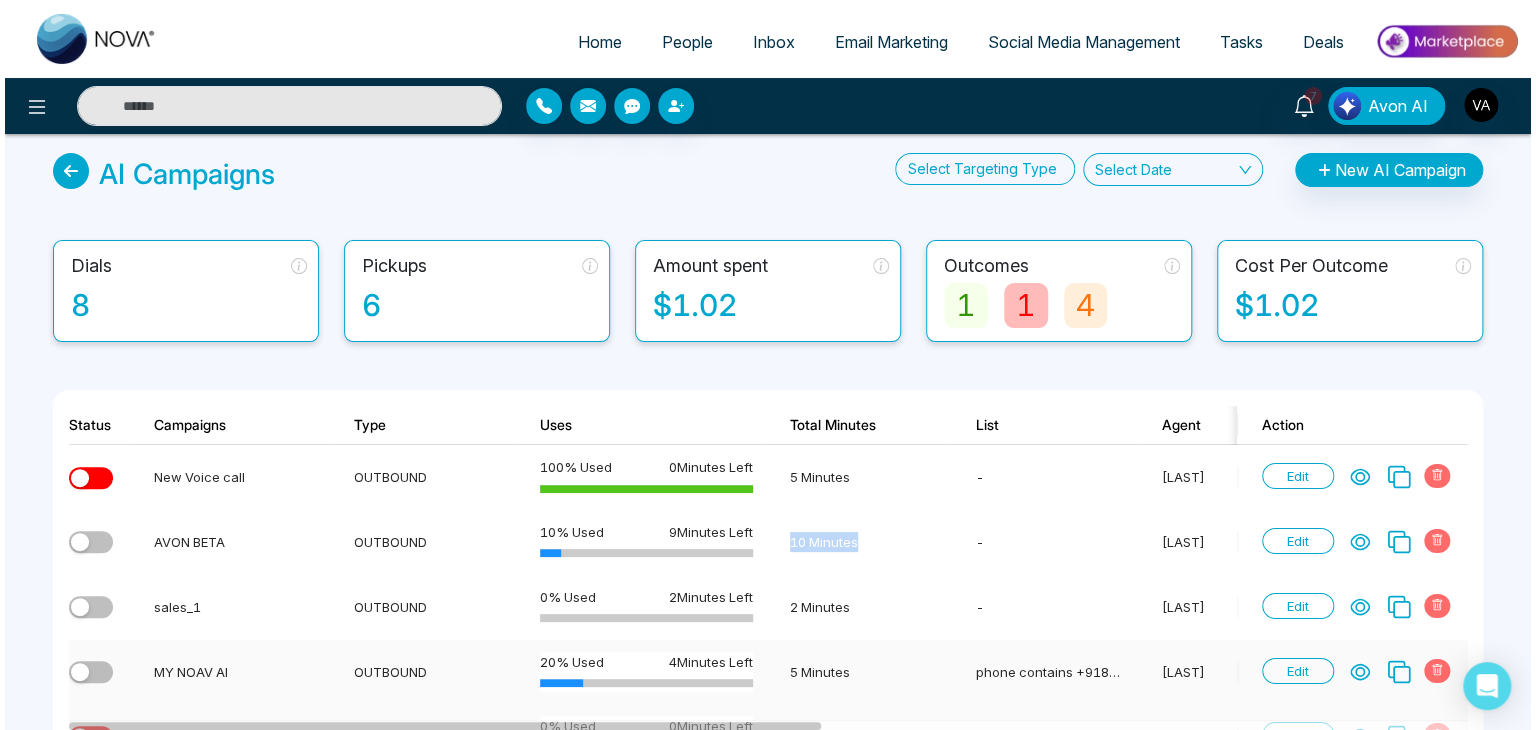 scroll, scrollTop: 0, scrollLeft: 0, axis: both 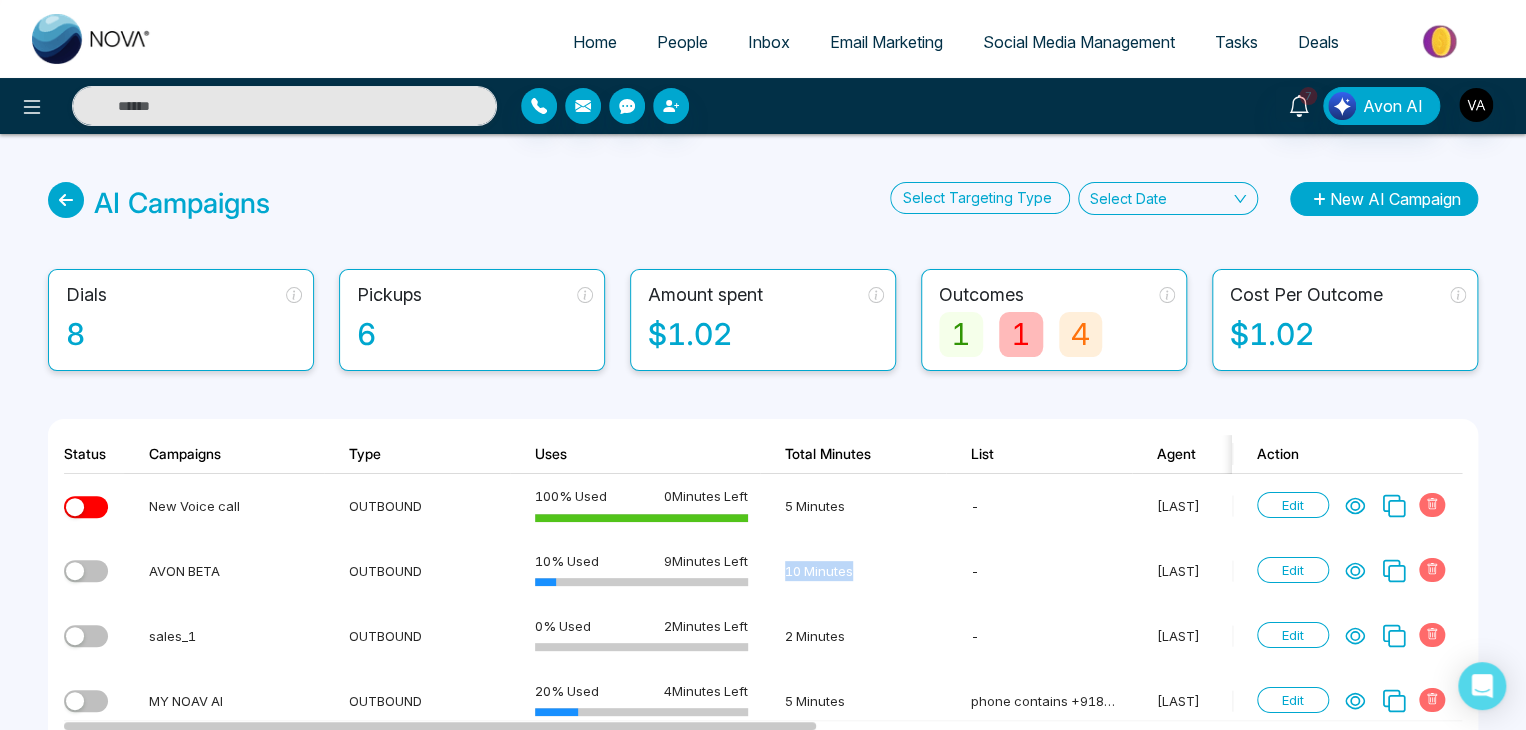 click on "New AI Campaign" at bounding box center [1384, 199] 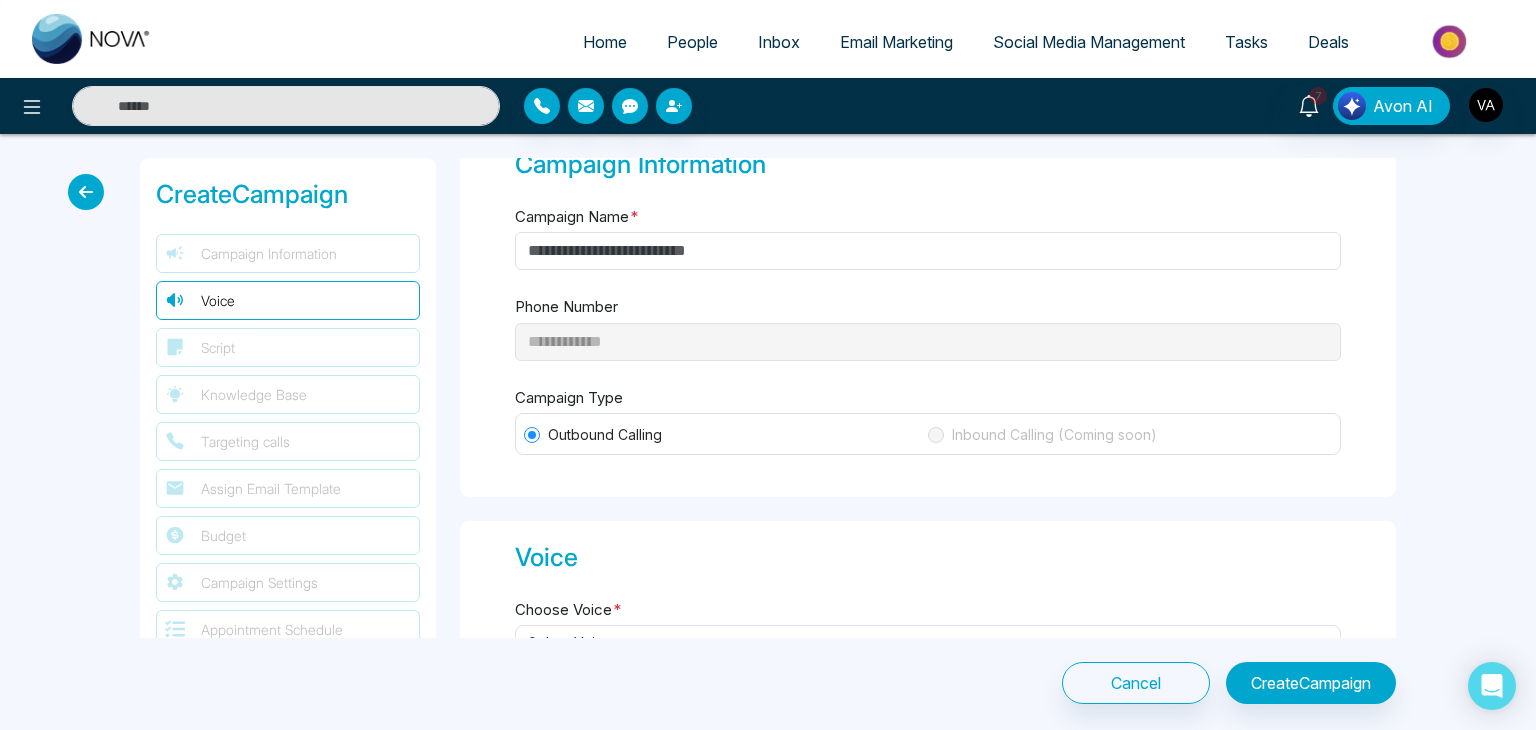 scroll, scrollTop: 0, scrollLeft: 0, axis: both 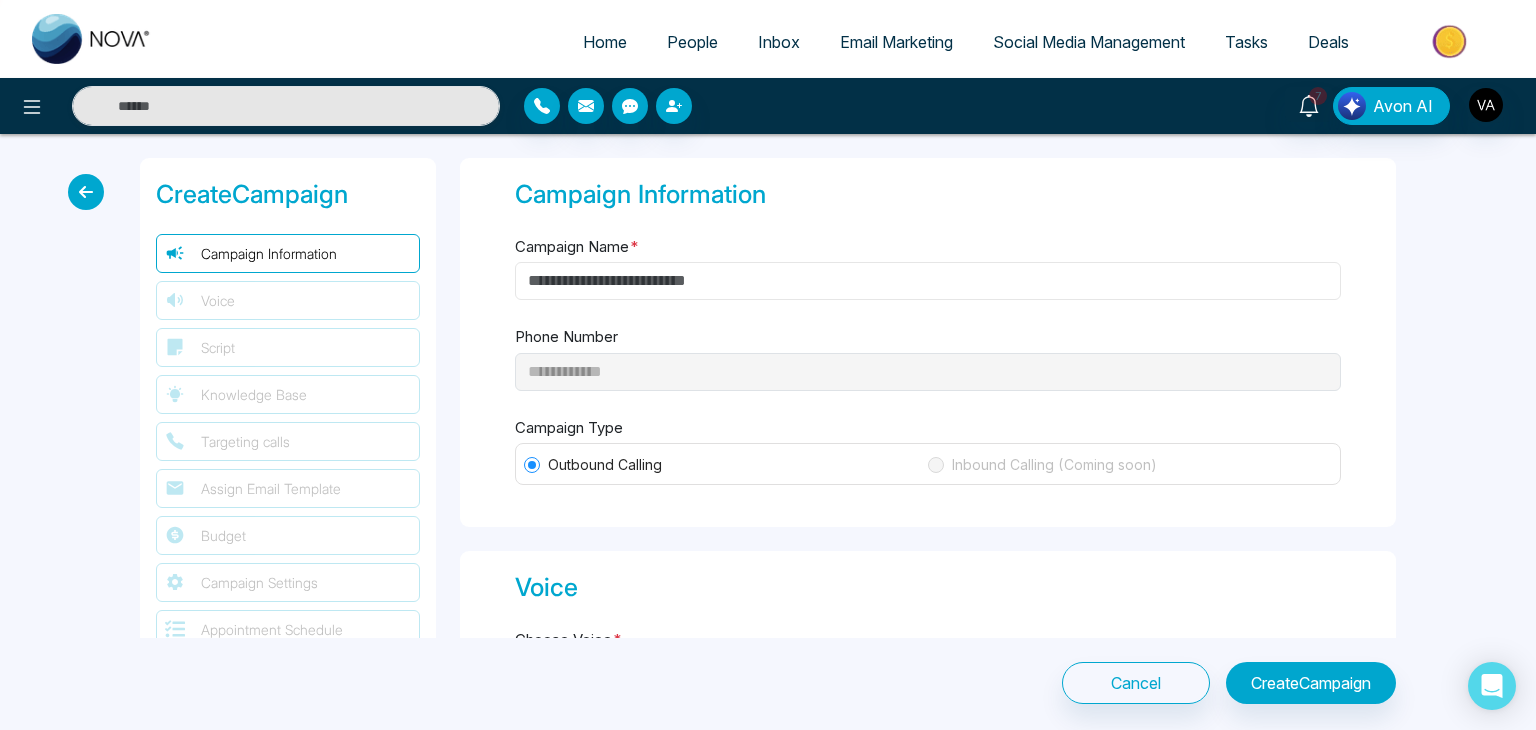 click on "Campaign Name  *" at bounding box center [928, 281] 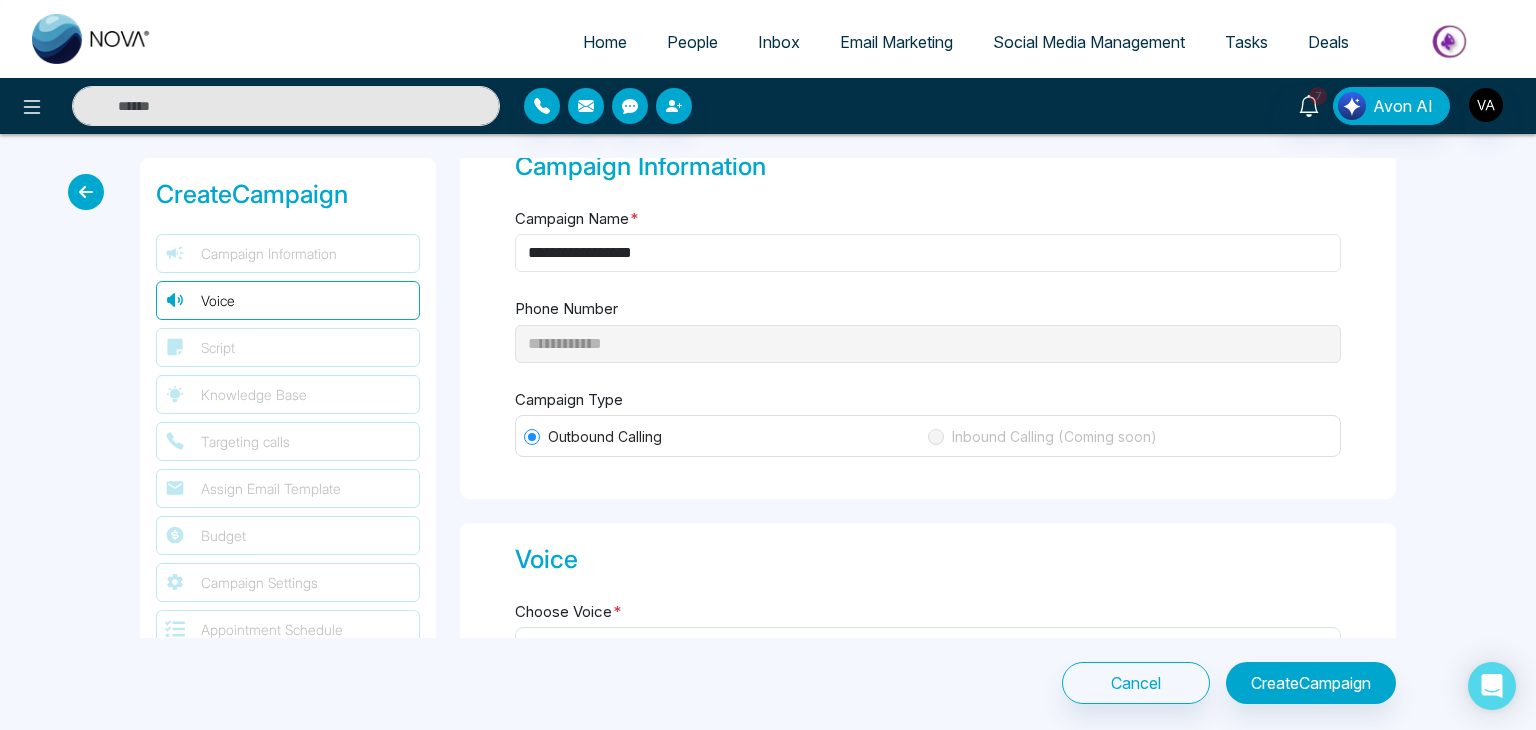 scroll, scrollTop: 28, scrollLeft: 0, axis: vertical 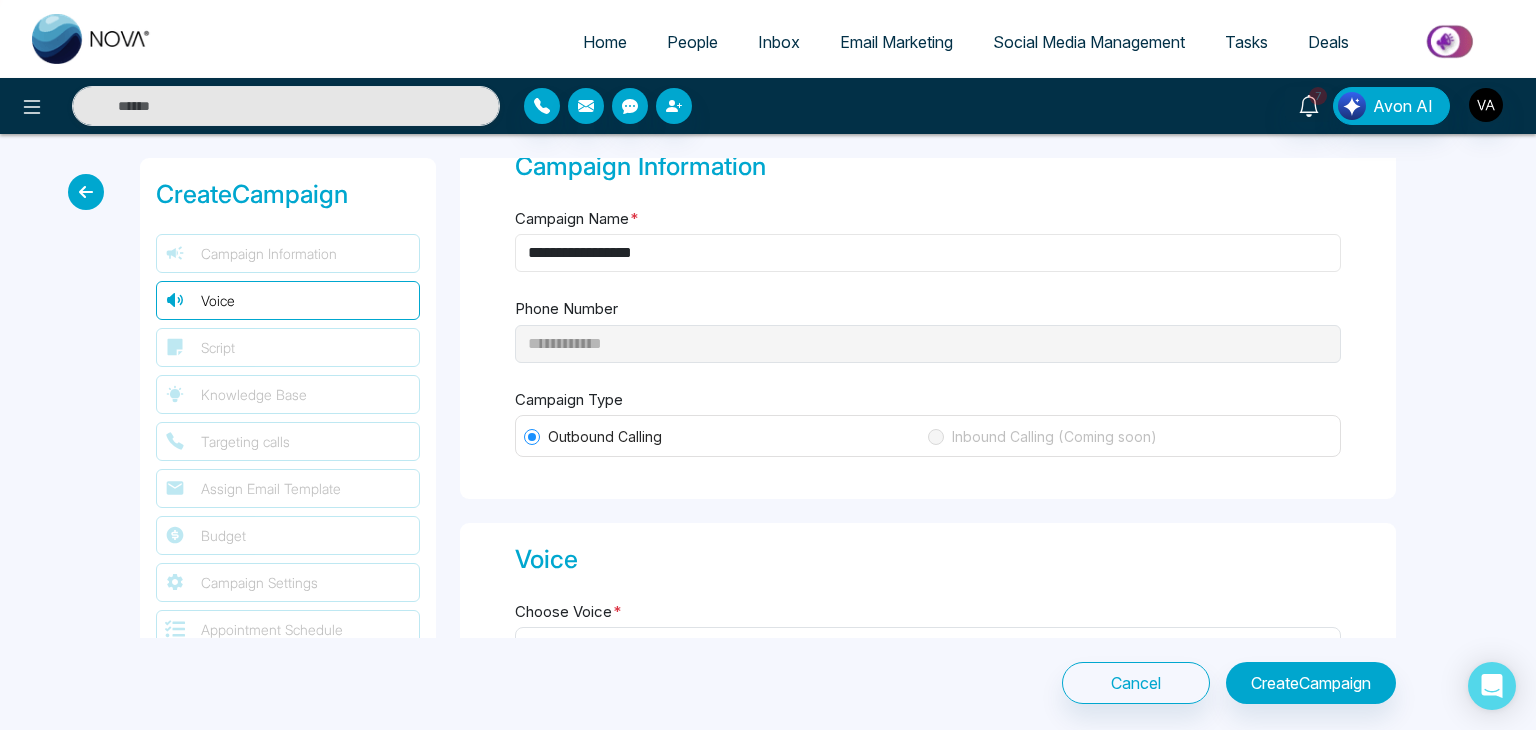 type on "**********" 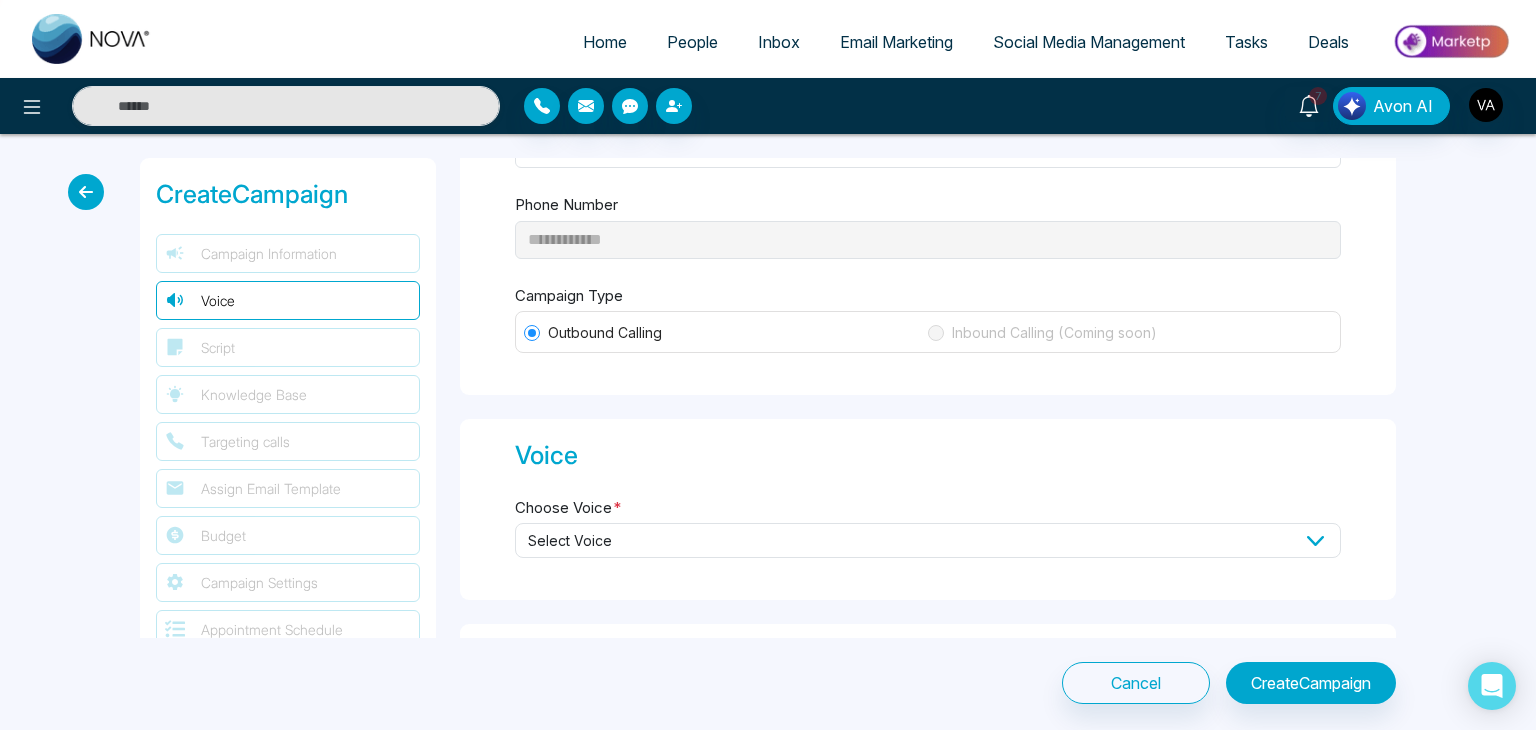 scroll, scrollTop: 180, scrollLeft: 0, axis: vertical 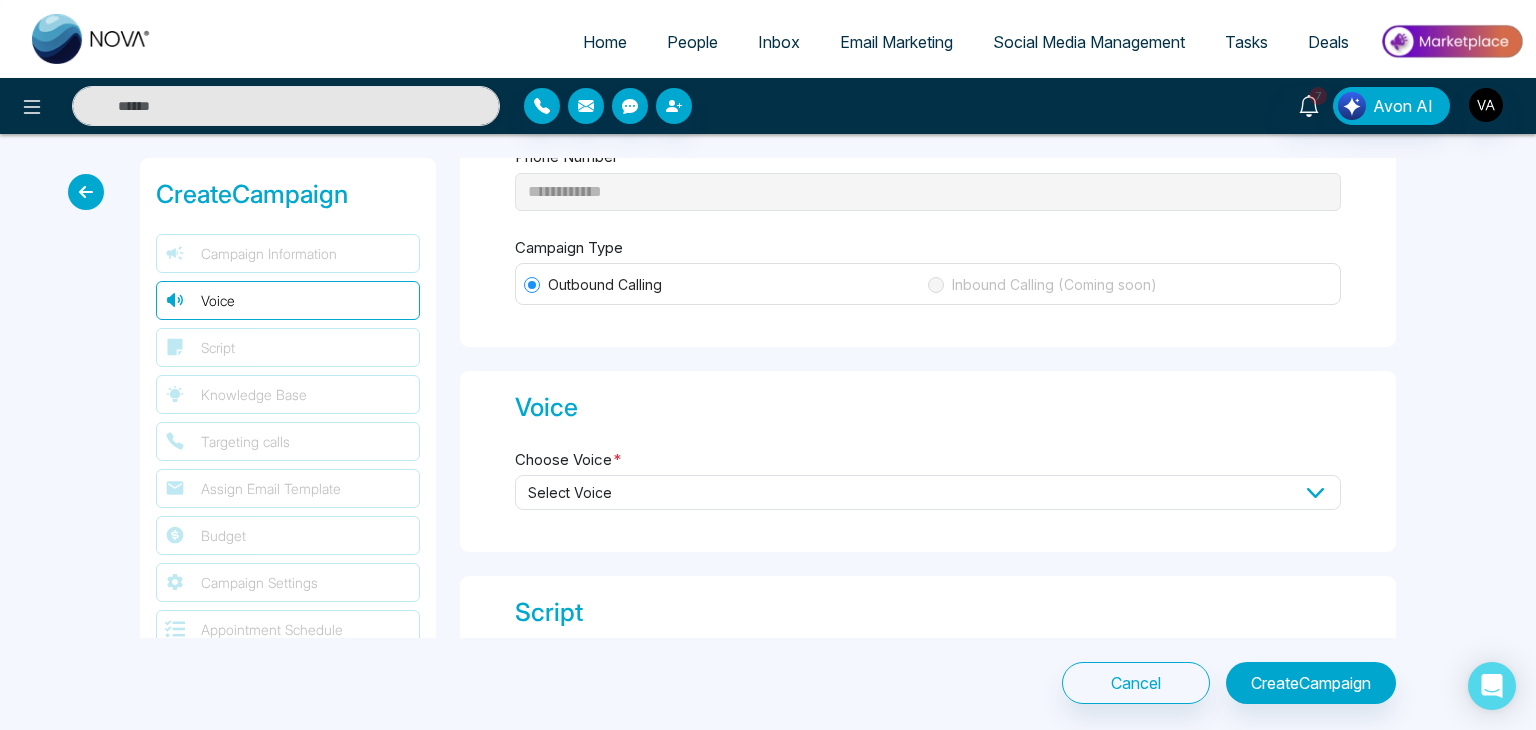 click on "**********" at bounding box center [928, 162] 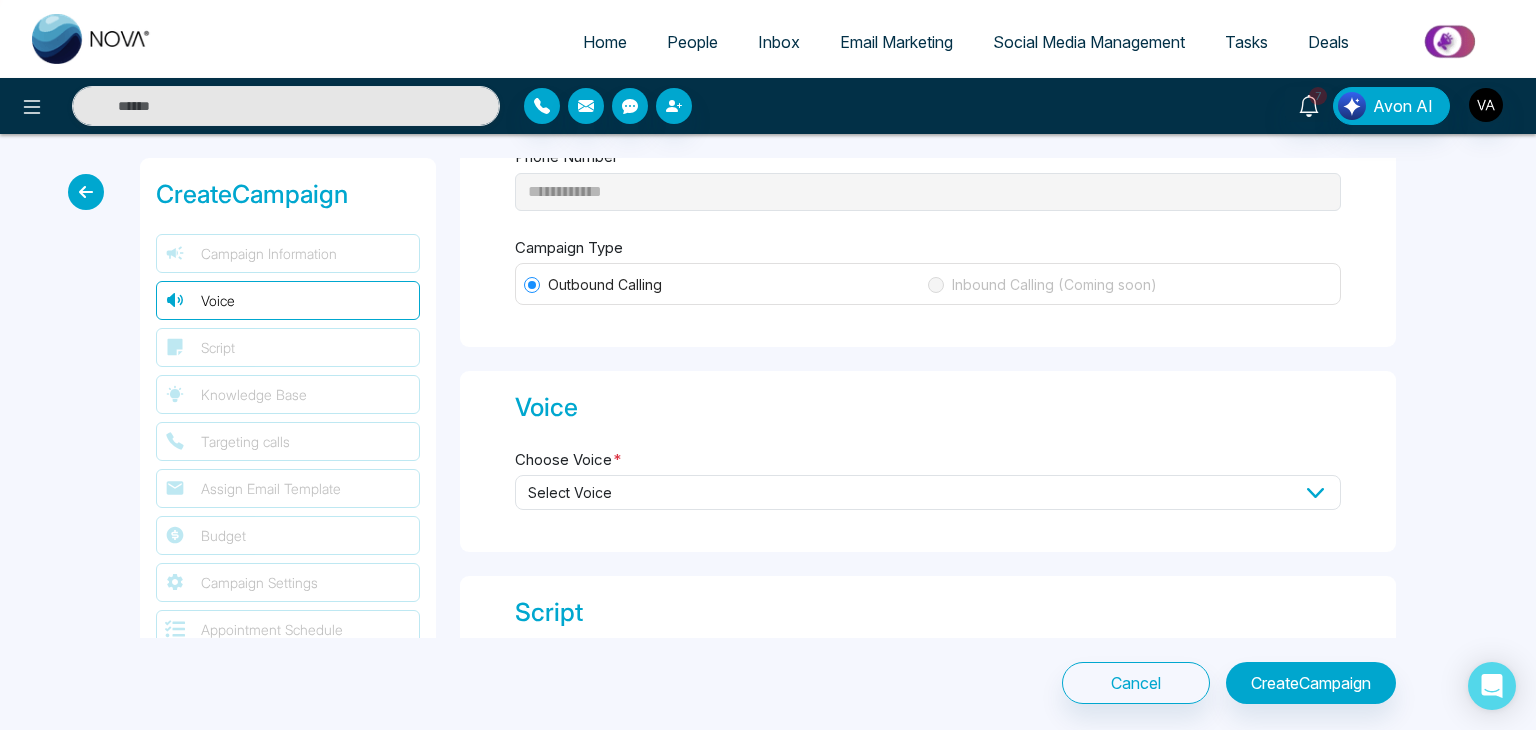 click on "Inbound Calling (Coming soon)" at bounding box center [1054, 285] 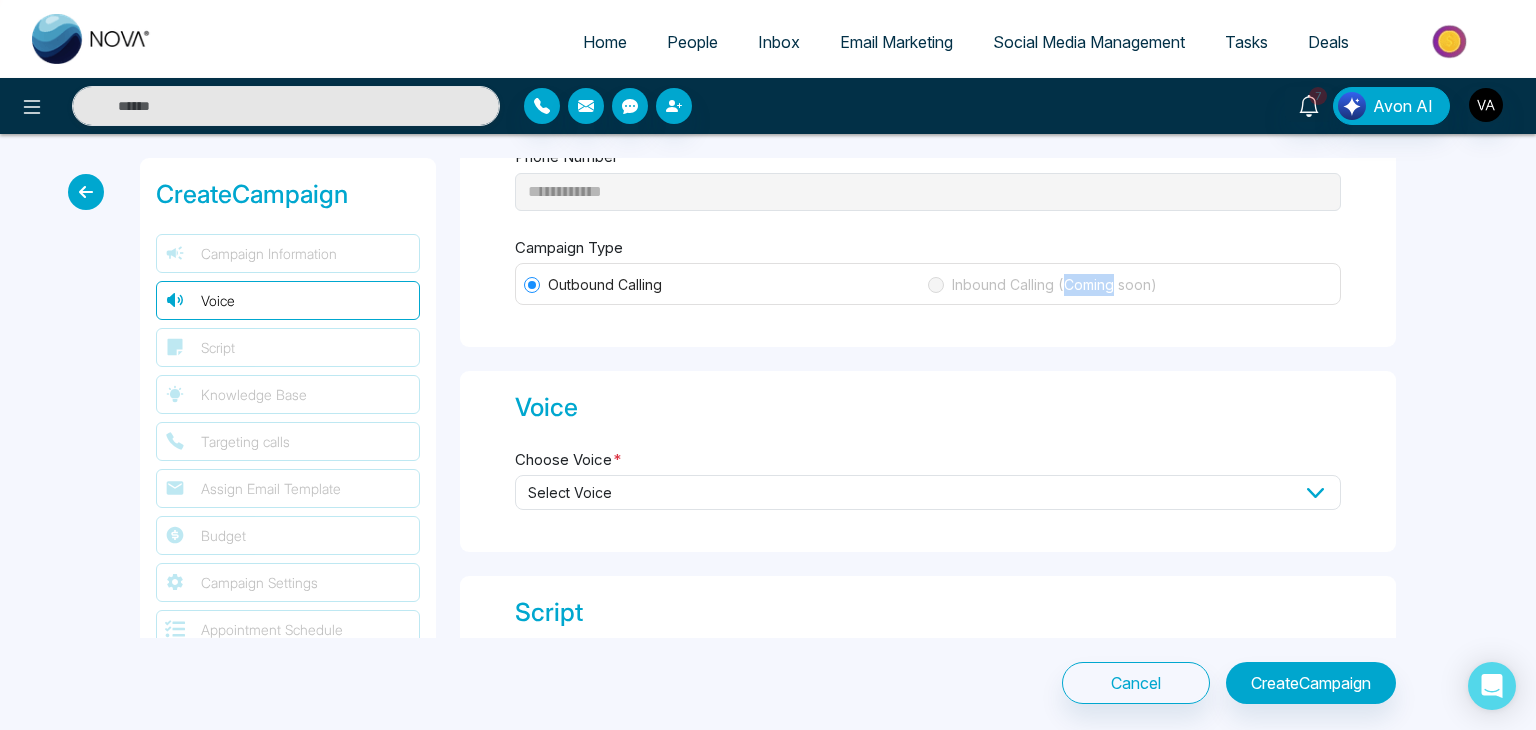 click on "Inbound Calling (Coming soon)" at bounding box center [1054, 285] 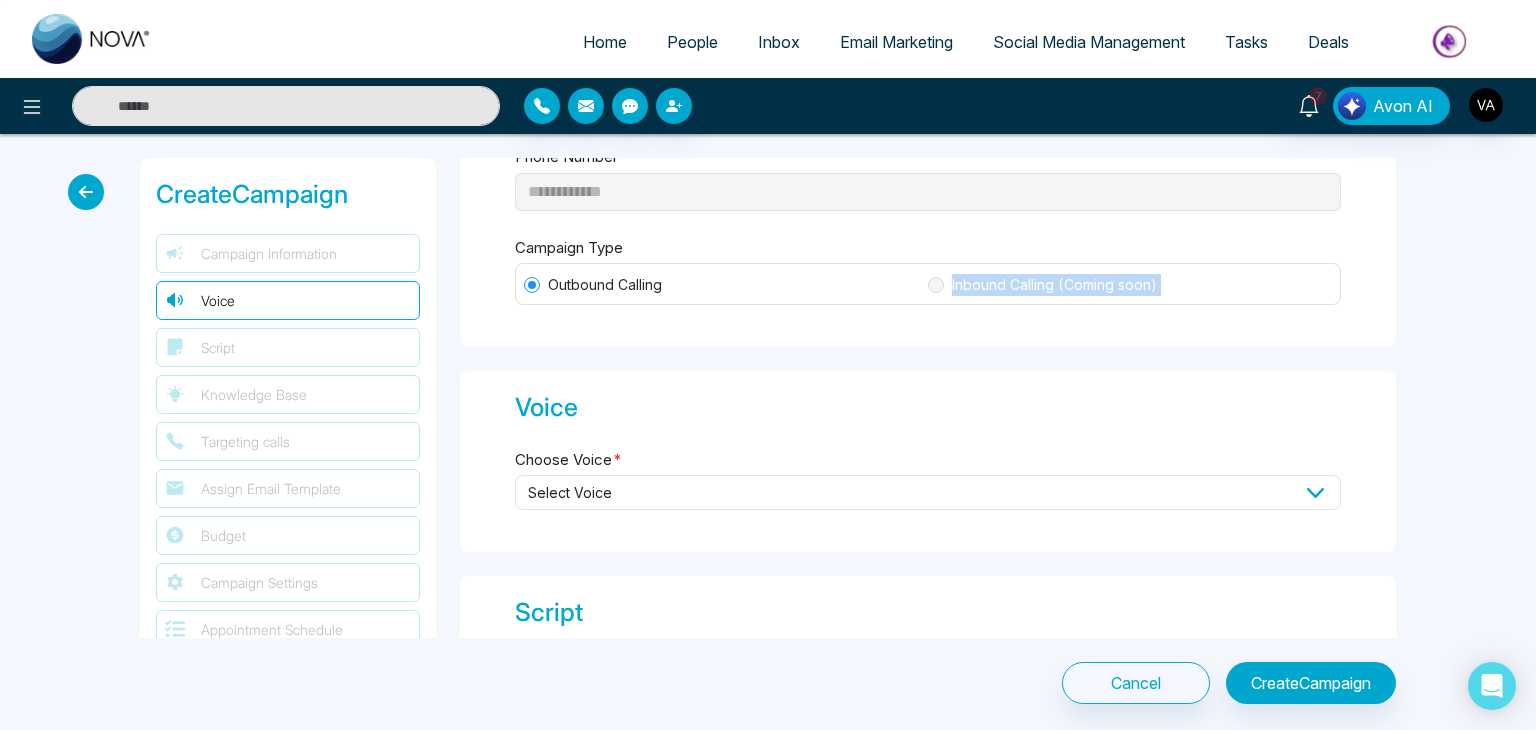 click on "Inbound Calling (Coming soon)" at bounding box center [1054, 285] 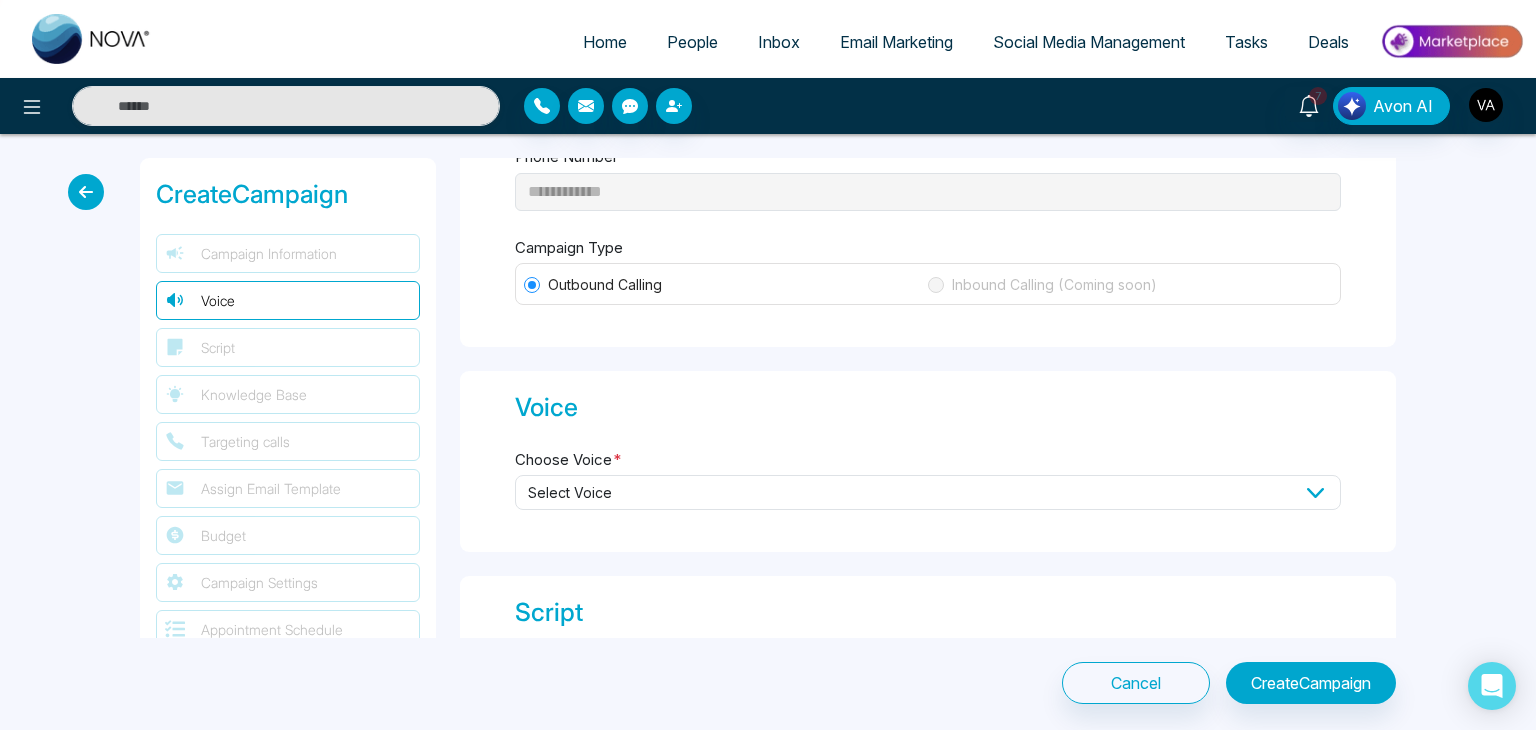click on "**********" at bounding box center [928, 398] 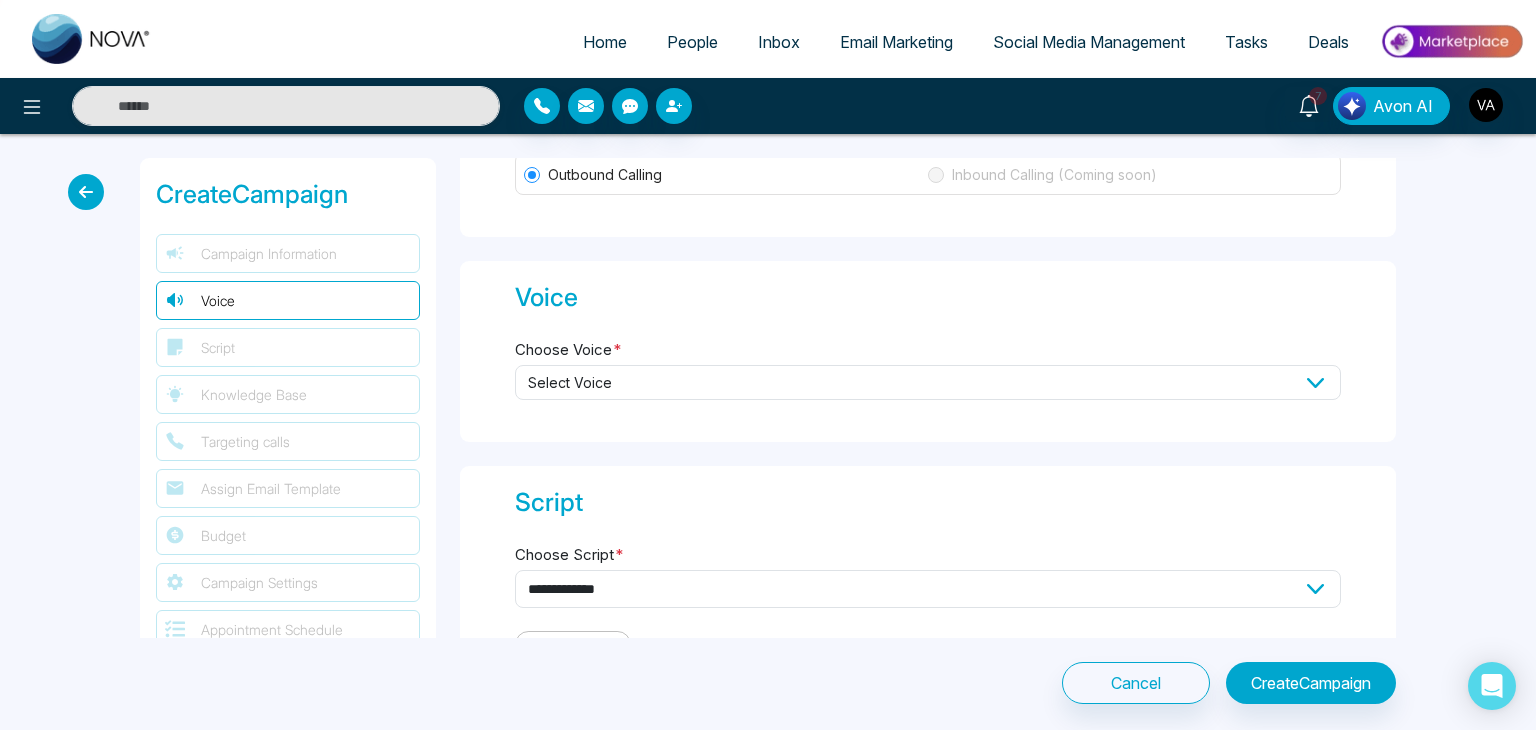 scroll, scrollTop: 288, scrollLeft: 0, axis: vertical 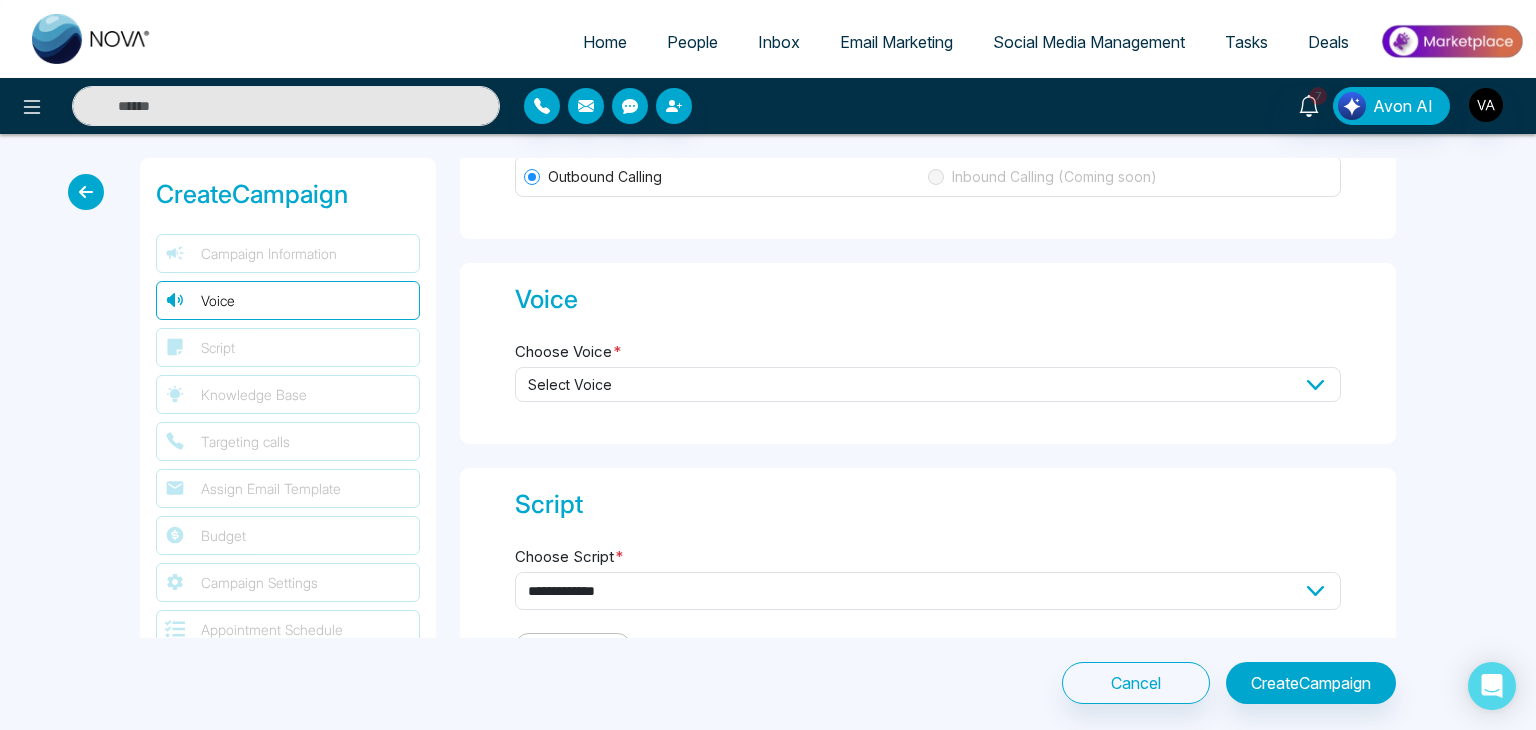 click on "Select Voice" at bounding box center (928, 384) 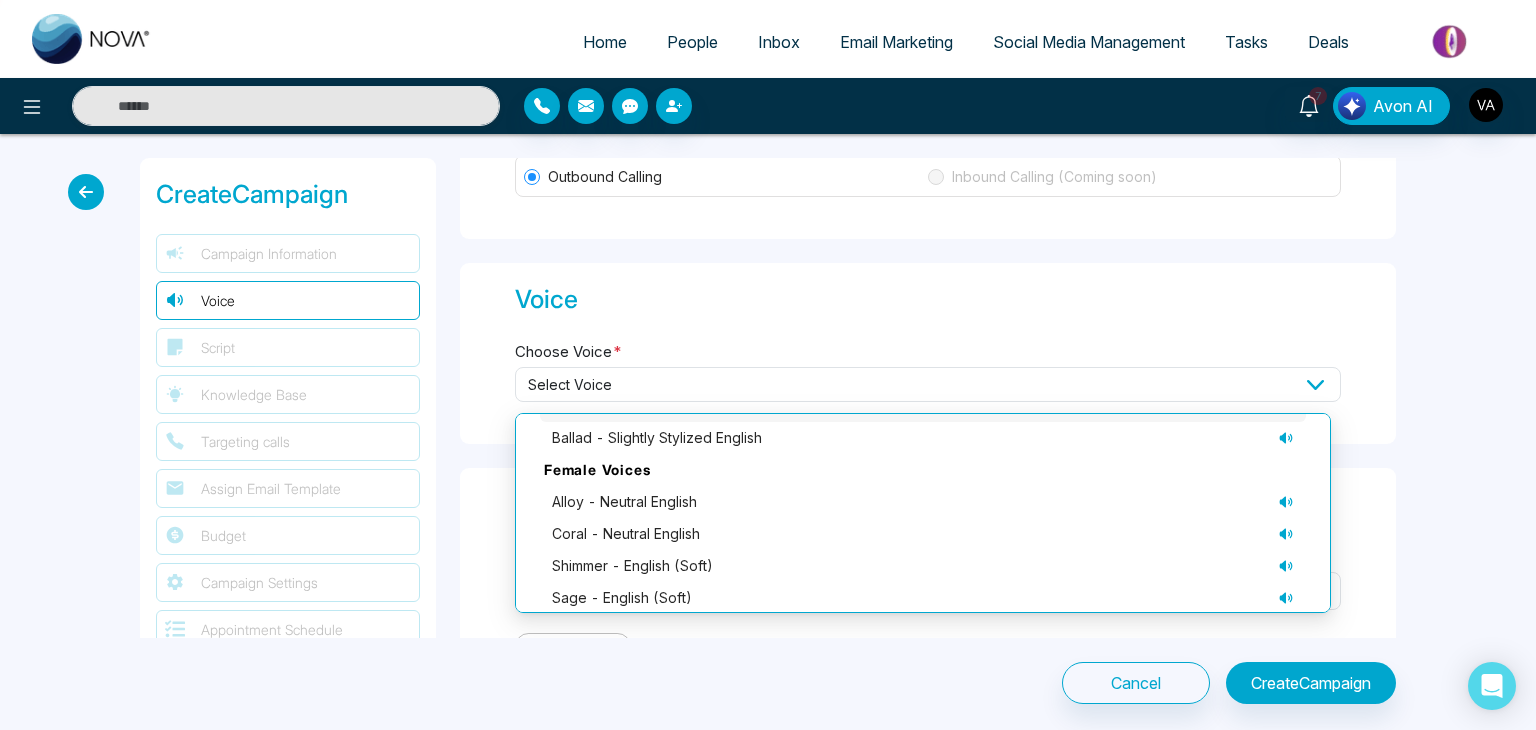 scroll, scrollTop: 137, scrollLeft: 0, axis: vertical 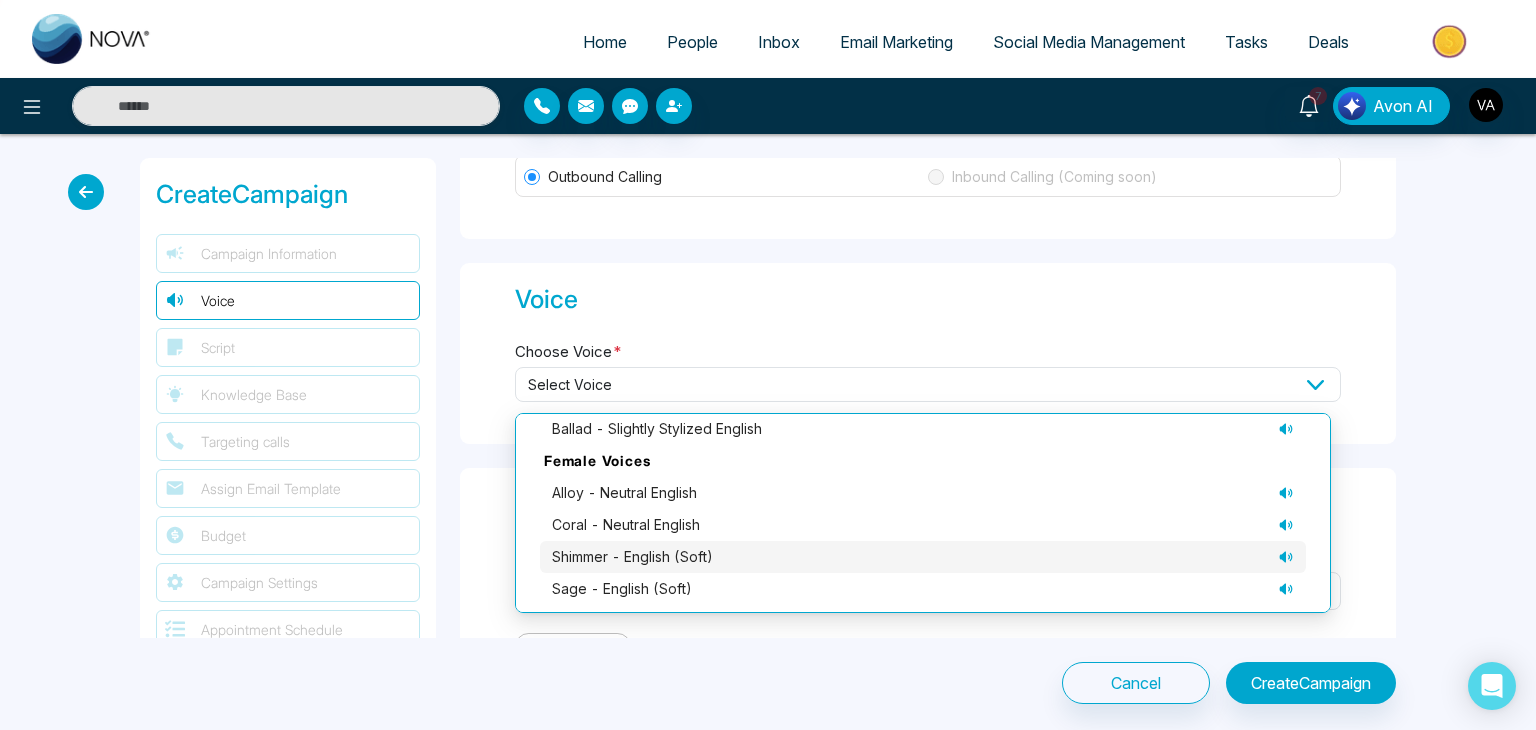 click on "shimmer - English (soft)" at bounding box center [632, 557] 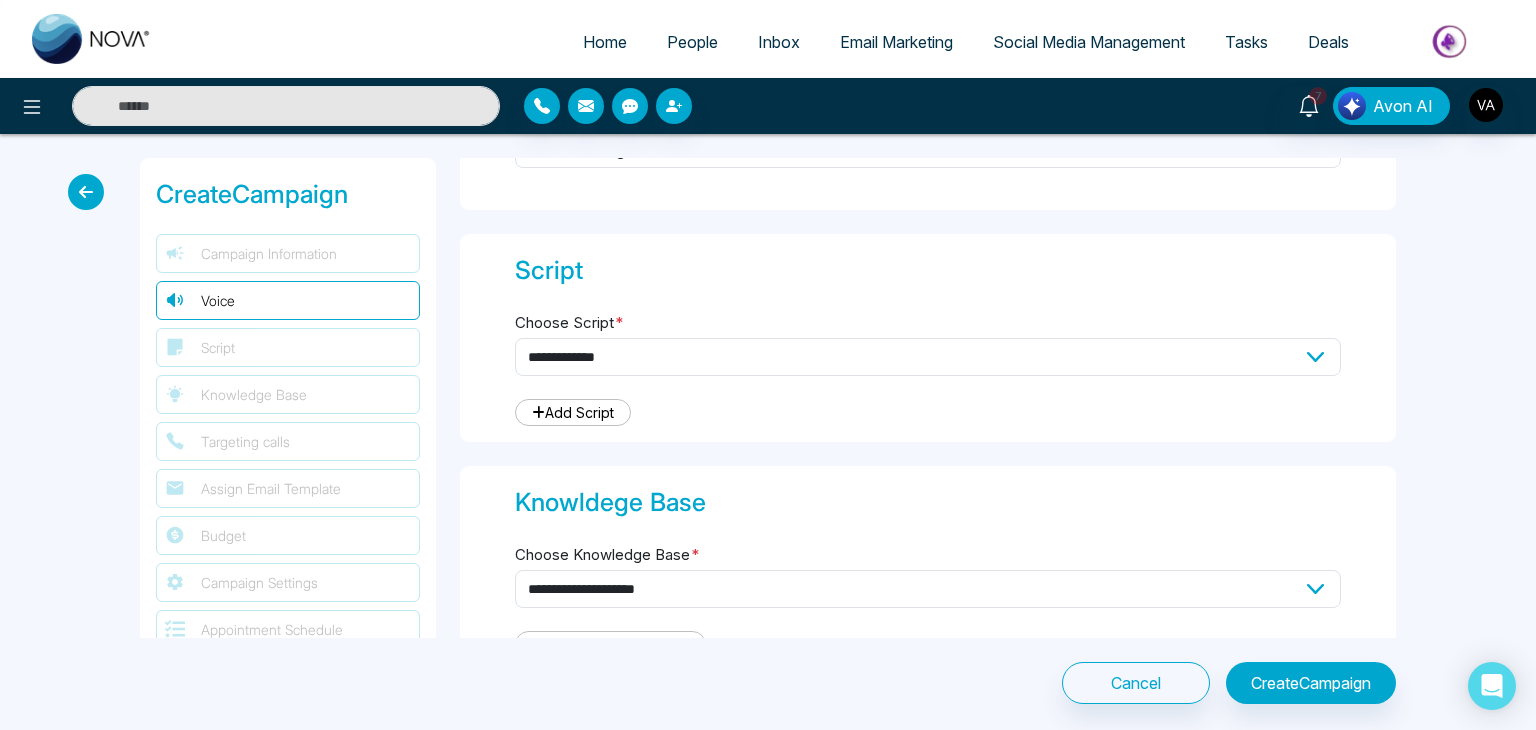 scroll, scrollTop: 526, scrollLeft: 0, axis: vertical 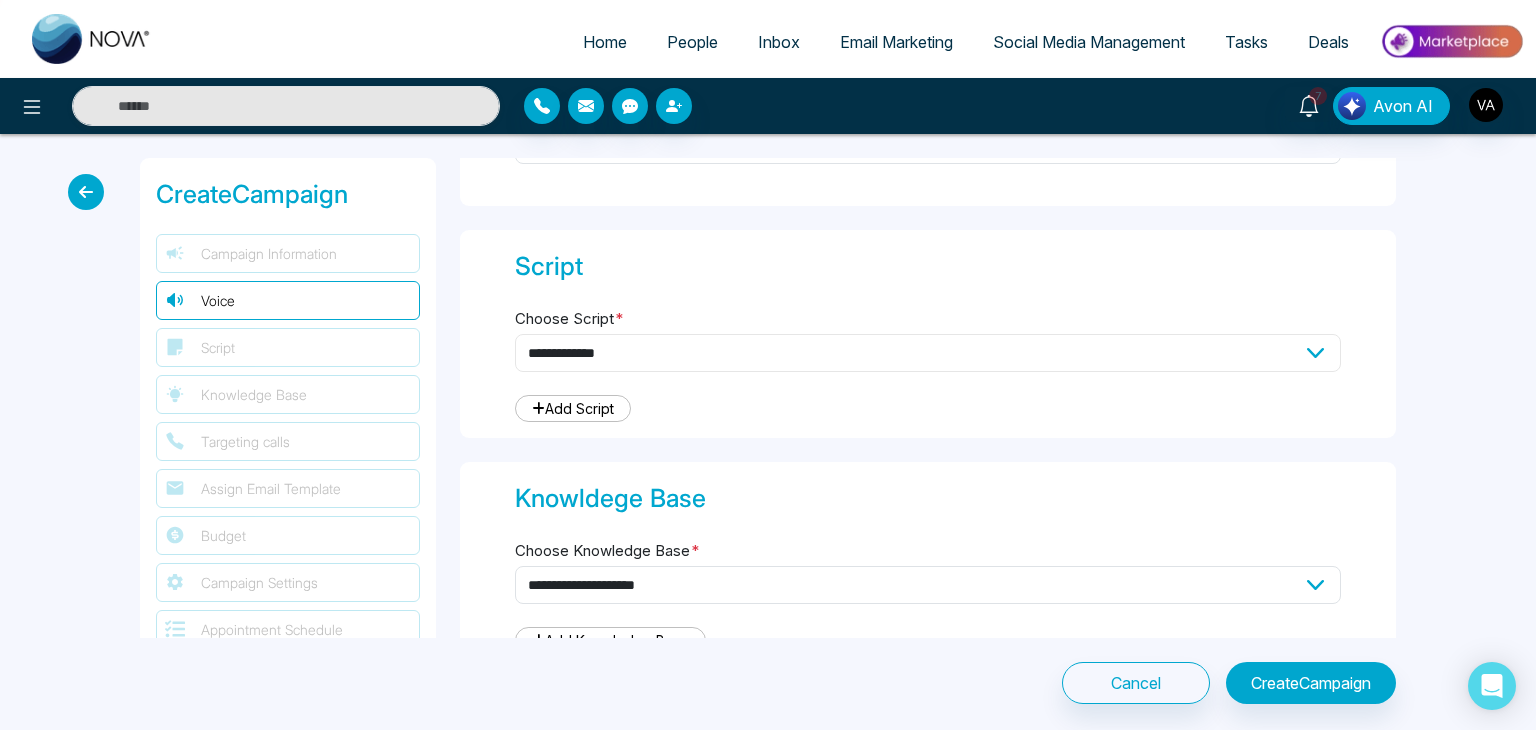 click on "**********" at bounding box center [928, 353] 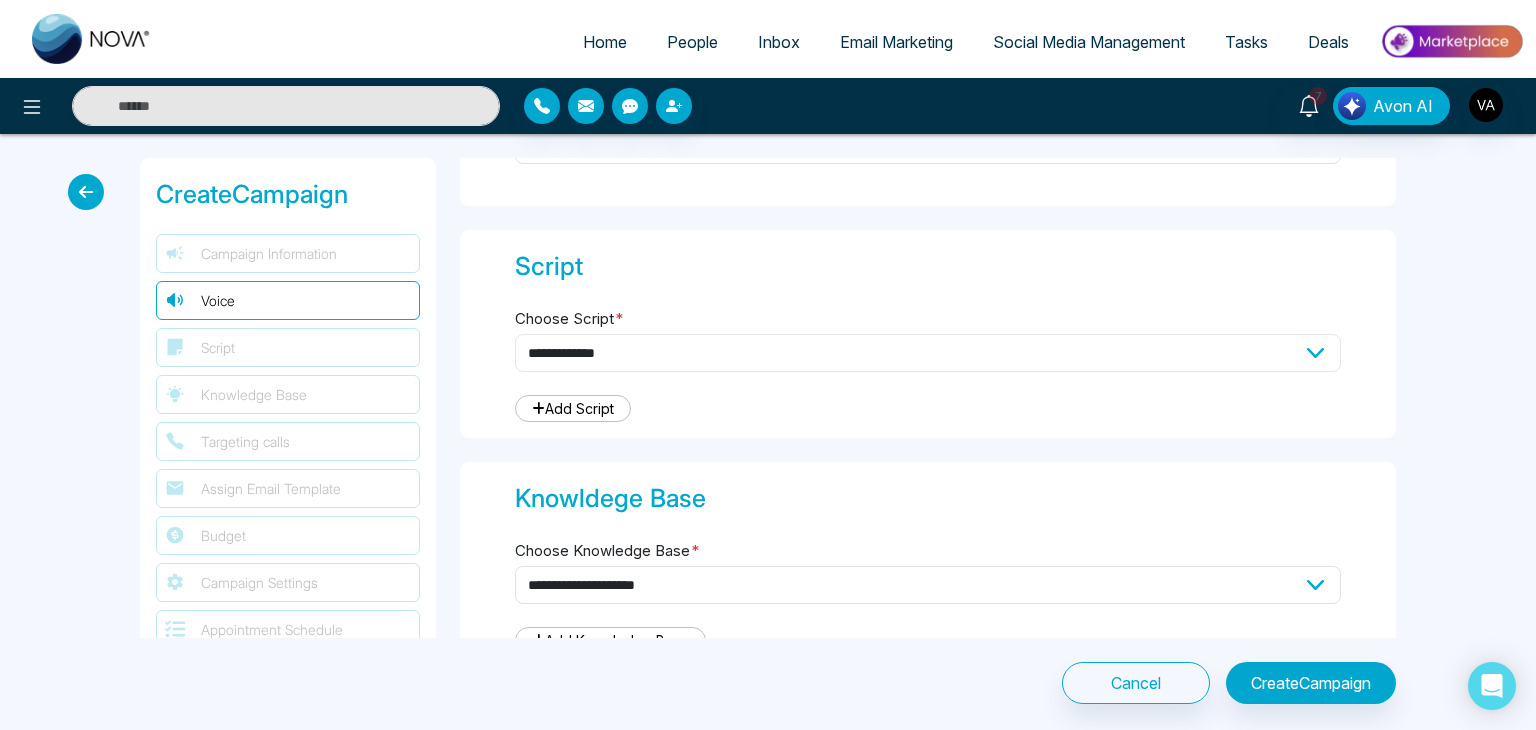 select on "***" 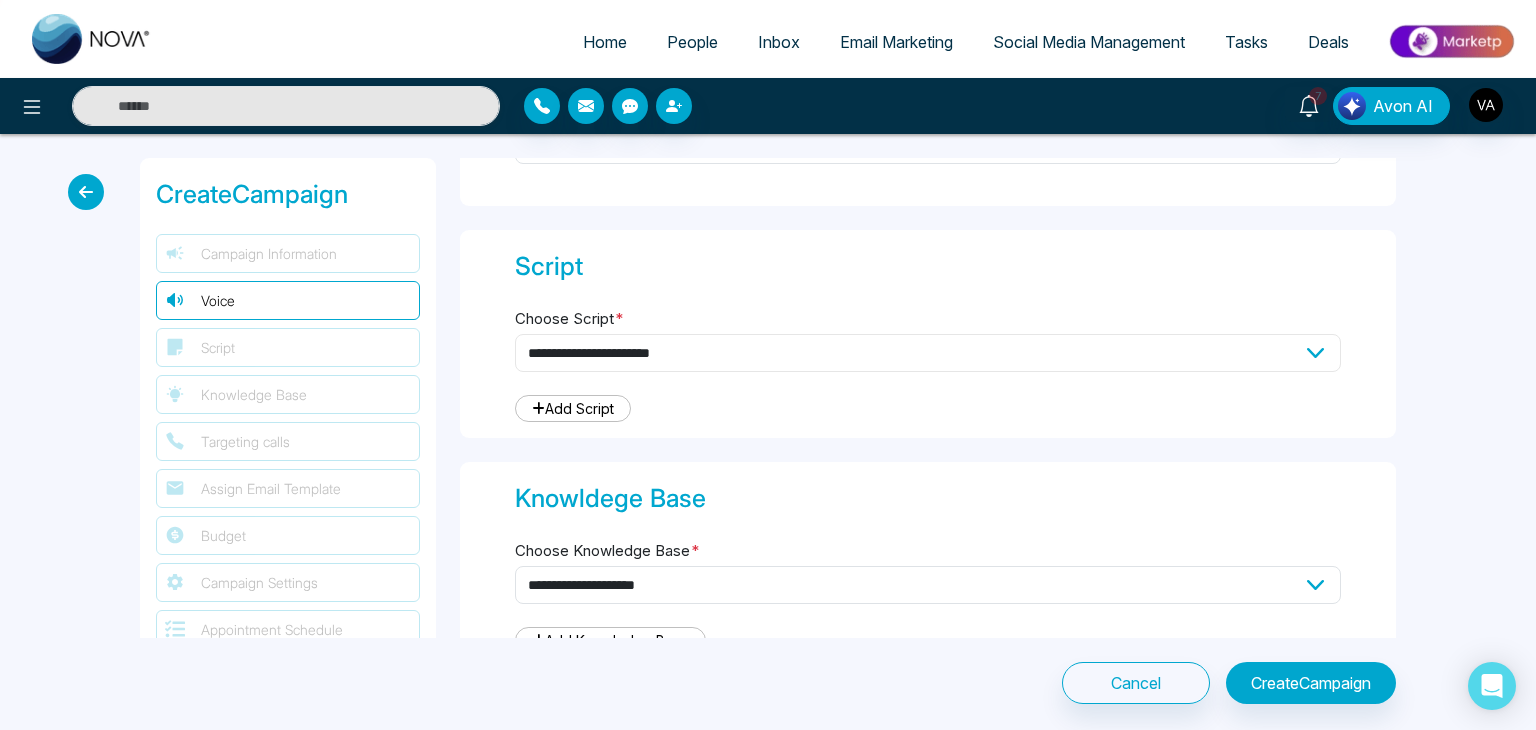 click on "**********" at bounding box center [928, 353] 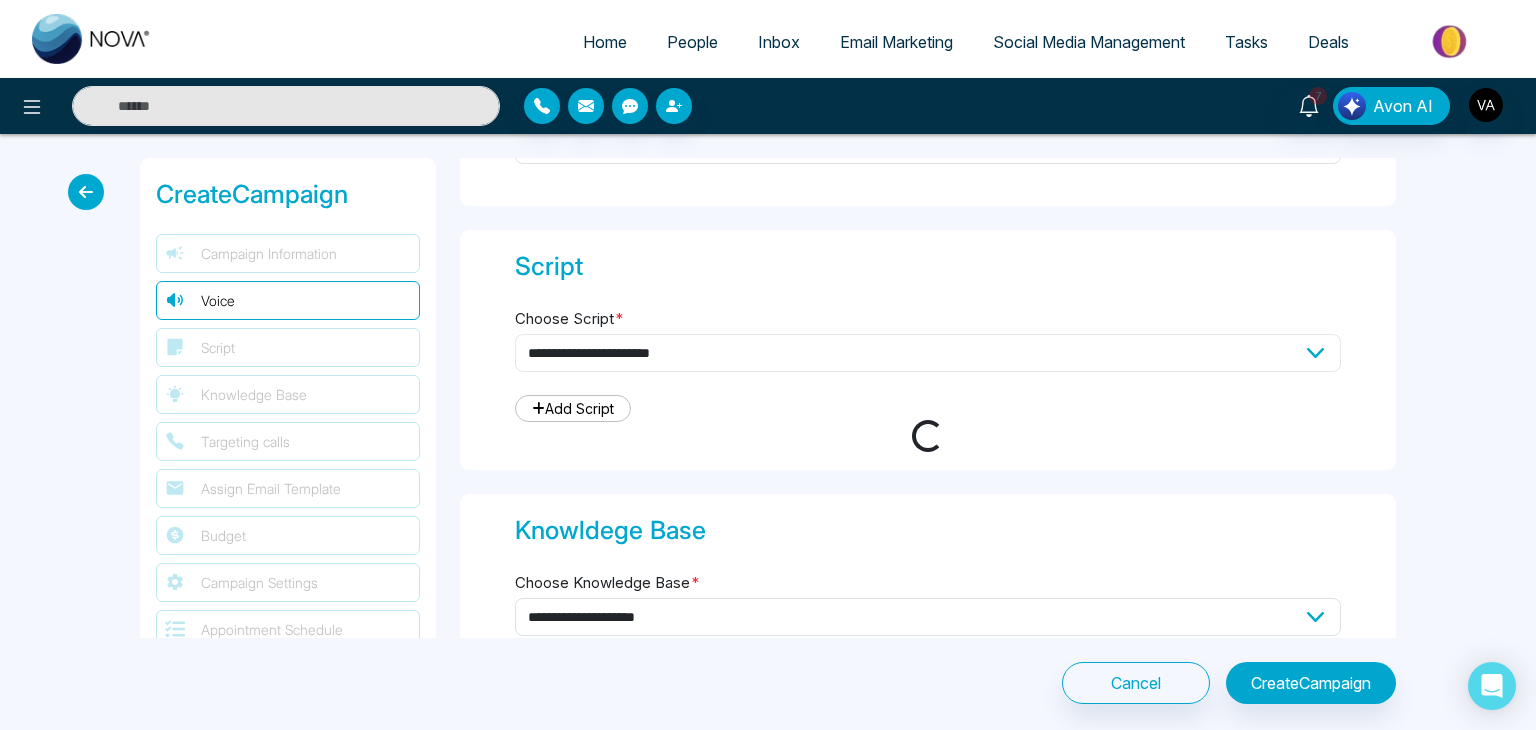 type on "**********" 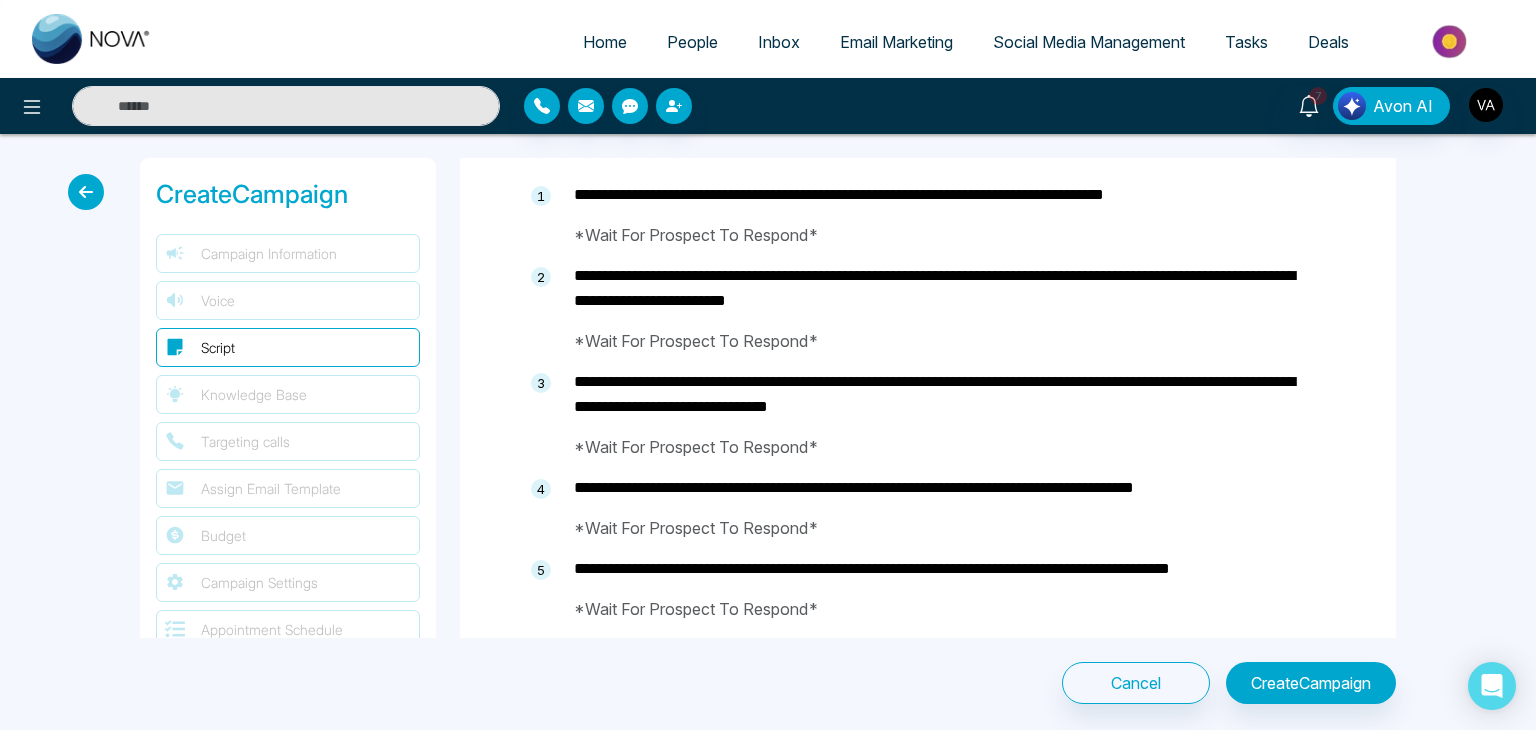 scroll, scrollTop: 868, scrollLeft: 0, axis: vertical 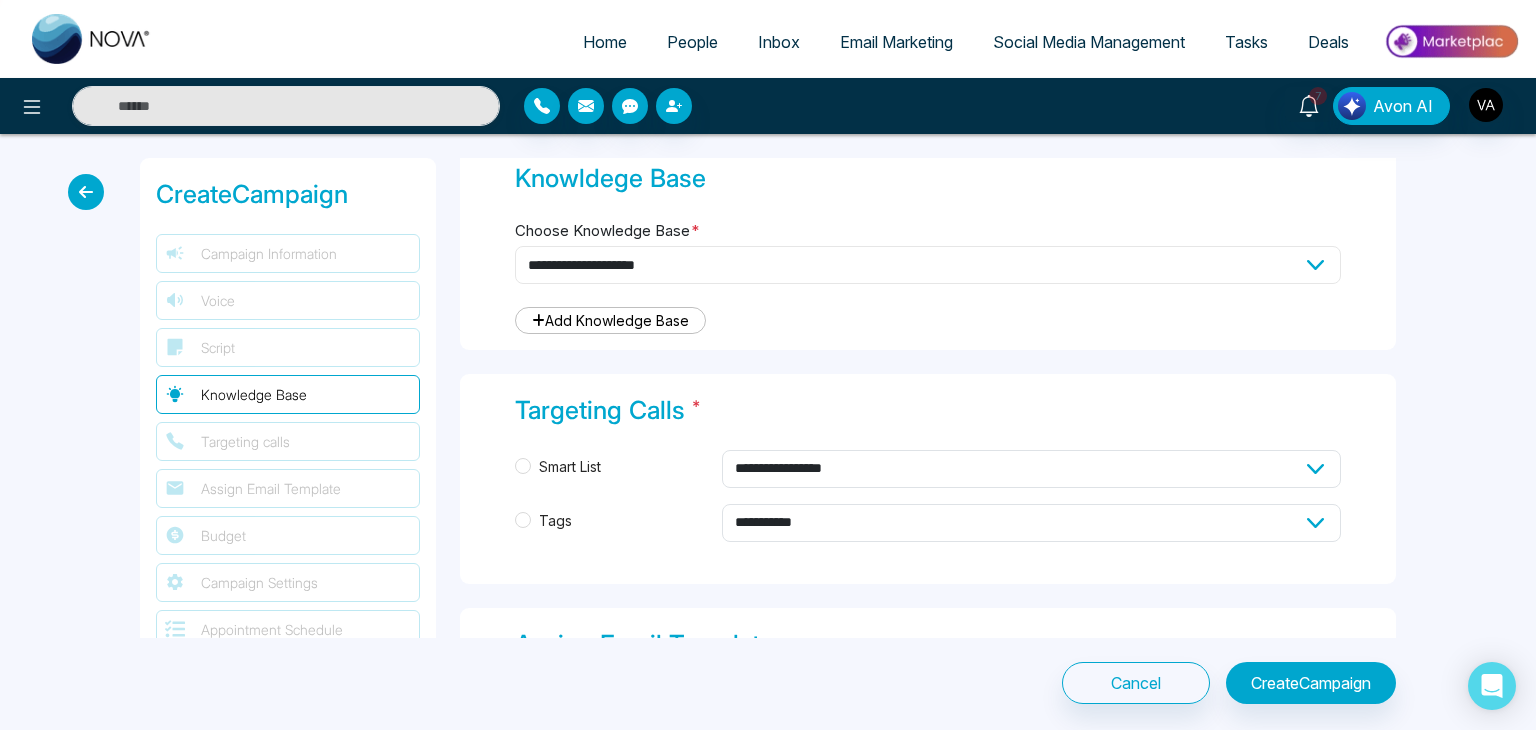 click on "**********" at bounding box center (928, 265) 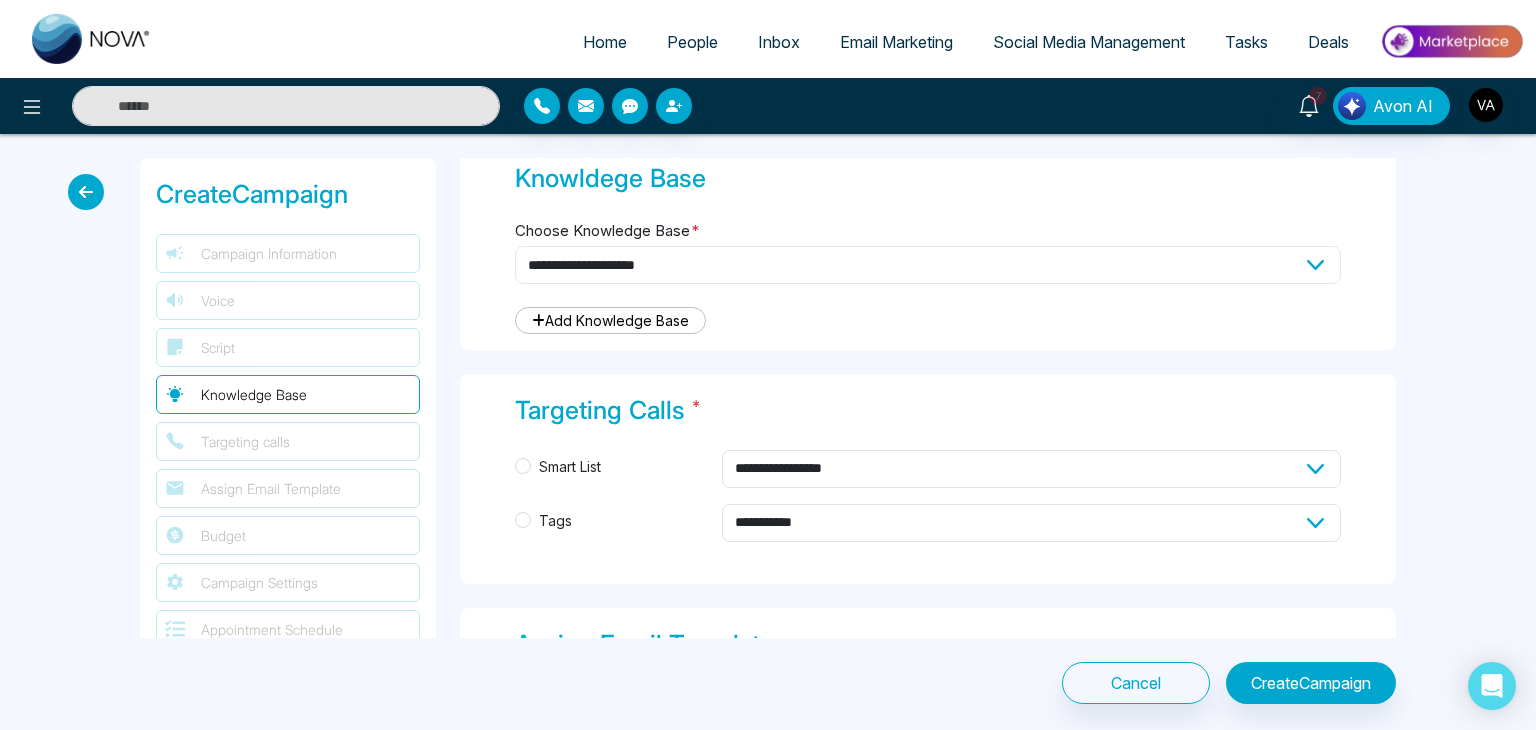 select on "***" 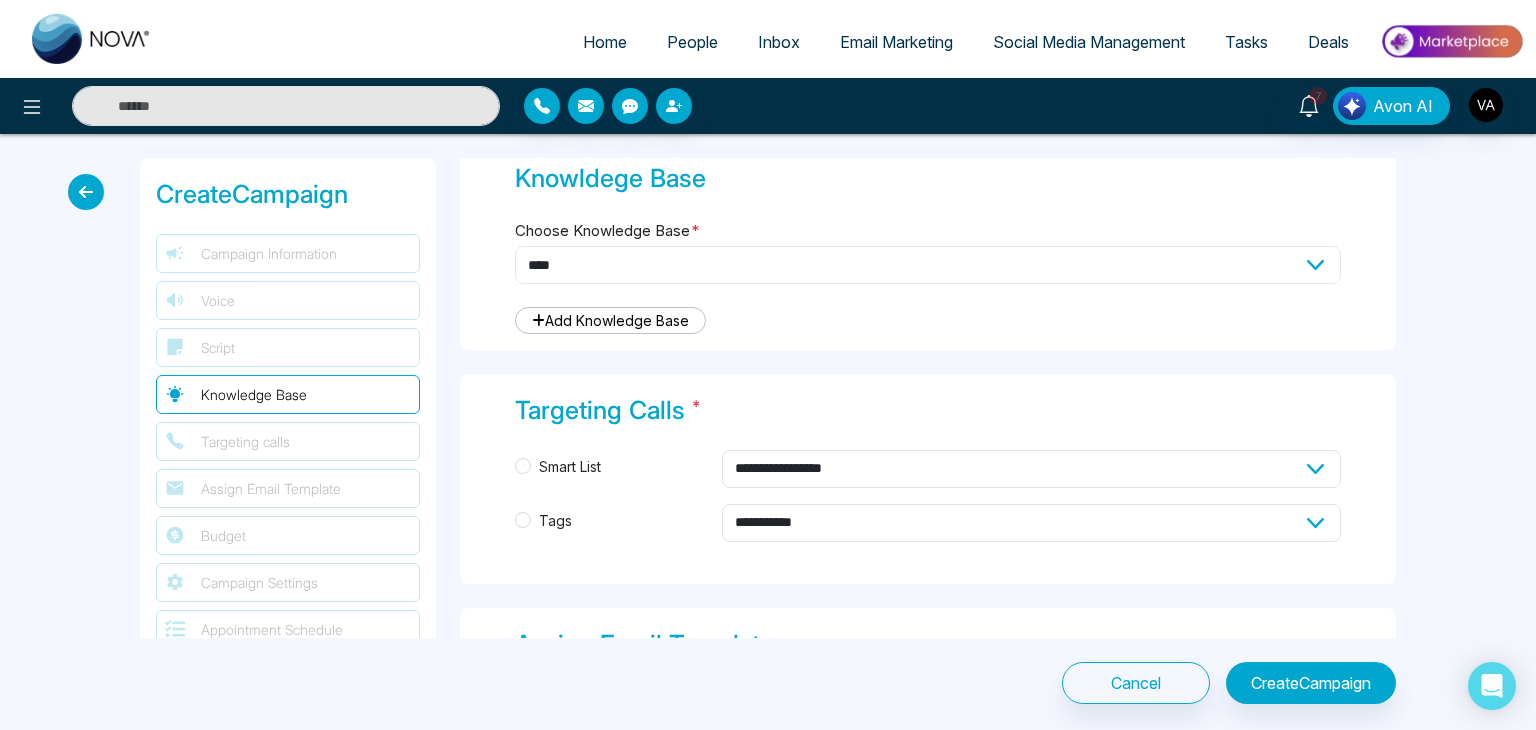 click on "**********" at bounding box center [928, 265] 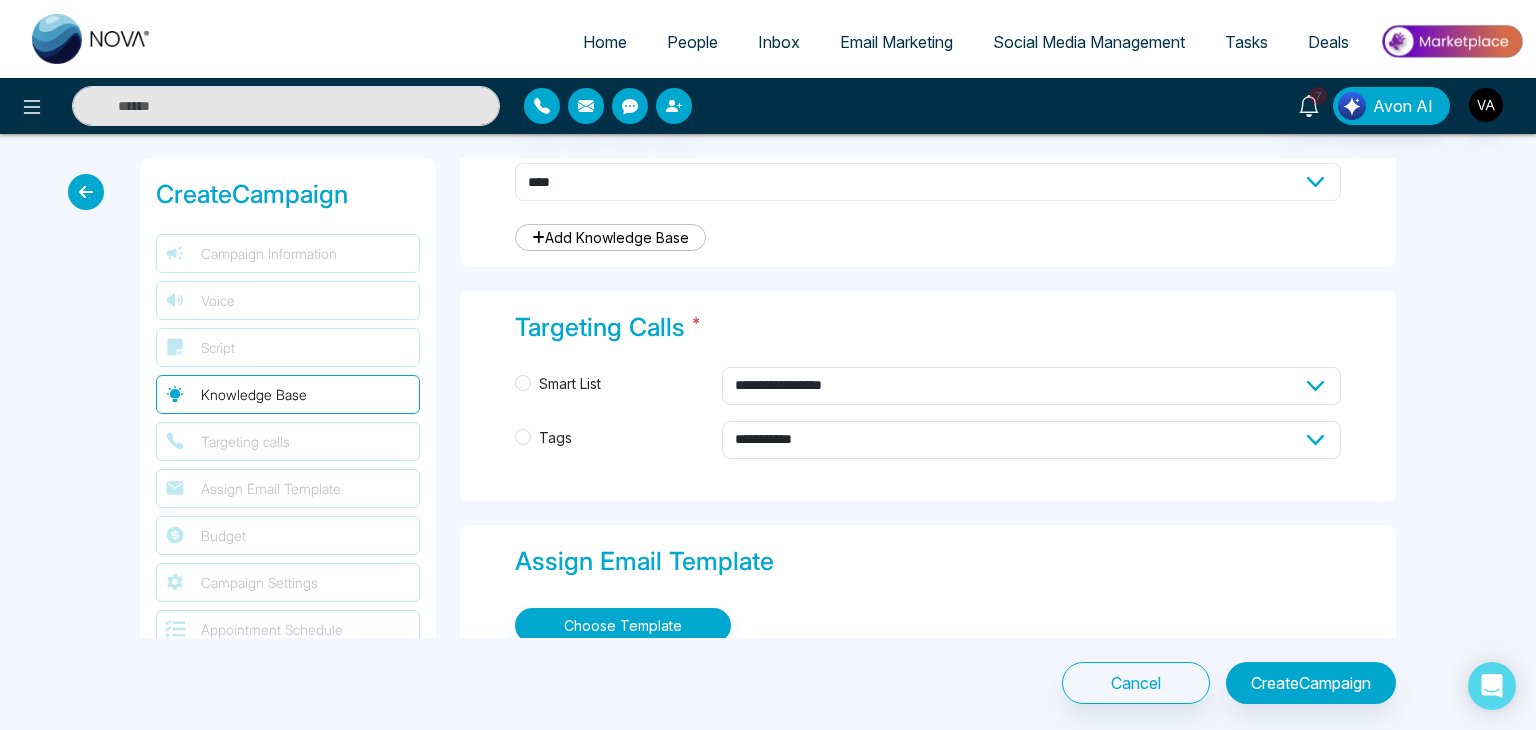 scroll, scrollTop: 2039, scrollLeft: 0, axis: vertical 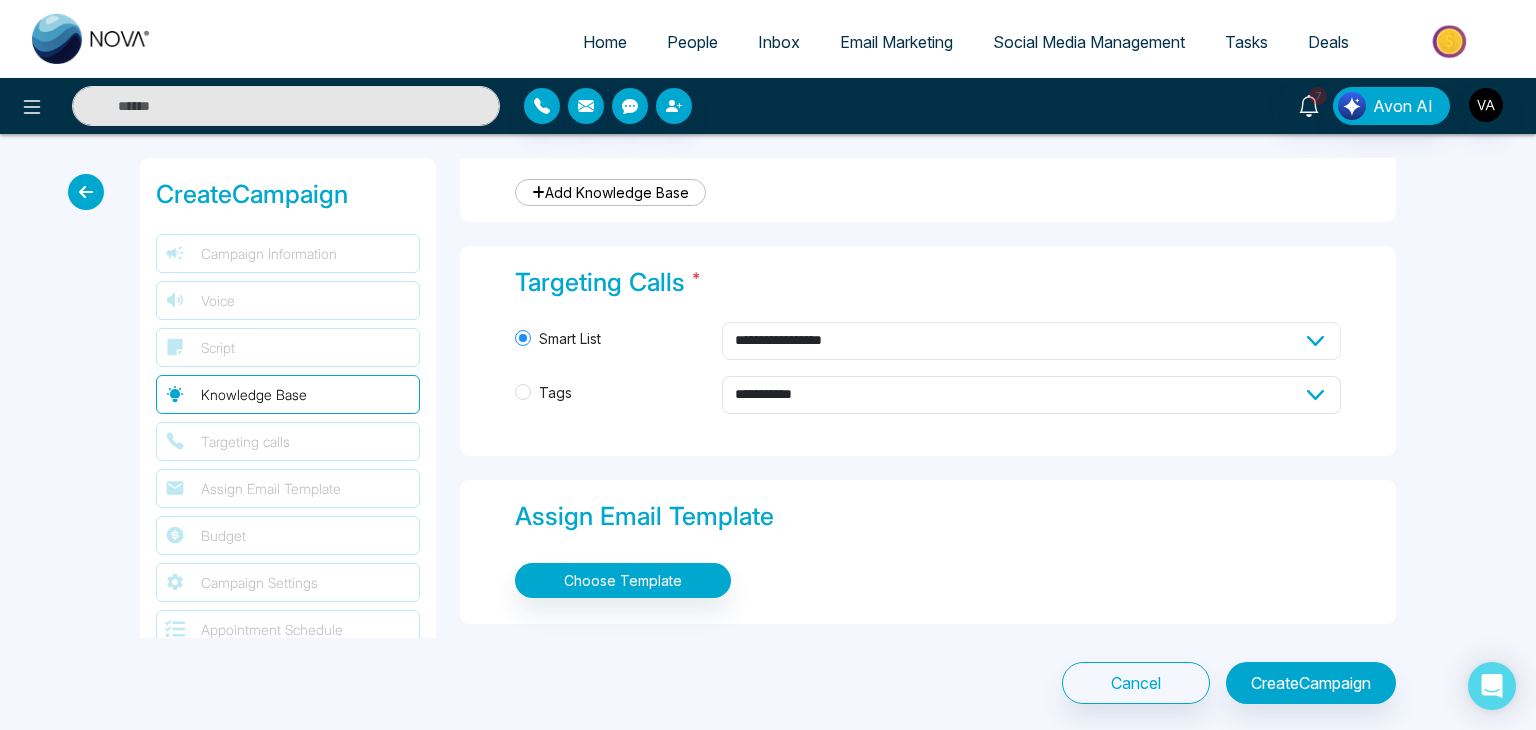 click on "**********" at bounding box center (1032, 341) 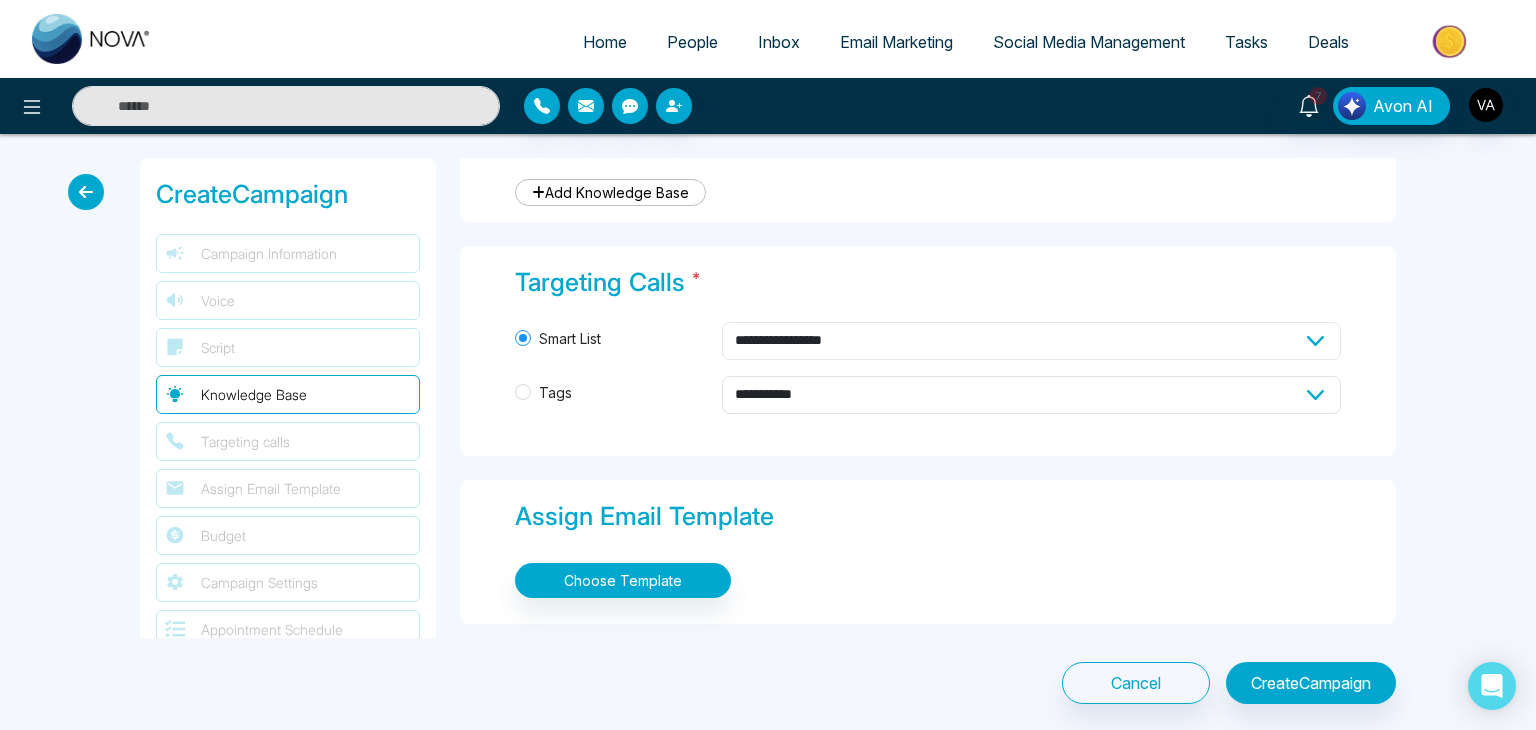 select on "****" 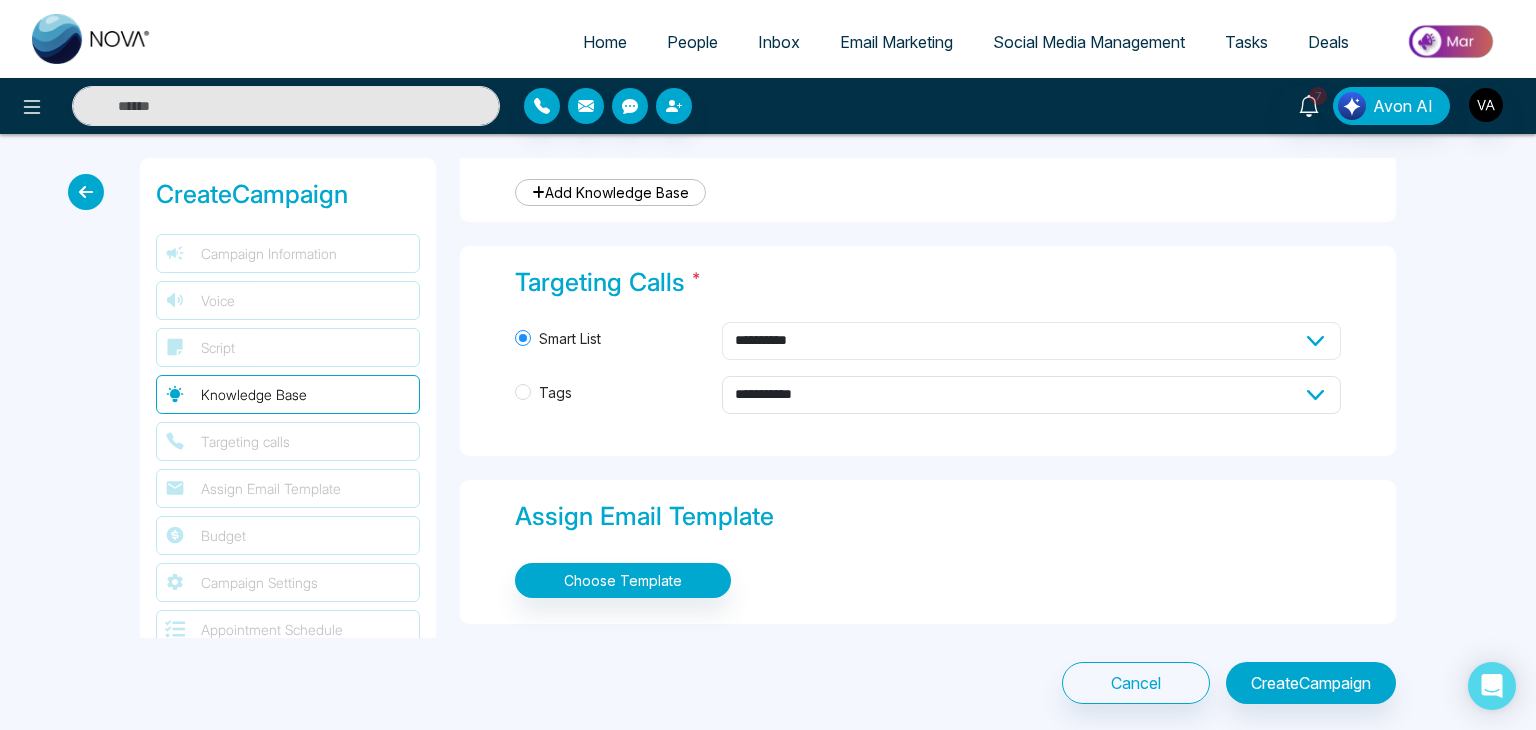 click on "**********" at bounding box center [1032, 341] 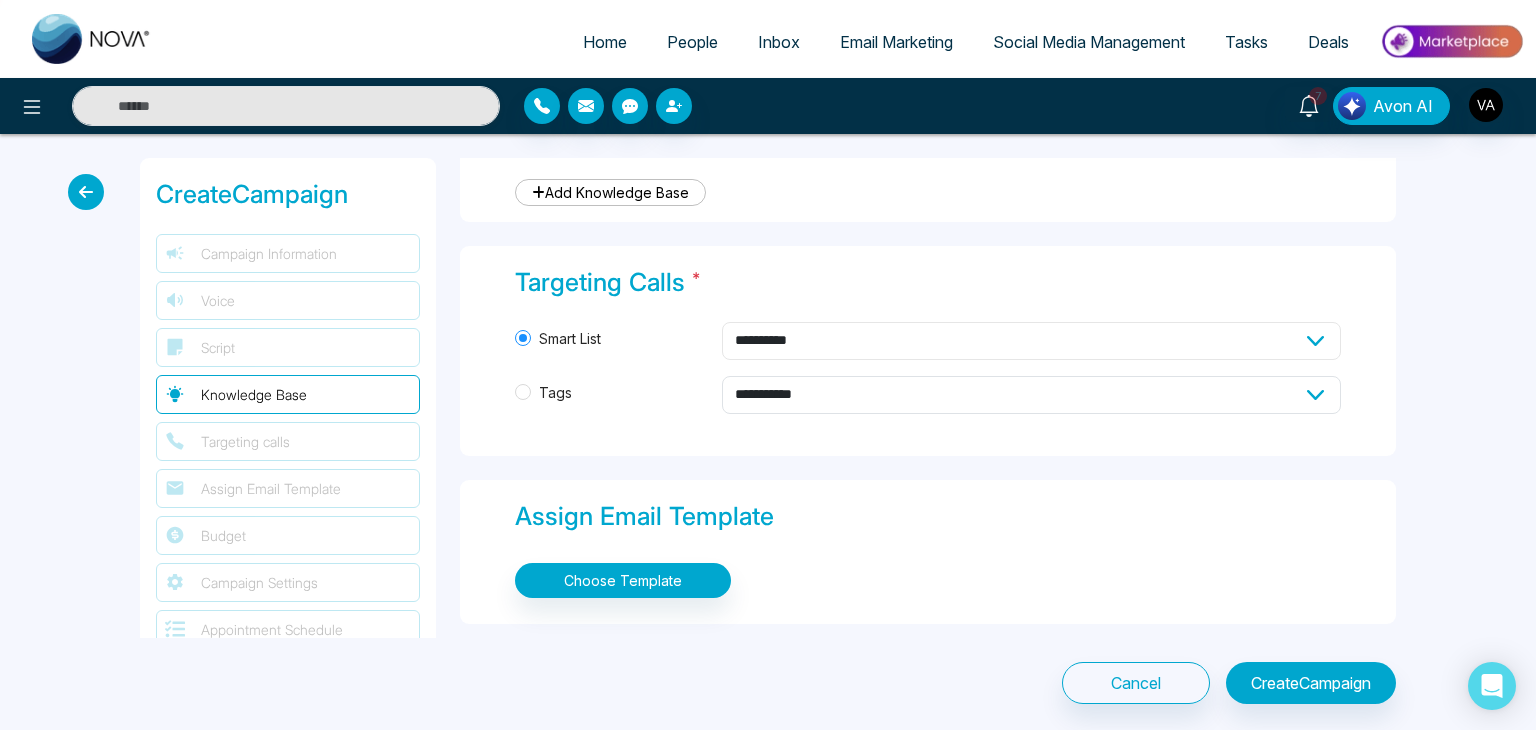 click on "**********" at bounding box center [1032, 341] 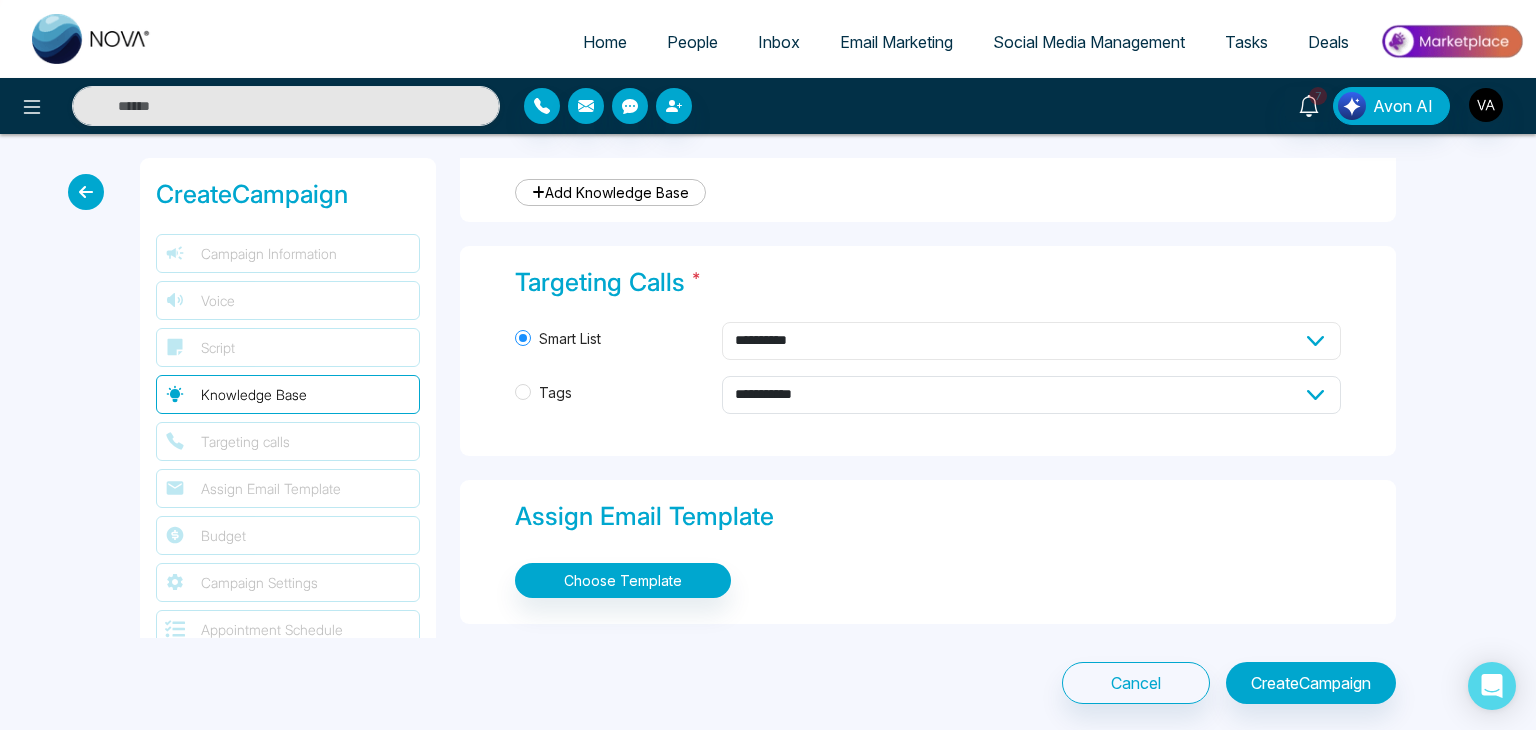 click on "**********" at bounding box center (1032, 341) 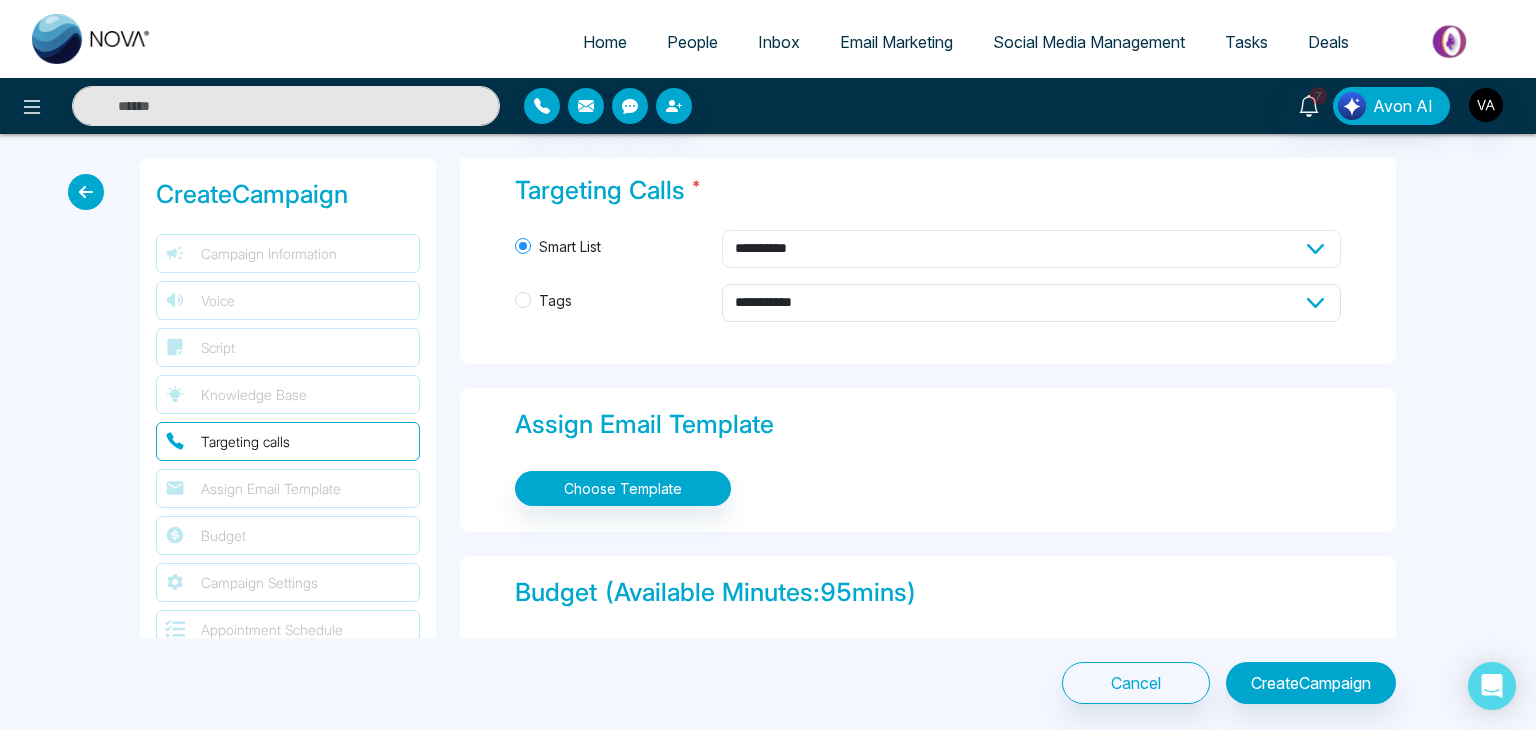 scroll, scrollTop: 2132, scrollLeft: 0, axis: vertical 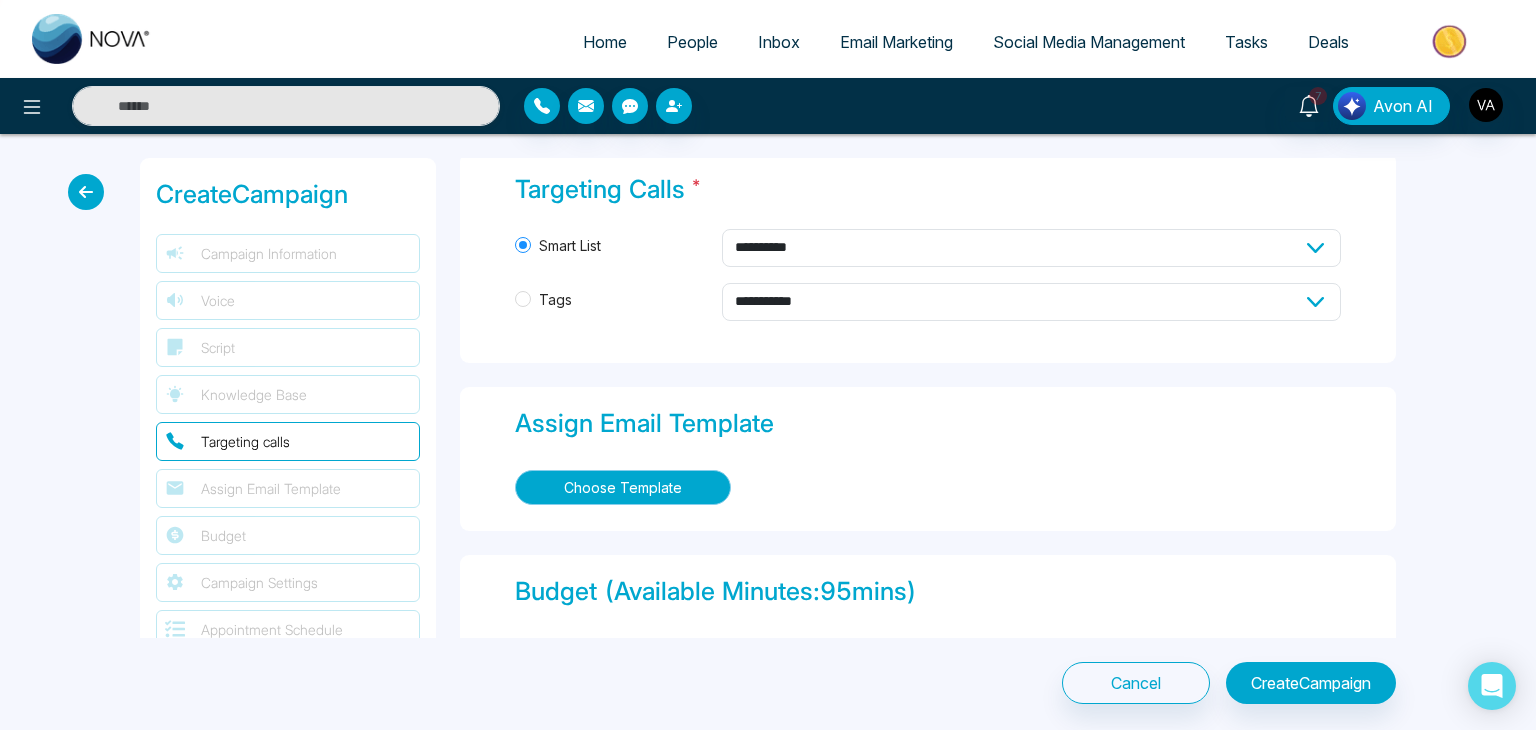 click on "Choose Template" at bounding box center [623, 487] 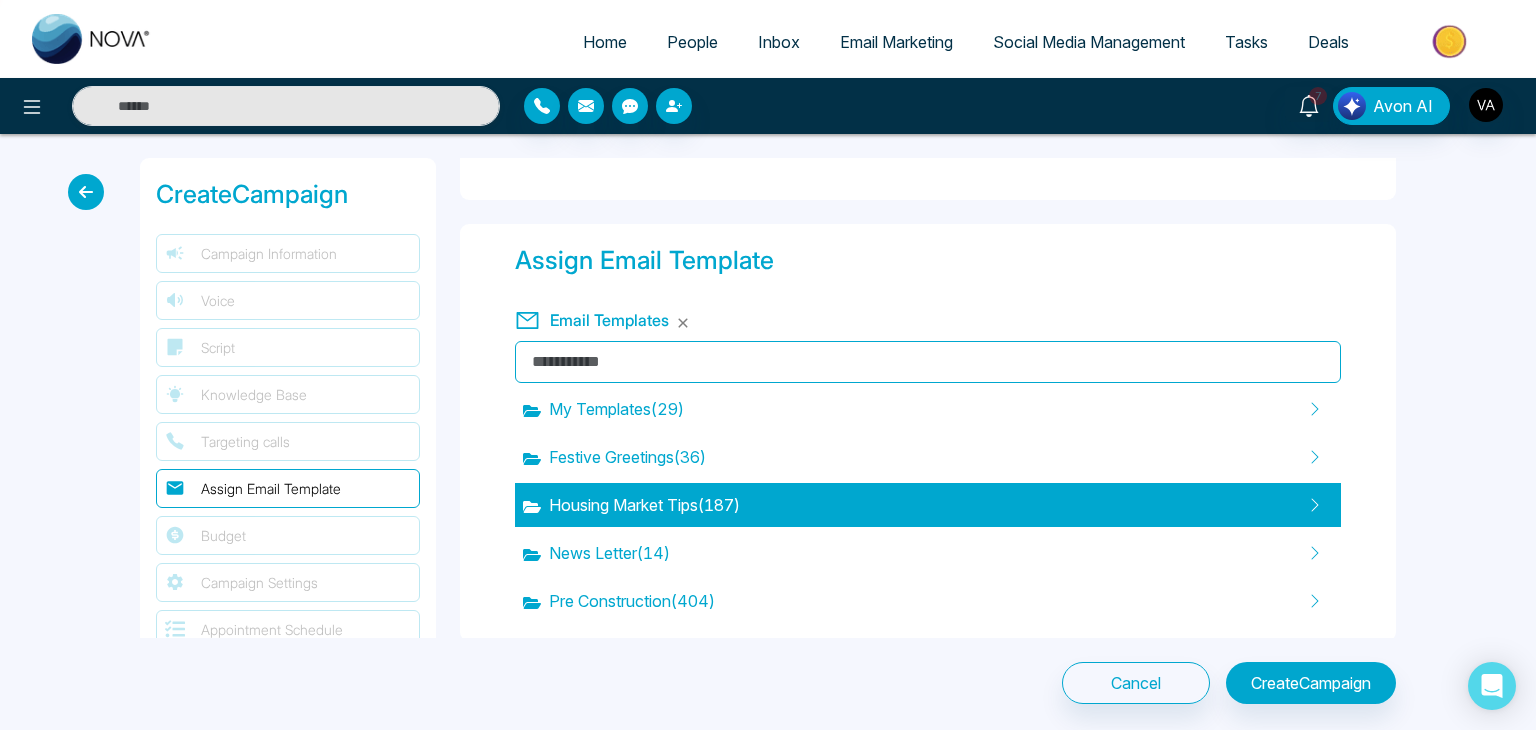 scroll, scrollTop: 2296, scrollLeft: 0, axis: vertical 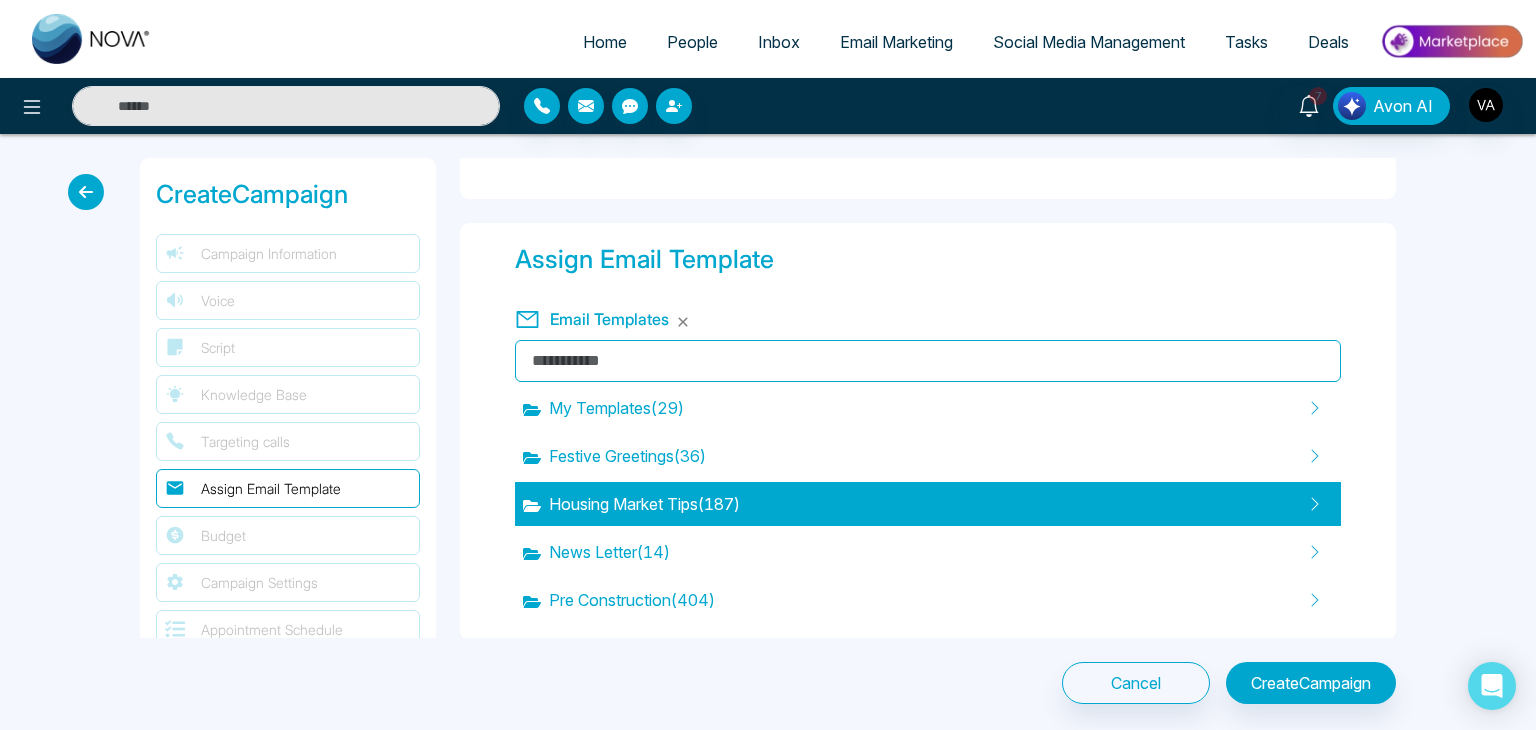 click on "Housing Market Tips  ( 187 )" at bounding box center [928, 504] 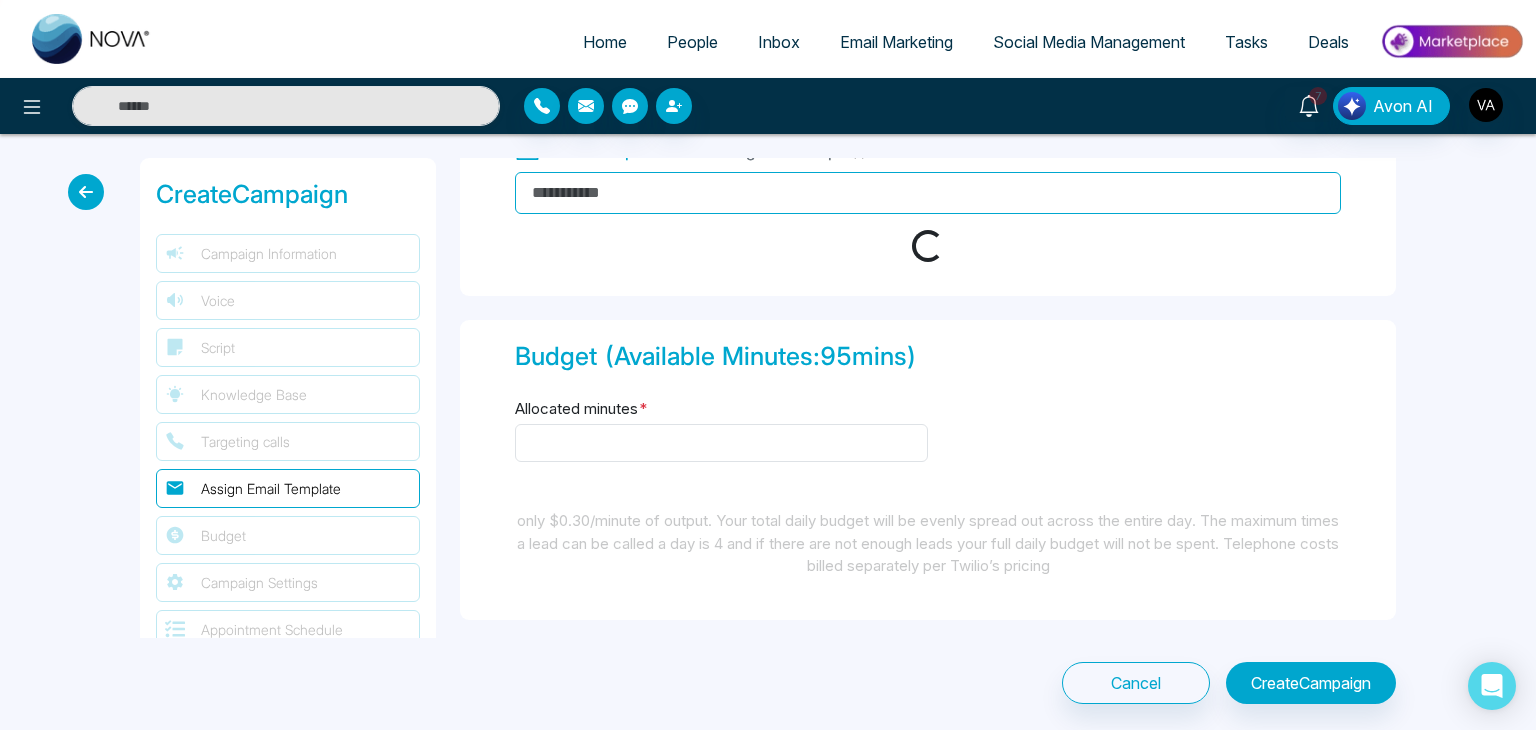 scroll, scrollTop: 2464, scrollLeft: 0, axis: vertical 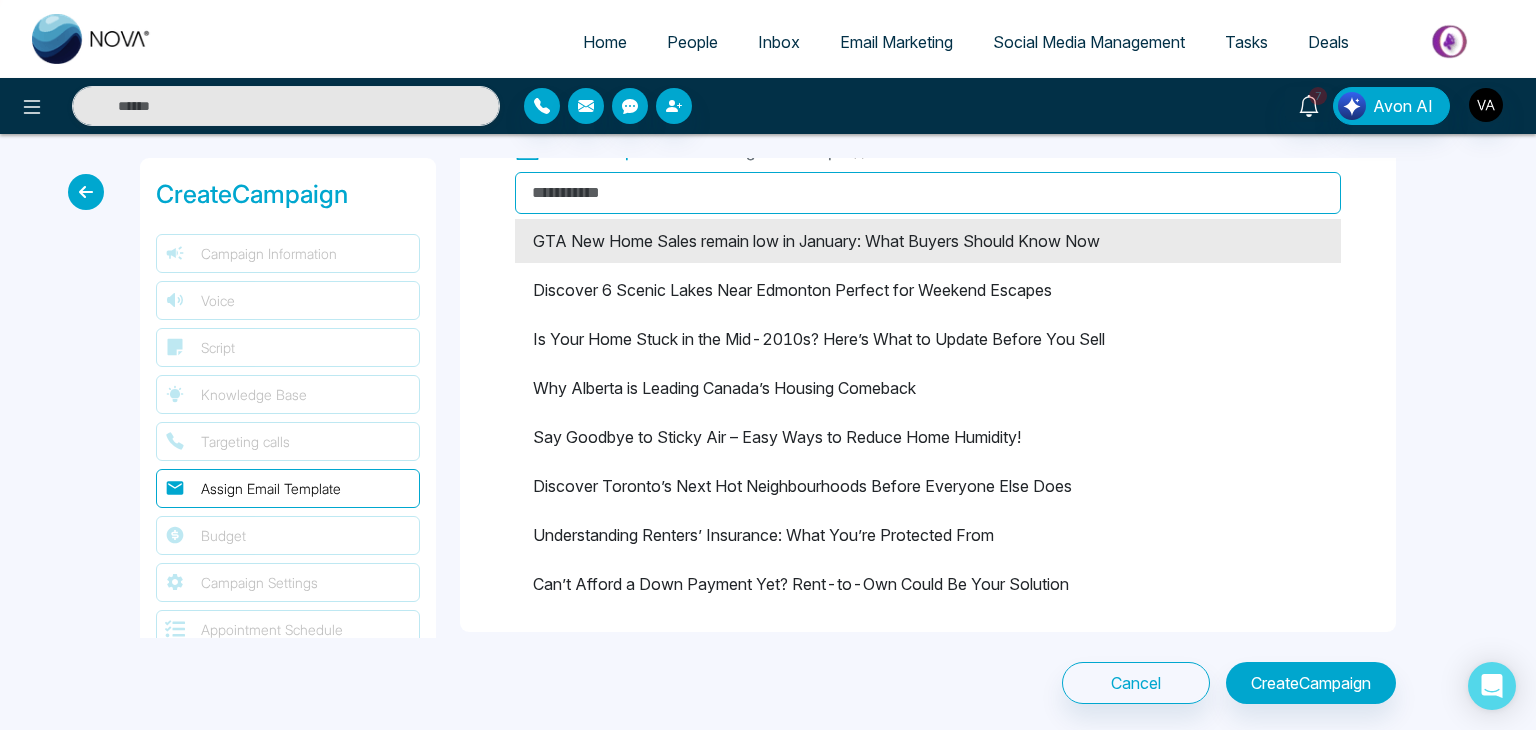 click on "GTA New Home Sales remain low in January: What Buyers Should Know Now" at bounding box center (928, 241) 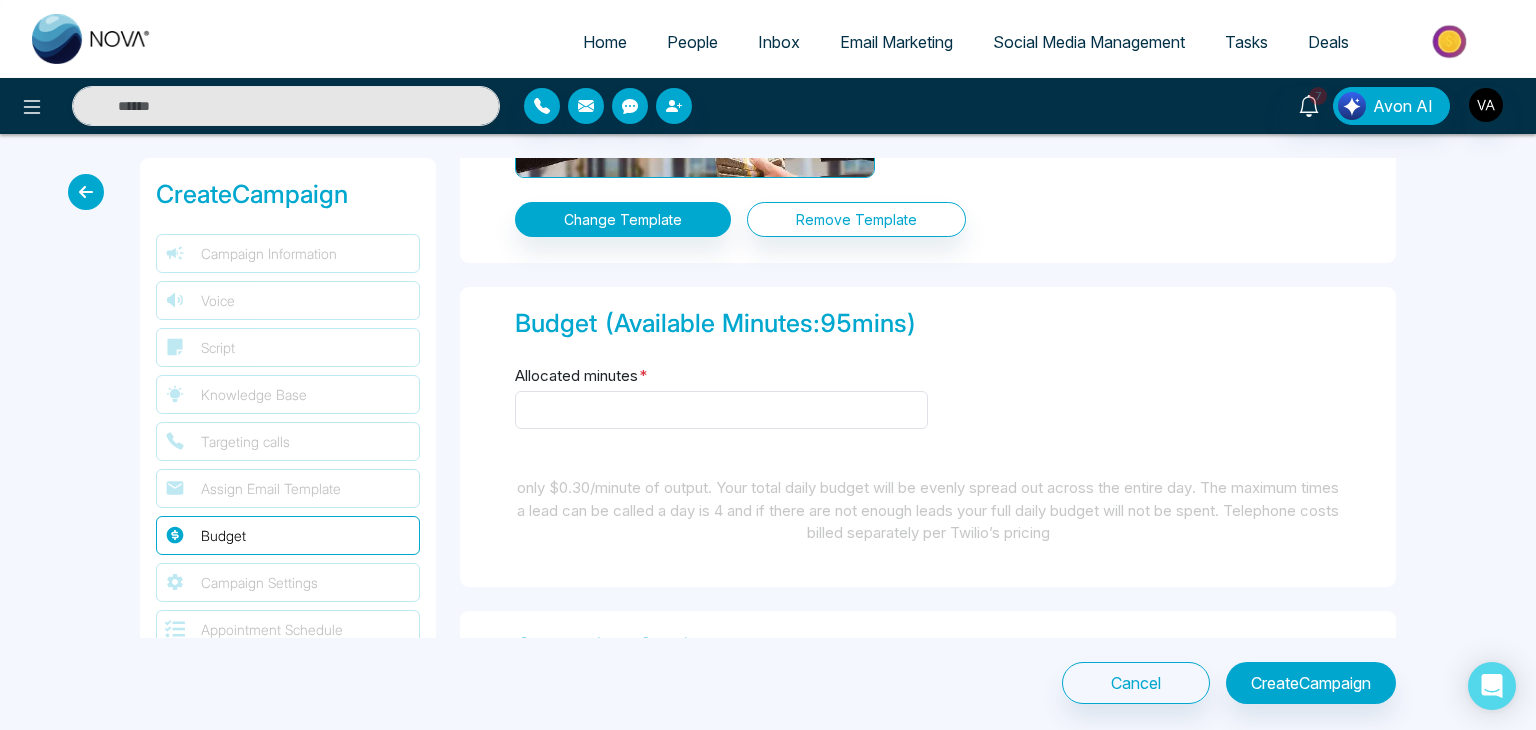 scroll, scrollTop: 2810, scrollLeft: 0, axis: vertical 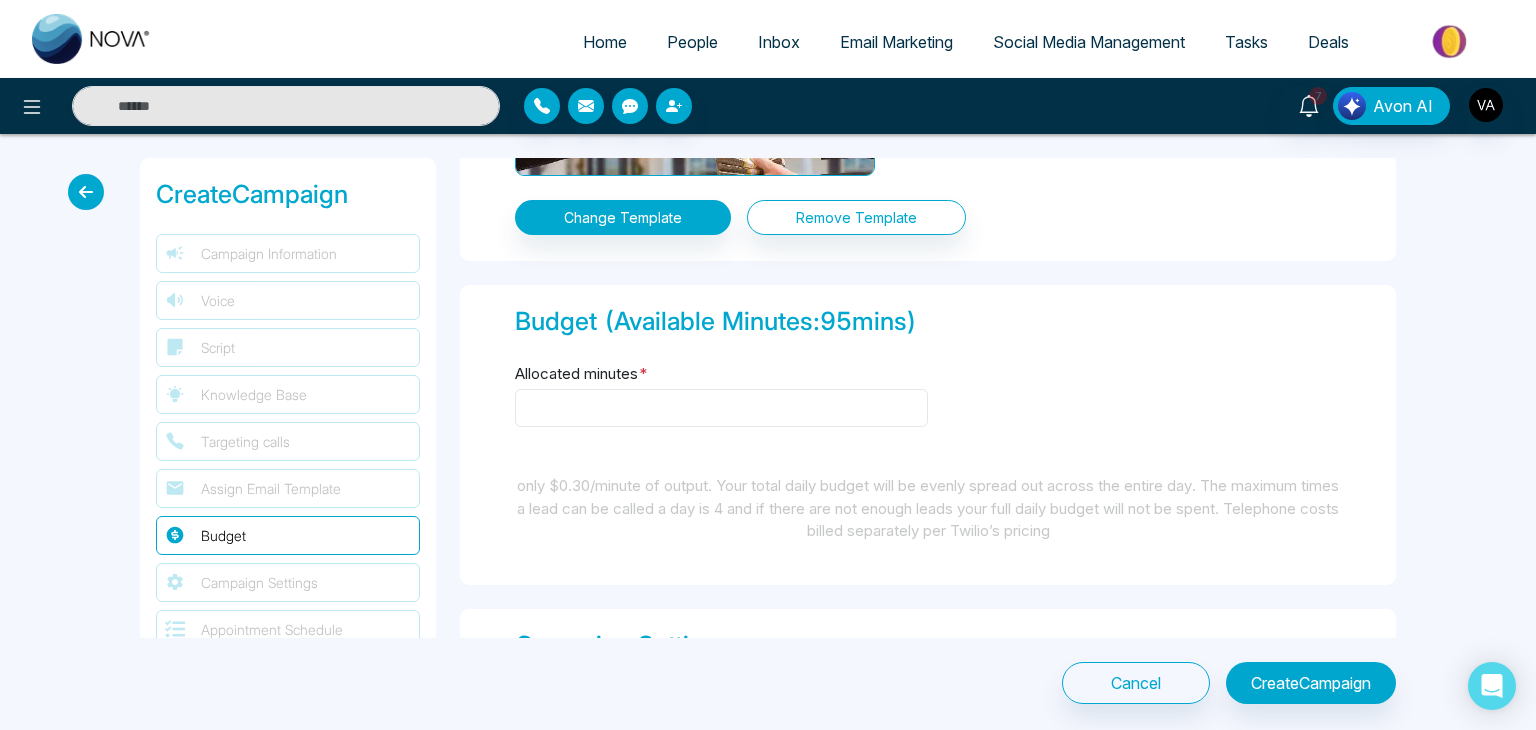 click on "Allocated minutes  *" at bounding box center [721, 408] 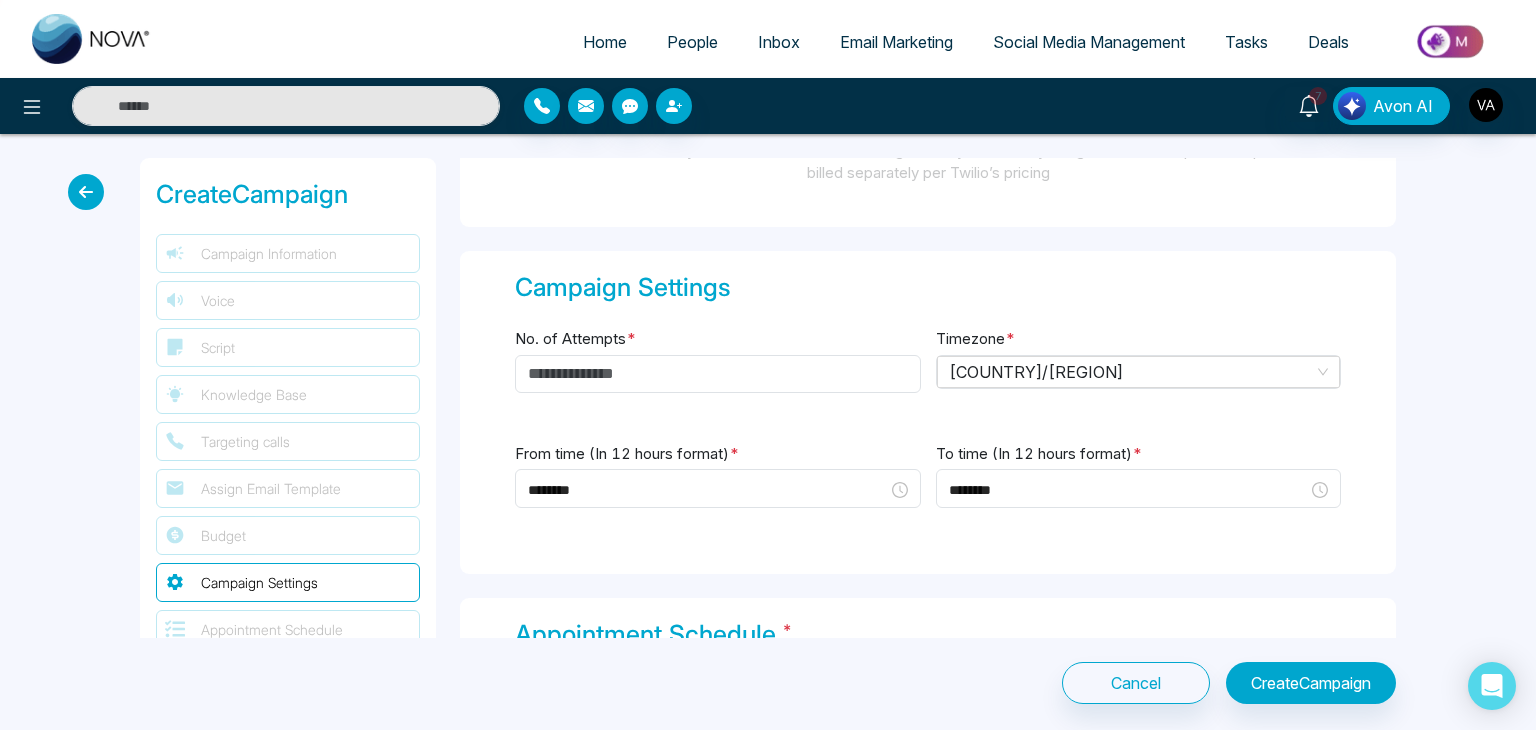 scroll, scrollTop: 3168, scrollLeft: 0, axis: vertical 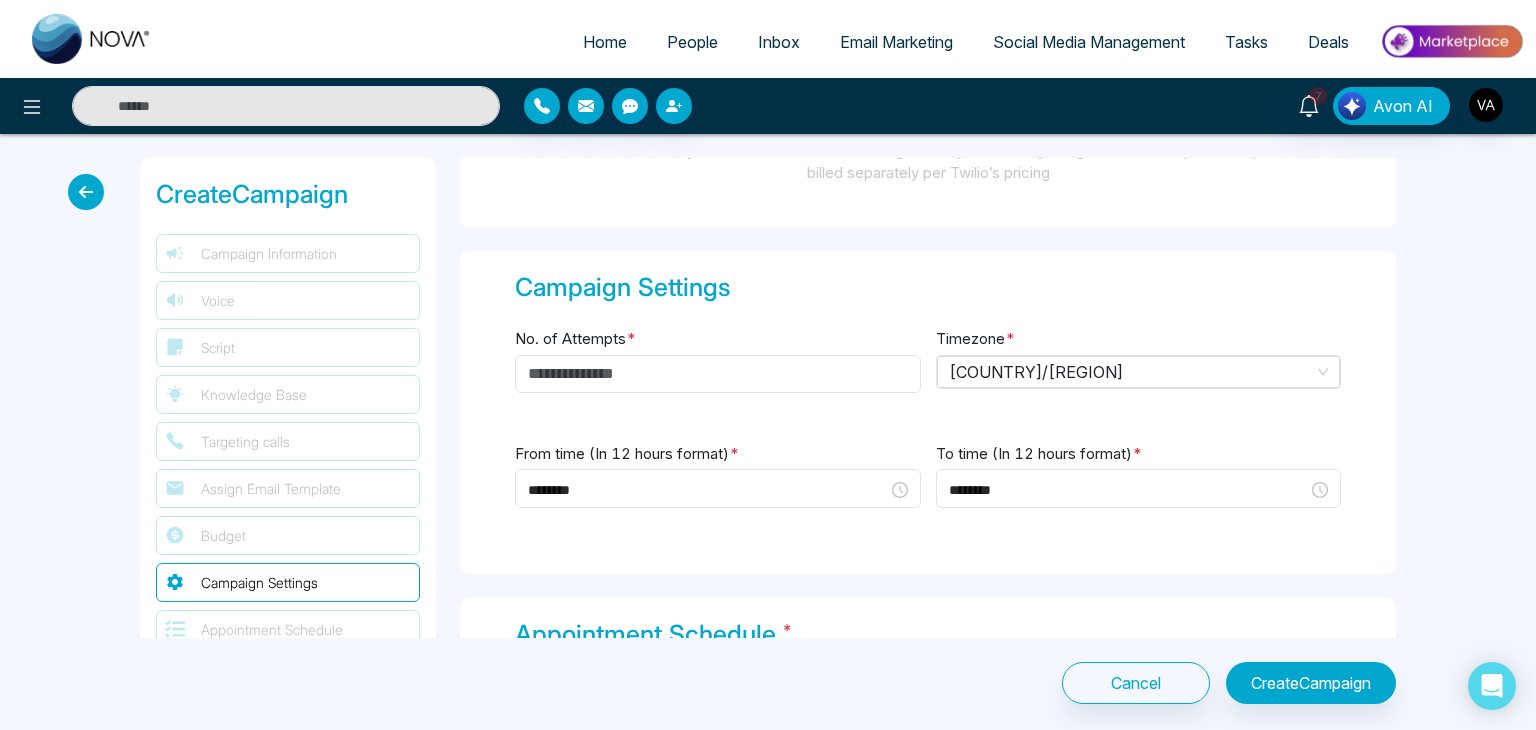 type on "**" 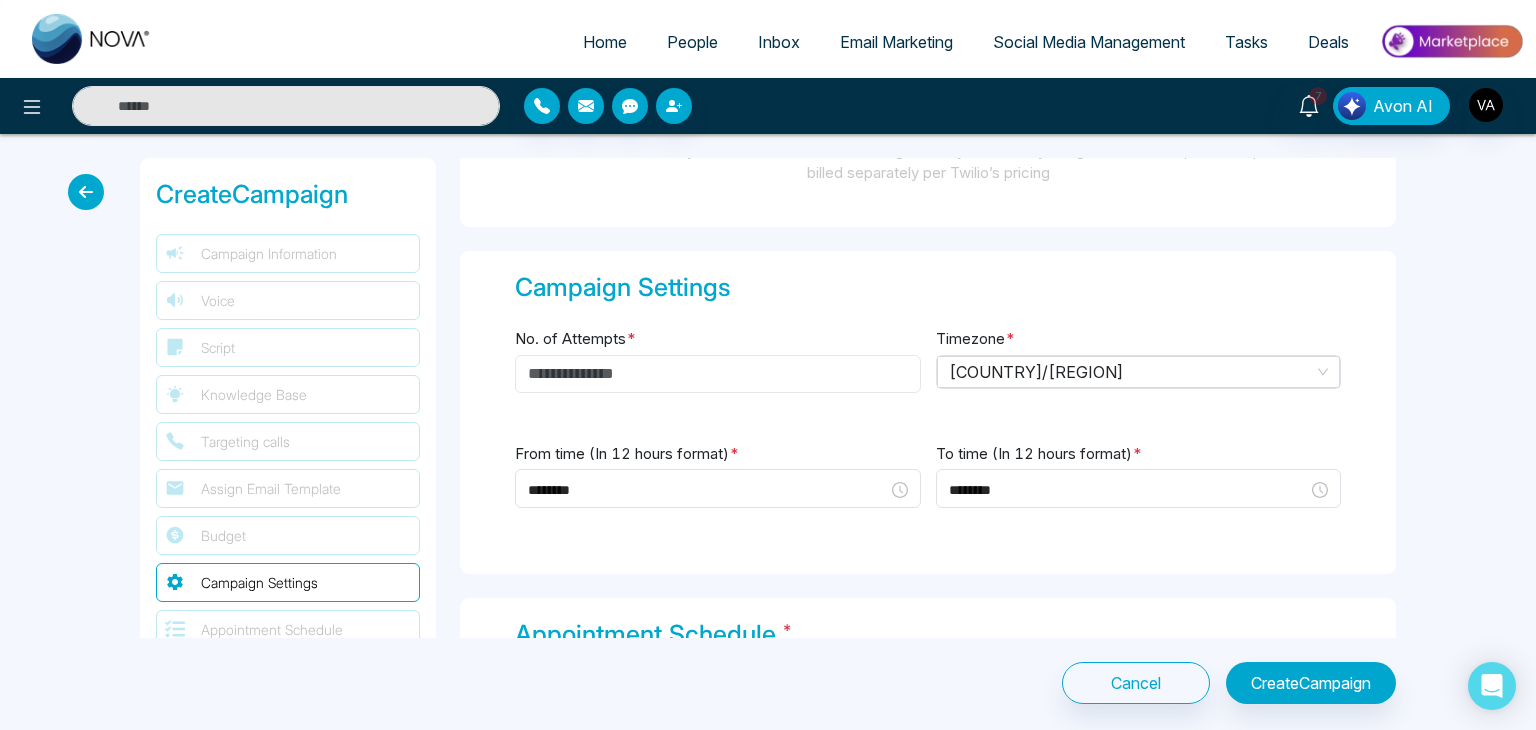 click on "No. of Attempts  *" at bounding box center [718, 374] 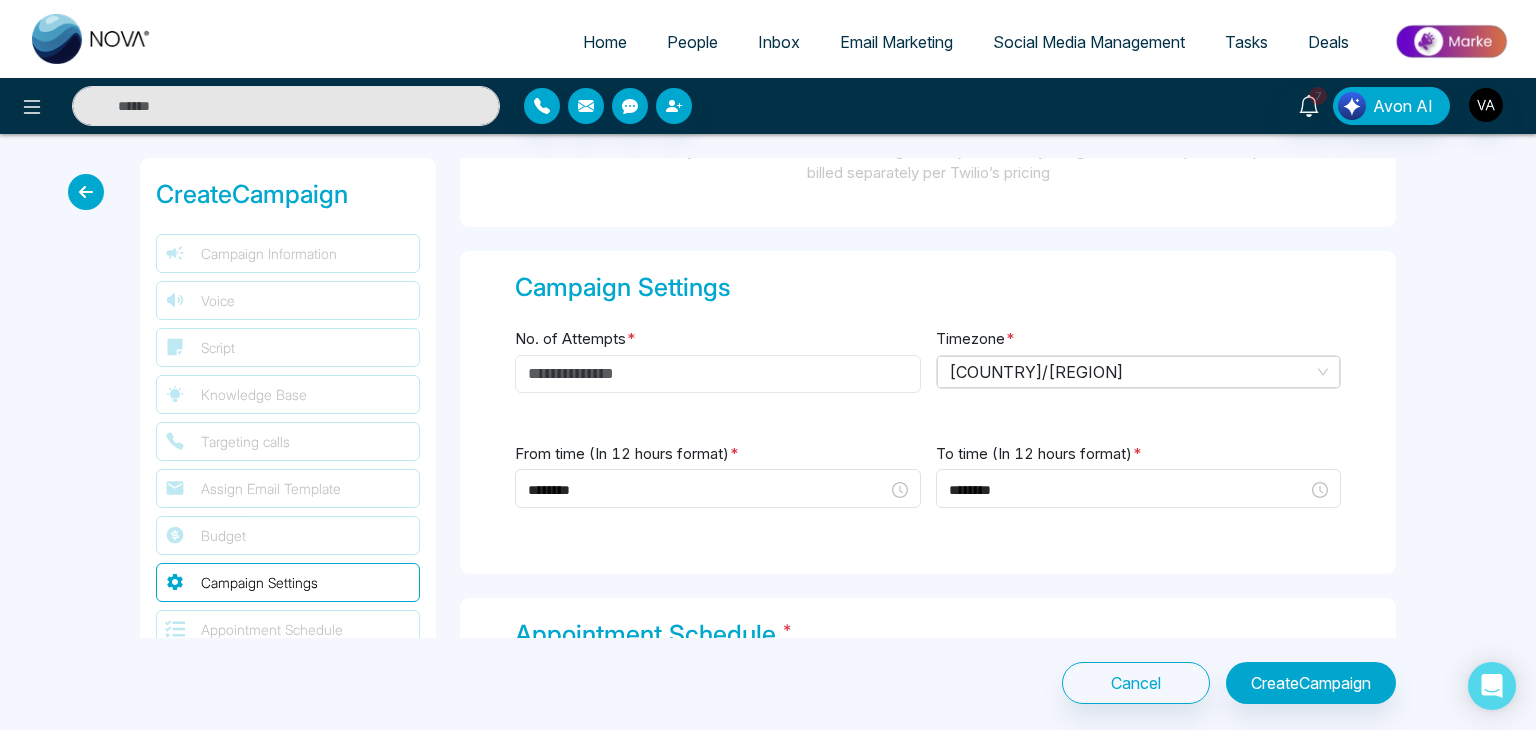type on "*" 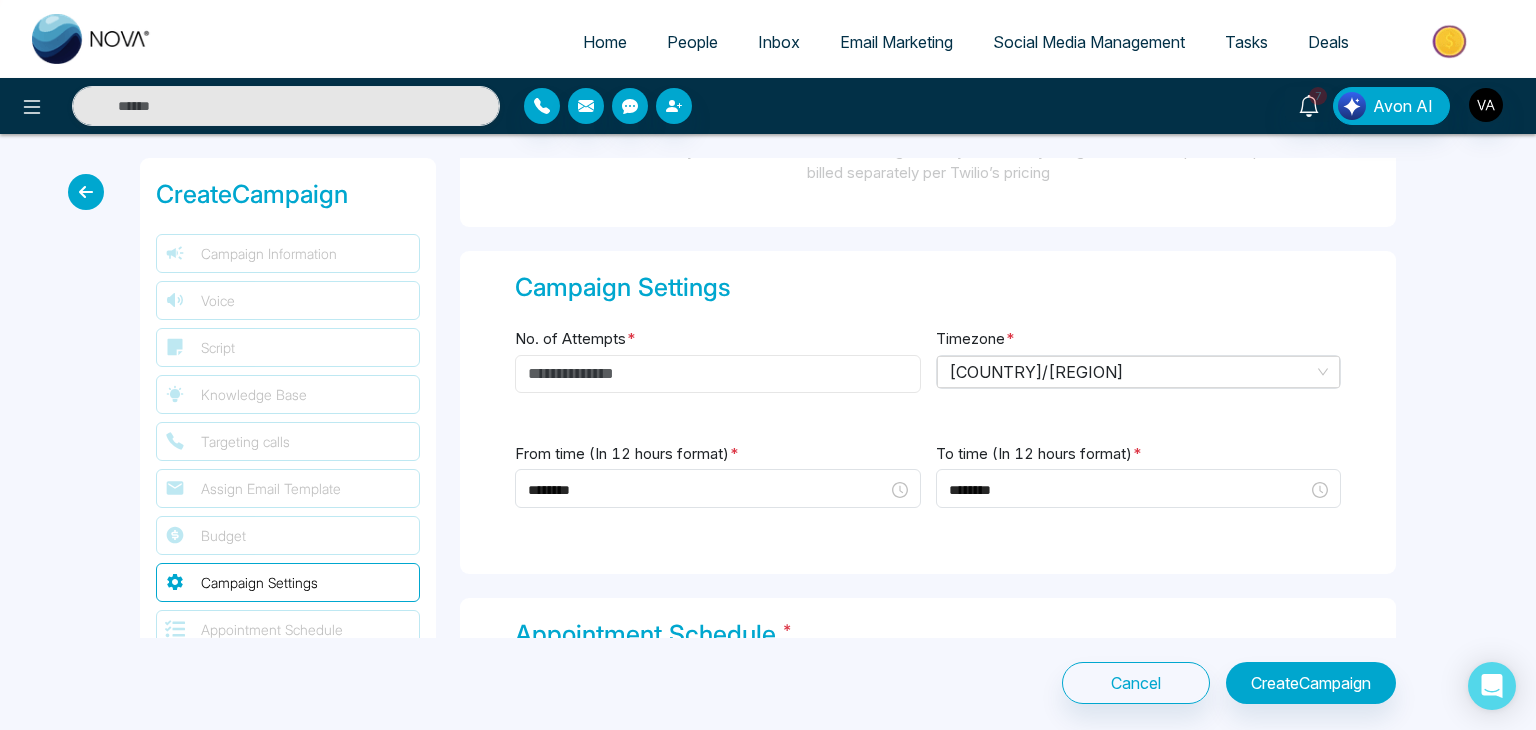 type on "*" 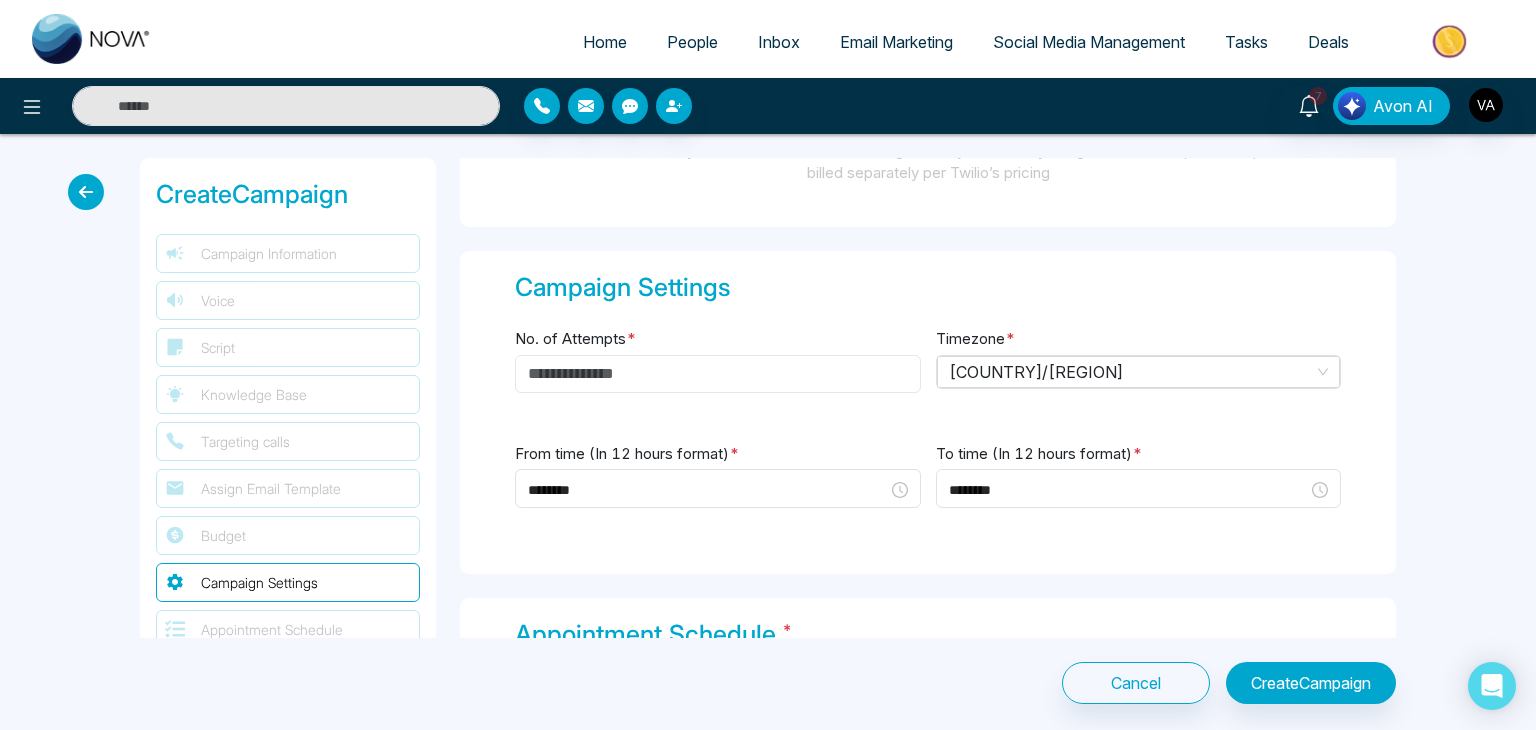 click on "No. of Attempts  *" at bounding box center [718, 374] 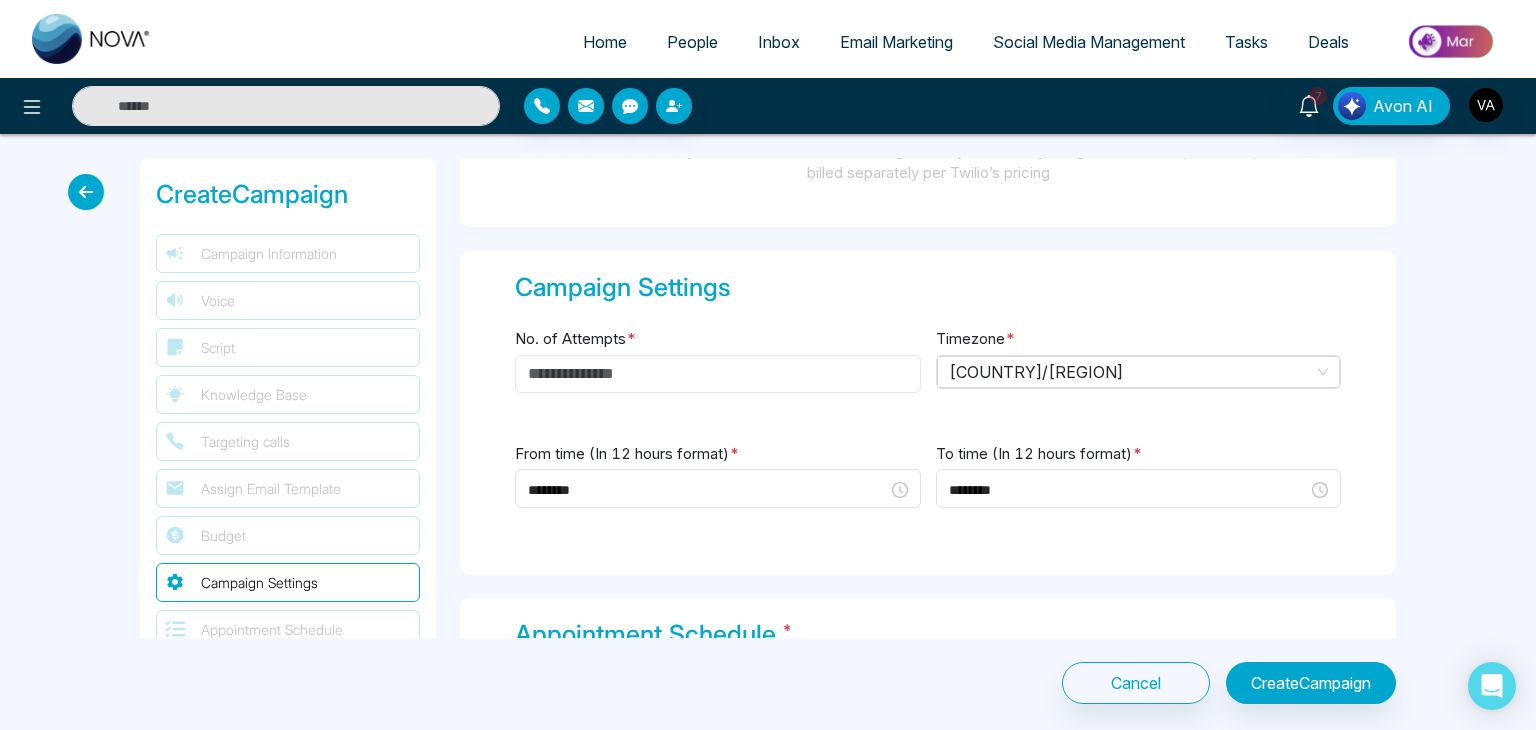 click on "No. of Attempts  *" at bounding box center [718, 374] 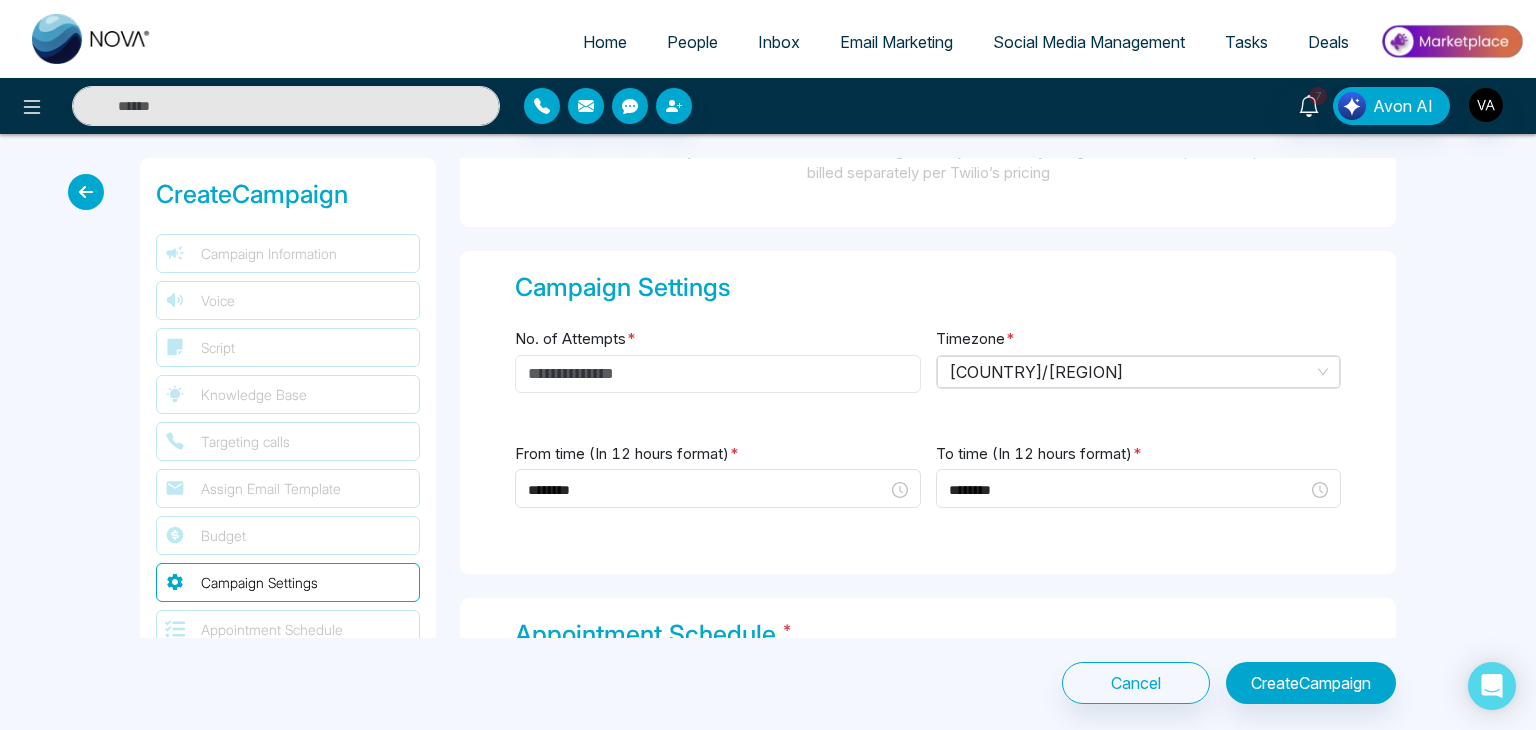 click on "No. of Attempts  *" at bounding box center [718, 374] 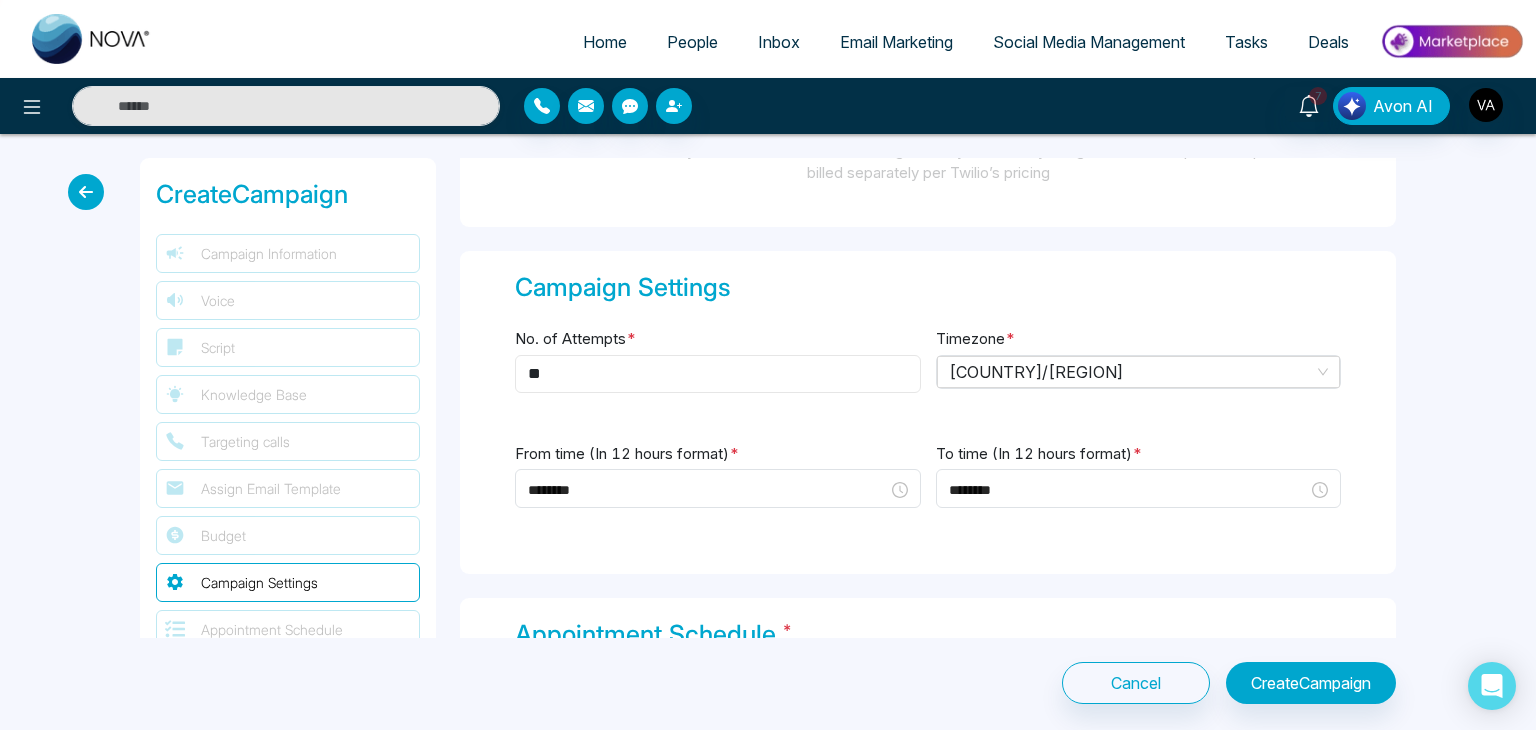 type on "*" 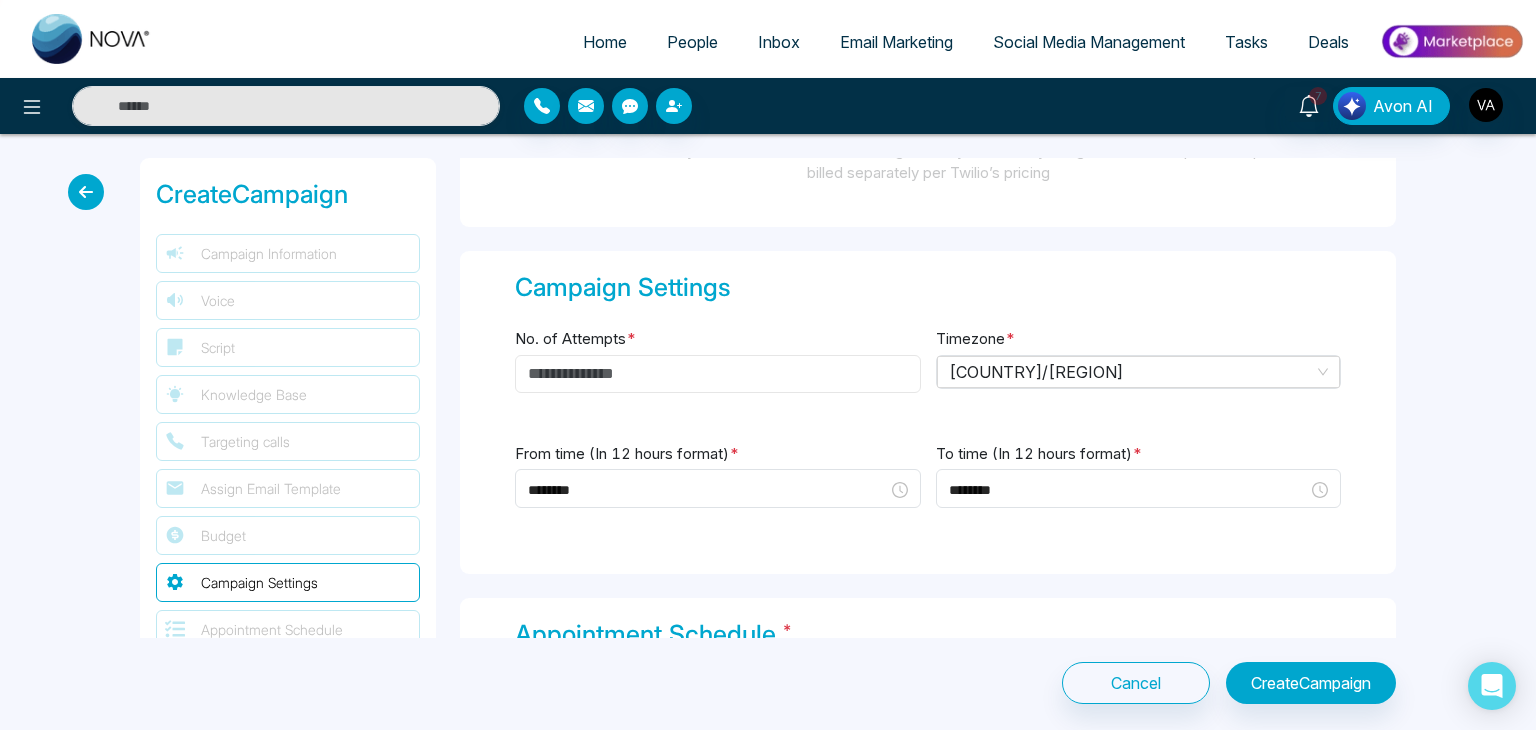 type on "*" 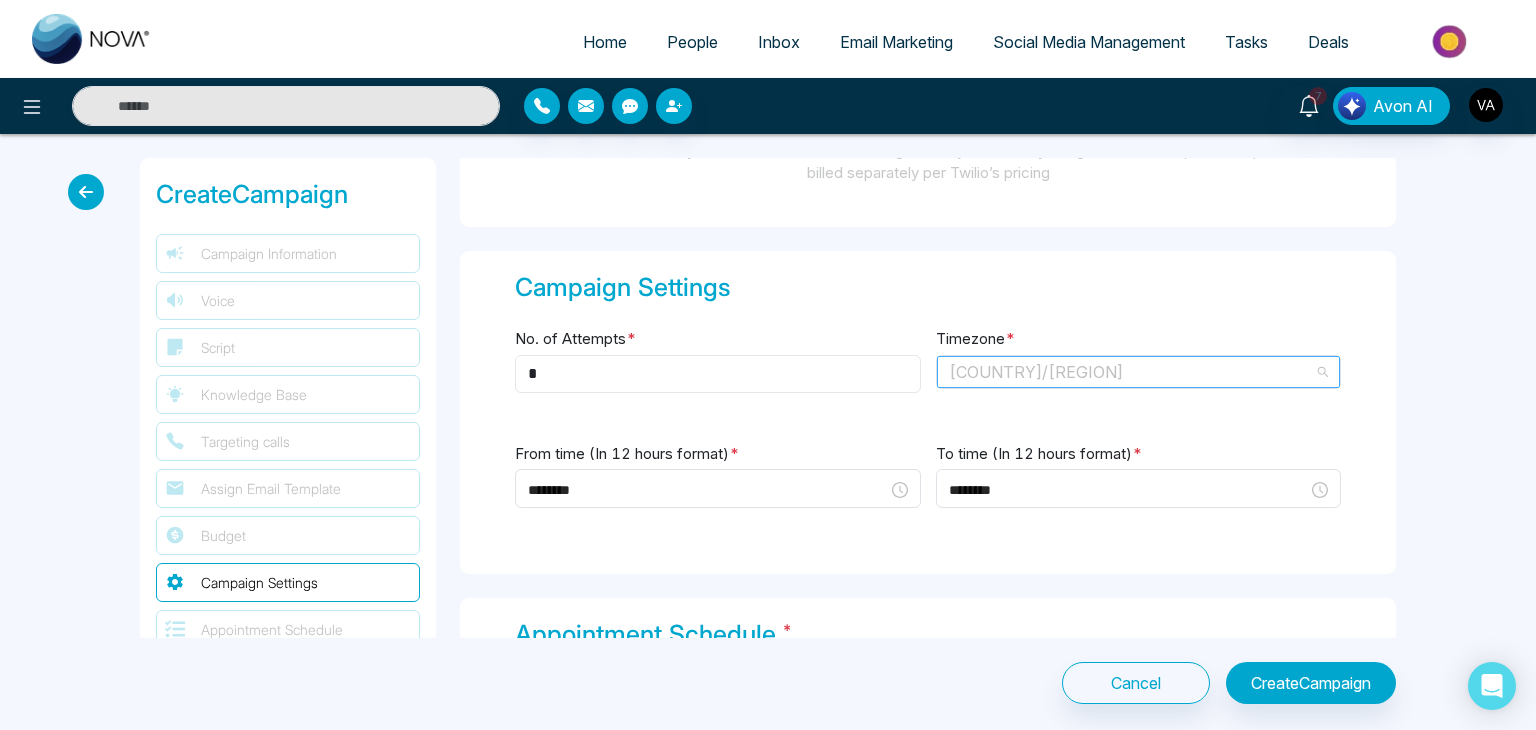 scroll, scrollTop: 11776, scrollLeft: 0, axis: vertical 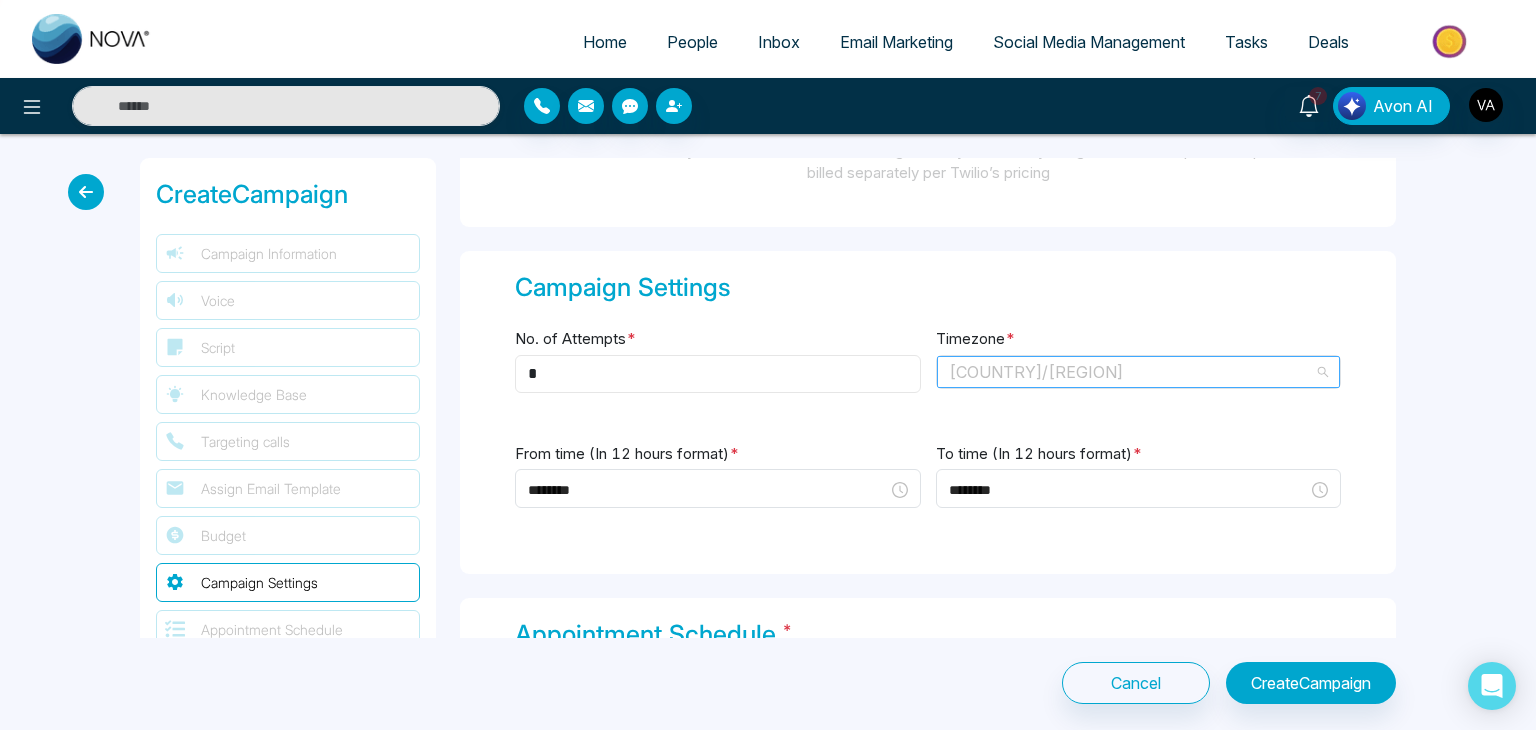 click on "[COUNTRY]/[REGION] [COUNTRY]/[REGION] [COUNTRY]/[REGION] [COUNTRY]/[REGION] [COUNTRY]/[REGION] [COUNTRY]/[REGION] [COUNTRY]/[REGION] [COUNTRY]/[REGION] [COUNTRY]/[REGION] [COUNTRY]/[REGION] [COUNTRY]/[REGION] [COUNTRY]/[REGION]" at bounding box center [1139, 372] 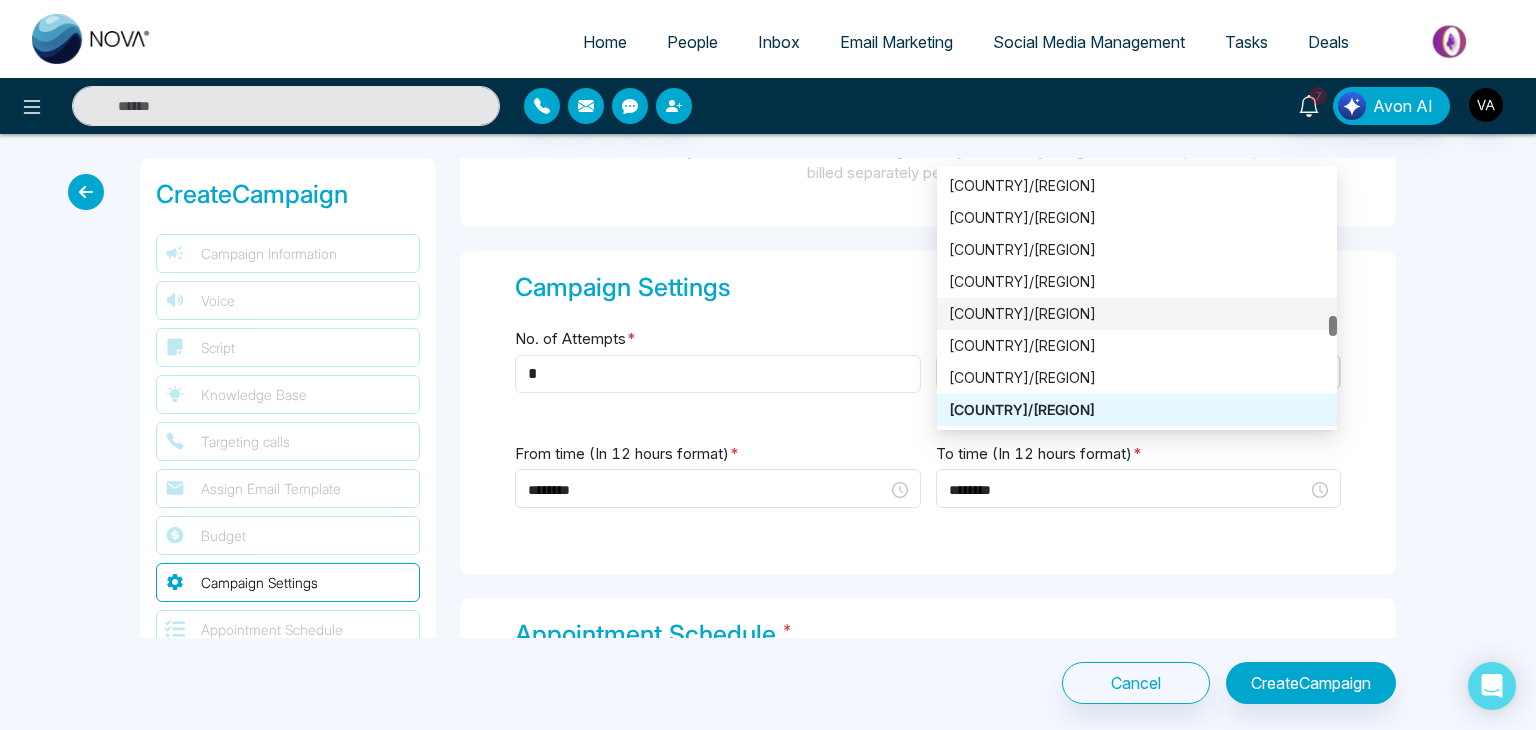 type on "*" 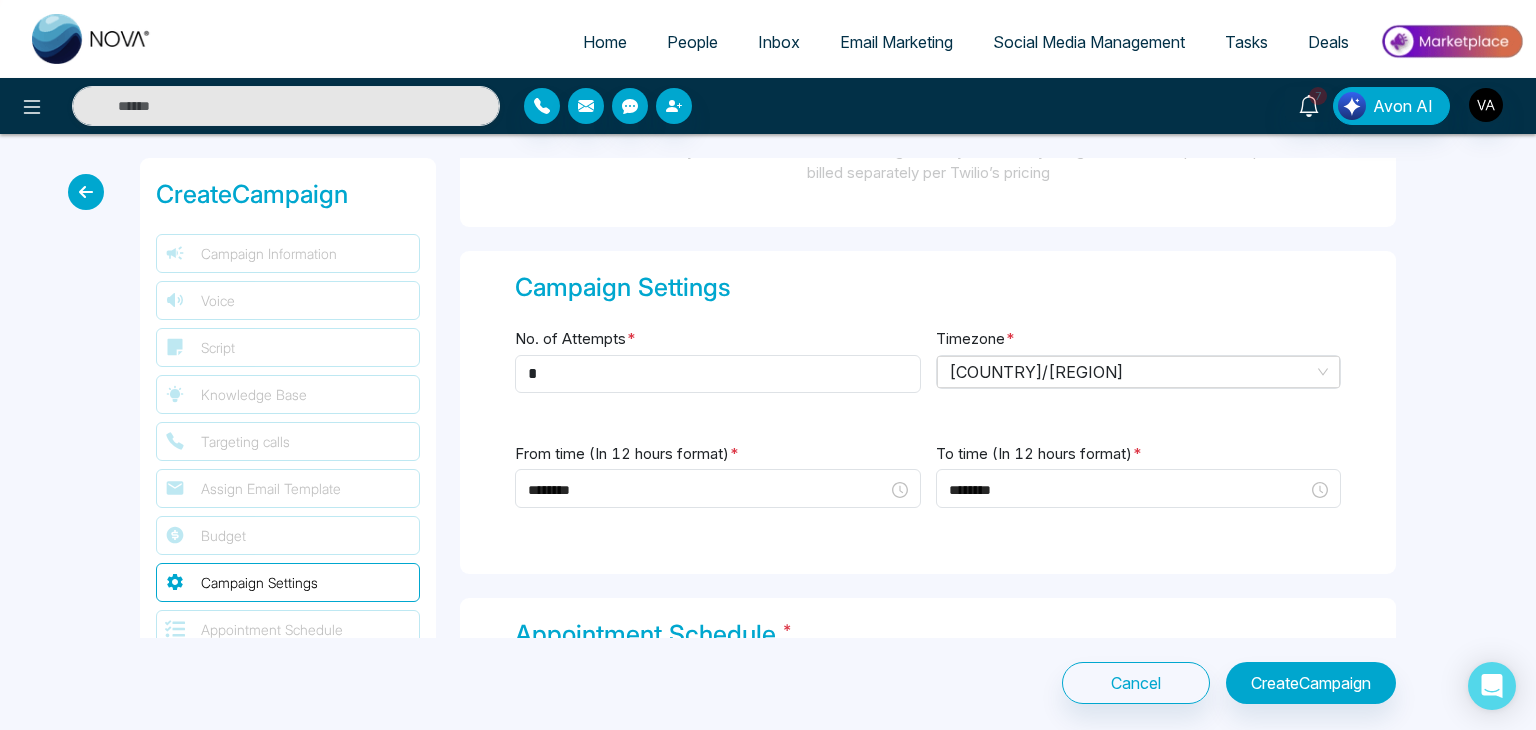 click on "Campaign Settings No. of Attempts  * * Timezone  * [CONTINENT]/[REGION] [CONTINENT]/[REGION] [CONTINENT]/[REGION] [CONTINENT]/[REGION] [CONTINENT]/[REGION] [CONTINENT]/[REGION] [CONTINENT]/[REGION] [CONTINENT]/[REGION] [CONTINENT]/[REGION] [CONTINENT]/[REGION] [CONTINENT]/[REGION] [CONTINENT]/[REGION] [CONTINENT]/[REGION] From time (In 12 hours format)  * ******** 12 01 02 03 04 05 06 07 08 09 10 11 00 01 02 03 04 05 06 07 08 09 10 11 12 13 14 15 16 17 18 19 20 21 22 23 24 25 26 27 28 29 30 31 32 33 34 35 36 37 38 39 40 41 42 43 44 45 46 47 48 49 50 51 52 53 54 55 56 57 58 59 AM PM Now OK To time (In 12 hours format)  * ******** 12 01 02 03 04 05 06 07 08 09 10 11 00 01 02 03 04 05 06 07 08 09 10 11 12 13 14 15 16 17 18 19 20 21 22 23 24 25 26 27 28 29 30 31 32 33 34 35 36 37 38 39 40 41 42 43 44 45 46 47 48 49 50 51 52 53 54 55 56 57 58 59 AM PM Now OK" at bounding box center (928, 413) 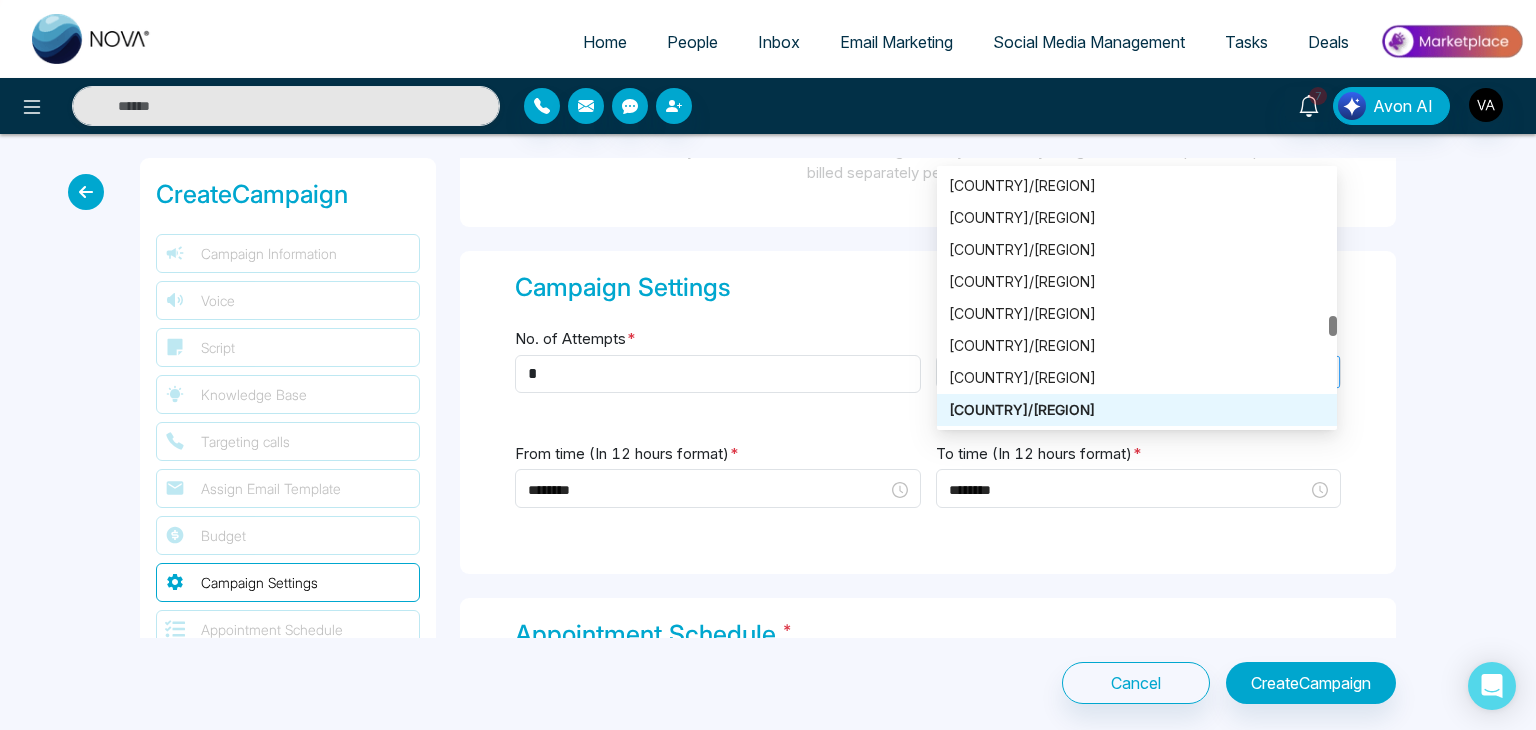 click on "[COUNTRY]/[REGION] [COUNTRY]/[REGION] [COUNTRY]/[REGION] [COUNTRY]/[REGION] [COUNTRY]/[REGION] [COUNTRY]/[REGION] [COUNTRY]/[REGION] [COUNTRY]/[REGION] [COUNTRY]/[REGION] [COUNTRY]/[REGION] [COUNTRY]/[REGION] [COUNTRY]/[REGION]" at bounding box center (1139, 372) 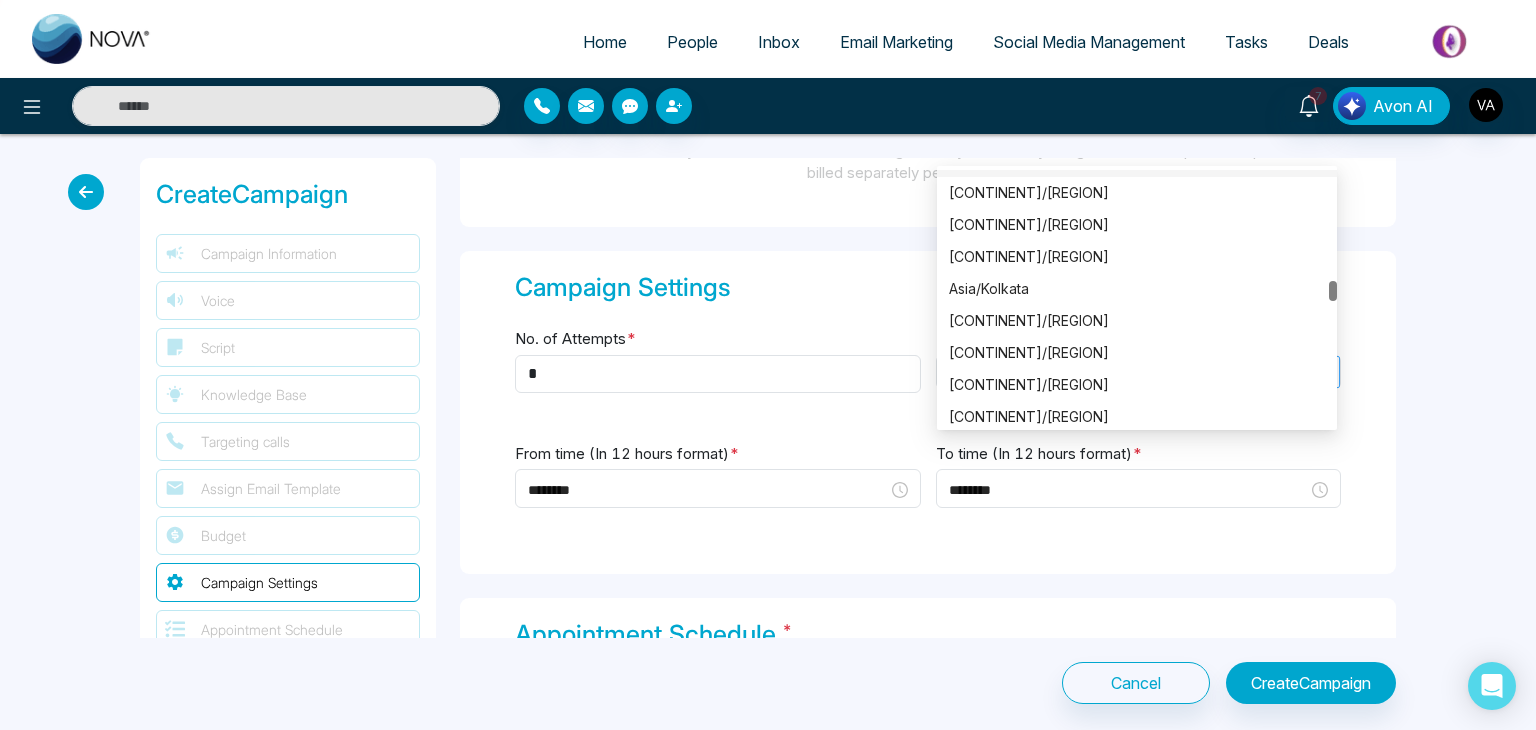 scroll, scrollTop: 8986, scrollLeft: 0, axis: vertical 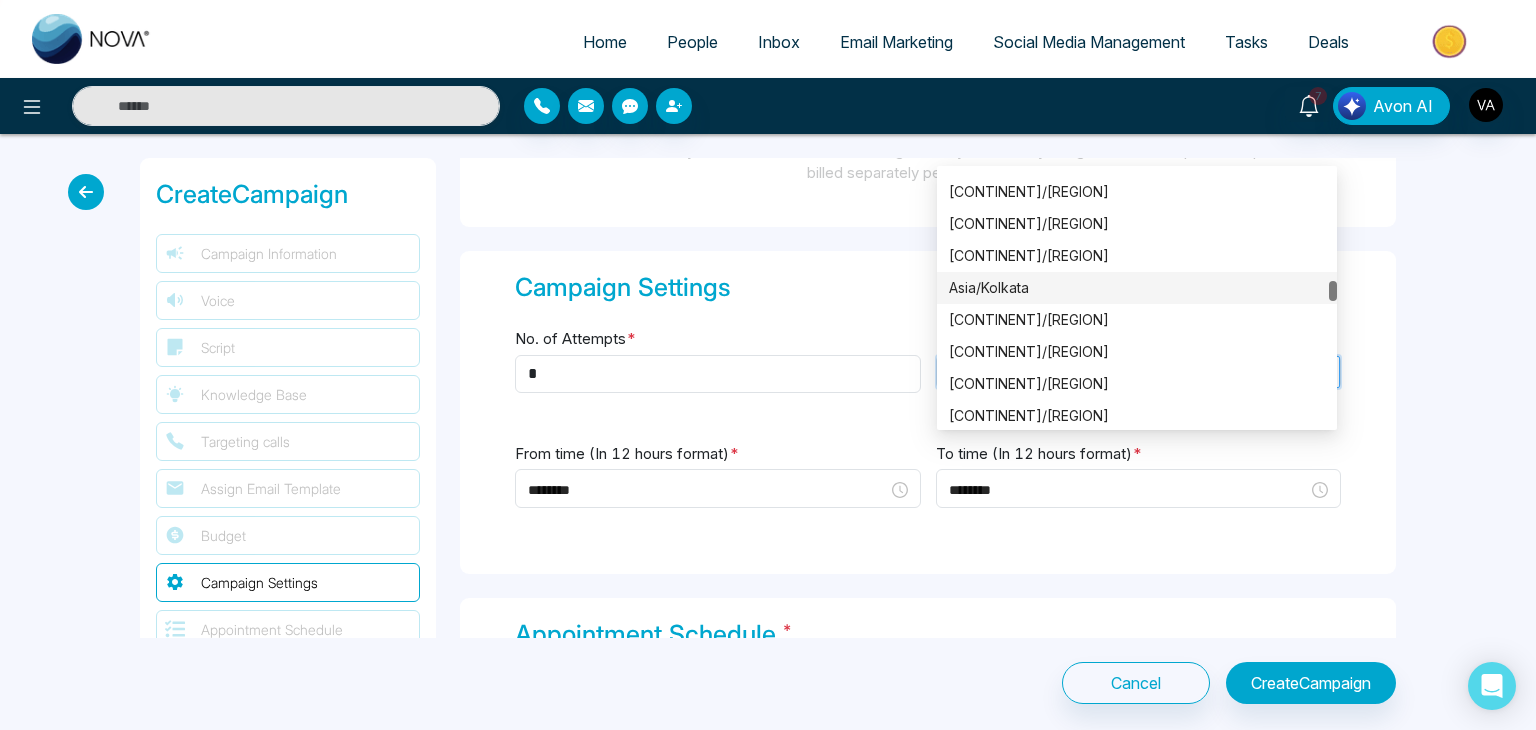 click on "Asia/Kolkata" at bounding box center (1137, 288) 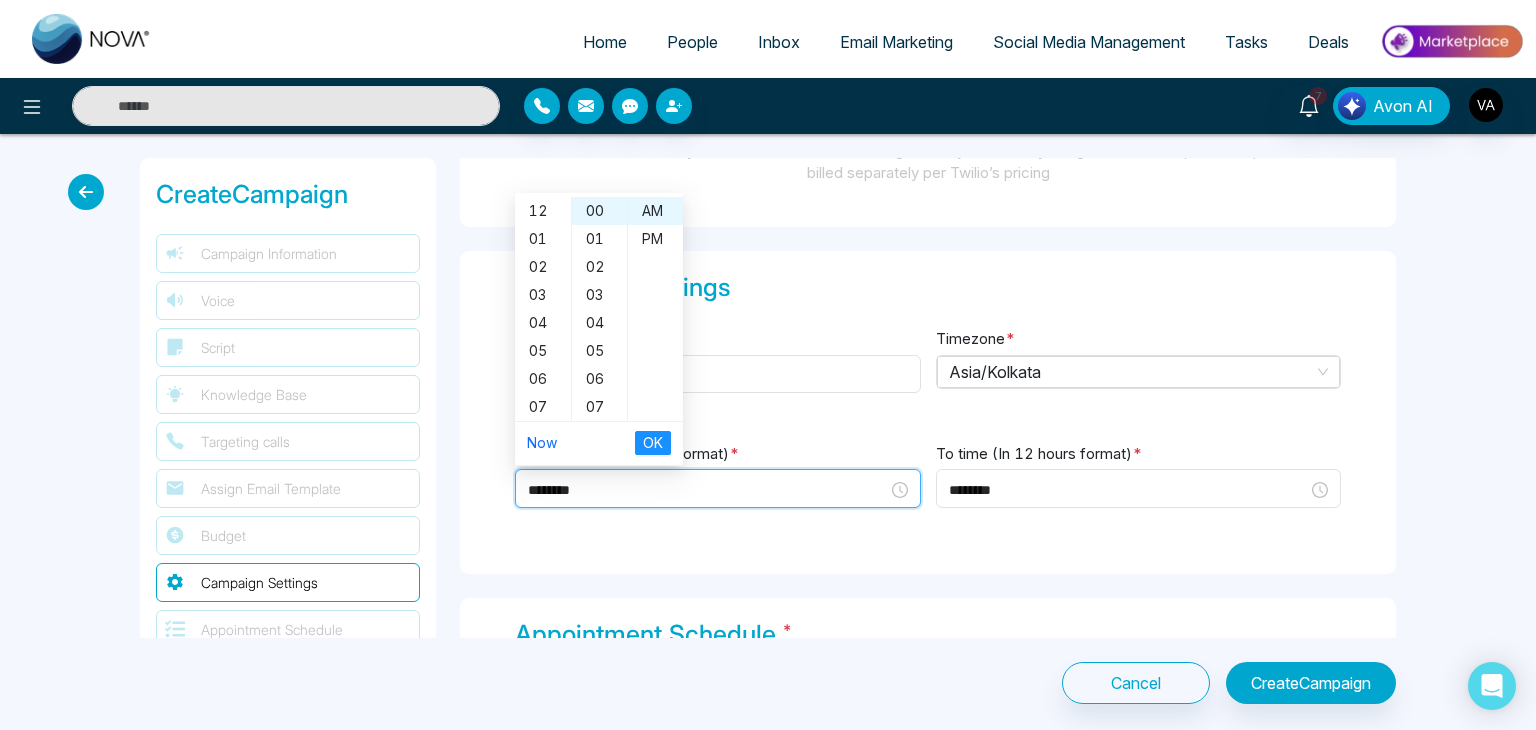 scroll, scrollTop: 112, scrollLeft: 0, axis: vertical 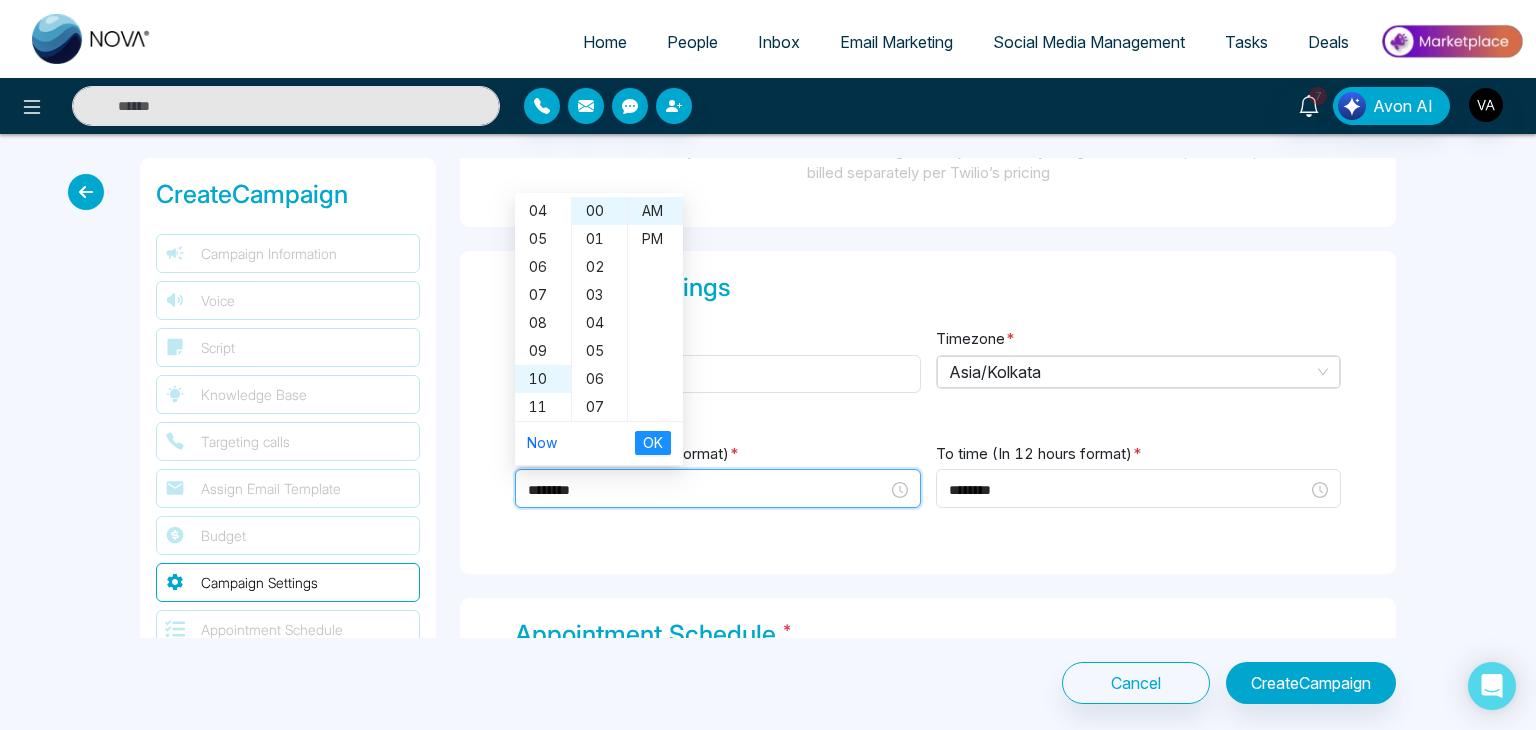 click on "********" at bounding box center (708, 490) 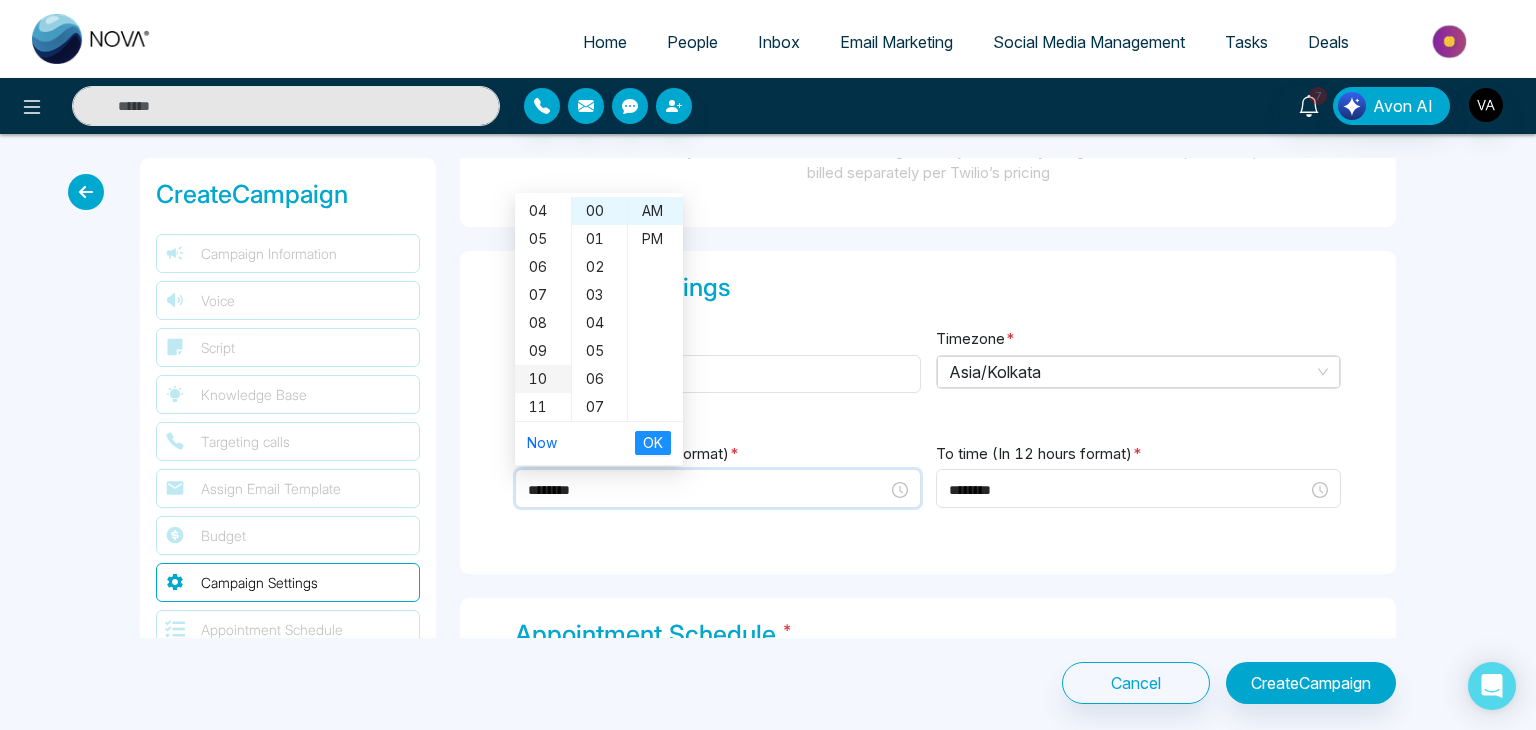 click on "10" at bounding box center [543, 379] 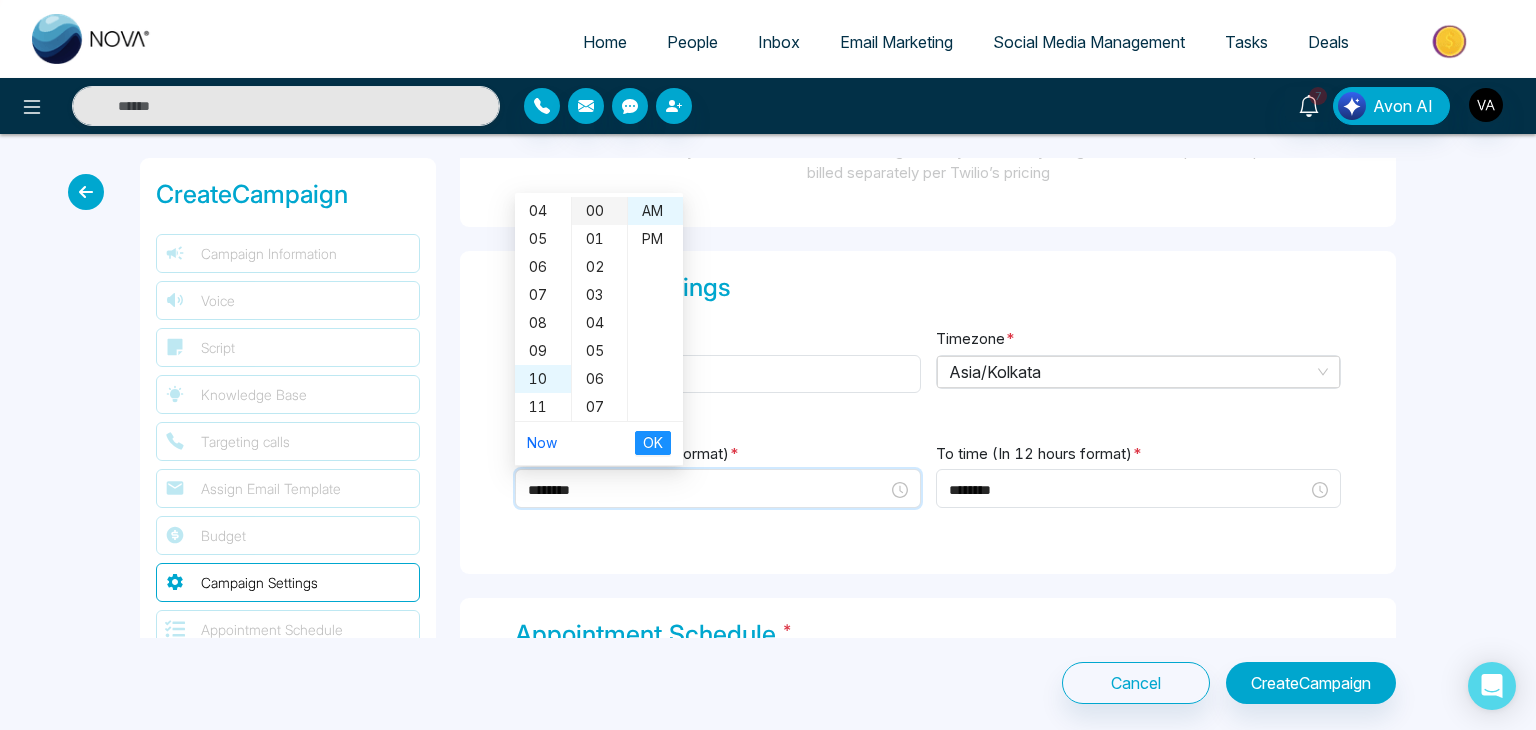 click on "00" at bounding box center (599, 211) 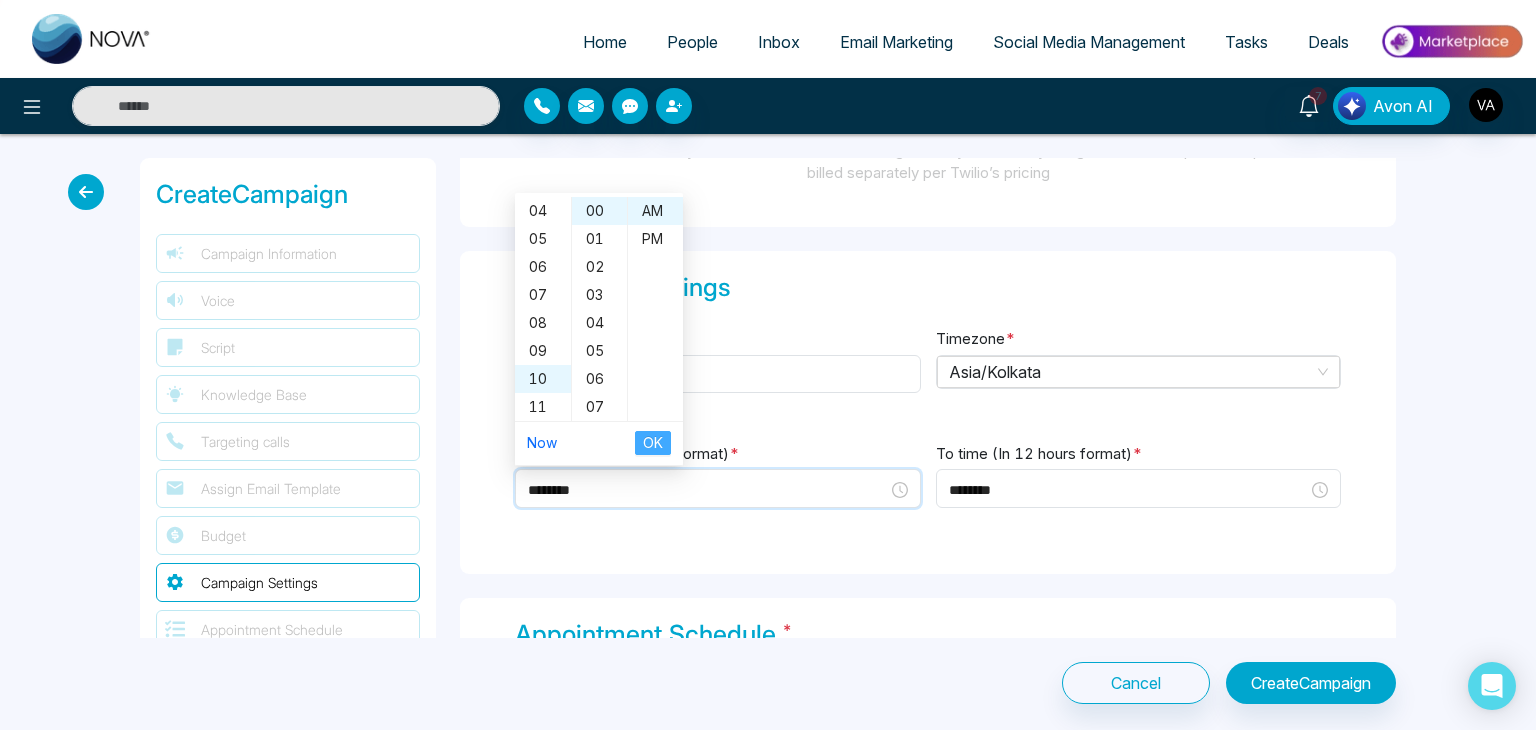 click on "OK" at bounding box center [653, 443] 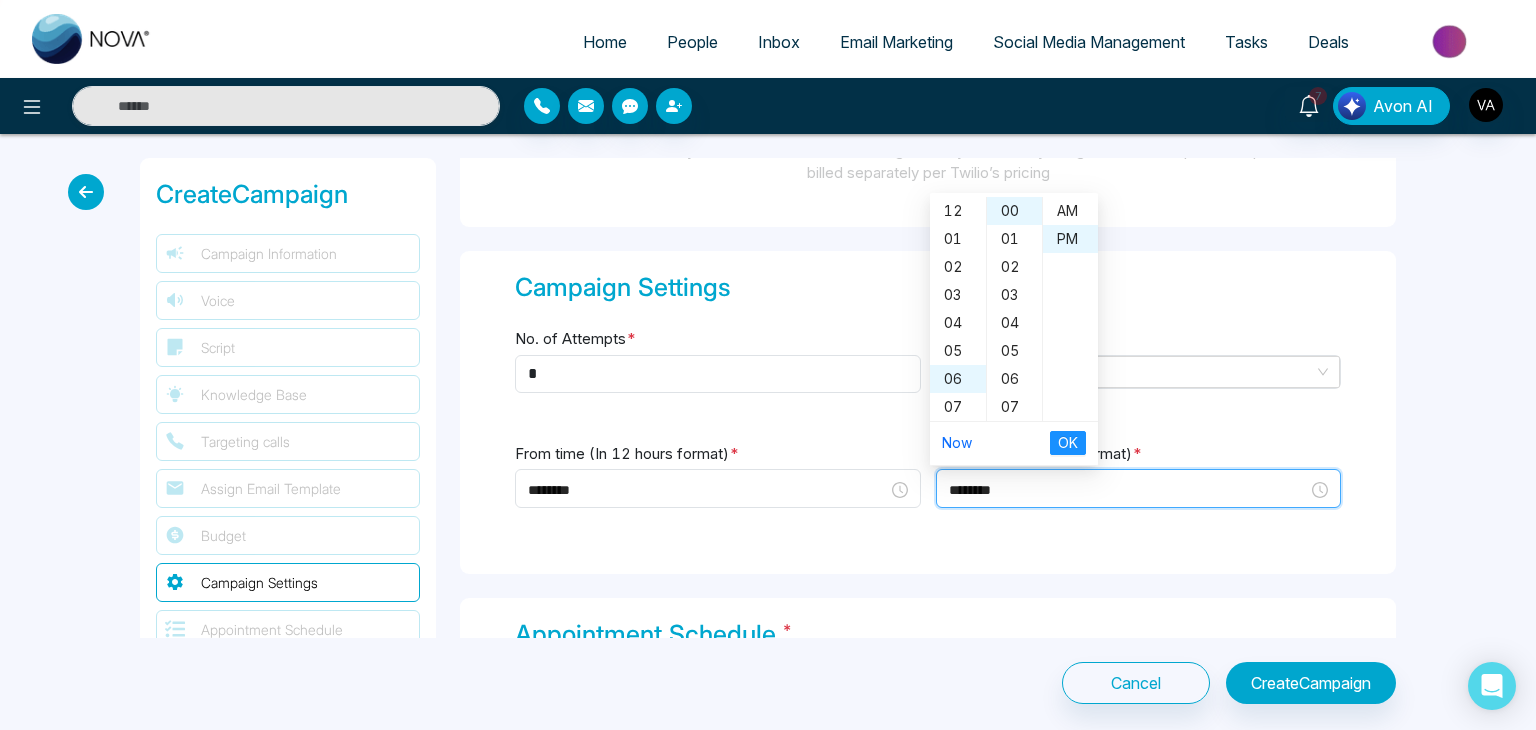 click on "********" at bounding box center (1129, 490) 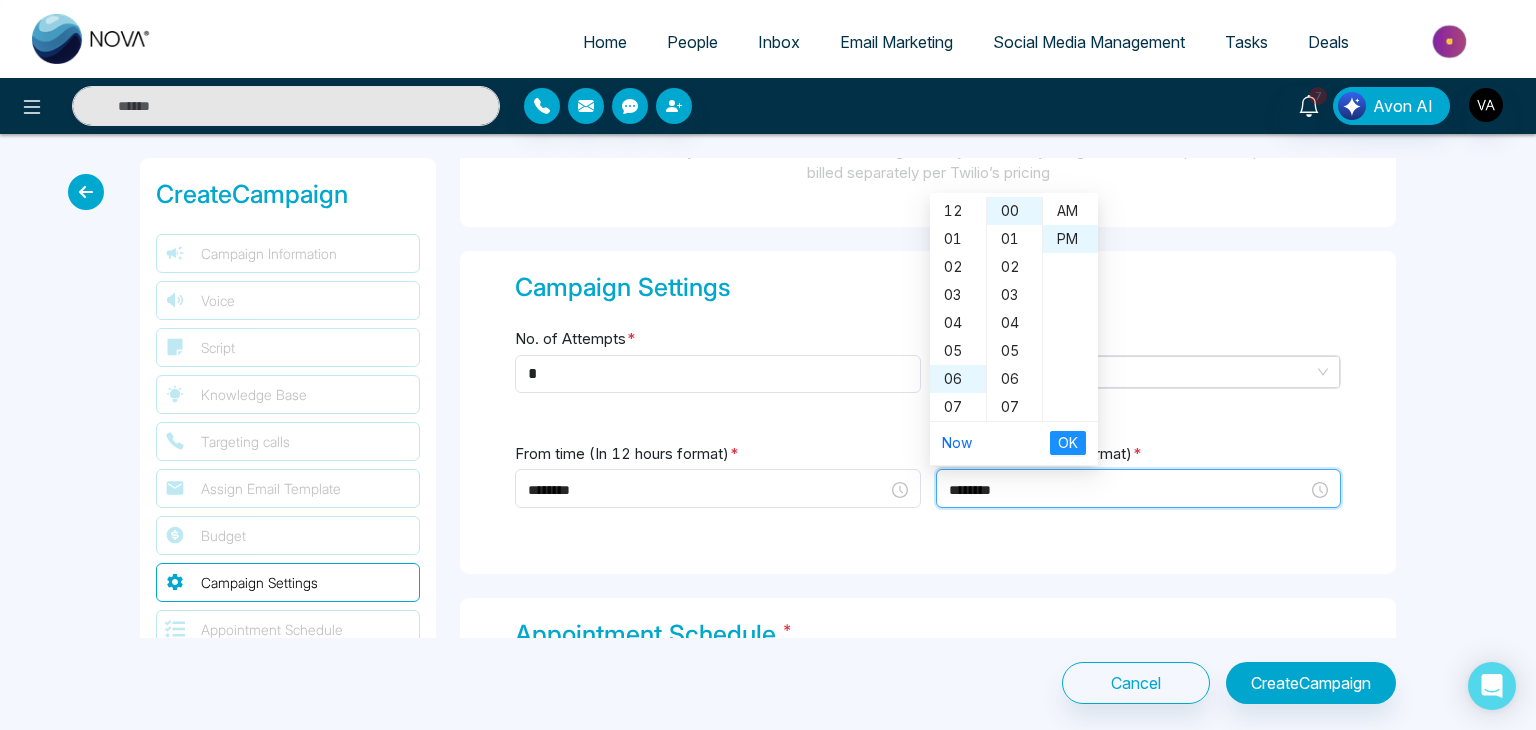 scroll, scrollTop: 112, scrollLeft: 0, axis: vertical 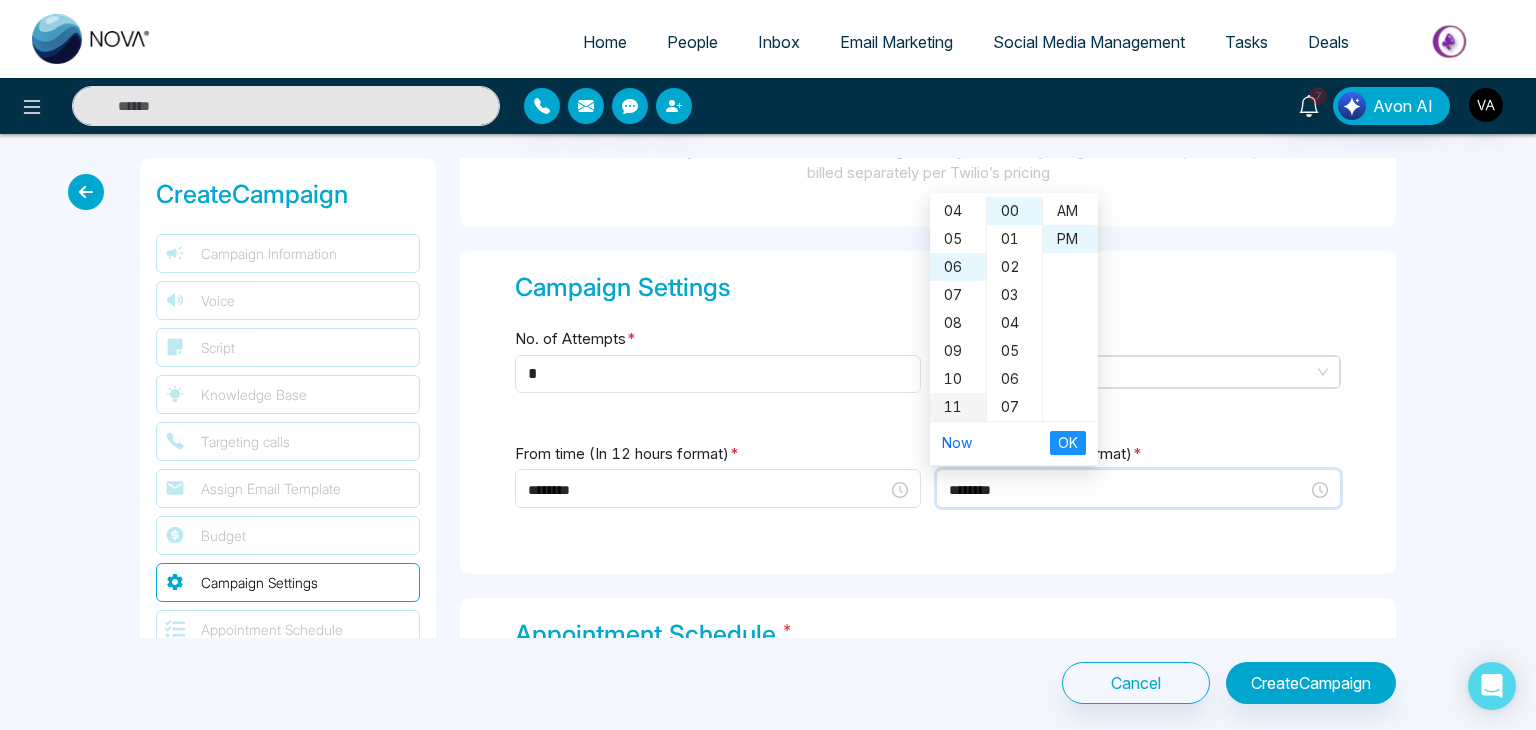 click on "11" at bounding box center (958, 407) 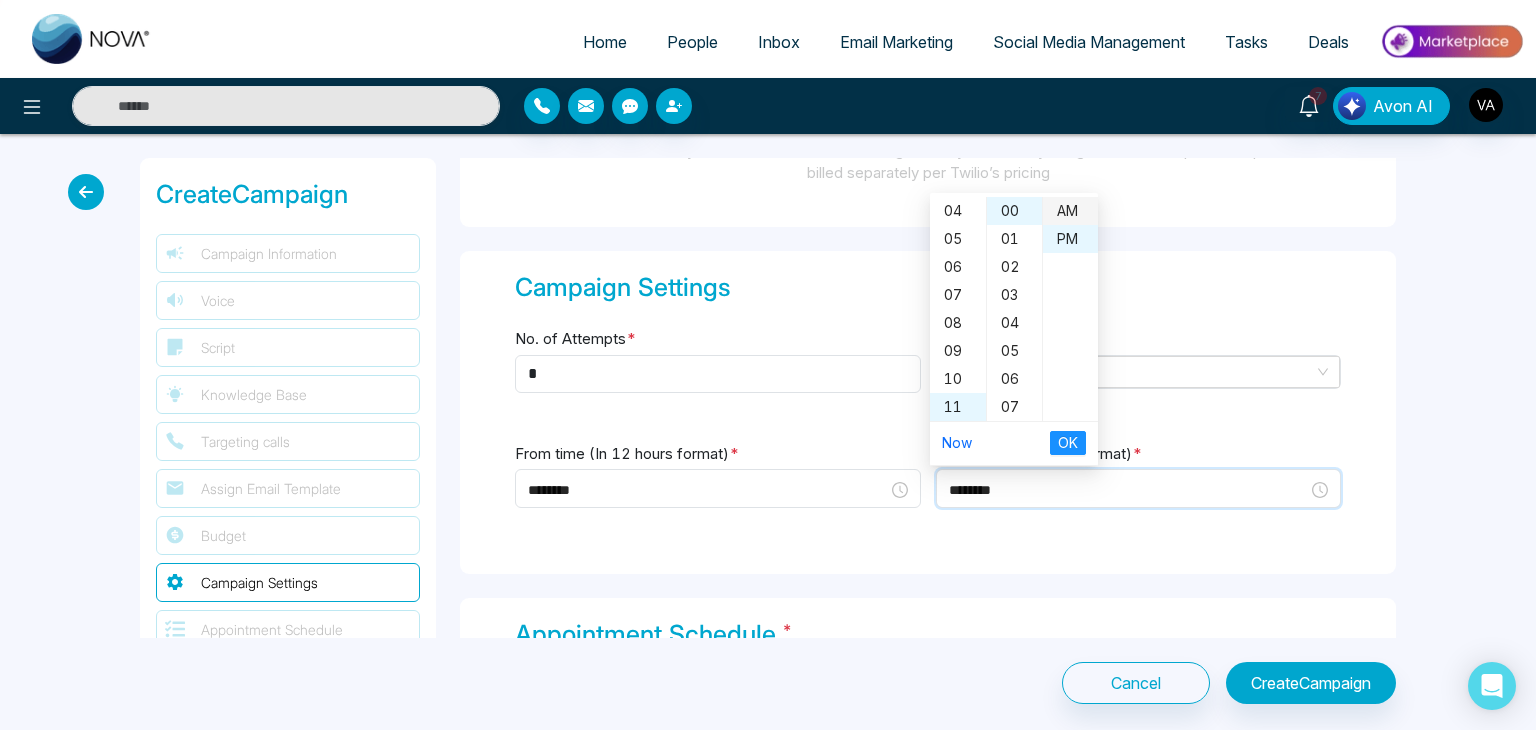 click on "AM" at bounding box center (1070, 211) 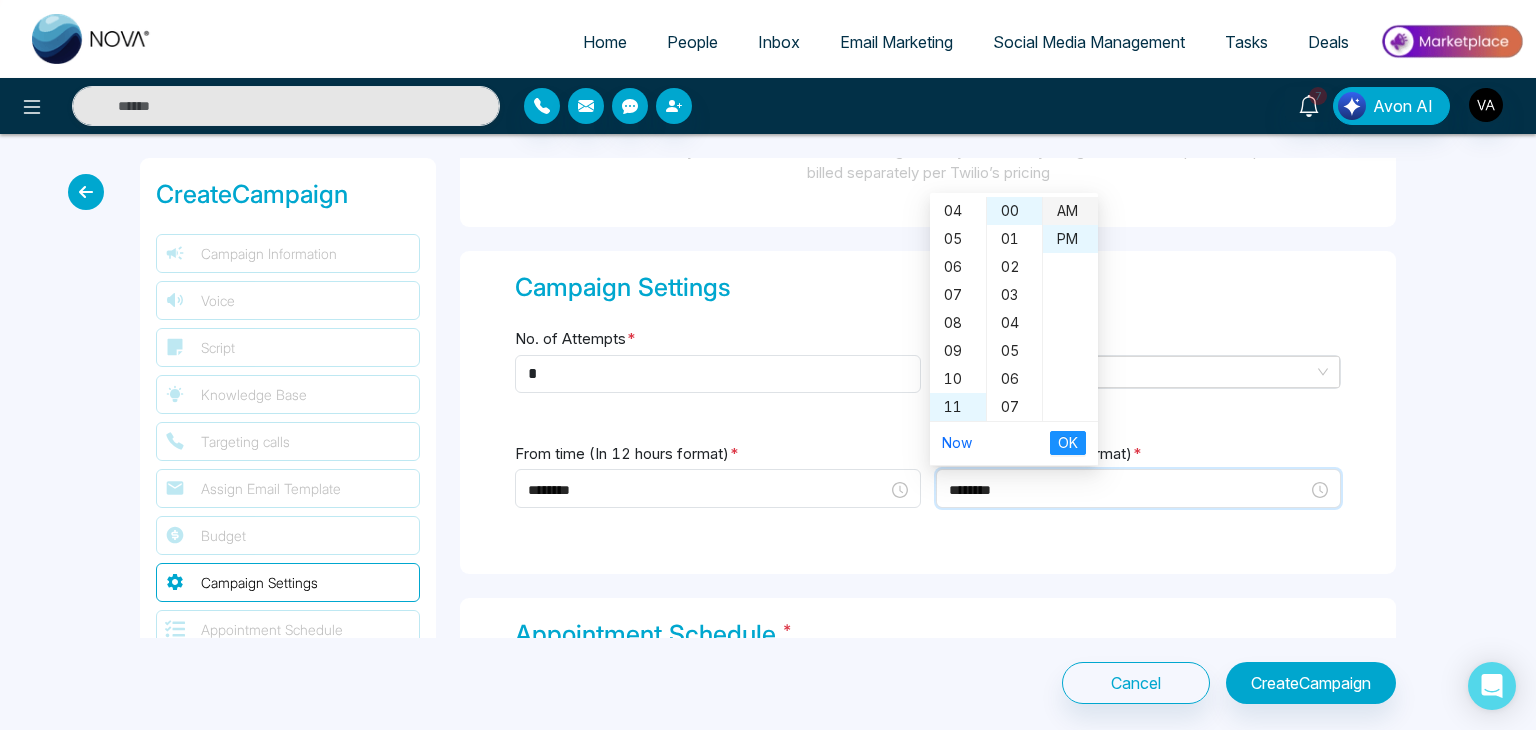 type on "********" 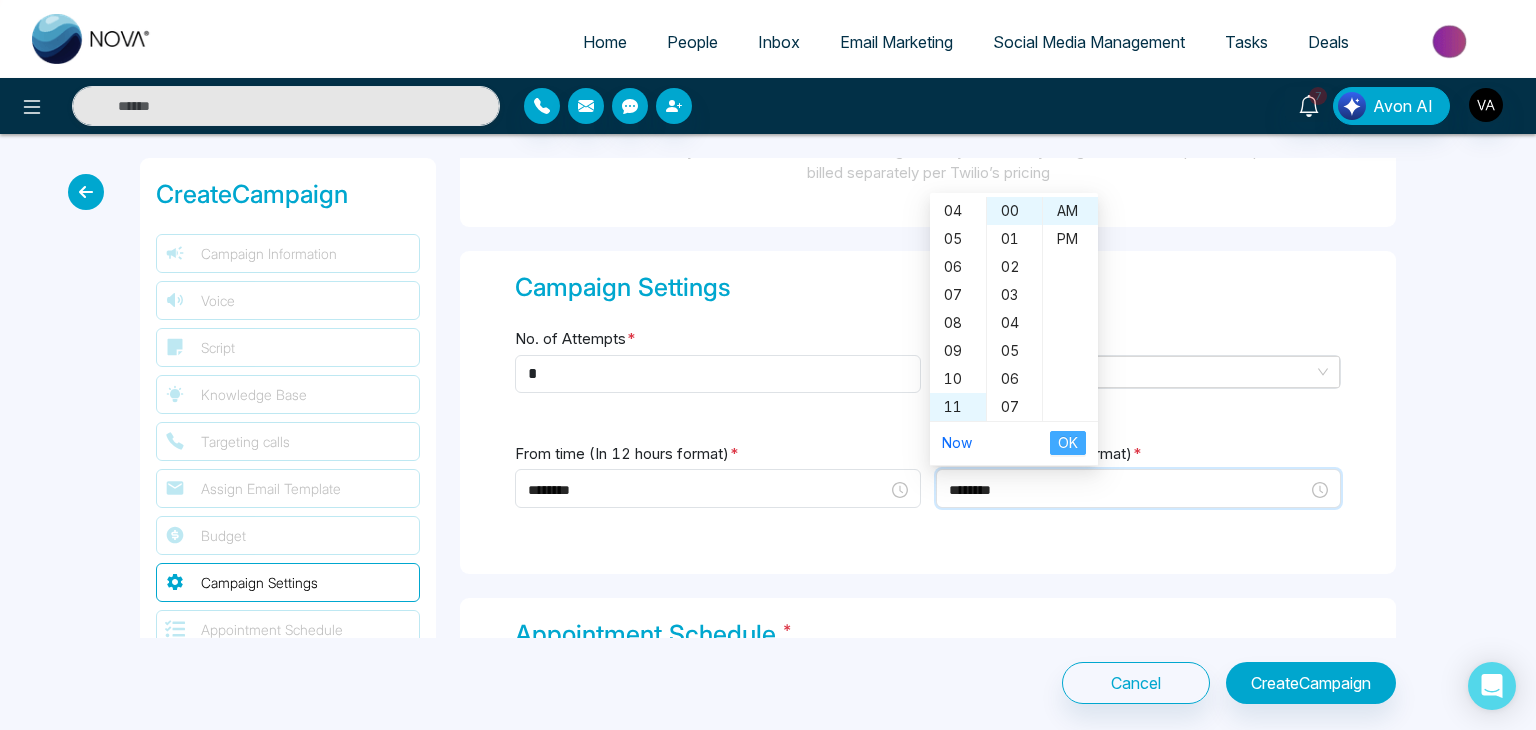click on "OK" at bounding box center (1068, 443) 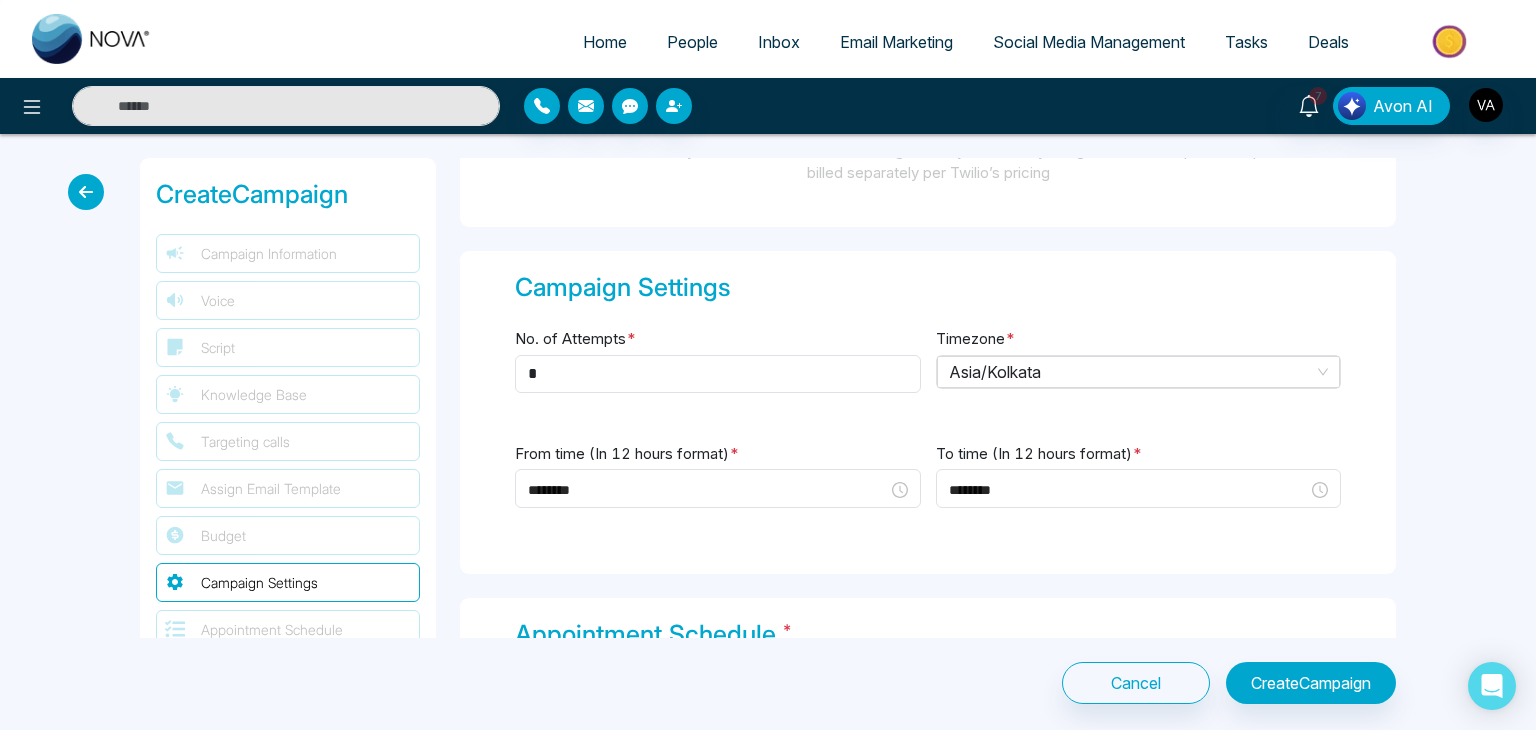 click on "Campaign Settings No. of Attempts  * * Timezone  * [CONTINENT]/[REGION] [CONTINENT]/[REGION] [CONTINENT]/[REGION] [CONTINENT]/[REGION] [CONTINENT]/[REGION] [CONTINENT]/[REGION] [CONTINENT]/[REGION] [CONTINENT]/[REGION] [CONTINENT]/[REGION] [CONTINENT]/[REGION] [CONTINENT]/[REGION] [CONTINENT]/[REGION] [CONTINENT]/[REGION] From time (In 12 hours format)  * ******** 12 01 02 03 04 05 06 07 08 09 10 11 00 01 02 03 04 05 06 07 08 09 10 11 12 13 14 15 16 17 18 19 20 21 22 23 24 25 26 27 28 29 30 31 32 33 34 35 36 37 38 39 40 41 42 43 44 45 46 47 48 49 50 51 52 53 54 55 56 57 58 59 AM PM Now OK To time (In 12 hours format)  * ******** 12 01 02 03 04 05 06 07 08 09 10 11 00 01 02 03 04 05 06 07 08 09 10 11 12 13 14 15 16 17 18 19 20 21 22 23 24 25 26 27 28 29 30 31 32 33 34 35 36 37 38 39 40 41 42 43 44 45 46 47 48 49 50 51 52 53 54 55 56 57 58 59 AM PM Now OK" at bounding box center [928, 413] 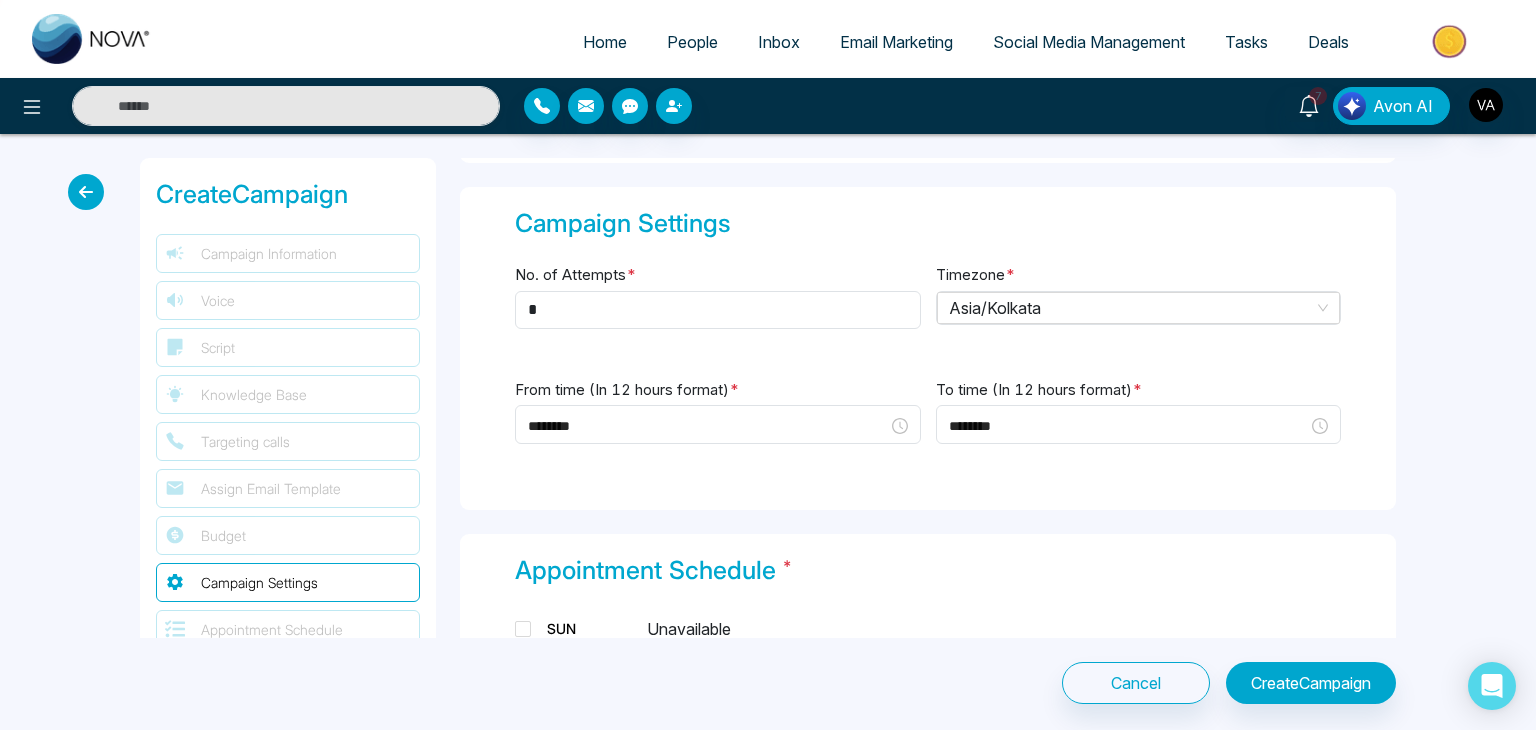 scroll, scrollTop: 3242, scrollLeft: 0, axis: vertical 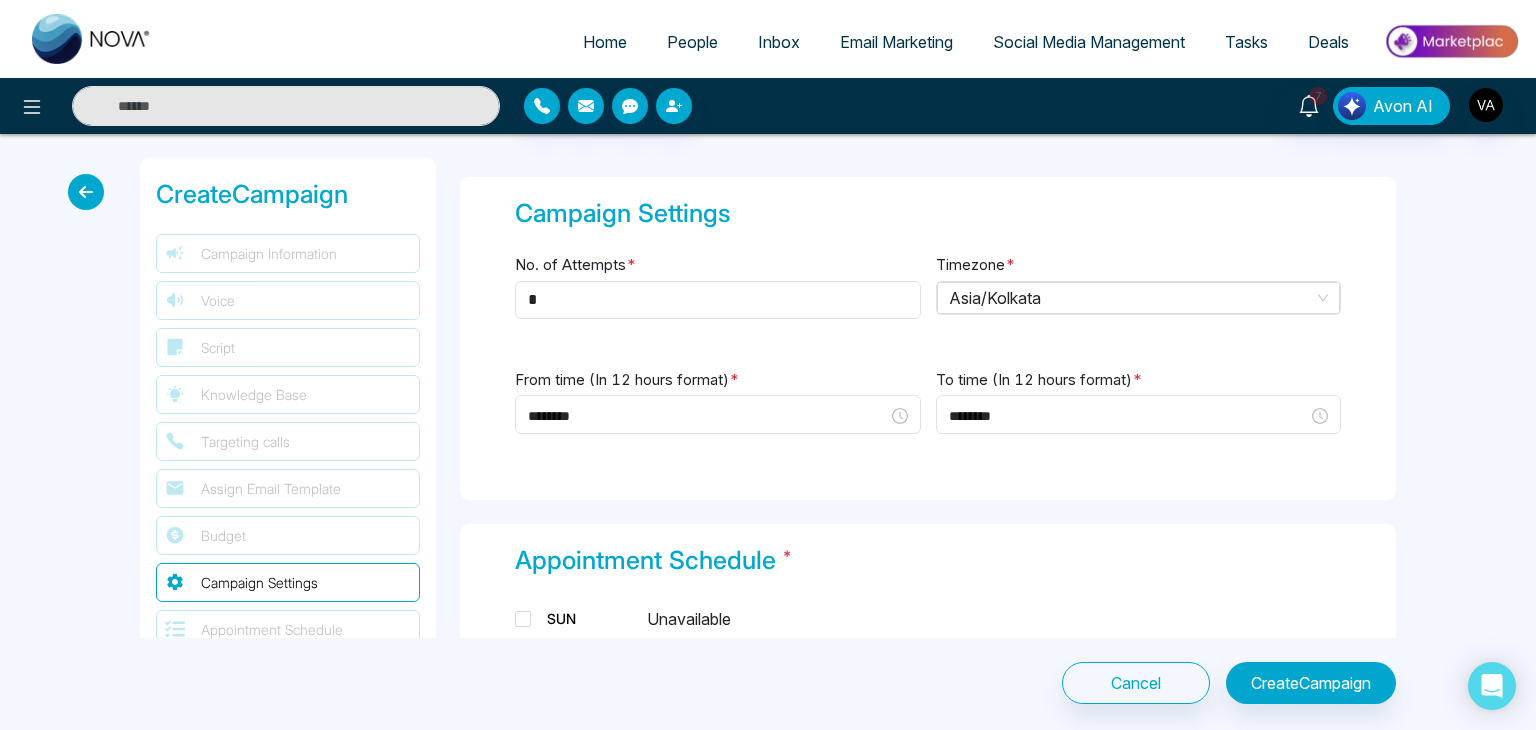 click on "Campaign Settings No. of Attempts  * * Timezone  * [CONTINENT]/[REGION] [CONTINENT]/[REGION] [CONTINENT]/[REGION] [CONTINENT]/[REGION] [CONTINENT]/[REGION] [CONTINENT]/[REGION] [CONTINENT]/[REGION] [CONTINENT]/[REGION] [CONTINENT]/[REGION] [CONTINENT]/[REGION] [CONTINENT]/[REGION] [CONTINENT]/[REGION] [CONTINENT]/[REGION] From time (In 12 hours format)  * ******** 12 01 02 03 04 05 06 07 08 09 10 11 00 01 02 03 04 05 06 07 08 09 10 11 12 13 14 15 16 17 18 19 20 21 22 23 24 25 26 27 28 29 30 31 32 33 34 35 36 37 38 39 40 41 42 43 44 45 46 47 48 49 50 51 52 53 54 55 56 57 58 59 AM PM Now OK To time (In 12 hours format)  * ******** 12 01 02 03 04 05 06 07 08 09 10 11 00 01 02 03 04 05 06 07 08 09 10 11 12 13 14 15 16 17 18 19 20 21 22 23 24 25 26 27 28 29 30 31 32 33 34 35 36 37 38 39 40 41 42 43 44 45 46 47 48 49 50 51 52 53 54 55 56 57 58 59 AM PM Now OK" at bounding box center [928, 339] 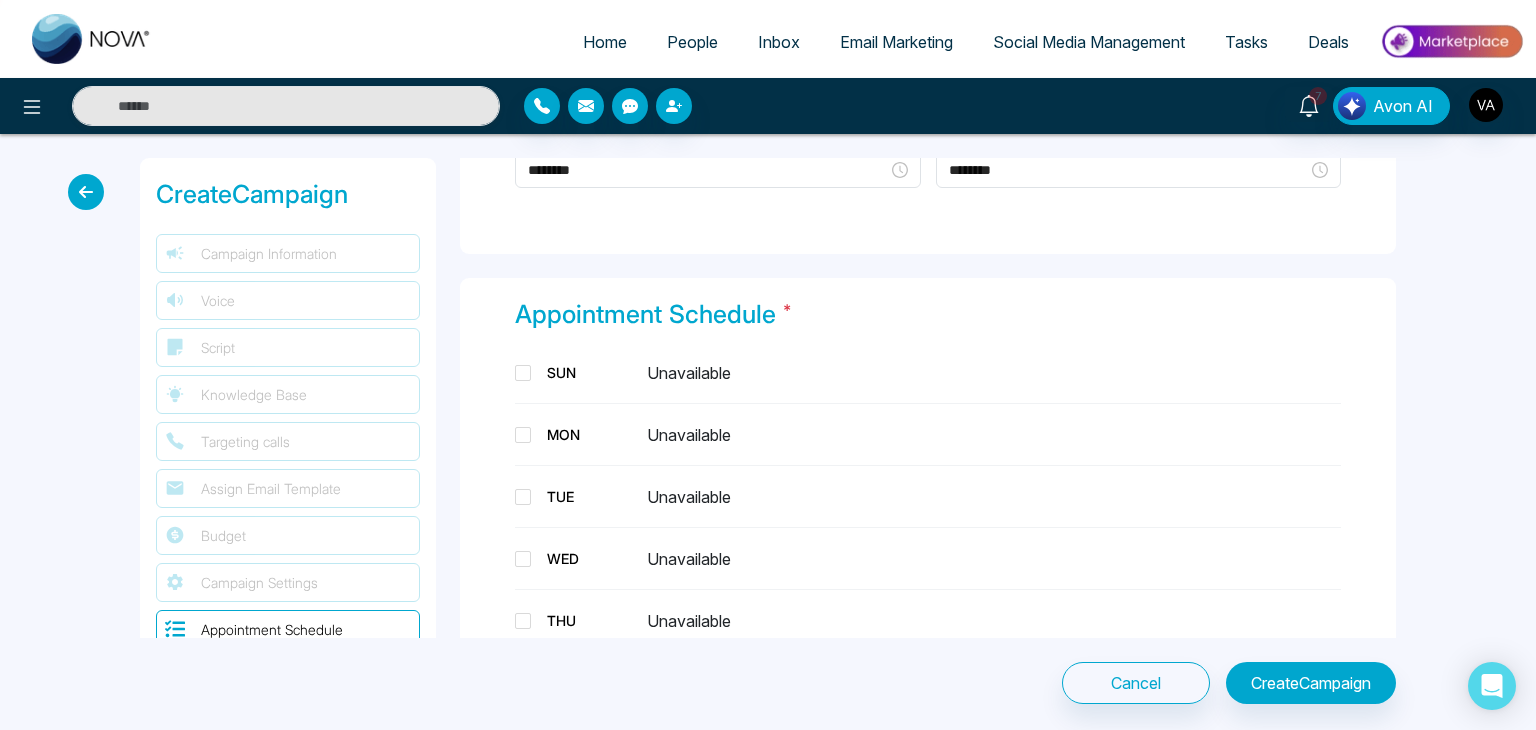scroll, scrollTop: 3492, scrollLeft: 0, axis: vertical 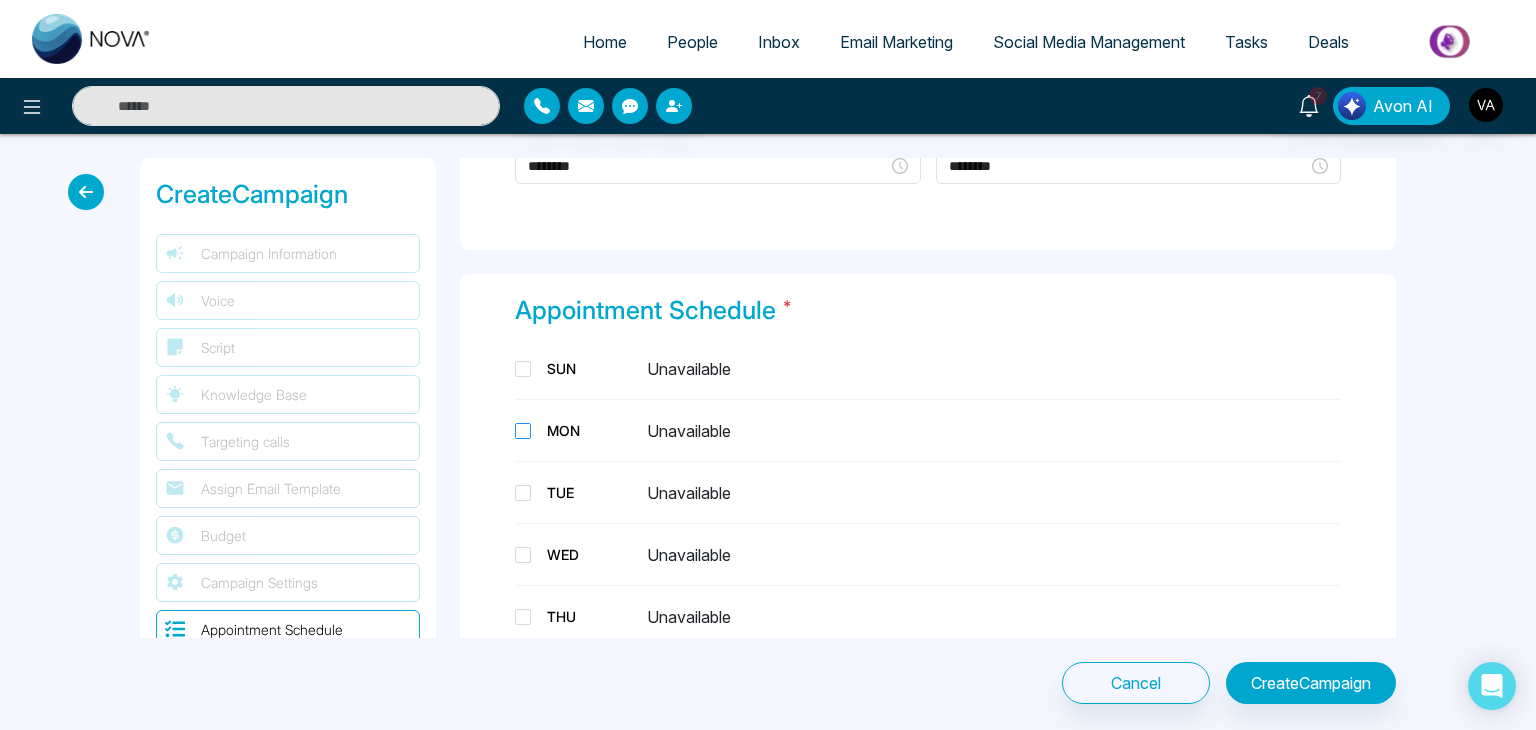click at bounding box center [523, 431] 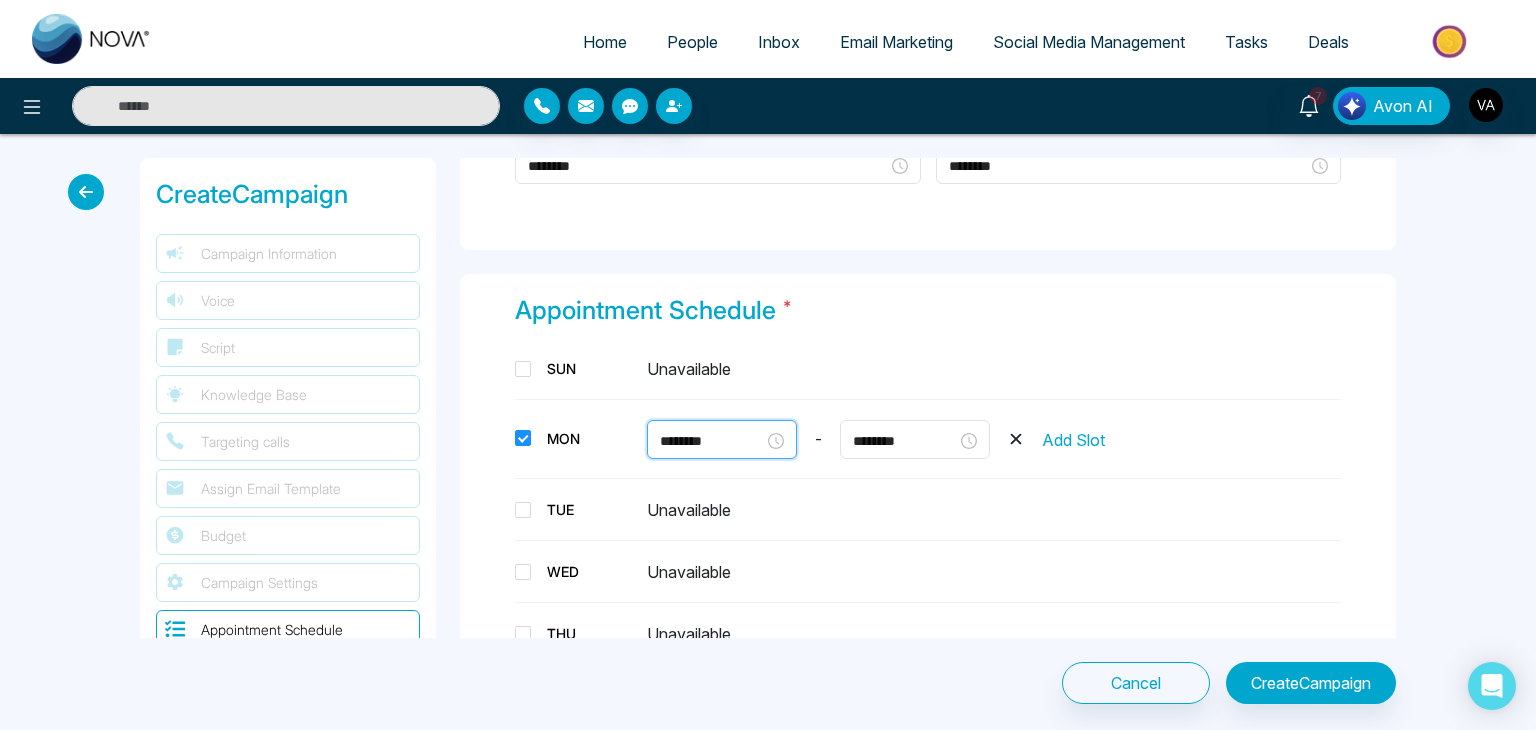 scroll, scrollTop: 56, scrollLeft: 0, axis: vertical 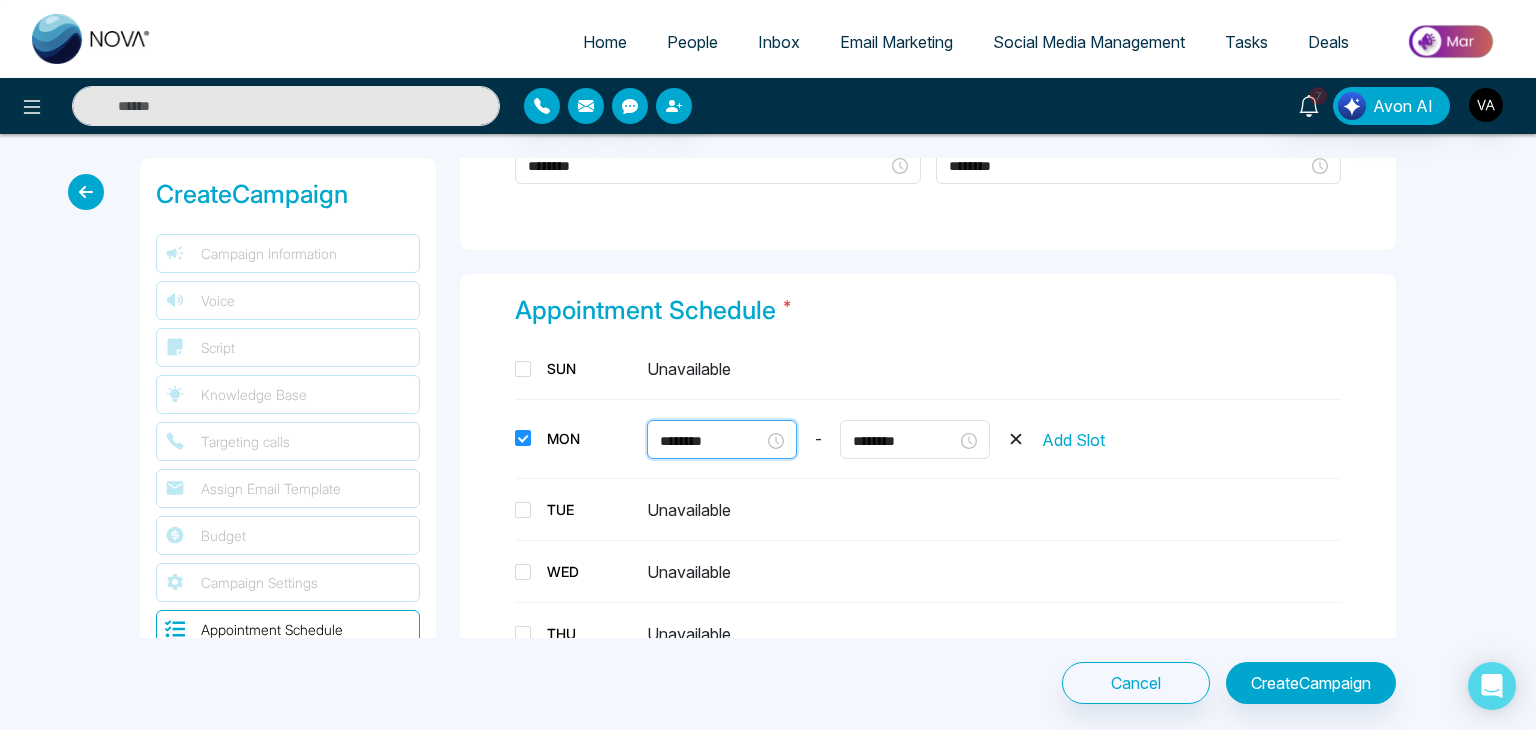 click on "********" at bounding box center [712, 441] 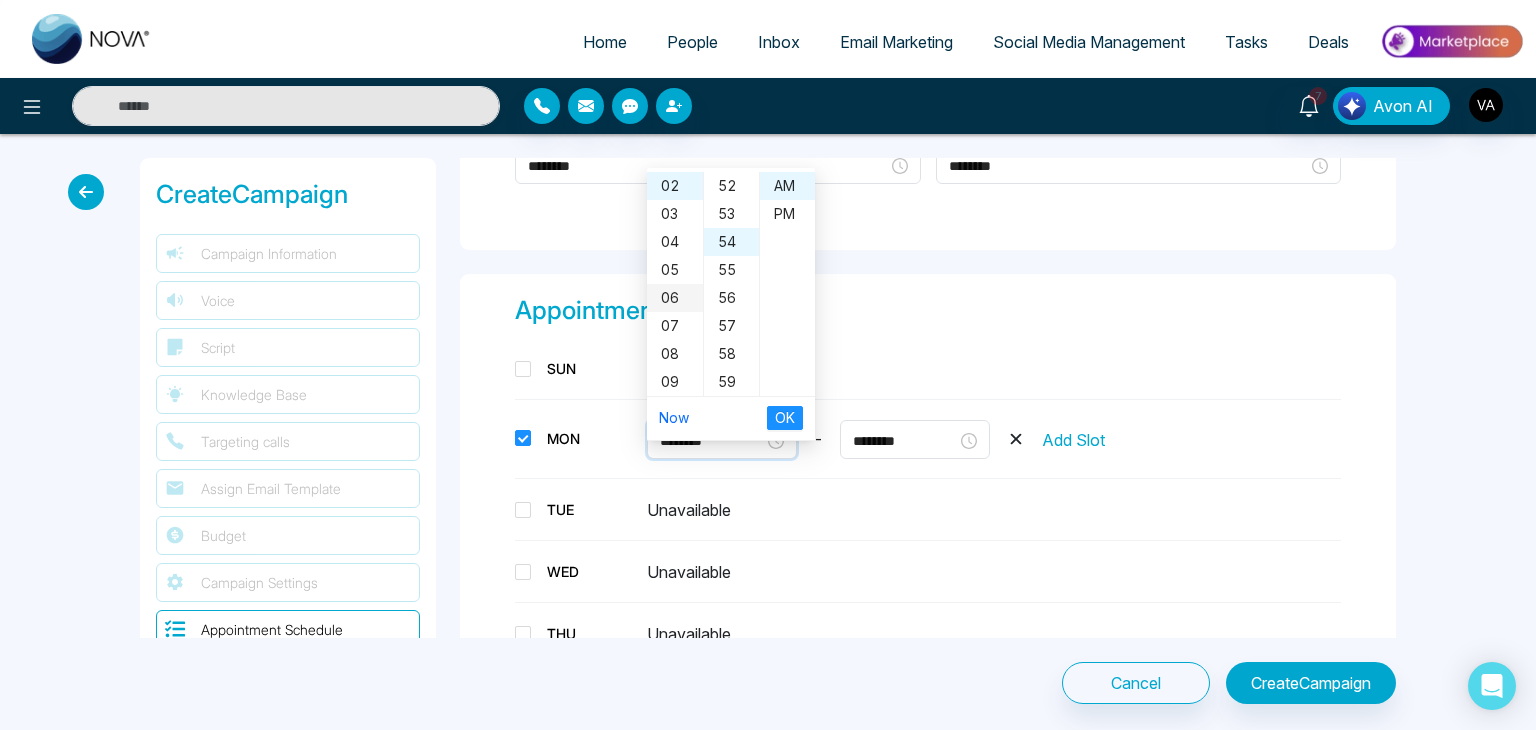 click on "06" at bounding box center [675, 298] 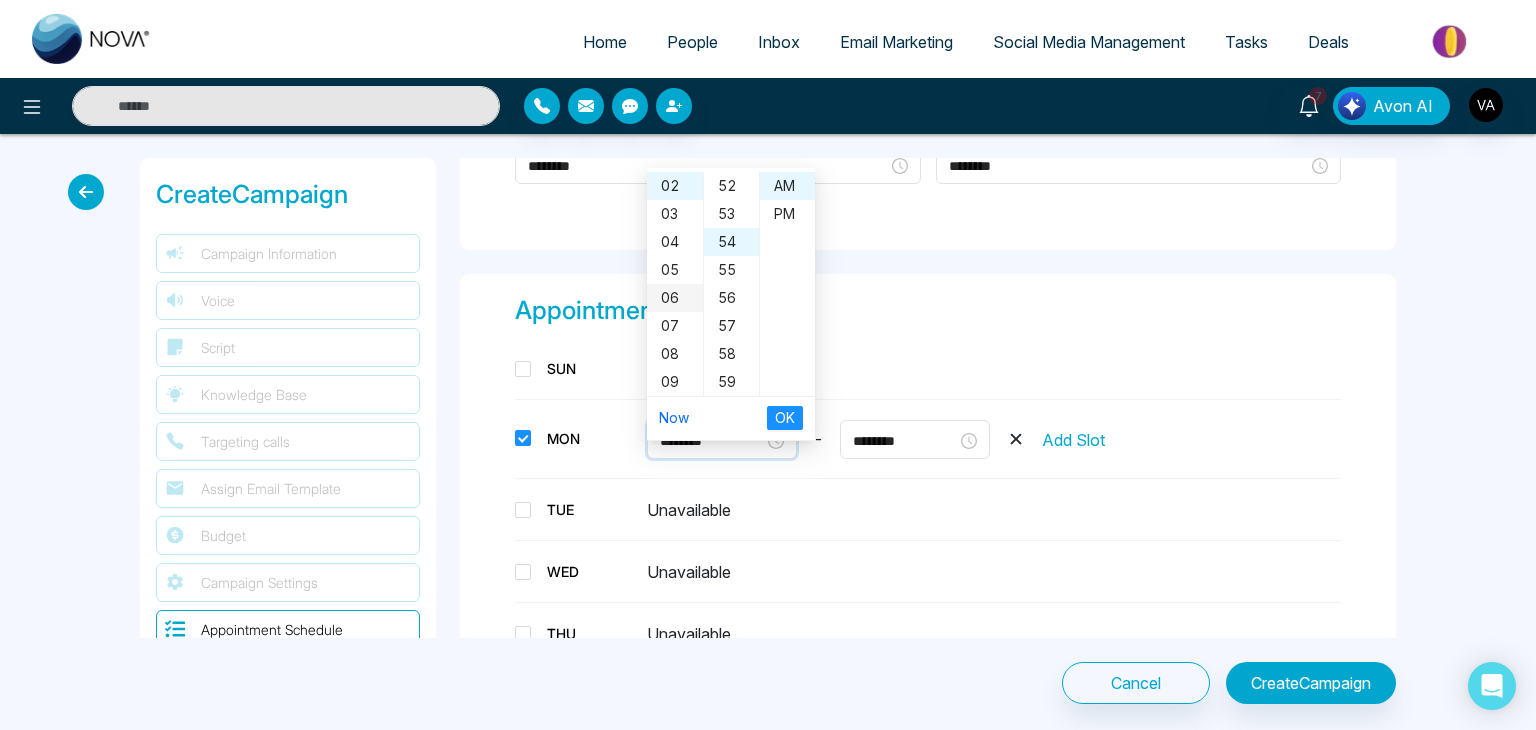 type on "********" 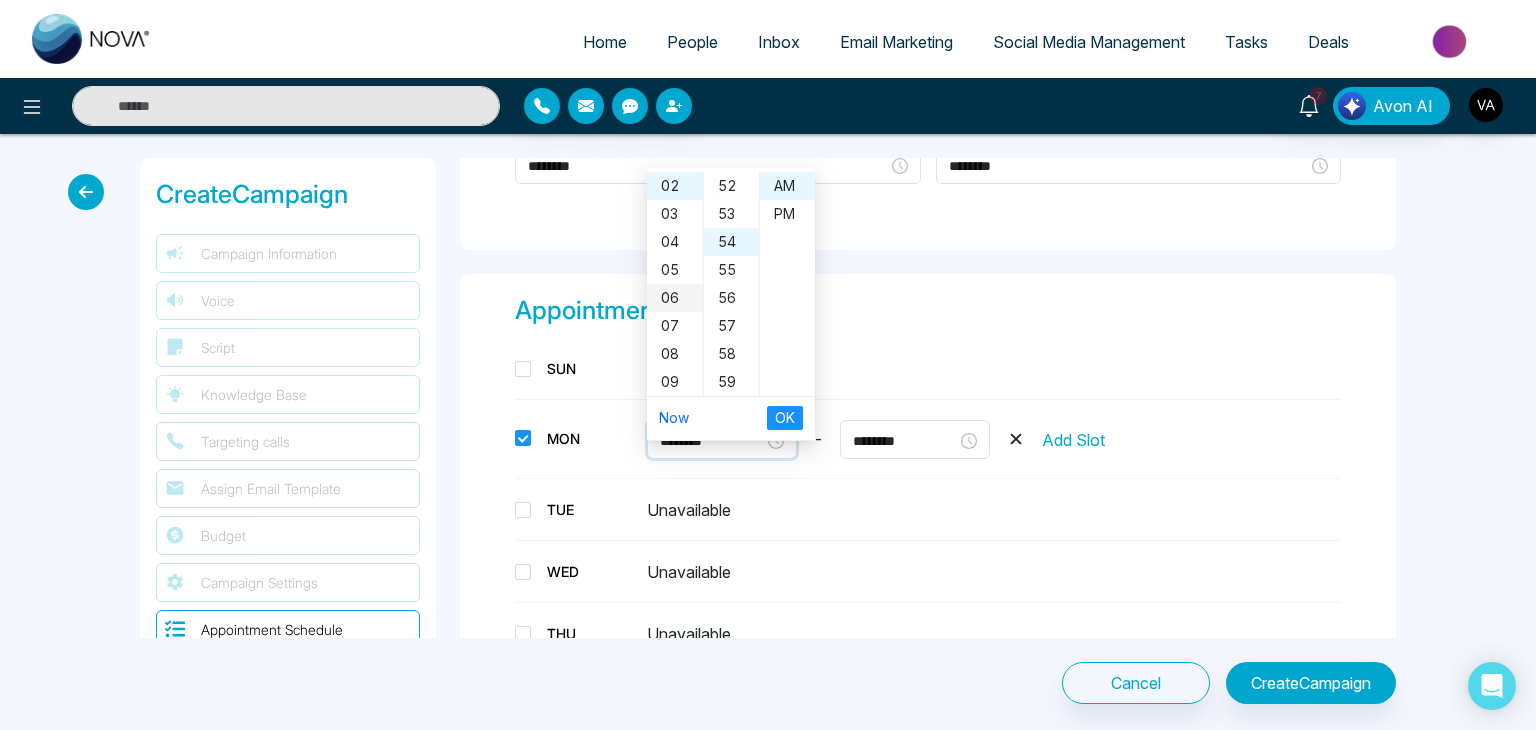 scroll, scrollTop: 112, scrollLeft: 0, axis: vertical 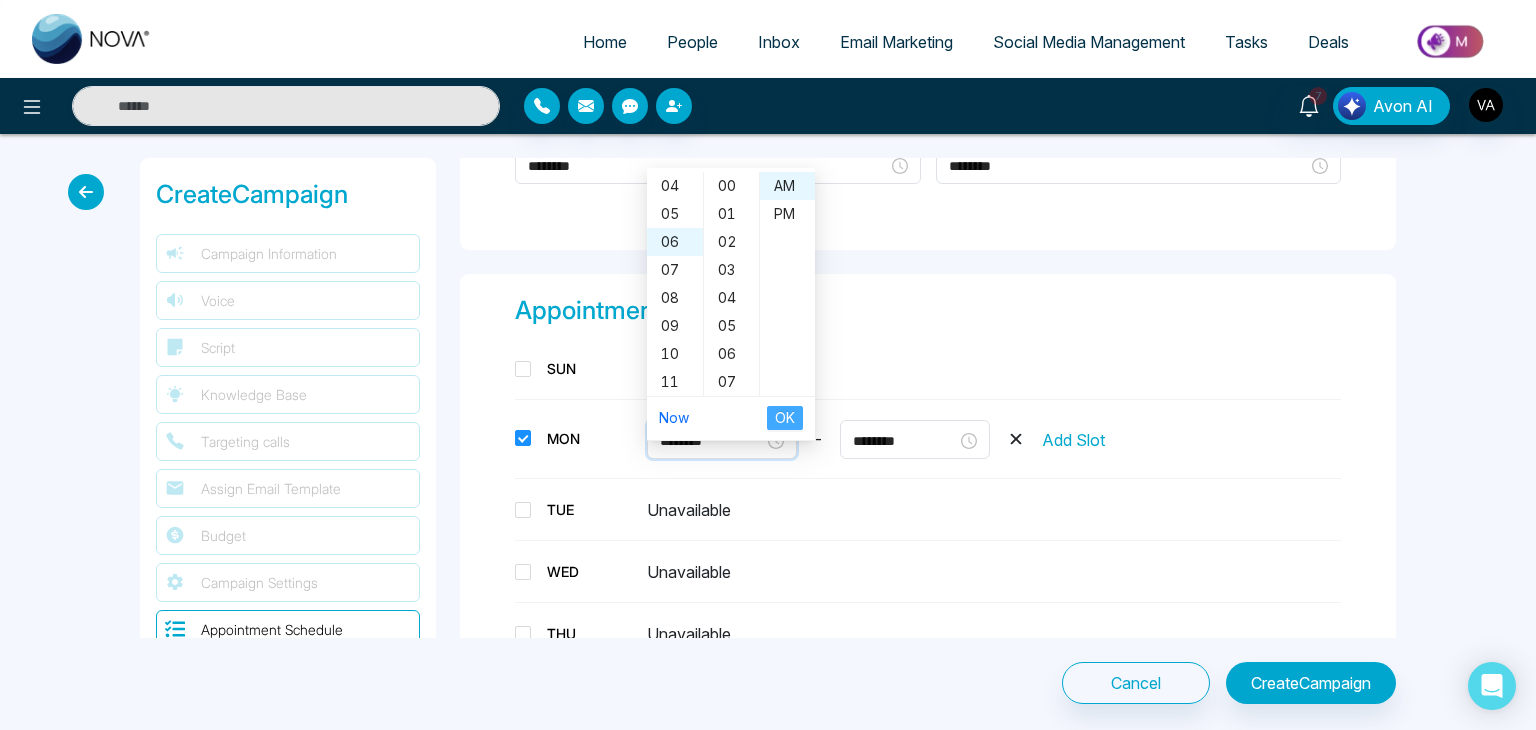 click on "OK" at bounding box center [785, 418] 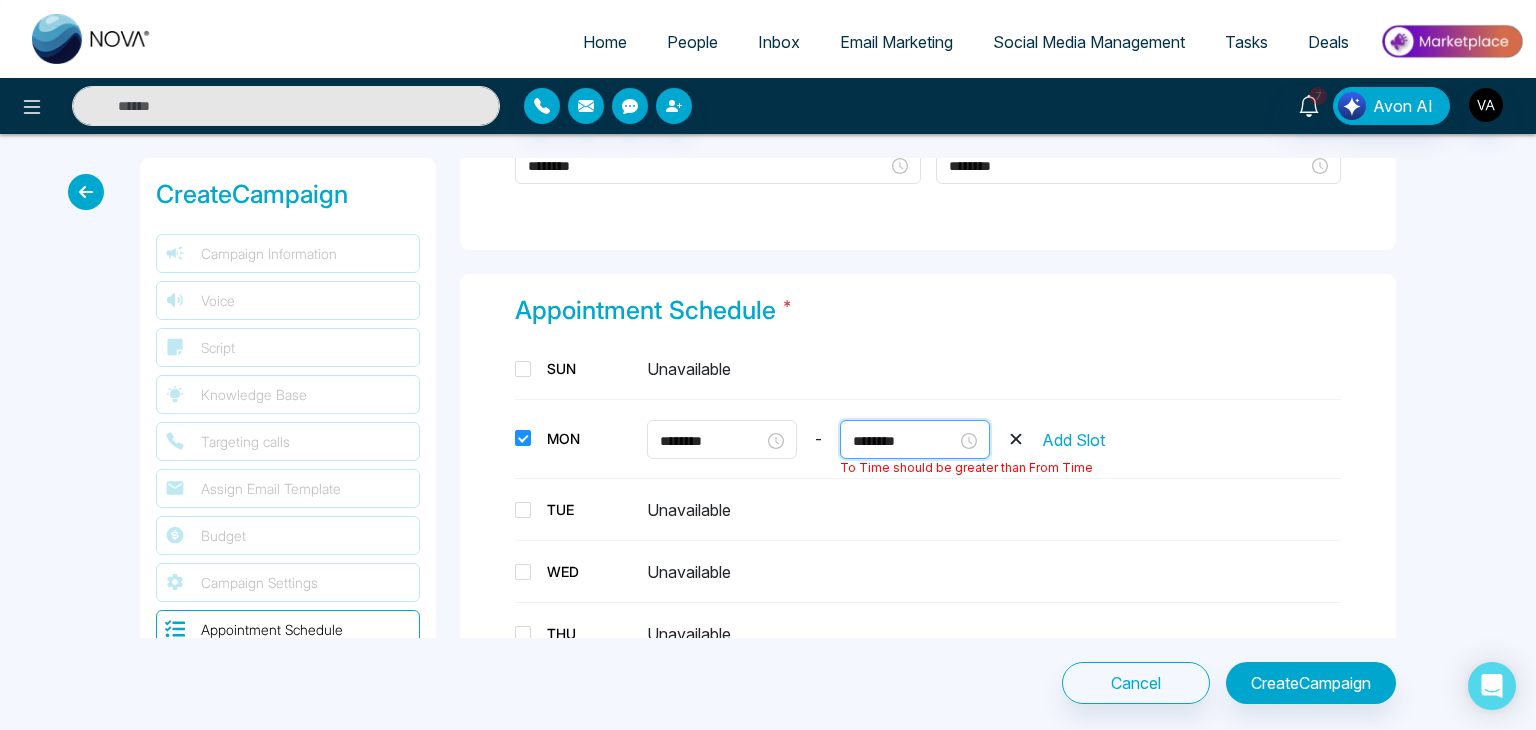 scroll, scrollTop: 84, scrollLeft: 0, axis: vertical 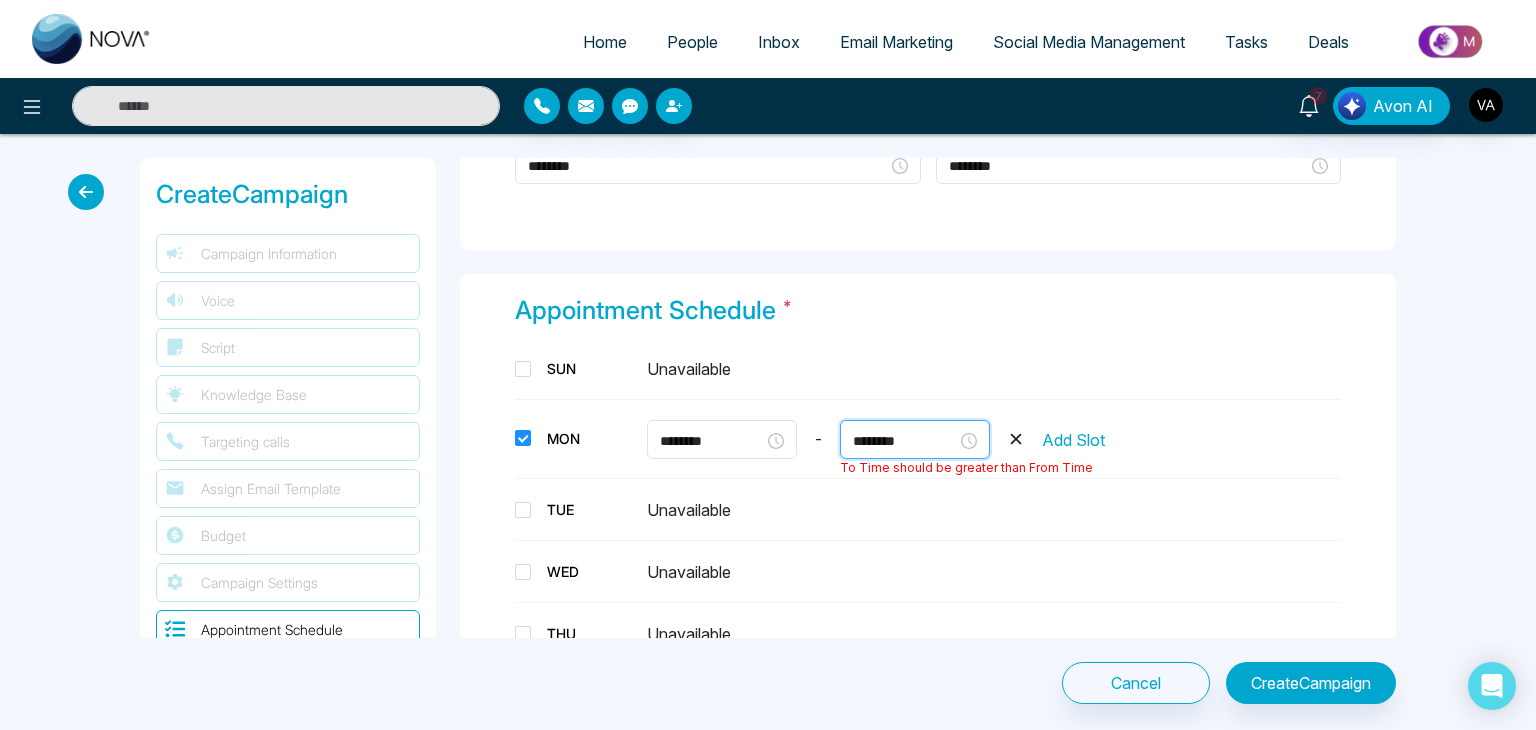 click on "To Time should be greater than From Time 12 01 02 03 04 05 06 07 08 09 10 11 00 01 02 03 04 05 06 07 08 09 10 11 12 13 14 15 16 17 18 19 20 21 22 23 24 25 26 27 28 29 30 31 32 33 34 35 36 37 38 39 40 41 42 43 44 45 46 47 48 49 50 51 52 53 54 55 56 57 58 59 AM PM Now OK" at bounding box center [923, 439] 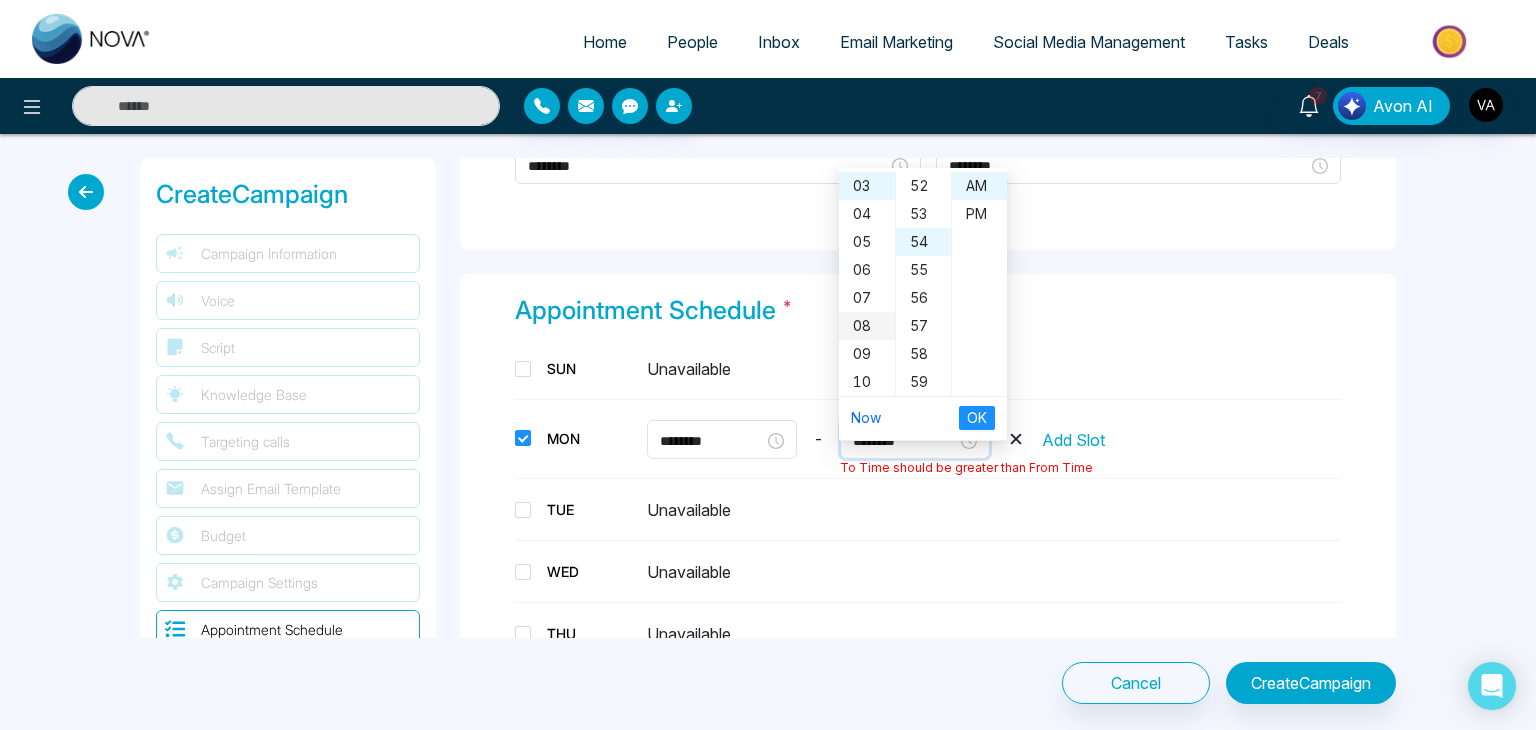 click on "08" at bounding box center (867, 326) 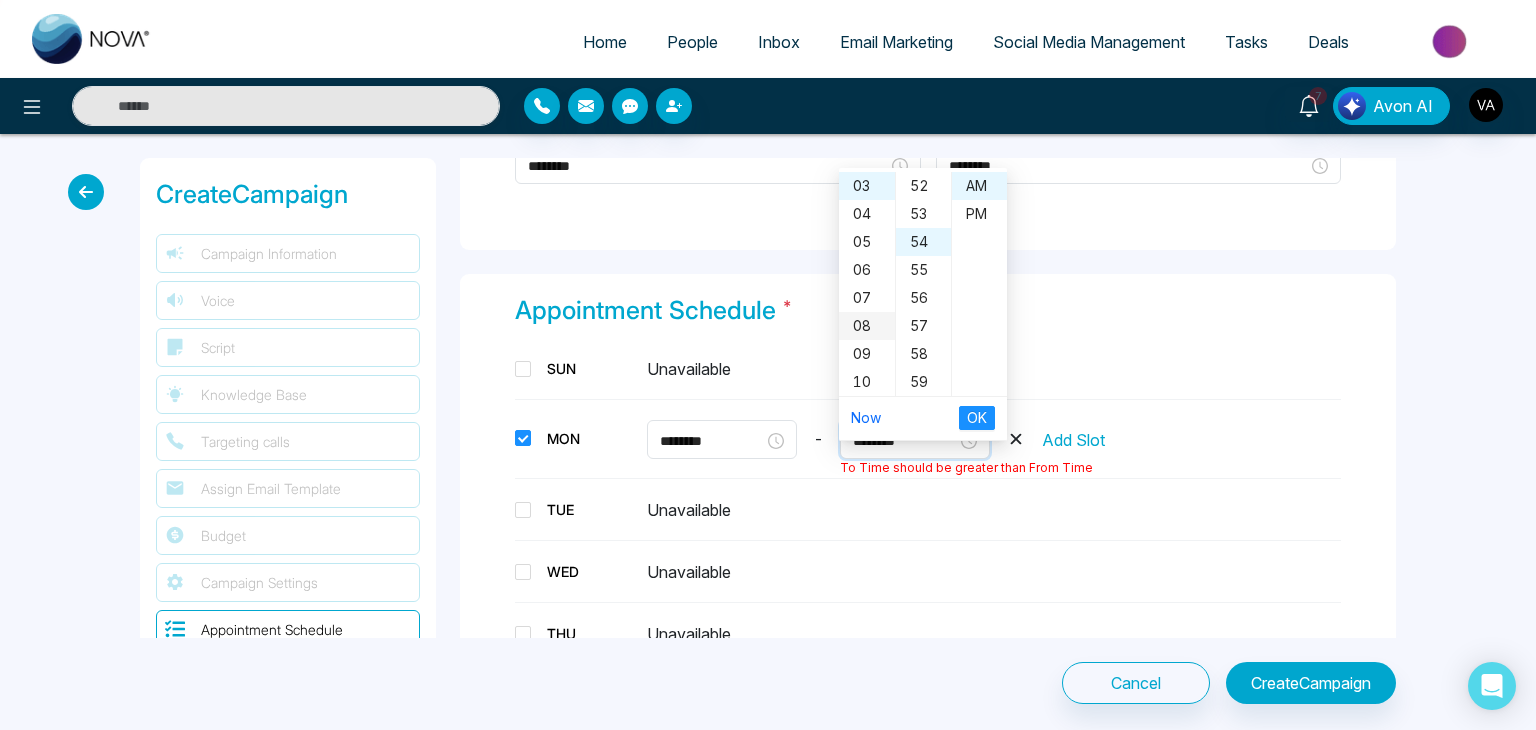 scroll, scrollTop: 112, scrollLeft: 0, axis: vertical 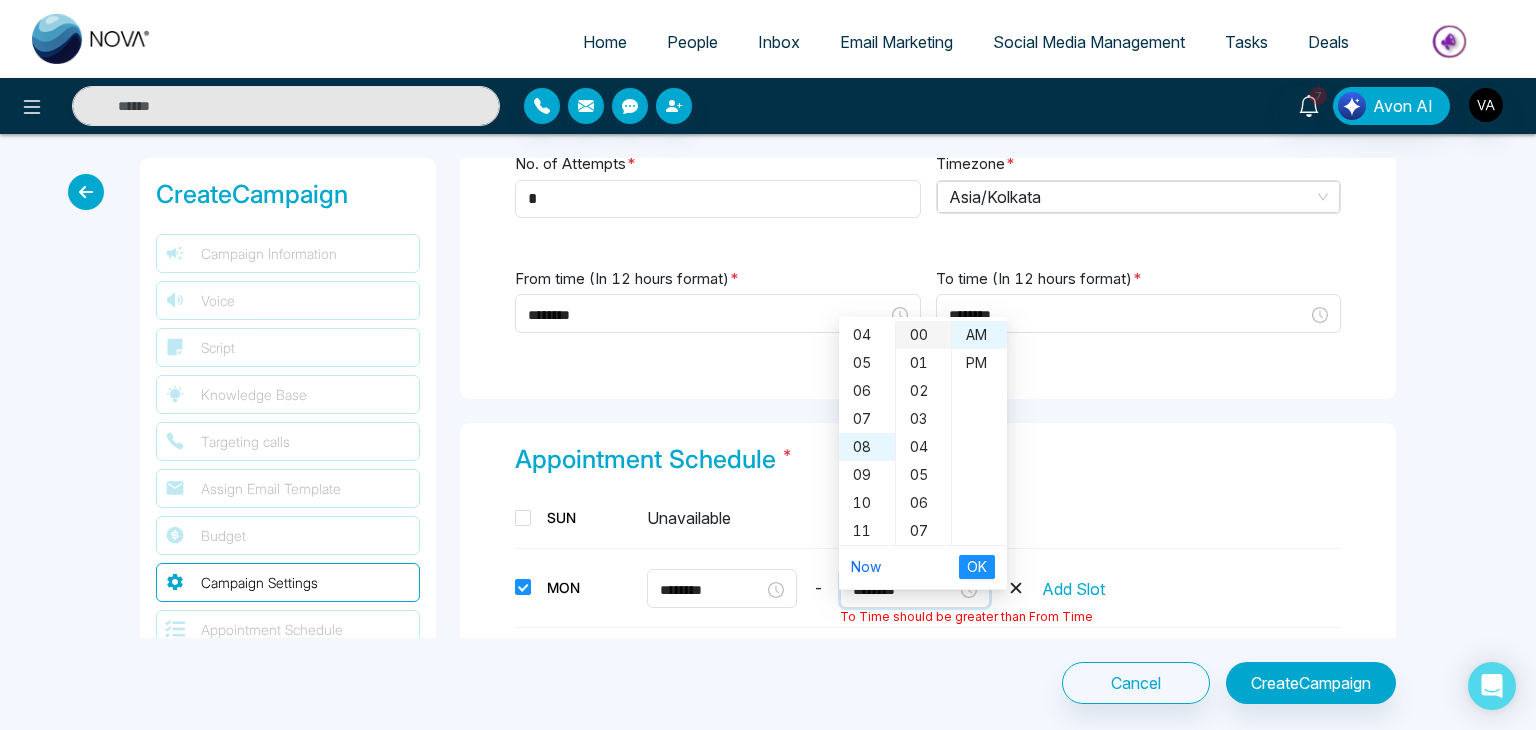 click on "00" at bounding box center (923, 335) 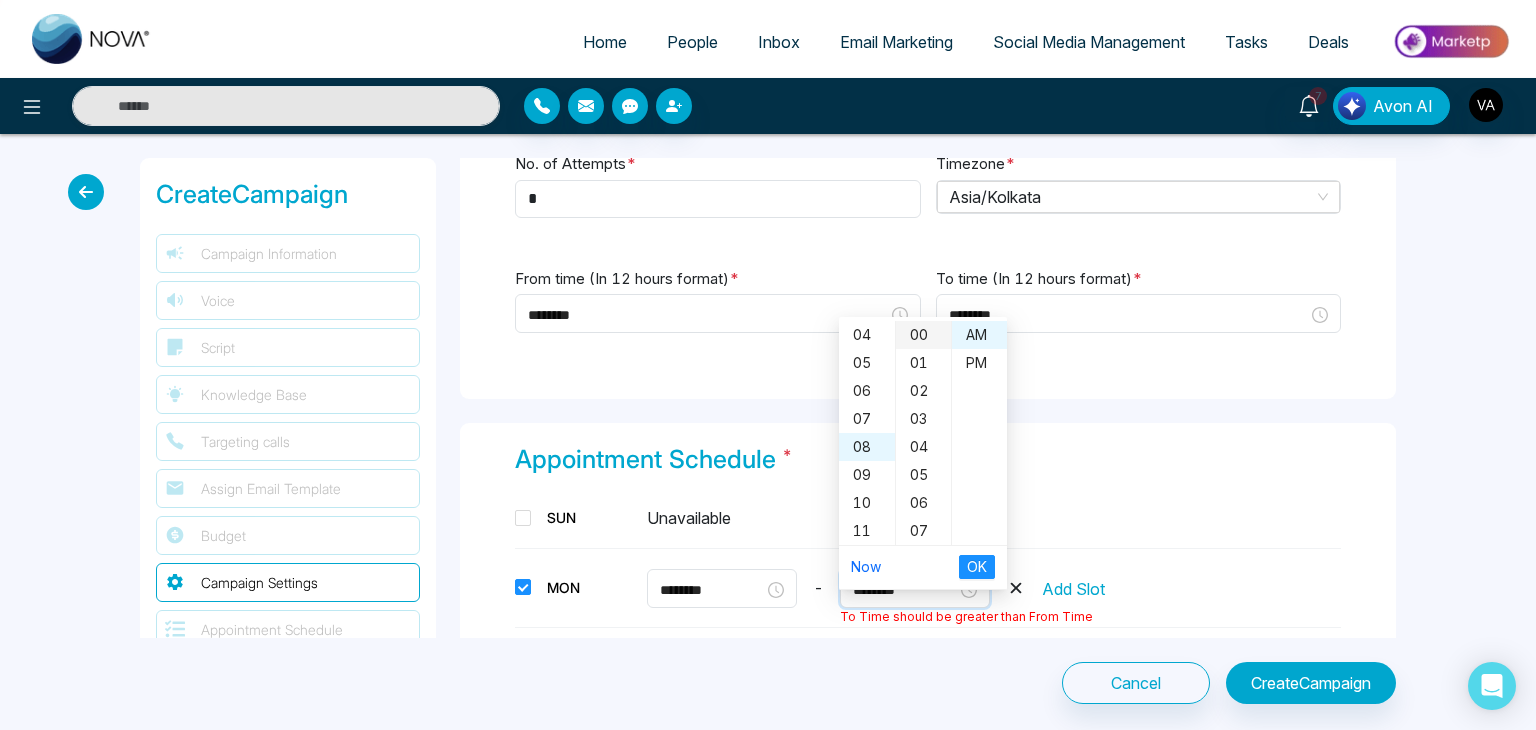 type on "********" 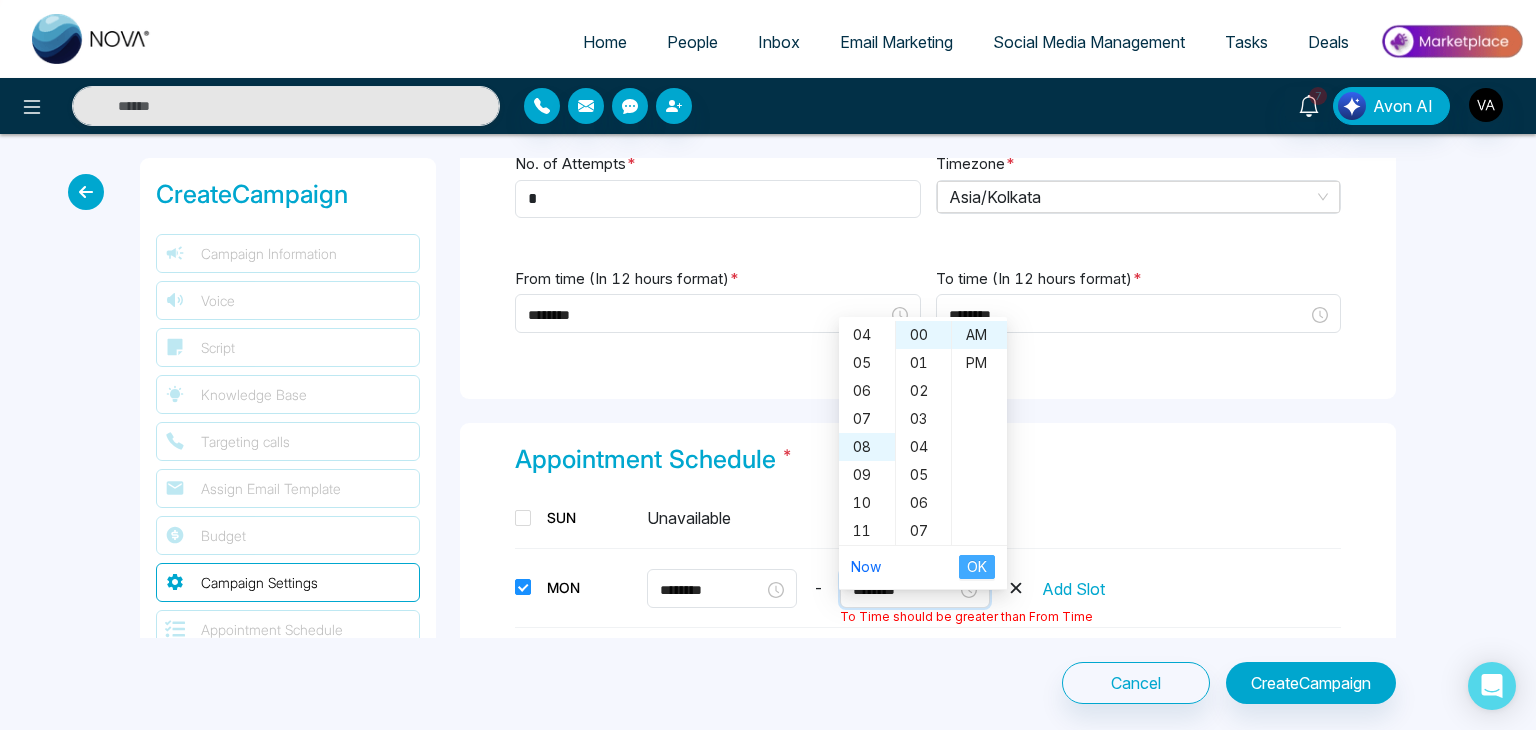 click on "OK" at bounding box center (977, 567) 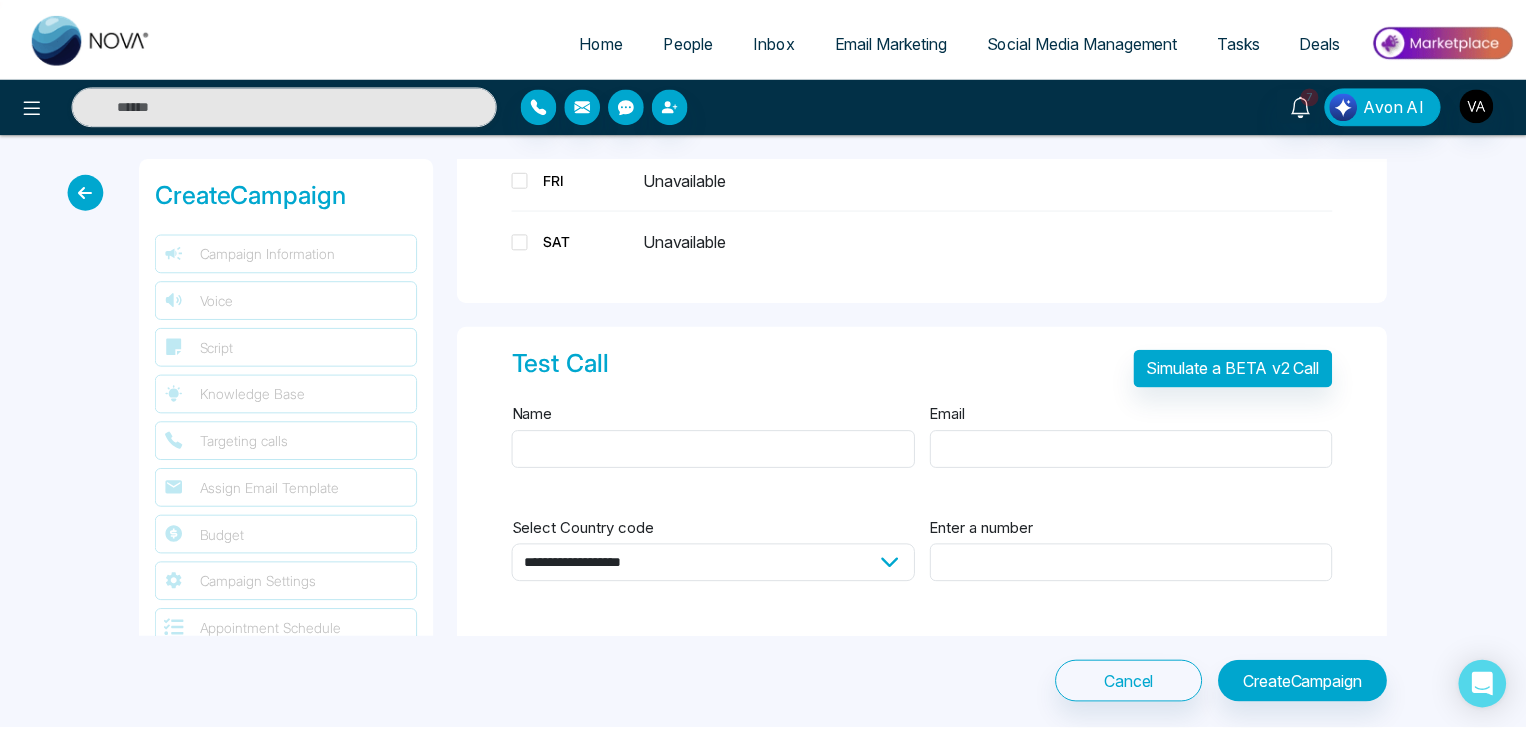 scroll, scrollTop: 4008, scrollLeft: 0, axis: vertical 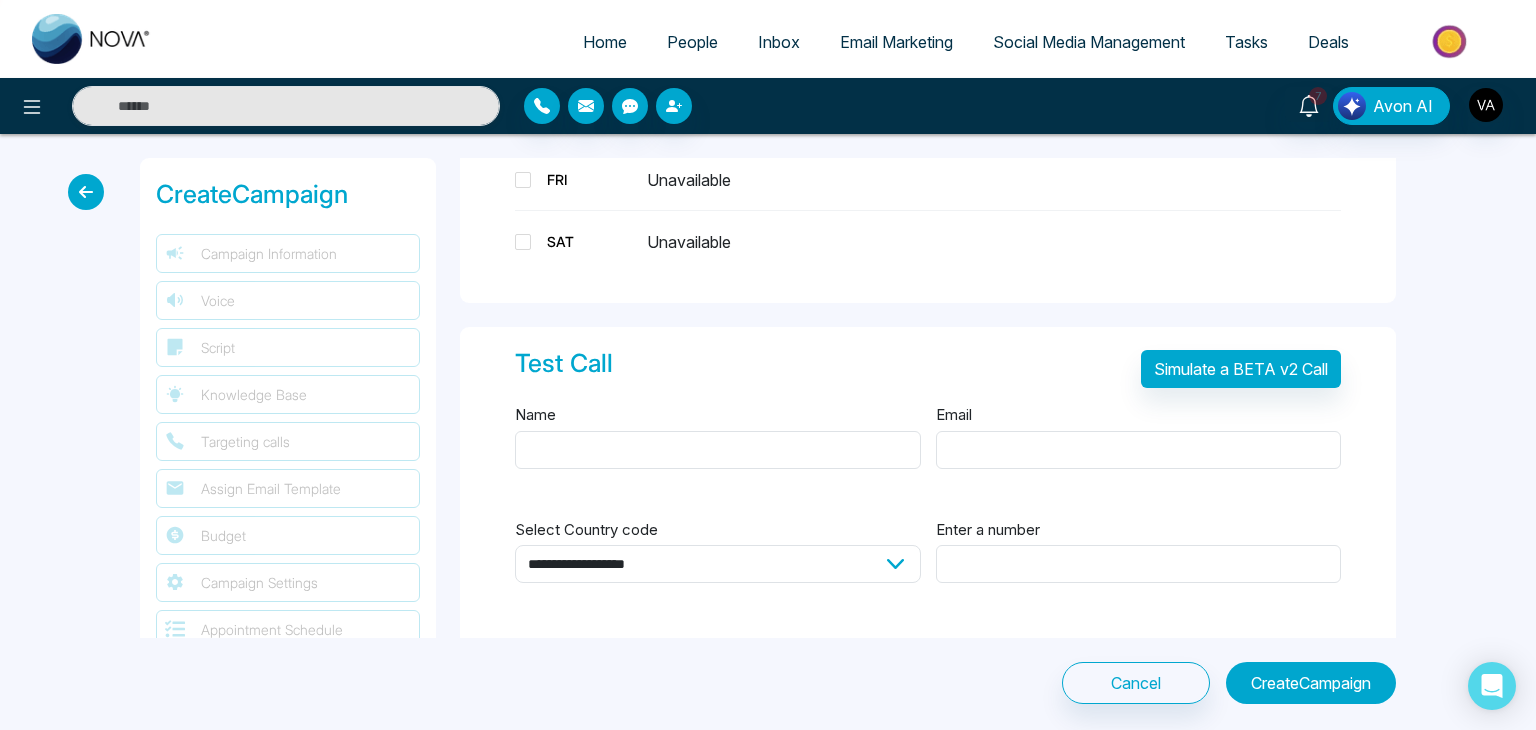 click on "Create  Campaign" at bounding box center (1311, 683) 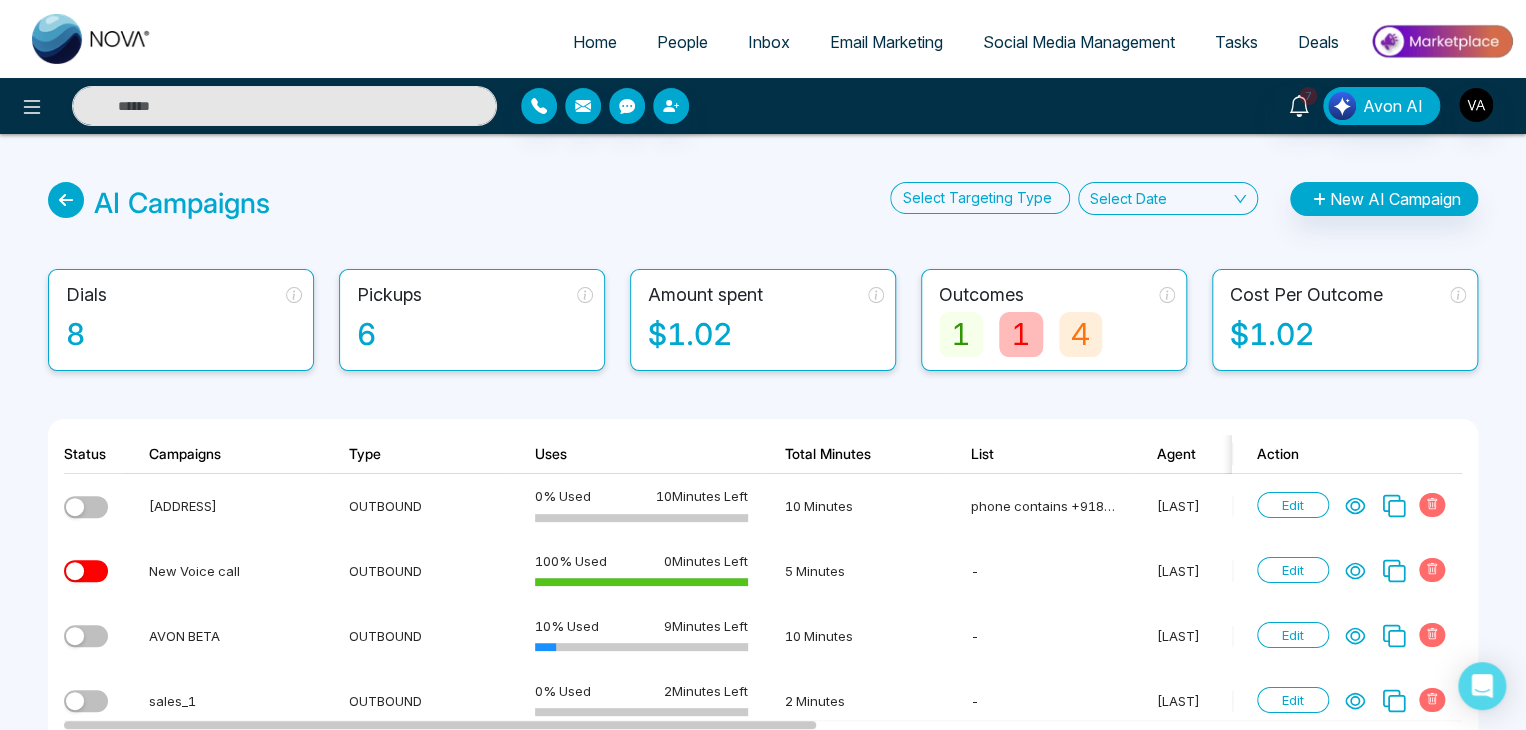 click on "Total Minutes" at bounding box center [853, 454] 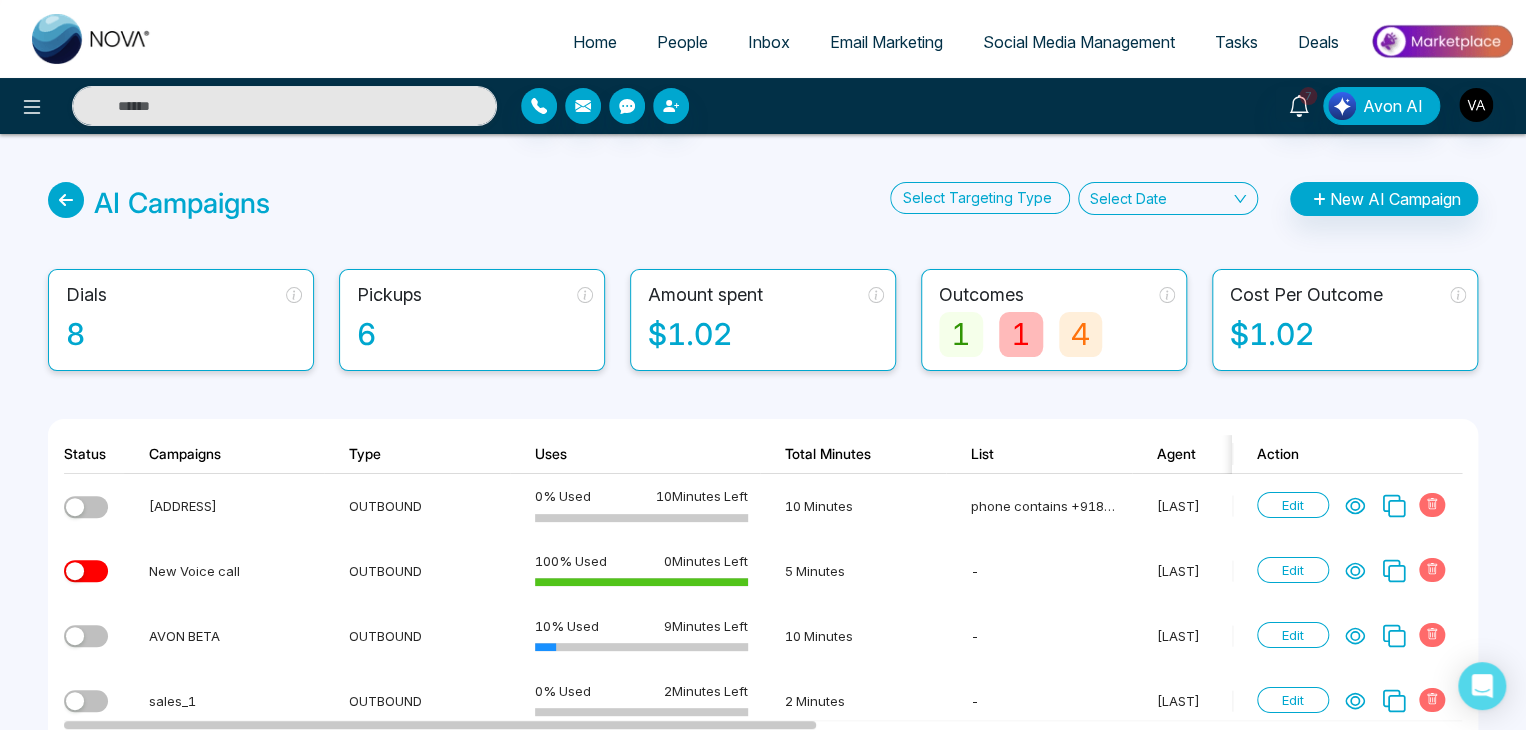 click on "AI Campaigns   Select Targeting Type Select Date  New AI Campaign Dials 8 Pickups 6 Amount spent $1.02 Outcomes 1 1 4 Cost Per Outcome $1.02 Status Campaigns Type Uses Total Minutes List Agent Dials Pickups In progress Outcomes Cost Per Outcome Date Action                             [PERSON] Heights OUTBOUND 0 % Used 10  Minutes Left 10 Minutes phone contains [PHONE] [LAST] 0 0 0 0 0 0 $0 [DATE] Edit New Voice call  OUTBOUND 100 % Used 0  Minutes Left 5 Minutes - [LAST] 1 1 0 1 0 0 $0.79 [DATE] Edit AVON BETA OUTBOUND 10 % Used 9  Minutes Left 10 Minutes - [LAST] 2 1 1 0 1 0 $0.14 [DATE] Edit sales_1 OUTBOUND 0 % Used 2  Minutes Left 2 Minutes - [LAST] 0 0 0 0 0 0 $0 [DATE] Edit MY NOAV AI  OUTBOUND 20 % Used 4  Minutes Left 5 Minutes phone contains [PHONE] [LAST] 1 1 0 0 0 1 $0.09 [DATE] Edit AVON AI V1 - copy OUTBOUND 0 % Used 0  Minutes Left 0 Minutes phone contains [PHONE] [LAST] 0 0 0 0 0 0 $0 [DATE] Edit AVON AI V1 OUTBOUND 0 % Used 0" at bounding box center (763, 592) 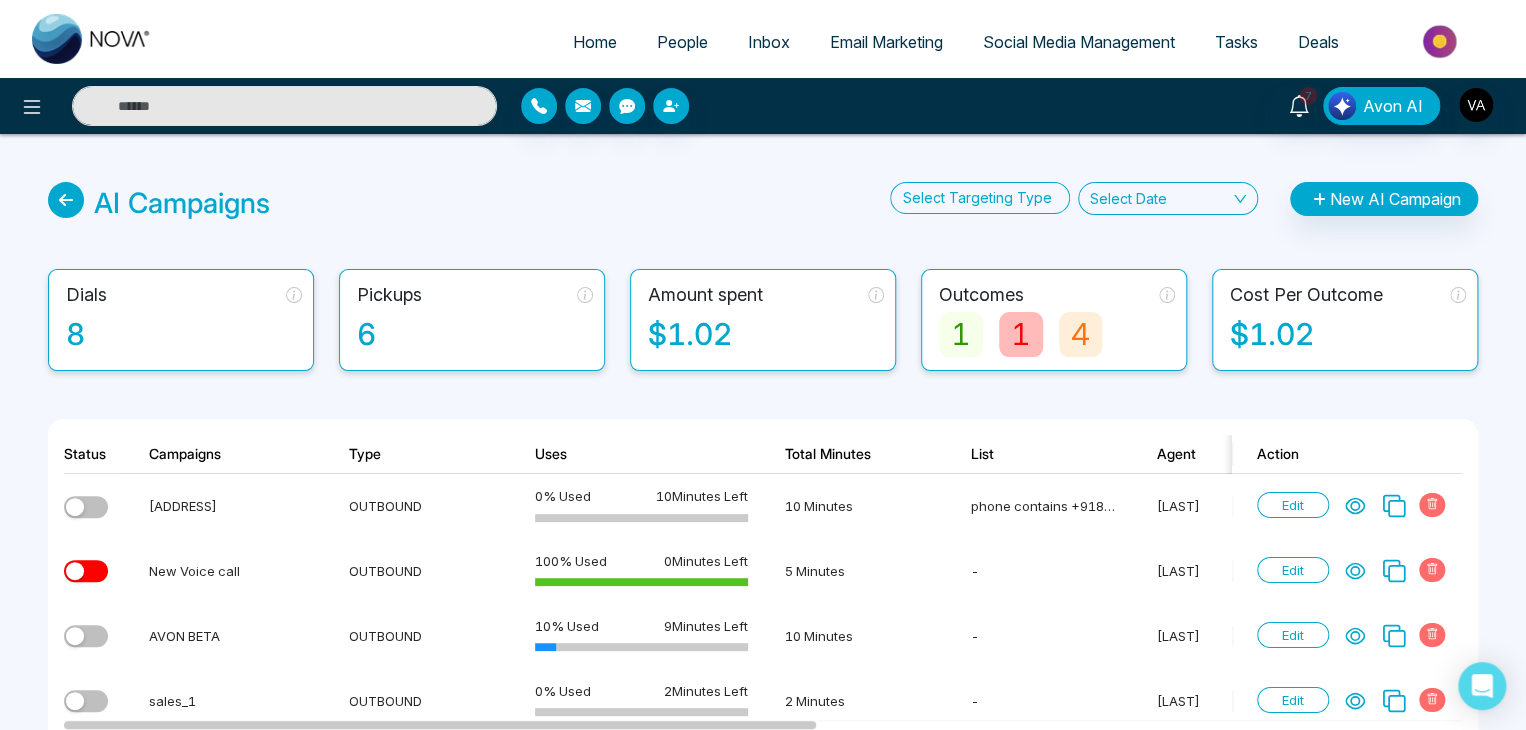 click on "AI Campaigns   Select Targeting Type Select Date  New AI Campaign Dials 8 Pickups 6 Amount spent $1.02 Outcomes 1 1 4 Cost Per Outcome $1.02 Status Campaigns Type Uses Total Minutes List Agent Dials Pickups In progress Outcomes Cost Per Outcome Date Action                             [PERSON] Heights OUTBOUND 0 % Used 10  Minutes Left 10 Minutes phone contains [PHONE] [LAST] 0 0 0 0 0 0 $0 [DATE] Edit New Voice call  OUTBOUND 100 % Used 0  Minutes Left 5 Minutes - [LAST] 1 1 0 1 0 0 $0.79 [DATE] Edit AVON BETA OUTBOUND 10 % Used 9  Minutes Left 10 Minutes - [LAST] 2 1 1 0 1 0 $0.14 [DATE] Edit sales_1 OUTBOUND 0 % Used 2  Minutes Left 2 Minutes - [LAST] 0 0 0 0 0 0 $0 [DATE] Edit MY NOAV AI  OUTBOUND 20 % Used 4  Minutes Left 5 Minutes phone contains [PHONE] [LAST] 1 1 0 0 0 1 $0.09 [DATE] Edit AVON AI V1 - copy OUTBOUND 0 % Used 0  Minutes Left 0 Minutes phone contains [PHONE] [LAST] 0 0 0 0 0 0 $0 [DATE] Edit AVON AI V1 OUTBOUND 0 % Used 0" at bounding box center (763, 592) 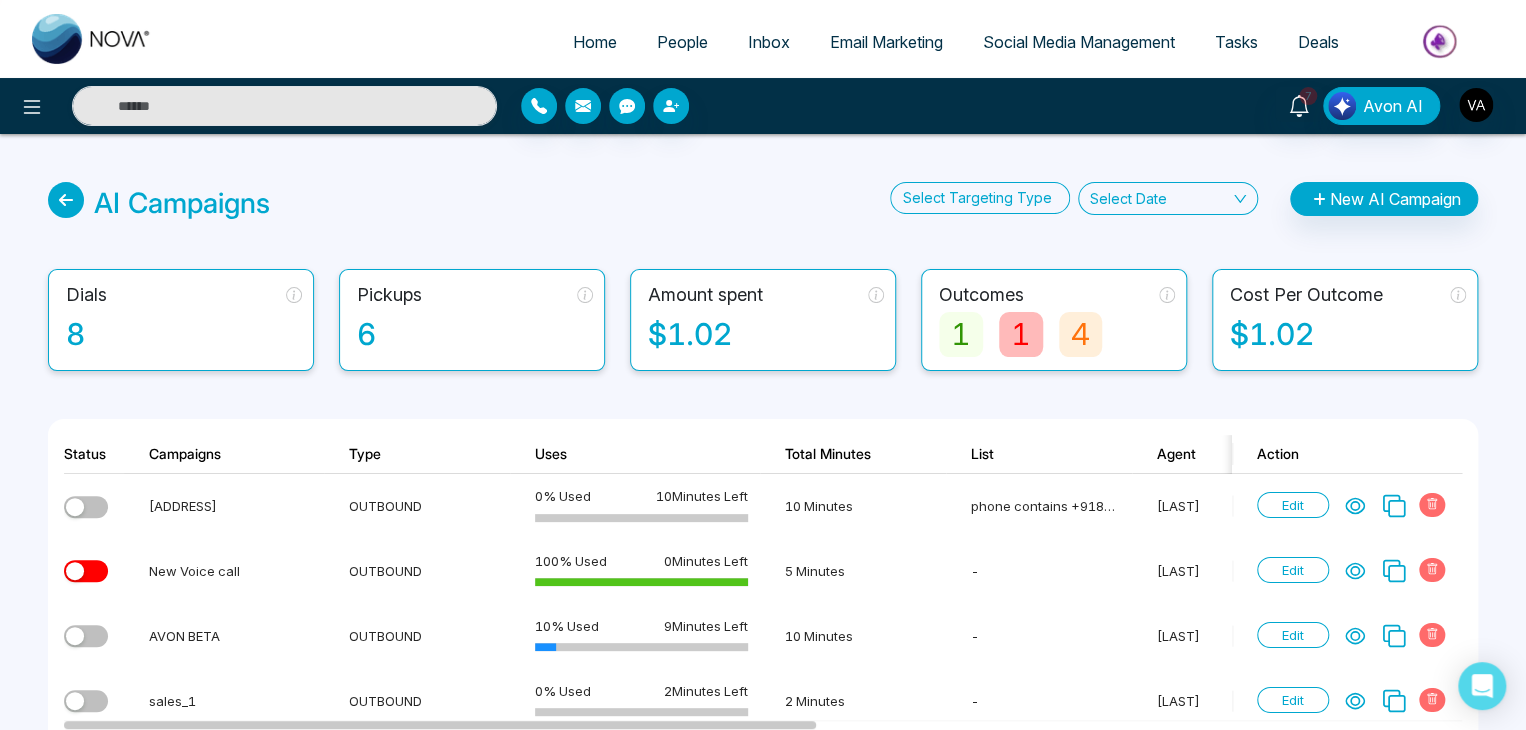 click on "AI Campaigns   Select Targeting Type Select Date  New AI Campaign Dials 8 Pickups 6 Amount spent $1.02 Outcomes 1 1 4 Cost Per Outcome $1.02 Status Campaigns Type Uses Total Minutes List Agent Dials Pickups In progress Outcomes Cost Per Outcome Date Action                             [PERSON] Heights OUTBOUND 0 % Used 10  Minutes Left 10 Minutes phone contains [PHONE] [LAST] 0 0 0 0 0 0 $0 [DATE] Edit New Voice call  OUTBOUND 100 % Used 0  Minutes Left 5 Minutes - [LAST] 1 1 0 1 0 0 $0.79 [DATE] Edit AVON BETA OUTBOUND 10 % Used 9  Minutes Left 10 Minutes - [LAST] 2 1 1 0 1 0 $0.14 [DATE] Edit sales_1 OUTBOUND 0 % Used 2  Minutes Left 2 Minutes - [LAST] 0 0 0 0 0 0 $0 [DATE] Edit MY NOAV AI  OUTBOUND 20 % Used 4  Minutes Left 5 Minutes phone contains [PHONE] [LAST] 1 1 0 0 0 1 $0.09 [DATE] Edit AVON AI V1 - copy OUTBOUND 0 % Used 0  Minutes Left 0 Minutes phone contains [PHONE] [LAST] 0 0 0 0 0 0 $0 [DATE] Edit AVON AI V1 OUTBOUND 0 % Used 0" at bounding box center (763, 592) 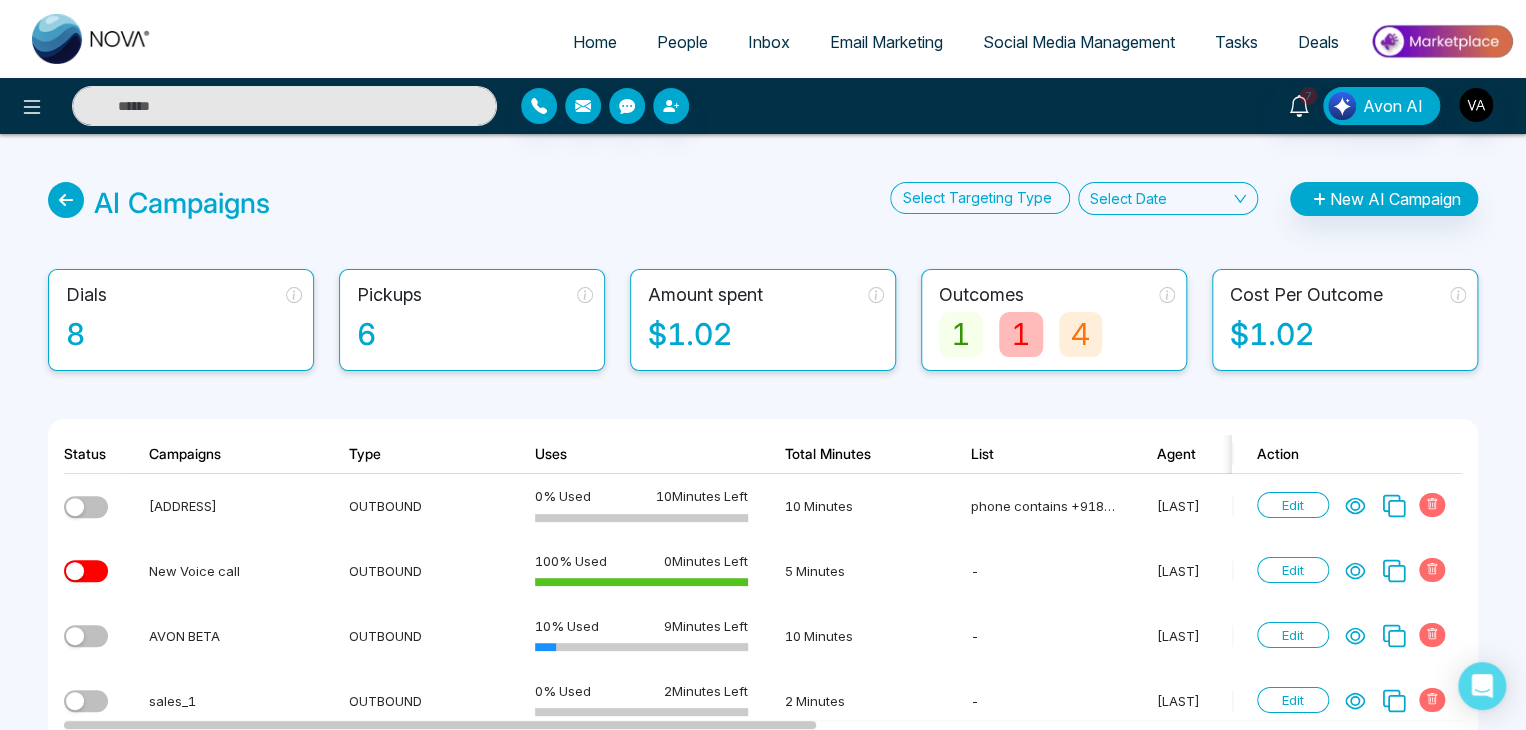 click on "AI Campaigns   Select Targeting Type Select Date  New AI Campaign Dials 8 Pickups 6 Amount spent $1.02 Outcomes 1 1 4 Cost Per Outcome $1.02 Status Campaigns Type Uses Total Minutes List Agent Dials Pickups In progress Outcomes Cost Per Outcome Date Action                             [PERSON] Heights OUTBOUND 0 % Used 10  Minutes Left 10 Minutes phone contains [PHONE] [LAST] 0 0 0 0 0 0 $0 [DATE] Edit New Voice call  OUTBOUND 100 % Used 0  Minutes Left 5 Minutes - [LAST] 1 1 0 1 0 0 $0.79 [DATE] Edit AVON BETA OUTBOUND 10 % Used 9  Minutes Left 10 Minutes - [LAST] 2 1 1 0 1 0 $0.14 [DATE] Edit sales_1 OUTBOUND 0 % Used 2  Minutes Left 2 Minutes - [LAST] 0 0 0 0 0 0 $0 [DATE] Edit MY NOAV AI  OUTBOUND 20 % Used 4  Minutes Left 5 Minutes phone contains [PHONE] [LAST] 1 1 0 0 0 1 $0.09 [DATE] Edit AVON AI V1 - copy OUTBOUND 0 % Used 0  Minutes Left 0 Minutes phone contains [PHONE] [LAST] 0 0 0 0 0 0 $0 [DATE] Edit AVON AI V1 OUTBOUND 0 % Used 0" at bounding box center (763, 592) 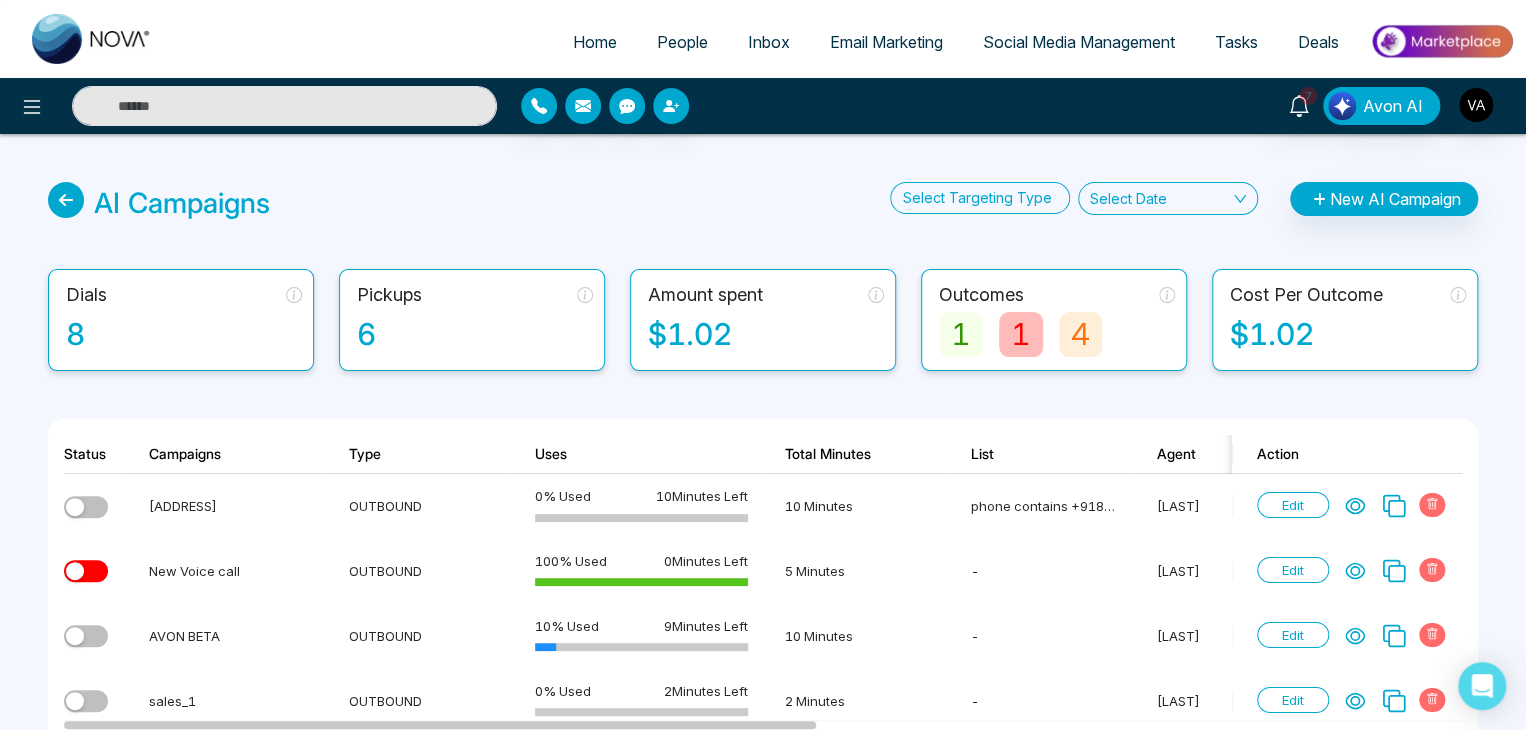 click on "AI Campaigns   Select Targeting Type Select Date  New AI Campaign Dials 8 Pickups 6 Amount spent $1.02 Outcomes 1 1 4 Cost Per Outcome $1.02 Status Campaigns Type Uses Total Minutes List Agent Dials Pickups In progress Outcomes Cost Per Outcome Date Action                             [PERSON] Heights OUTBOUND 0 % Used 10  Minutes Left 10 Minutes phone contains [PHONE] [LAST] 0 0 0 0 0 0 $0 [DATE] Edit New Voice call  OUTBOUND 100 % Used 0  Minutes Left 5 Minutes - [LAST] 1 1 0 1 0 0 $0.79 [DATE] Edit AVON BETA OUTBOUND 10 % Used 9  Minutes Left 10 Minutes - [LAST] 2 1 1 0 1 0 $0.14 [DATE] Edit sales_1 OUTBOUND 0 % Used 2  Minutes Left 2 Minutes - [LAST] 0 0 0 0 0 0 $0 [DATE] Edit MY NOAV AI  OUTBOUND 20 % Used 4  Minutes Left 5 Minutes phone contains [PHONE] [LAST] 1 1 0 0 0 1 $0.09 [DATE] Edit AVON AI V1 - copy OUTBOUND 0 % Used 0  Minutes Left 0 Minutes phone contains [PHONE] [LAST] 0 0 0 0 0 0 $0 [DATE] Edit AVON AI V1 OUTBOUND 0 % Used 0" at bounding box center [763, 592] 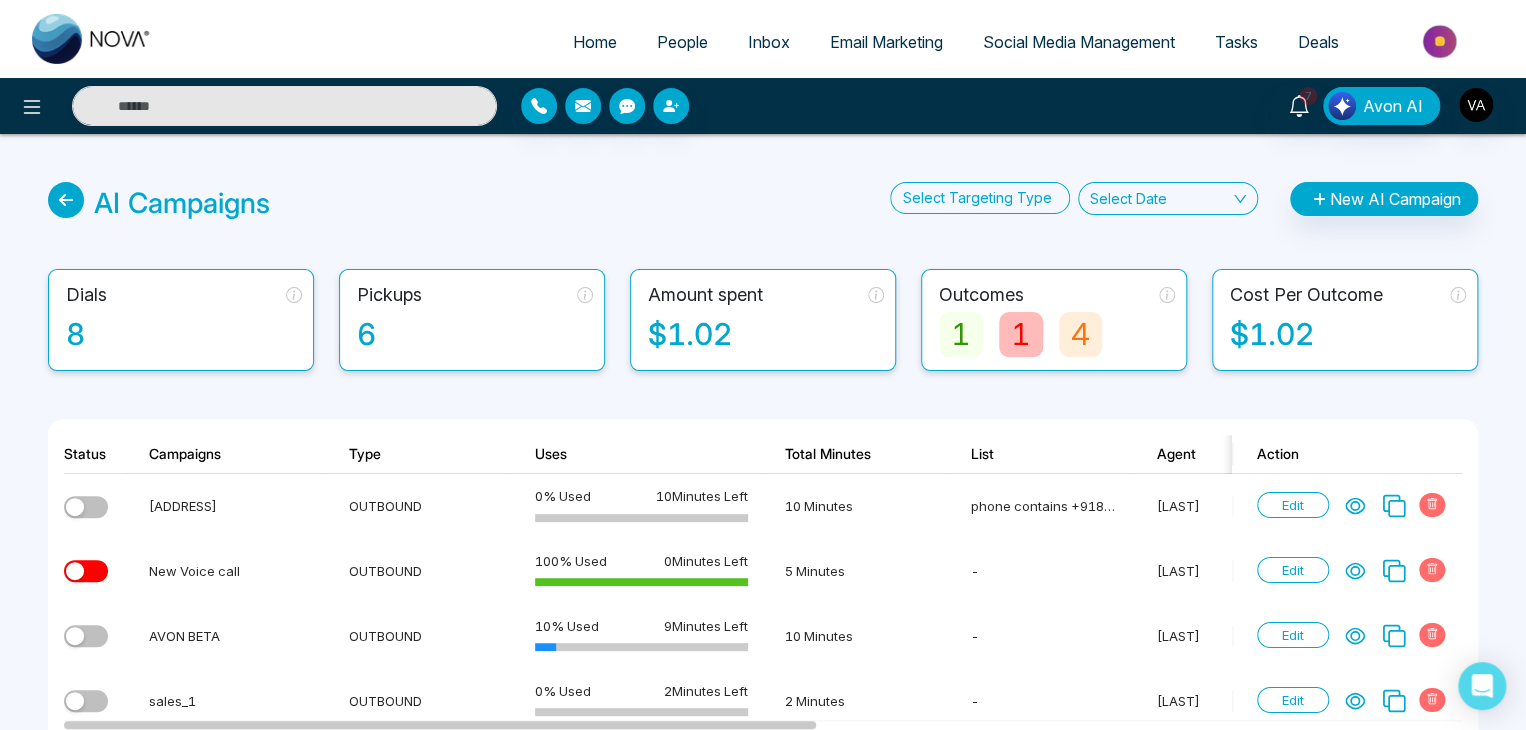 click on "AI Campaigns   Select Targeting Type Select Date  New AI Campaign Dials 8 Pickups 6 Amount spent $1.02 Outcomes 1 1 4 Cost Per Outcome $1.02 Status Campaigns Type Uses Total Minutes List Agent Dials Pickups In progress Outcomes Cost Per Outcome Date Action                             [PERSON] Heights OUTBOUND 0 % Used 10  Minutes Left 10 Minutes phone contains [PHONE] [LAST] 0 0 0 0 0 0 $0 [DATE] Edit New Voice call  OUTBOUND 100 % Used 0  Minutes Left 5 Minutes - [LAST] 1 1 0 1 0 0 $0.79 [DATE] Edit AVON BETA OUTBOUND 10 % Used 9  Minutes Left 10 Minutes - [LAST] 2 1 1 0 1 0 $0.14 [DATE] Edit sales_1 OUTBOUND 0 % Used 2  Minutes Left 2 Minutes - [LAST] 0 0 0 0 0 0 $0 [DATE] Edit MY NOAV AI  OUTBOUND 20 % Used 4  Minutes Left 5 Minutes phone contains [PHONE] [LAST] 1 1 0 0 0 1 $0.09 [DATE] Edit AVON AI V1 - copy OUTBOUND 0 % Used 0  Minutes Left 0 Minutes phone contains [PHONE] [LAST] 0 0 0 0 0 0 $0 [DATE] Edit AVON AI V1 OUTBOUND 0 % Used 0" at bounding box center [763, 592] 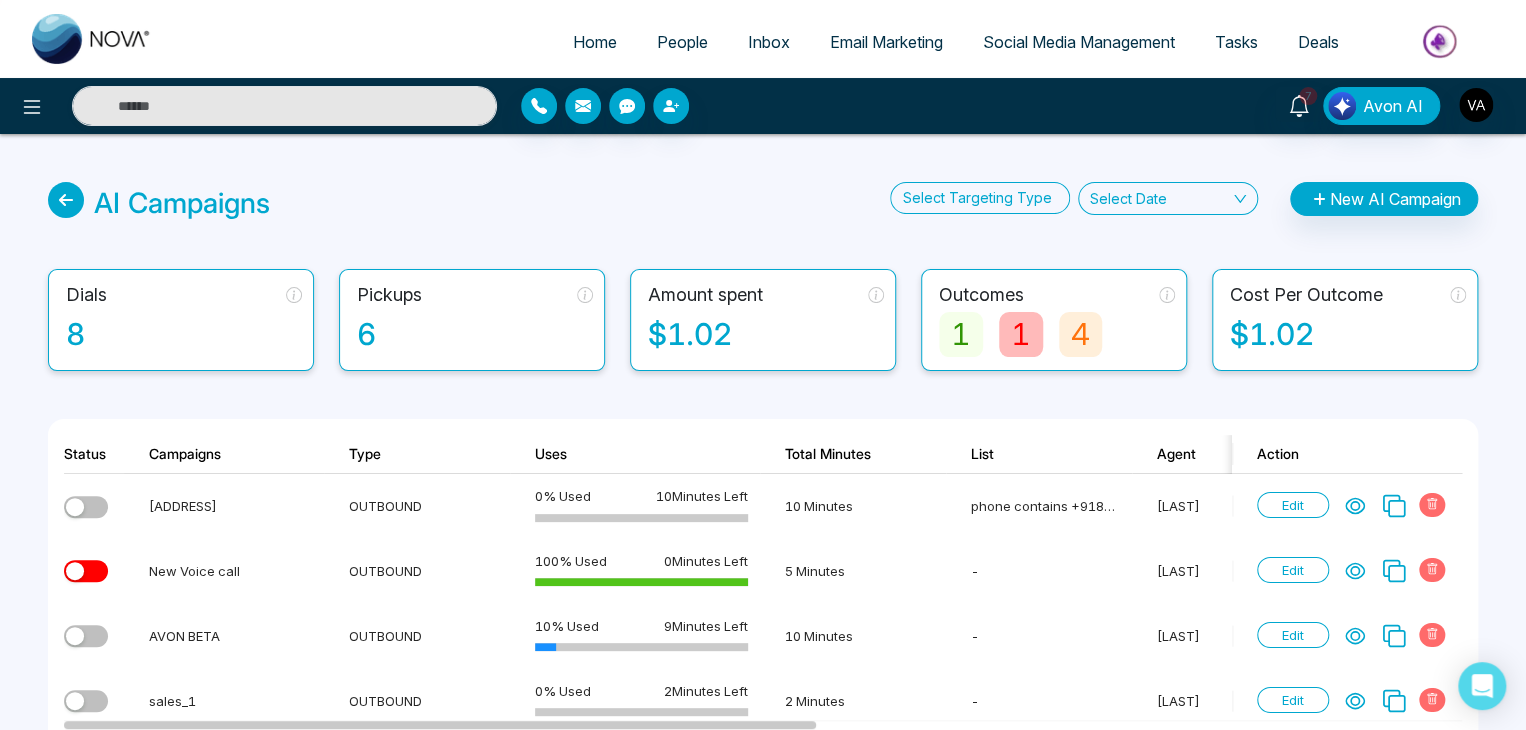 click on "AI Campaigns   Select Targeting Type Select Date  New AI Campaign Dials 8 Pickups 6 Amount spent $1.02 Outcomes 1 1 4 Cost Per Outcome $1.02 Status Campaigns Type Uses Total Minutes List Agent Dials Pickups In progress Outcomes Cost Per Outcome Date Action                             [PERSON] Heights OUTBOUND 0 % Used 10  Minutes Left 10 Minutes phone contains [PHONE] [LAST] 0 0 0 0 0 0 $0 [DATE] Edit New Voice call  OUTBOUND 100 % Used 0  Minutes Left 5 Minutes - [LAST] 1 1 0 1 0 0 $0.79 [DATE] Edit AVON BETA OUTBOUND 10 % Used 9  Minutes Left 10 Minutes - [LAST] 2 1 1 0 1 0 $0.14 [DATE] Edit sales_1 OUTBOUND 0 % Used 2  Minutes Left 2 Minutes - [LAST] 0 0 0 0 0 0 $0 [DATE] Edit MY NOAV AI  OUTBOUND 20 % Used 4  Minutes Left 5 Minutes phone contains [PHONE] [LAST] 1 1 0 0 0 1 $0.09 [DATE] Edit AVON AI V1 - copy OUTBOUND 0 % Used 0  Minutes Left 0 Minutes phone contains [PHONE] [LAST] 0 0 0 0 0 0 $0 [DATE] Edit AVON AI V1 OUTBOUND 0 % Used 0" at bounding box center (763, 592) 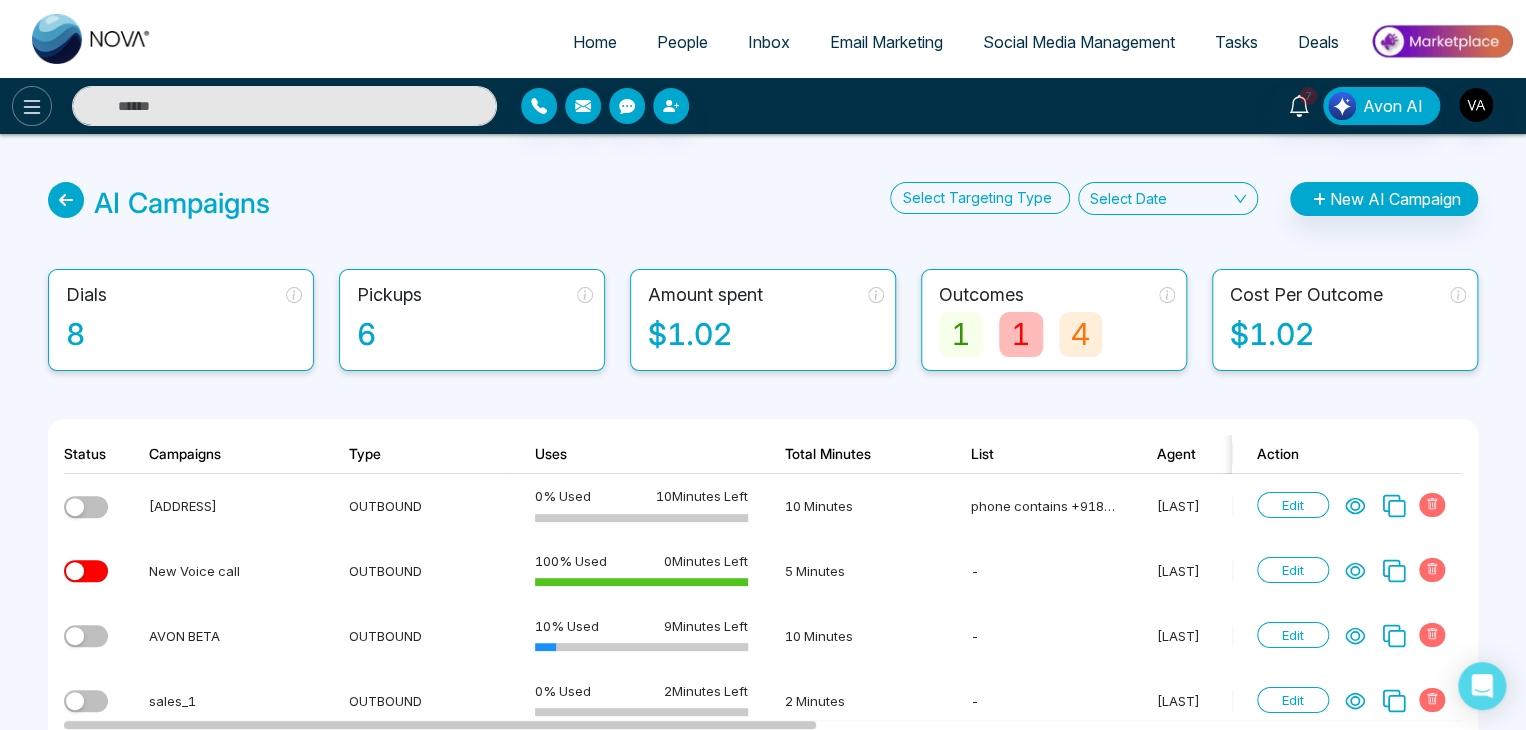 click 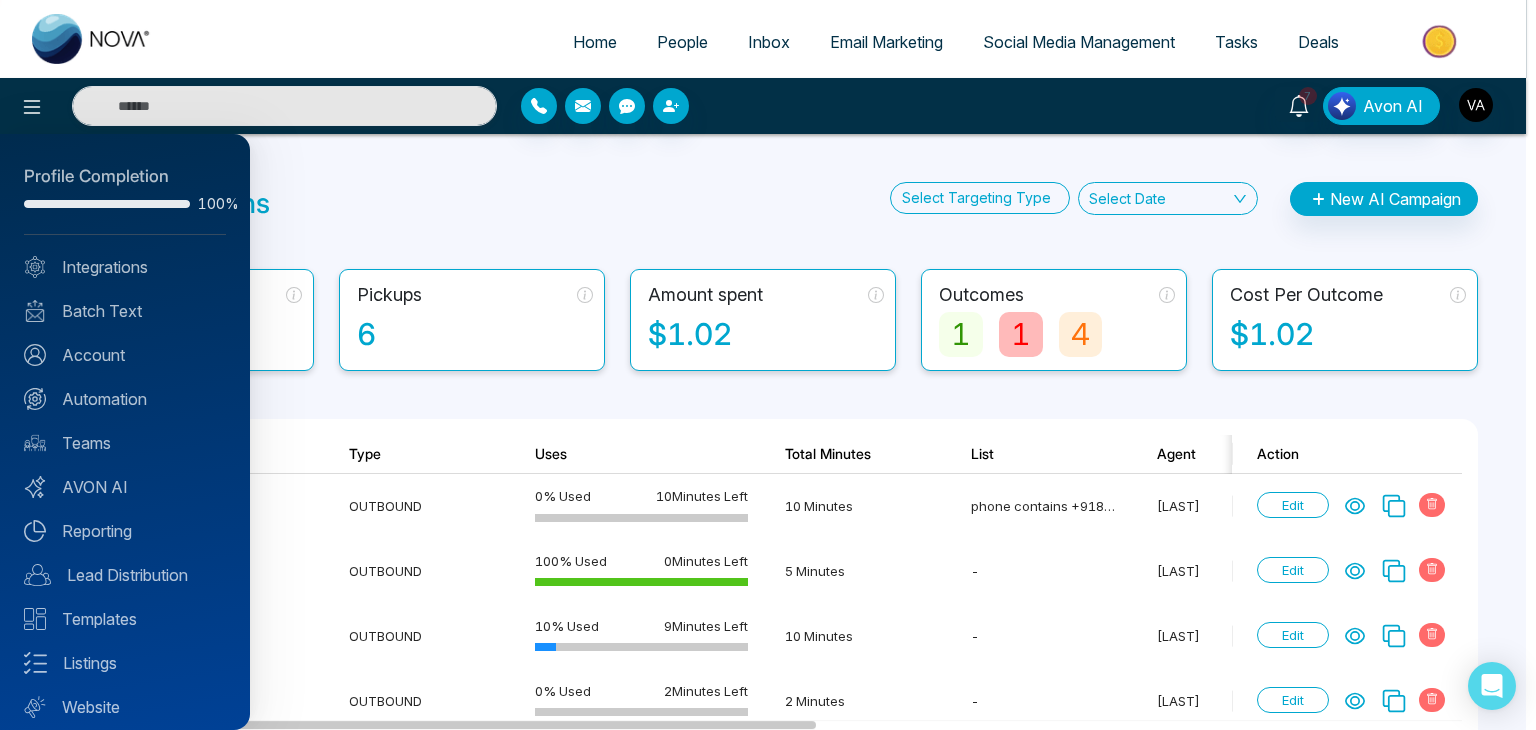 click at bounding box center (768, 365) 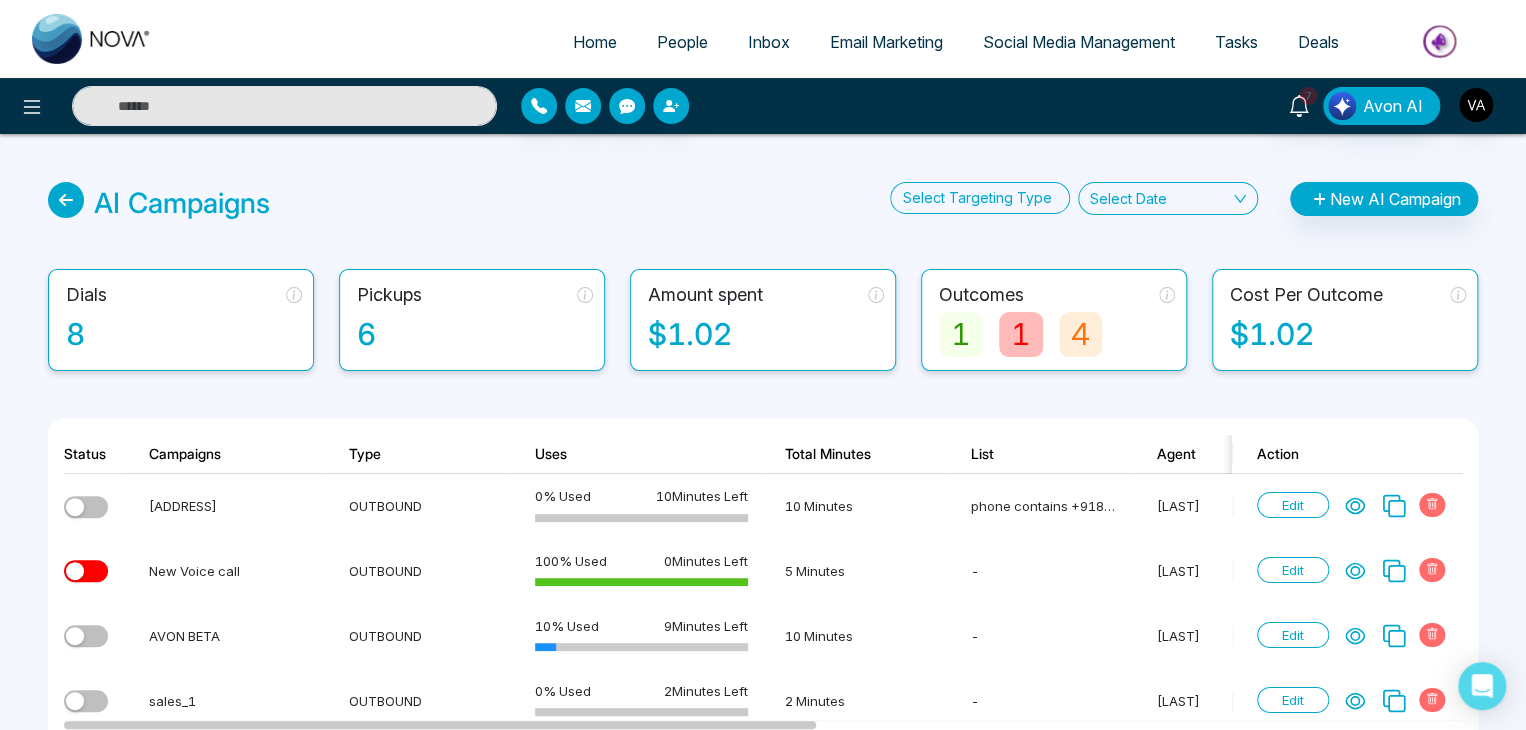 click on "AI Campaigns   Select Targeting Type Select Date  New AI Campaign" at bounding box center (763, 203) 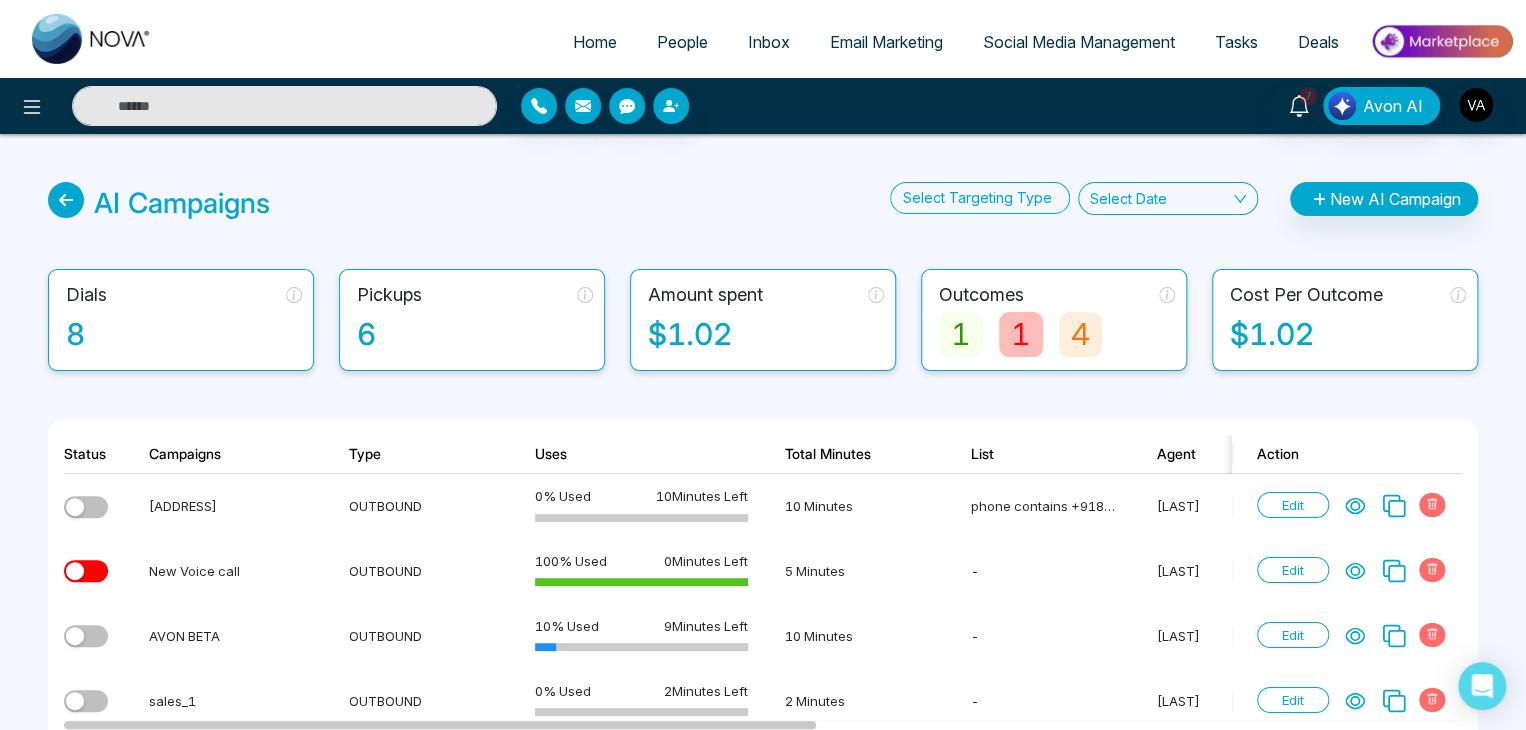 click on "AI Campaigns" at bounding box center [182, 203] 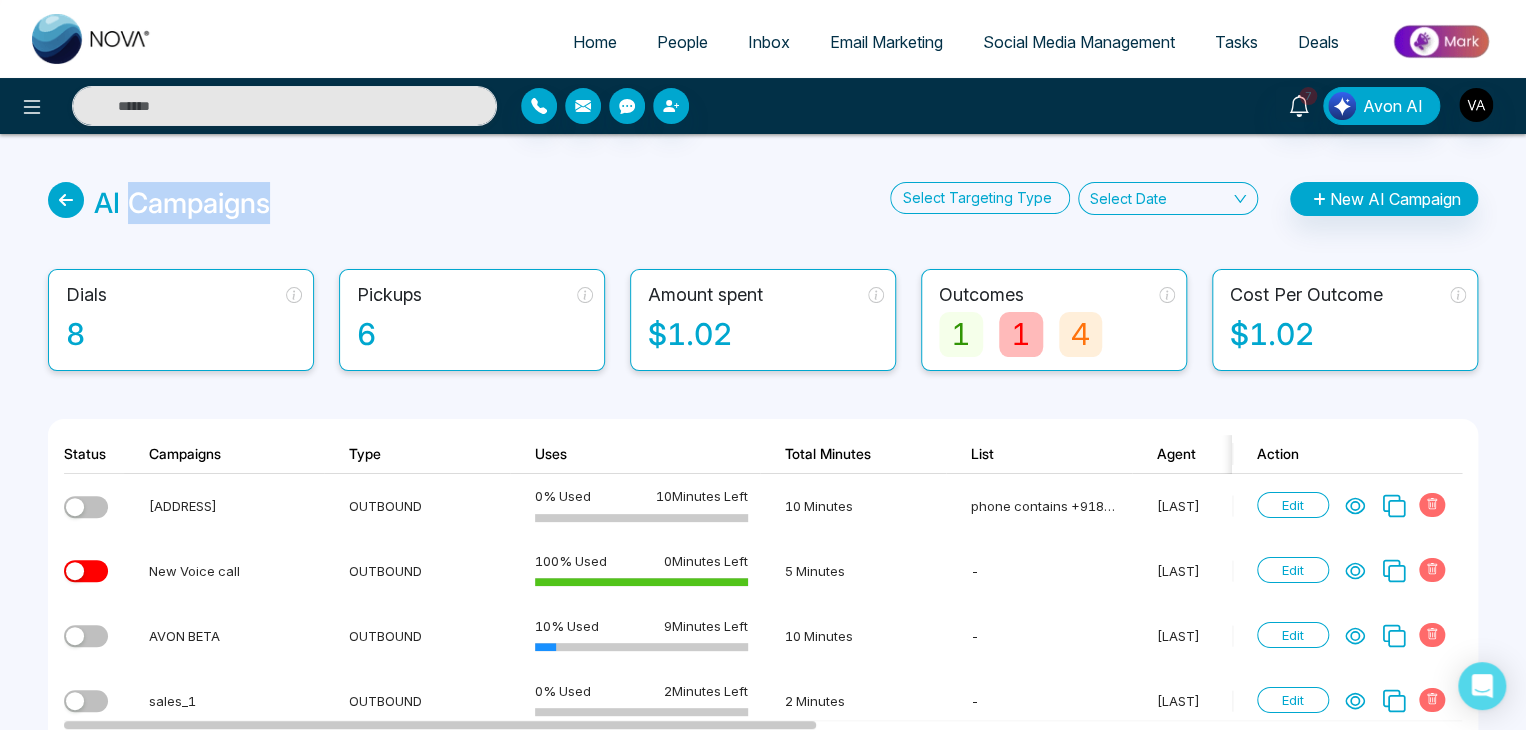 click on "AI Campaigns" at bounding box center [182, 203] 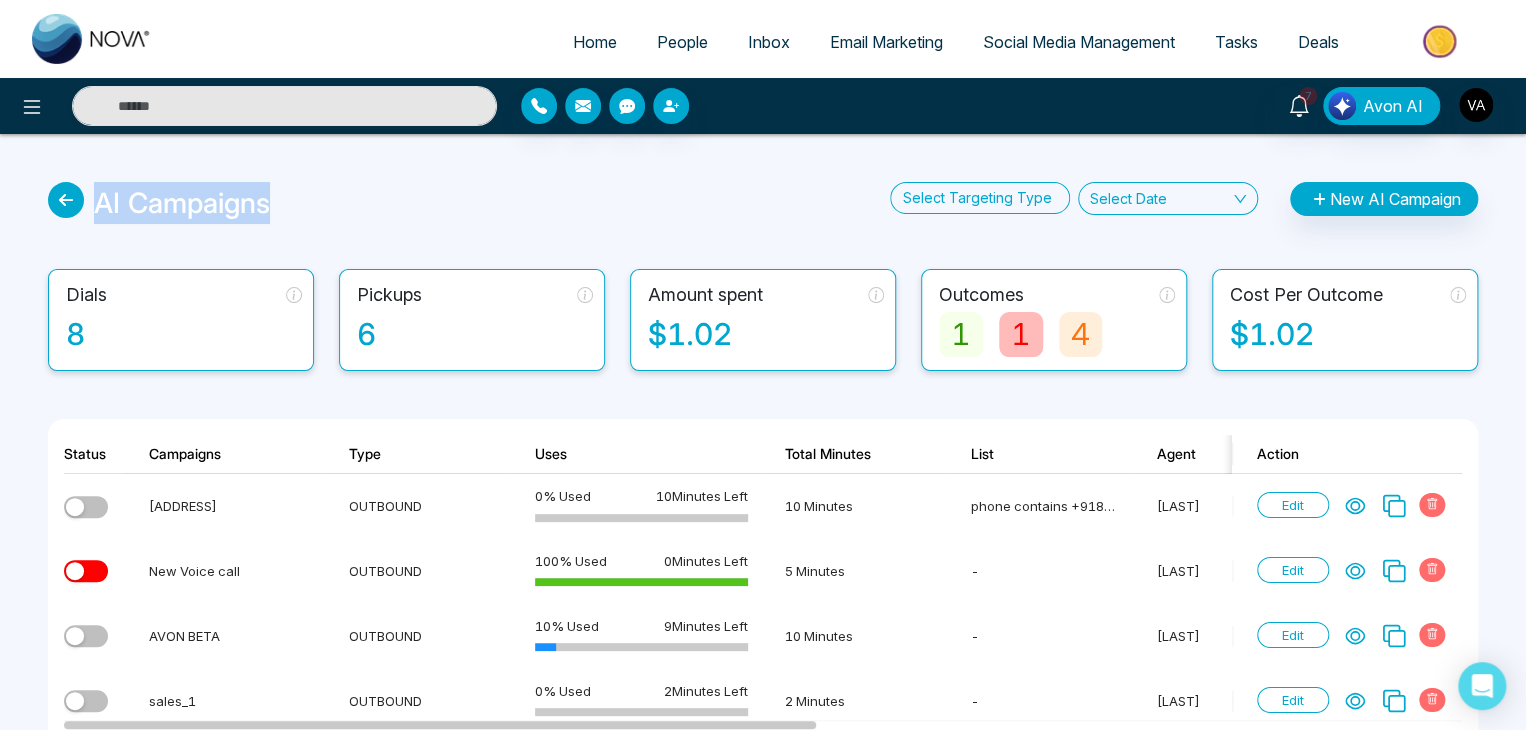 click on "AI Campaigns" at bounding box center [182, 203] 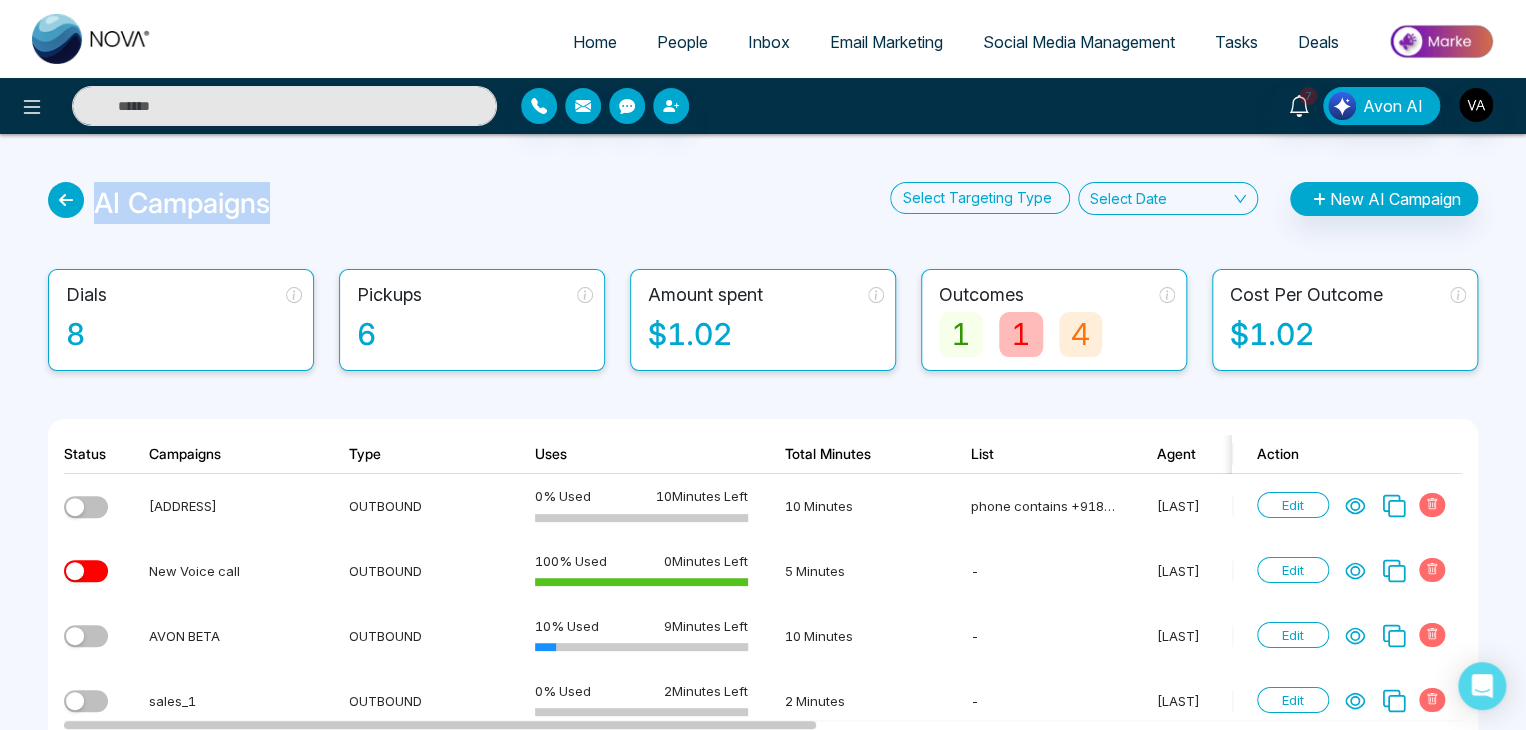 click on "AI Campaigns" at bounding box center (182, 203) 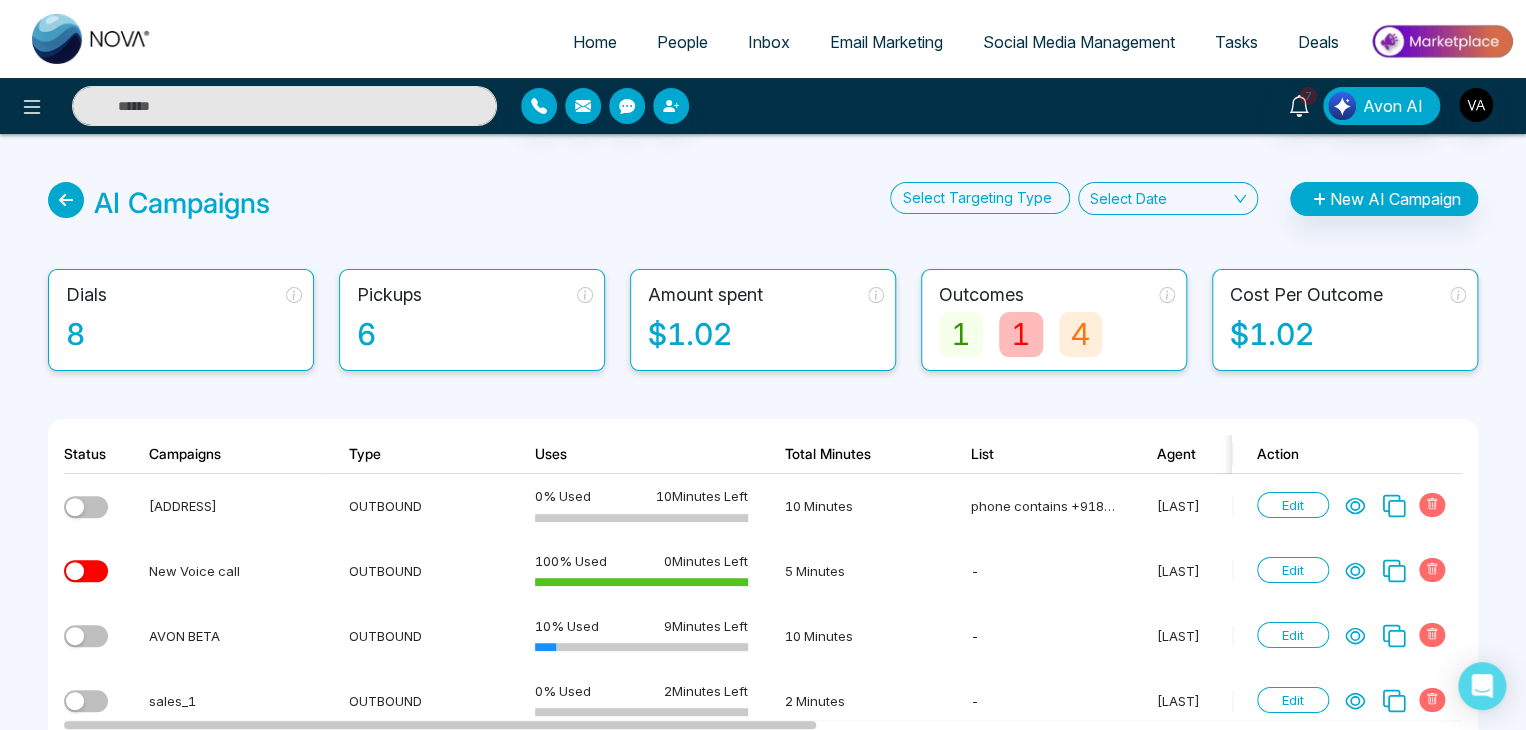 click on "AI Campaigns" at bounding box center (182, 203) 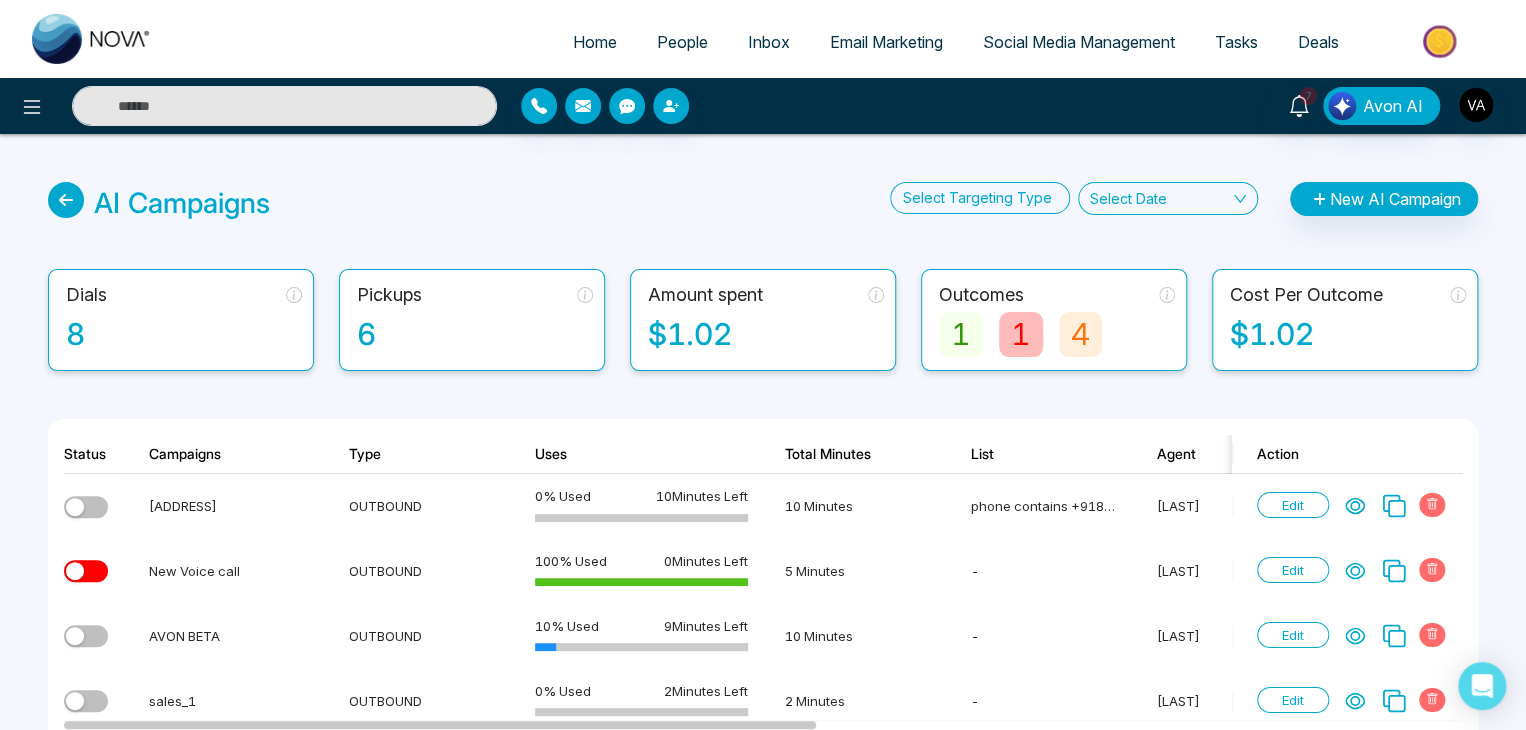 click on "AI Campaigns" at bounding box center (182, 203) 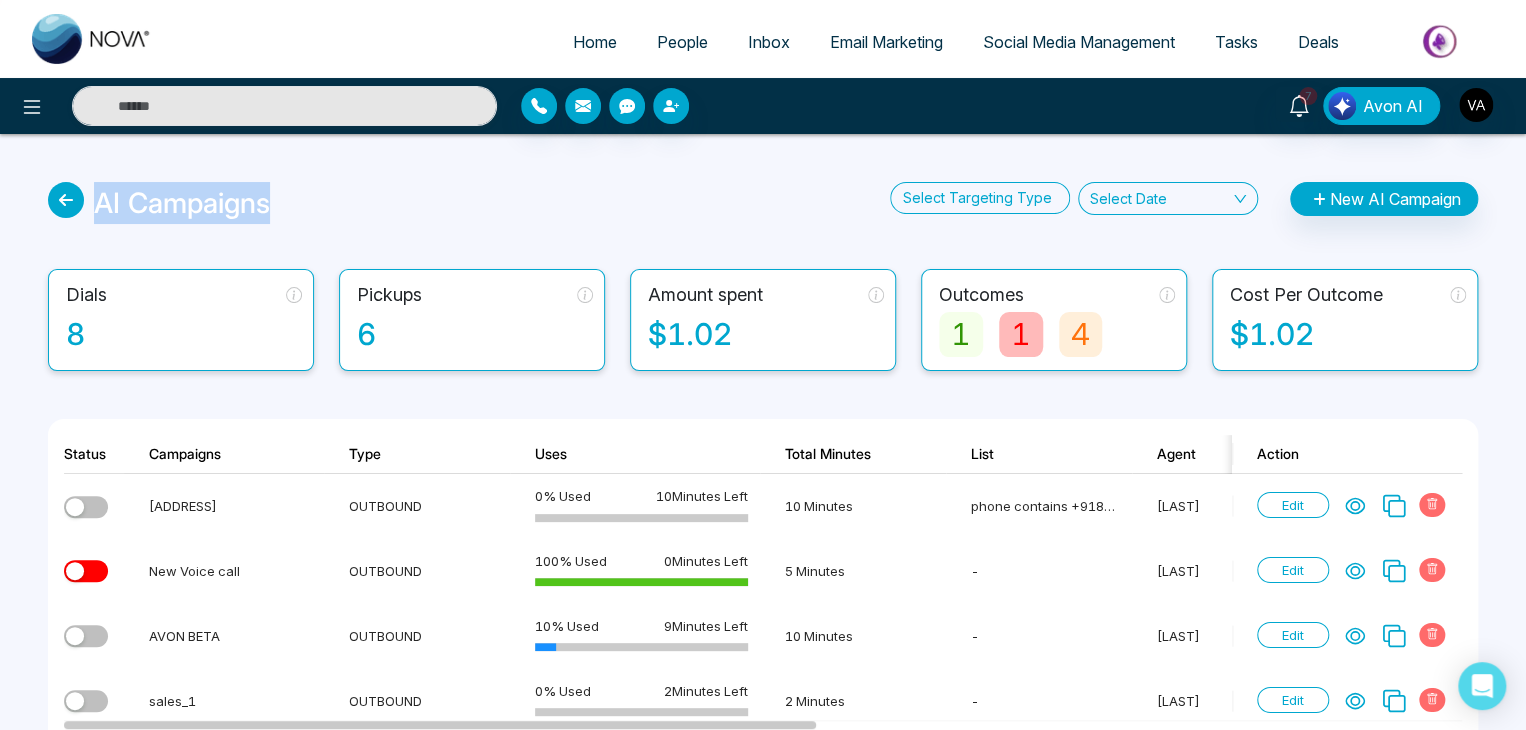 click on "AI Campaigns" at bounding box center [182, 203] 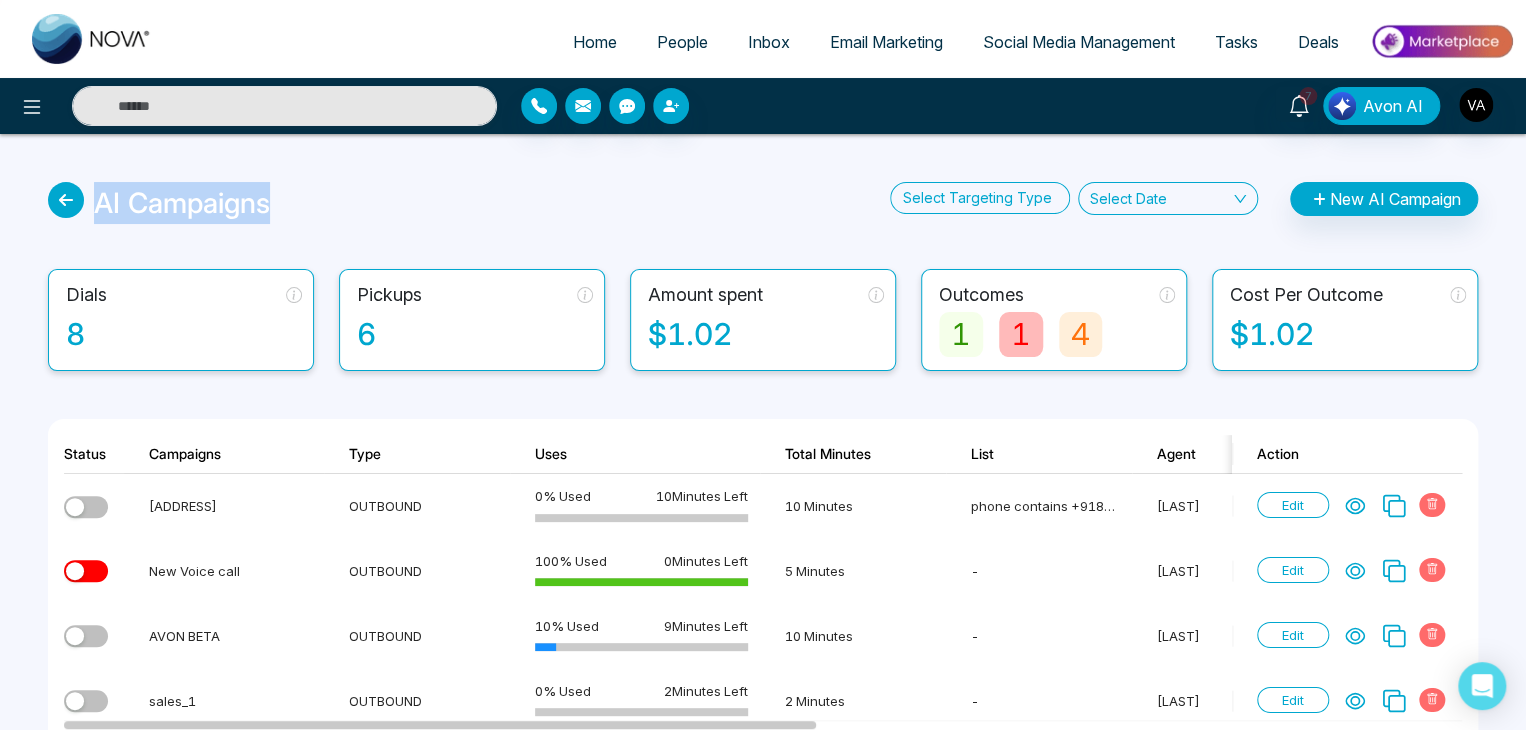 click on "AI Campaigns   Select Targeting Type Select Date  New AI Campaign Dials 8 Pickups 6 Amount spent $1.02 Outcomes 1 1 4 Cost Per Outcome $1.02 Status Campaigns Type Uses Total Minutes List Agent Dials Pickups In progress Outcomes Cost Per Outcome Date Action                             [PERSON] Heights OUTBOUND 0 % Used 10  Minutes Left 10 Minutes phone contains [PHONE] [LAST] 0 0 0 0 0 0 $0 [DATE] Edit New Voice call  OUTBOUND 100 % Used 0  Minutes Left 5 Minutes - [LAST] 1 1 0 1 0 0 $0.79 [DATE] Edit AVON BETA OUTBOUND 10 % Used 9  Minutes Left 10 Minutes - [LAST] 2 1 1 0 1 0 $0.14 [DATE] Edit sales_1 OUTBOUND 0 % Used 2  Minutes Left 2 Minutes - [LAST] 0 0 0 0 0 0 $0 [DATE] Edit MY NOAV AI  OUTBOUND 20 % Used 4  Minutes Left 5 Minutes phone contains [PHONE] [LAST] 1 1 0 0 0 1 $0.09 [DATE] Edit AVON AI V1 - copy OUTBOUND 0 % Used 0  Minutes Left 0 Minutes phone contains [PHONE] [LAST] 0 0 0 0 0 0 $0 [DATE] Edit AVON AI V1 OUTBOUND 0 % Used 0" at bounding box center (763, 592) 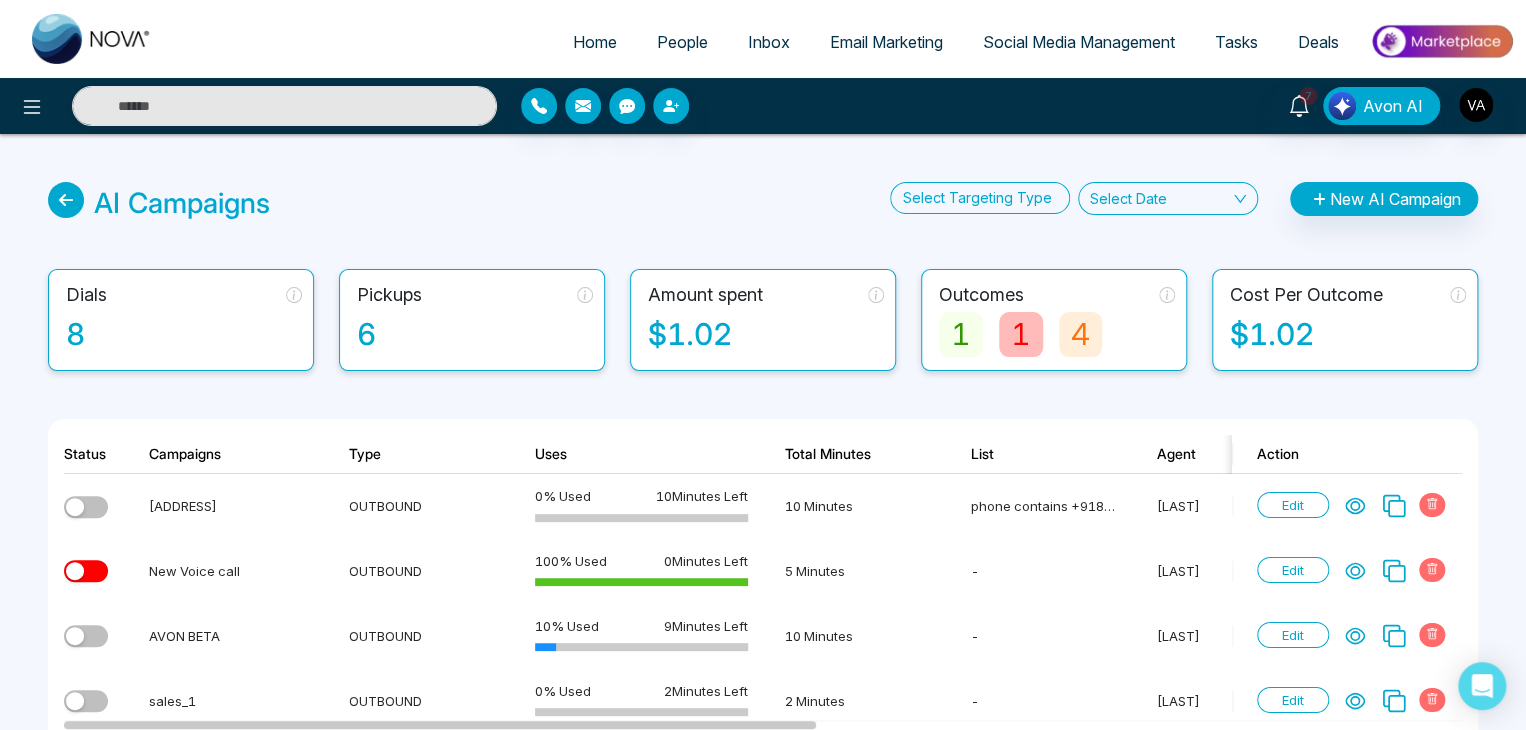 click on "AI Campaigns   Select Targeting Type Select Date  New AI Campaign Dials 8 Pickups 6 Amount spent $1.02 Outcomes 1 1 4 Cost Per Outcome $1.02 Status Campaigns Type Uses Total Minutes List Agent Dials Pickups In progress Outcomes Cost Per Outcome Date Action                             [PERSON] Heights OUTBOUND 0 % Used 10  Minutes Left 10 Minutes phone contains [PHONE] [LAST] 0 0 0 0 0 0 $0 [DATE] Edit New Voice call  OUTBOUND 100 % Used 0  Minutes Left 5 Minutes - [LAST] 1 1 0 1 0 0 $0.79 [DATE] Edit AVON BETA OUTBOUND 10 % Used 9  Minutes Left 10 Minutes - [LAST] 2 1 1 0 1 0 $0.14 [DATE] Edit sales_1 OUTBOUND 0 % Used 2  Minutes Left 2 Minutes - [LAST] 0 0 0 0 0 0 $0 [DATE] Edit MY NOAV AI  OUTBOUND 20 % Used 4  Minutes Left 5 Minutes phone contains [PHONE] [LAST] 1 1 0 0 0 1 $0.09 [DATE] Edit AVON AI V1 - copy OUTBOUND 0 % Used 0  Minutes Left 0 Minutes phone contains [PHONE] [LAST] 0 0 0 0 0 0 $0 [DATE] Edit AVON AI V1 OUTBOUND 0 % Used 0" at bounding box center [763, 592] 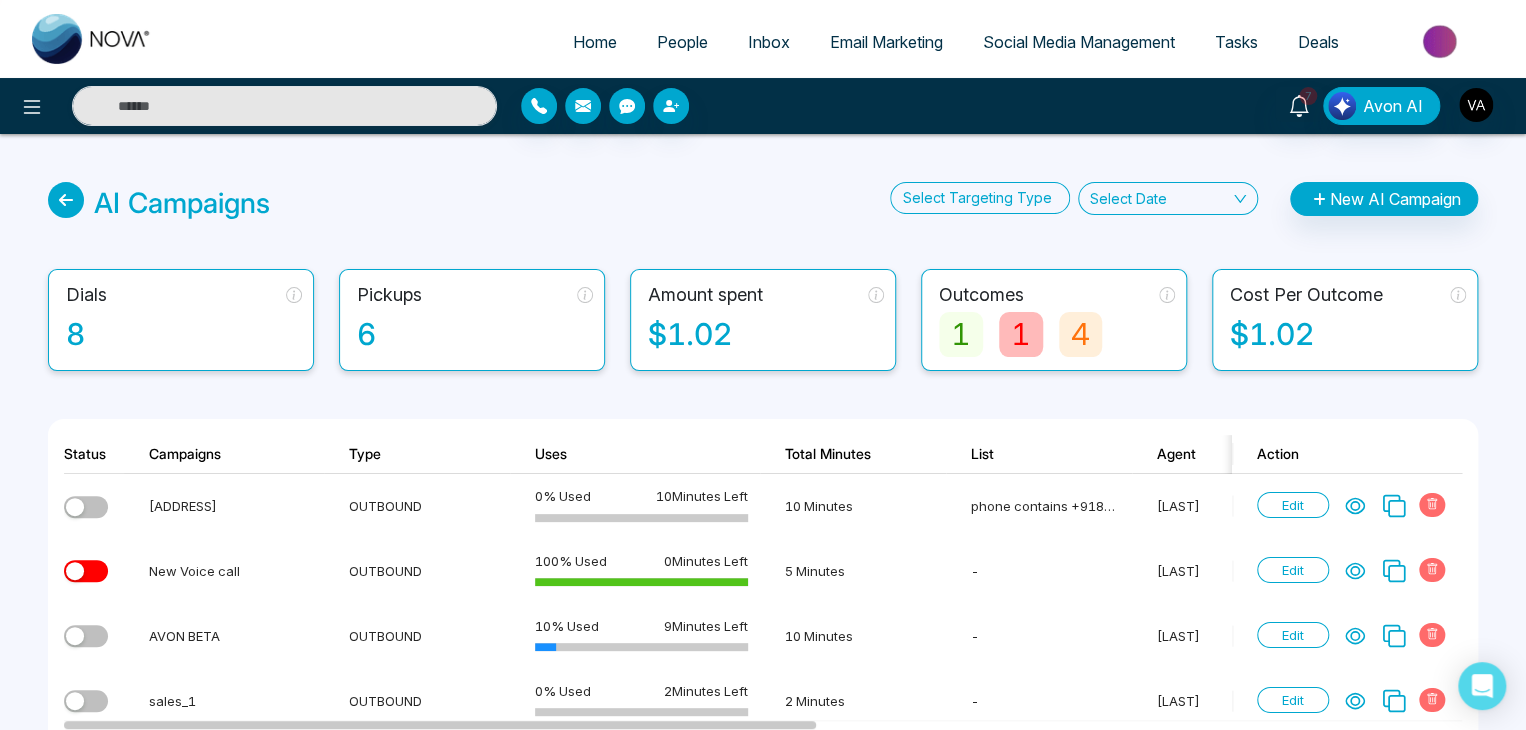 click on "AI Campaigns   Select Targeting Type Select Date  New AI Campaign Dials 8 Pickups 6 Amount spent $1.02 Outcomes 1 1 4 Cost Per Outcome $1.02 Status Campaigns Type Uses Total Minutes List Agent Dials Pickups In progress Outcomes Cost Per Outcome Date Action                             [PERSON] Heights OUTBOUND 0 % Used 10  Minutes Left 10 Minutes phone contains [PHONE] [LAST] 0 0 0 0 0 0 $0 [DATE] Edit New Voice call  OUTBOUND 100 % Used 0  Minutes Left 5 Minutes - [LAST] 1 1 0 1 0 0 $0.79 [DATE] Edit AVON BETA OUTBOUND 10 % Used 9  Minutes Left 10 Minutes - [LAST] 2 1 1 0 1 0 $0.14 [DATE] Edit sales_1 OUTBOUND 0 % Used 2  Minutes Left 2 Minutes - [LAST] 0 0 0 0 0 0 $0 [DATE] Edit MY NOAV AI  OUTBOUND 20 % Used 4  Minutes Left 5 Minutes phone contains [PHONE] [LAST] 1 1 0 0 0 1 $0.09 [DATE] Edit AVON AI V1 - copy OUTBOUND 0 % Used 0  Minutes Left 0 Minutes phone contains [PHONE] [LAST] 0 0 0 0 0 0 $0 [DATE] Edit AVON AI V1 OUTBOUND 0 % Used 0" at bounding box center [763, 592] 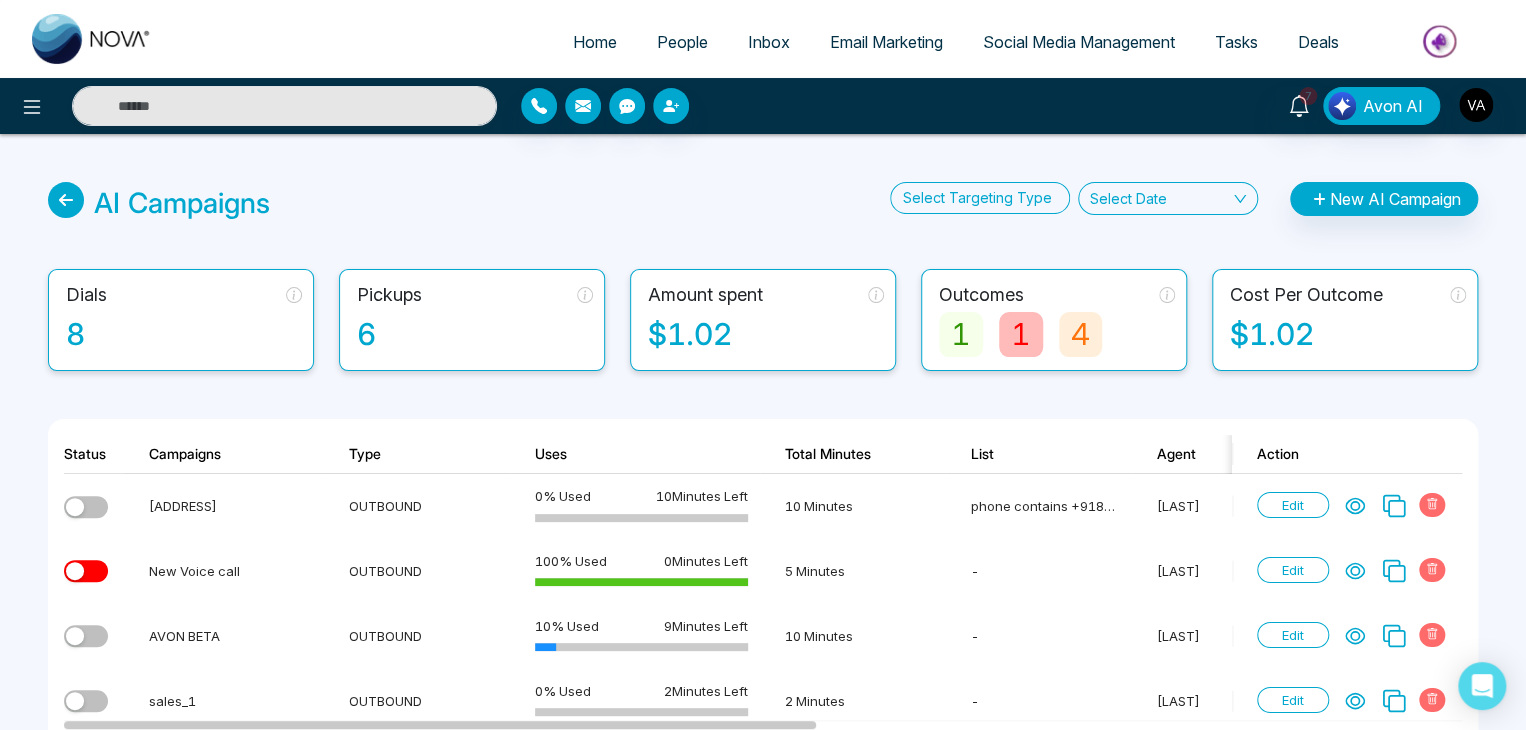 click on "AI Campaigns   Select Targeting Type Select Date  New AI Campaign Dials 8 Pickups 6 Amount spent $1.02 Outcomes 1 1 4 Cost Per Outcome $1.02 Status Campaigns Type Uses Total Minutes List Agent Dials Pickups In progress Outcomes Cost Per Outcome Date Action                             [PERSON] Heights OUTBOUND 0 % Used 10  Minutes Left 10 Minutes phone contains [PHONE] [LAST] 0 0 0 0 0 0 $0 [DATE] Edit New Voice call  OUTBOUND 100 % Used 0  Minutes Left 5 Minutes - [LAST] 1 1 0 1 0 0 $0.79 [DATE] Edit AVON BETA OUTBOUND 10 % Used 9  Minutes Left 10 Minutes - [LAST] 2 1 1 0 1 0 $0.14 [DATE] Edit sales_1 OUTBOUND 0 % Used 2  Minutes Left 2 Minutes - [LAST] 0 0 0 0 0 0 $0 [DATE] Edit MY NOAV AI  OUTBOUND 20 % Used 4  Minutes Left 5 Minutes phone contains [PHONE] [LAST] 1 1 0 0 0 1 $0.09 [DATE] Edit AVON AI V1 - copy OUTBOUND 0 % Used 0  Minutes Left 0 Minutes phone contains [PHONE] [LAST] 0 0 0 0 0 0 $0 [DATE] Edit AVON AI V1 OUTBOUND 0 % Used 0" at bounding box center (763, 592) 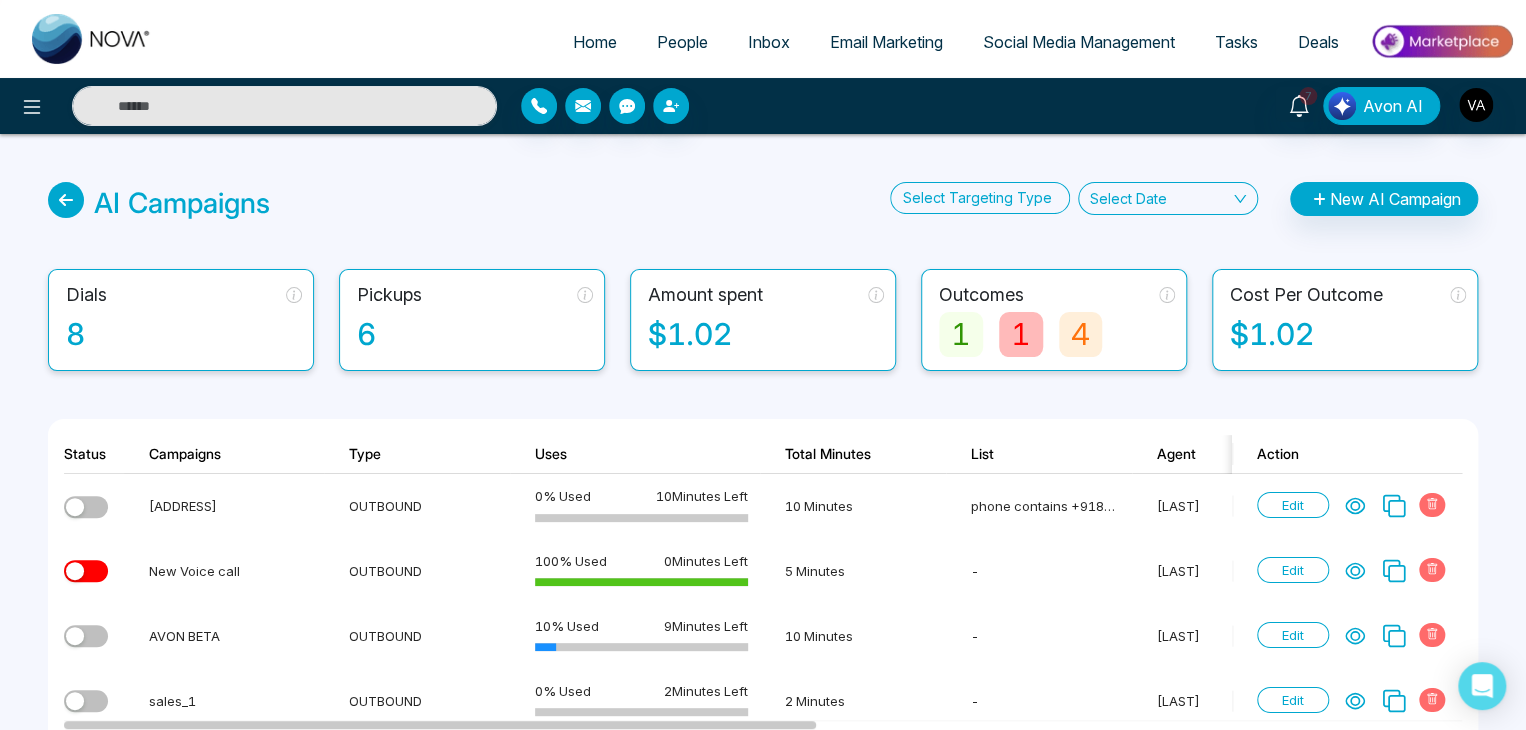 click on "AI Campaigns   Select Targeting Type Select Date  New AI Campaign Dials 8 Pickups 6 Amount spent $1.02 Outcomes 1 1 4 Cost Per Outcome $1.02 Status Campaigns Type Uses Total Minutes List Agent Dials Pickups In progress Outcomes Cost Per Outcome Date Action                             [PERSON] Heights OUTBOUND 0 % Used 10  Minutes Left 10 Minutes phone contains [PHONE] [LAST] 0 0 0 0 0 0 $0 [DATE] Edit New Voice call  OUTBOUND 100 % Used 0  Minutes Left 5 Minutes - [LAST] 1 1 0 1 0 0 $0.79 [DATE] Edit AVON BETA OUTBOUND 10 % Used 9  Minutes Left 10 Minutes - [LAST] 2 1 1 0 1 0 $0.14 [DATE] Edit sales_1 OUTBOUND 0 % Used 2  Minutes Left 2 Minutes - [LAST] 0 0 0 0 0 0 $0 [DATE] Edit MY NOAV AI  OUTBOUND 20 % Used 4  Minutes Left 5 Minutes phone contains [PHONE] [LAST] 1 1 0 0 0 1 $0.09 [DATE] Edit AVON AI V1 - copy OUTBOUND 0 % Used 0  Minutes Left 0 Minutes phone contains [PHONE] [LAST] 0 0 0 0 0 0 $0 [DATE] Edit AVON AI V1 OUTBOUND 0 % Used 0" at bounding box center (763, 592) 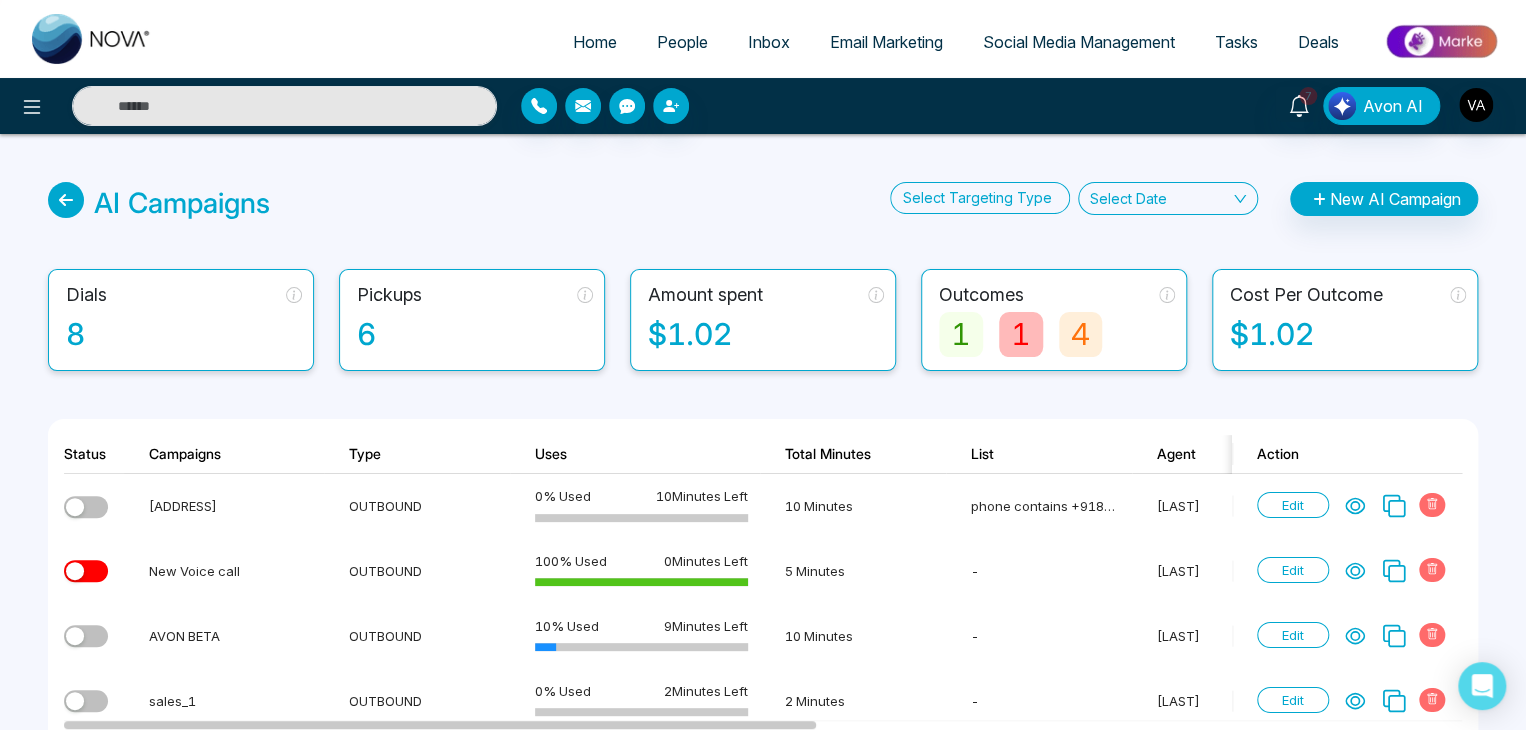 click on "AI Campaigns   Select Targeting Type Select Date  New AI Campaign Dials 8 Pickups 6 Amount spent $1.02 Outcomes 1 1 4 Cost Per Outcome $1.02 Status Campaigns Type Uses Total Minutes List Agent Dials Pickups In progress Outcomes Cost Per Outcome Date Action                             [PERSON] Heights OUTBOUND 0 % Used 10  Minutes Left 10 Minutes phone contains [PHONE] [LAST] 0 0 0 0 0 0 $0 [DATE] Edit New Voice call  OUTBOUND 100 % Used 0  Minutes Left 5 Minutes - [LAST] 1 1 0 1 0 0 $0.79 [DATE] Edit AVON BETA OUTBOUND 10 % Used 9  Minutes Left 10 Minutes - [LAST] 2 1 1 0 1 0 $0.14 [DATE] Edit sales_1 OUTBOUND 0 % Used 2  Minutes Left 2 Minutes - [LAST] 0 0 0 0 0 0 $0 [DATE] Edit MY NOAV AI  OUTBOUND 20 % Used 4  Minutes Left 5 Minutes phone contains [PHONE] [LAST] 1 1 0 0 0 1 $0.09 [DATE] Edit AVON AI V1 - copy OUTBOUND 0 % Used 0  Minutes Left 0 Minutes phone contains [PHONE] [LAST] 0 0 0 0 0 0 $0 [DATE] Edit AVON AI V1 OUTBOUND 0 % Used 0" at bounding box center [763, 592] 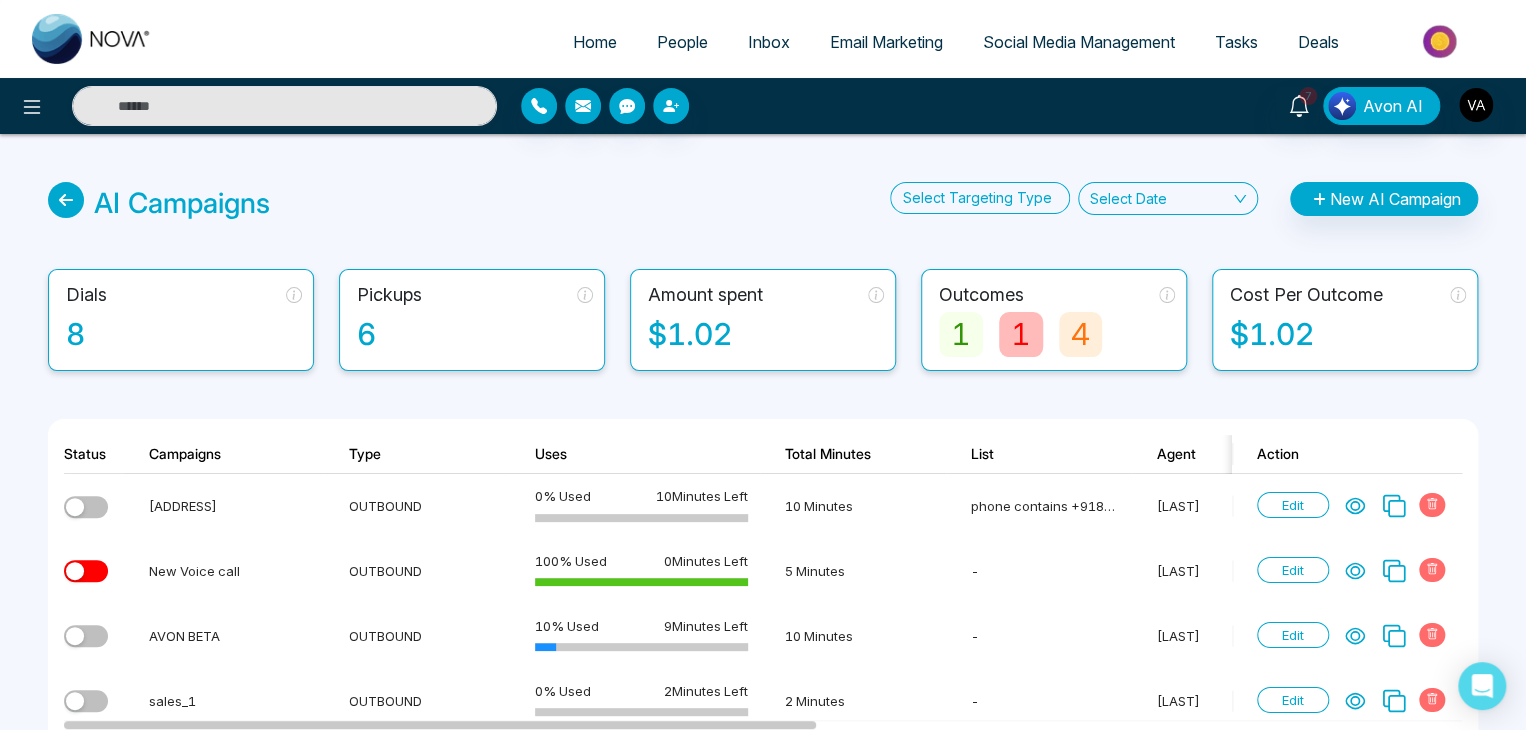 click on "AI Campaigns   Select Targeting Type Select Date  New AI Campaign" at bounding box center (763, 203) 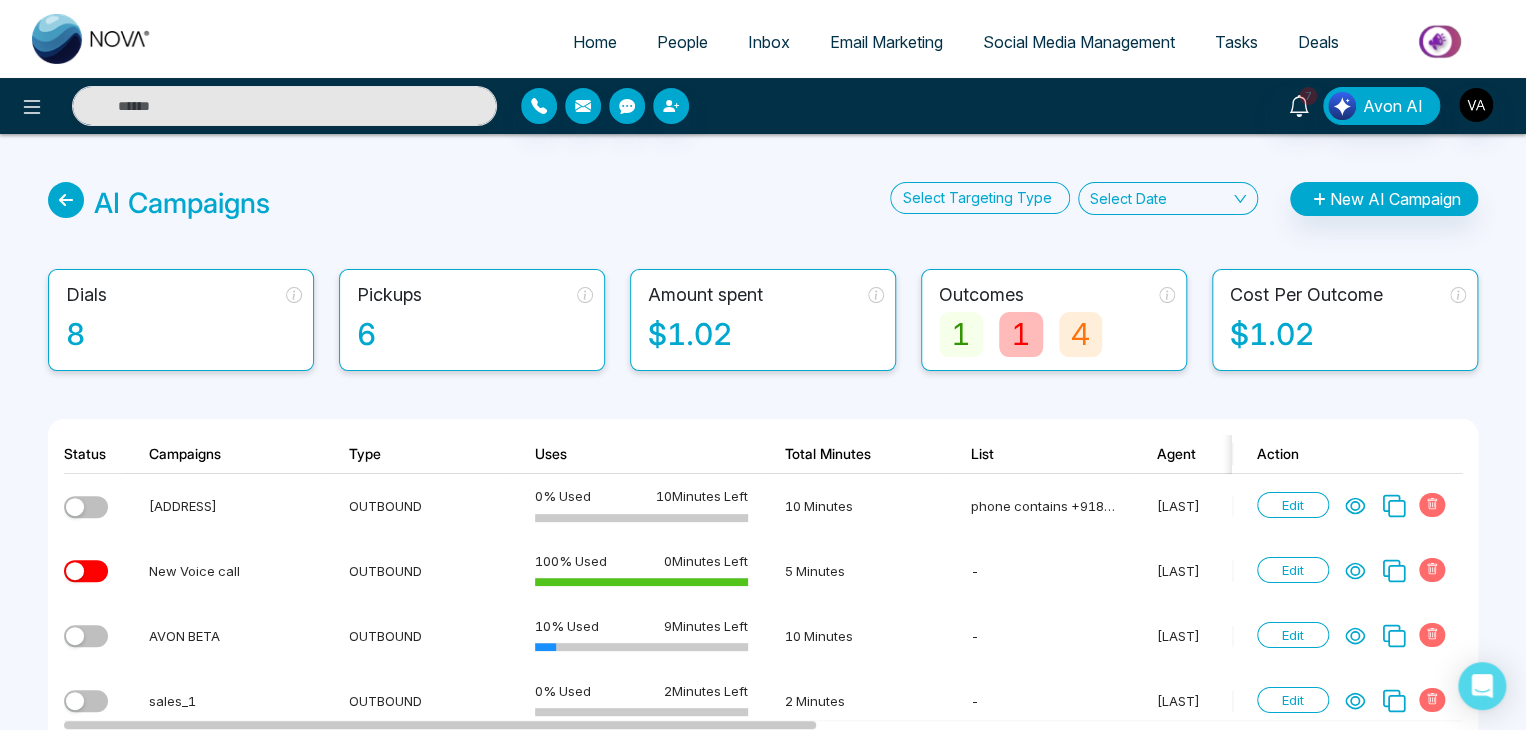 click on "AI Campaigns   Select Targeting Type Select Date  New AI Campaign Dials 8 Pickups 6 Amount spent $1.02 Outcomes 1 1 4 Cost Per Outcome $1.02 Status Campaigns Type Uses Total Minutes List Agent Dials Pickups In progress Outcomes Cost Per Outcome Date Action                             [PERSON] Heights OUTBOUND 0 % Used 10  Minutes Left 10 Minutes phone contains [PHONE] [LAST] 0 0 0 0 0 0 $0 [DATE] Edit New Voice call  OUTBOUND 100 % Used 0  Minutes Left 5 Minutes - [LAST] 1 1 0 1 0 0 $0.79 [DATE] Edit AVON BETA OUTBOUND 10 % Used 9  Minutes Left 10 Minutes - [LAST] 2 1 1 0 1 0 $0.14 [DATE] Edit sales_1 OUTBOUND 0 % Used 2  Minutes Left 2 Minutes - [LAST] 0 0 0 0 0 0 $0 [DATE] Edit MY NOAV AI  OUTBOUND 20 % Used 4  Minutes Left 5 Minutes phone contains [PHONE] [LAST] 1 1 0 0 0 1 $0.09 [DATE] Edit AVON AI V1 - copy OUTBOUND 0 % Used 0  Minutes Left 0 Minutes phone contains [PHONE] [LAST] 0 0 0 0 0 0 $0 [DATE] Edit AVON AI V1 OUTBOUND 0 % Used 0" at bounding box center (763, 592) 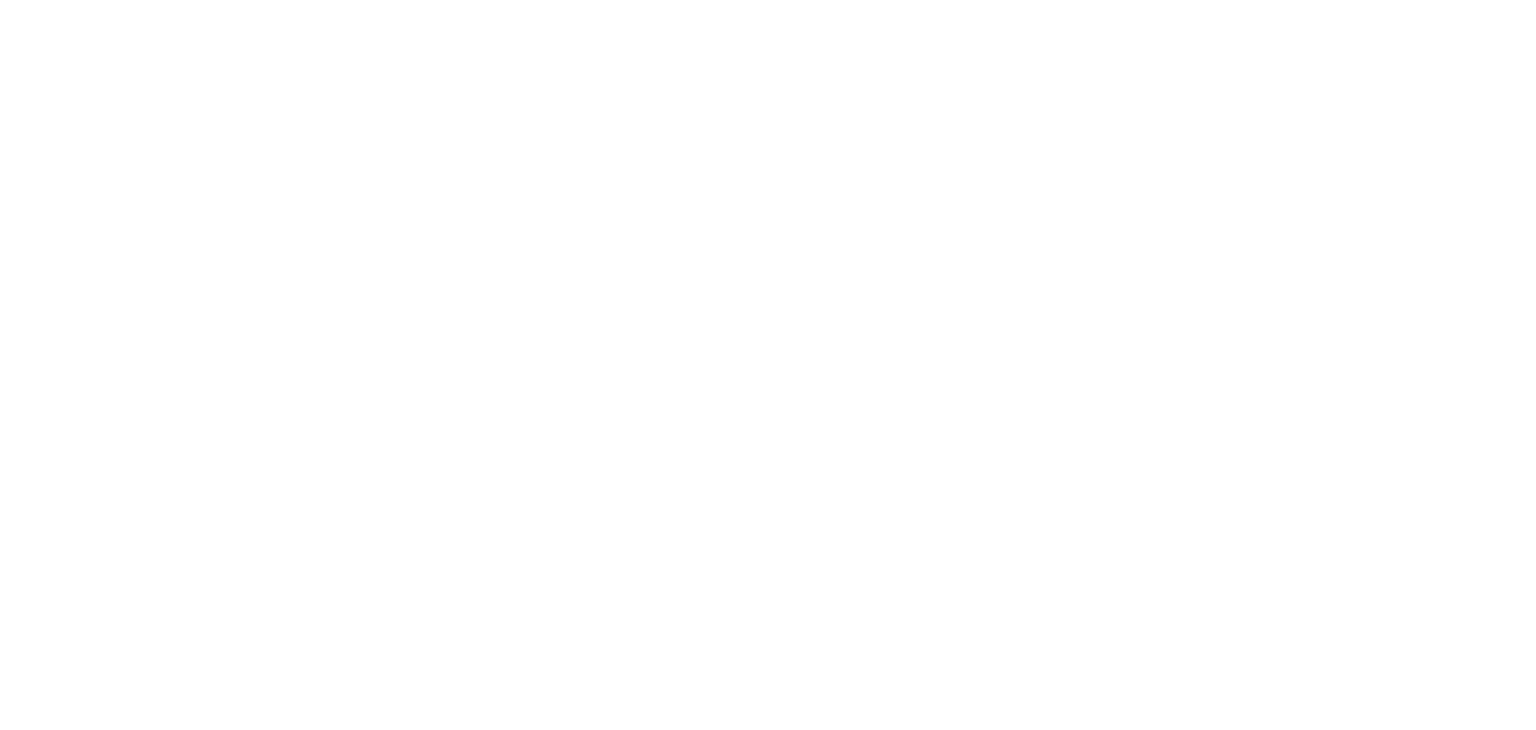 scroll, scrollTop: 0, scrollLeft: 0, axis: both 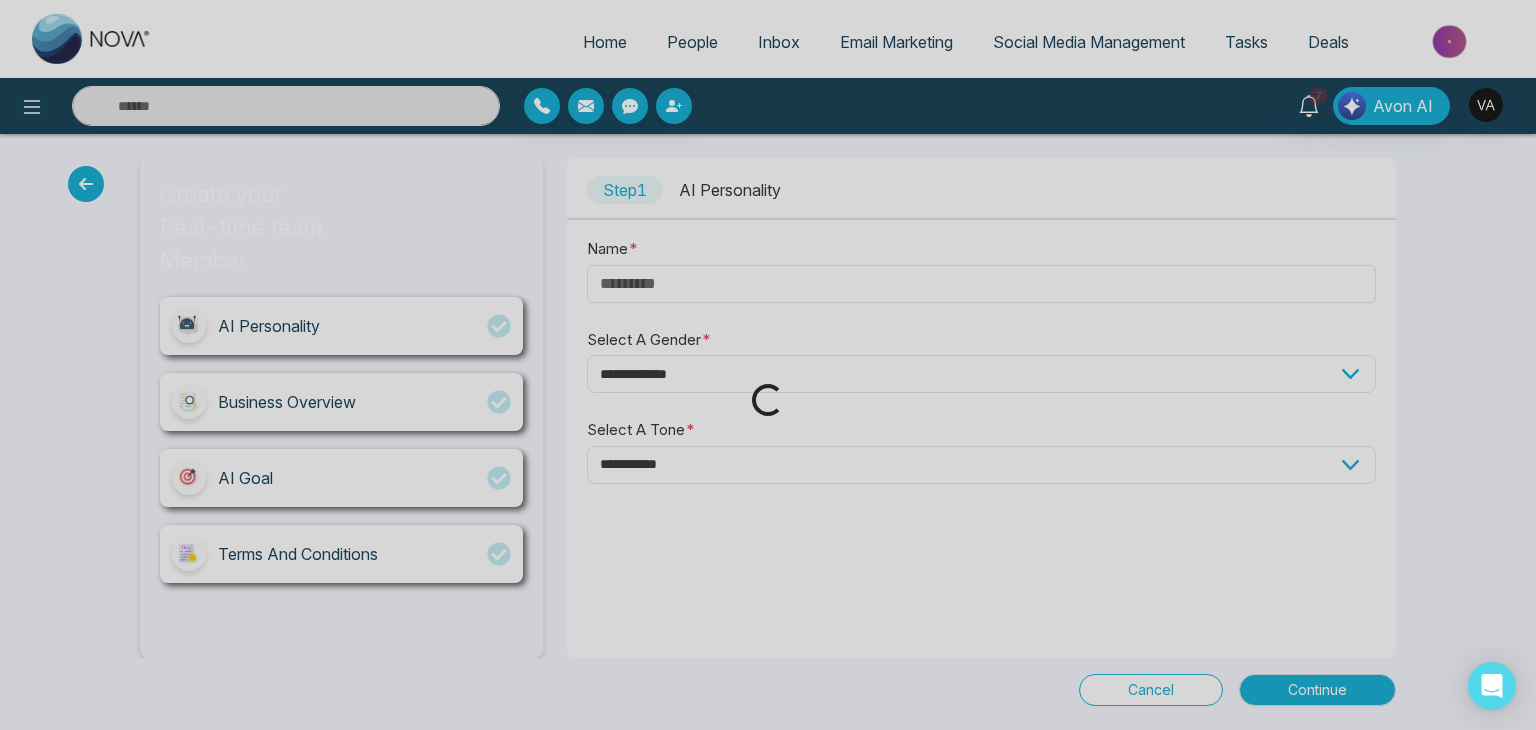 type on "*****" 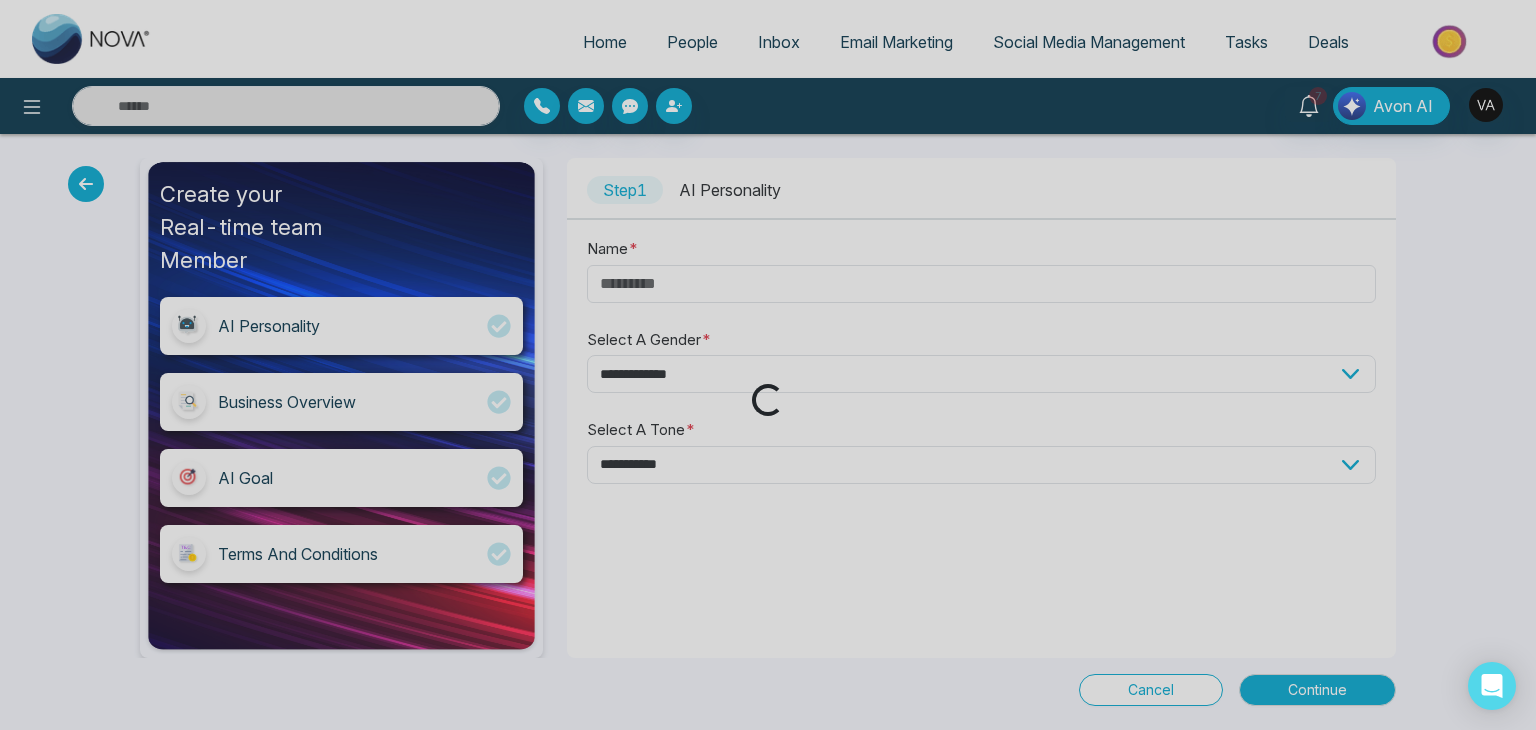 select on "****" 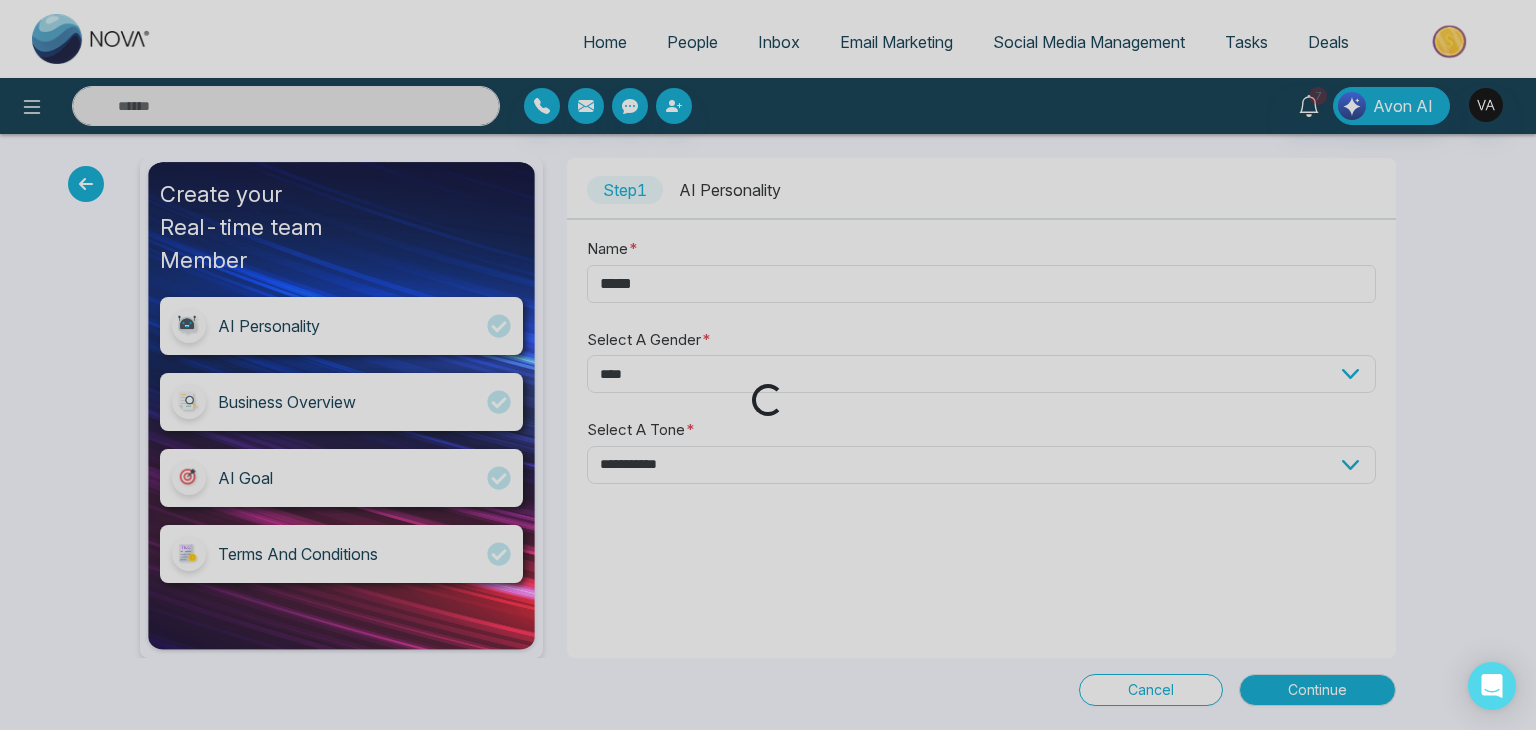select on "********" 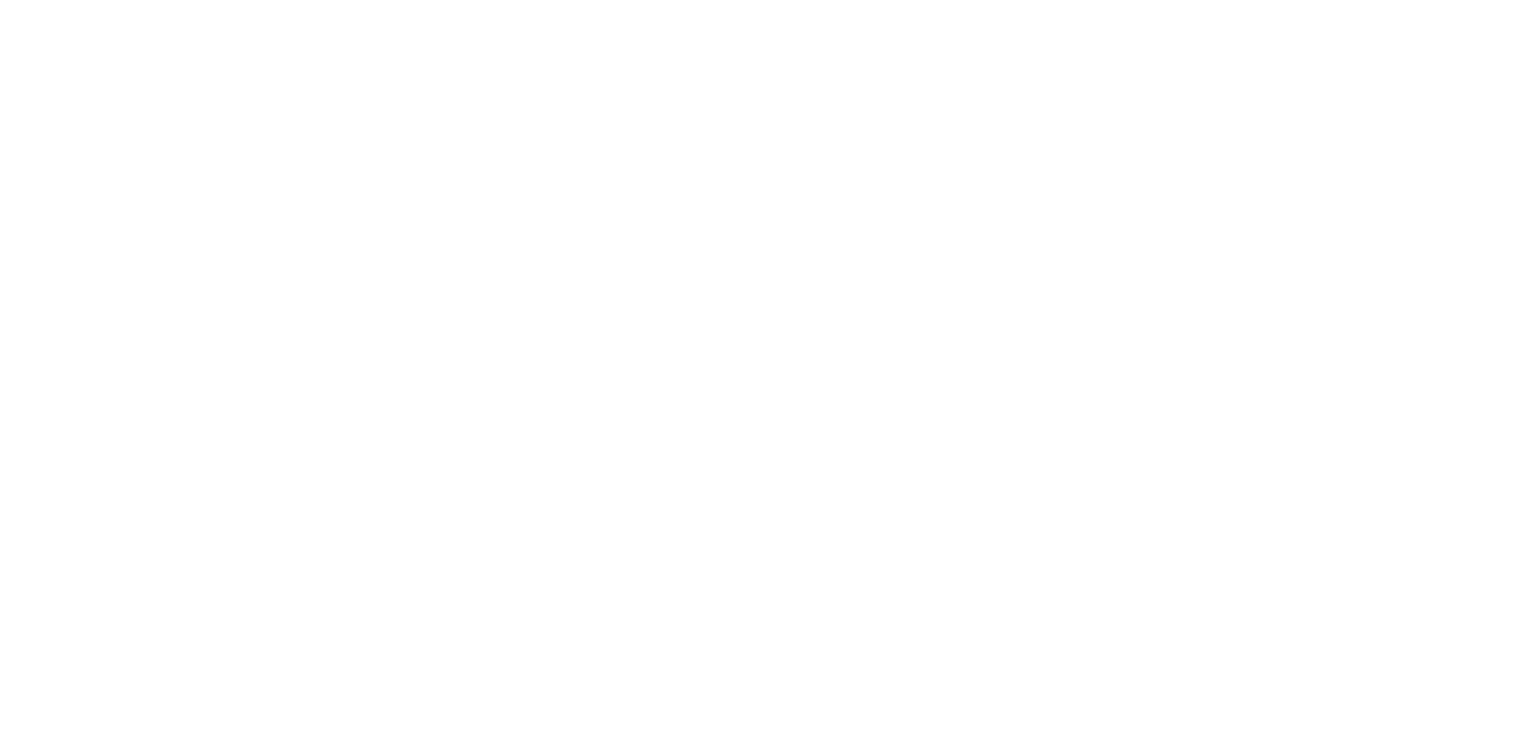 scroll, scrollTop: 0, scrollLeft: 0, axis: both 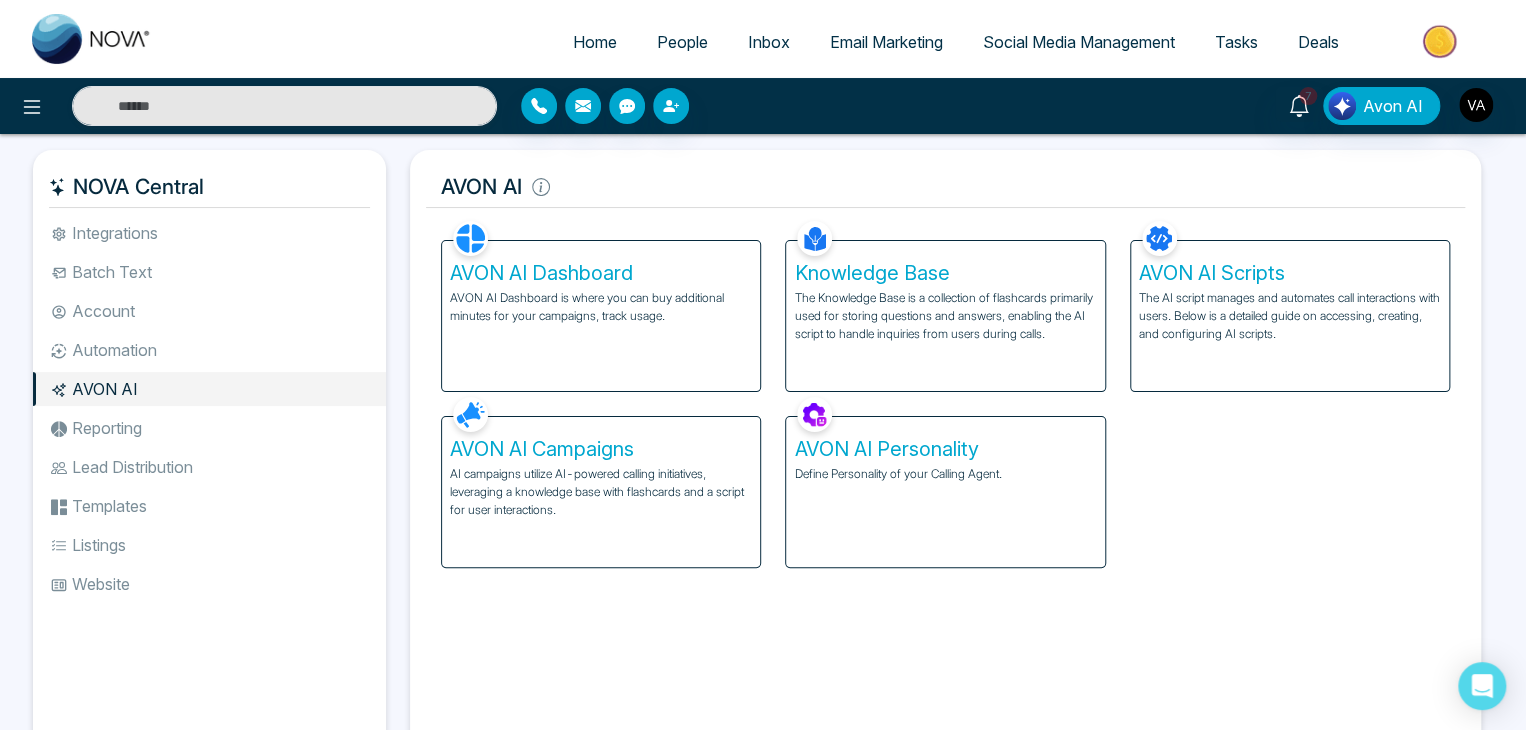 click on "AVON AI Scripts" at bounding box center [1290, 273] 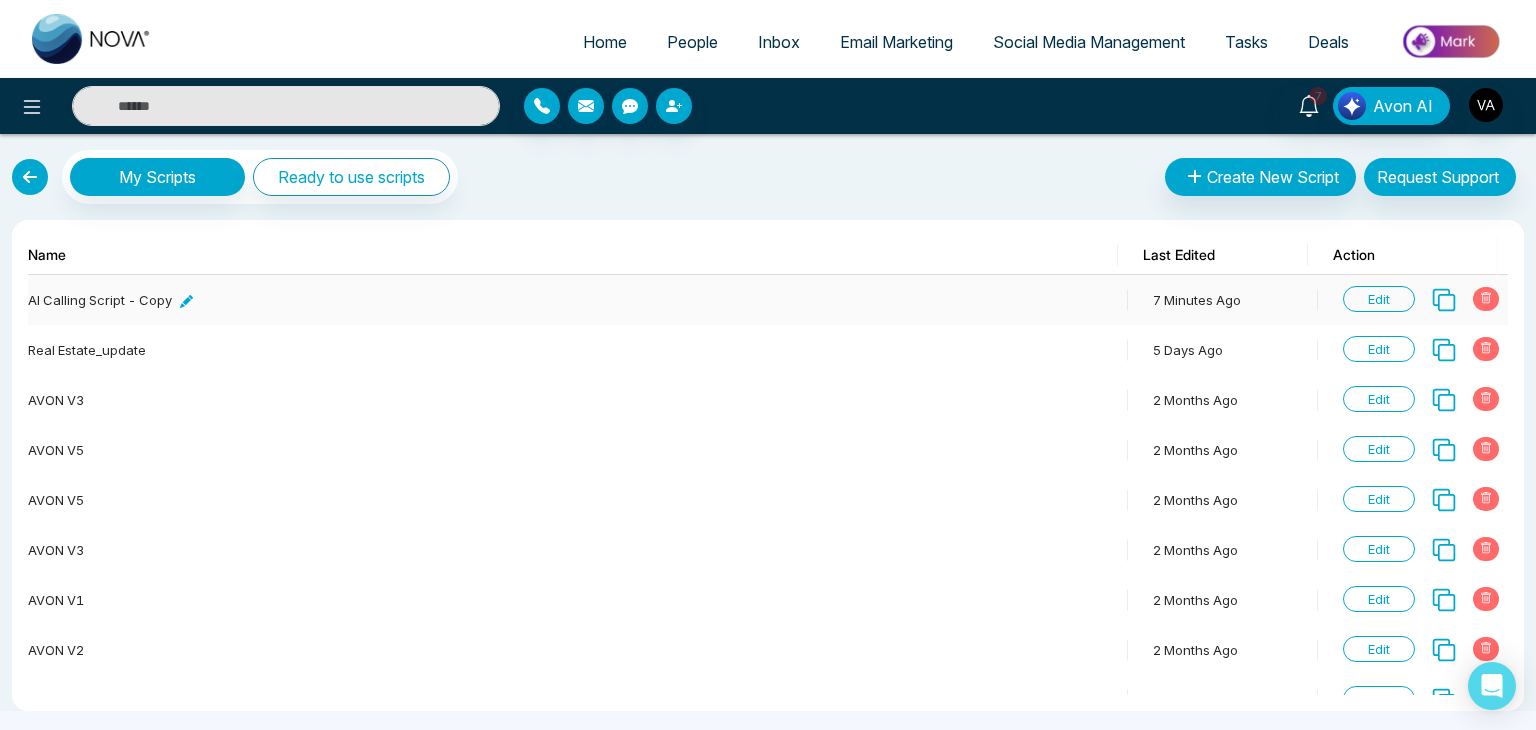 click on "AI Calling Script - copy" at bounding box center [572, 300] 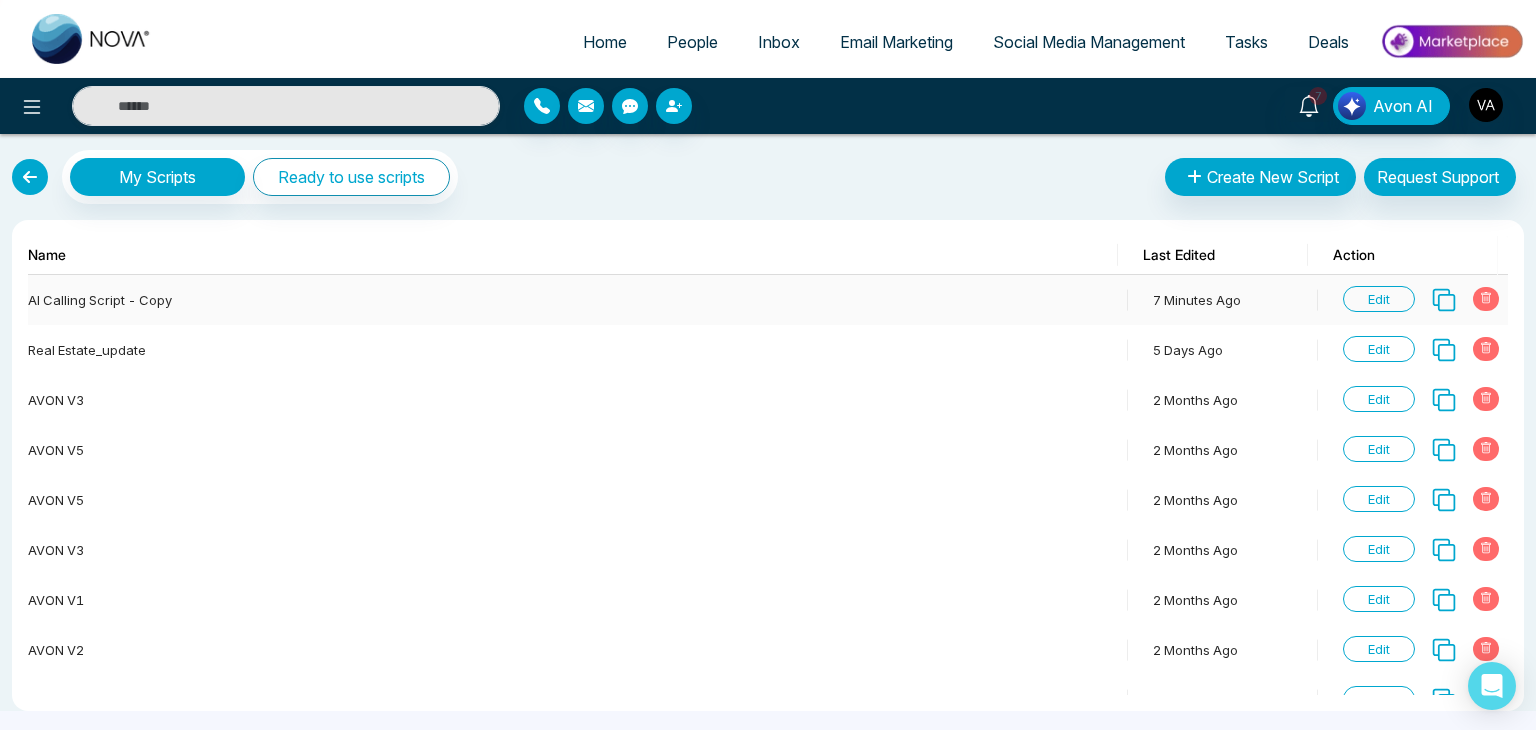 click on "Edit" at bounding box center (1379, 299) 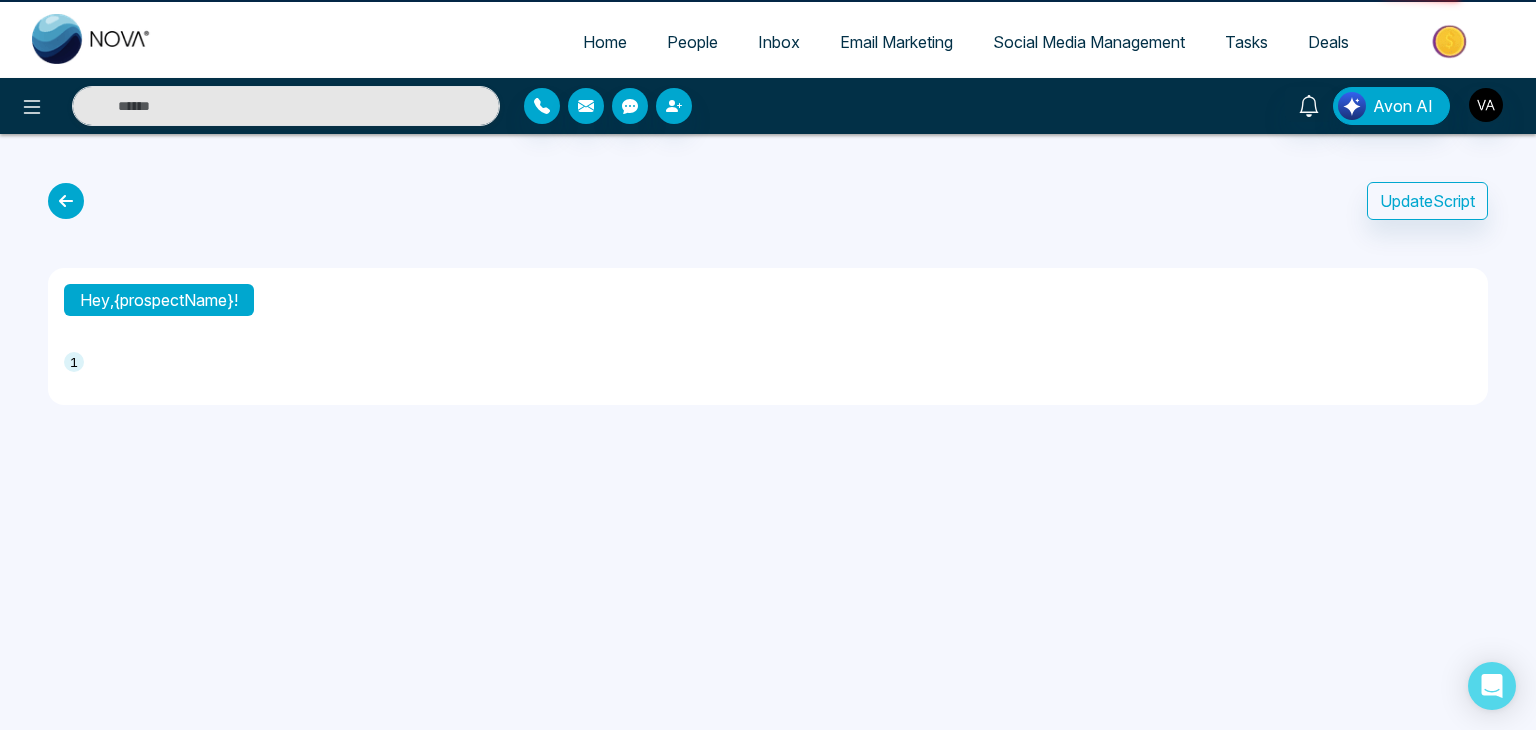 type on "**********" 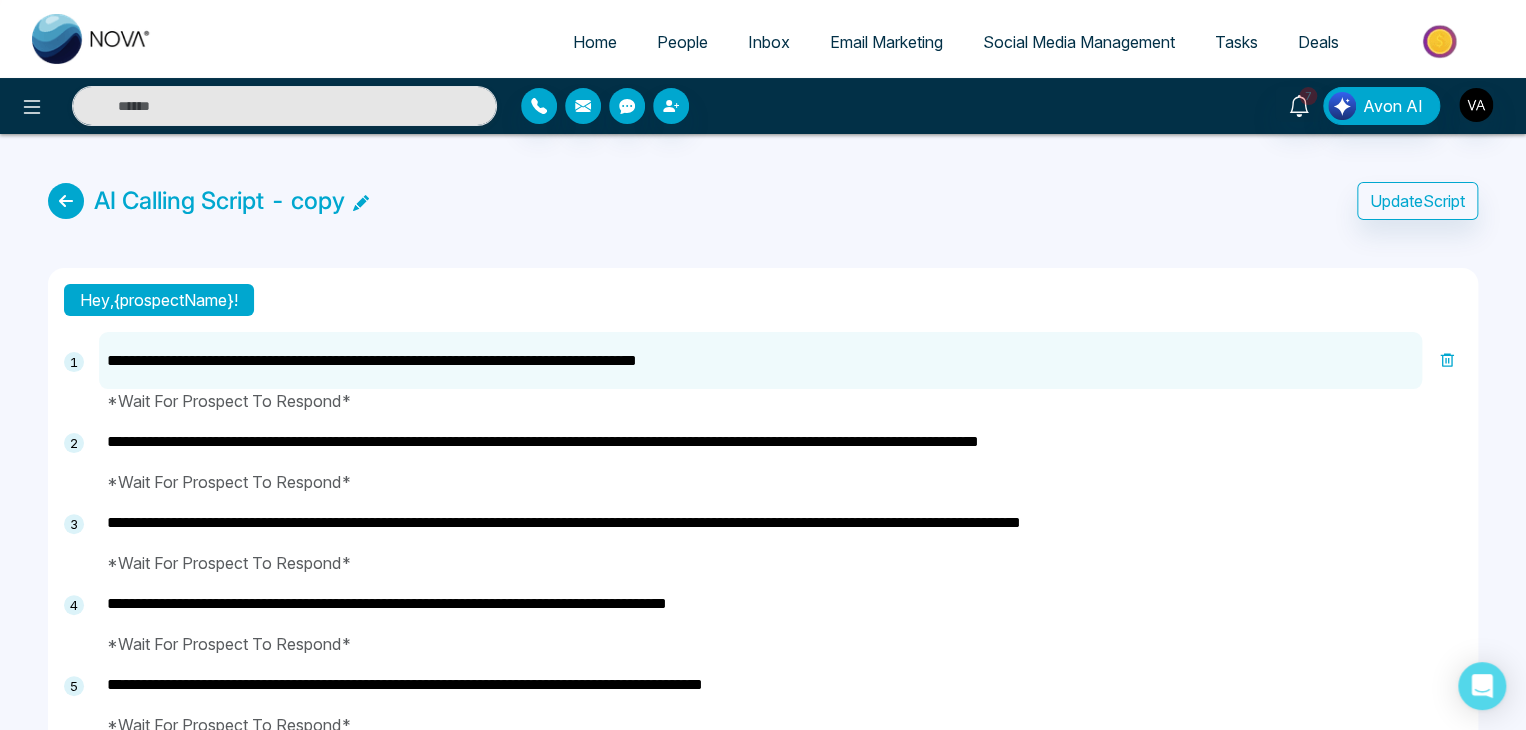 click on "**********" at bounding box center [760, 360] 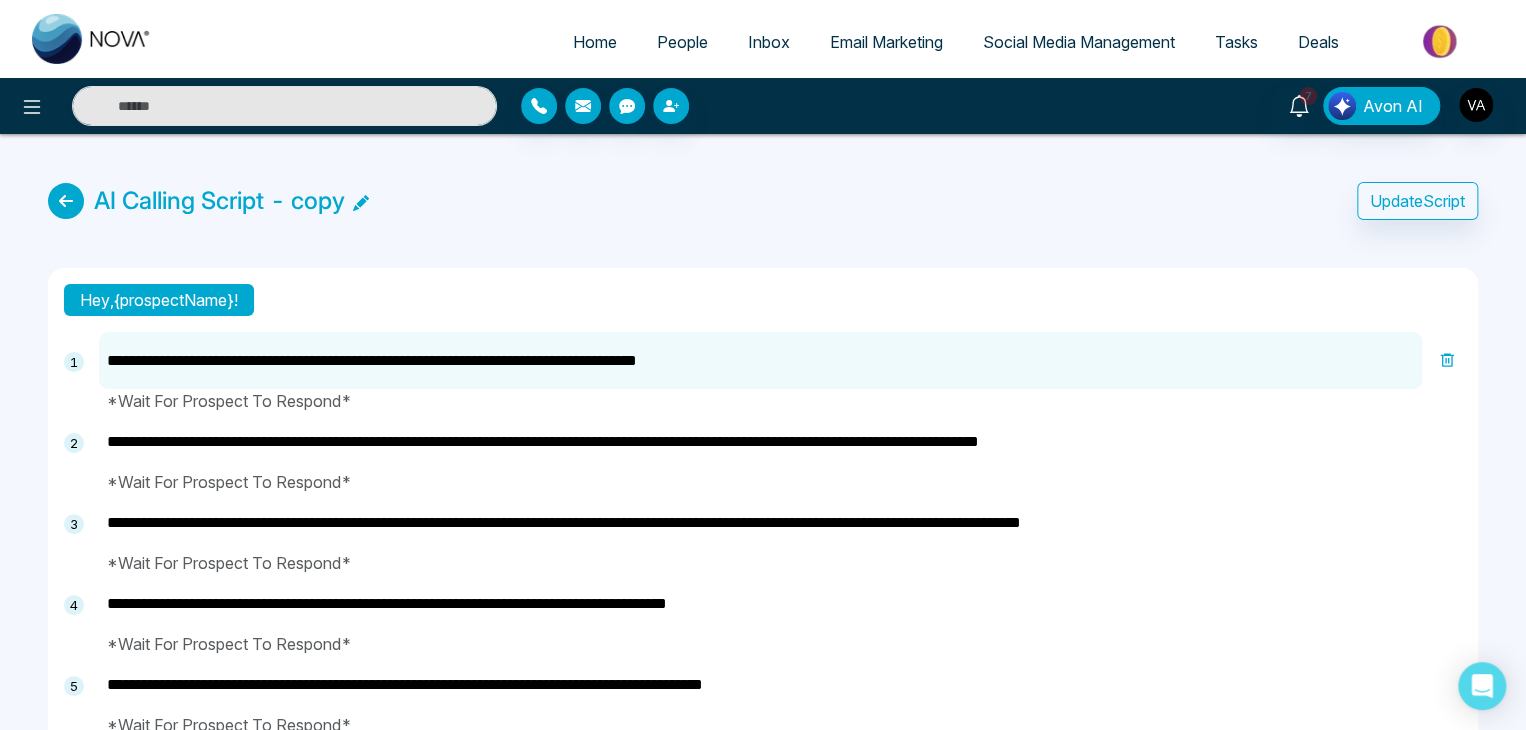 click on "**********" at bounding box center (760, 360) 